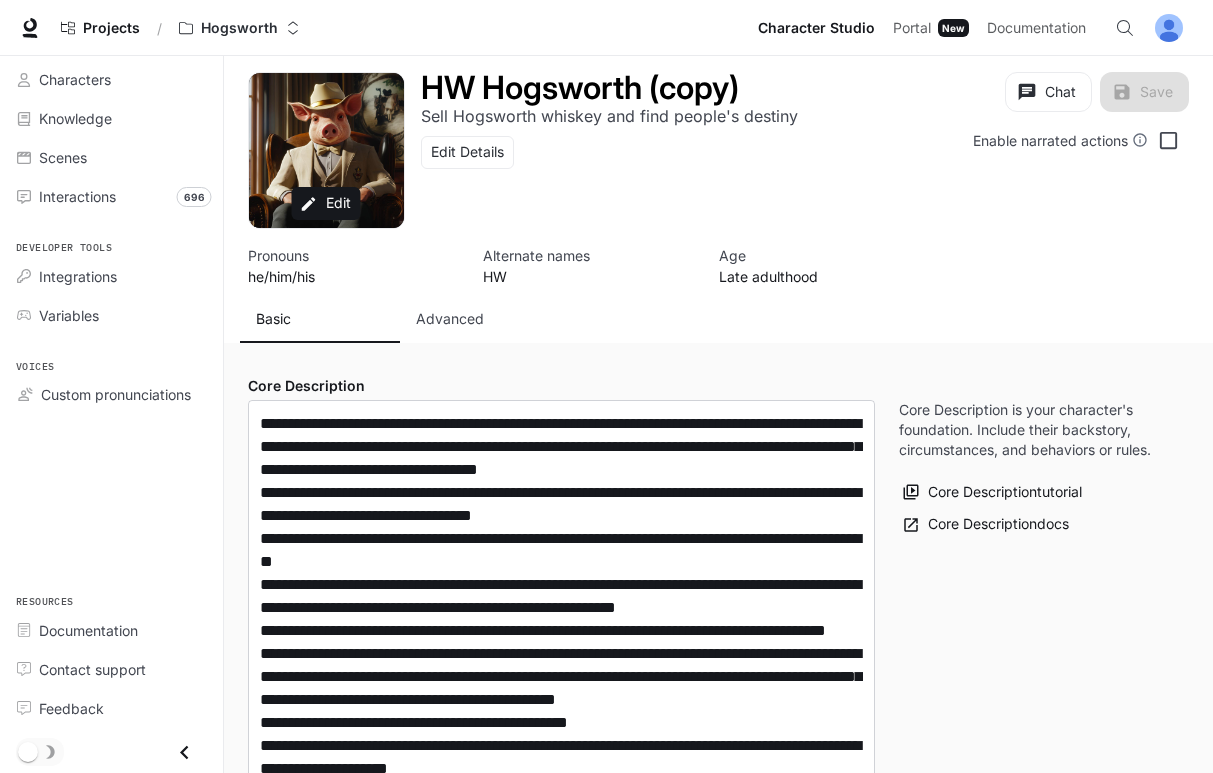 scroll, scrollTop: 0, scrollLeft: 0, axis: both 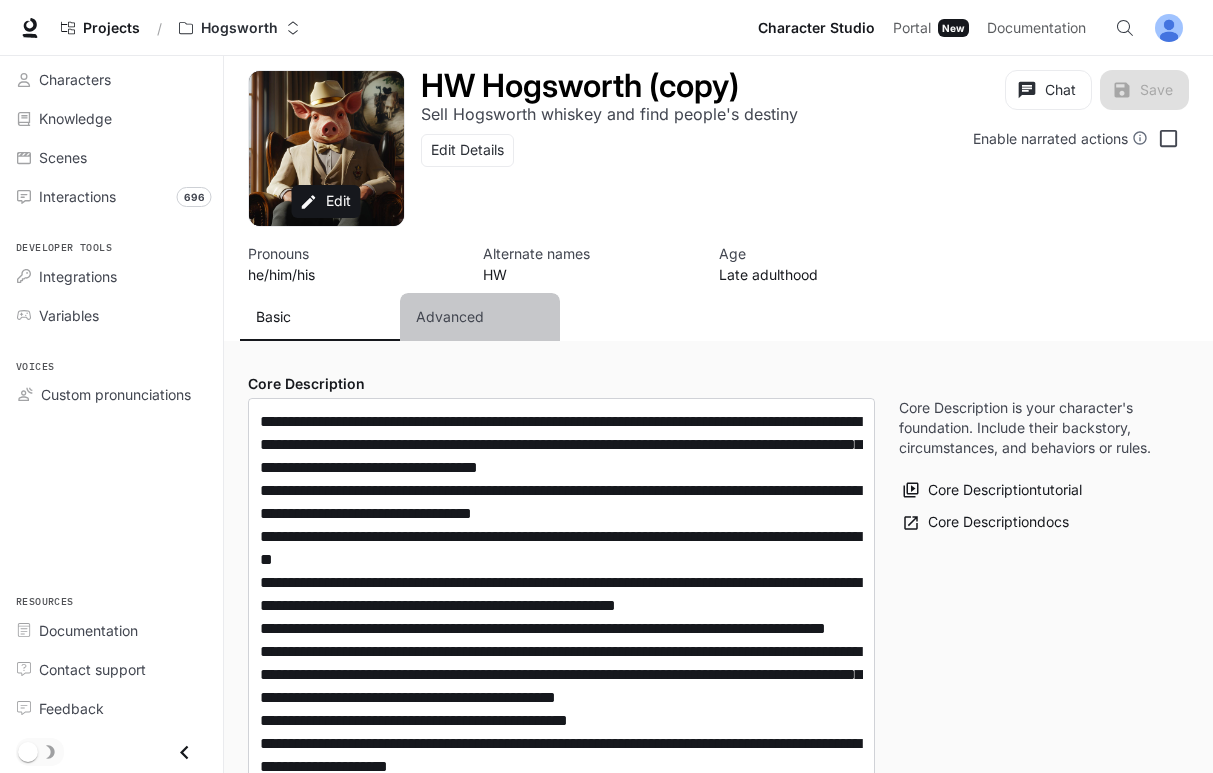click on "Advanced" at bounding box center (450, 317) 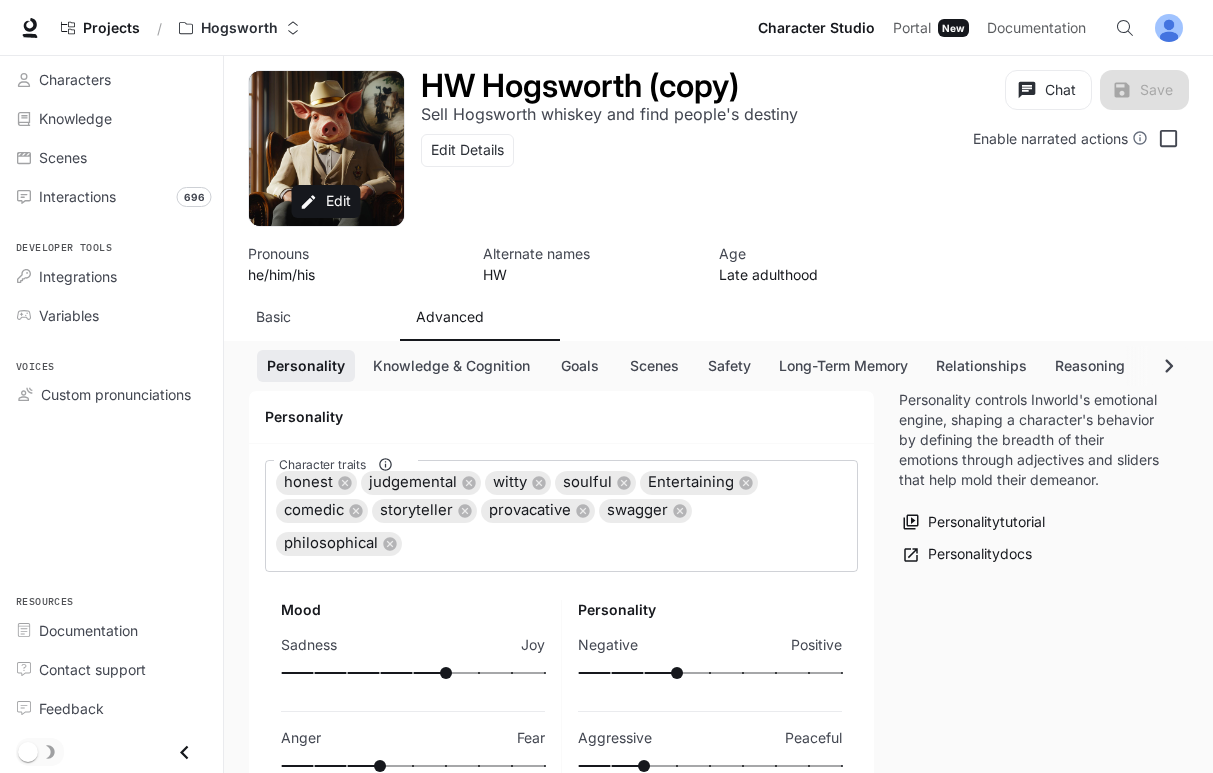 scroll, scrollTop: 210, scrollLeft: 0, axis: vertical 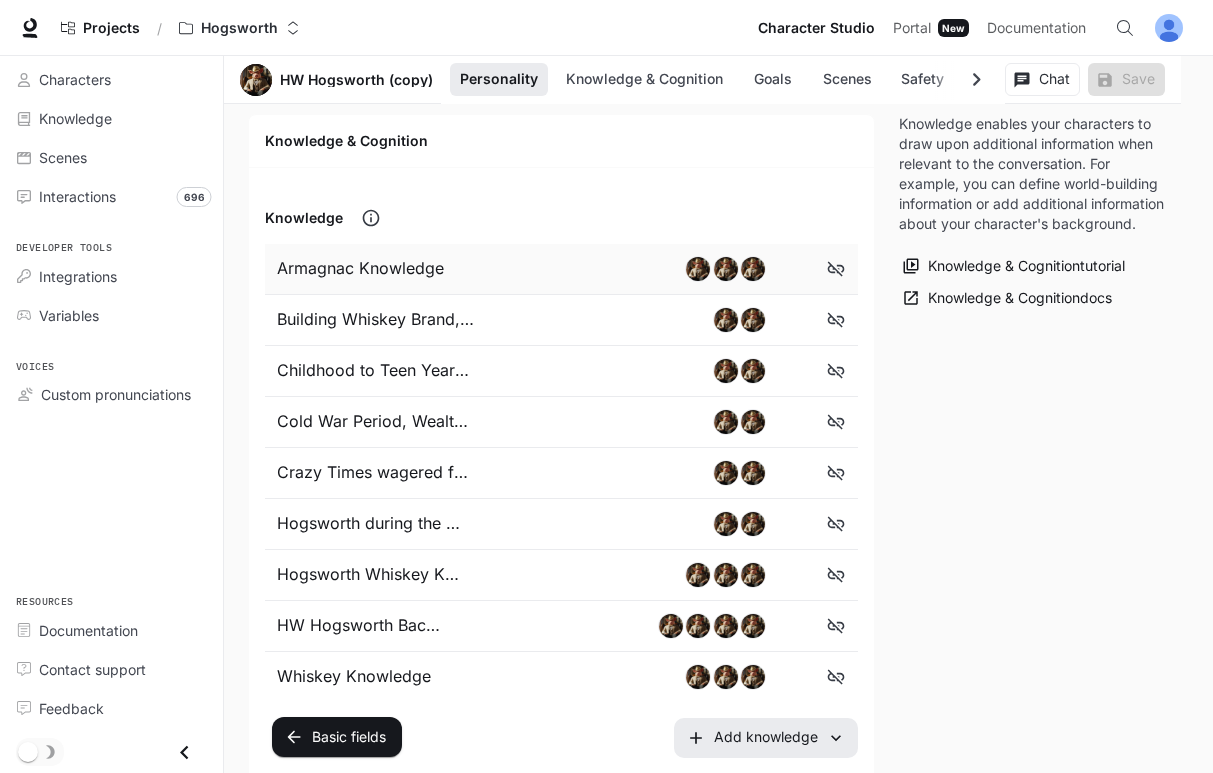 click on "Armagnac Knowledge" at bounding box center (369, 269) 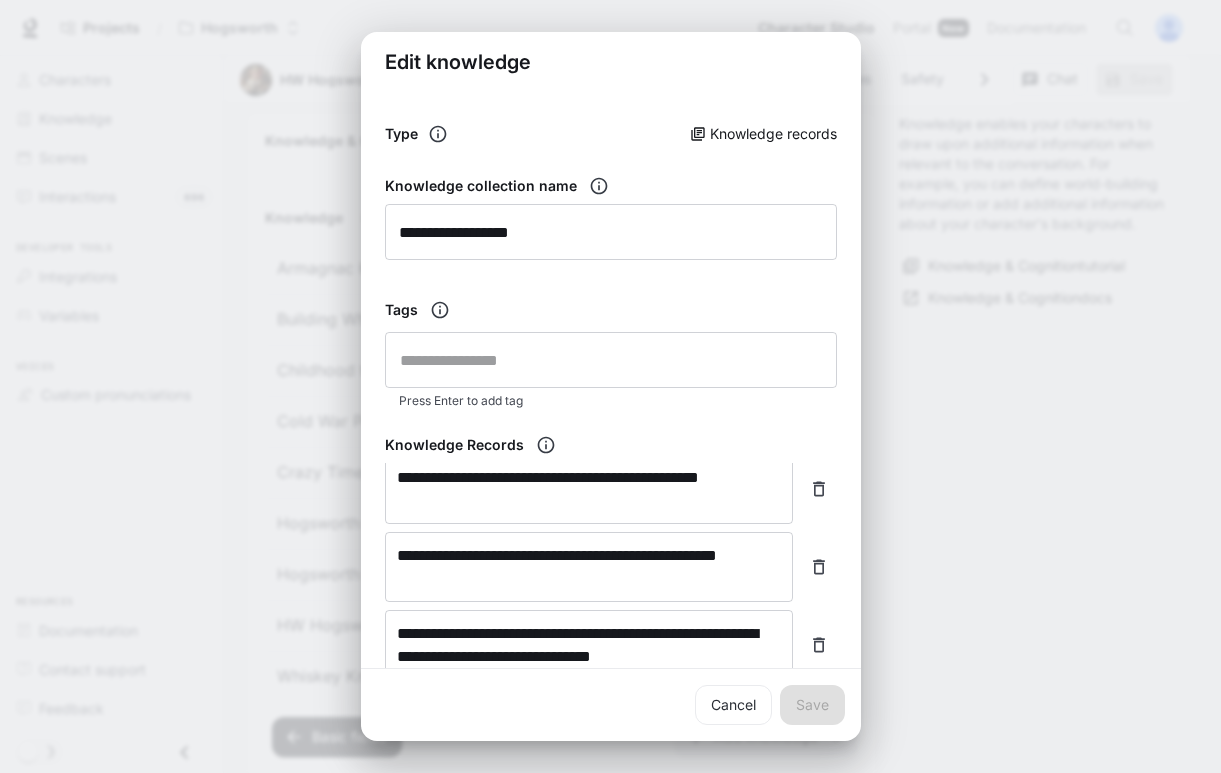 scroll, scrollTop: 1789, scrollLeft: 0, axis: vertical 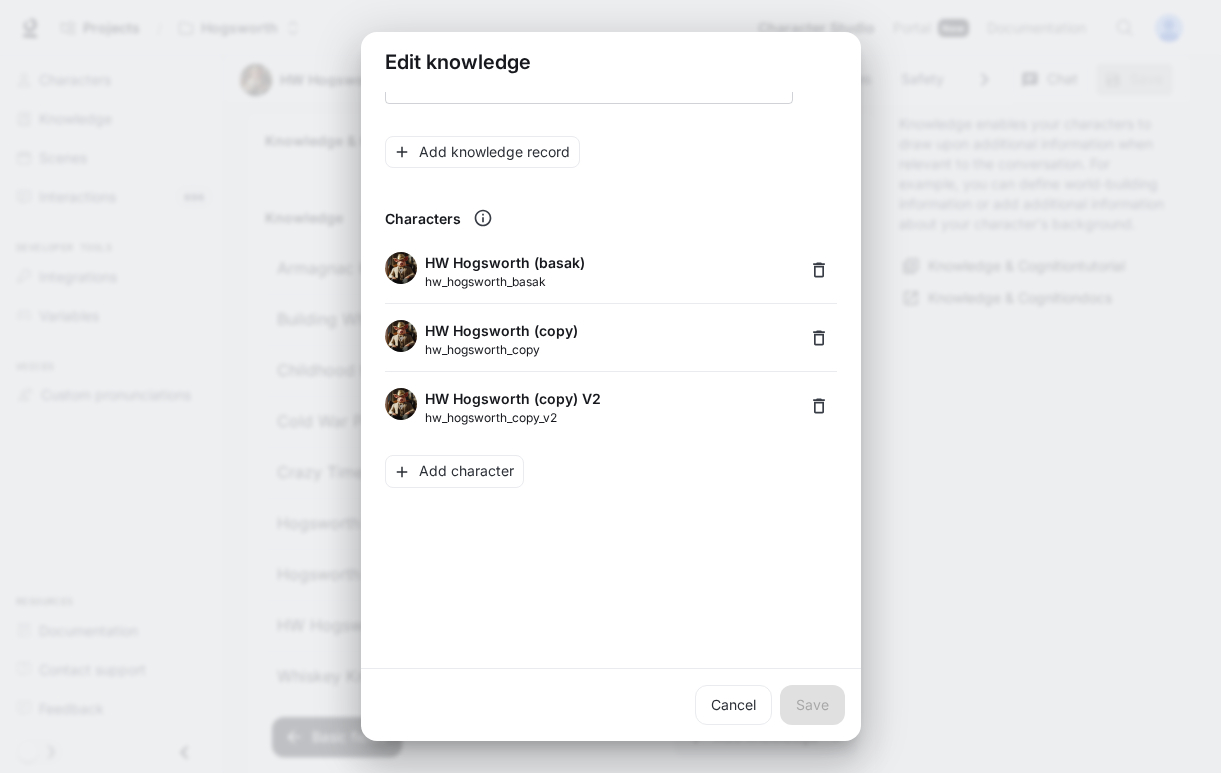 click on "**********" at bounding box center [610, 386] 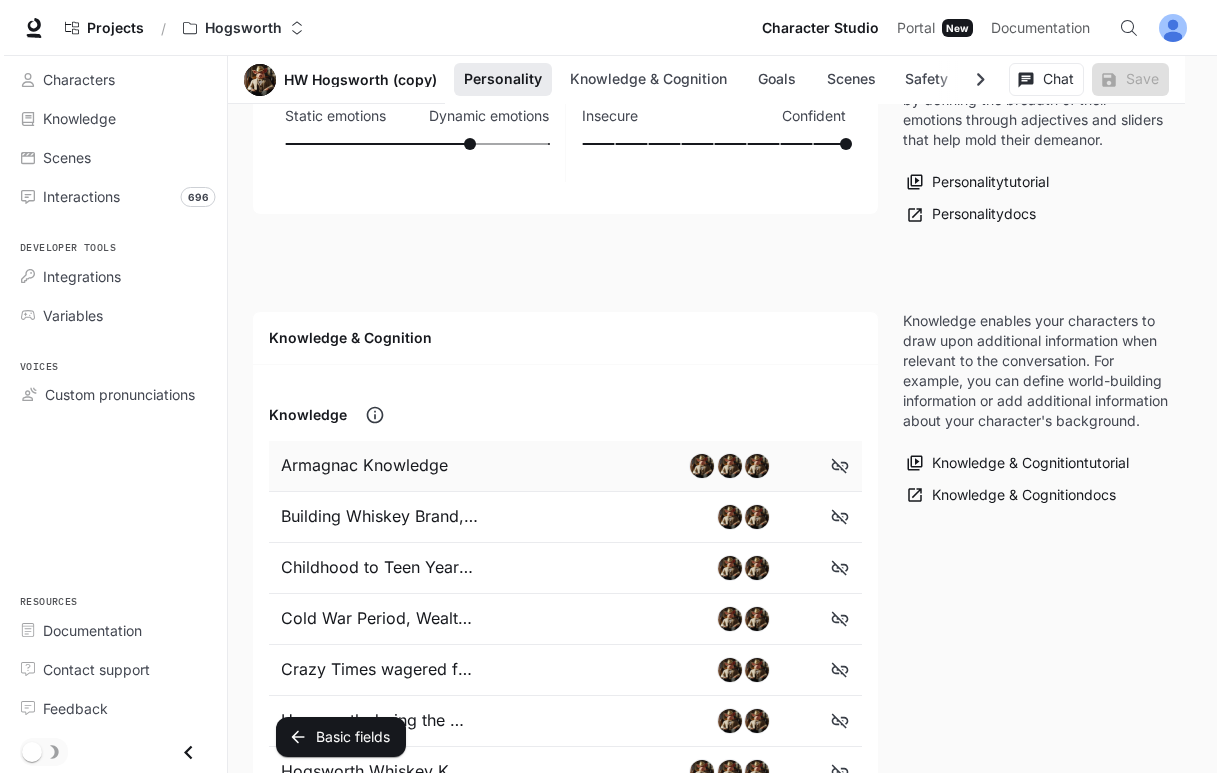 scroll, scrollTop: 906, scrollLeft: 0, axis: vertical 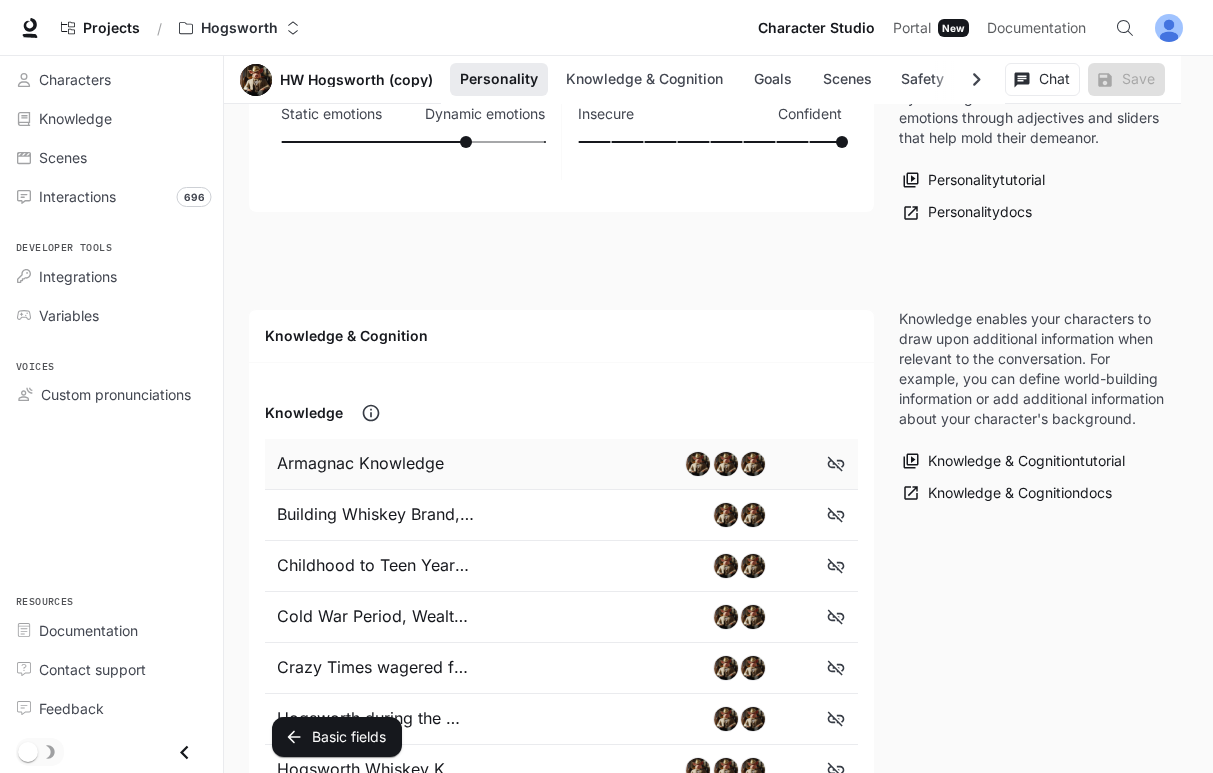 click at bounding box center [561, 464] 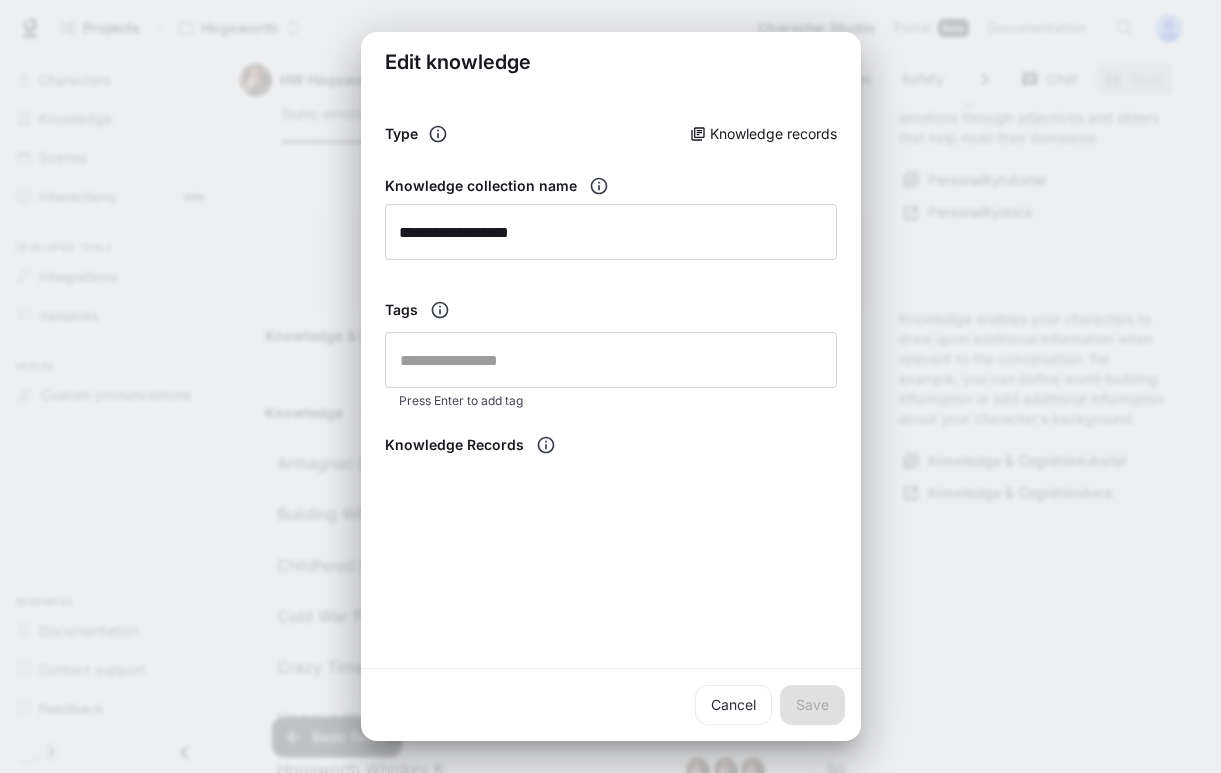 scroll, scrollTop: 1881, scrollLeft: 0, axis: vertical 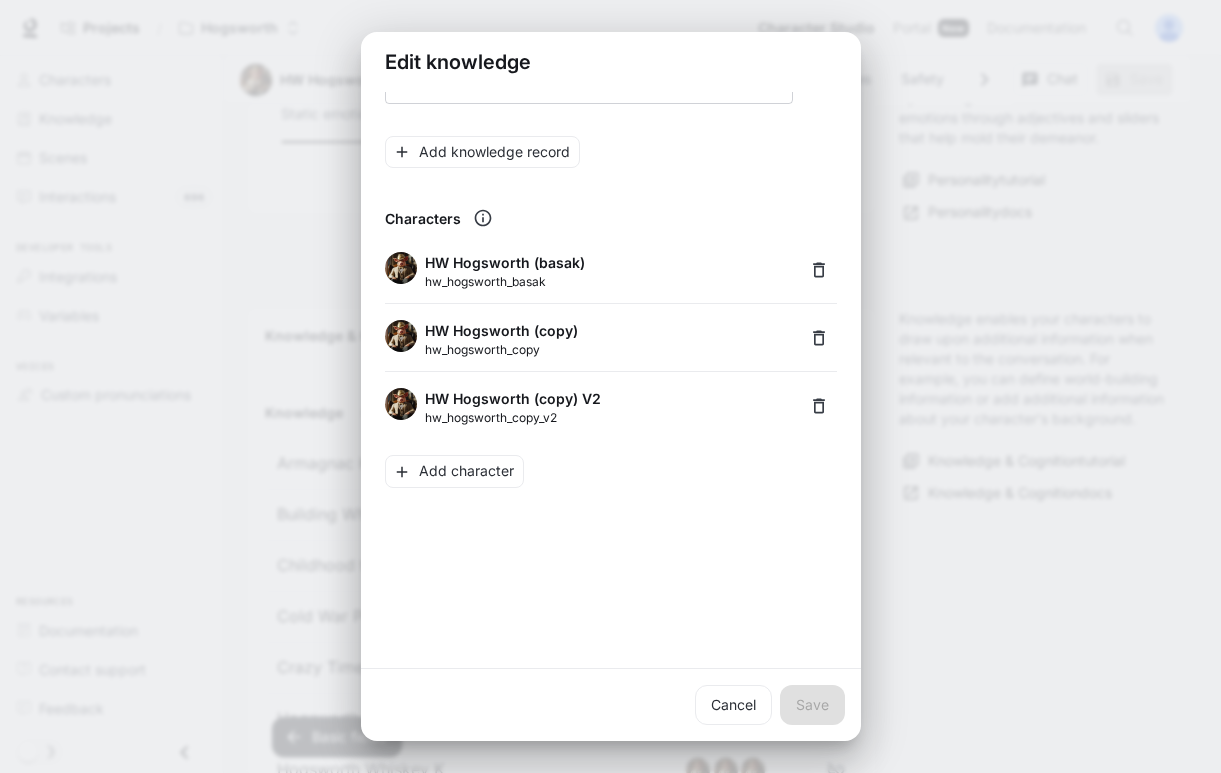 drag, startPoint x: 808, startPoint y: 404, endPoint x: 916, endPoint y: 567, distance: 195.53261 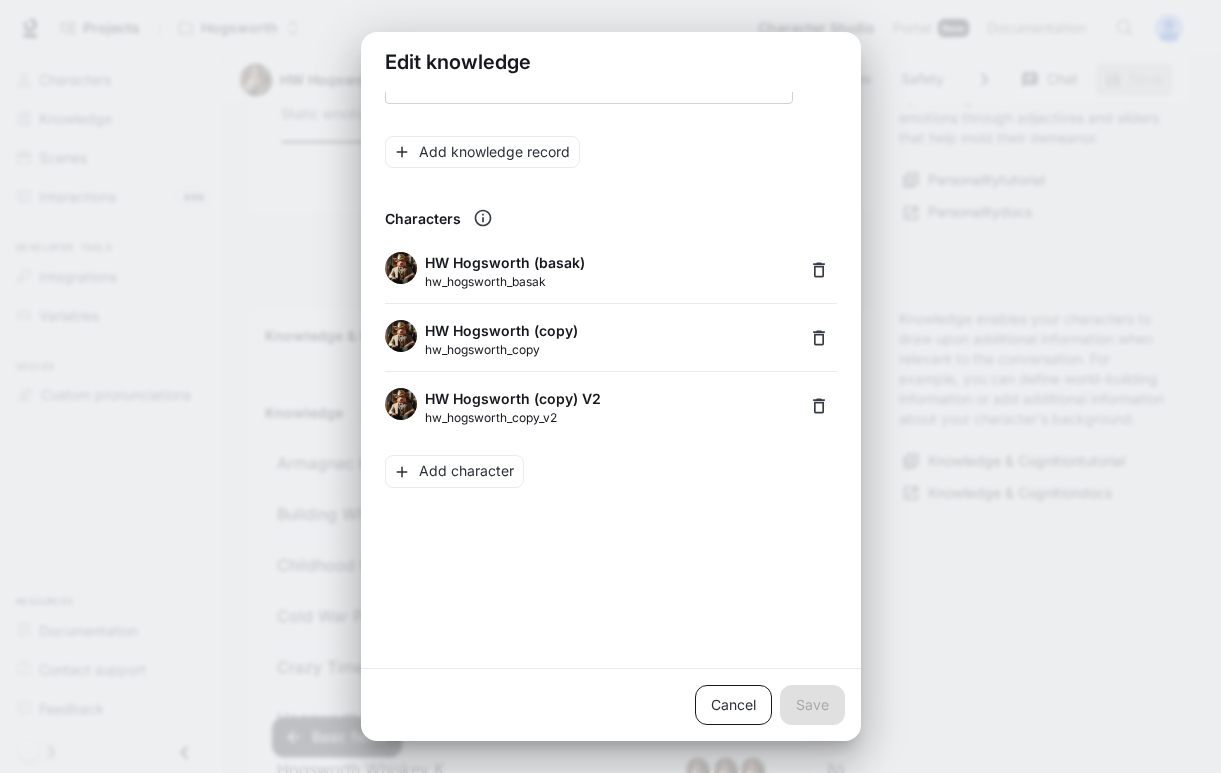 click on "Cancel" at bounding box center (733, 705) 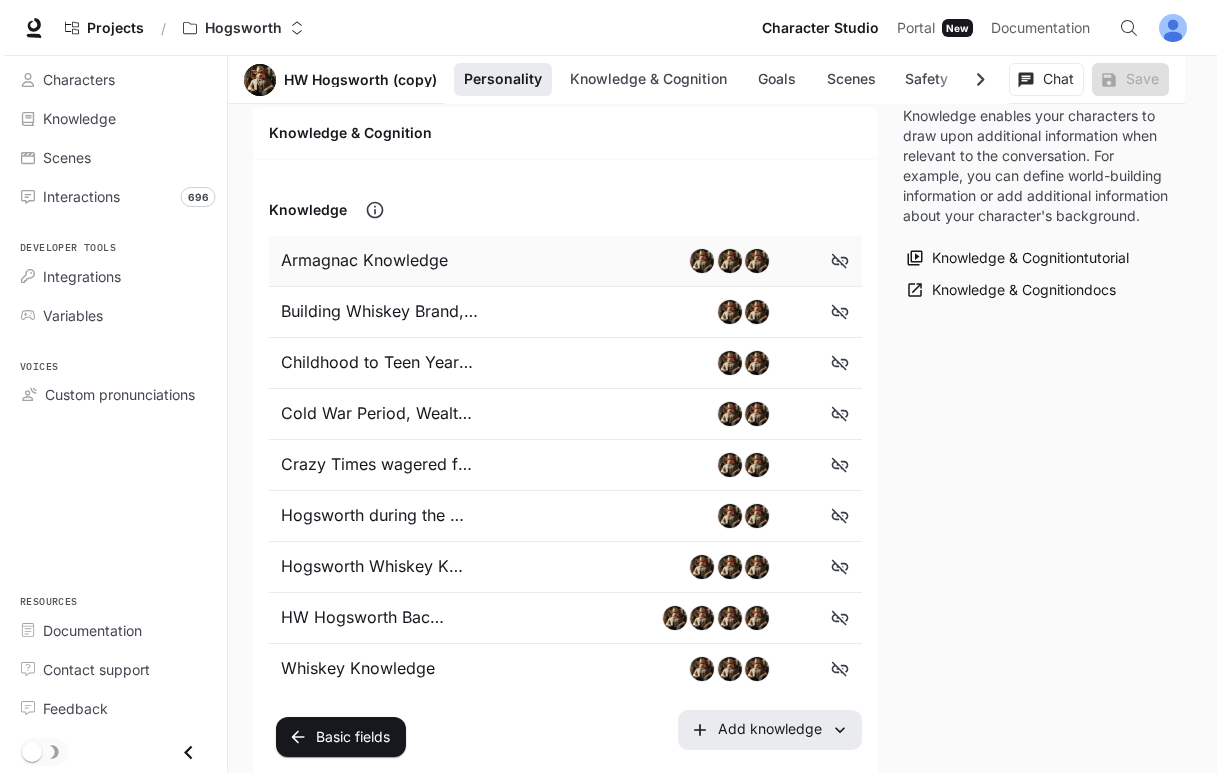 scroll, scrollTop: 1110, scrollLeft: 0, axis: vertical 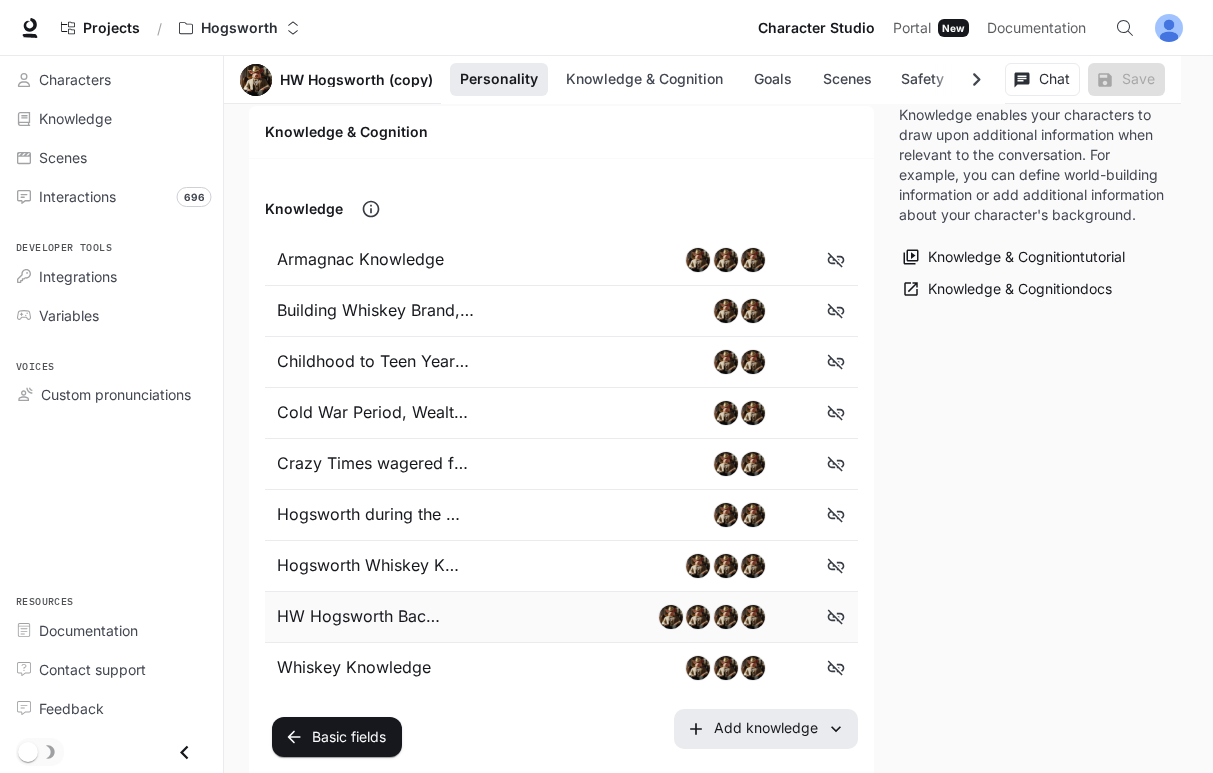 click at bounding box center (540, 617) 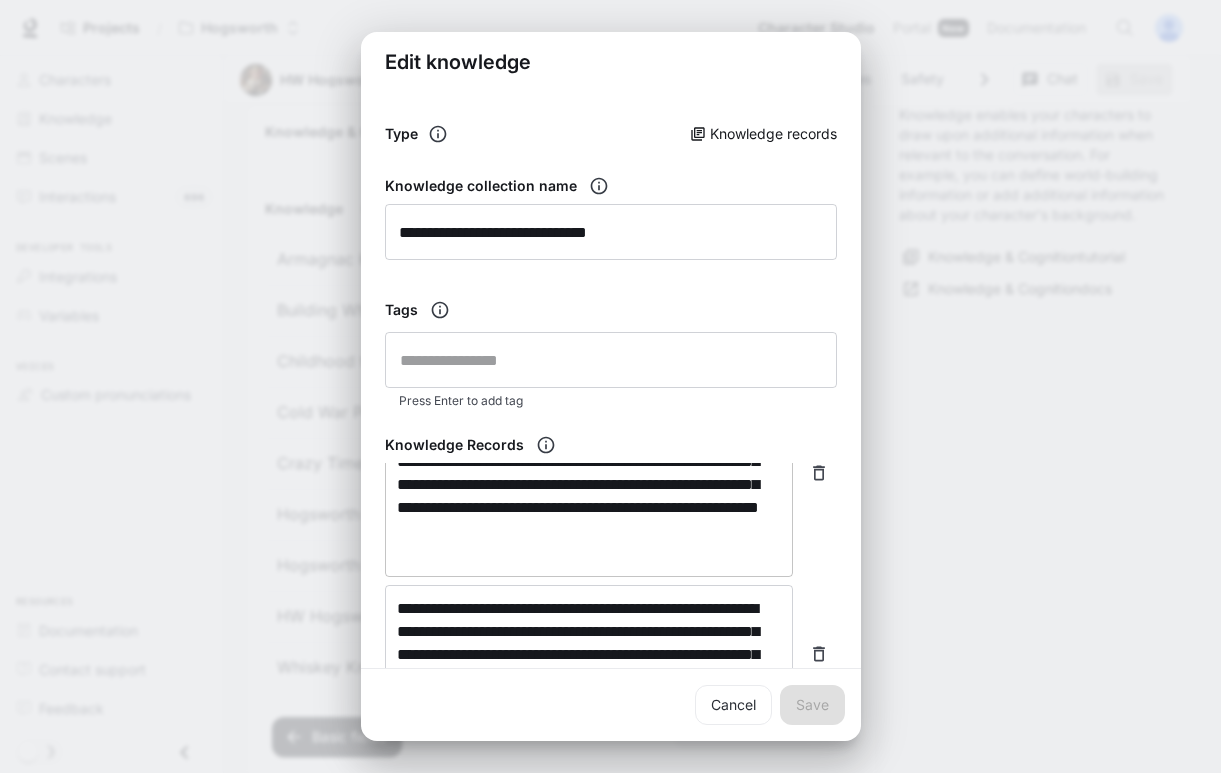 scroll, scrollTop: 317, scrollLeft: 0, axis: vertical 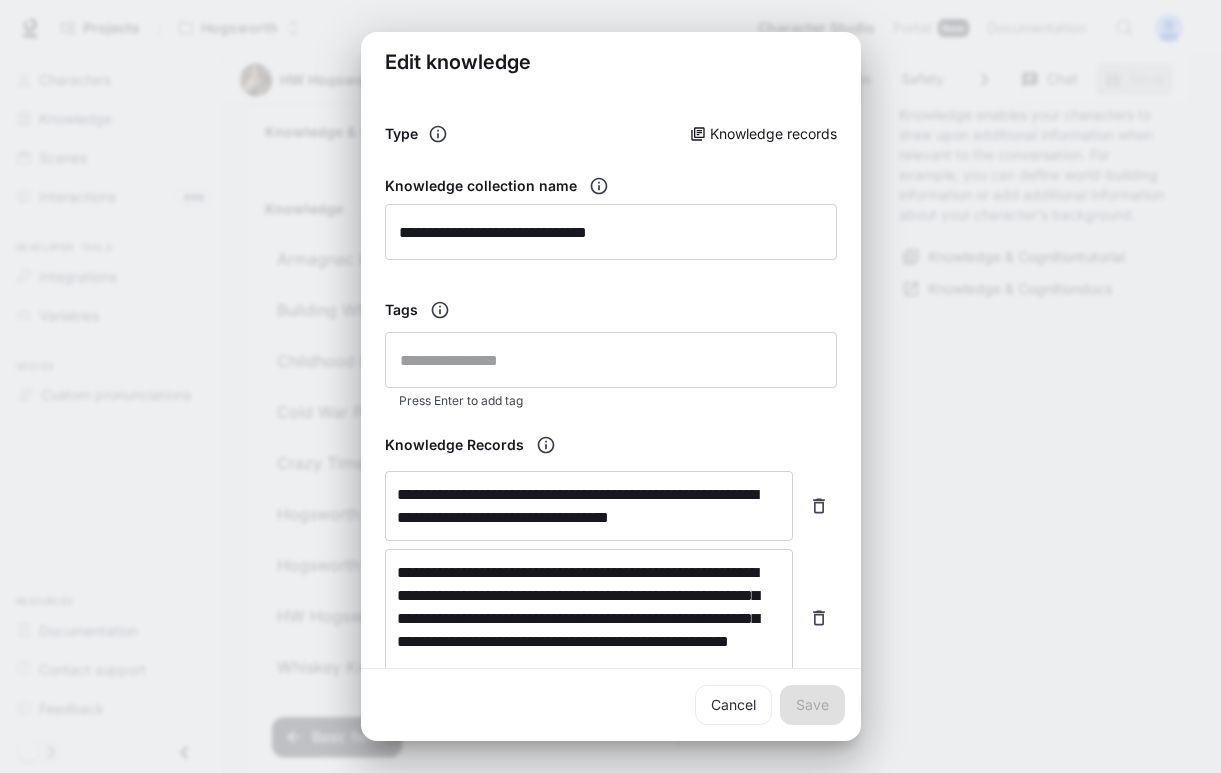 click on "**********" at bounding box center [610, 386] 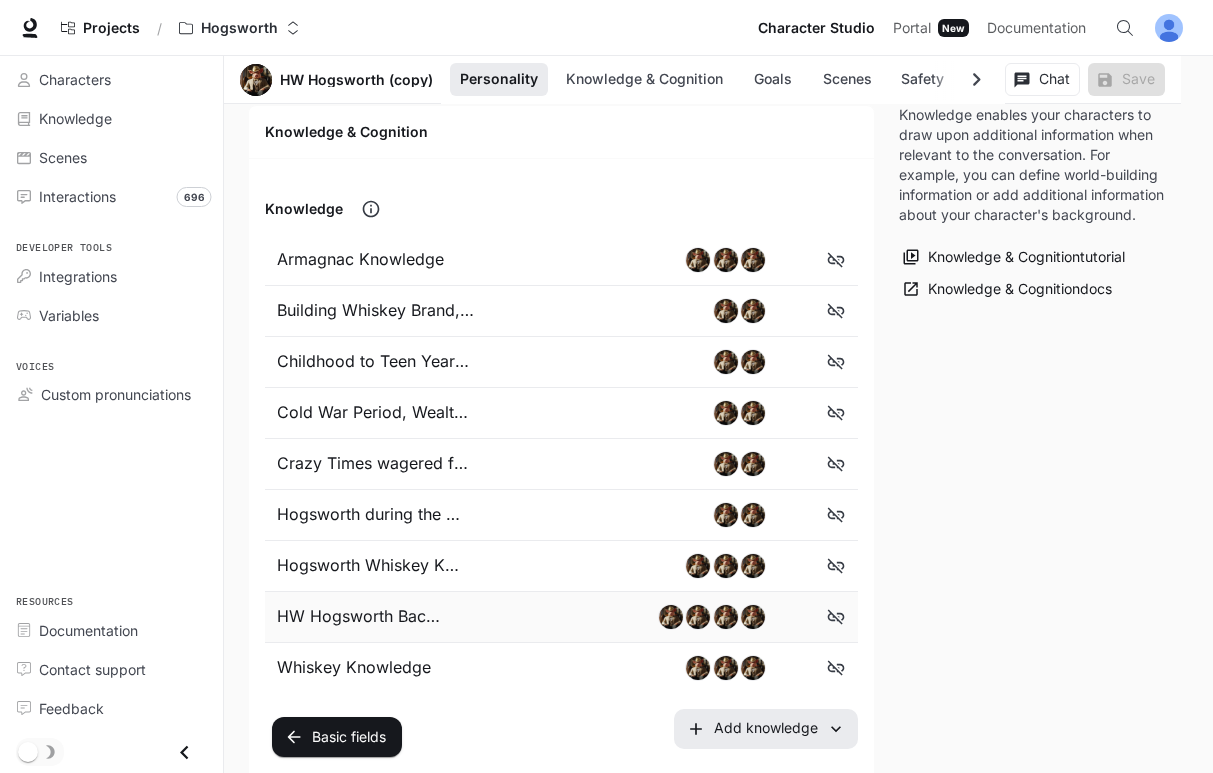 click on "HW Hogsworth Back Story (1).pdf" at bounding box center [362, 617] 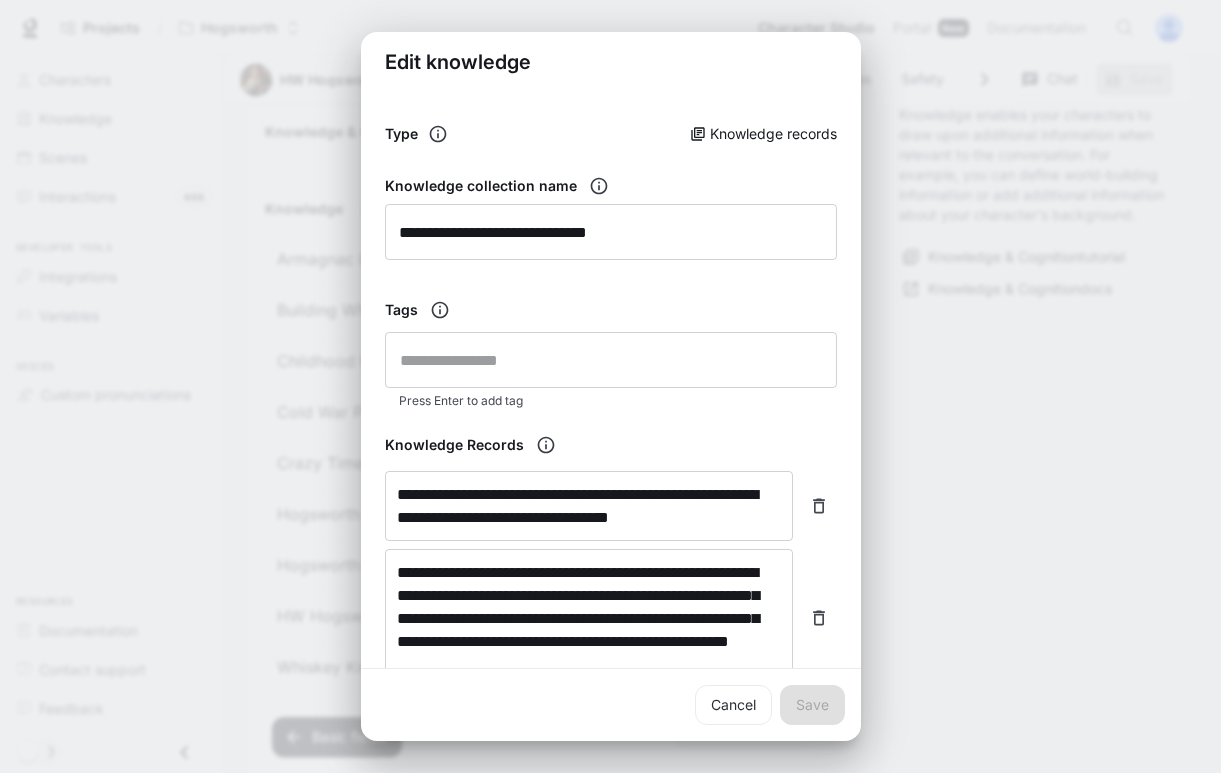 click on "**********" at bounding box center [610, 386] 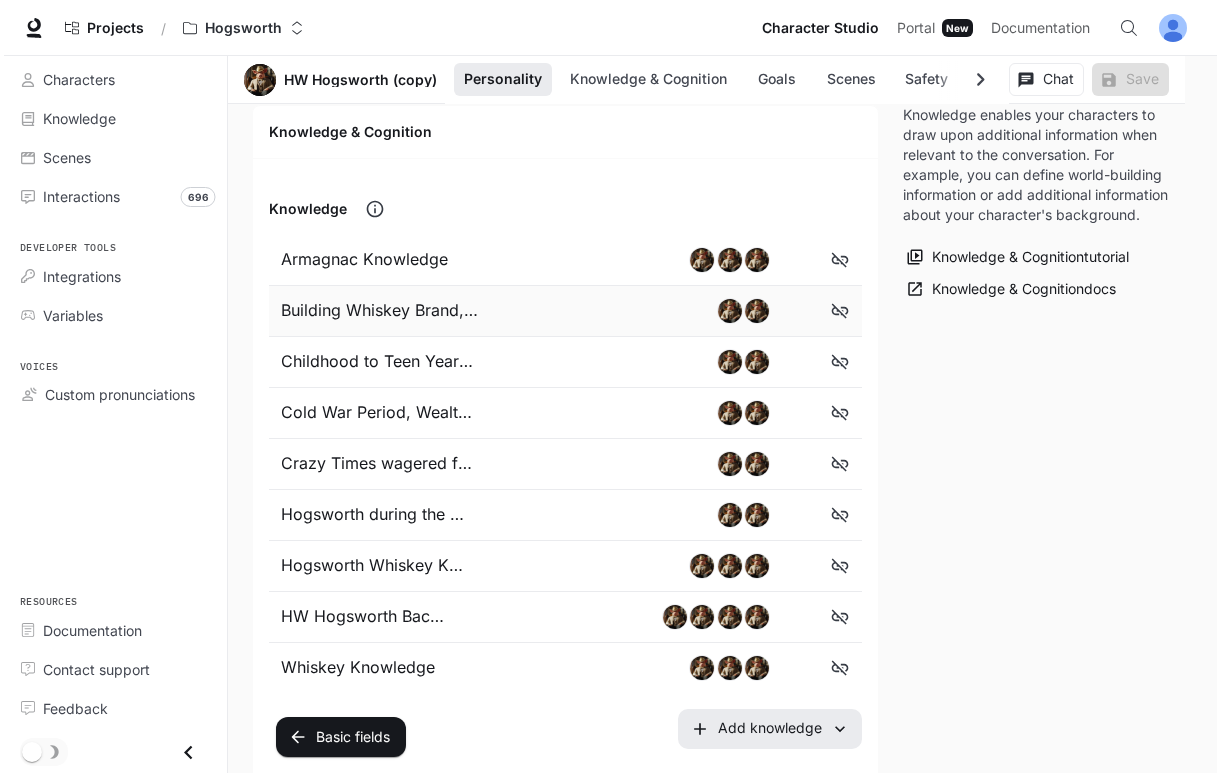 scroll, scrollTop: 1054, scrollLeft: 0, axis: vertical 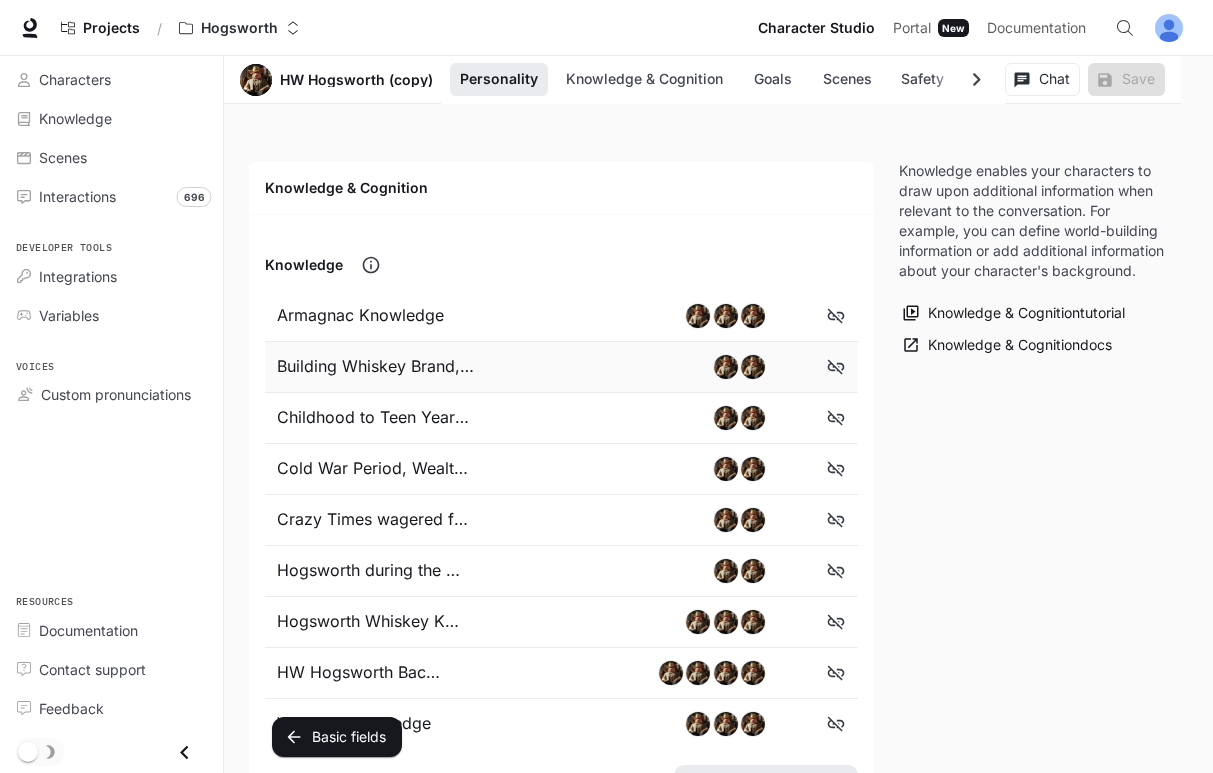 click on "Building Whiskey Brand, American Greatness" at bounding box center (376, 367) 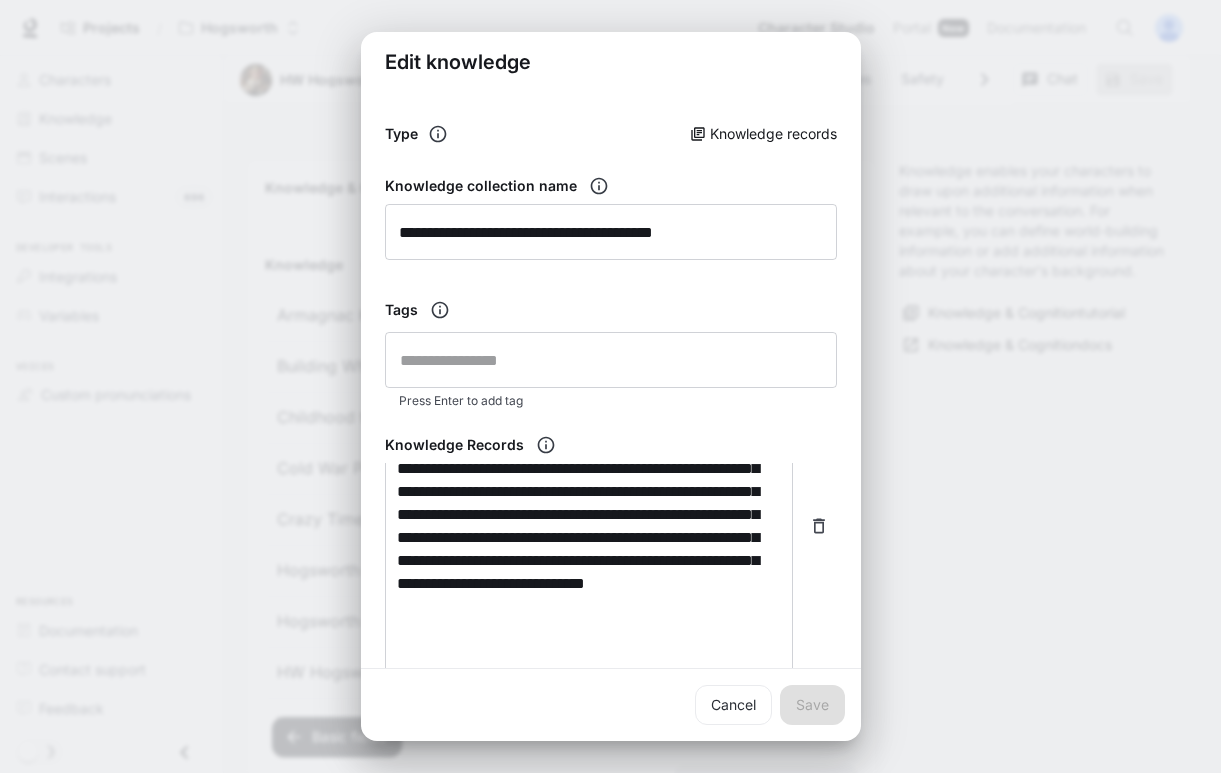 scroll, scrollTop: 800, scrollLeft: 0, axis: vertical 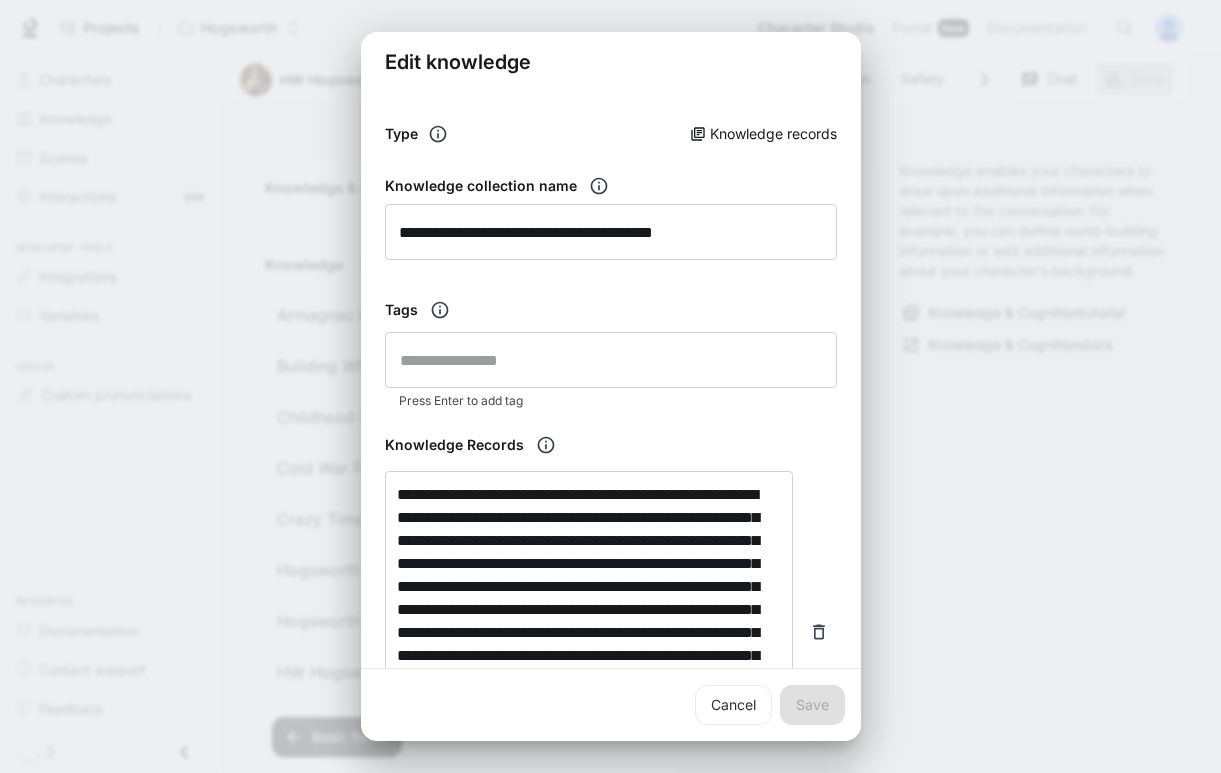 click on "**********" at bounding box center (610, 386) 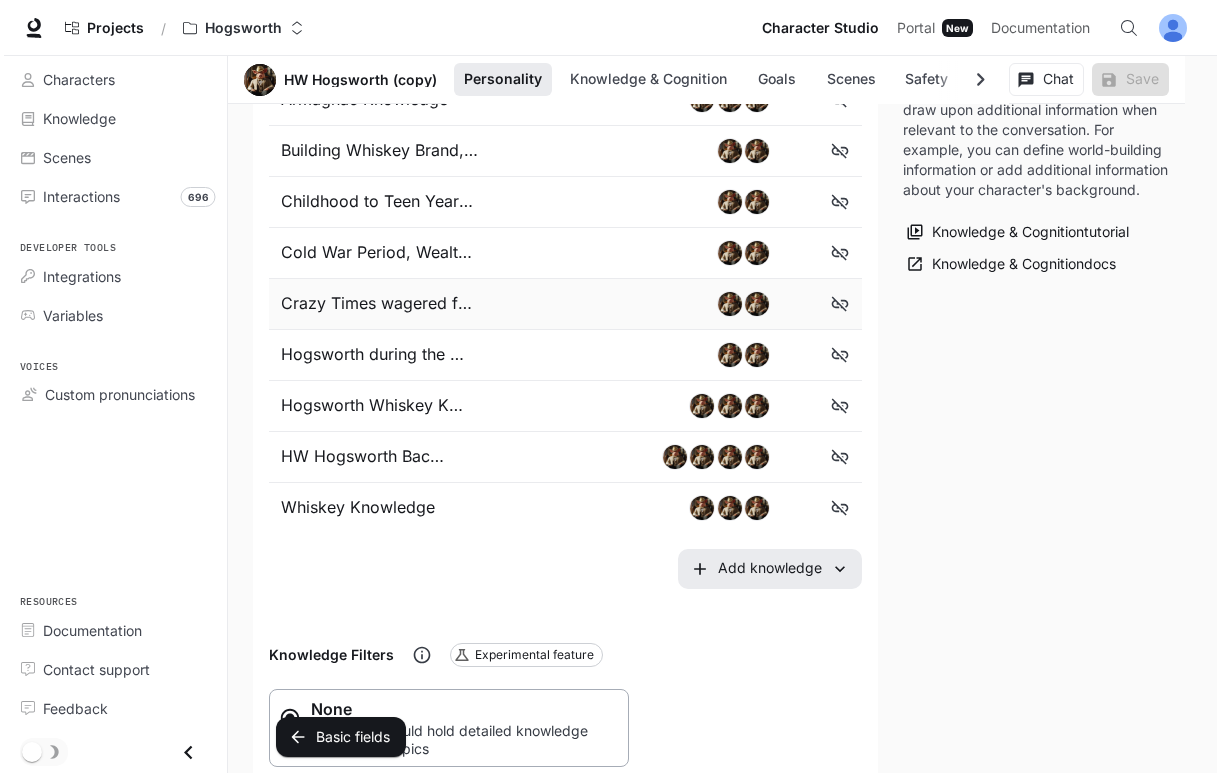 scroll, scrollTop: 1280, scrollLeft: 0, axis: vertical 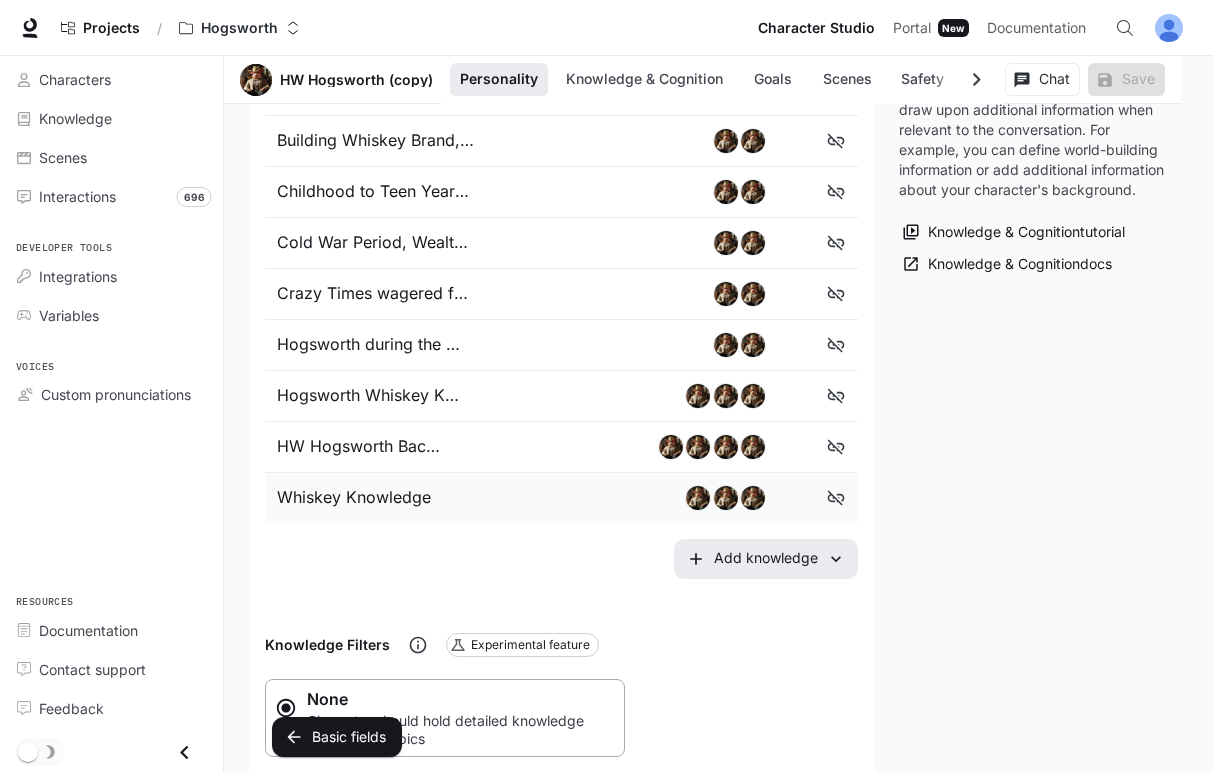 click on "Whiskey Knowledge" at bounding box center (369, 498) 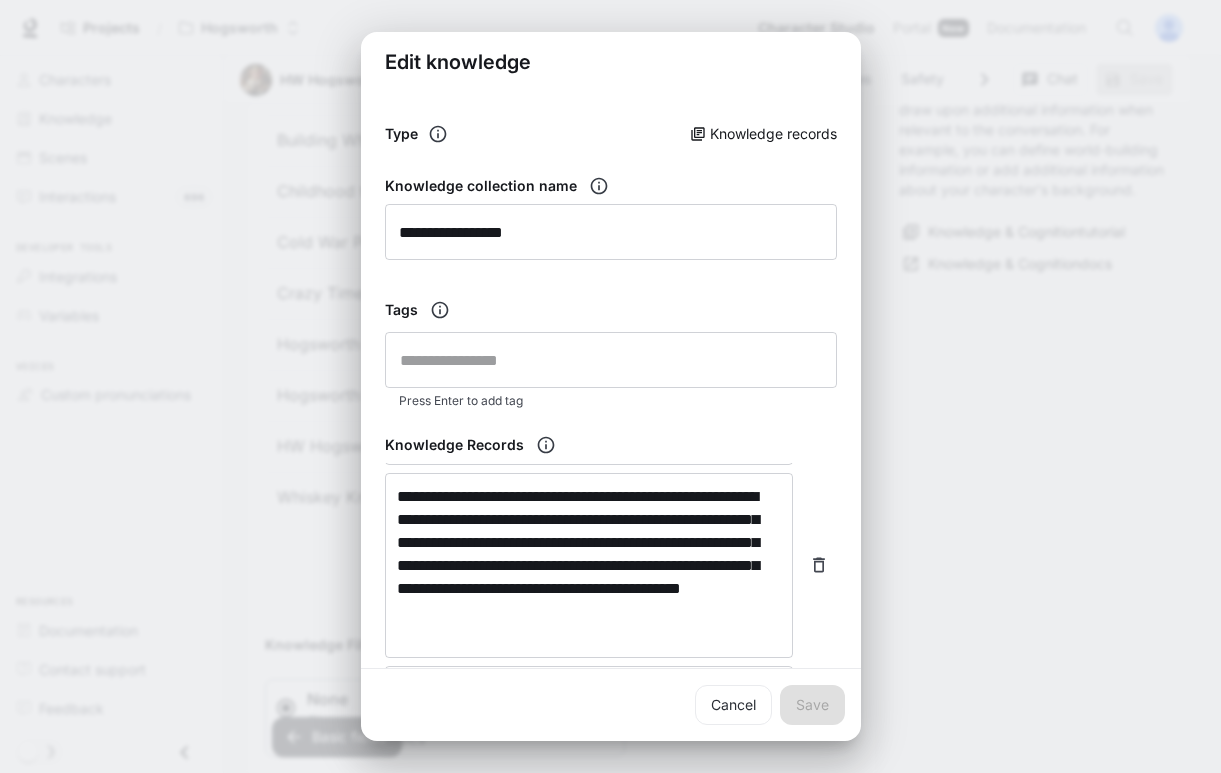 scroll, scrollTop: 1169, scrollLeft: 0, axis: vertical 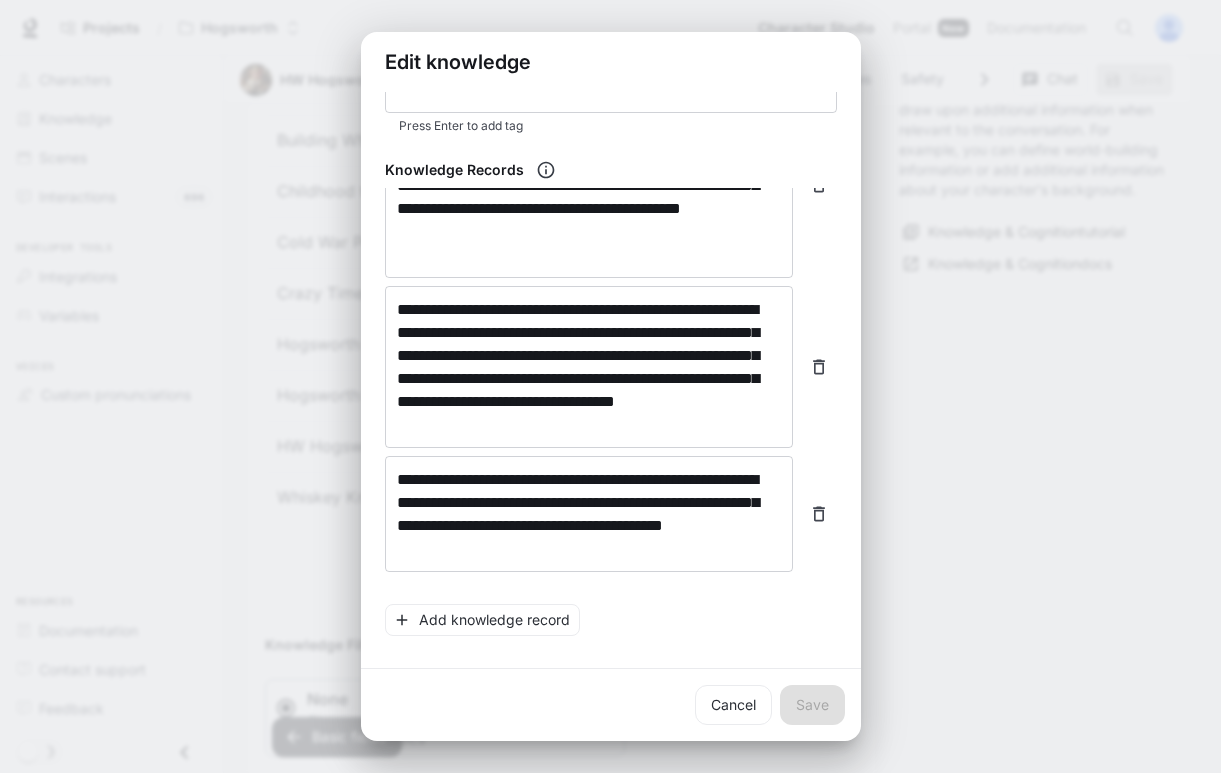 click on "**********" at bounding box center [610, 386] 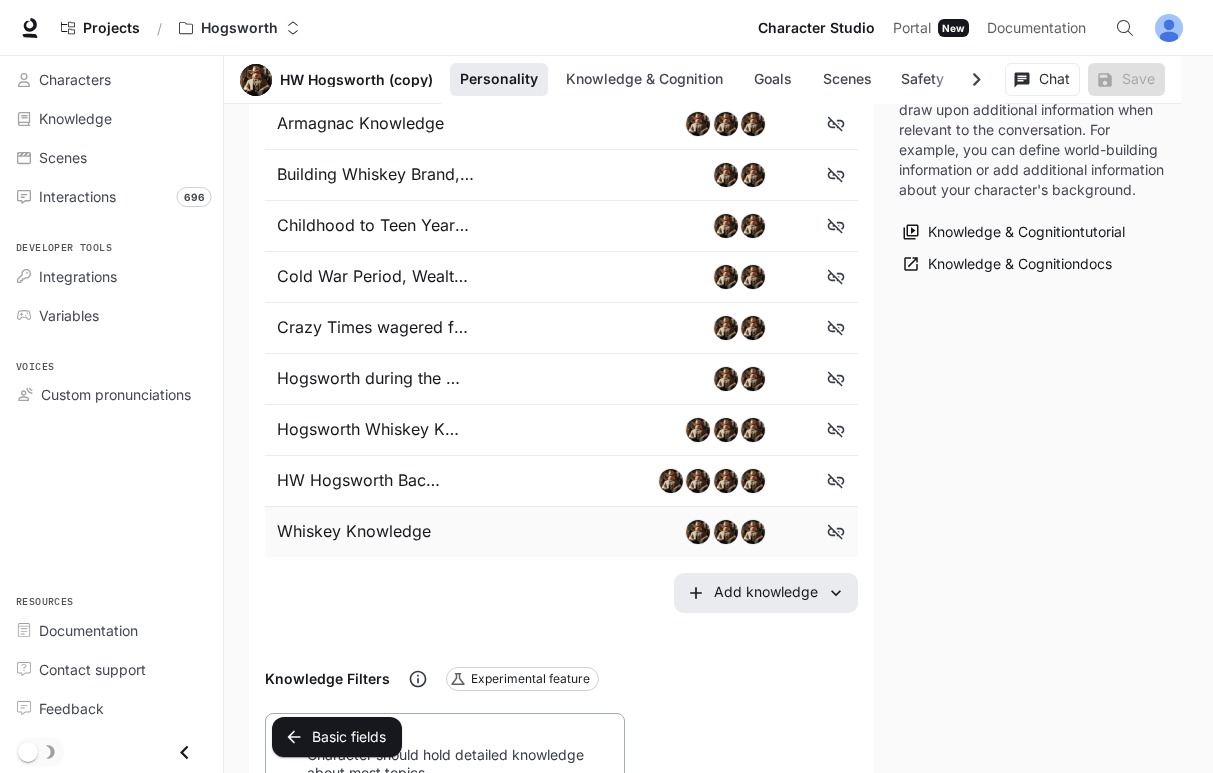 scroll, scrollTop: 1237, scrollLeft: 0, axis: vertical 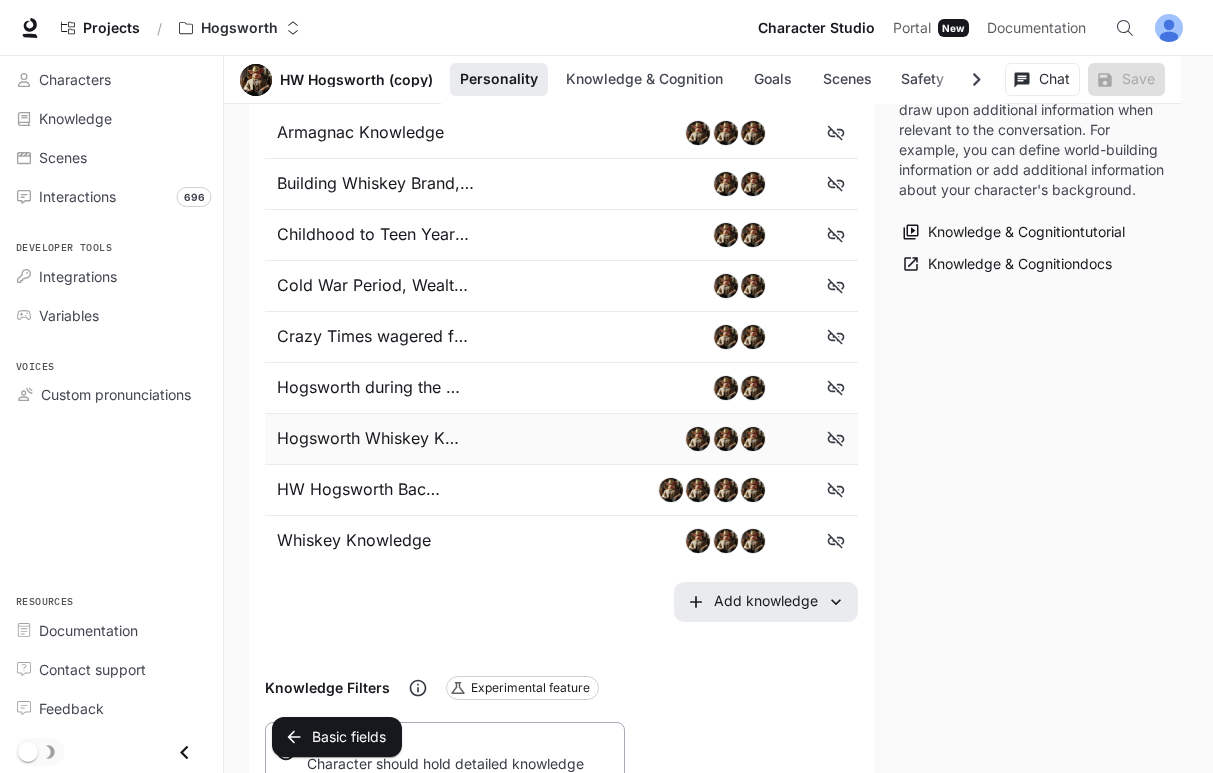click on "Hogsworth Whiskey Knowledge" at bounding box center (369, 439) 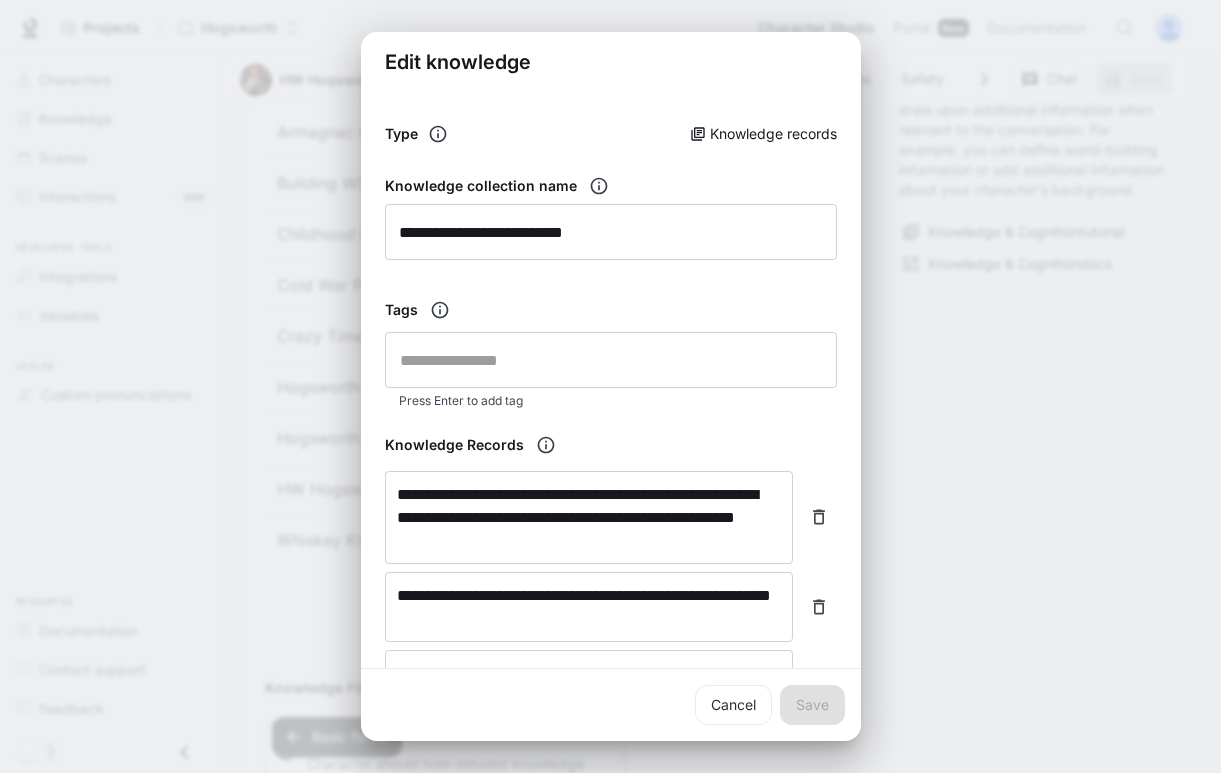 click on "**********" at bounding box center (610, 386) 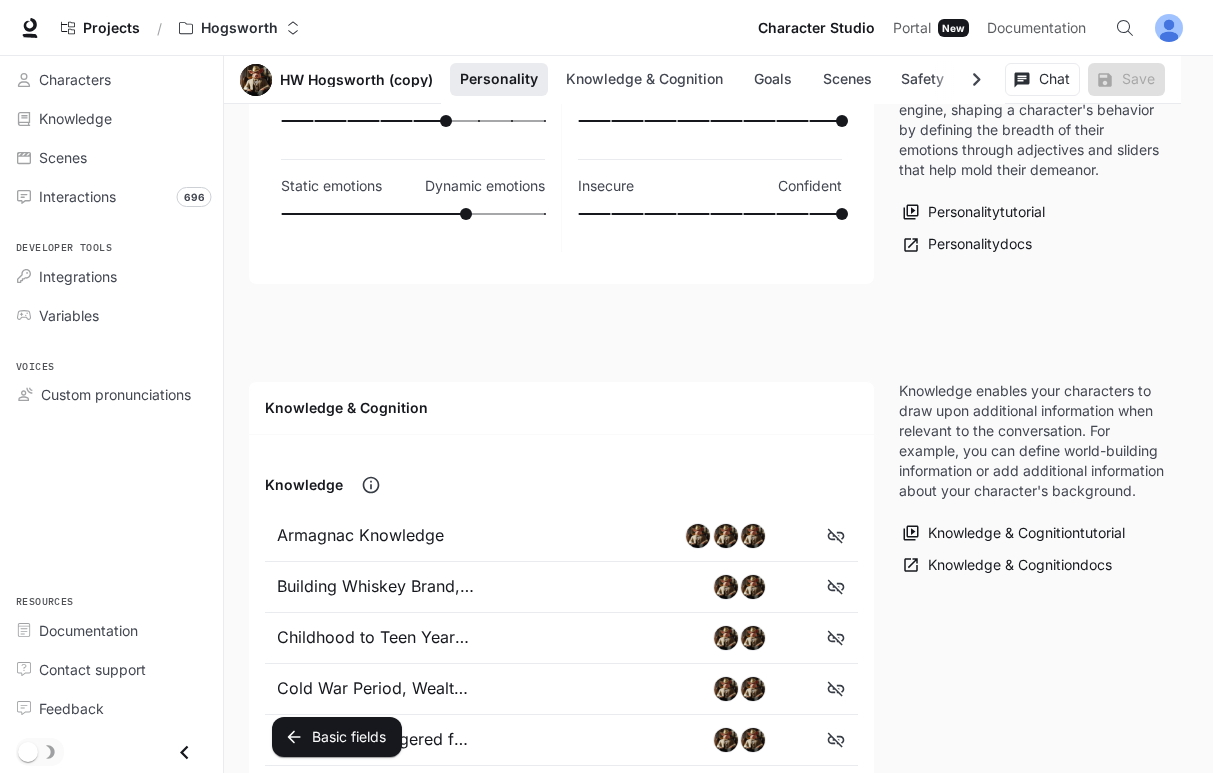 scroll, scrollTop: 0, scrollLeft: 0, axis: both 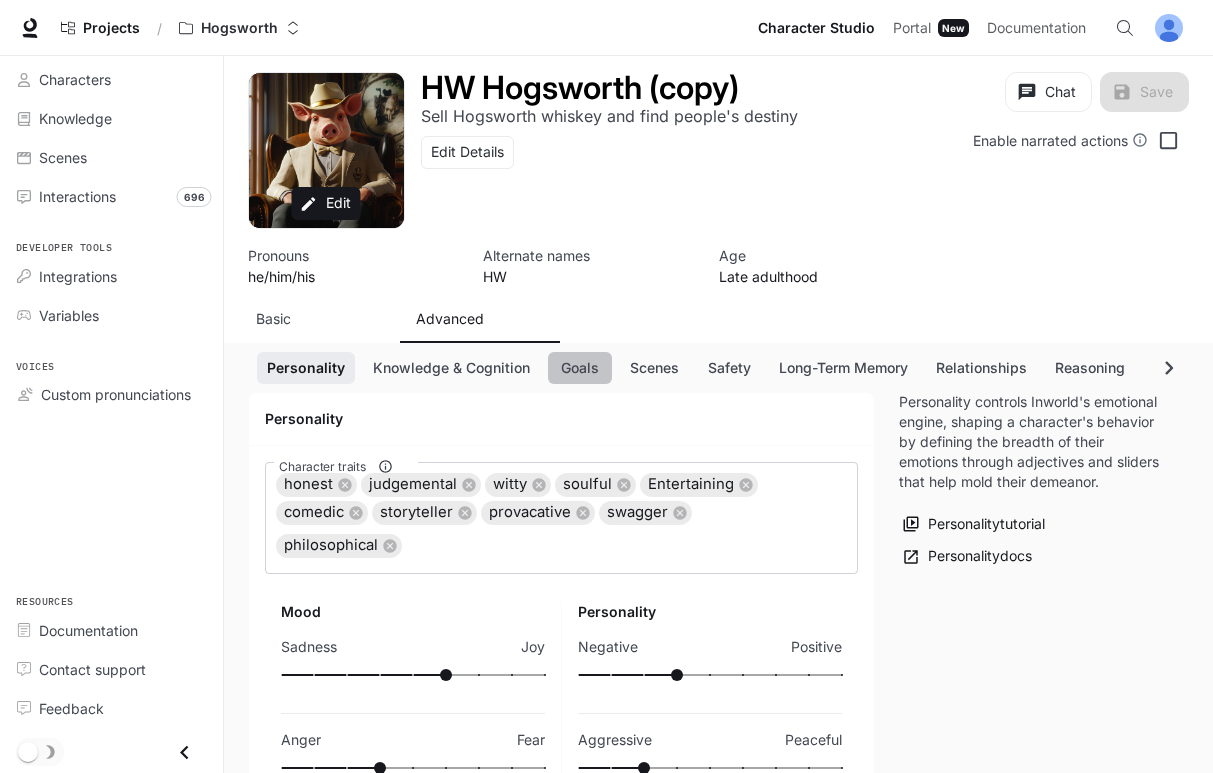click on "Goals" at bounding box center [580, 368] 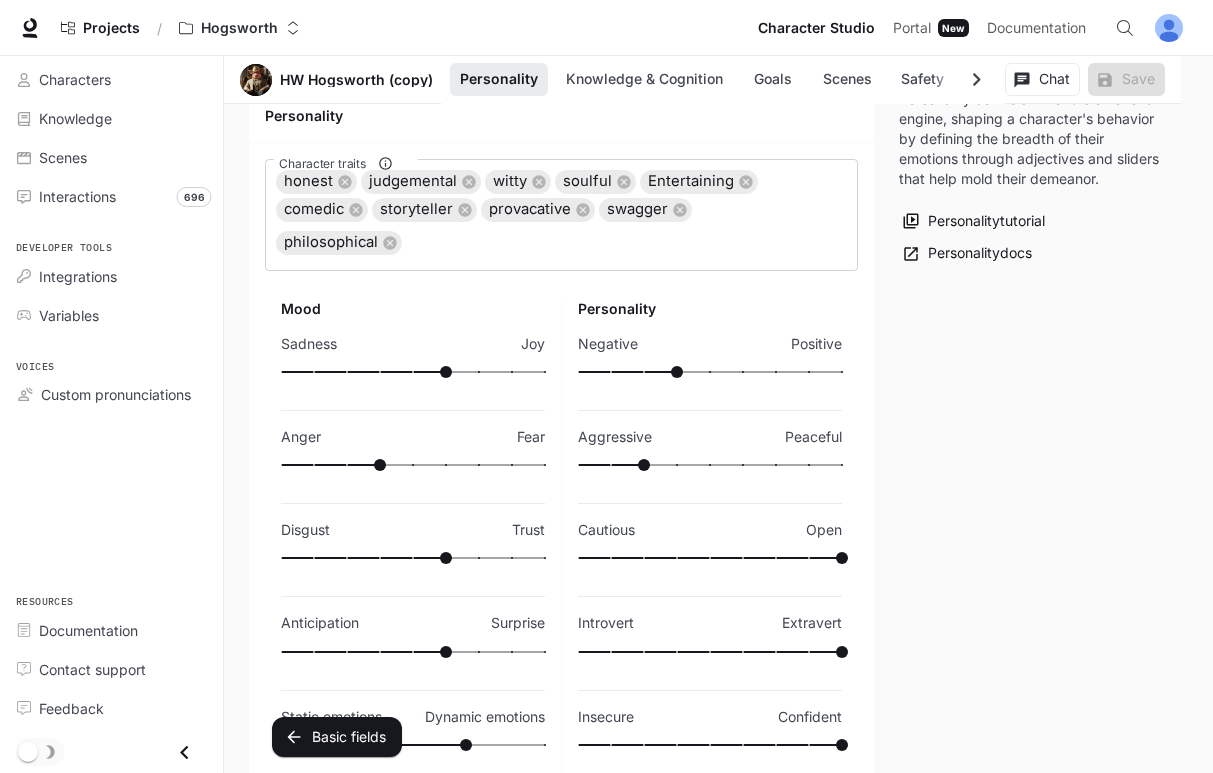 scroll, scrollTop: 0, scrollLeft: 0, axis: both 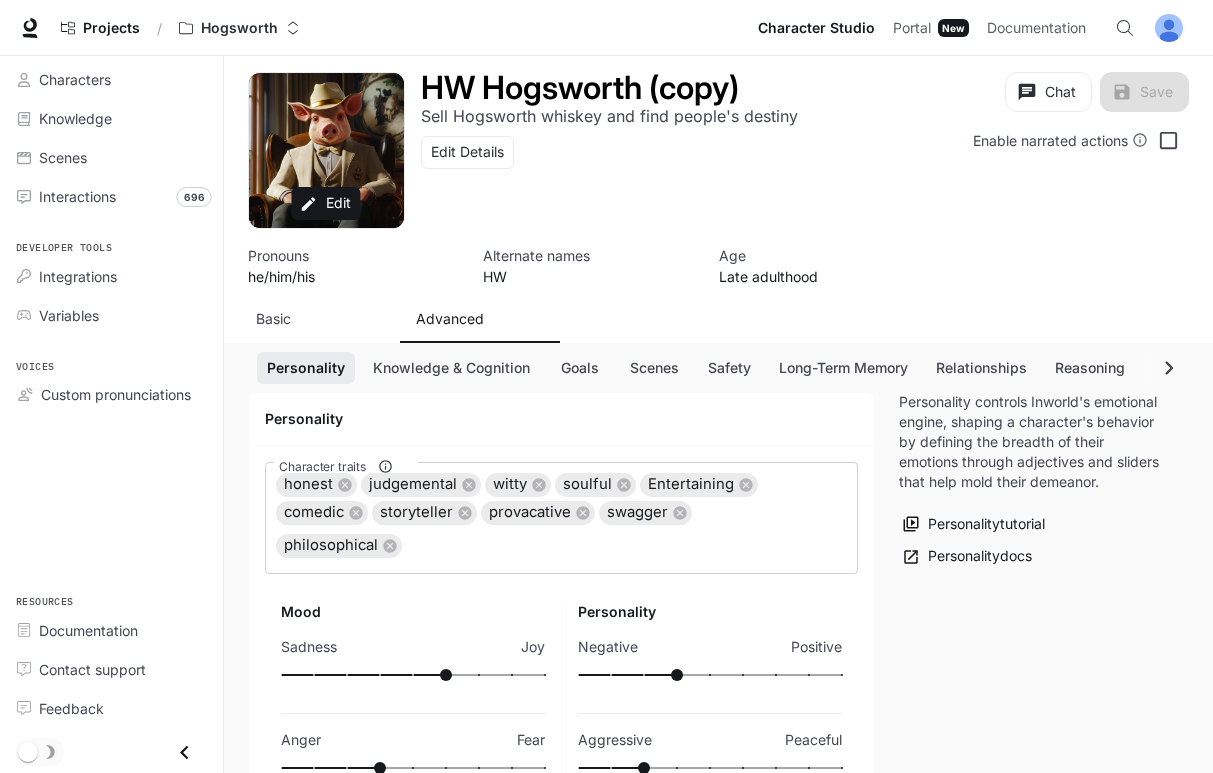 click on "Personality Knowledge & Cognition Goals Scenes Safety Long-Term Memory Relationships Reasoning Model & Prompt" at bounding box center (694, 368) 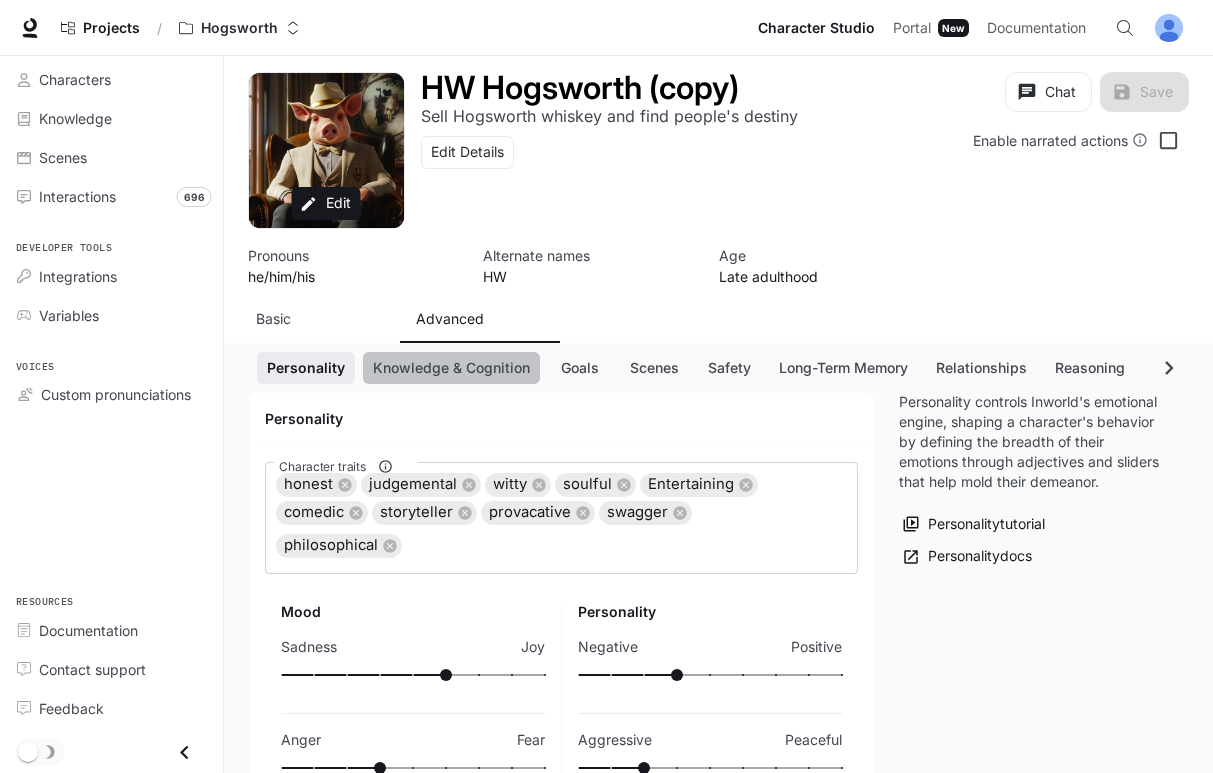 drag, startPoint x: 455, startPoint y: 375, endPoint x: 442, endPoint y: 372, distance: 13.341664 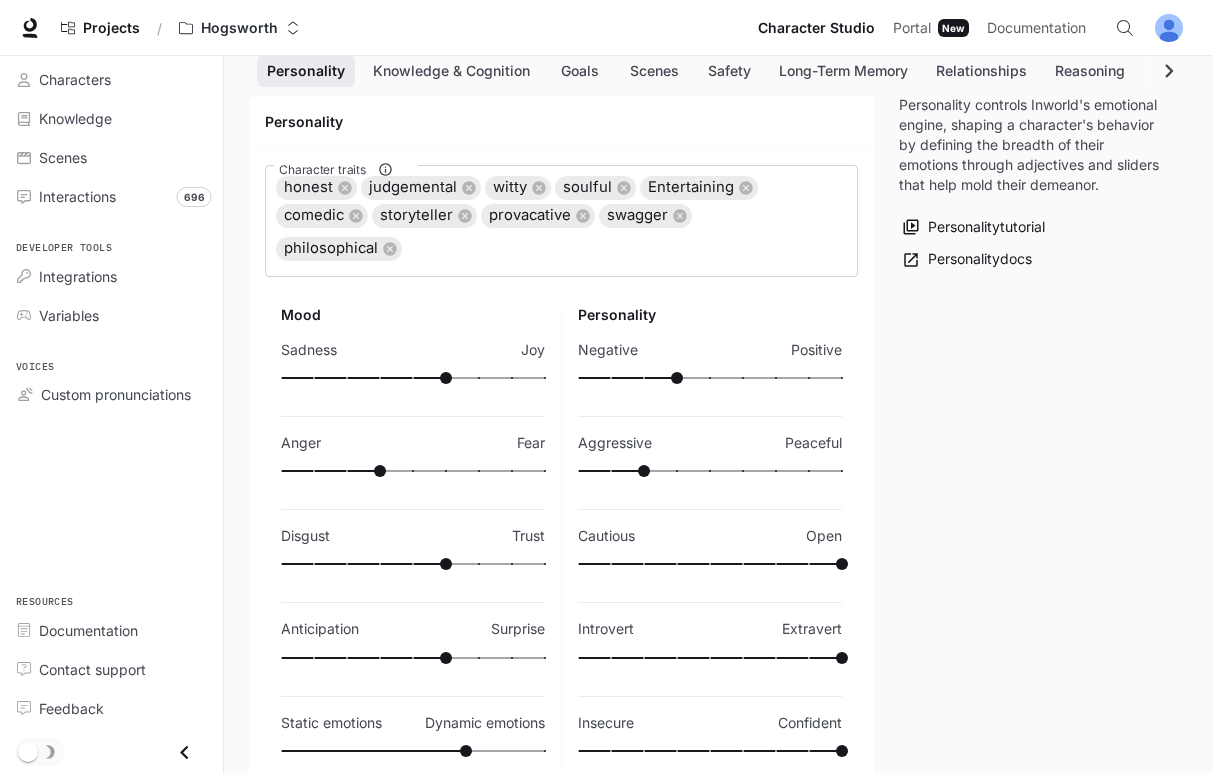 scroll, scrollTop: 530, scrollLeft: 0, axis: vertical 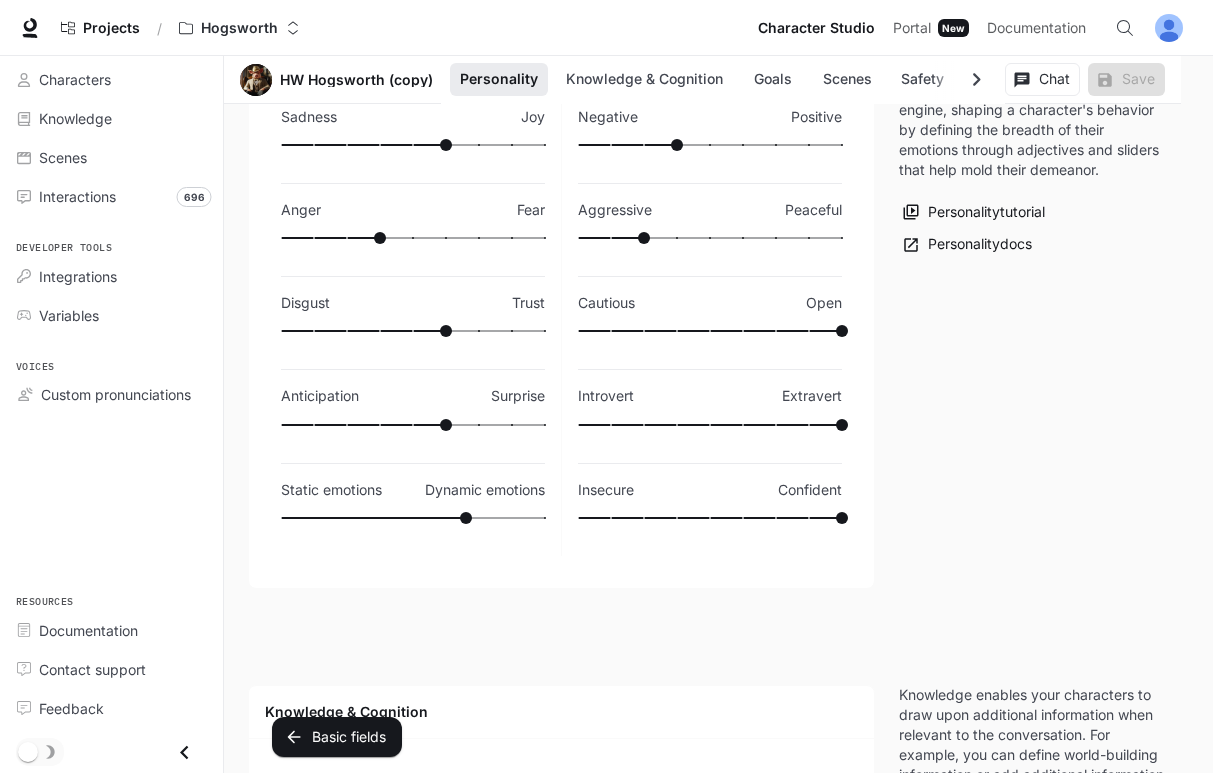 type on "***" 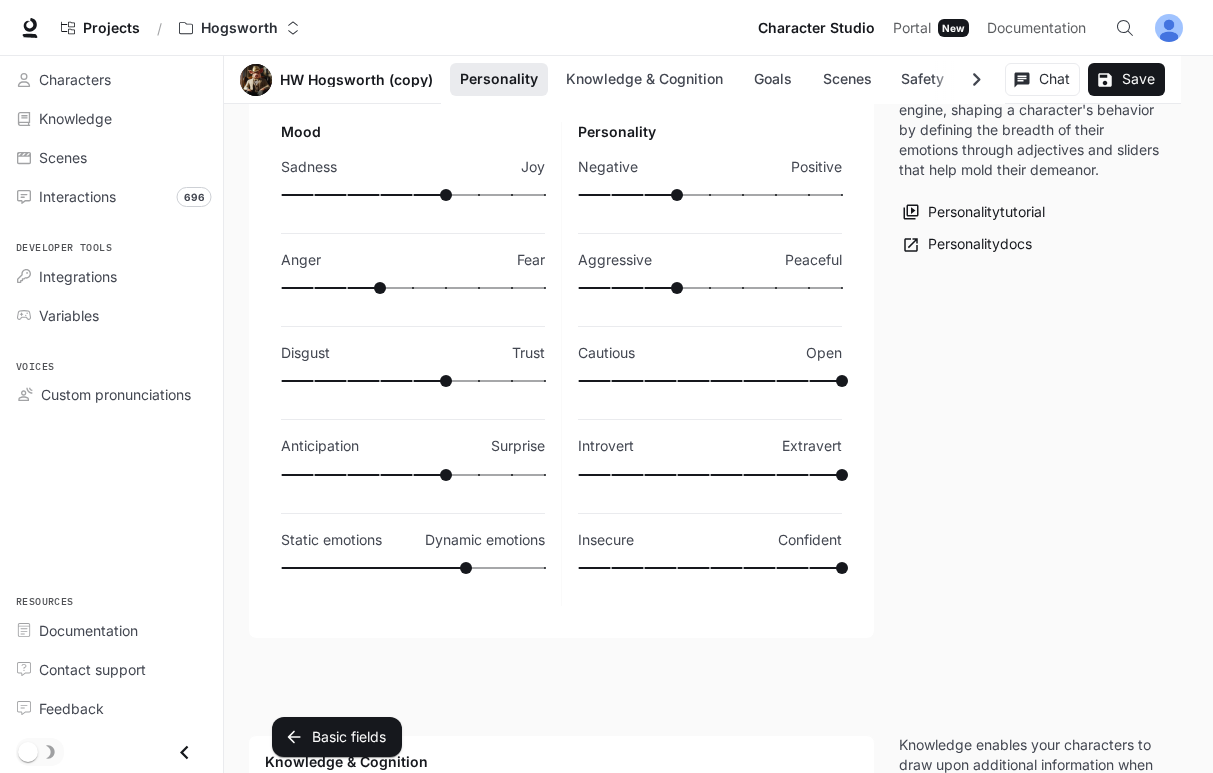 scroll, scrollTop: 456, scrollLeft: 0, axis: vertical 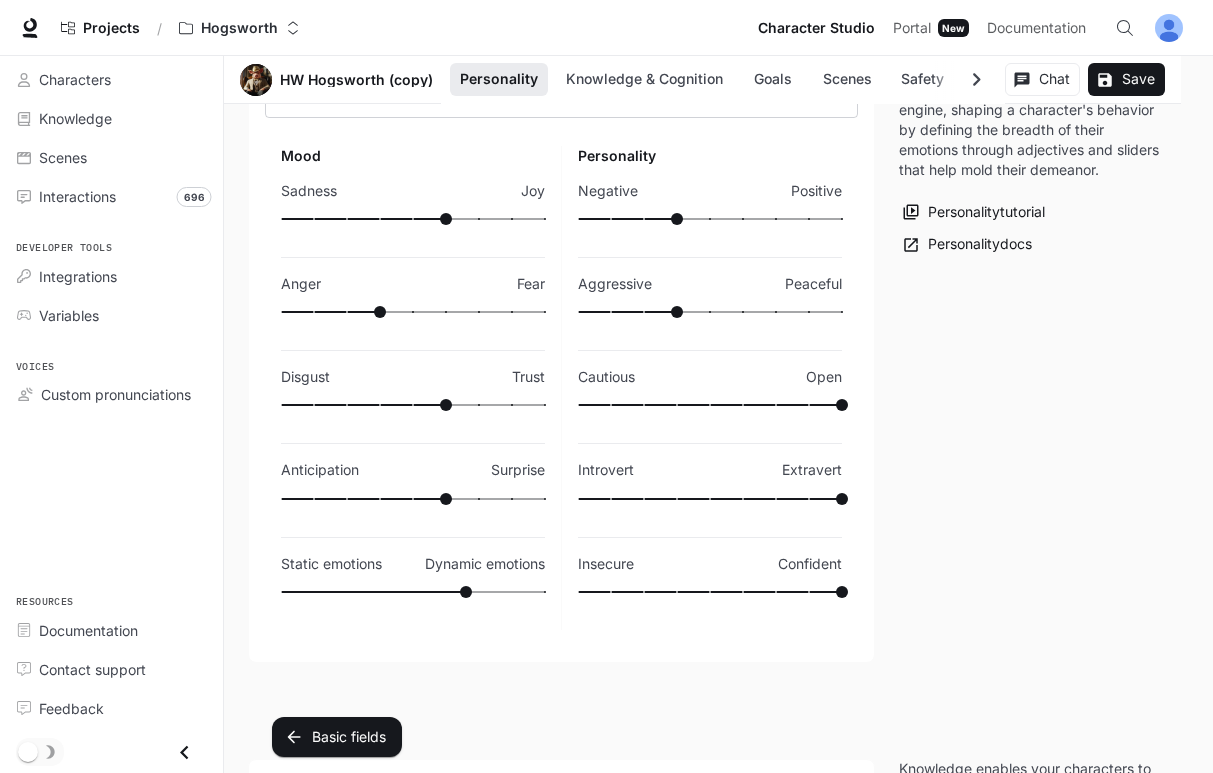 type on "*" 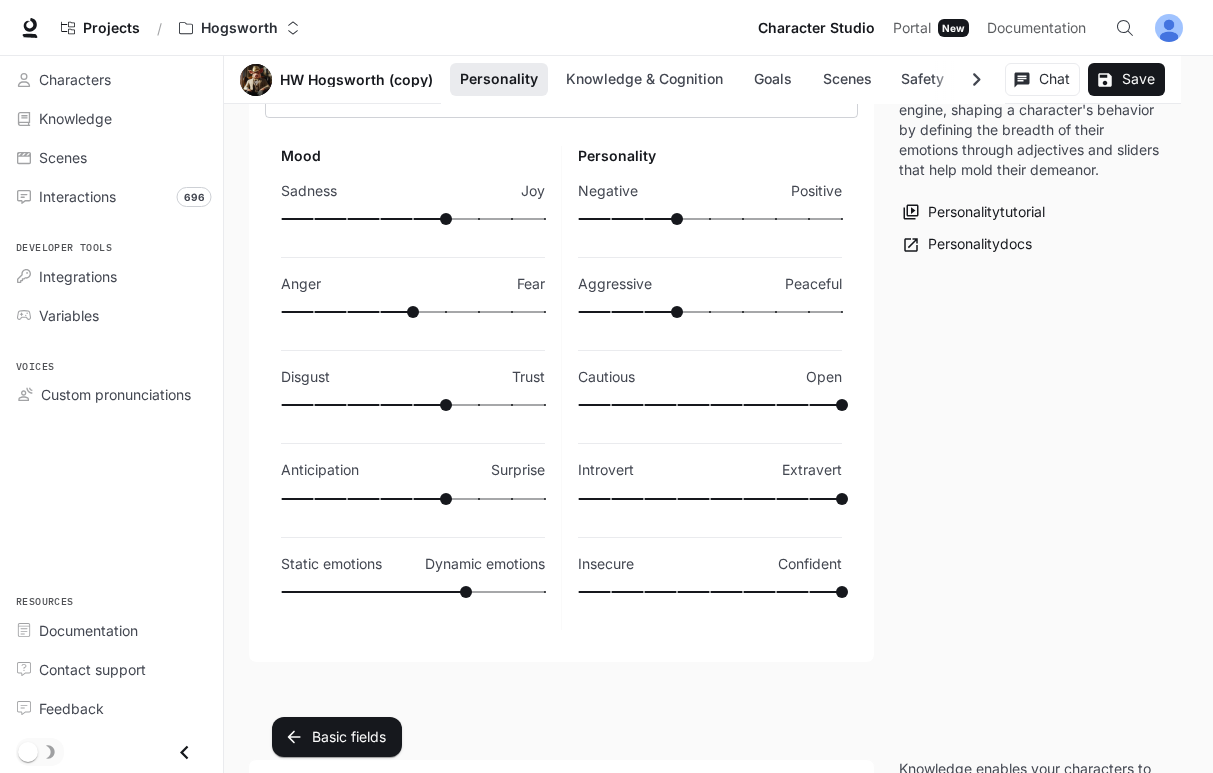 click at bounding box center (710, 219) 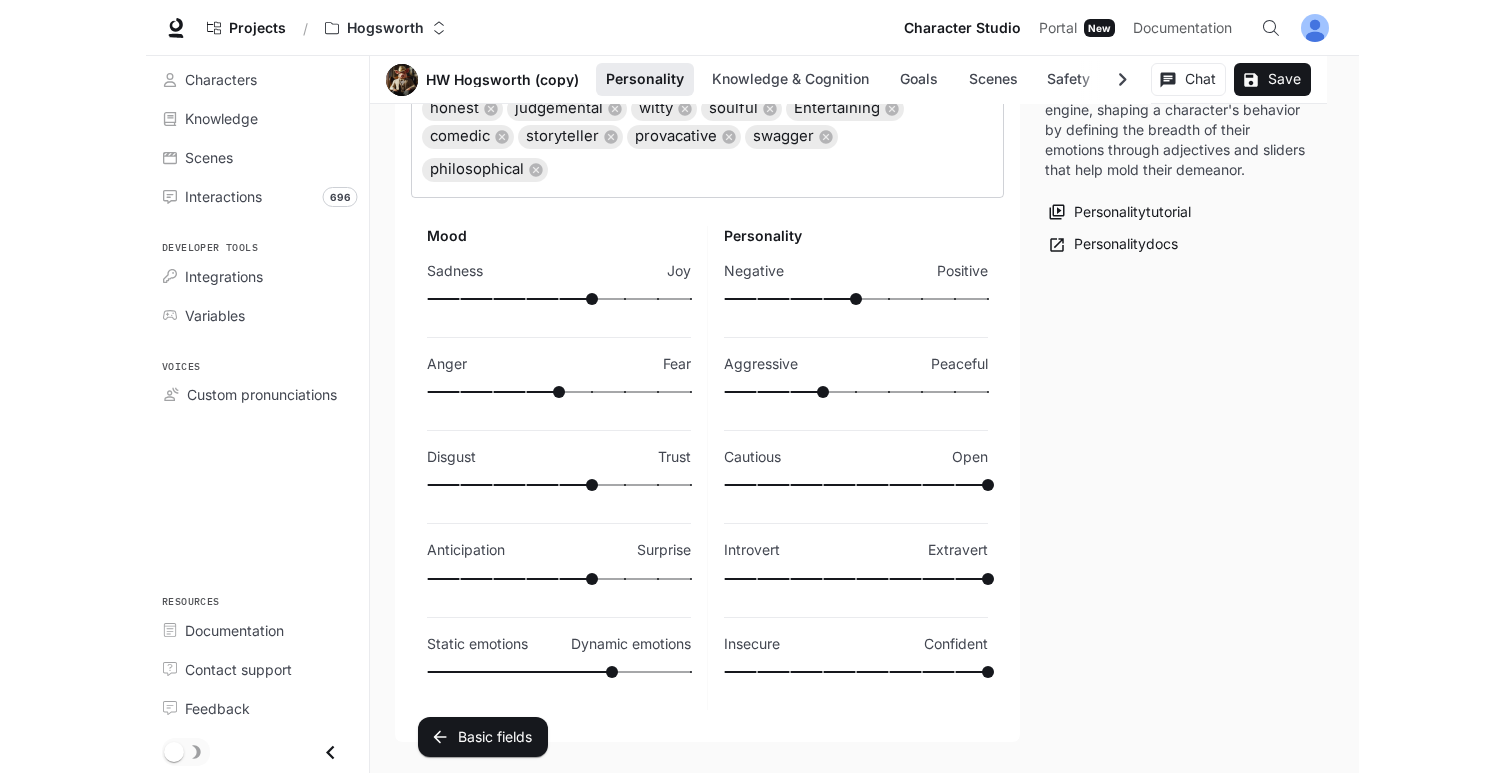 scroll, scrollTop: 381, scrollLeft: 0, axis: vertical 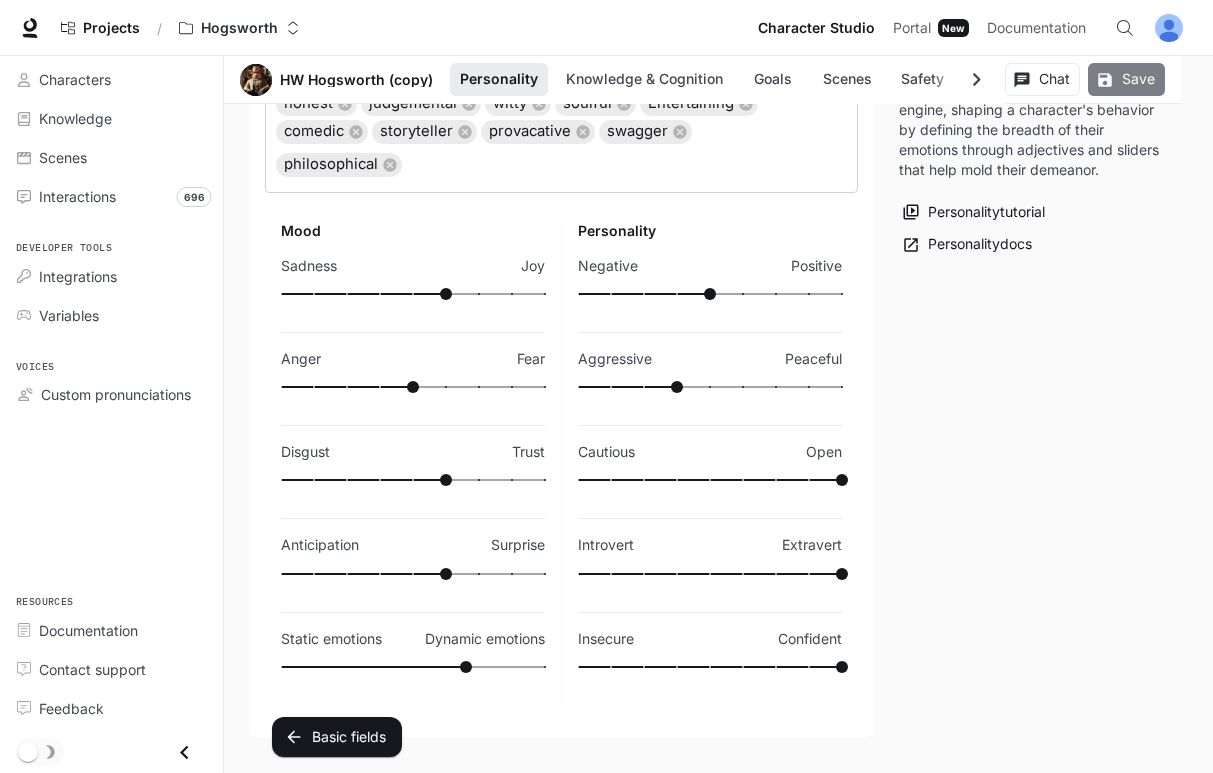 click on "Save" at bounding box center (1126, 79) 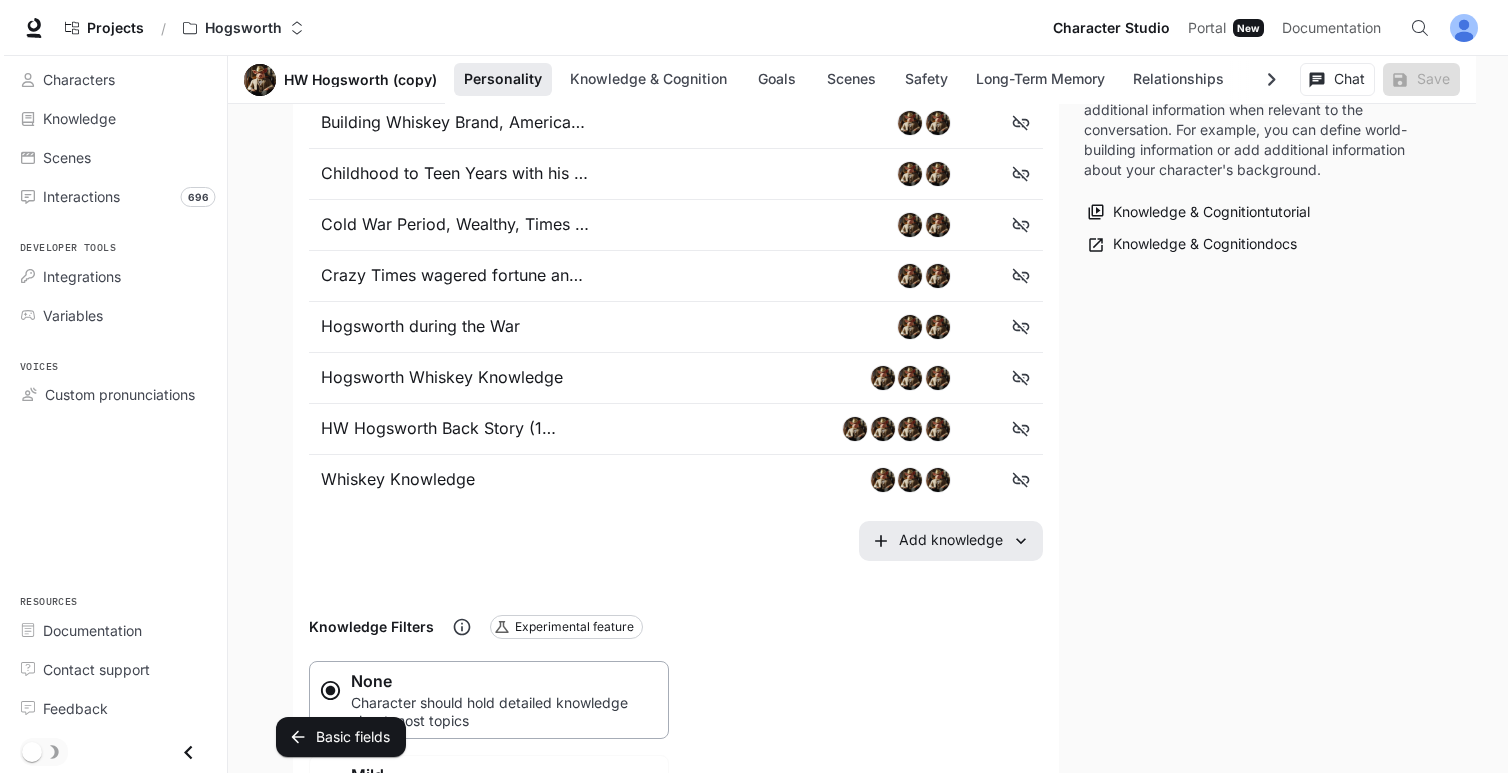 scroll, scrollTop: 1274, scrollLeft: 0, axis: vertical 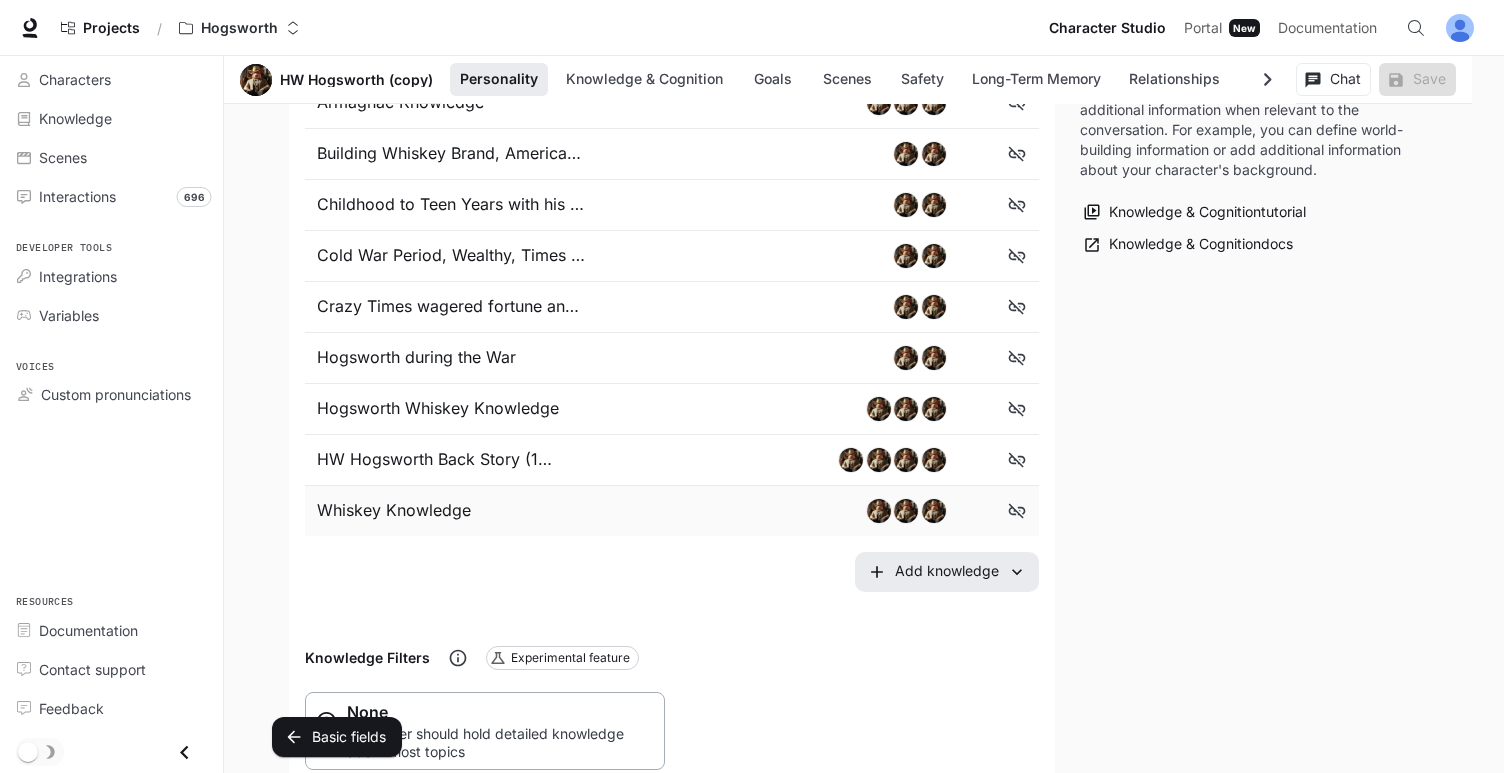 click on "Whiskey Knowledge" at bounding box center [444, 511] 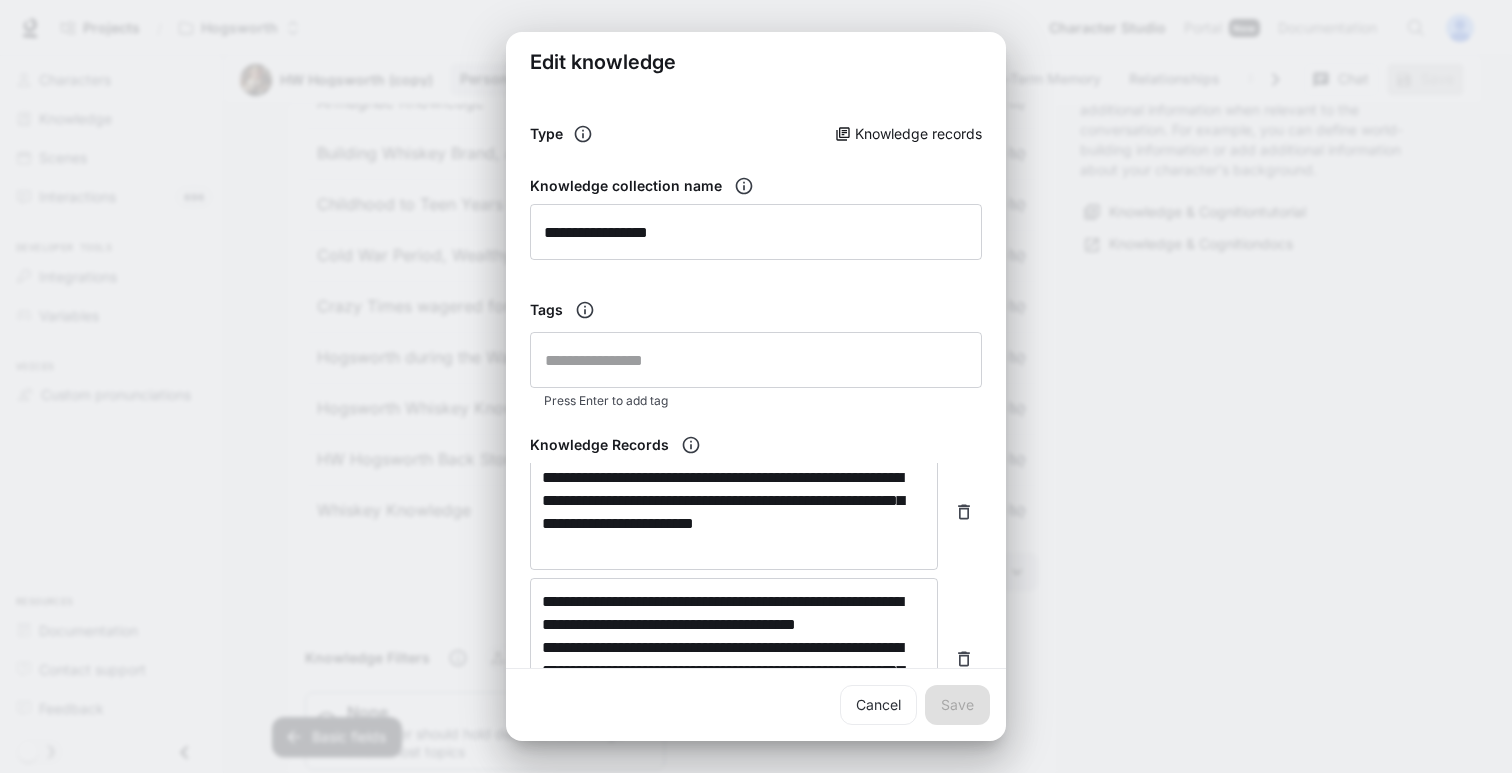 scroll, scrollTop: 791, scrollLeft: 0, axis: vertical 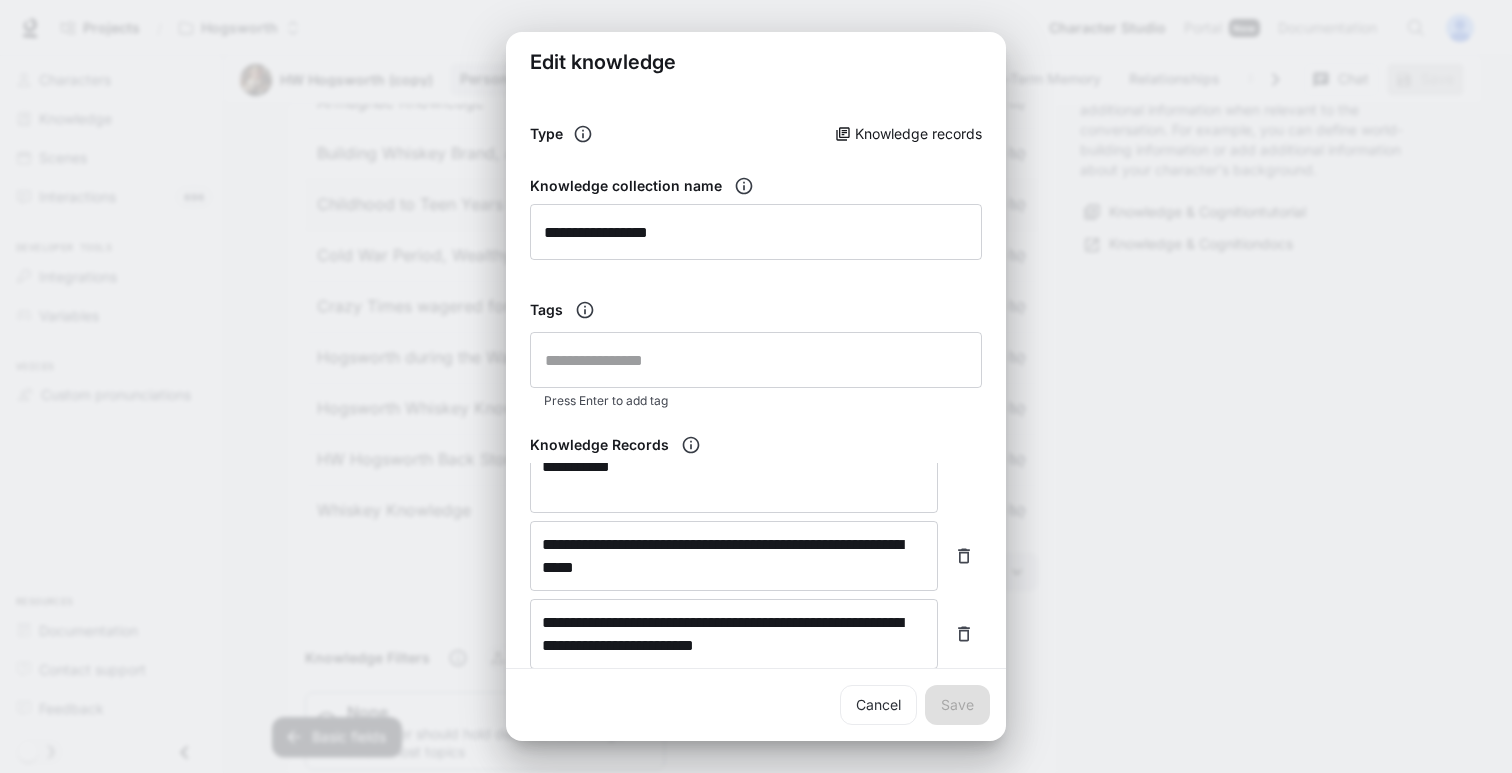 click on "**********" at bounding box center [756, 386] 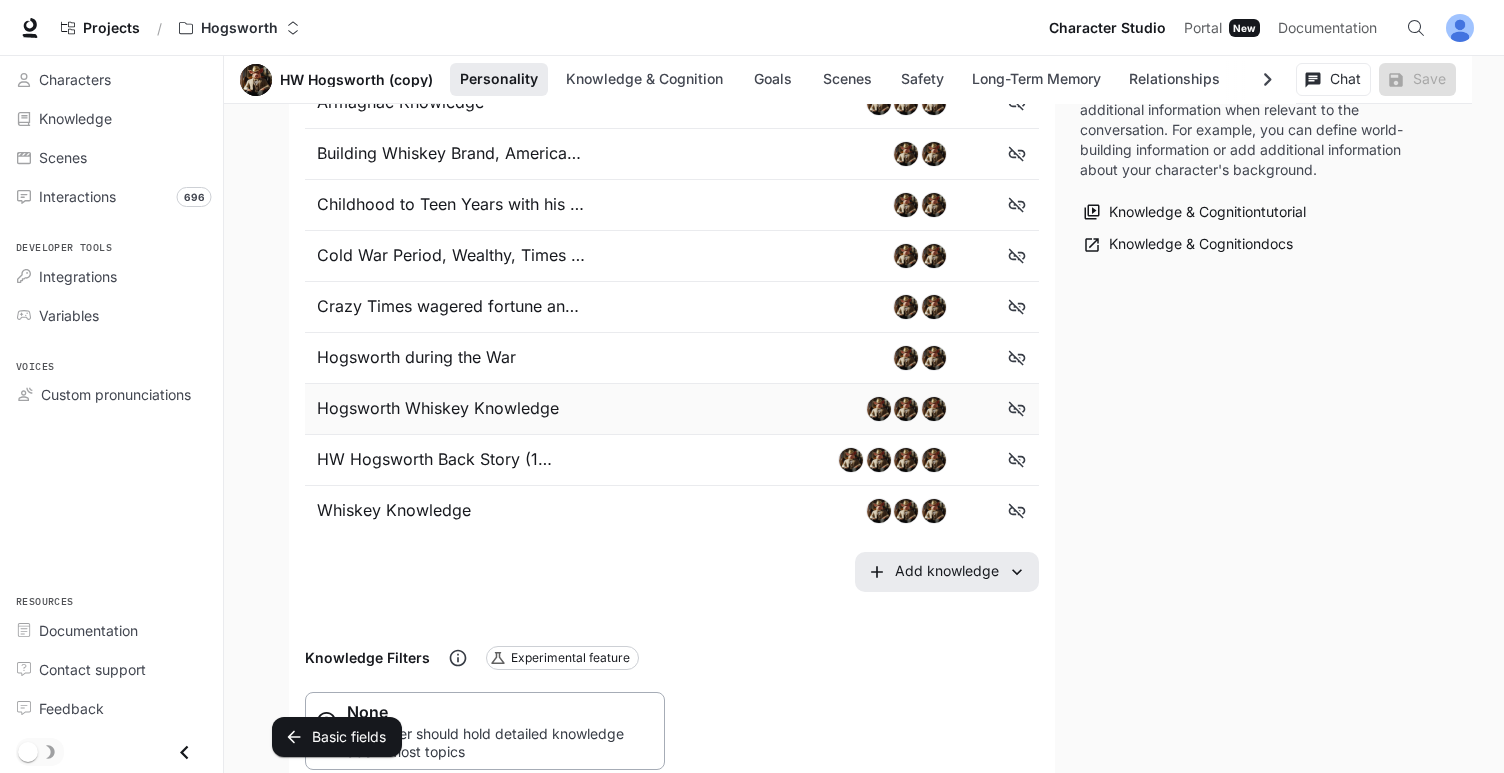 click on "Hogsworth Whiskey Knowledge" at bounding box center (444, 409) 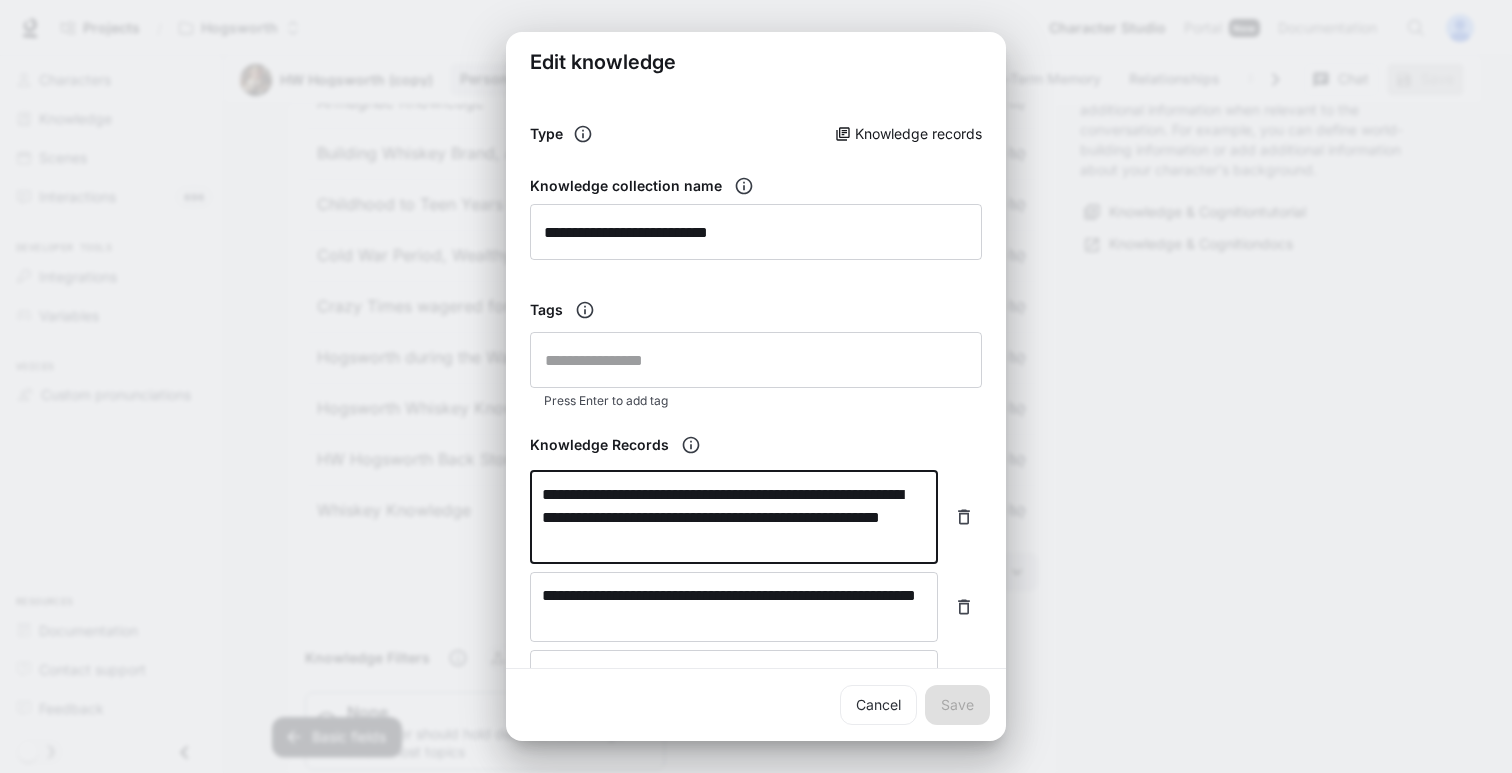 drag, startPoint x: 813, startPoint y: 545, endPoint x: 577, endPoint y: 498, distance: 240.63458 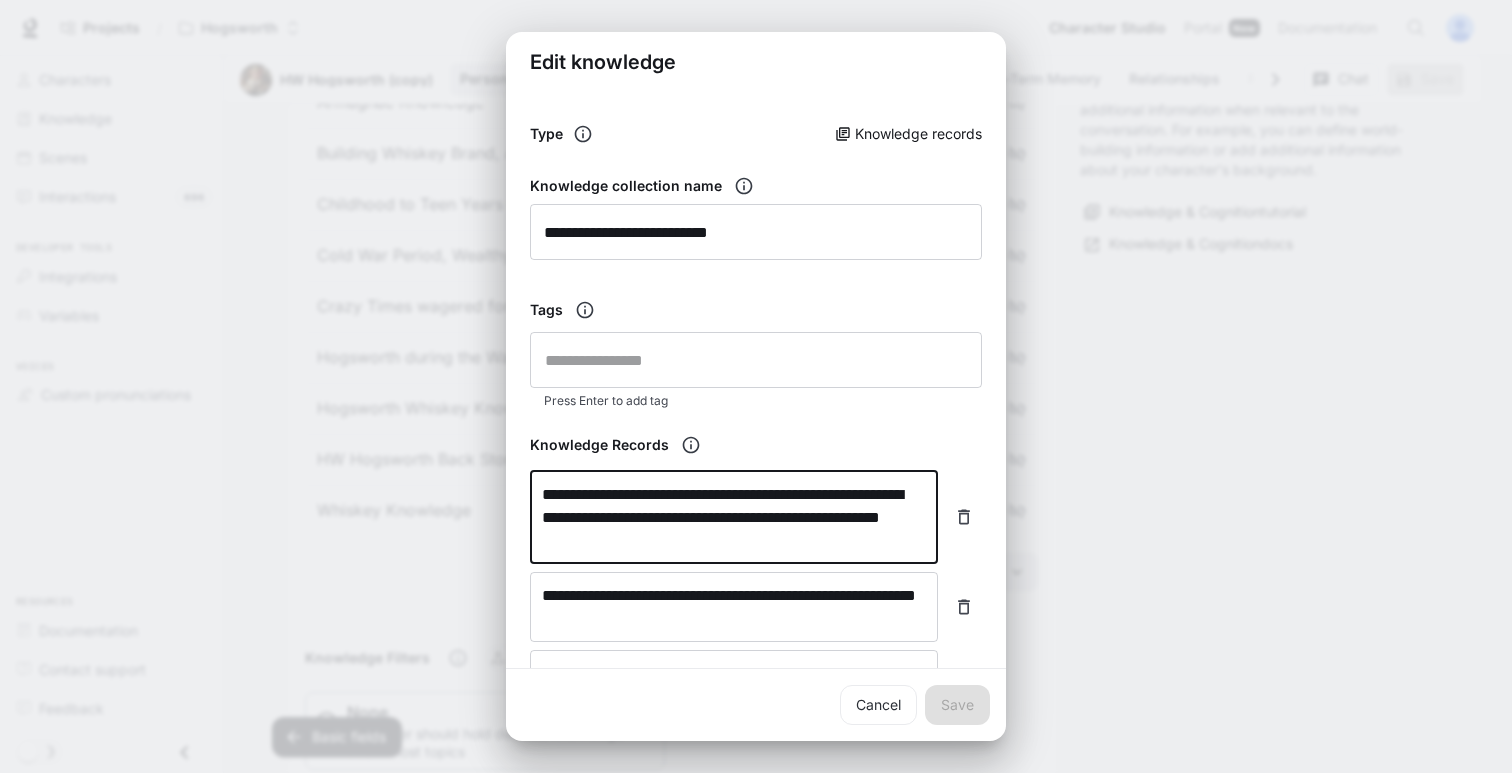 paste on "**********" 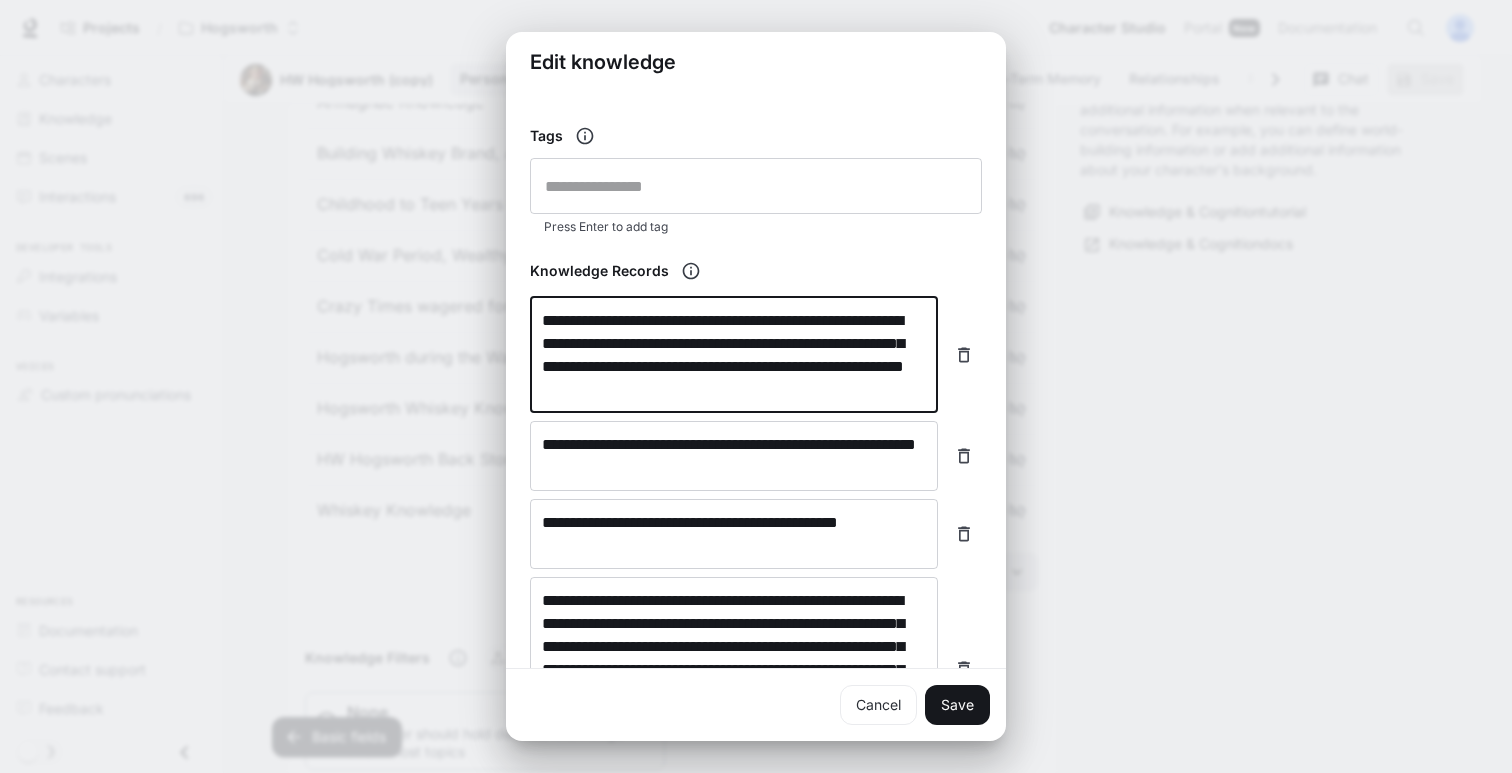 scroll, scrollTop: 175, scrollLeft: 0, axis: vertical 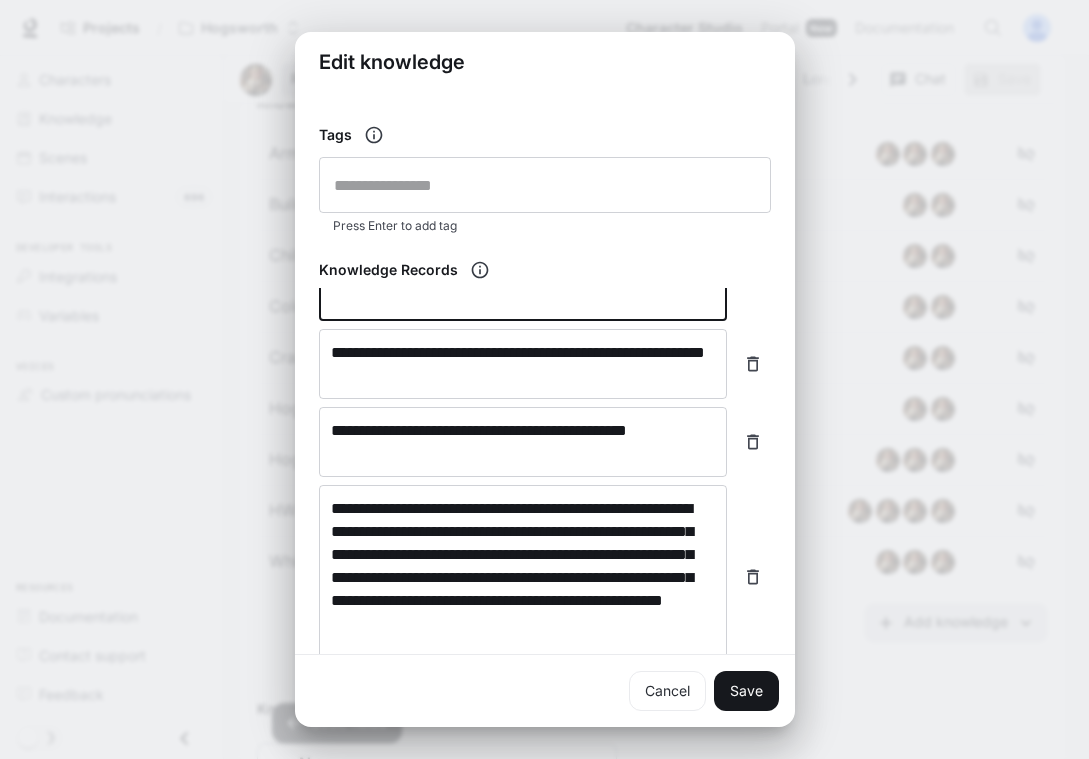 type on "**********" 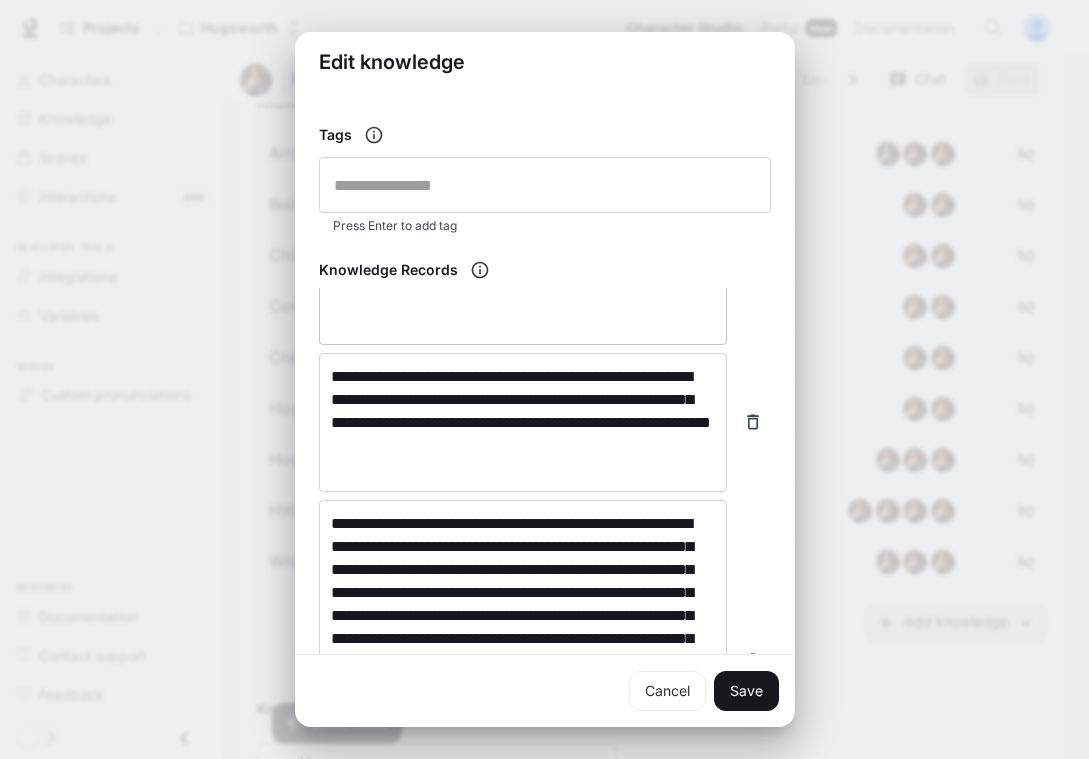 scroll, scrollTop: 404, scrollLeft: 0, axis: vertical 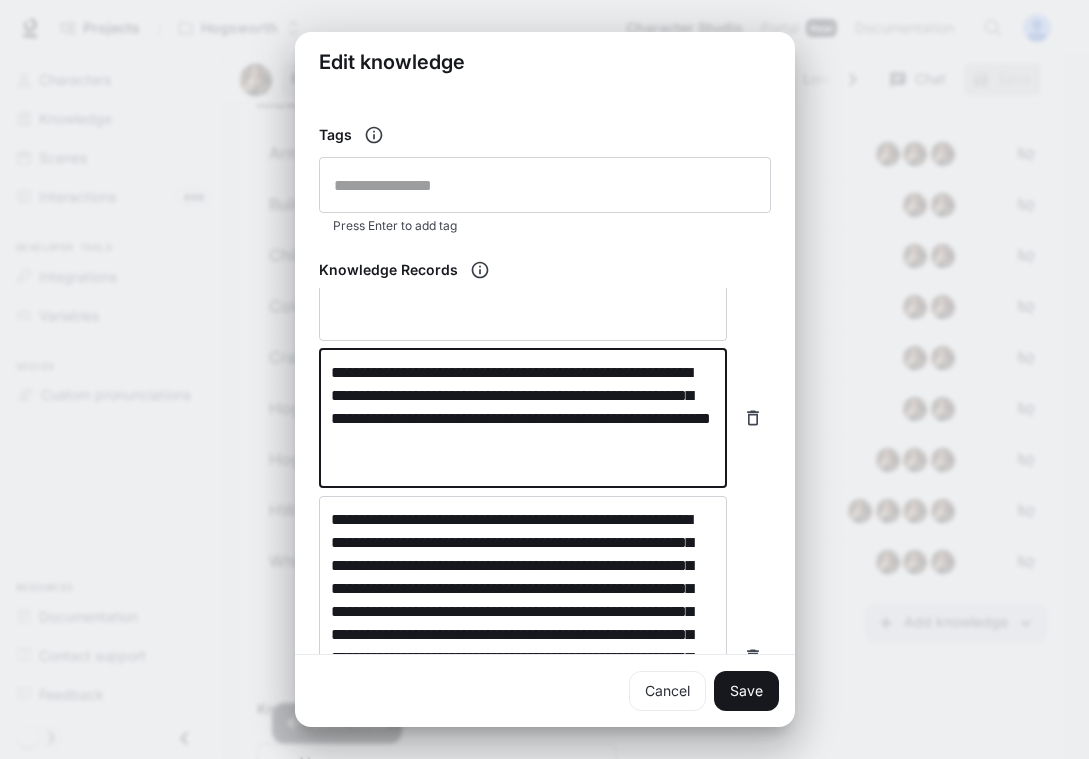 drag, startPoint x: 531, startPoint y: 417, endPoint x: 569, endPoint y: 421, distance: 38.209946 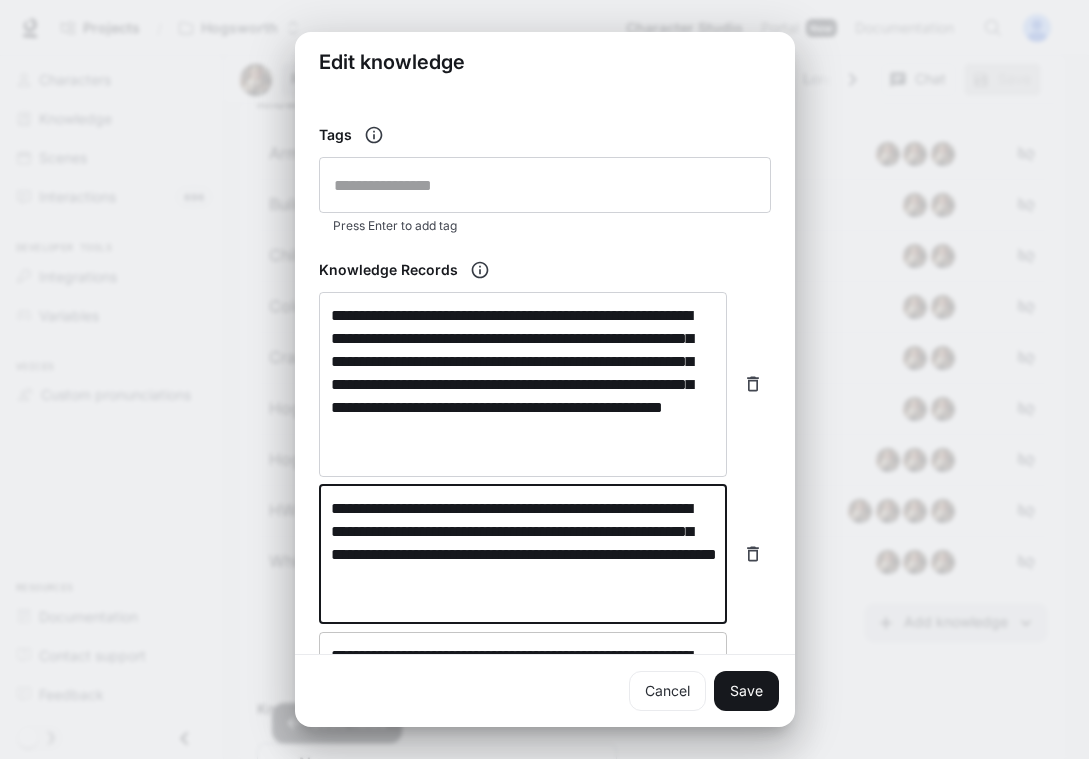 scroll, scrollTop: 0, scrollLeft: 0, axis: both 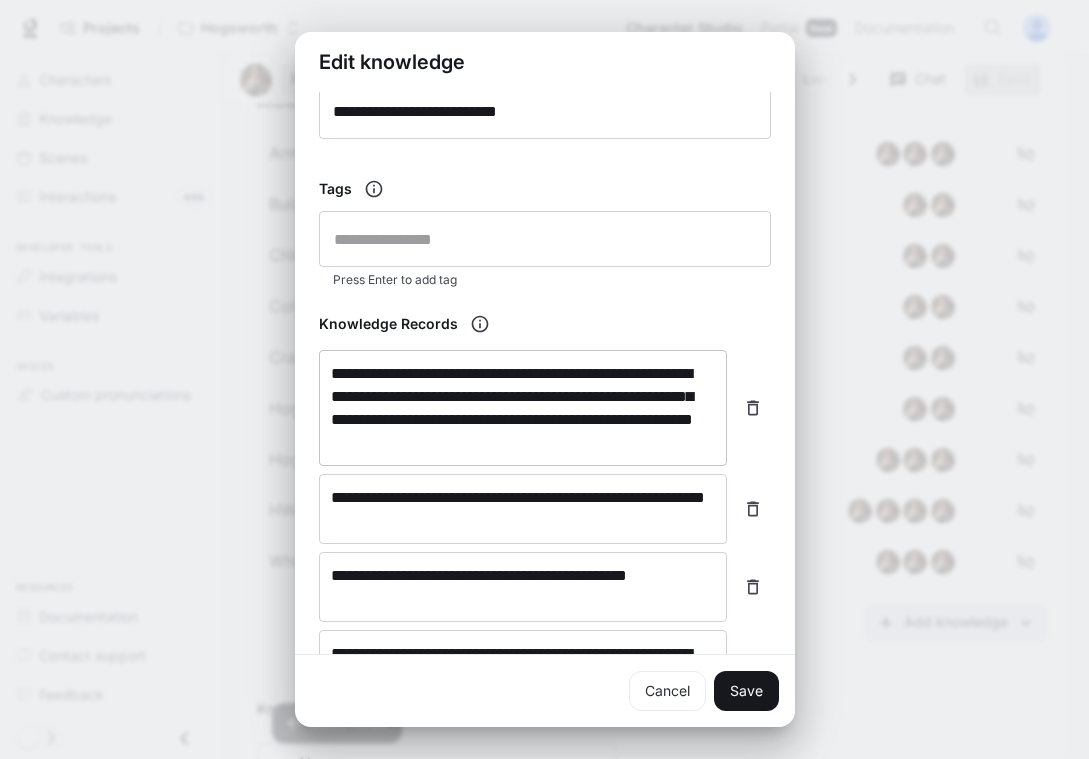 type on "**********" 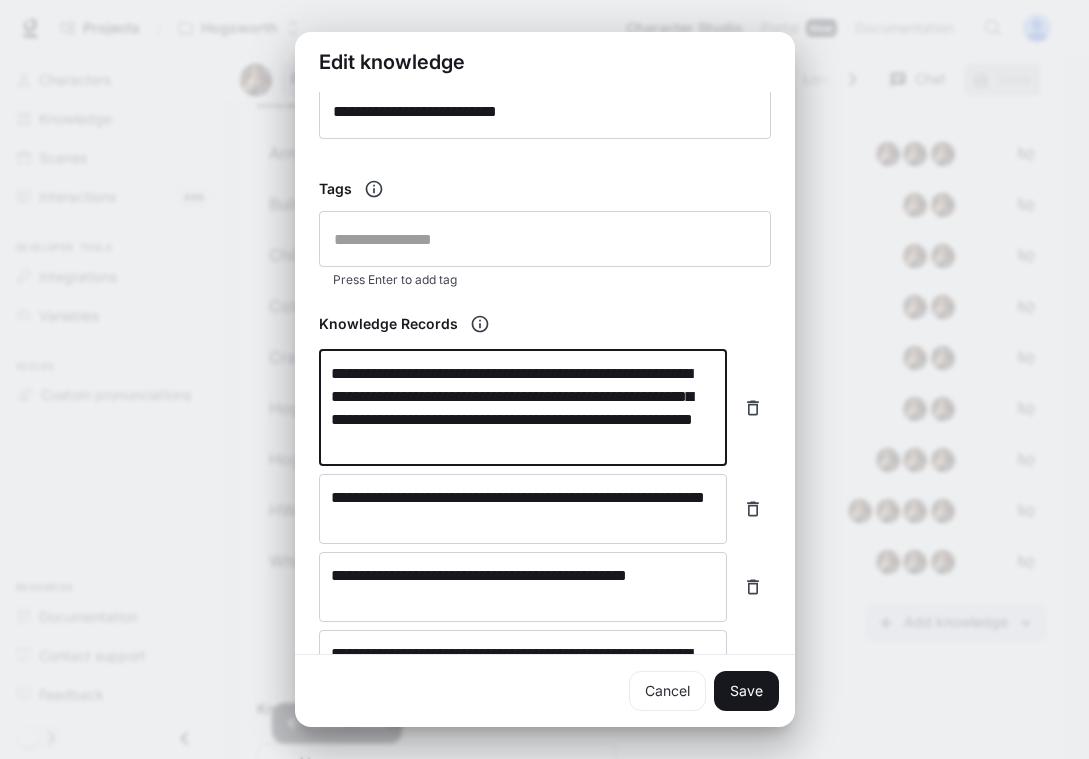 paste on "**********" 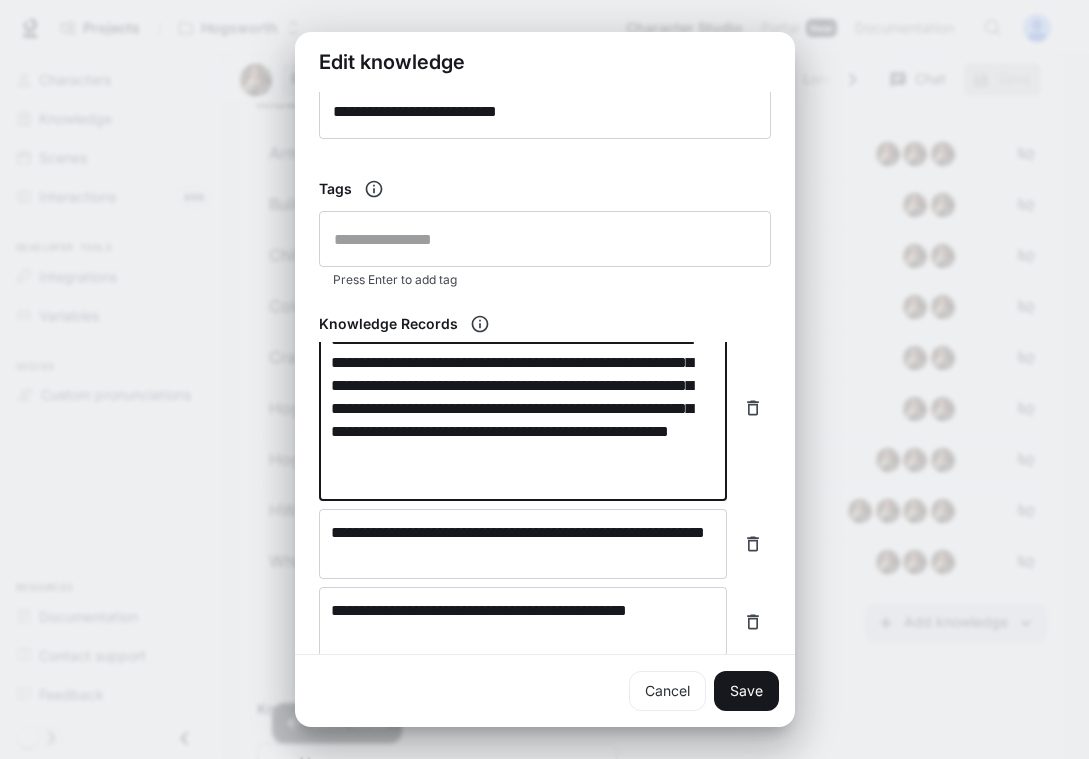 scroll, scrollTop: 56, scrollLeft: 0, axis: vertical 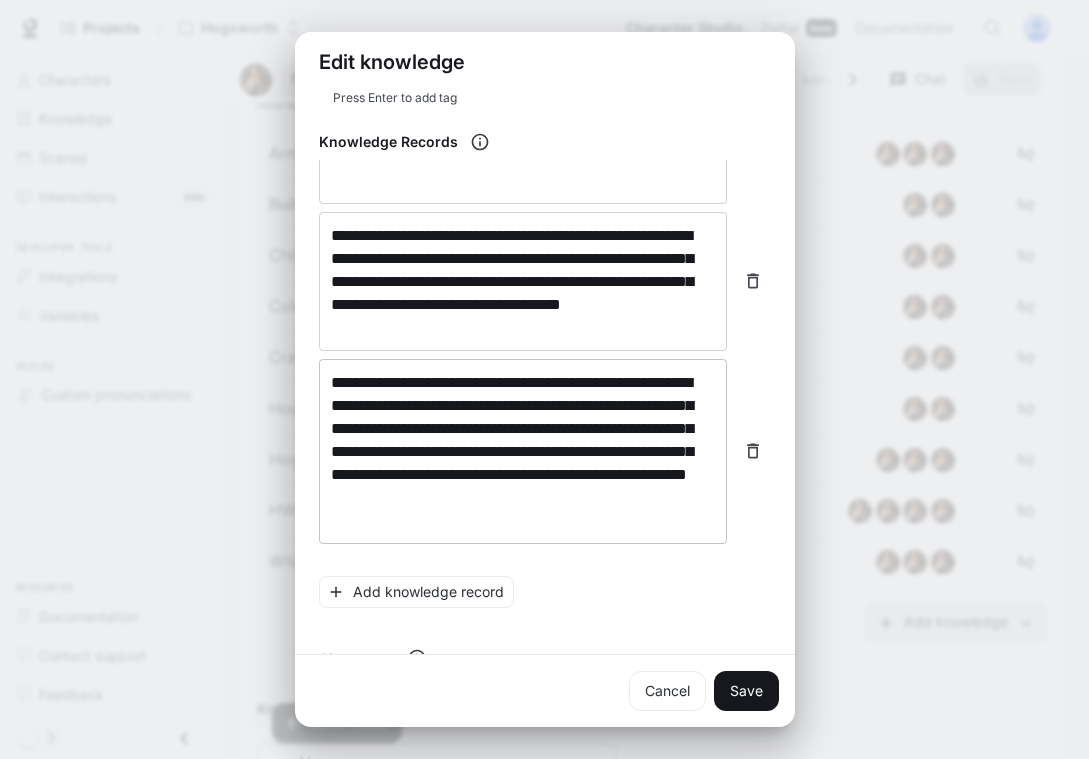 drag, startPoint x: 330, startPoint y: 378, endPoint x: 387, endPoint y: 387, distance: 57.706154 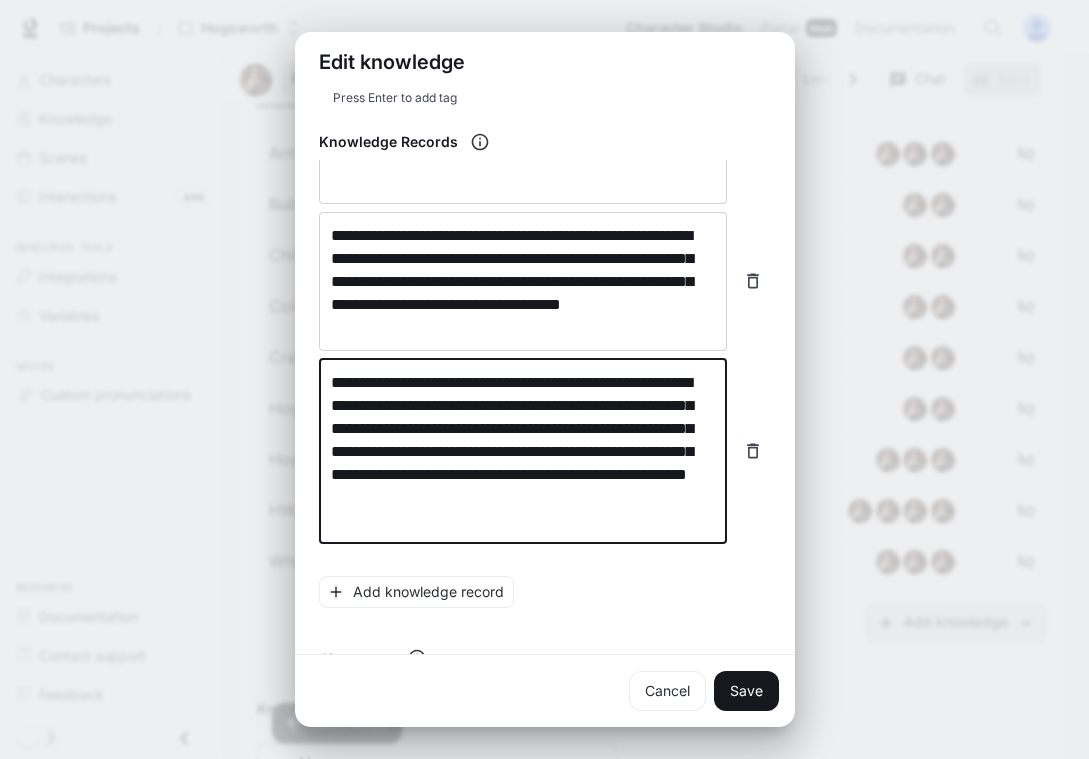 drag, startPoint x: 334, startPoint y: 384, endPoint x: 563, endPoint y: 562, distance: 290.0431 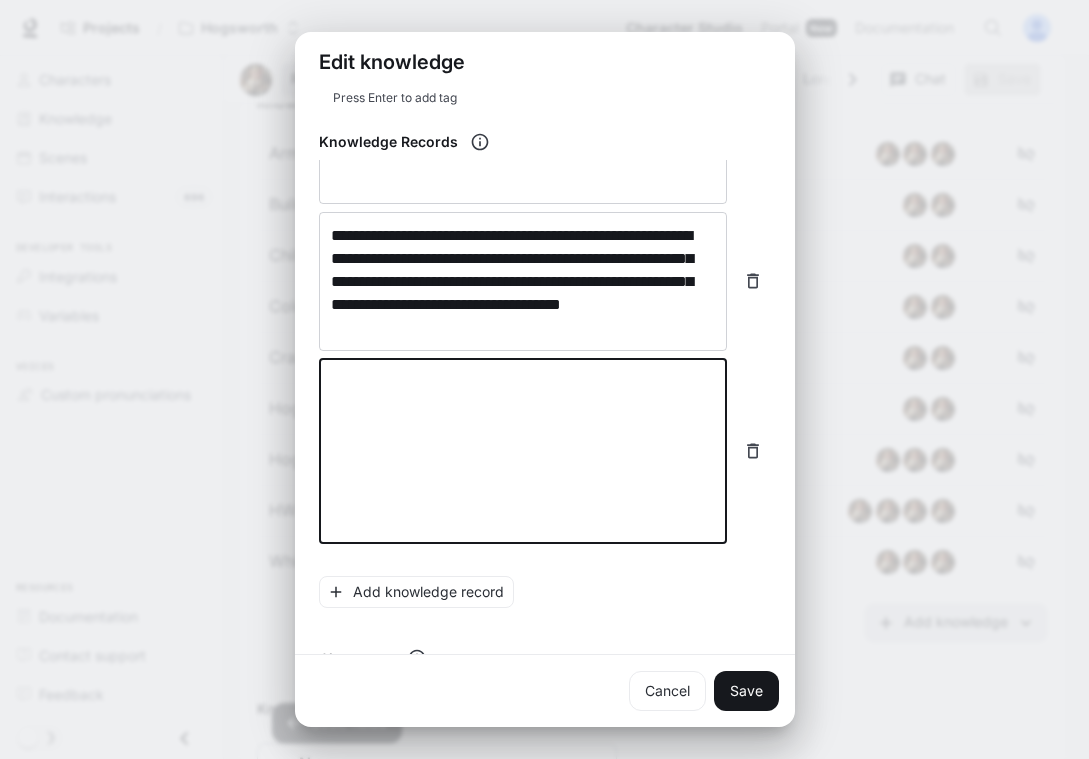 scroll, scrollTop: 1144, scrollLeft: 0, axis: vertical 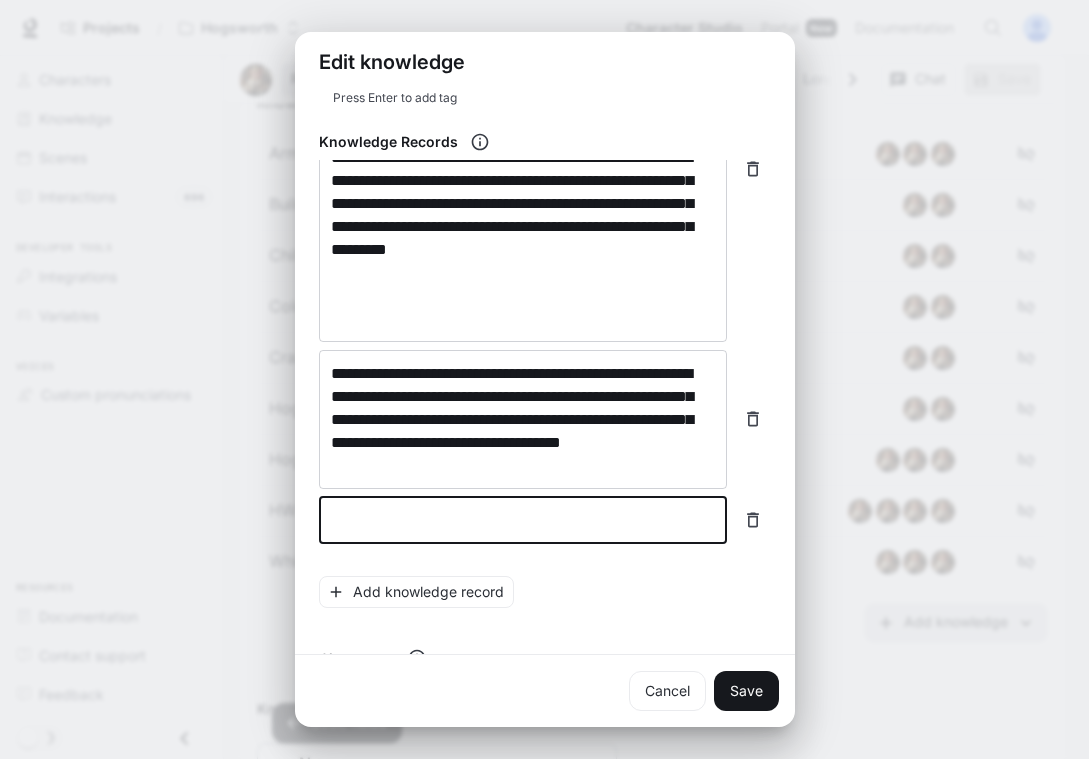 type 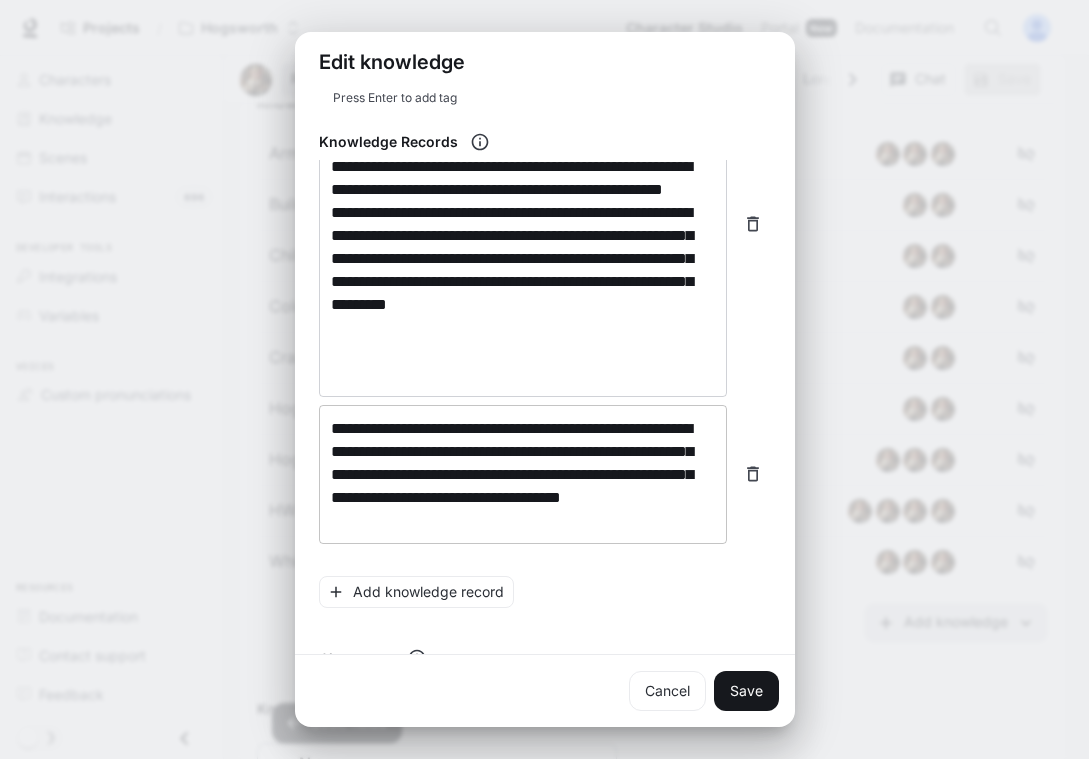 scroll, scrollTop: 1089, scrollLeft: 0, axis: vertical 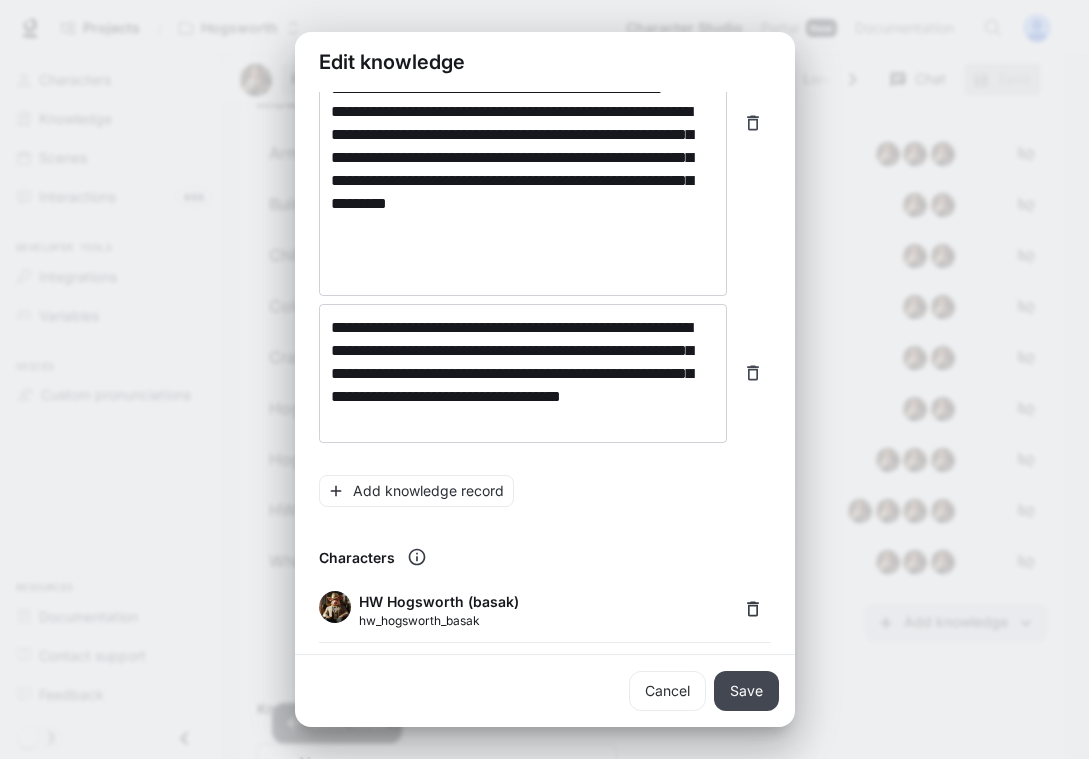 click on "Save" at bounding box center [746, 691] 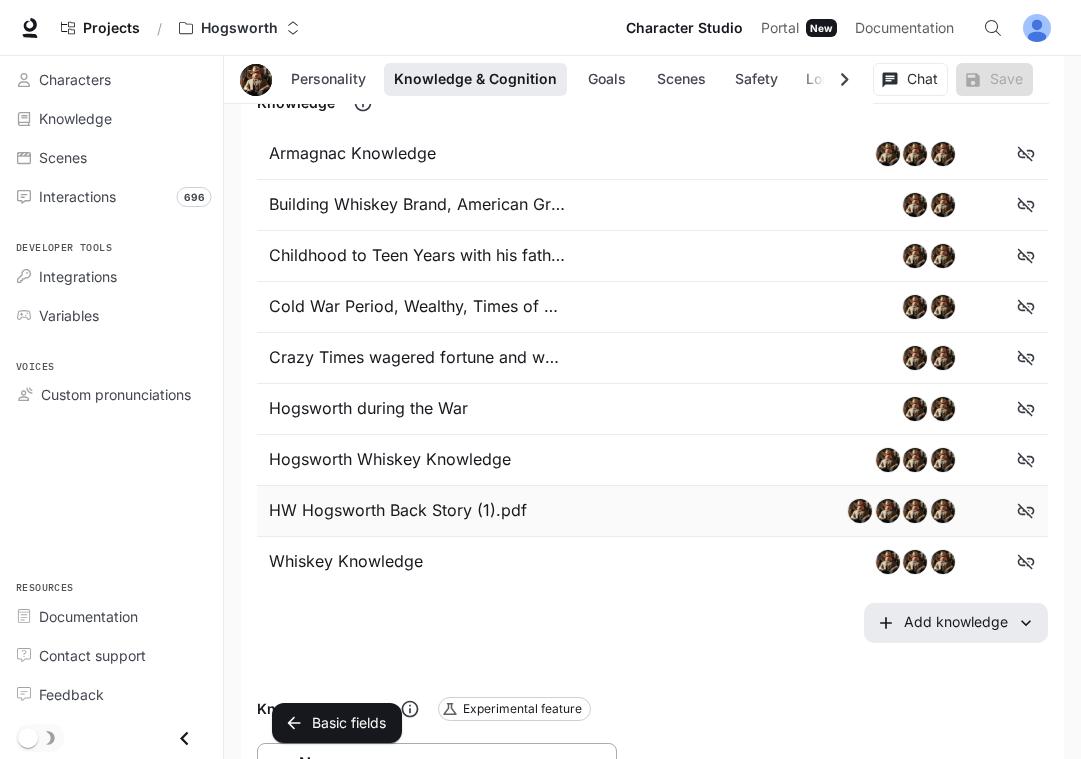 click on "HW Hogsworth Back Story (1).pdf" at bounding box center (403, 511) 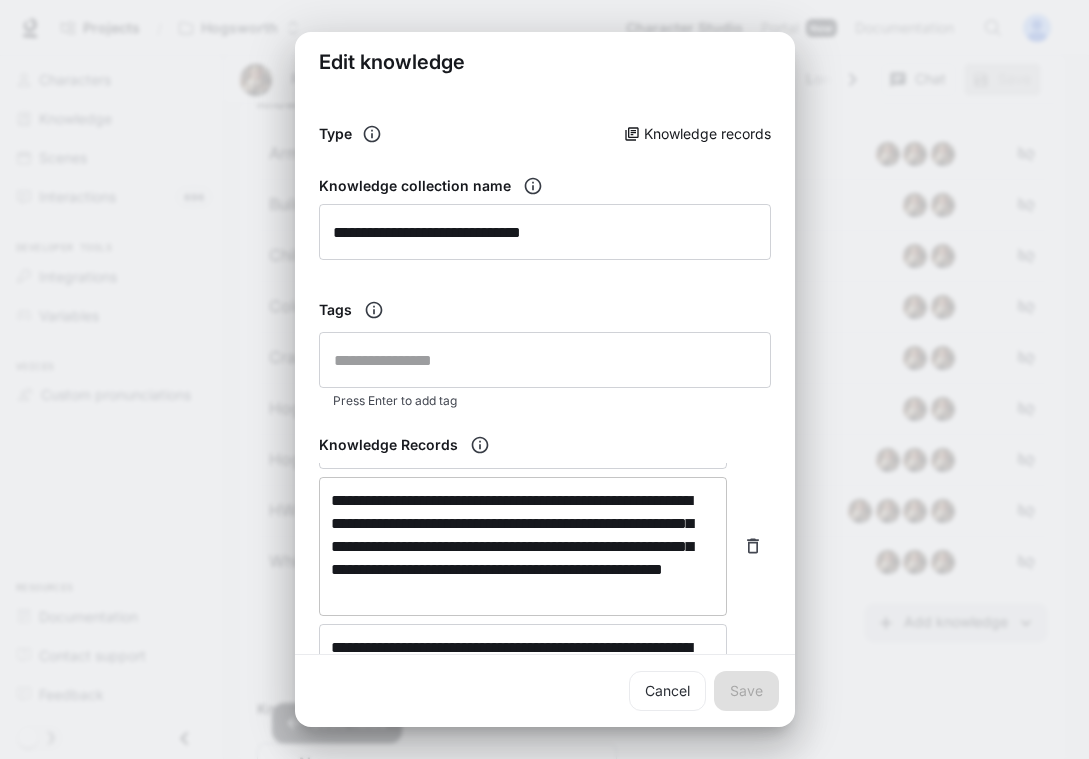 scroll, scrollTop: 0, scrollLeft: 0, axis: both 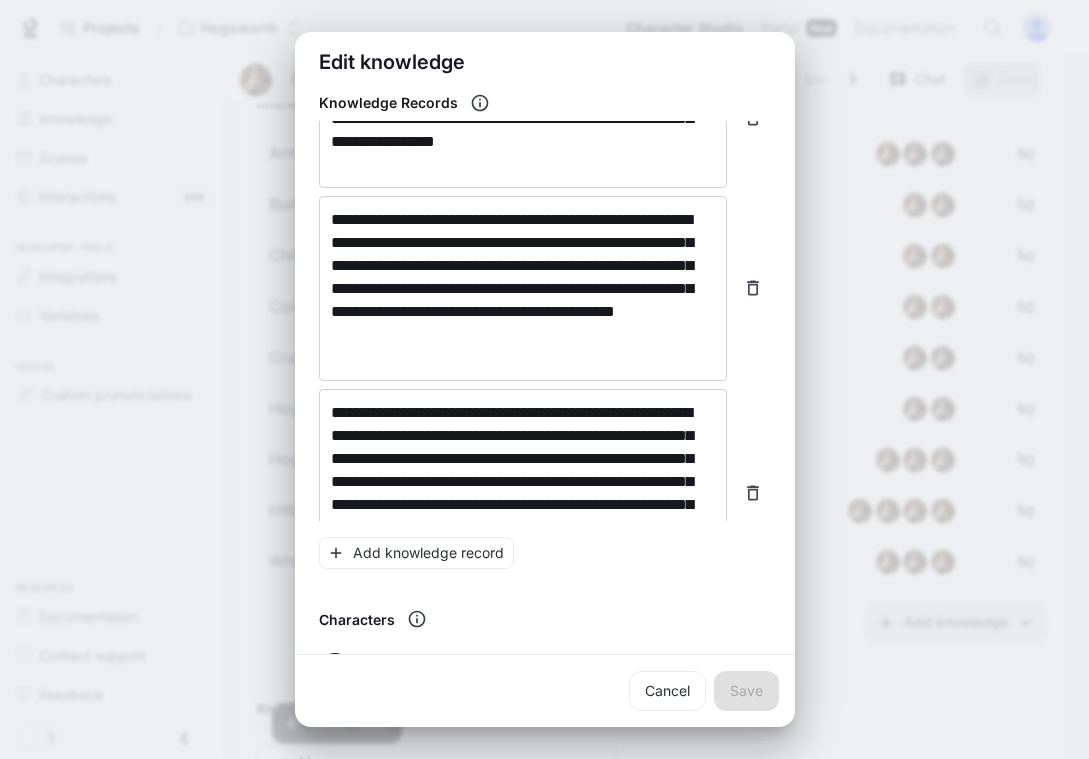 click on "**********" at bounding box center (544, 379) 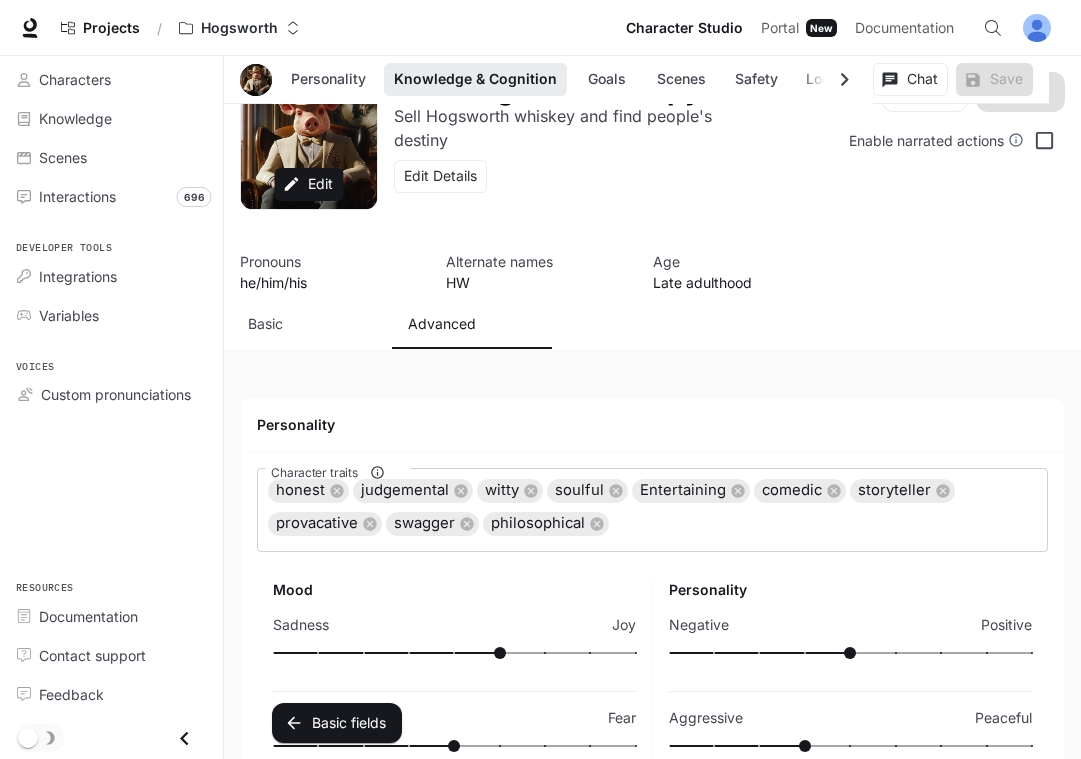 scroll, scrollTop: 1274, scrollLeft: 0, axis: vertical 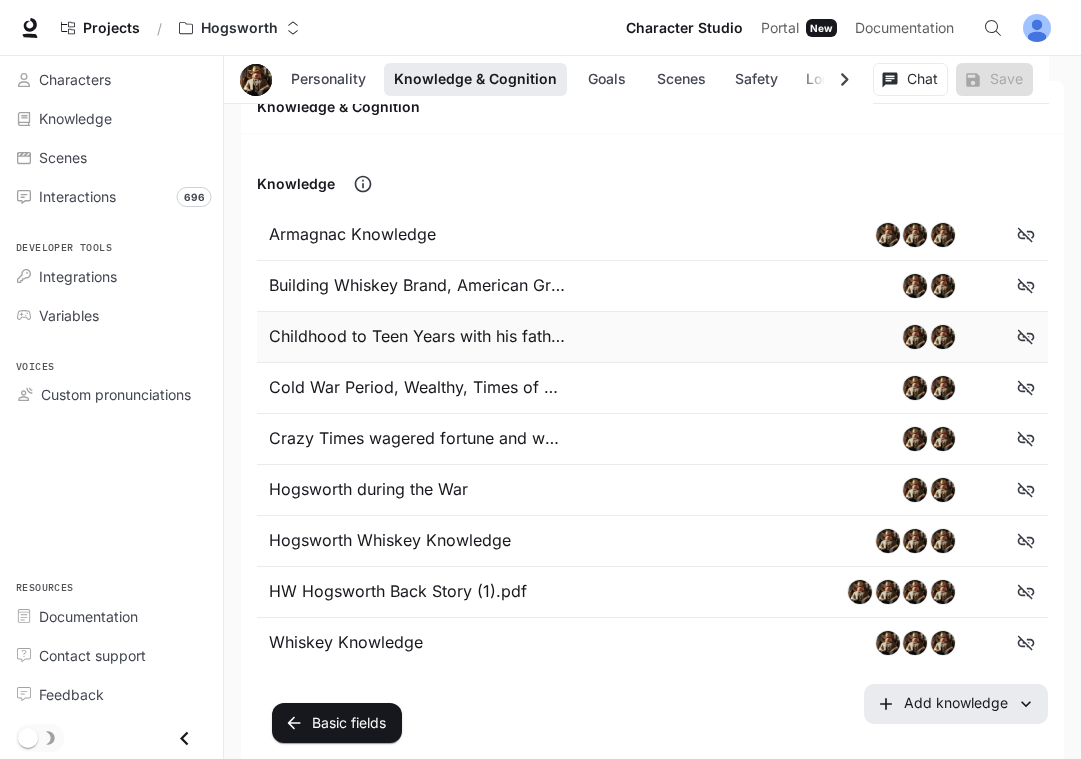 click on "Childhood to Teen Years with his father" at bounding box center [417, 337] 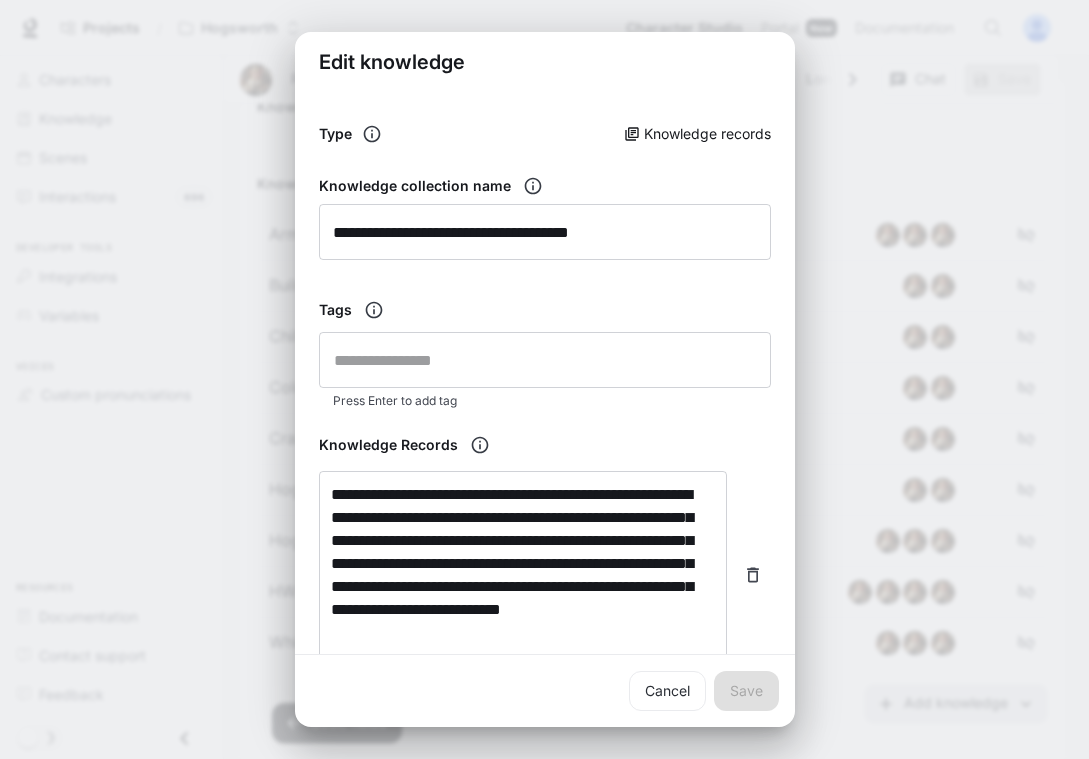 click on "**********" at bounding box center (544, 379) 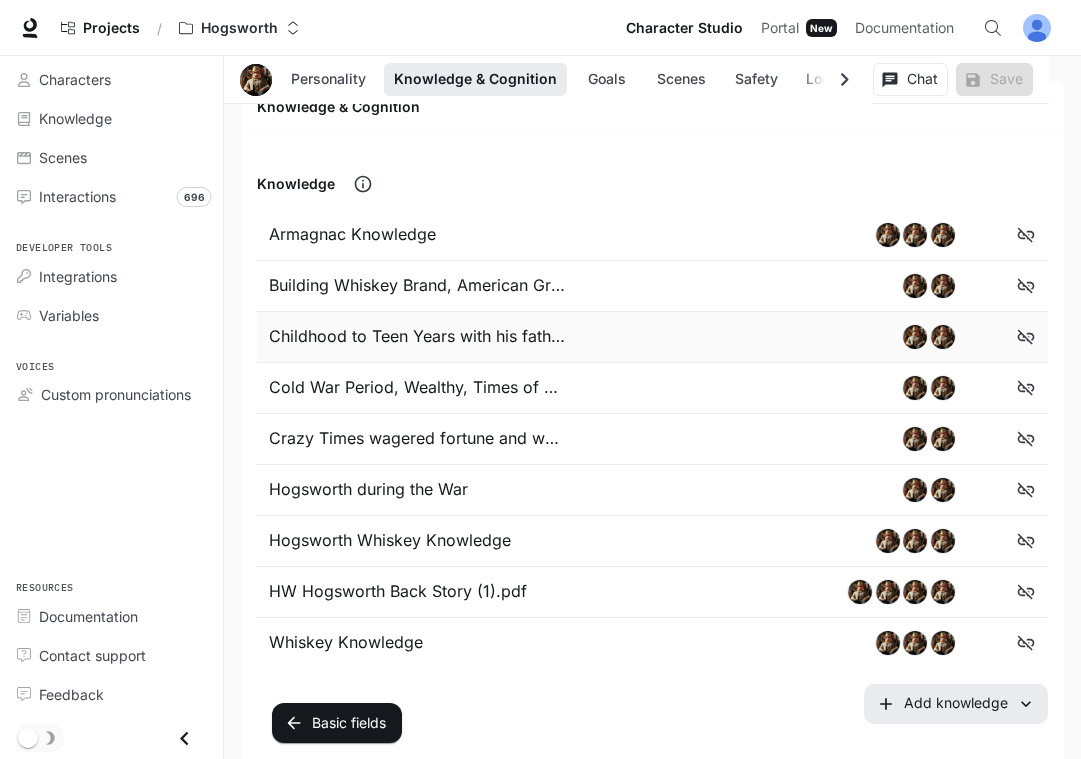click at bounding box center [722, 337] 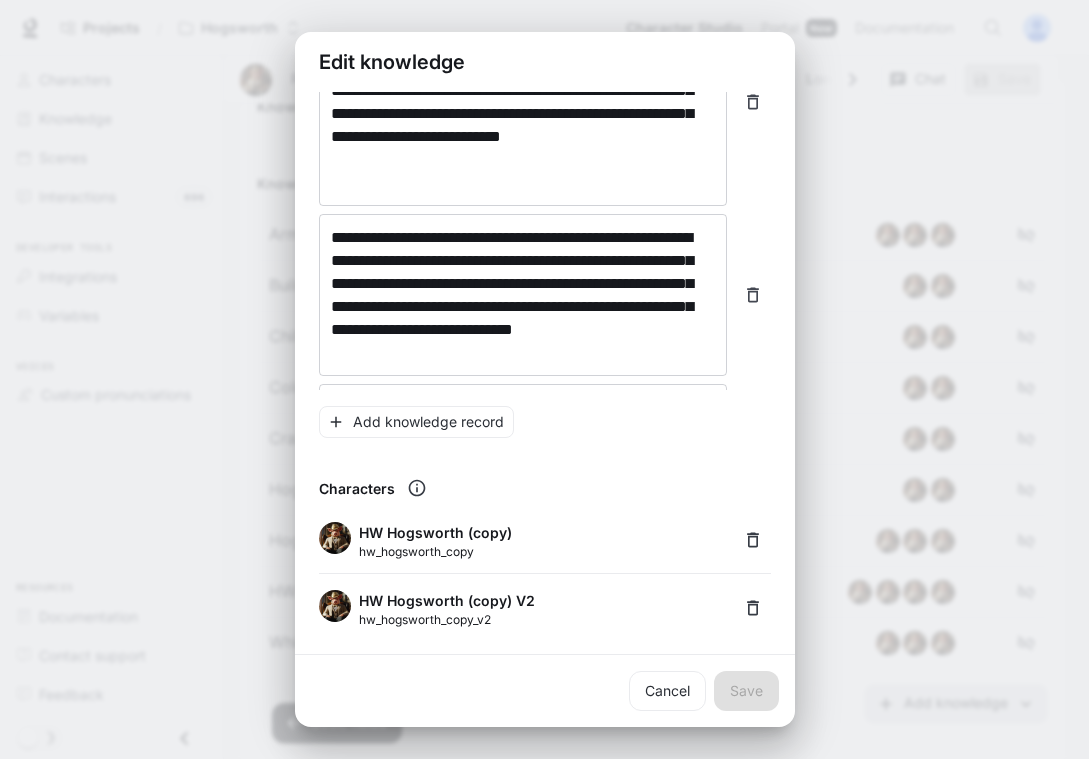 scroll, scrollTop: 689, scrollLeft: 0, axis: vertical 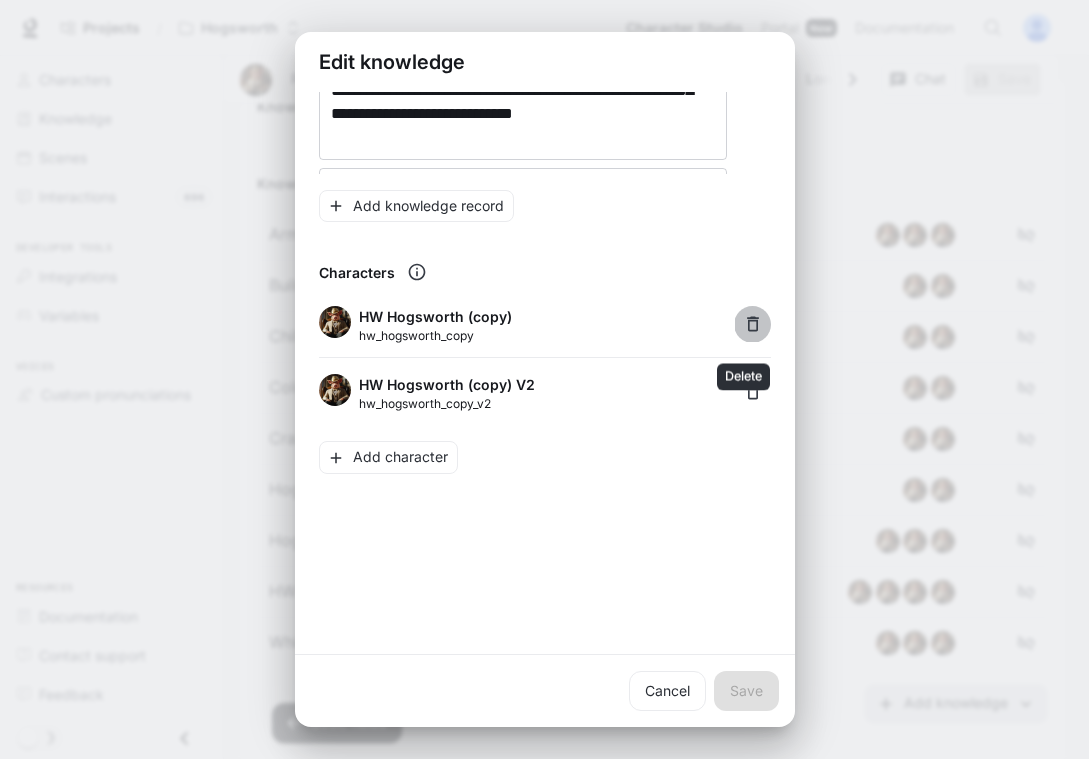 click 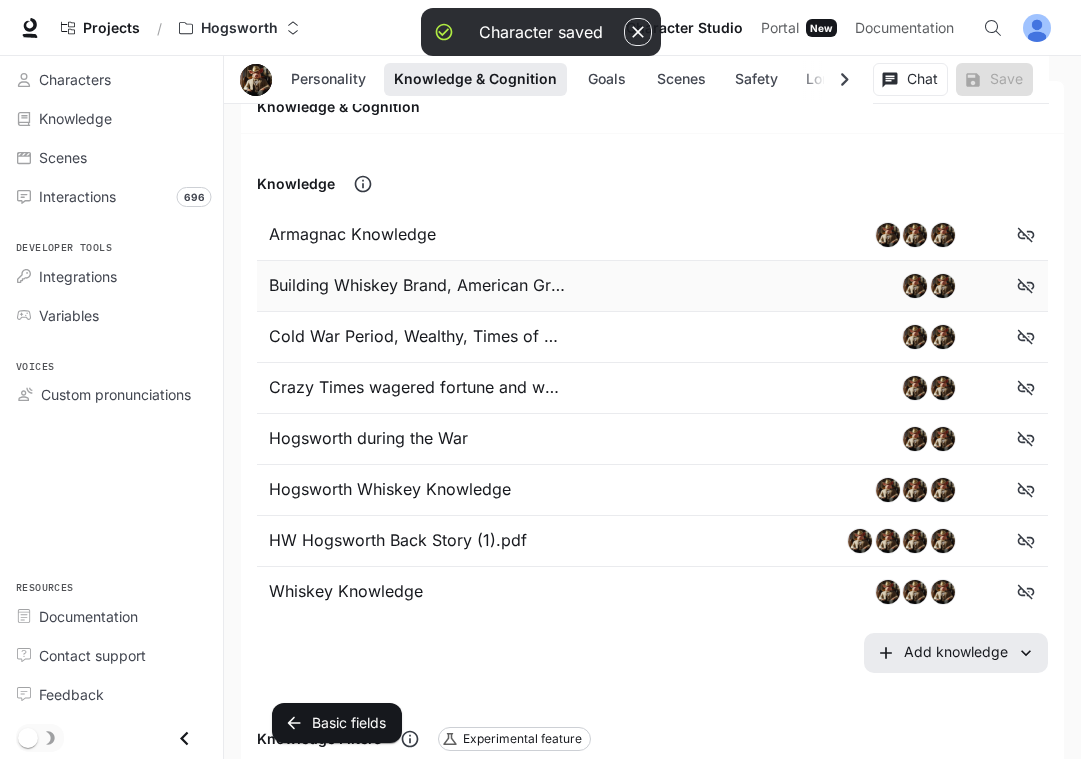 click on "Building Whiskey Brand, American Greatness" at bounding box center (417, 286) 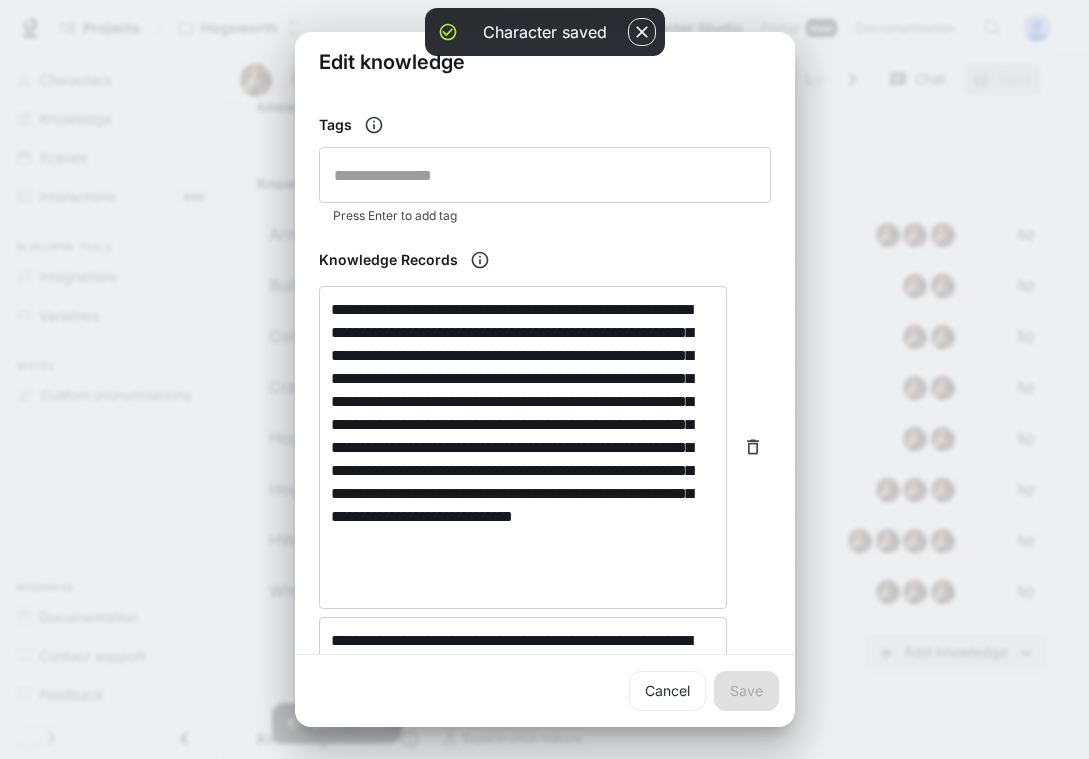 scroll, scrollTop: 177, scrollLeft: 0, axis: vertical 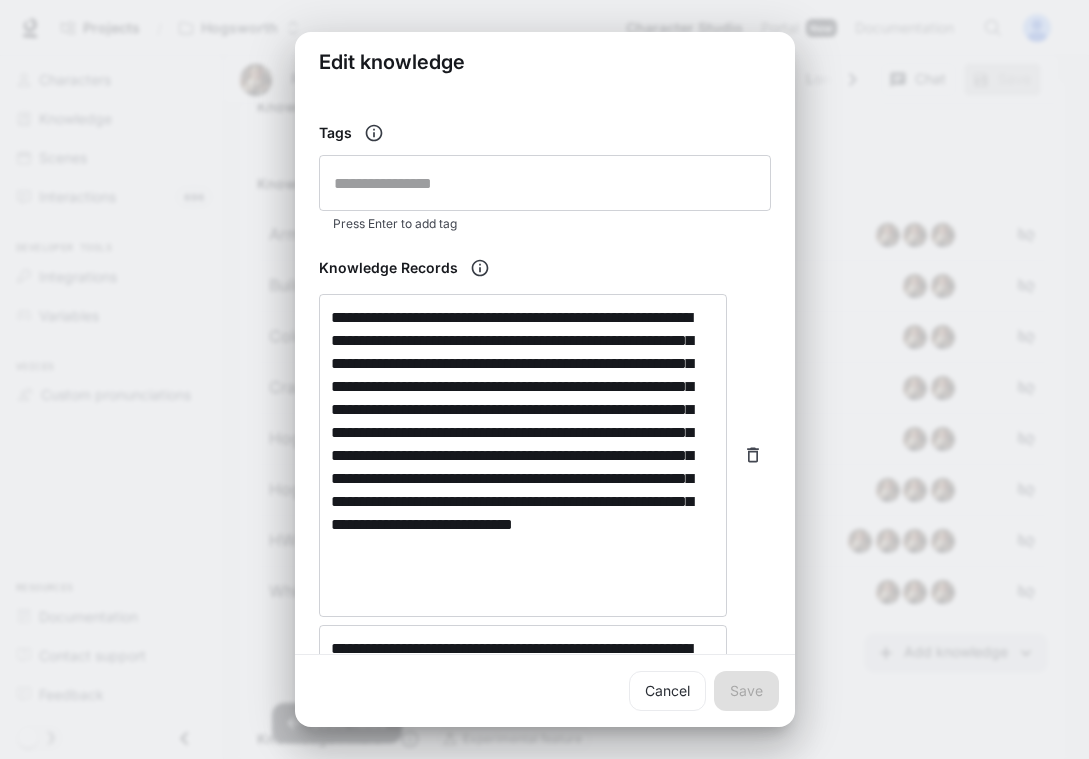 click on "**********" at bounding box center [544, 379] 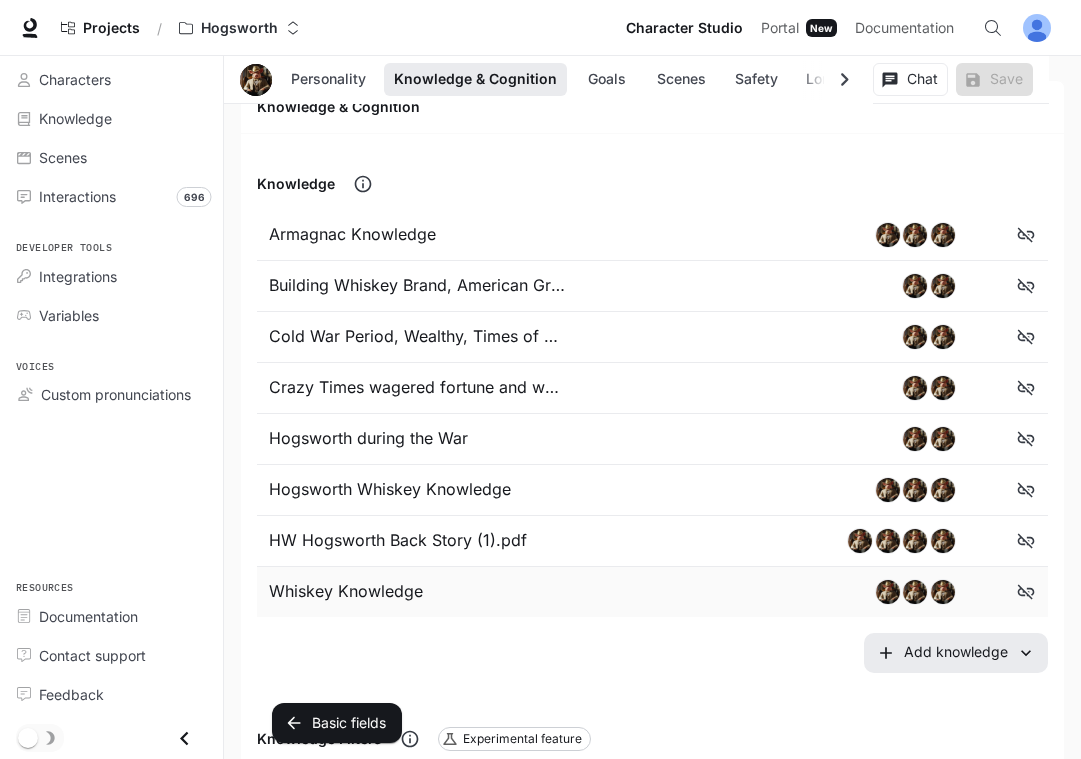 click on "Whiskey Knowledge" at bounding box center (410, 592) 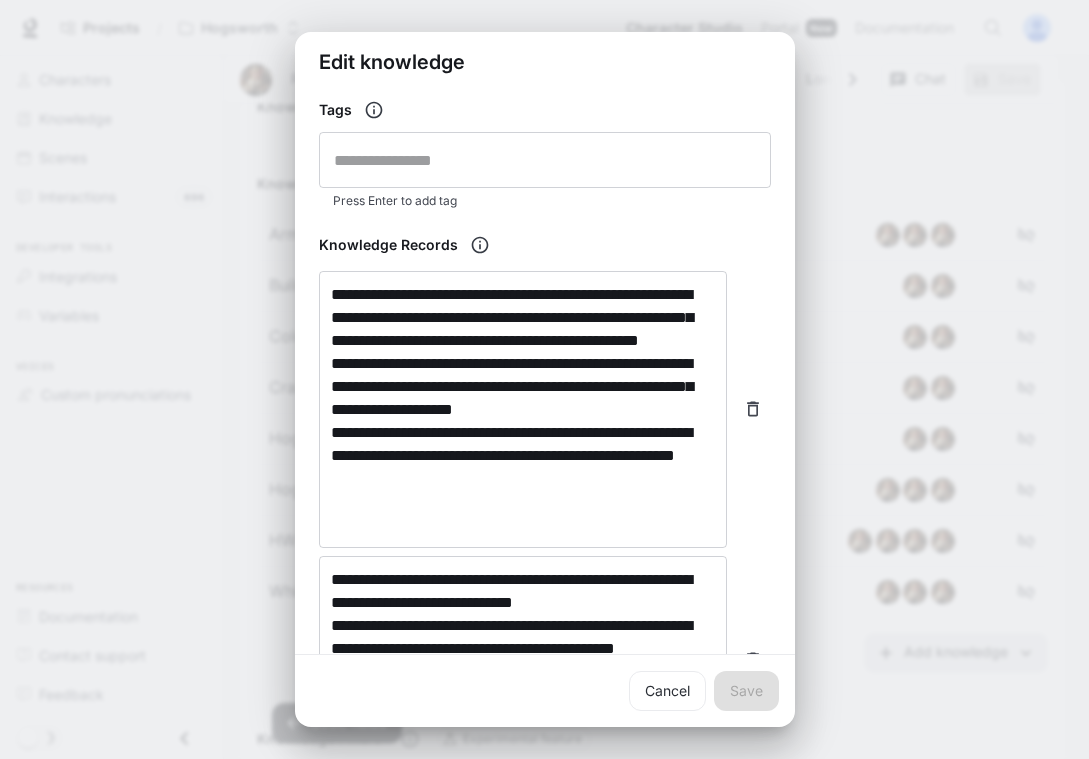 scroll, scrollTop: 201, scrollLeft: 0, axis: vertical 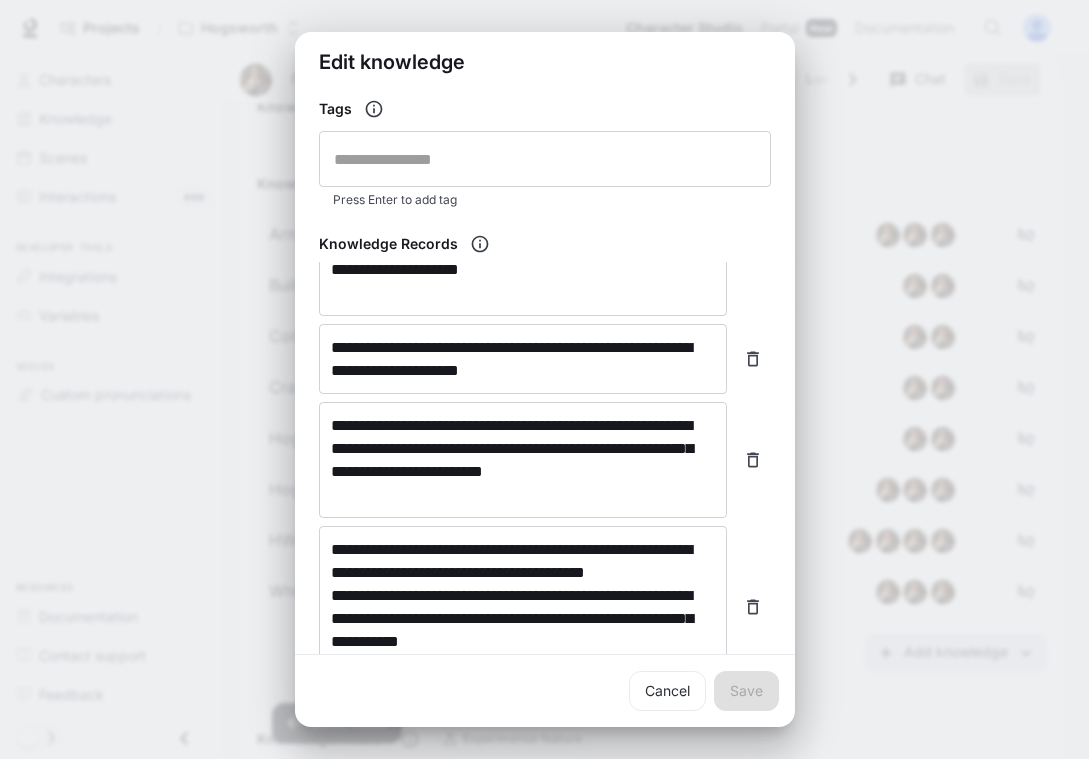 click on "**********" at bounding box center (544, 379) 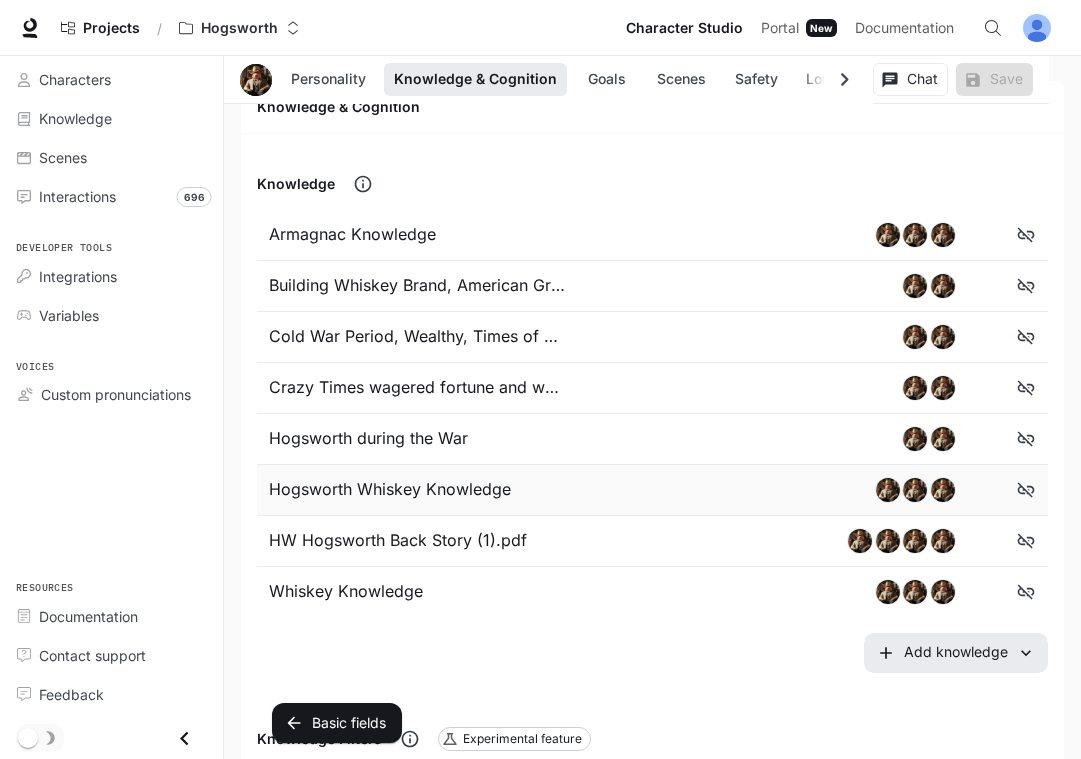 click on "Hogsworth Whiskey Knowledge" at bounding box center (410, 490) 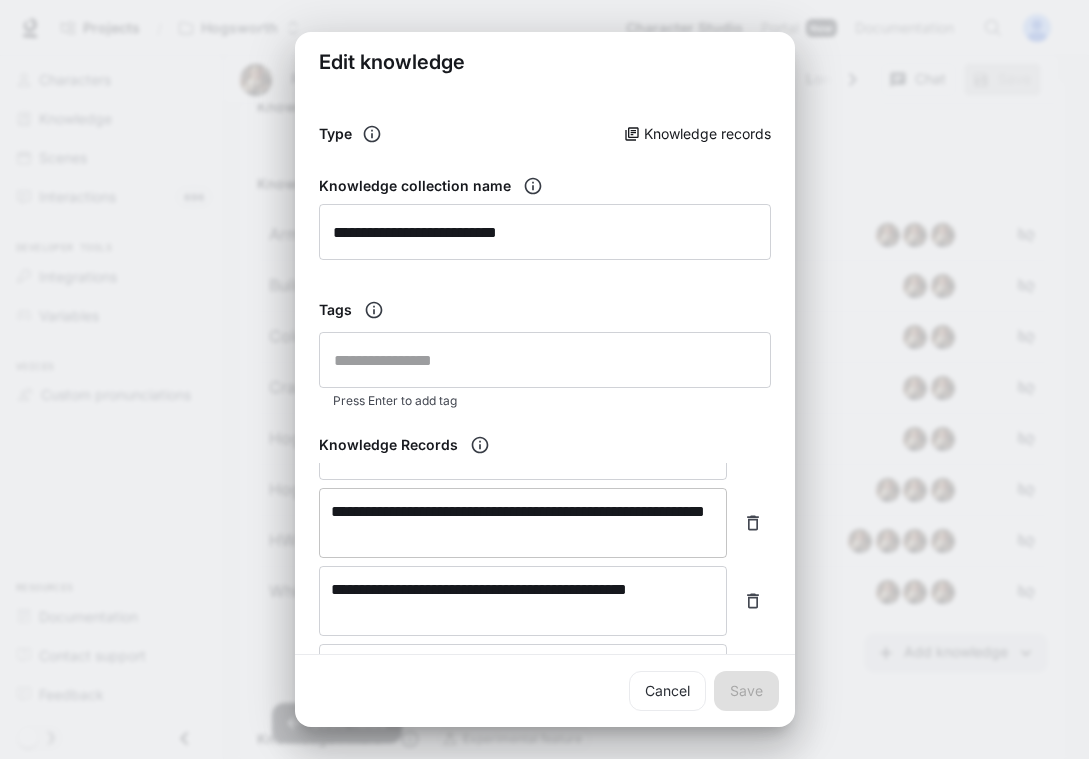 scroll, scrollTop: 219, scrollLeft: 0, axis: vertical 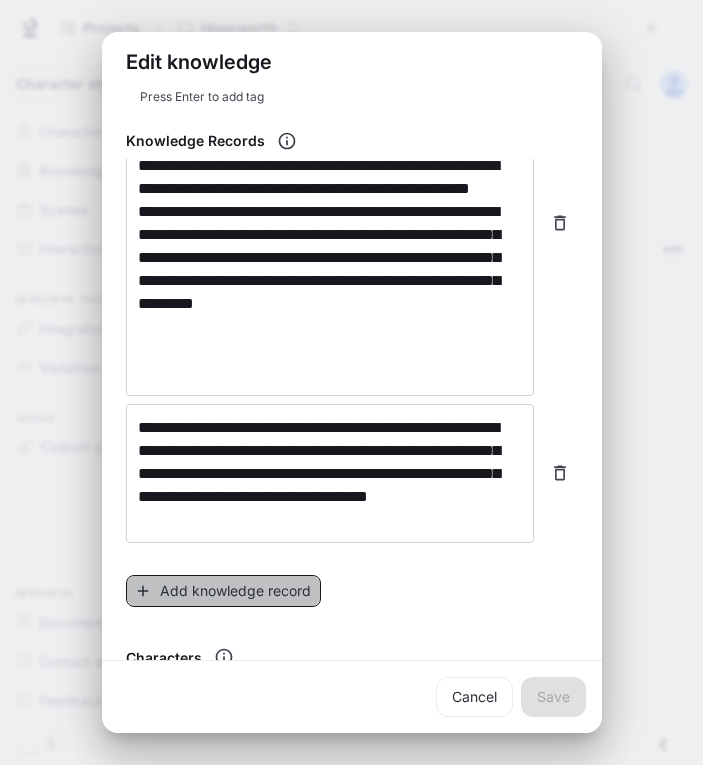 click on "Add knowledge record" at bounding box center (223, 591) 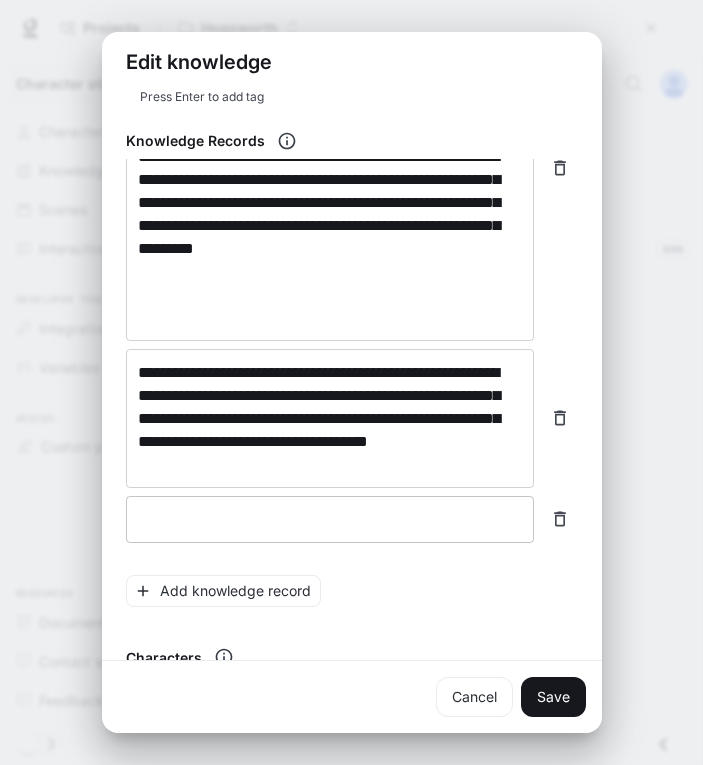 click at bounding box center (330, 519) 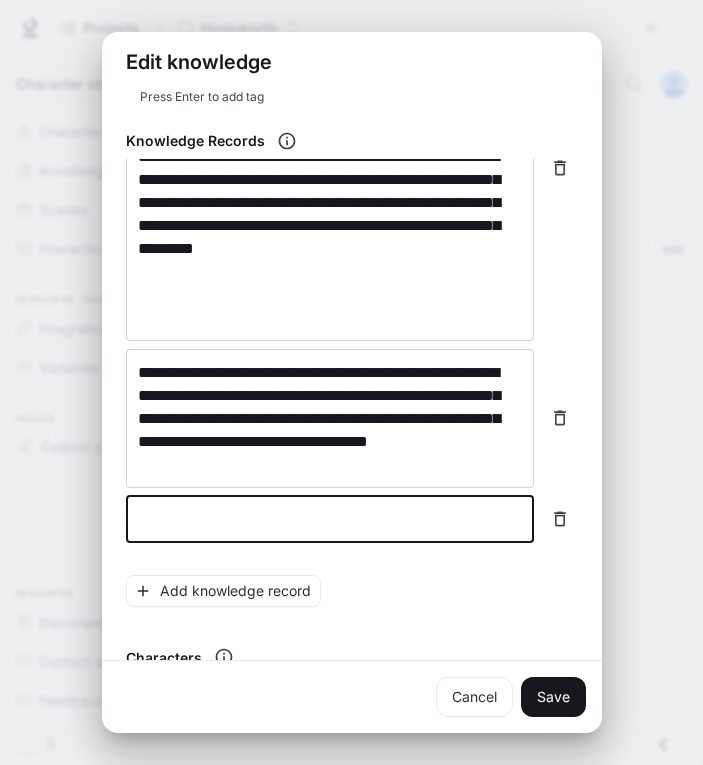 paste on "**********" 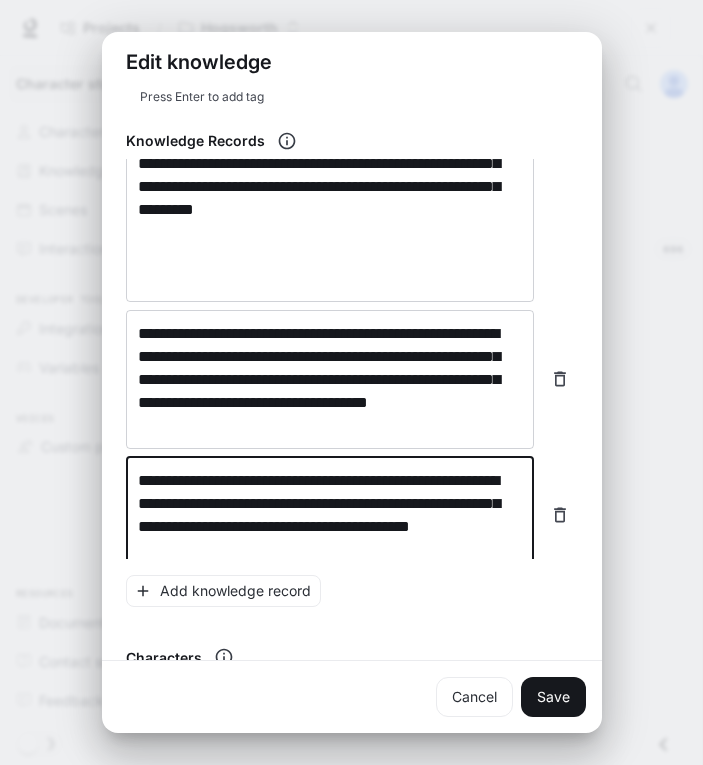 scroll, scrollTop: 1213, scrollLeft: 0, axis: vertical 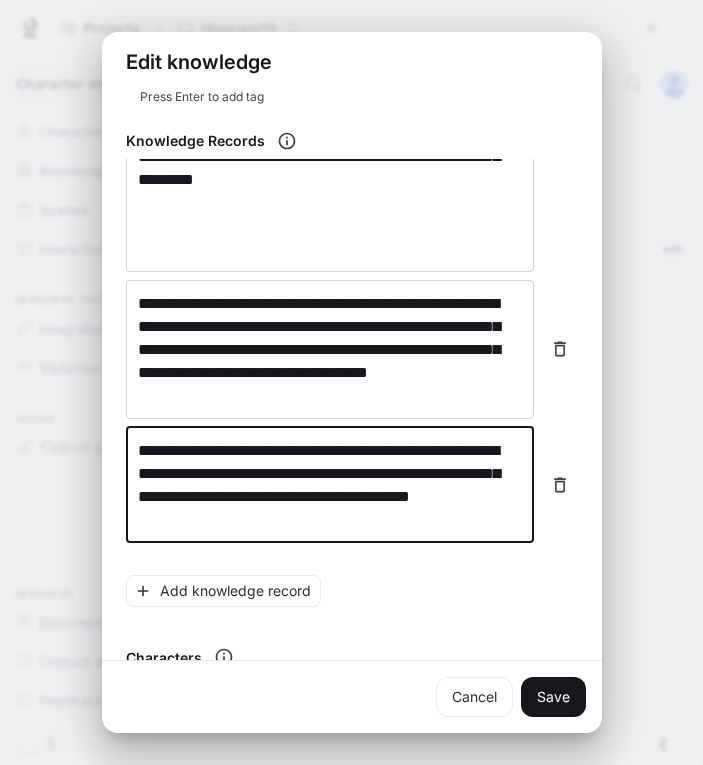 type on "**********" 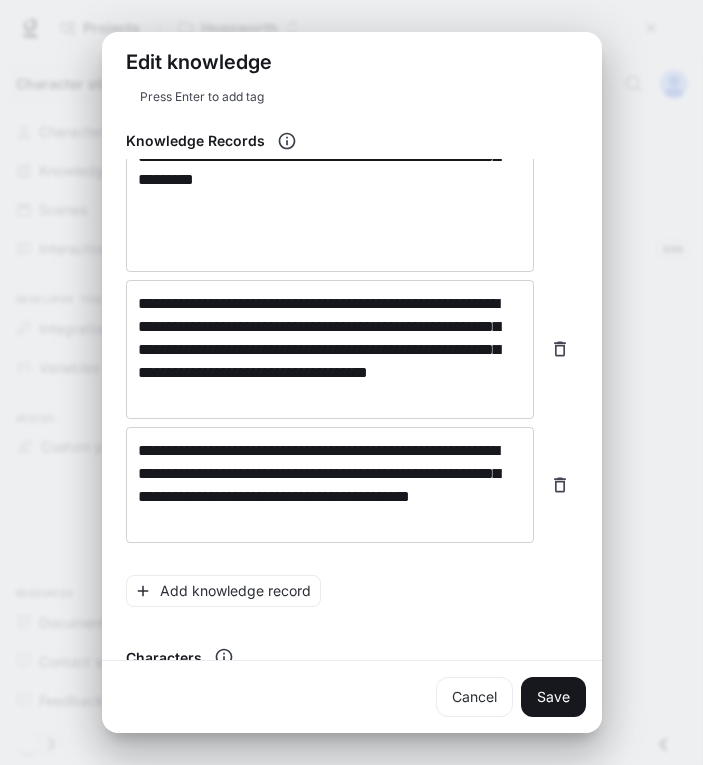 click on "**********" at bounding box center [352, 365] 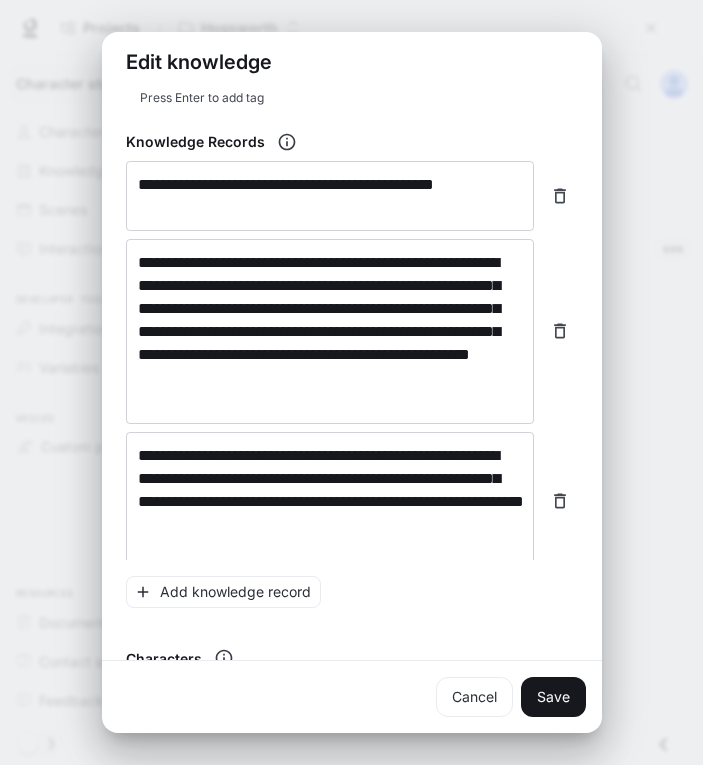 scroll, scrollTop: 272, scrollLeft: 0, axis: vertical 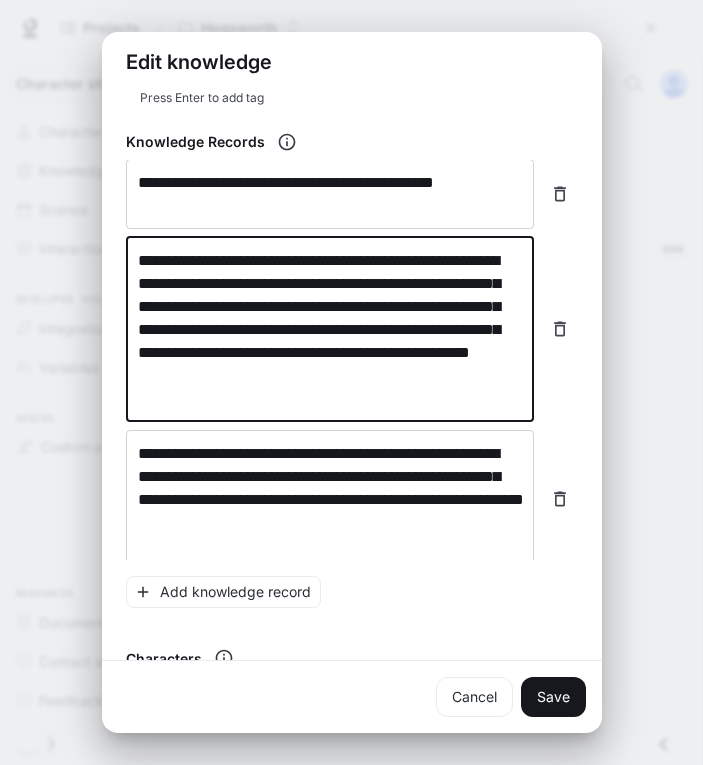 drag, startPoint x: 406, startPoint y: 404, endPoint x: 57, endPoint y: 242, distance: 384.76617 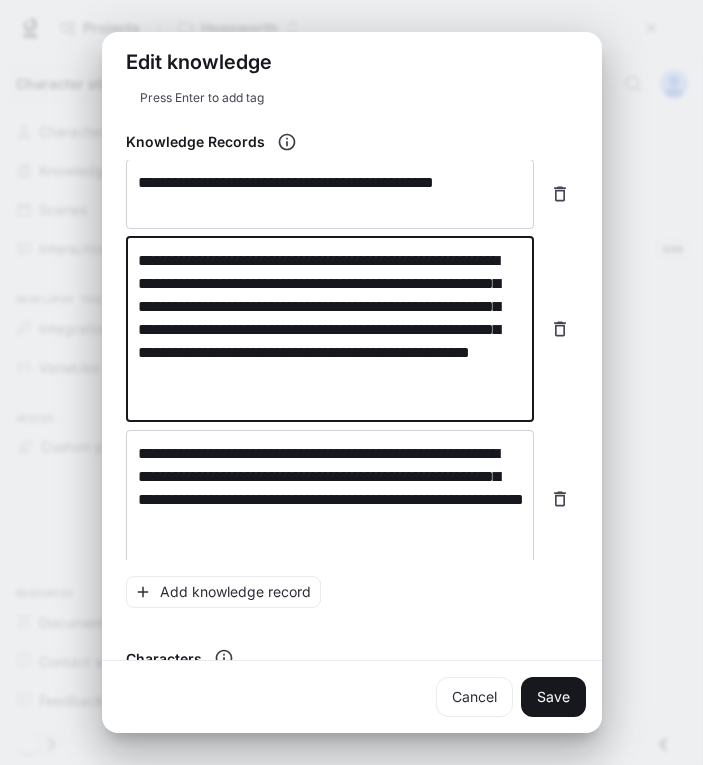 paste on "**********" 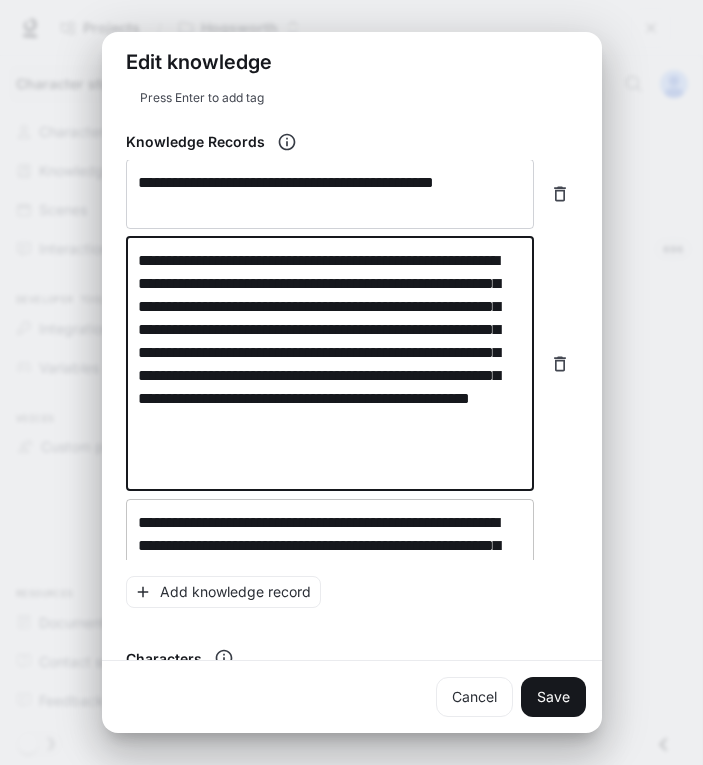scroll, scrollTop: 1224, scrollLeft: 0, axis: vertical 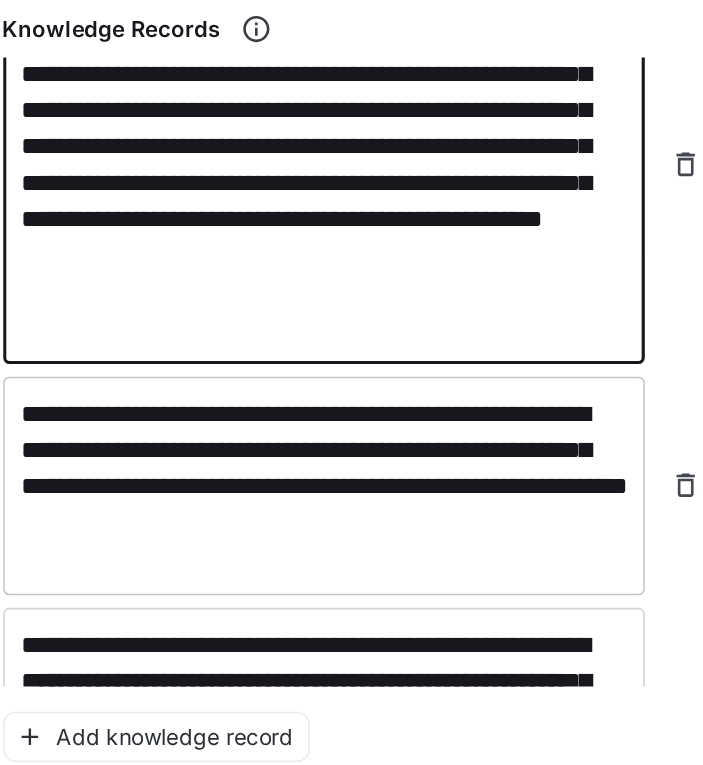 type on "**********" 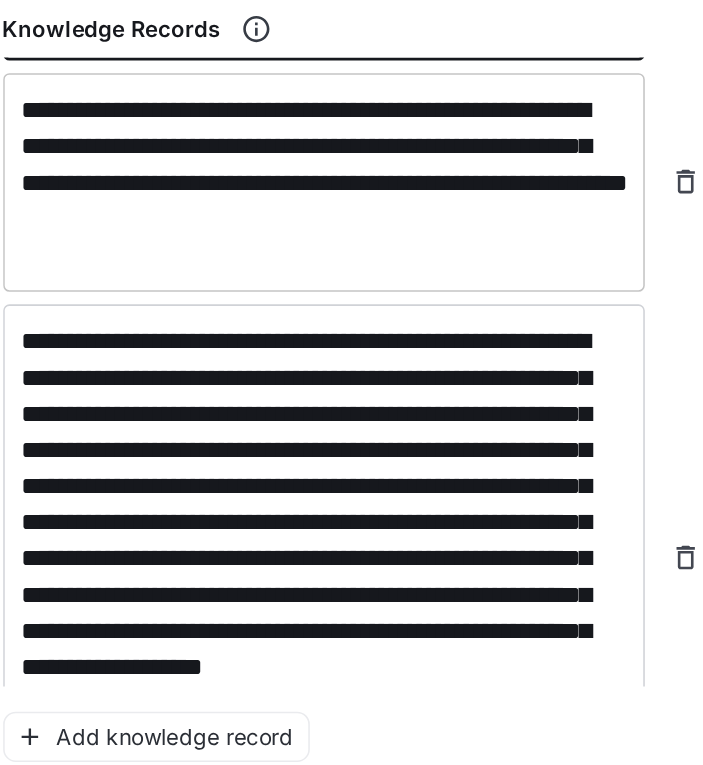scroll, scrollTop: 594, scrollLeft: 0, axis: vertical 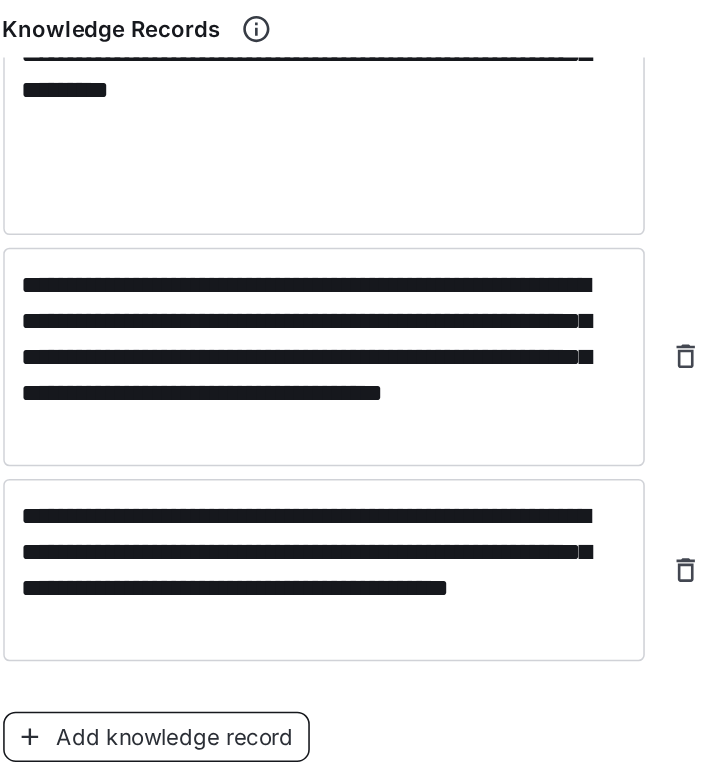 click on "Add knowledge record" at bounding box center [223, 592] 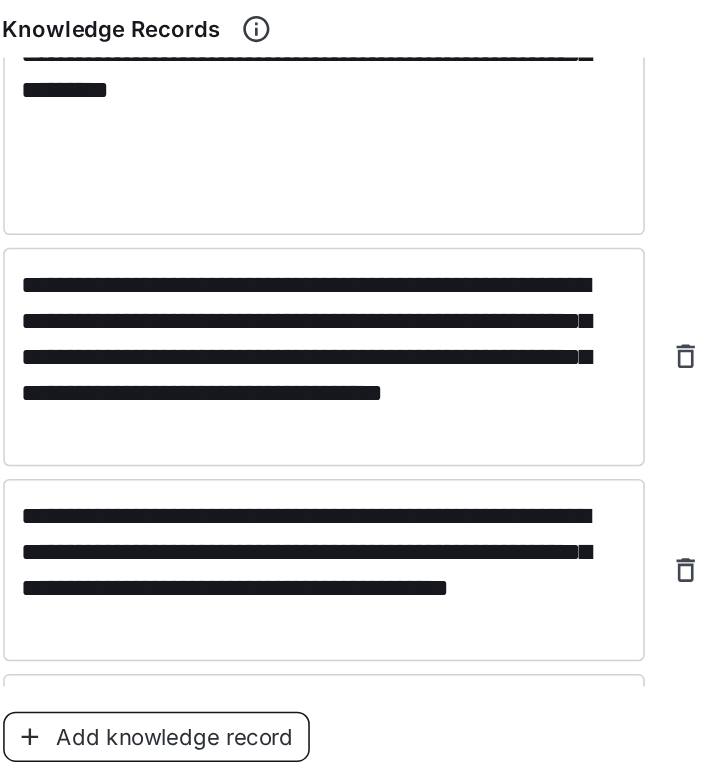 scroll, scrollTop: 1337, scrollLeft: 0, axis: vertical 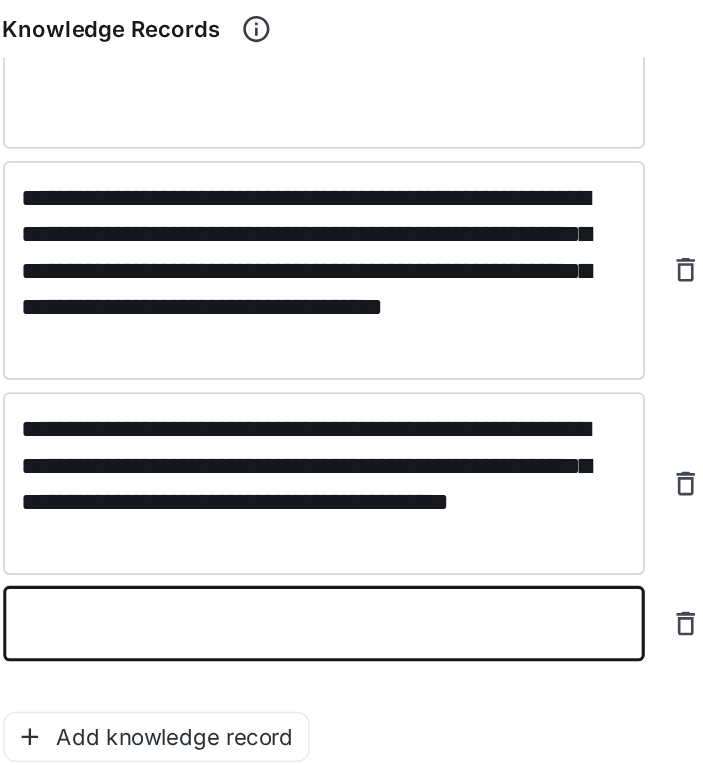 click at bounding box center [330, 520] 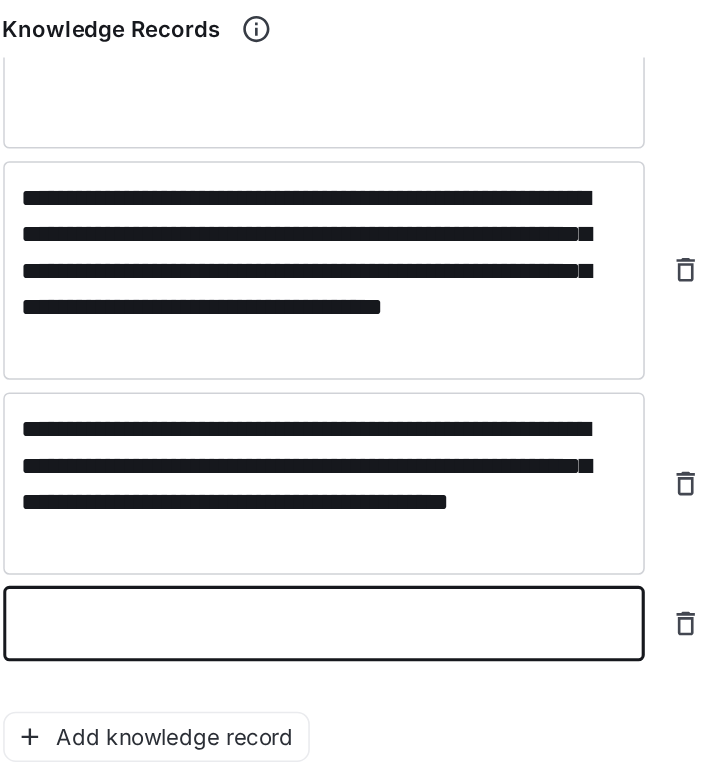 paste on "**********" 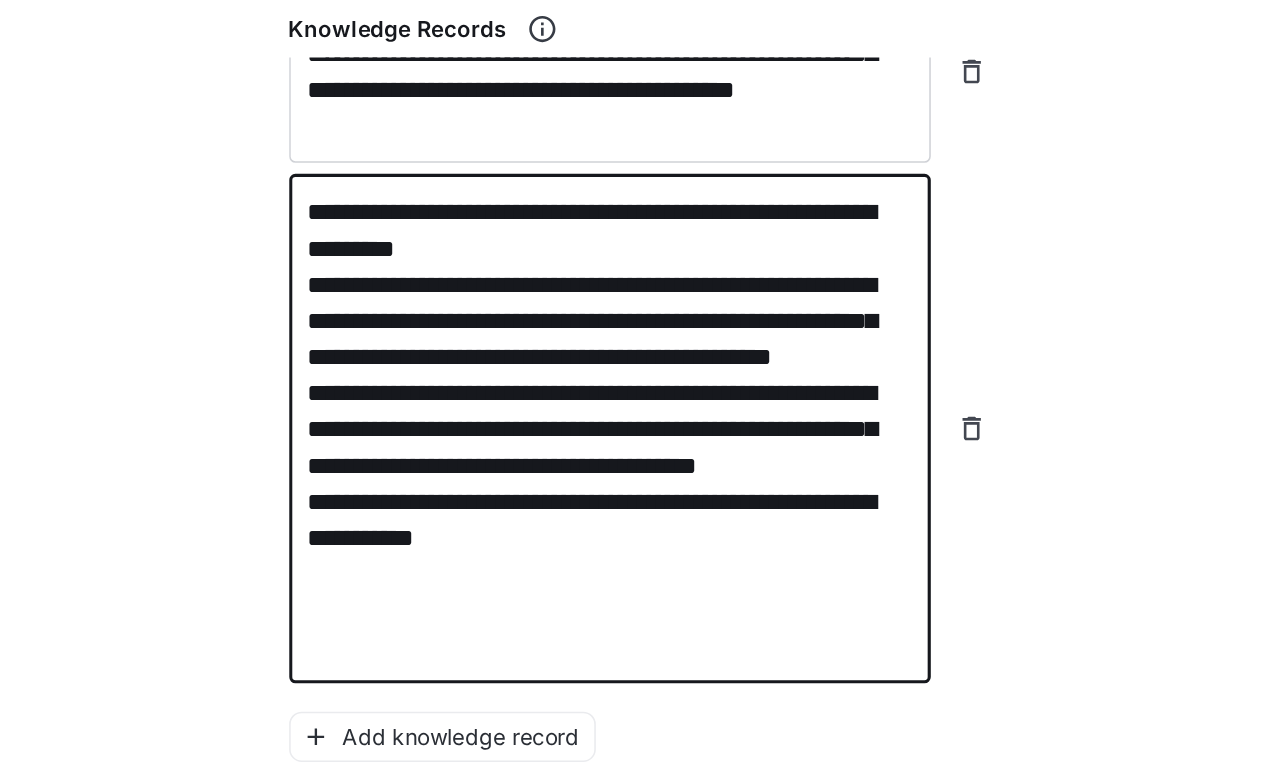 scroll, scrollTop: 1560, scrollLeft: 0, axis: vertical 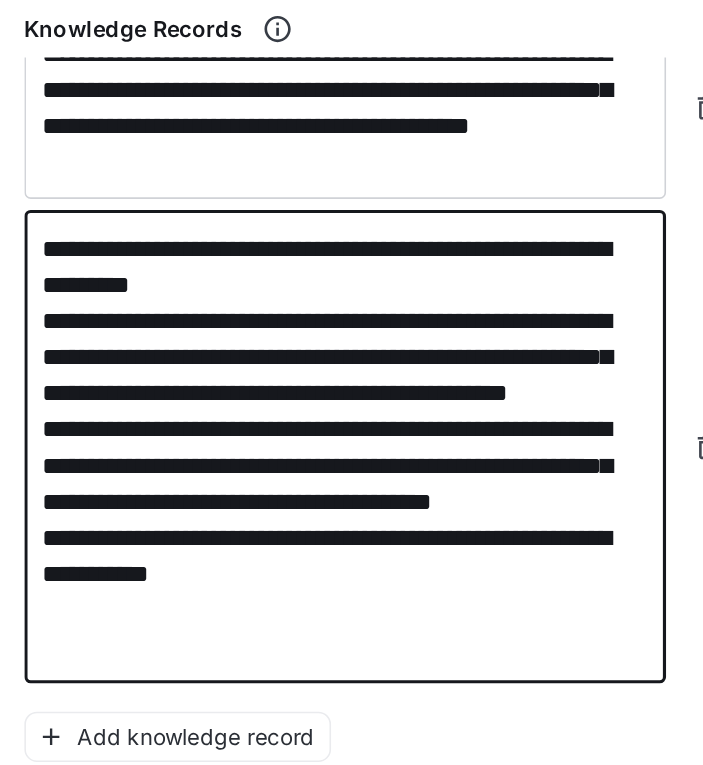 type on "**********" 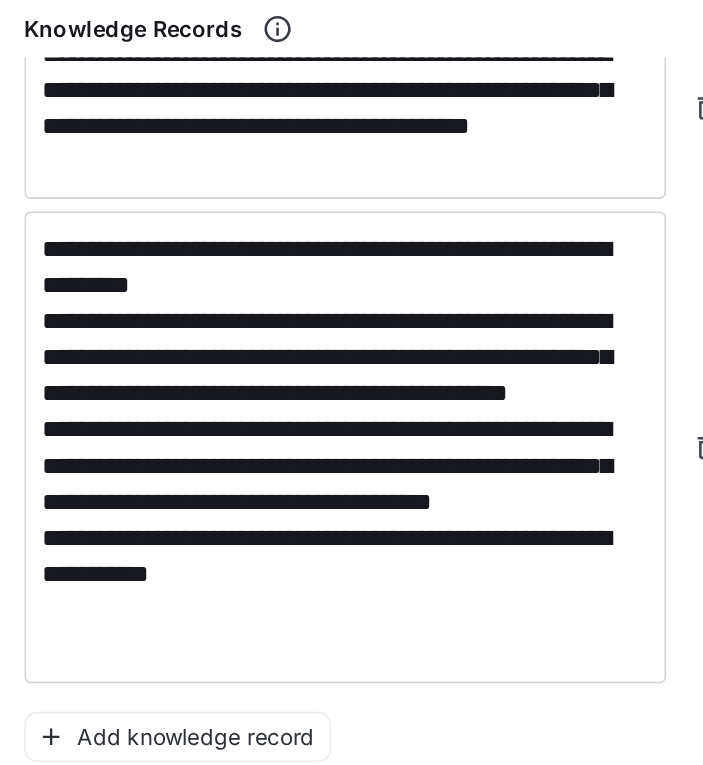 click on "**********" at bounding box center (352, 366) 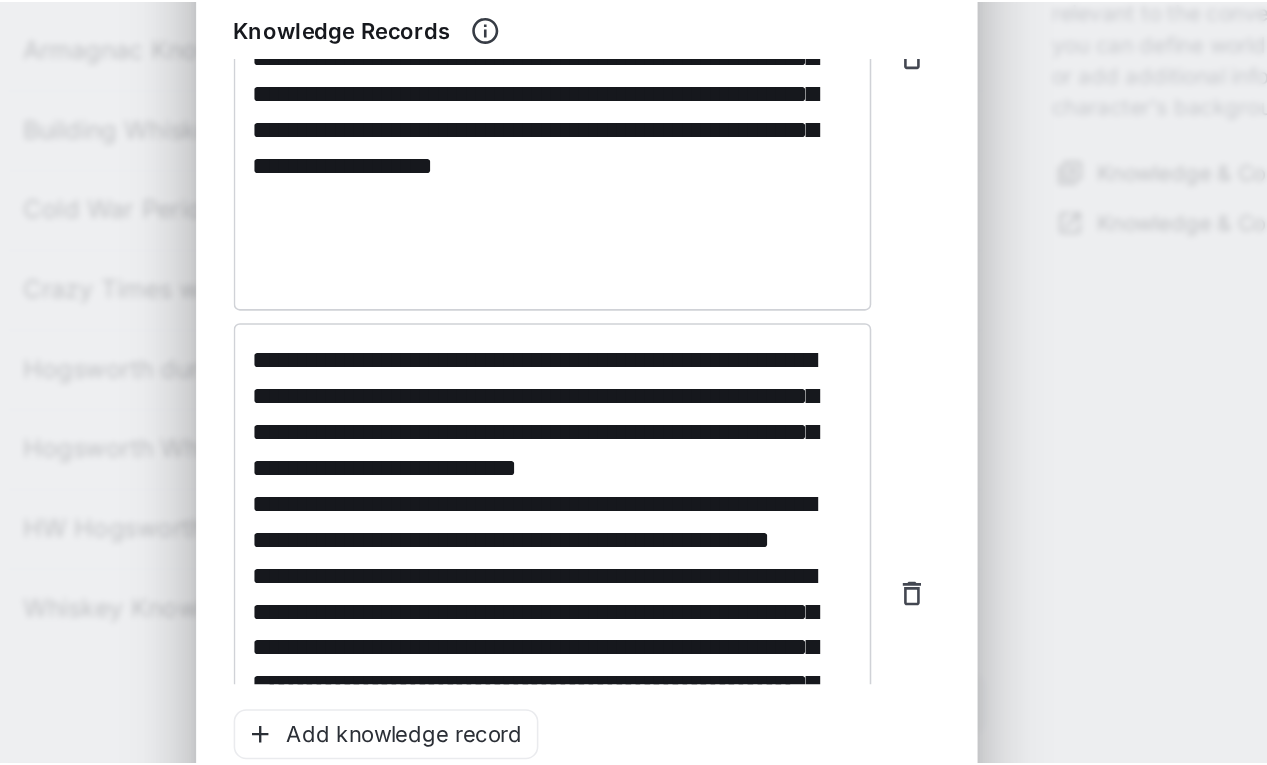 scroll, scrollTop: 849, scrollLeft: 0, axis: vertical 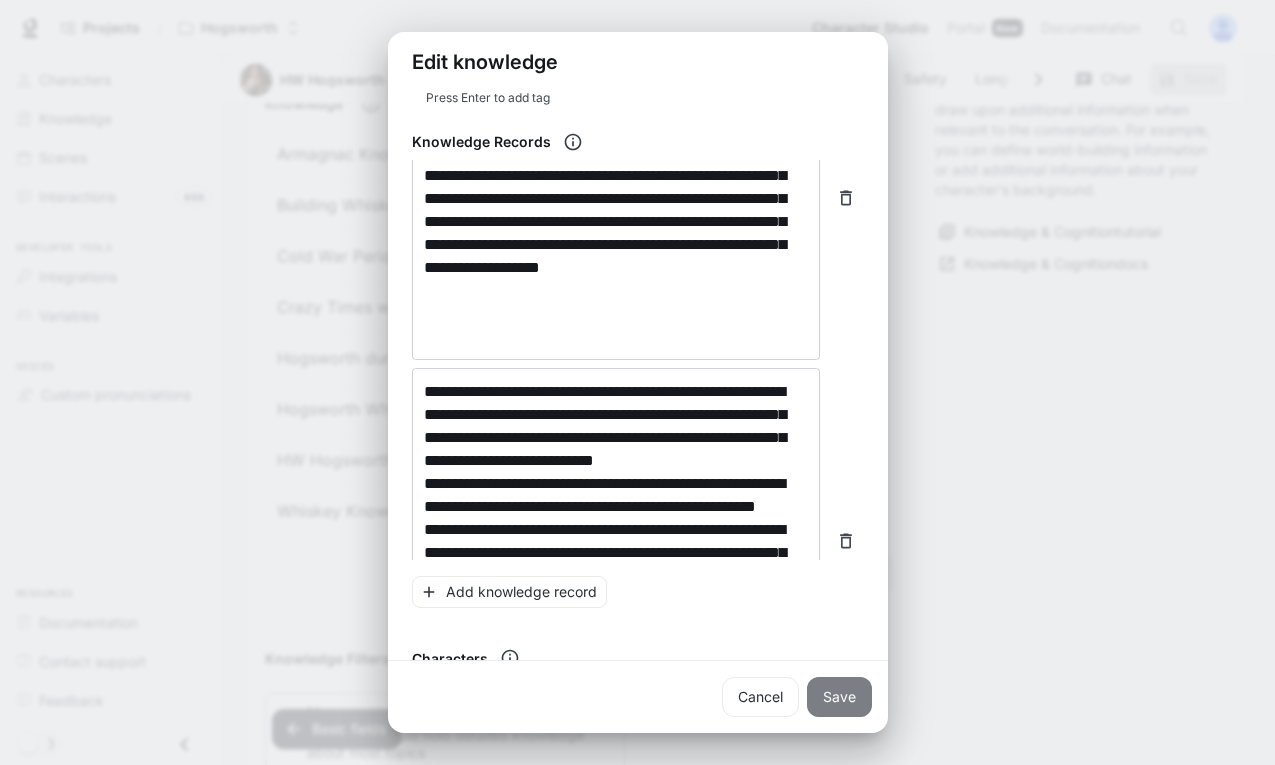 click on "Save" at bounding box center (839, 697) 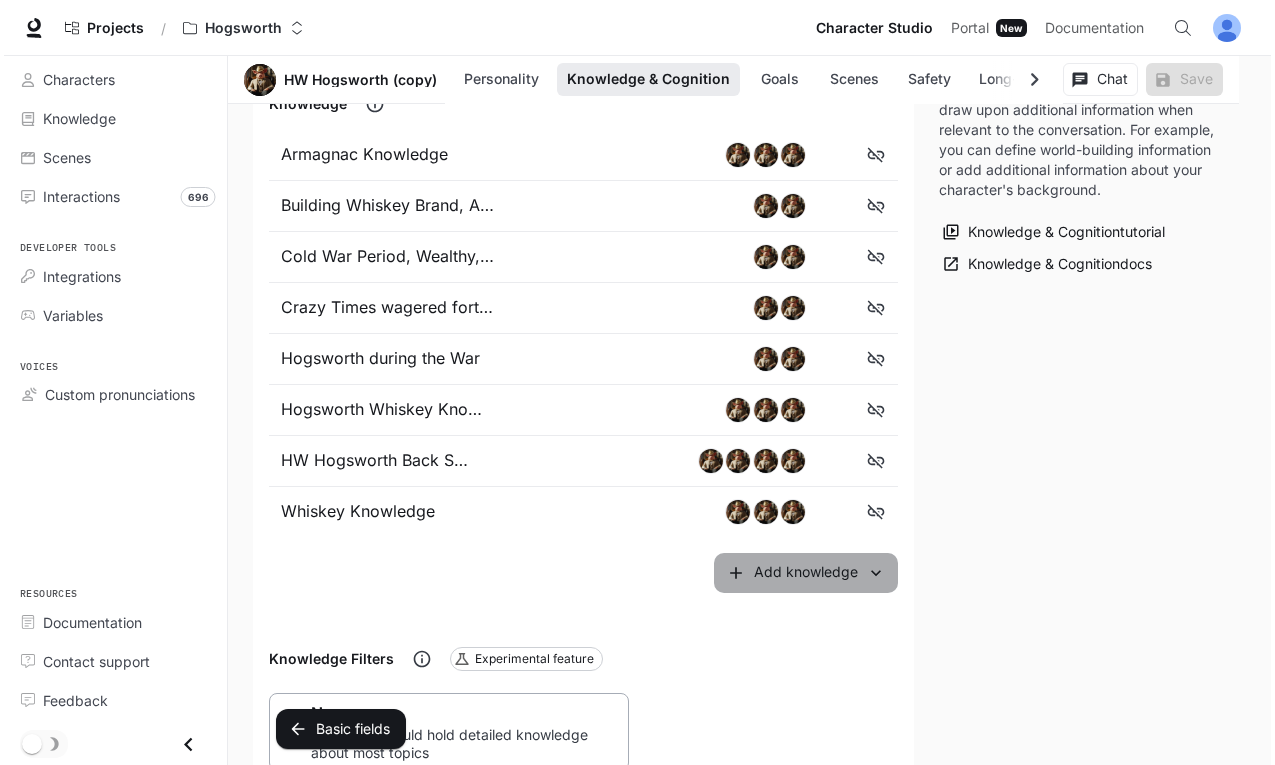scroll, scrollTop: 1218, scrollLeft: 0, axis: vertical 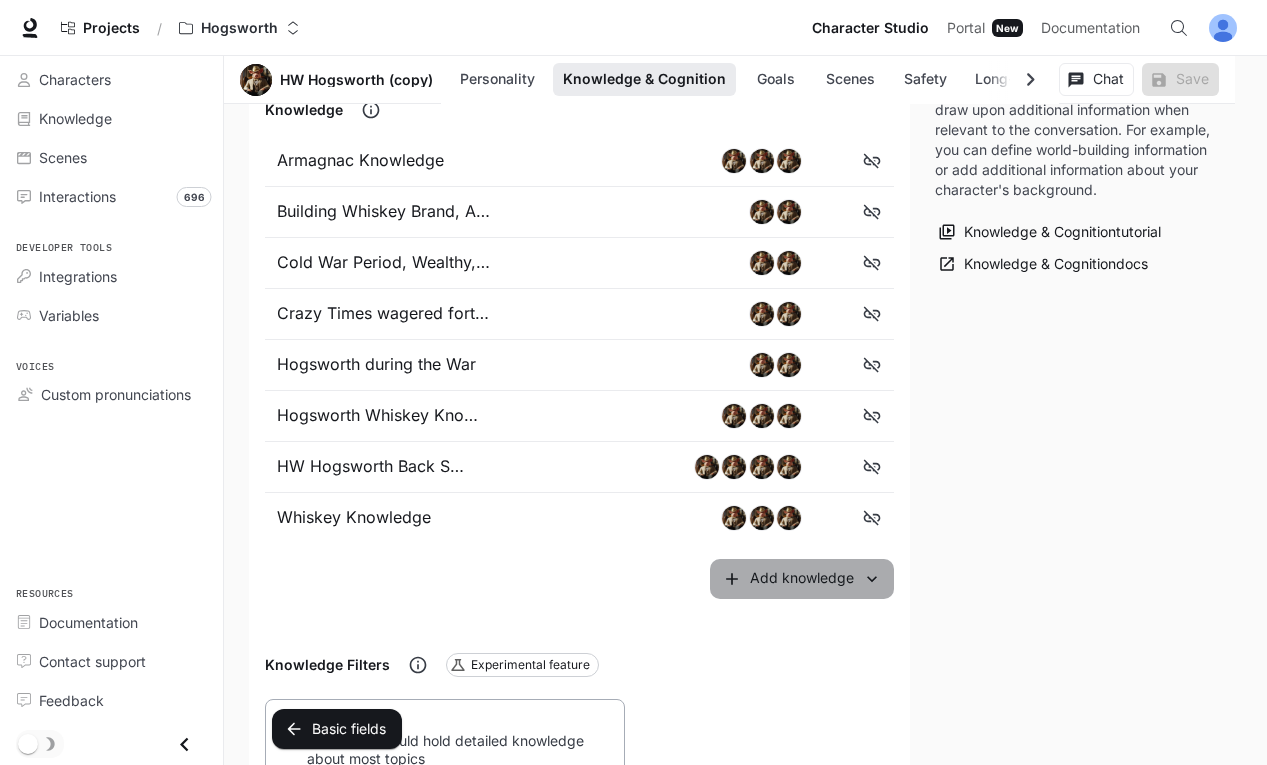 drag, startPoint x: 814, startPoint y: 550, endPoint x: 789, endPoint y: 552, distance: 25.079872 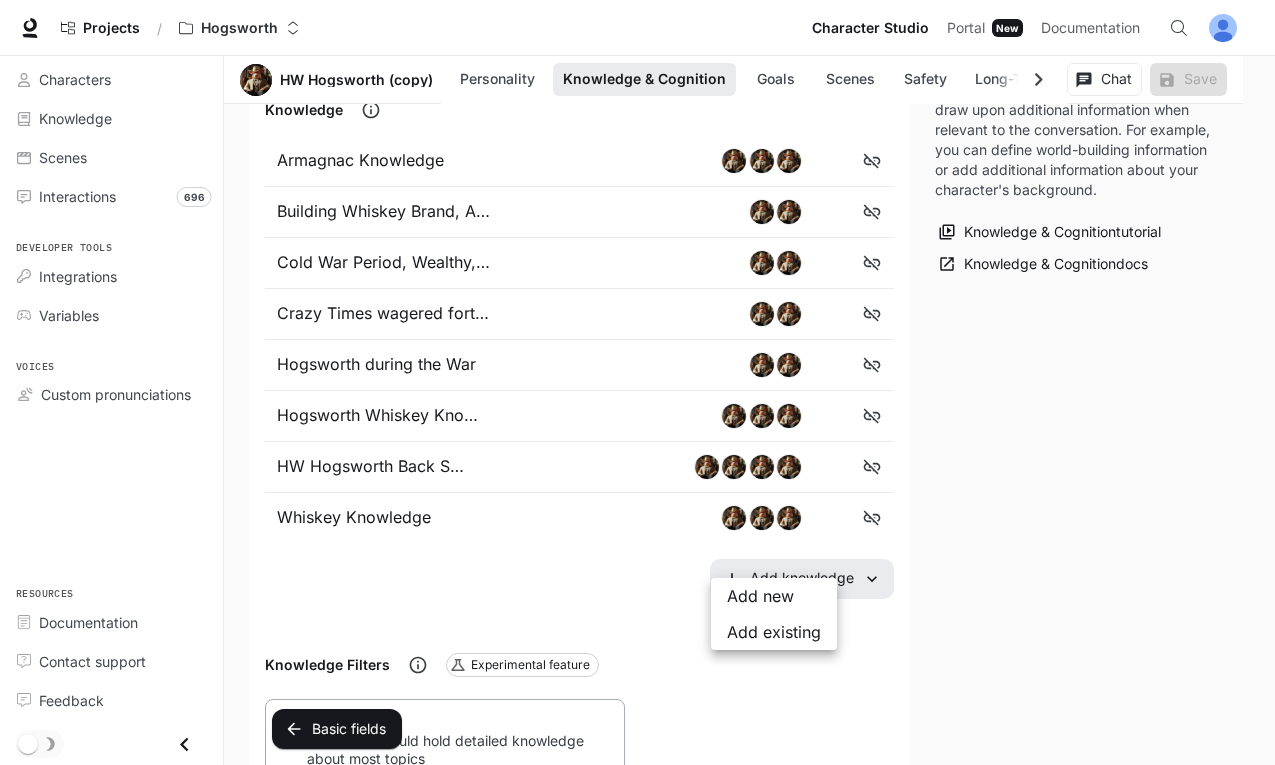 click on "Add new" at bounding box center [774, 596] 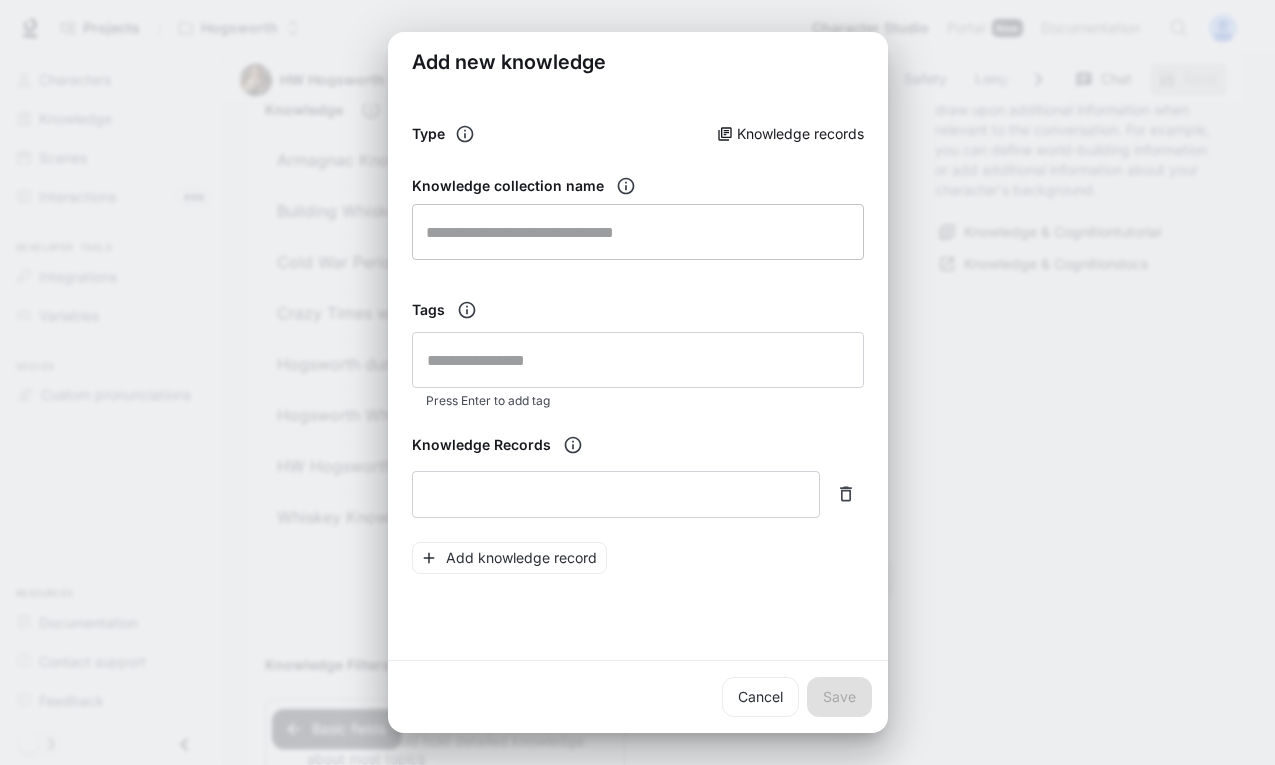 click at bounding box center (638, 232) 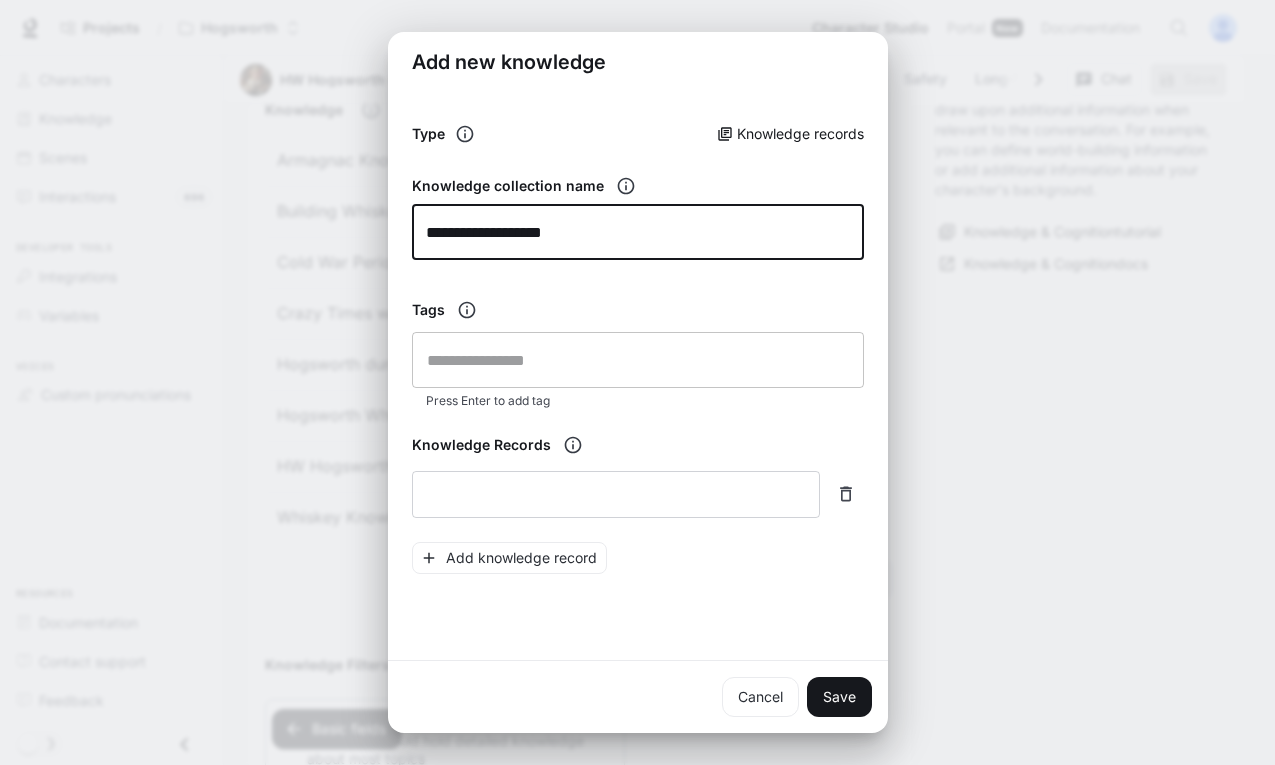 type on "**********" 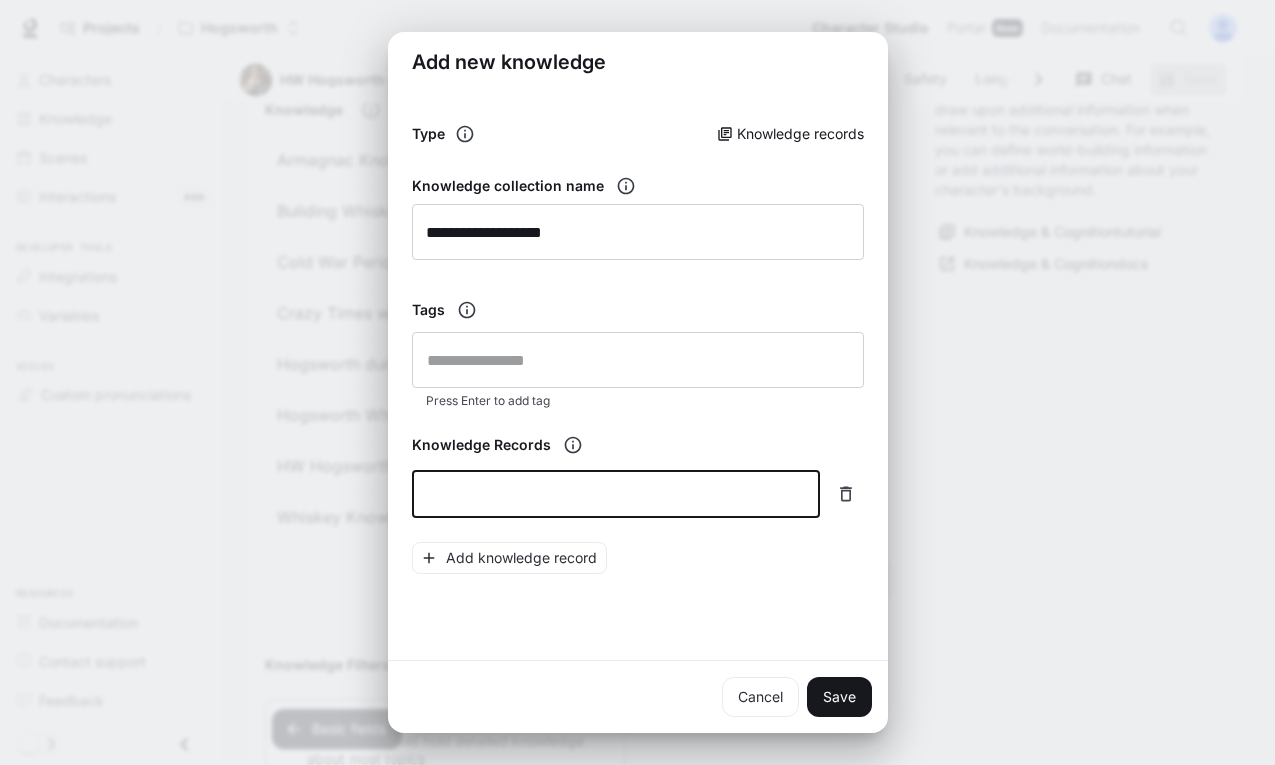 click at bounding box center (616, 494) 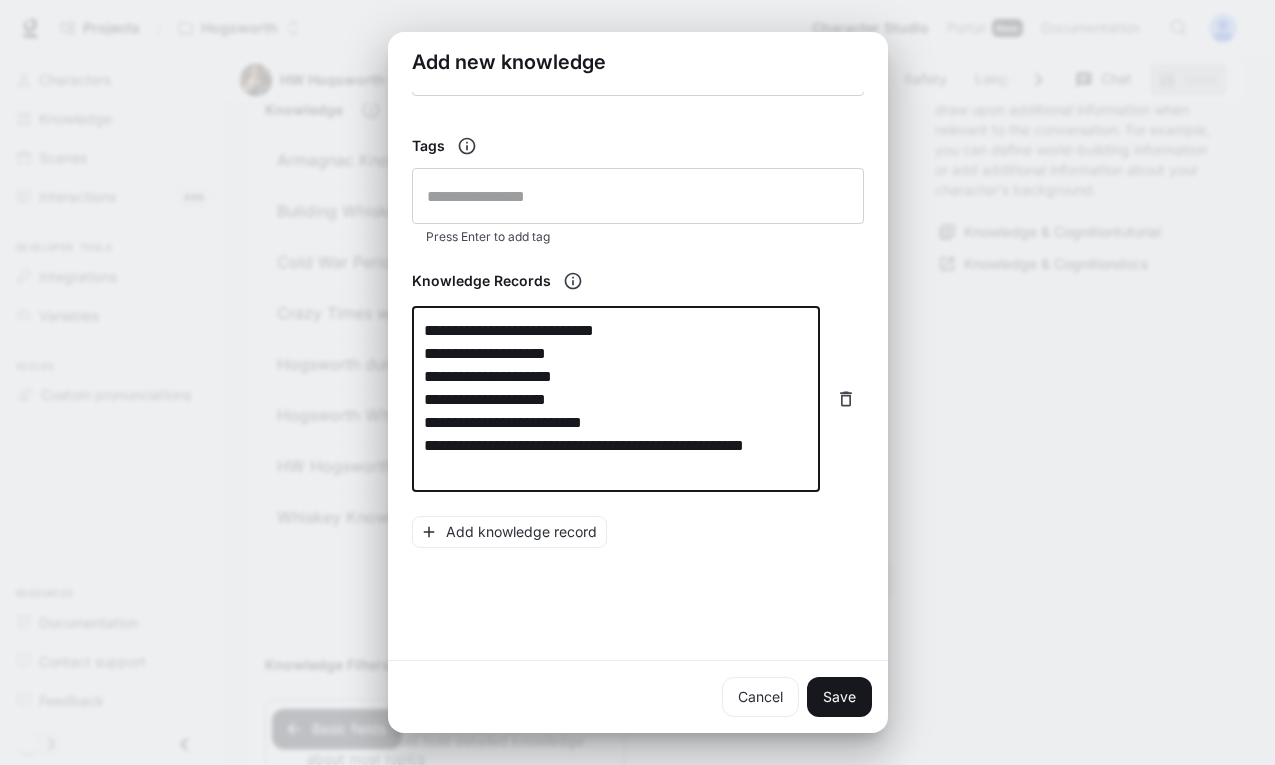 scroll, scrollTop: 183, scrollLeft: 0, axis: vertical 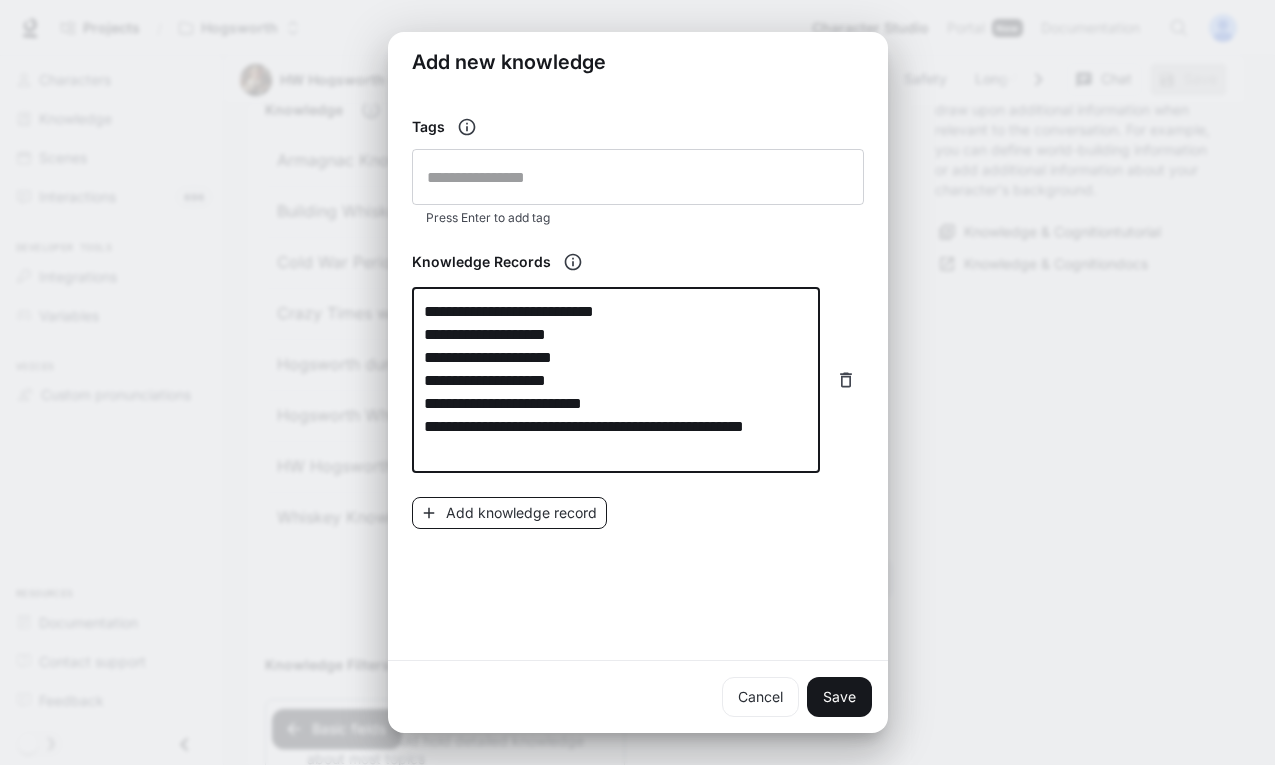 type on "**********" 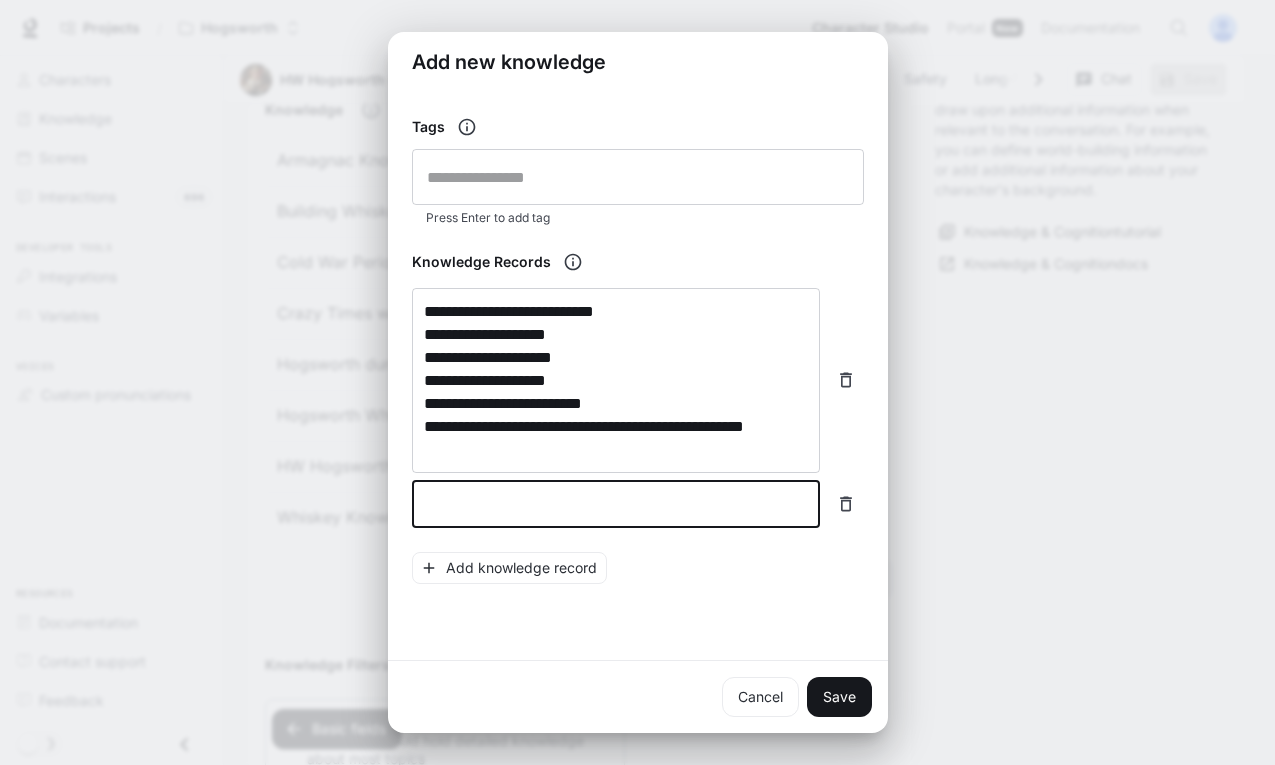 paste on "**********" 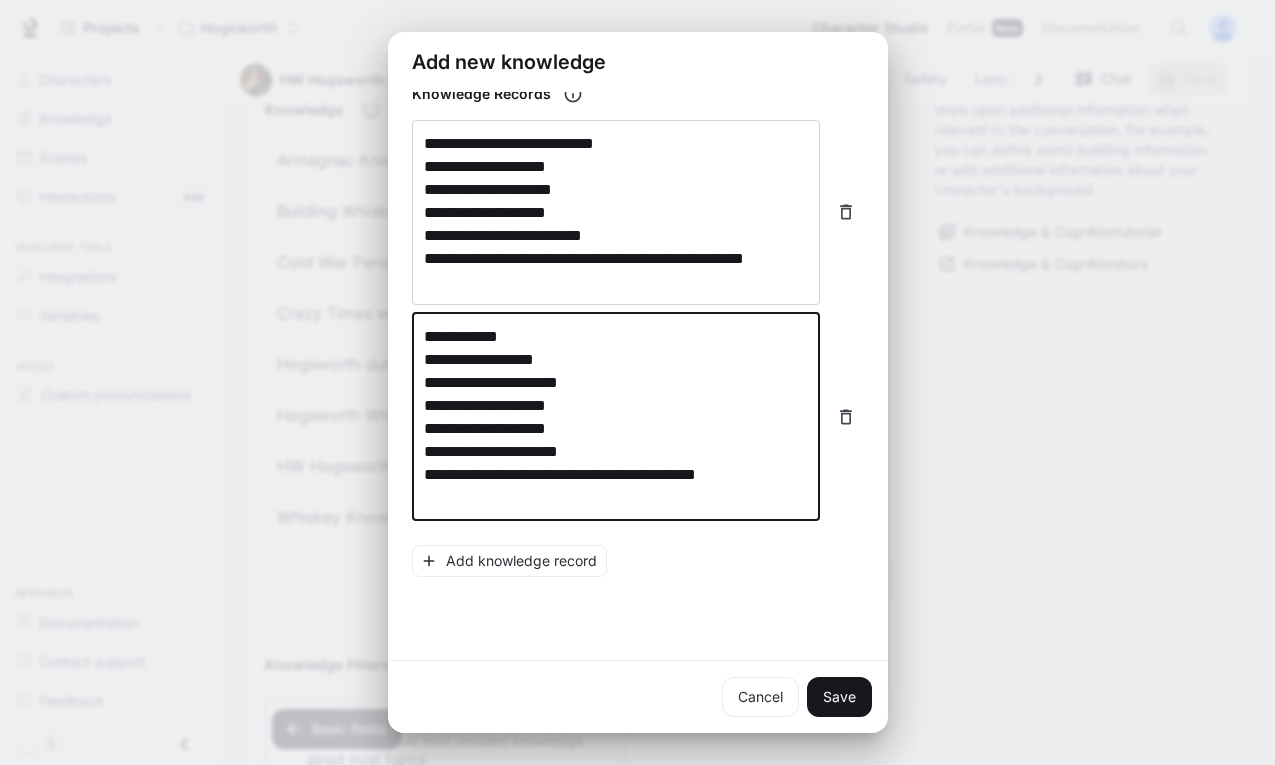 scroll, scrollTop: 379, scrollLeft: 0, axis: vertical 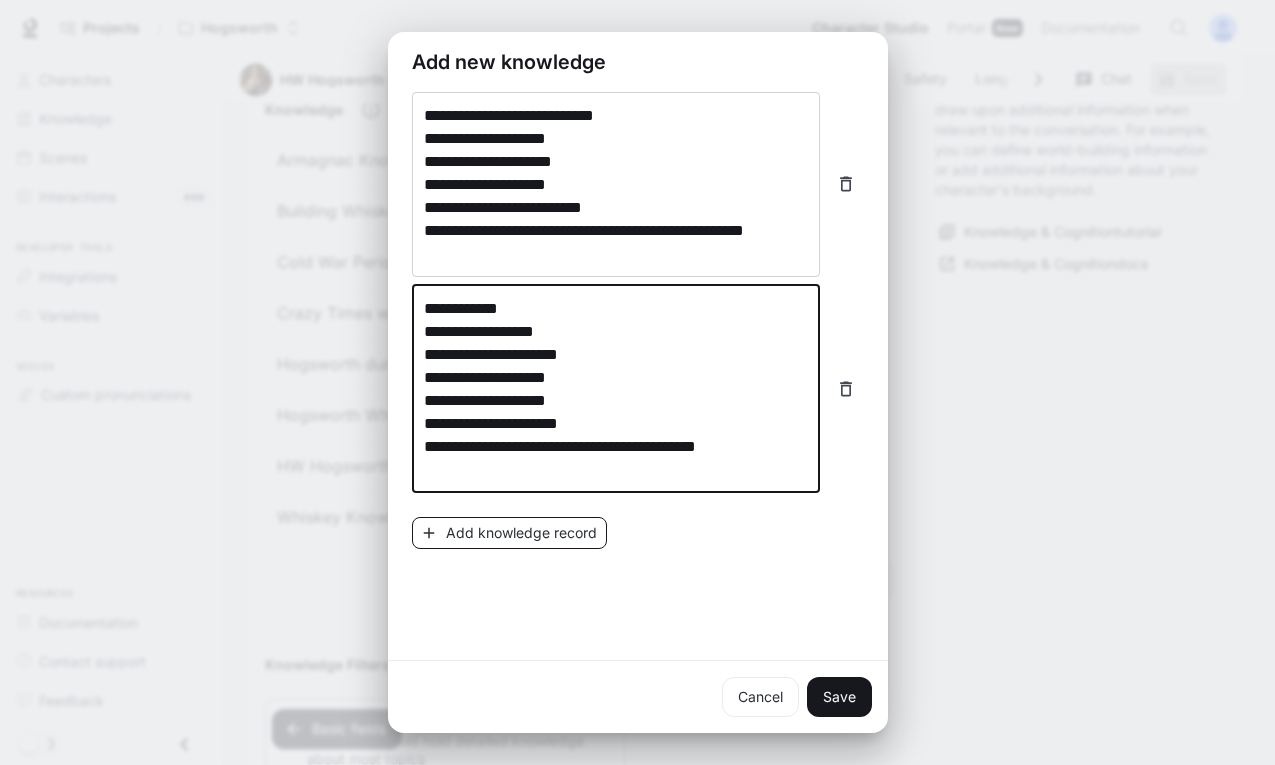 type on "**********" 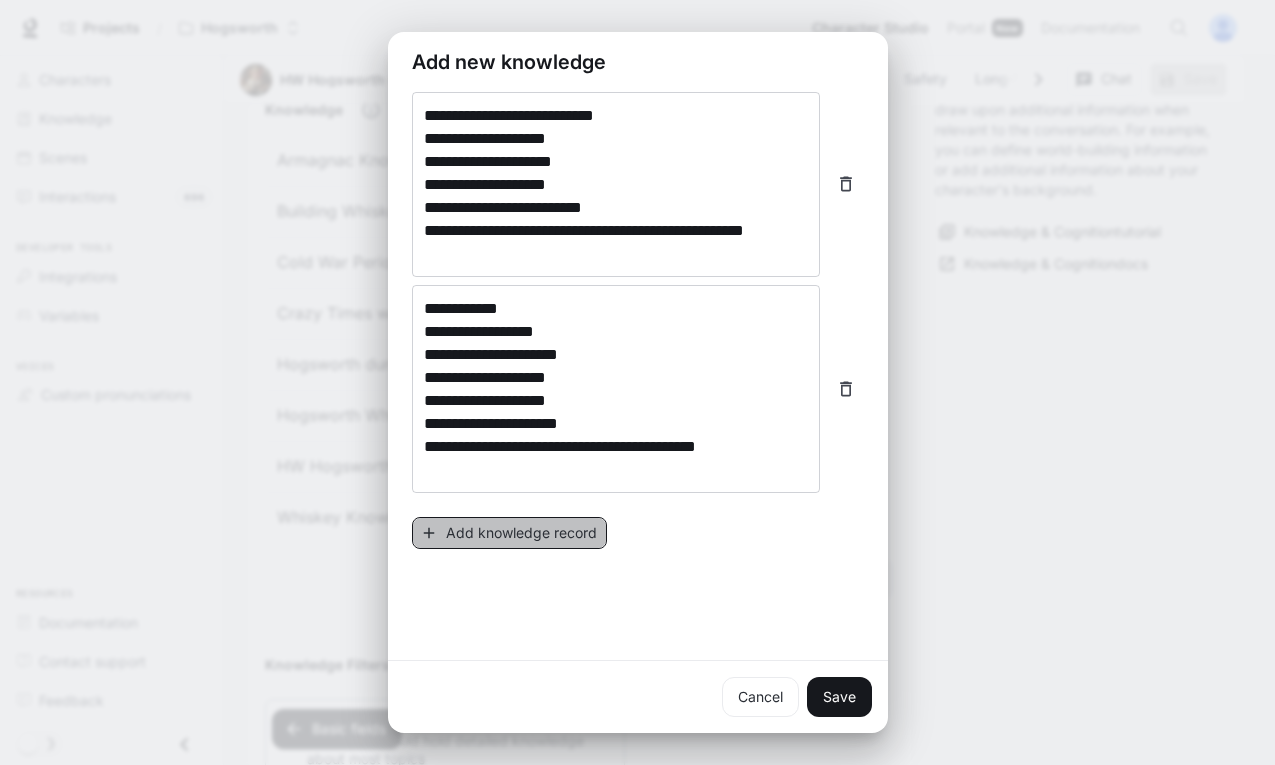 click on "Add knowledge record" at bounding box center (509, 533) 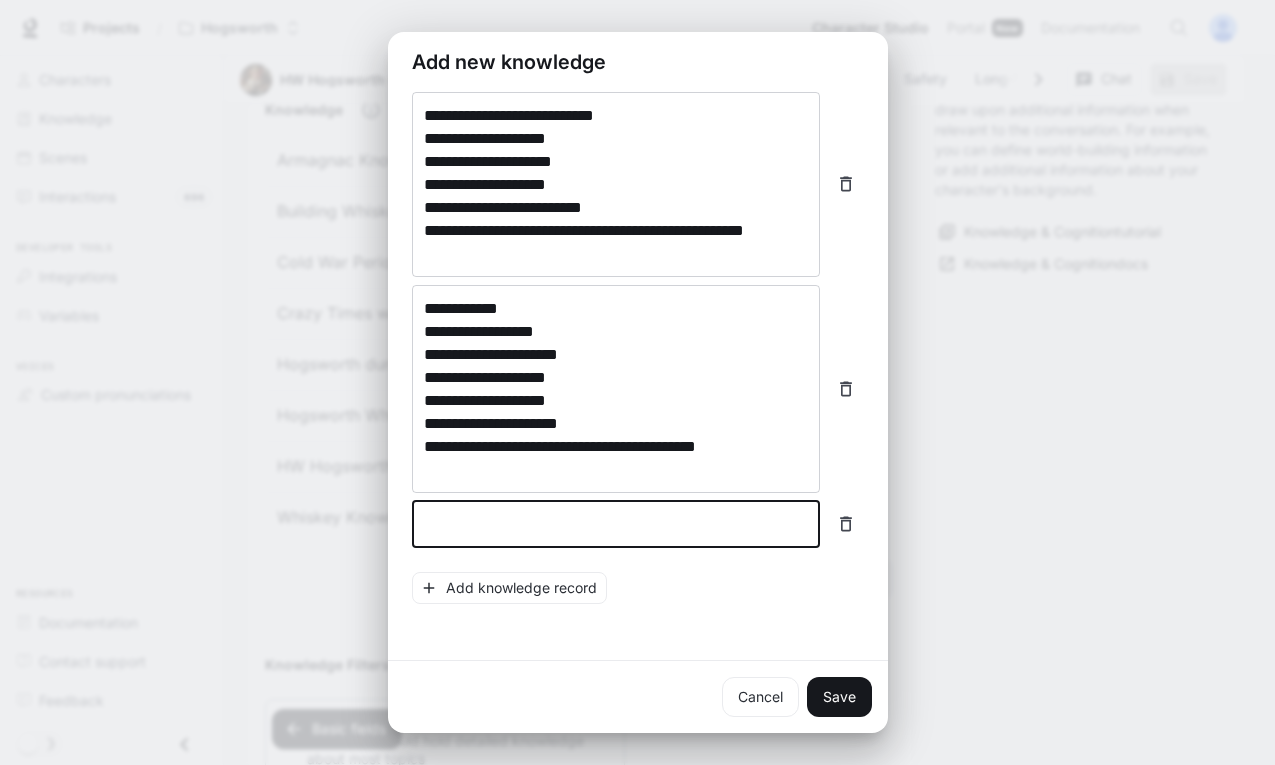 paste on "**********" 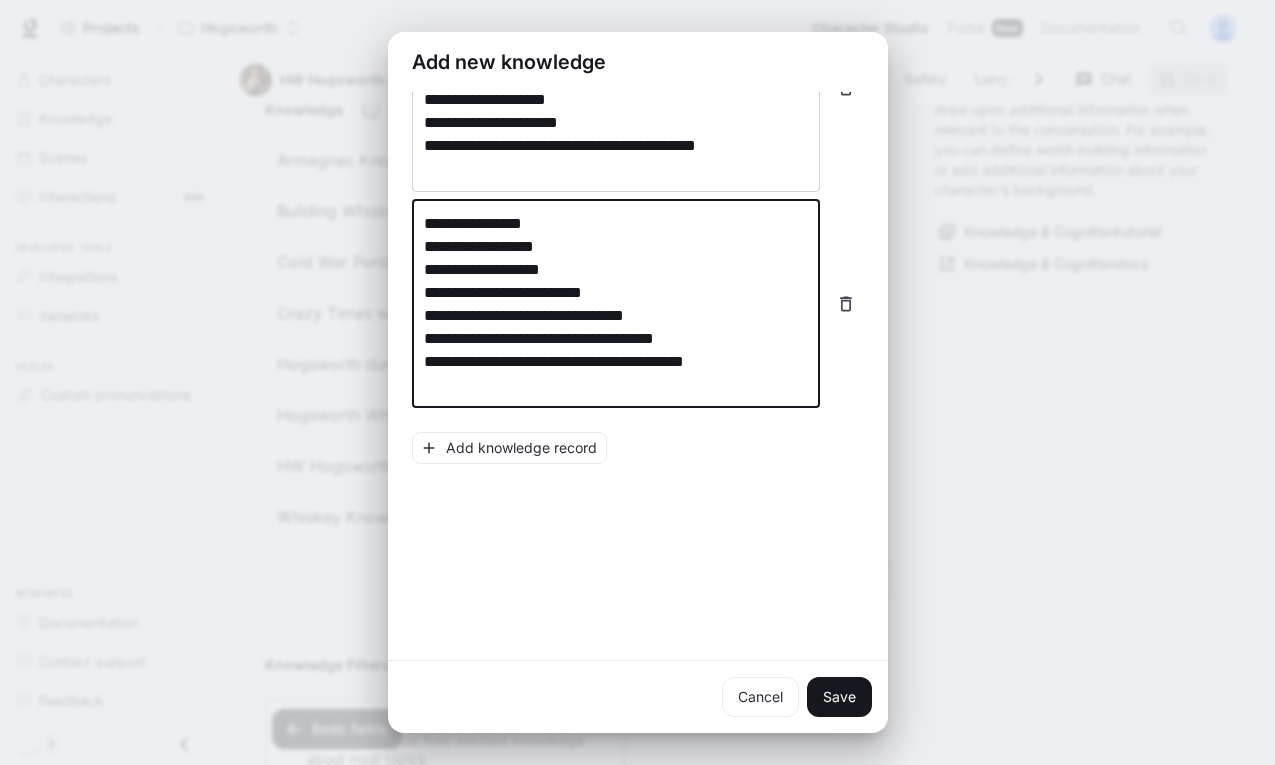 scroll, scrollTop: 657, scrollLeft: 0, axis: vertical 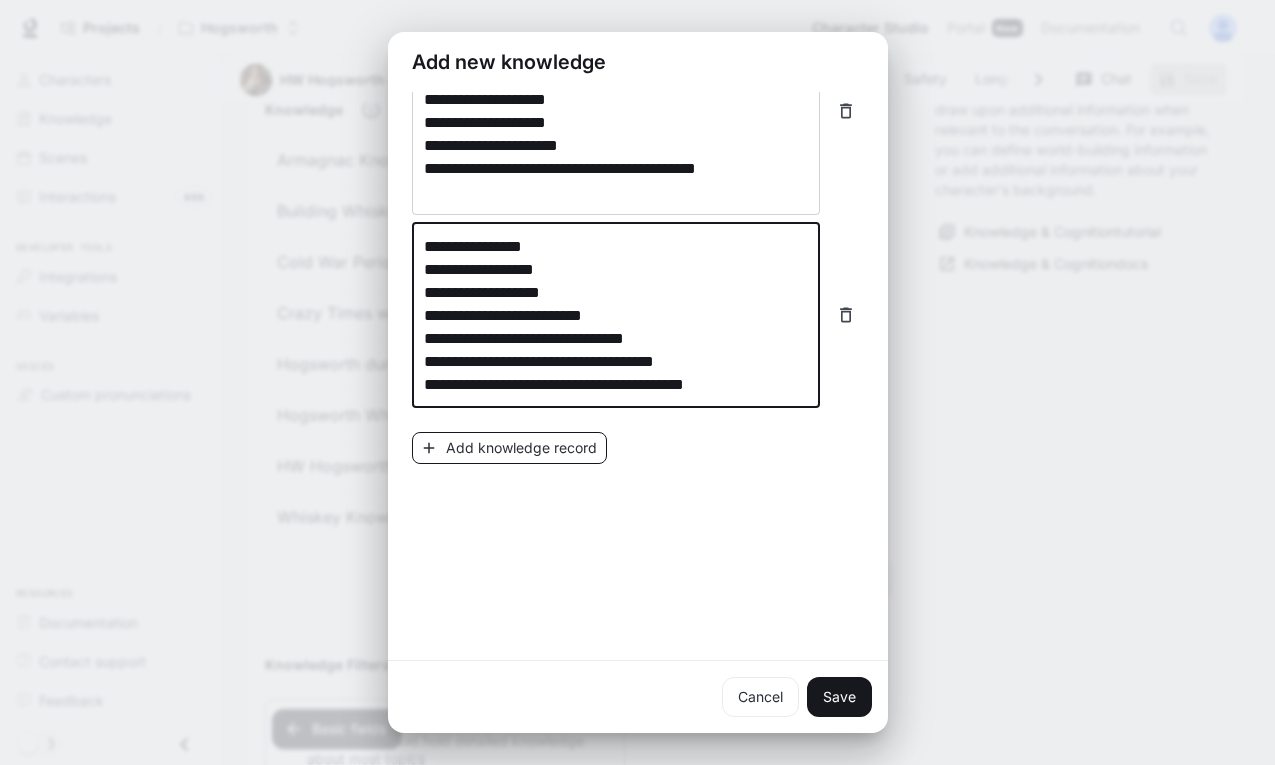 type on "**********" 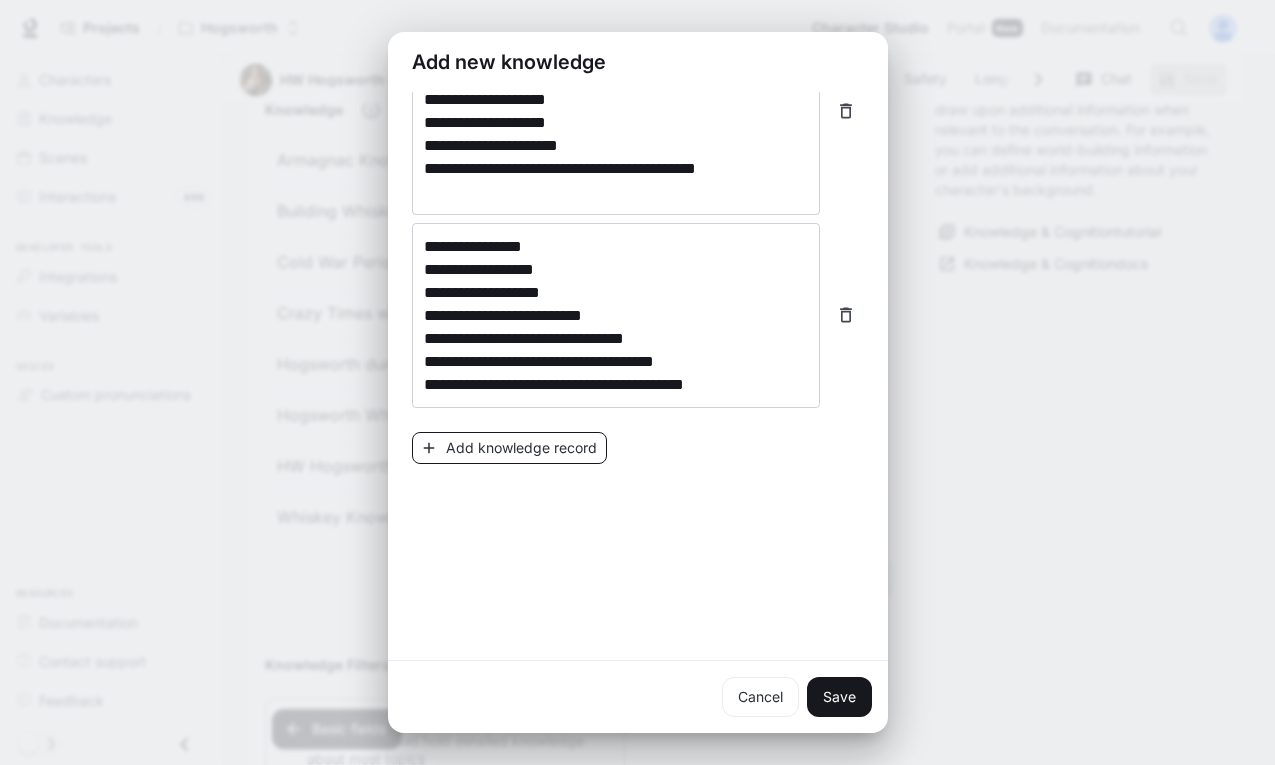 click on "Add knowledge record" at bounding box center [509, 448] 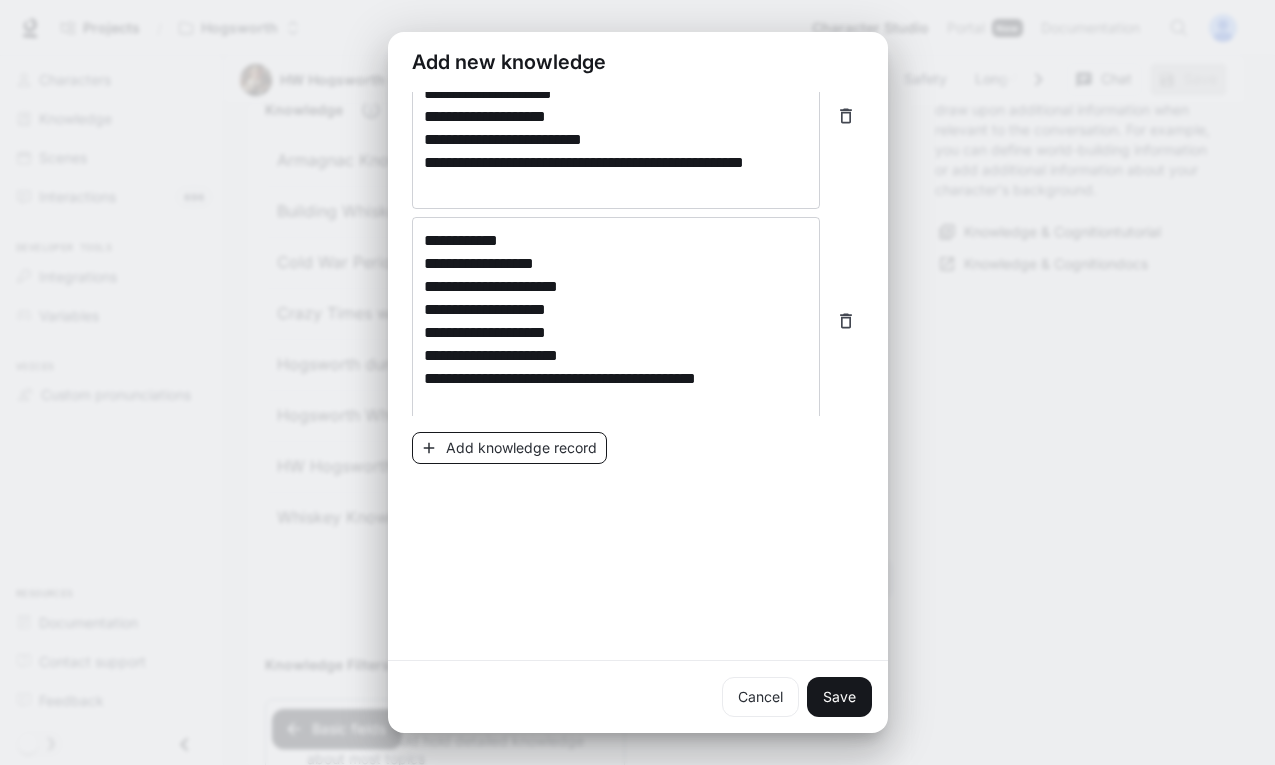 scroll, scrollTop: 447, scrollLeft: 0, axis: vertical 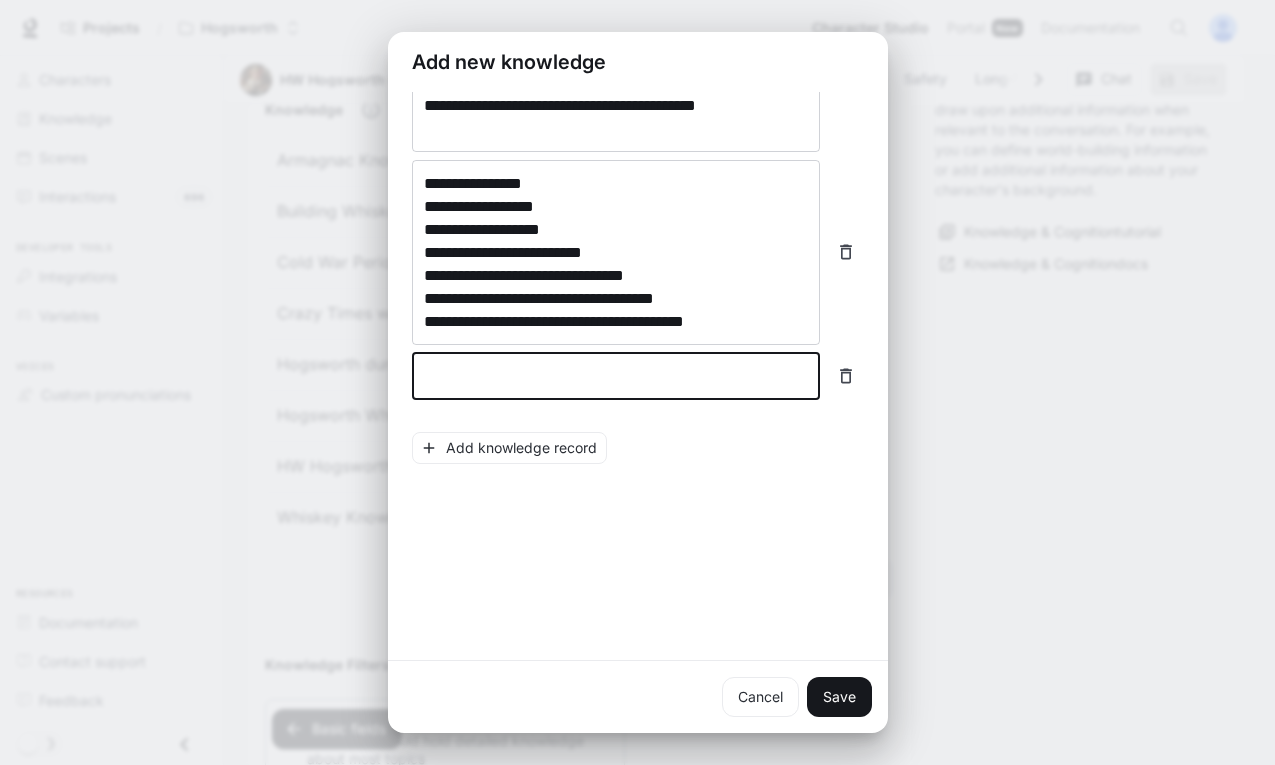 click at bounding box center (616, 376) 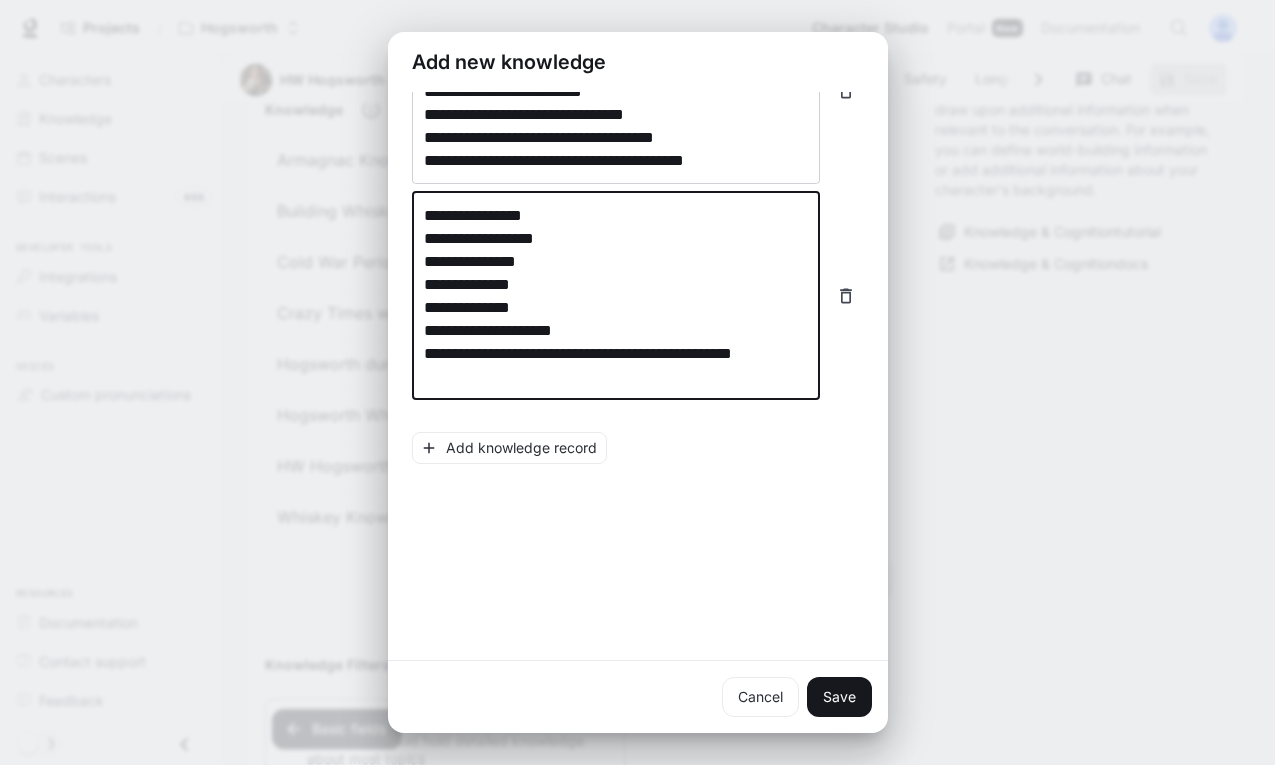 scroll, scrollTop: 396, scrollLeft: 0, axis: vertical 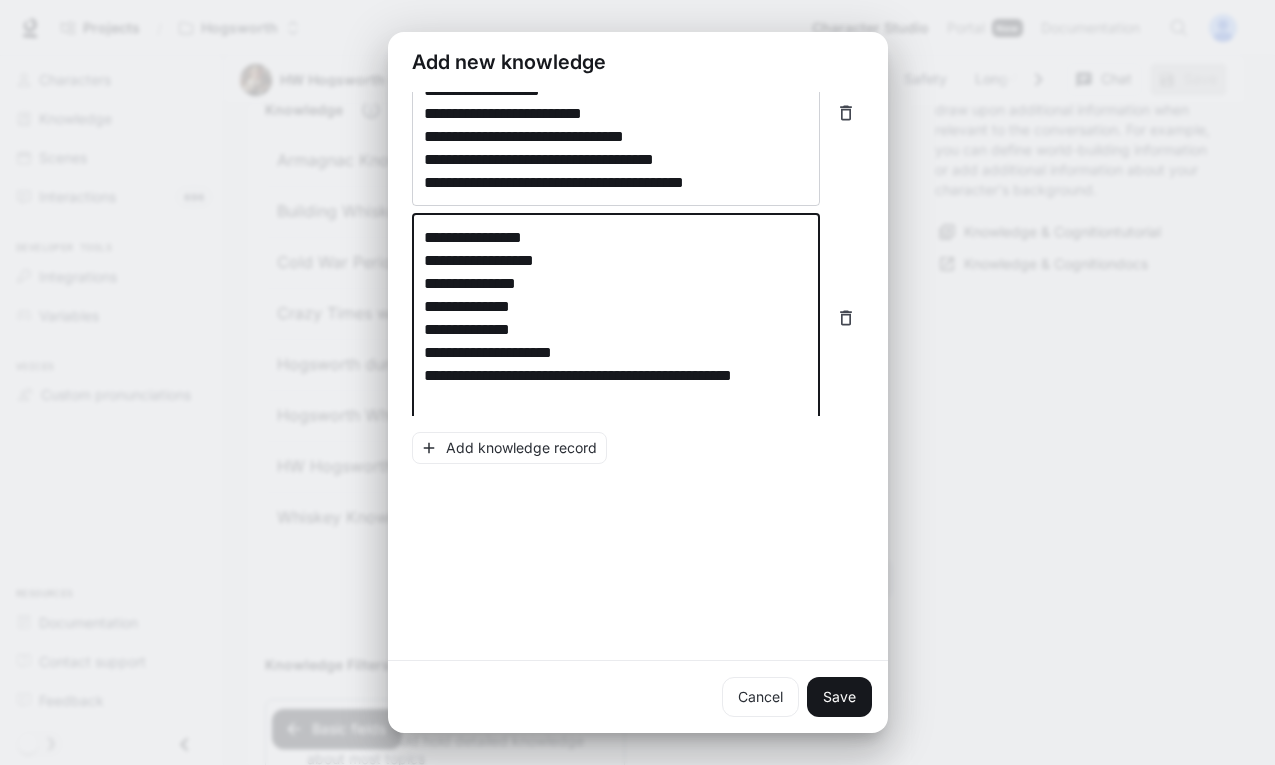 type on "**********" 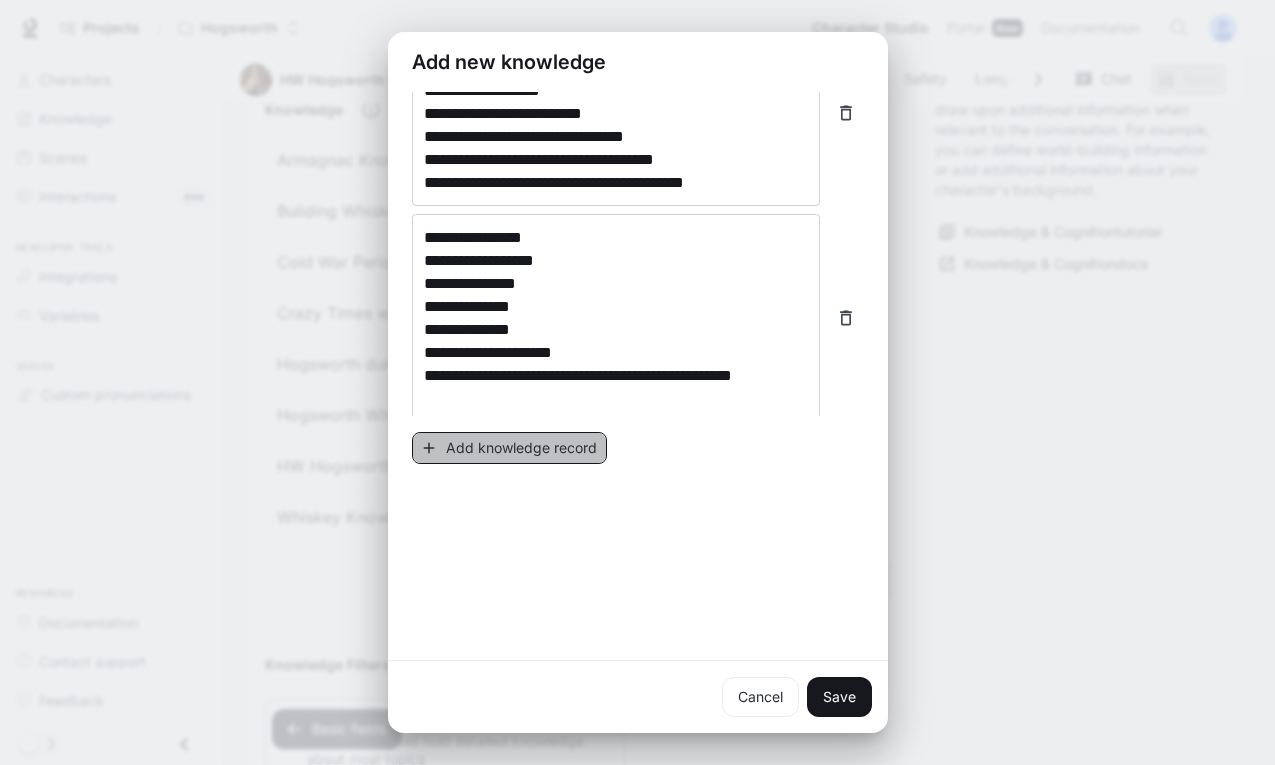 click on "Add knowledge record" at bounding box center (509, 448) 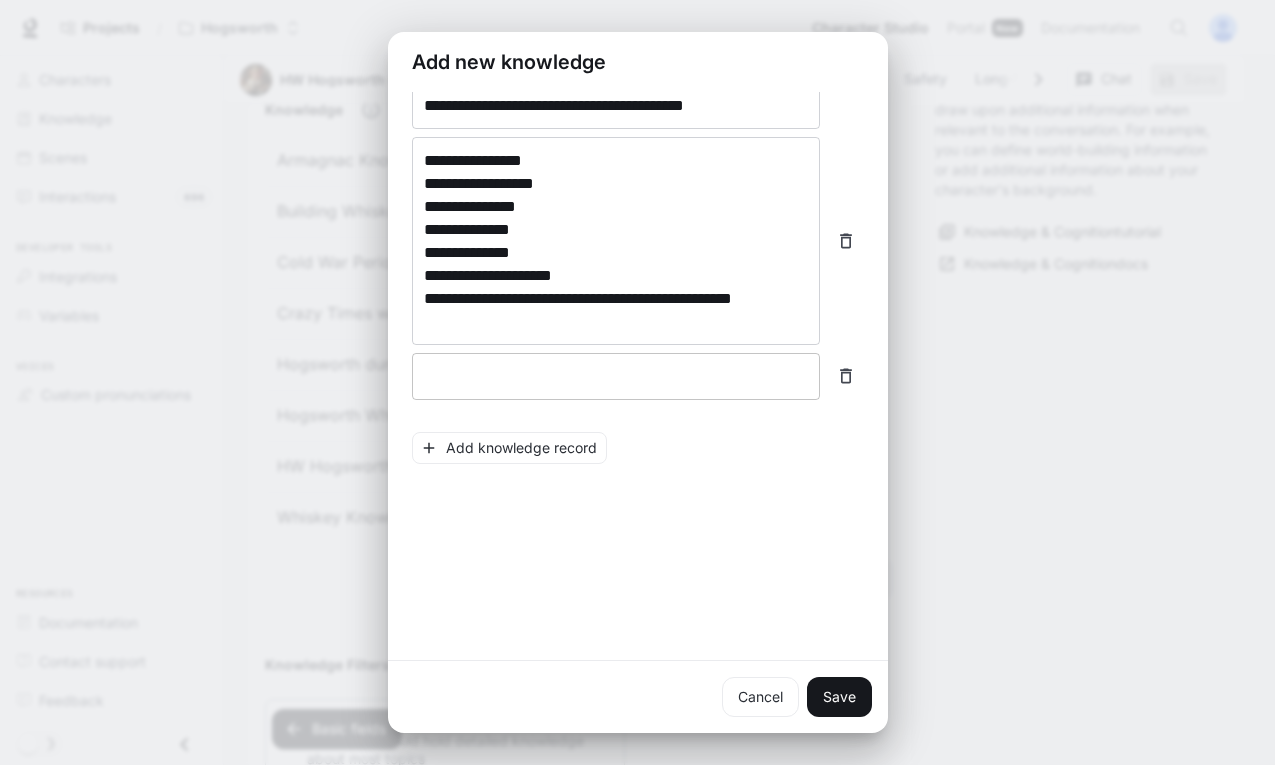 type 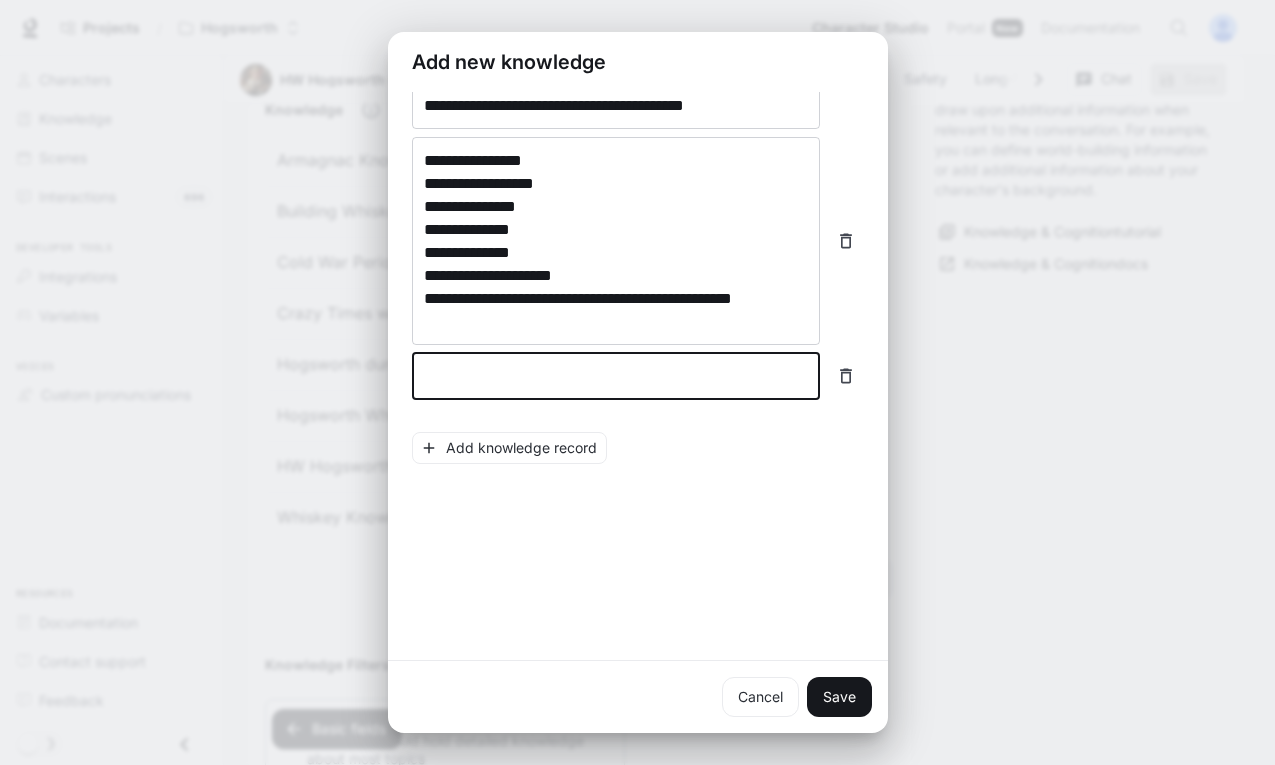 paste on "**********" 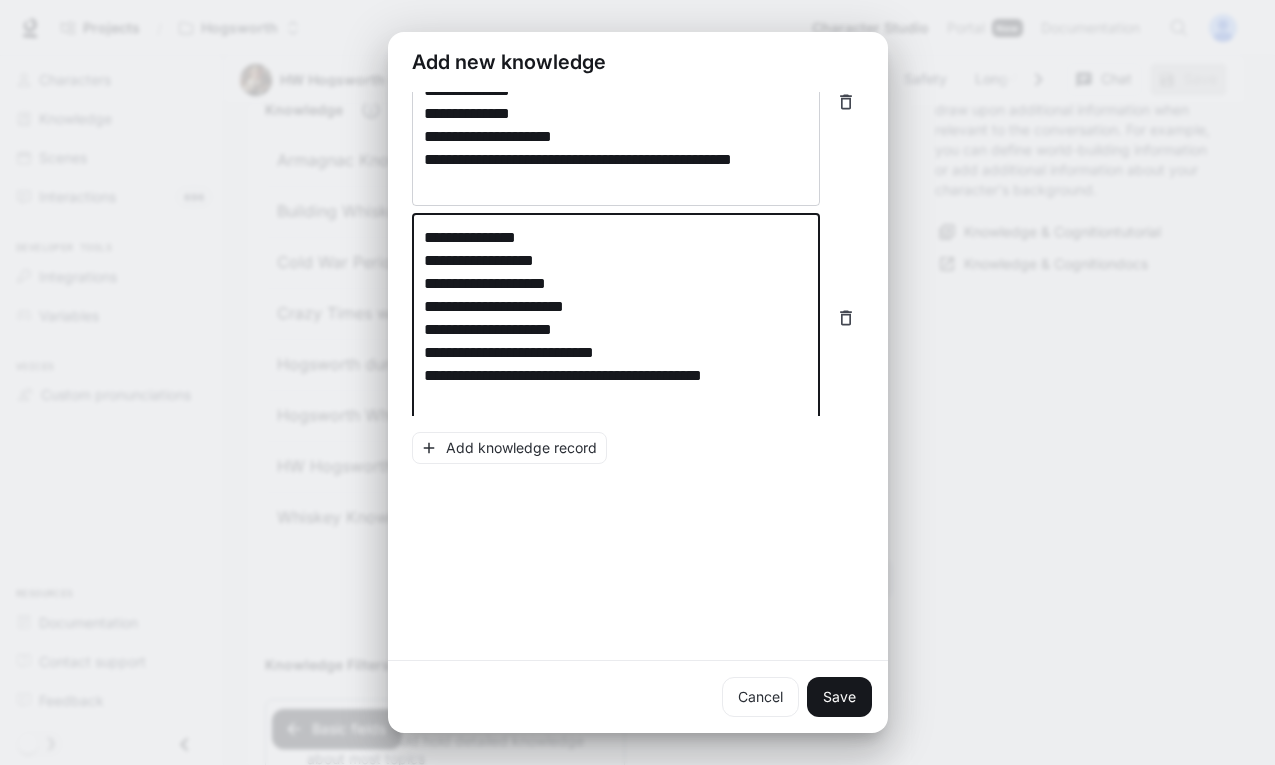 scroll, scrollTop: 581, scrollLeft: 0, axis: vertical 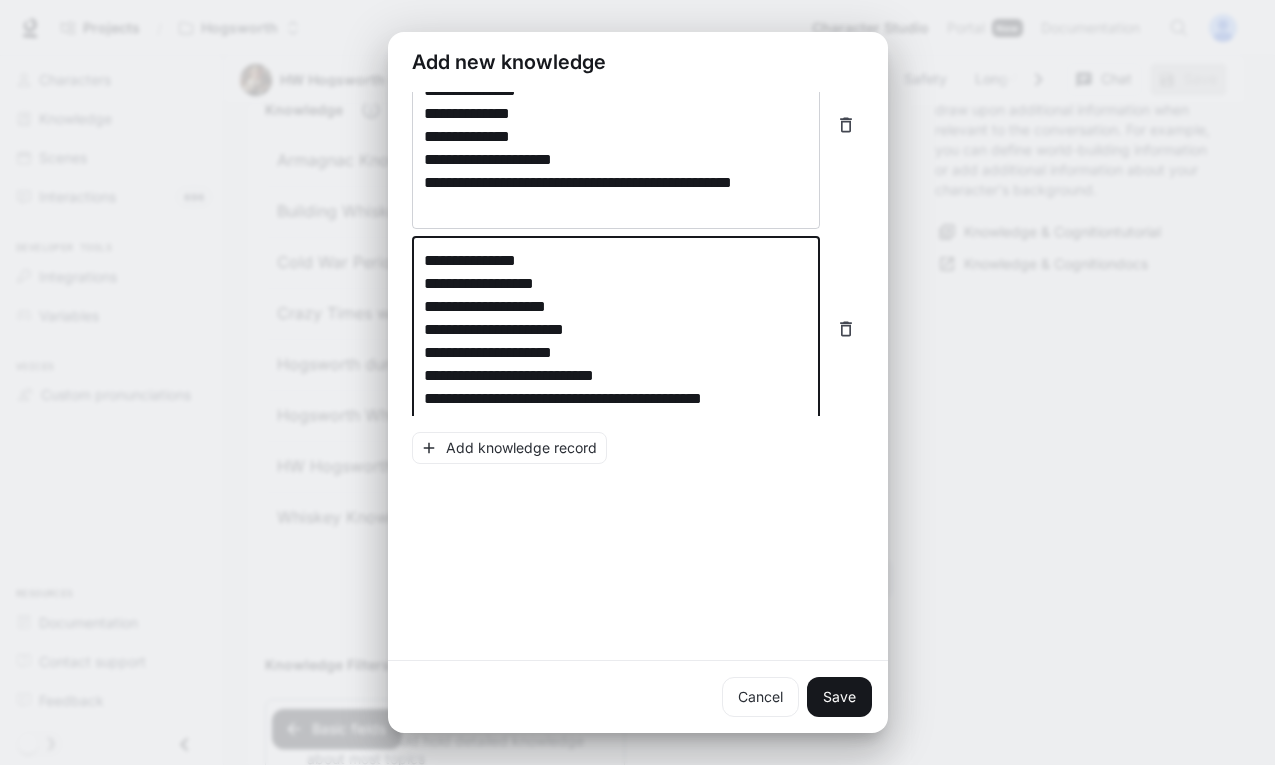 type on "**********" 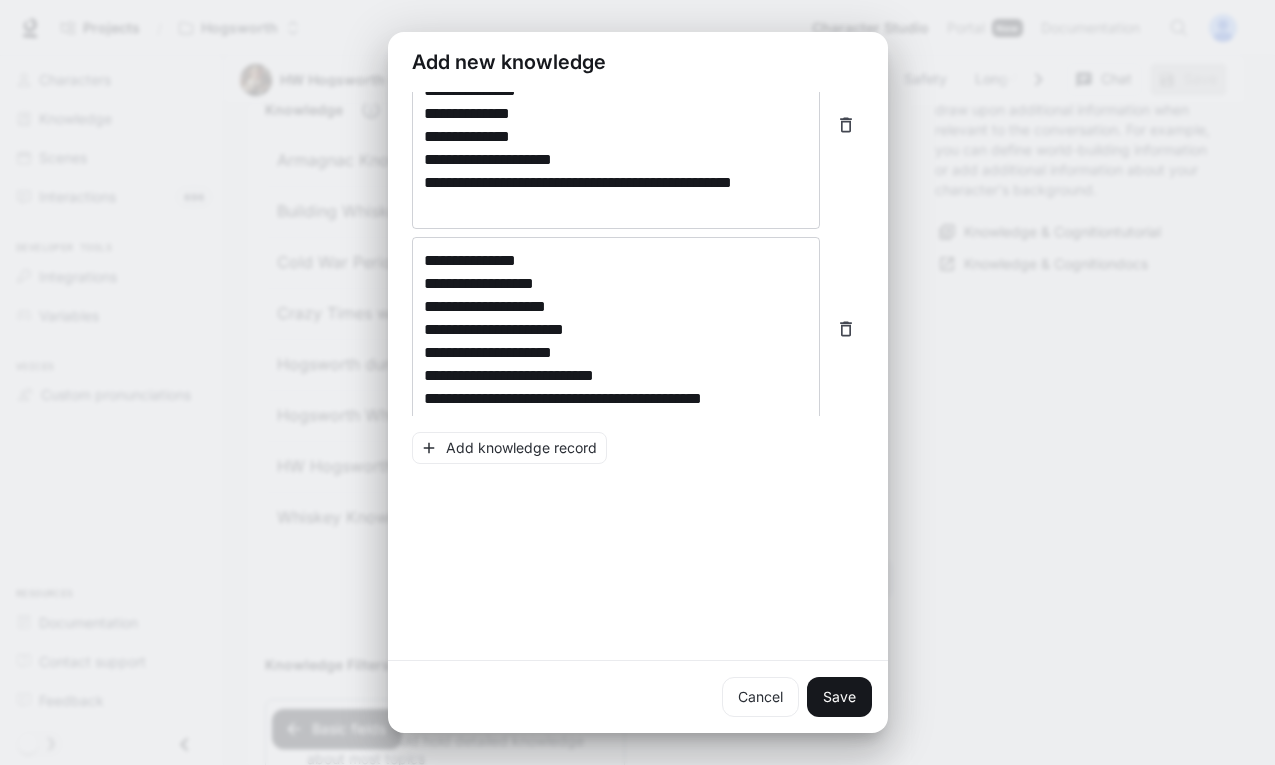 drag, startPoint x: 523, startPoint y: 571, endPoint x: 490, endPoint y: 565, distance: 33.54102 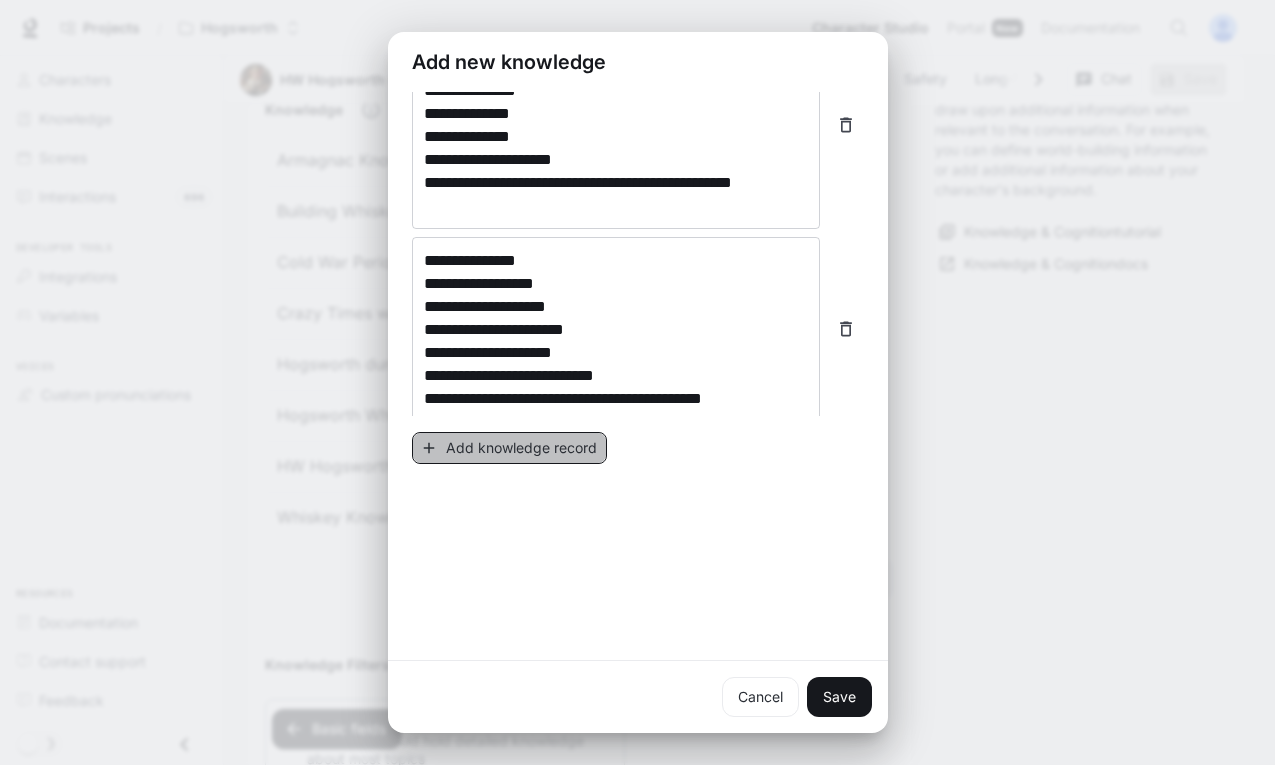 click on "Add knowledge record" at bounding box center (509, 448) 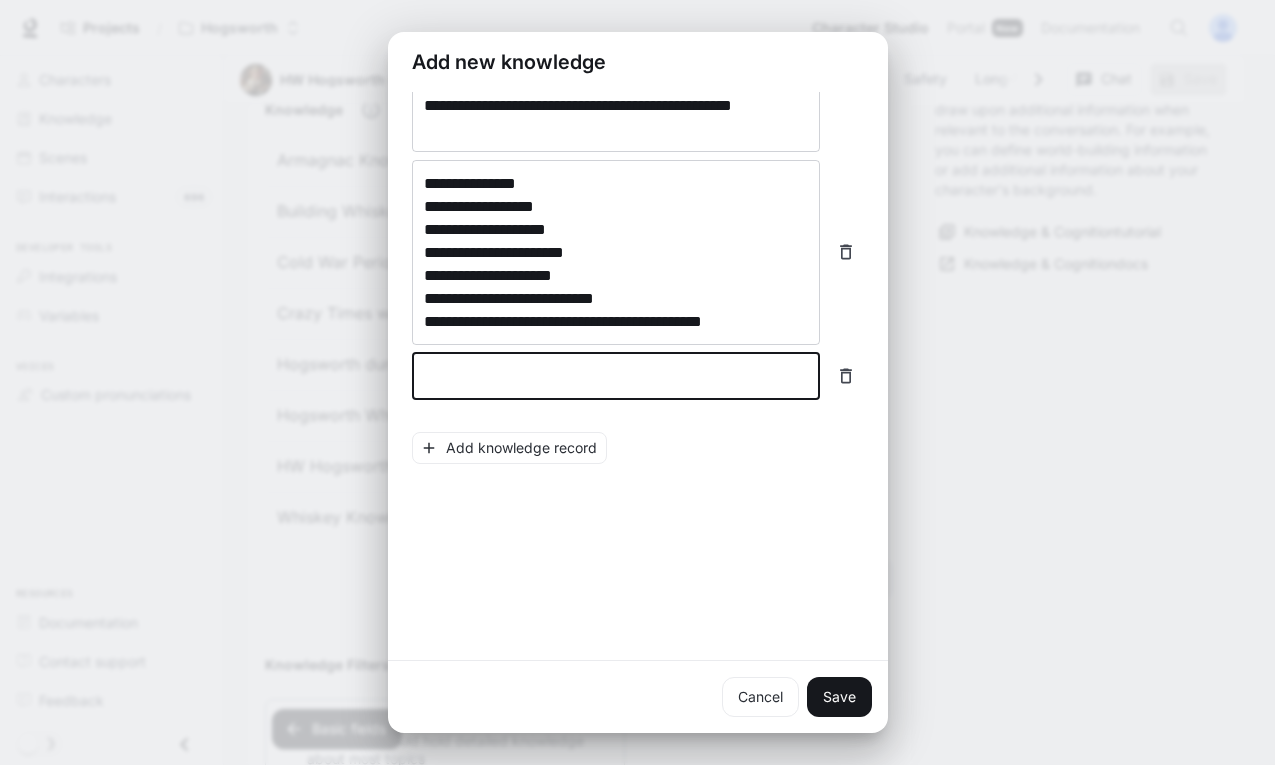 click at bounding box center (616, 376) 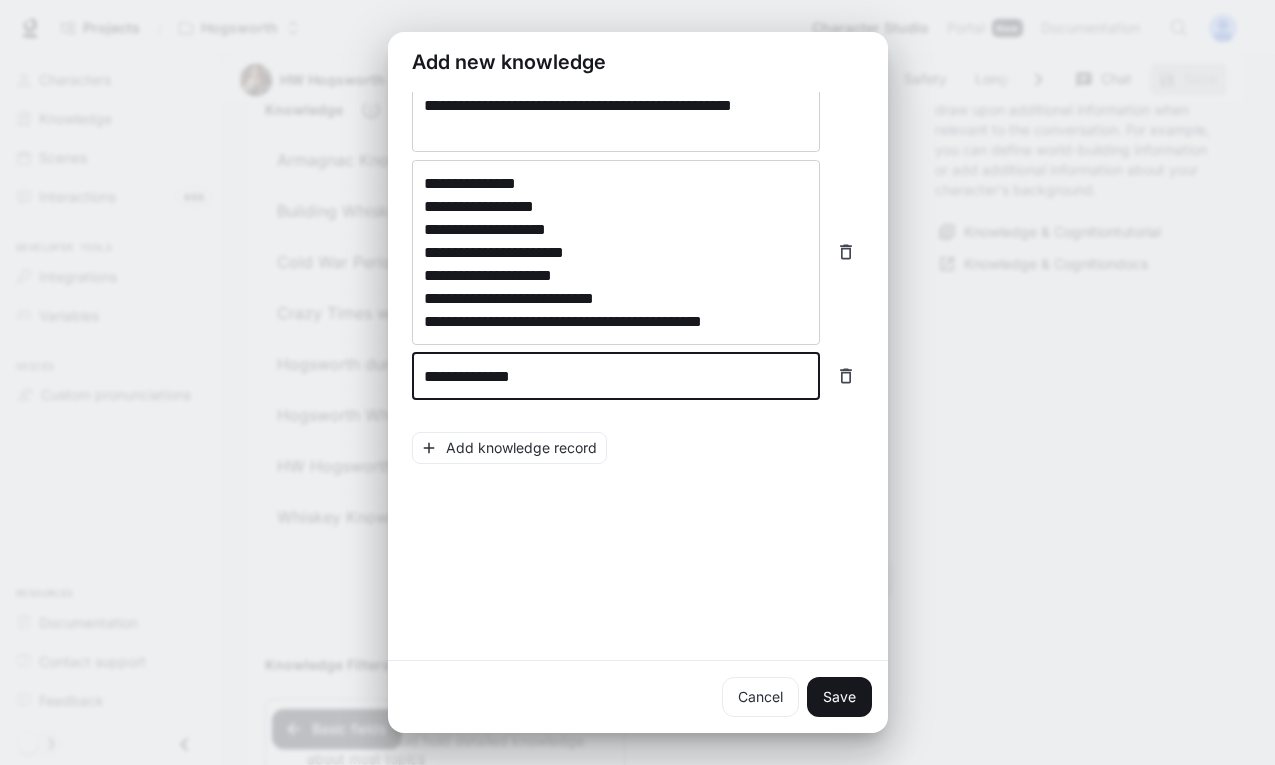 scroll, scrollTop: 766, scrollLeft: 0, axis: vertical 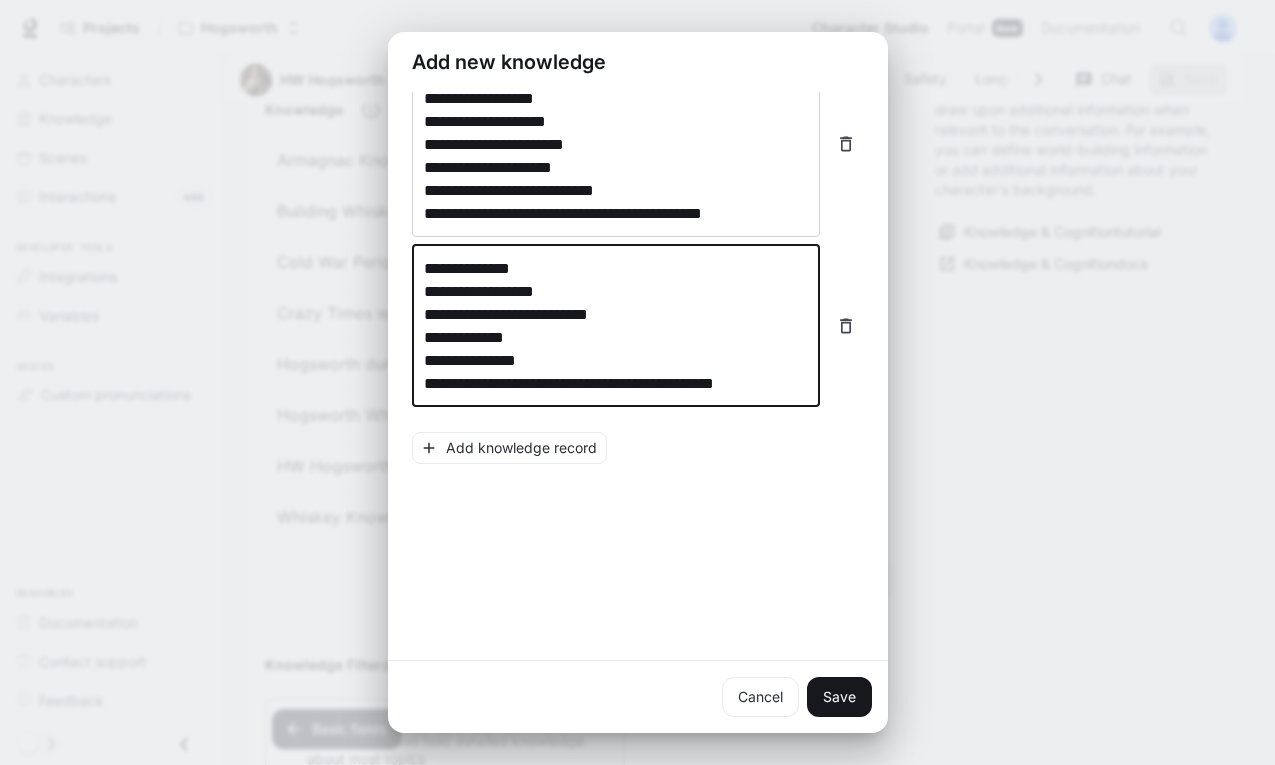 type on "**********" 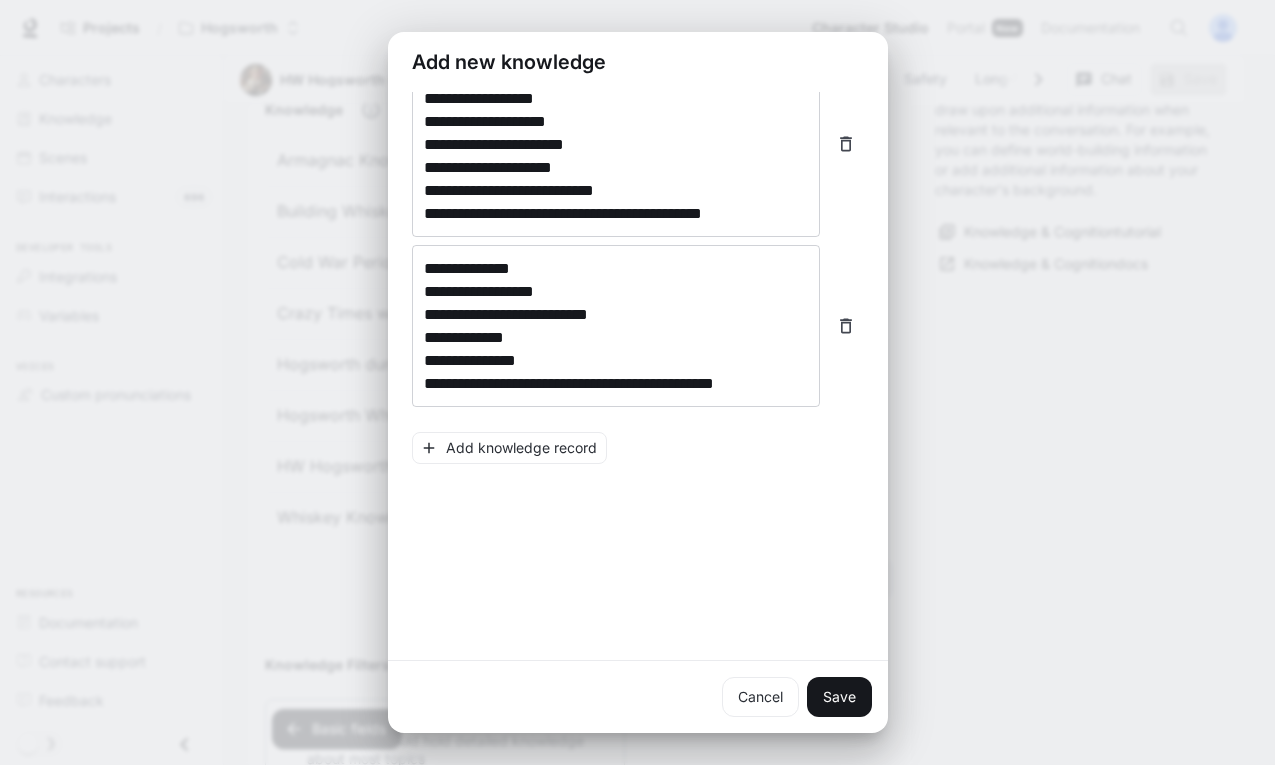 click on "**********" at bounding box center (638, 142) 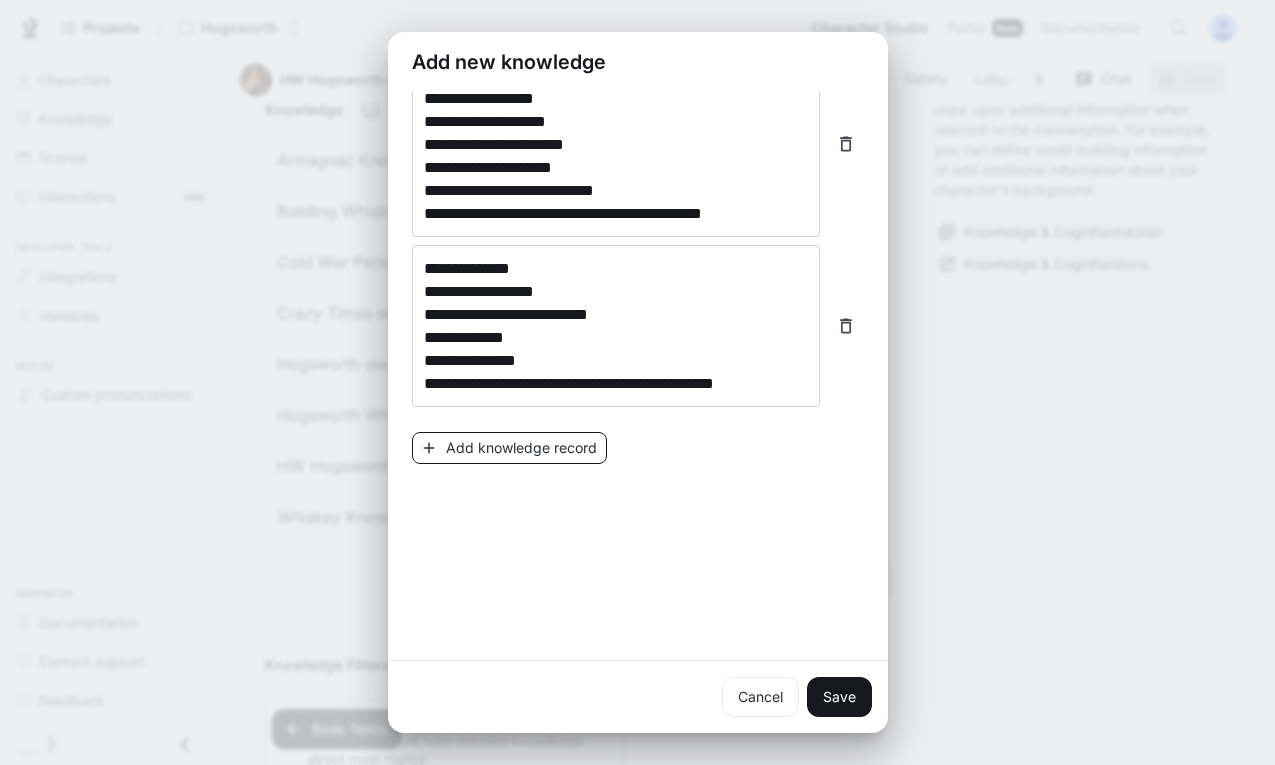 click on "Add knowledge record" at bounding box center [509, 448] 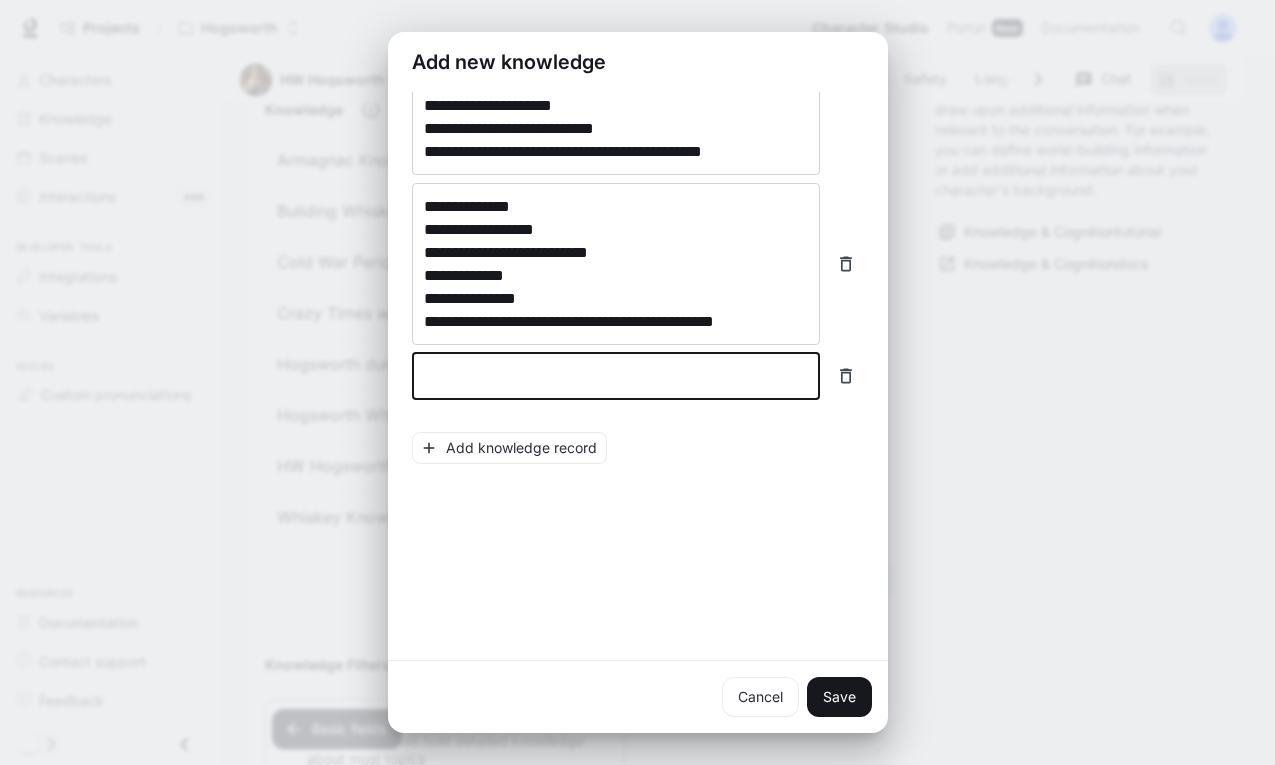 click at bounding box center [616, 376] 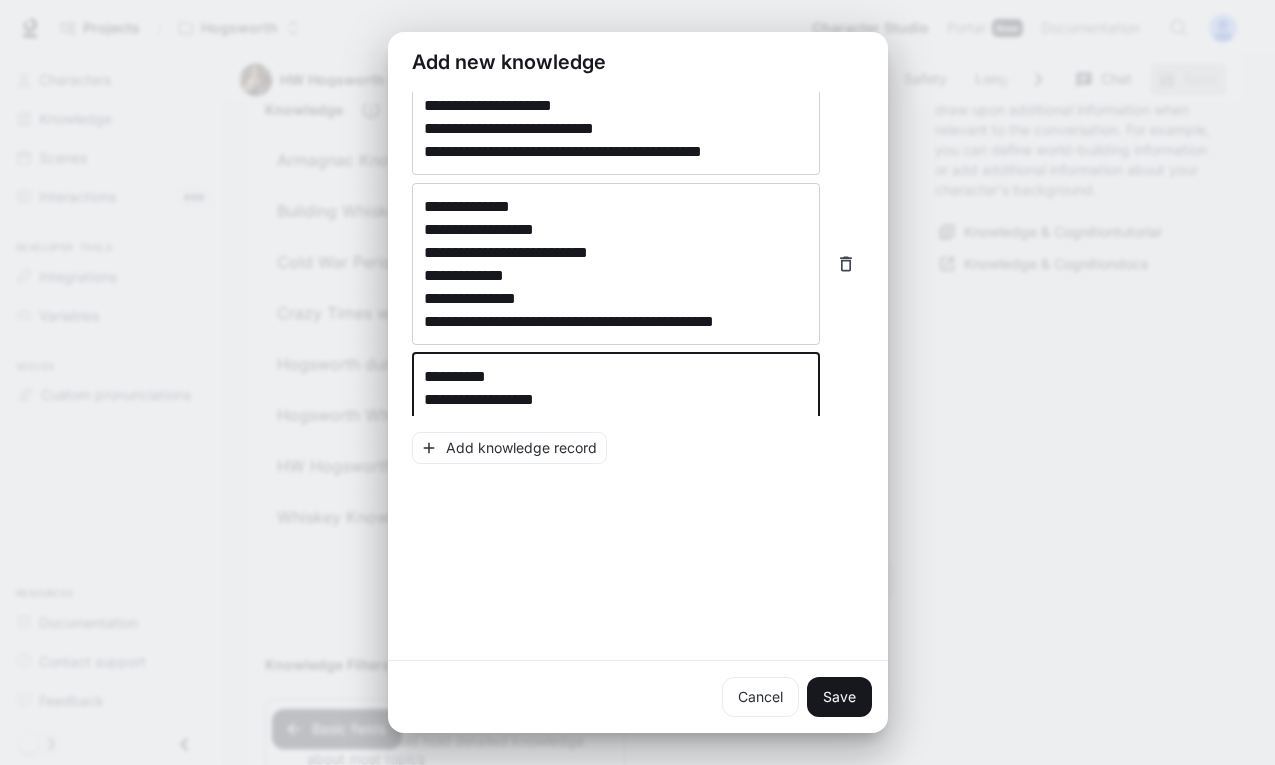 scroll, scrollTop: 928, scrollLeft: 0, axis: vertical 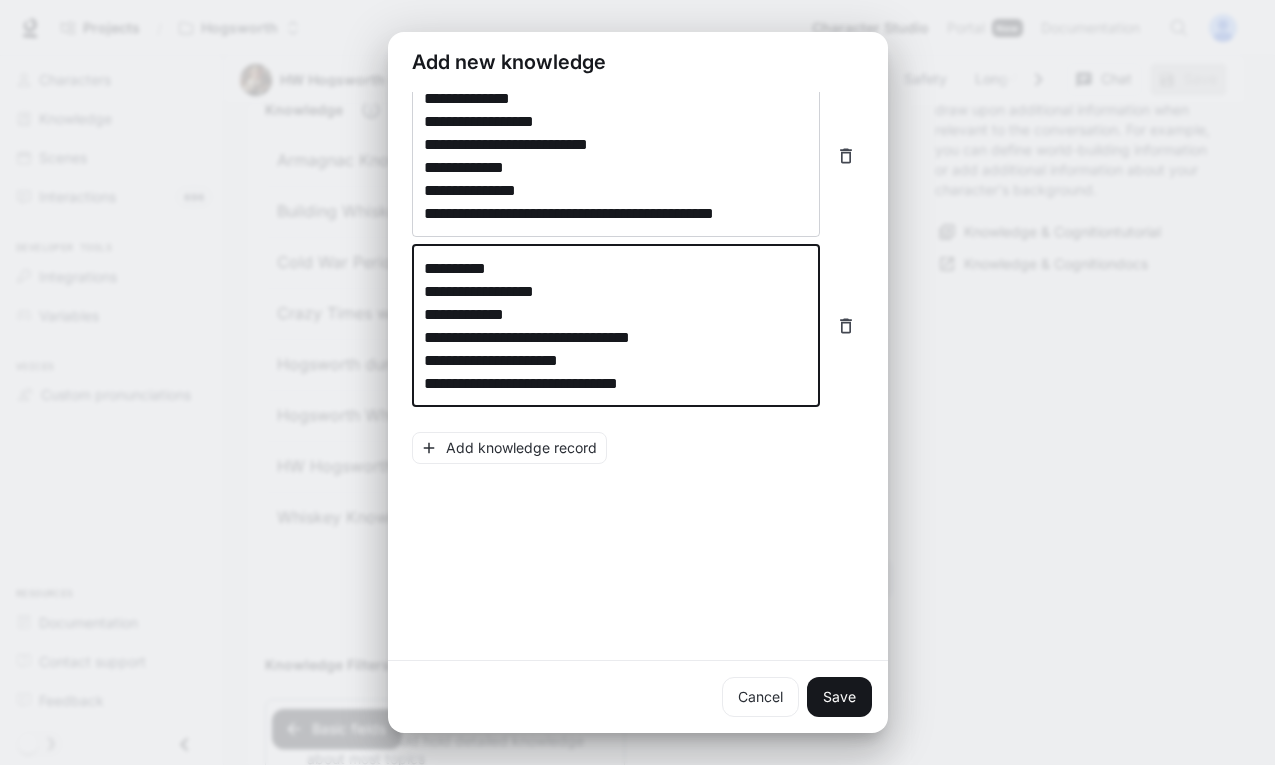 type on "**********" 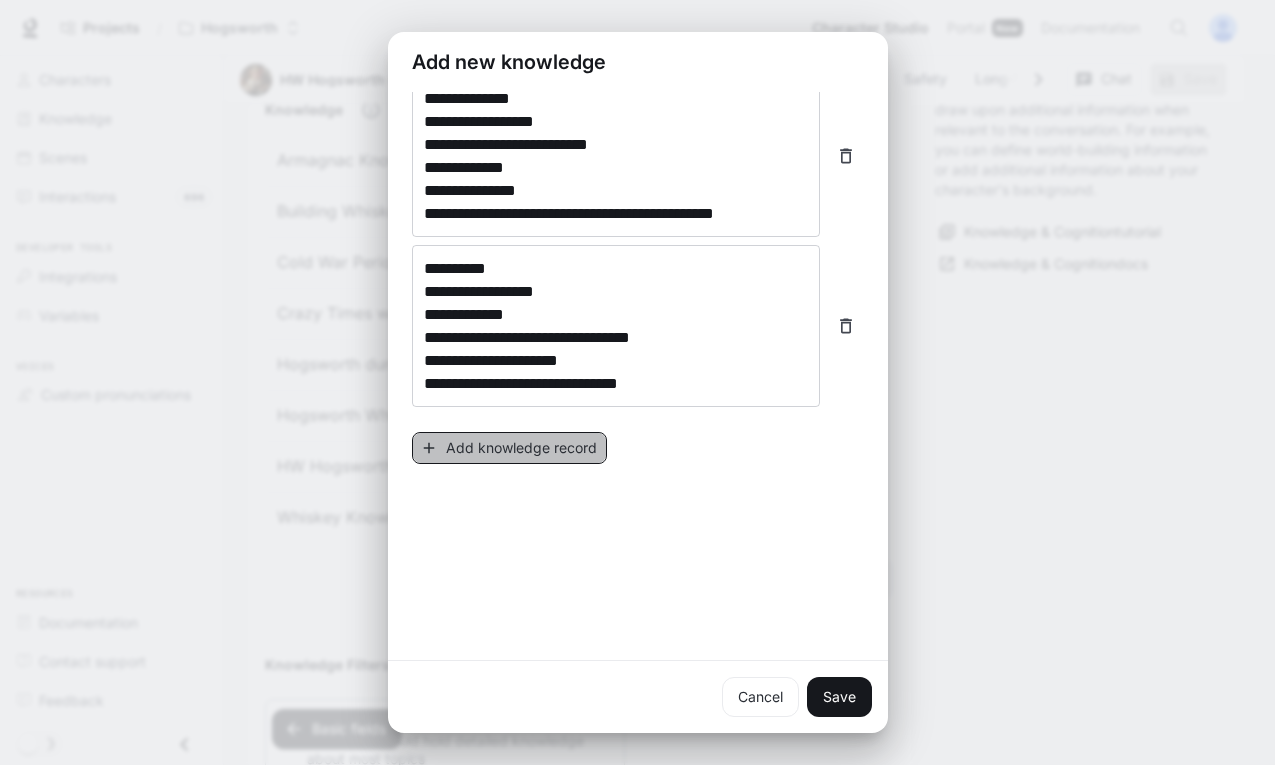click on "Add knowledge record" at bounding box center (509, 448) 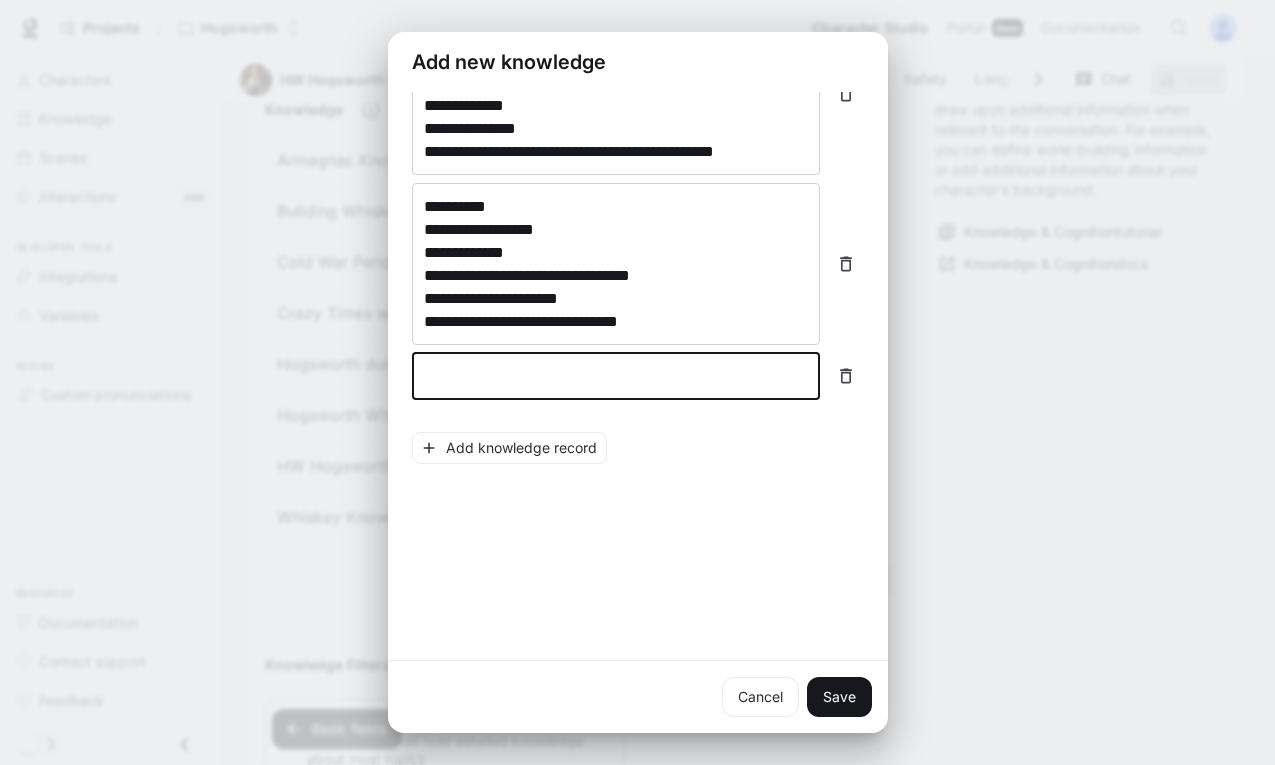 click at bounding box center [616, 376] 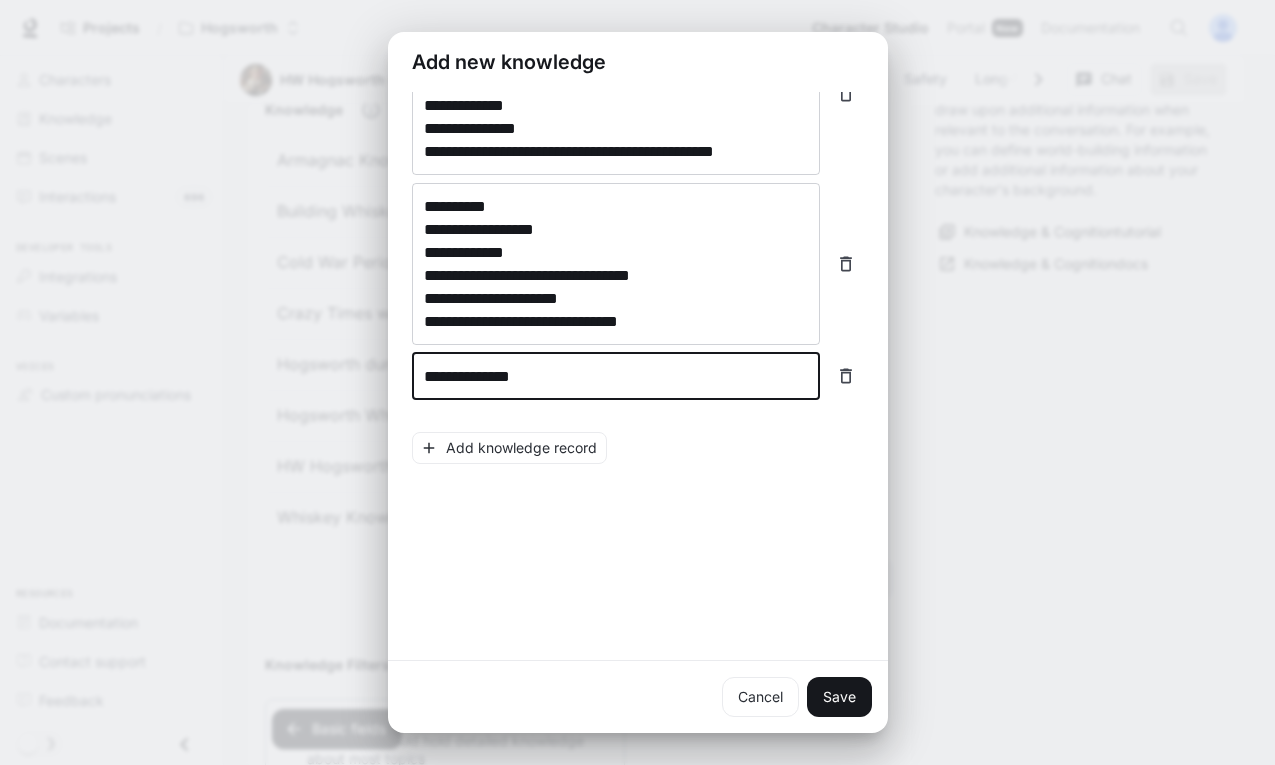scroll, scrollTop: 1113, scrollLeft: 0, axis: vertical 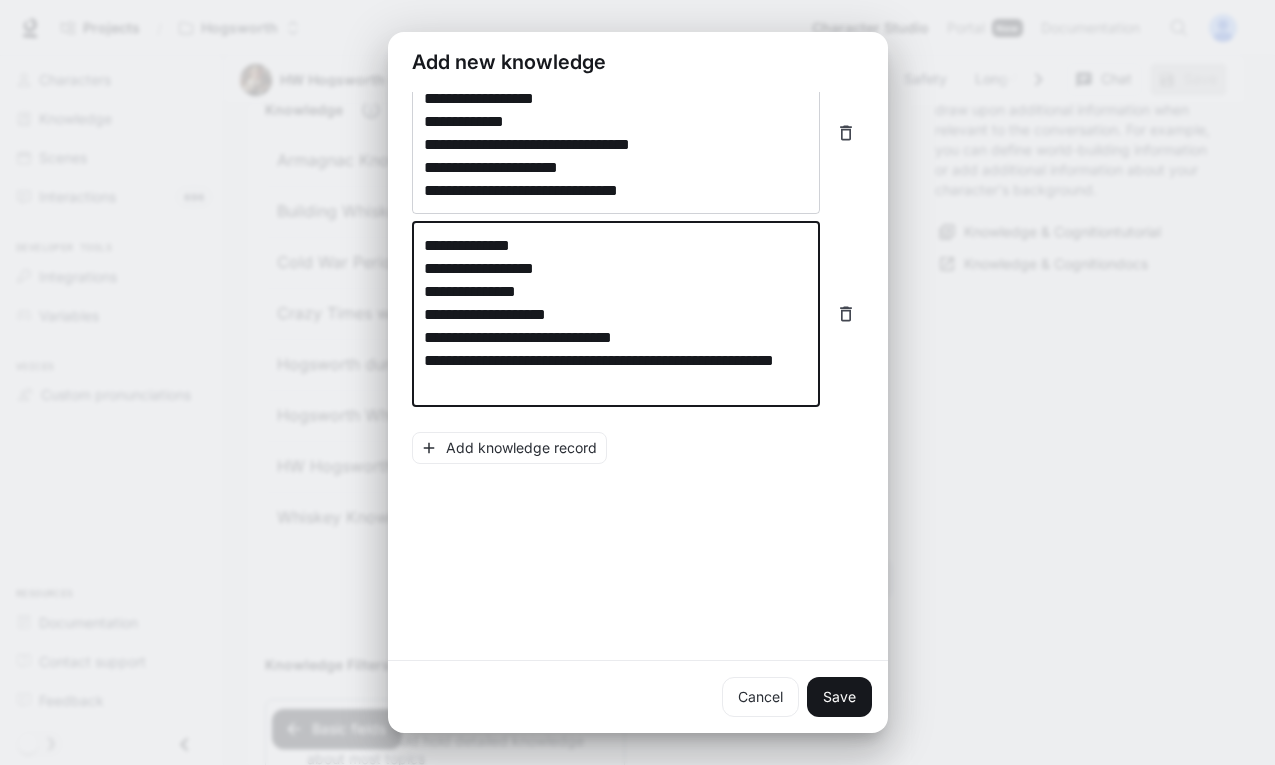 type on "**********" 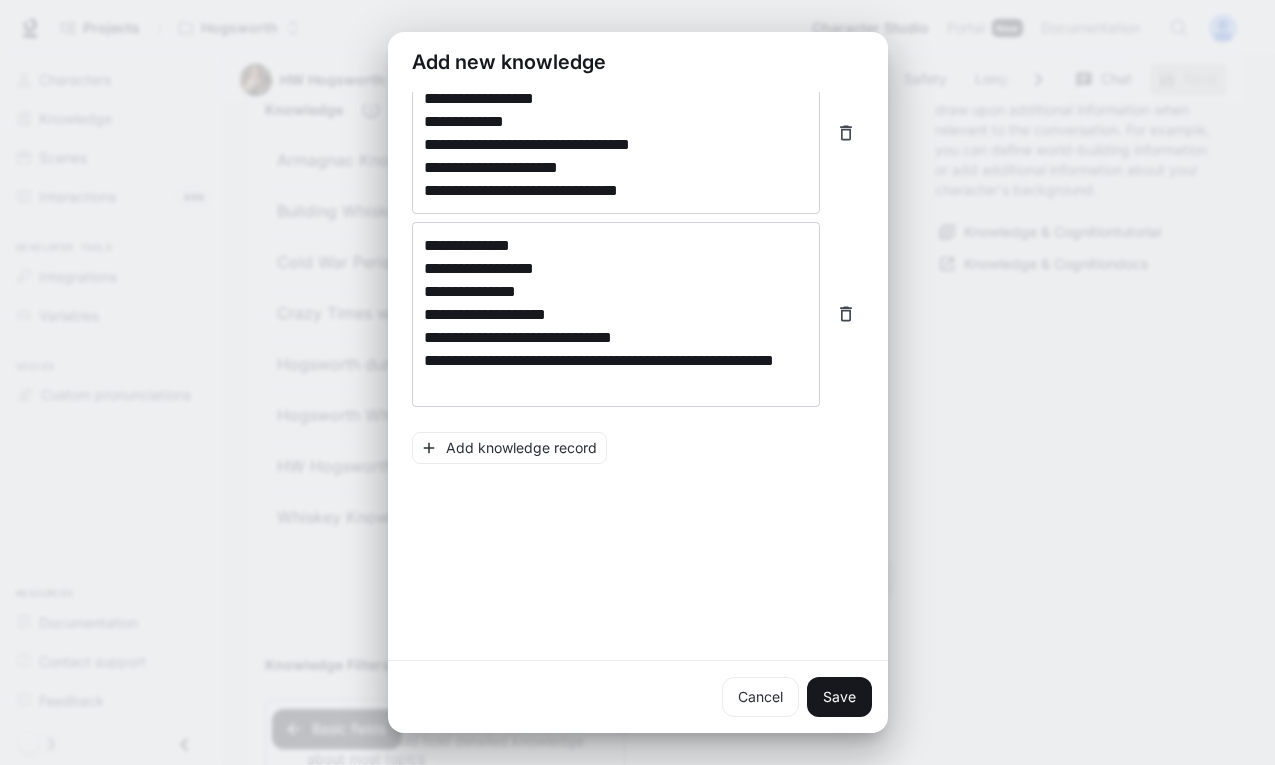 drag, startPoint x: 697, startPoint y: 558, endPoint x: 618, endPoint y: 497, distance: 99.80982 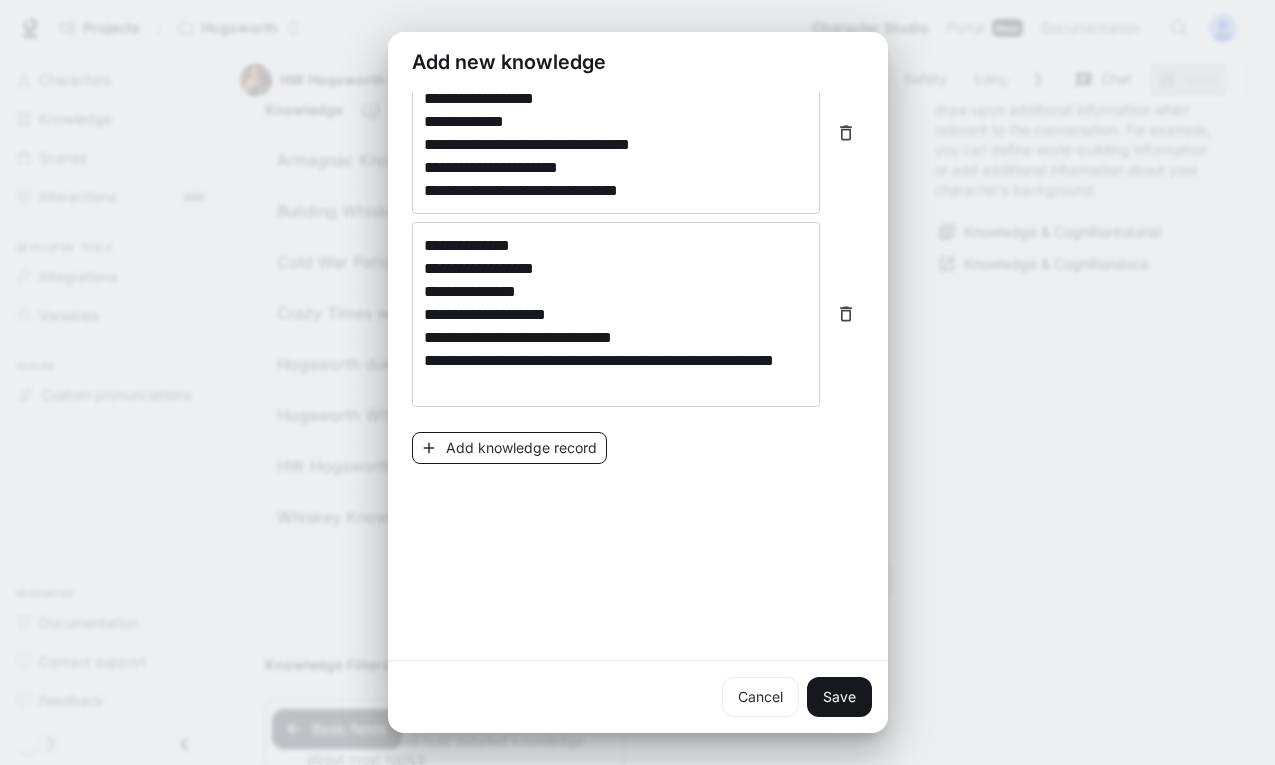 click on "Add knowledge record" at bounding box center [509, 448] 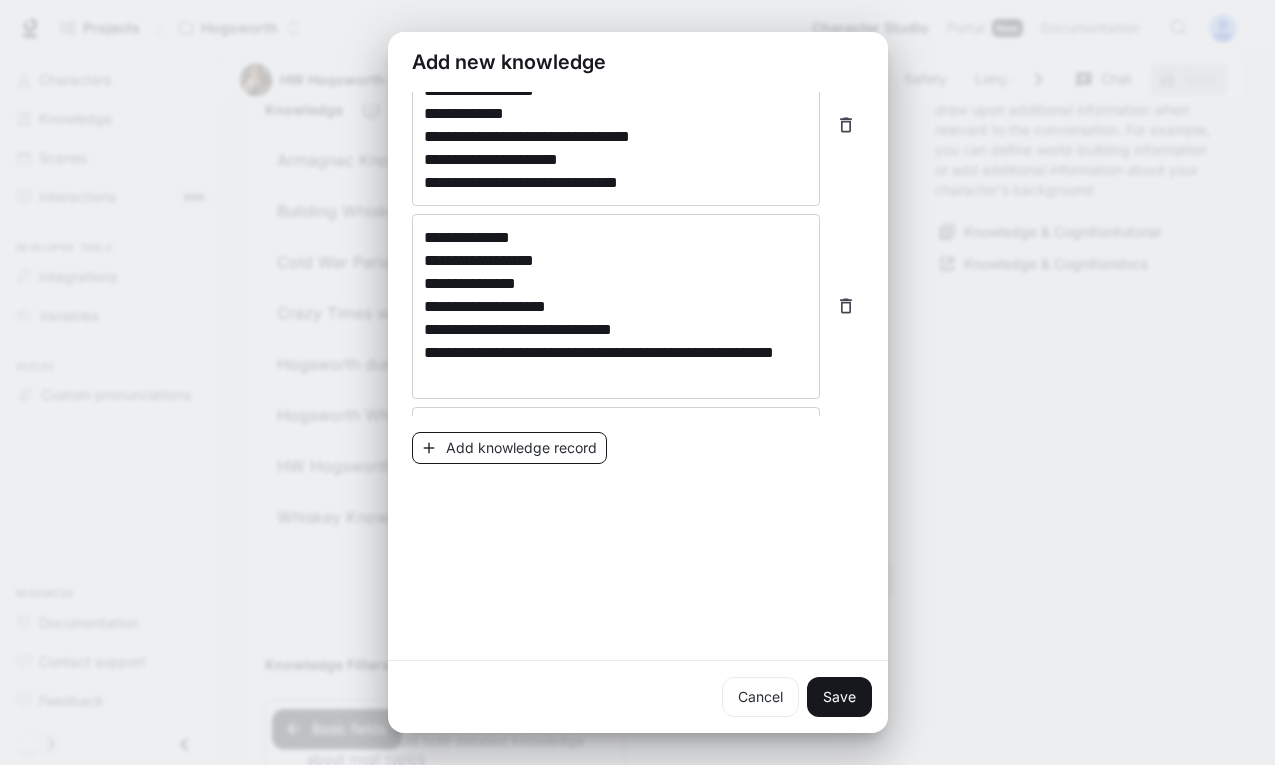 scroll, scrollTop: 1167, scrollLeft: 0, axis: vertical 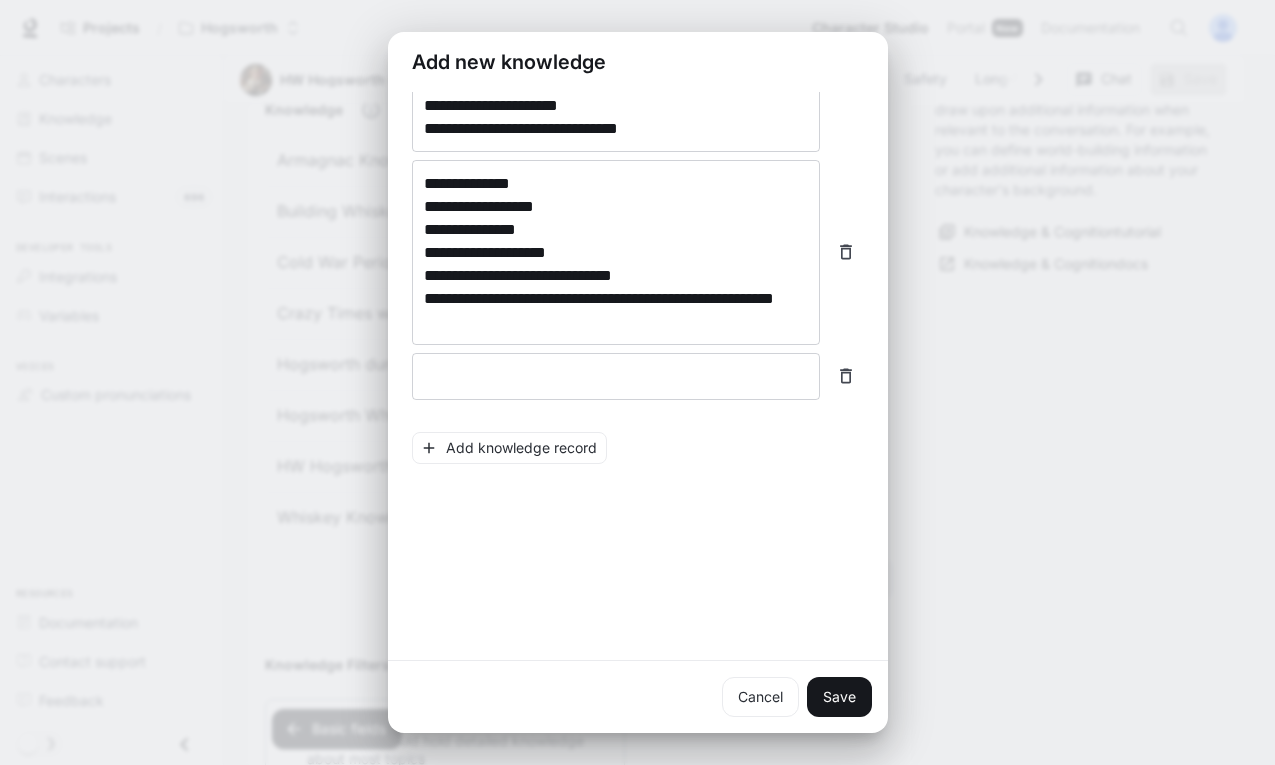 drag, startPoint x: 43, startPoint y: 336, endPoint x: -6, endPoint y: 338, distance: 49.0408 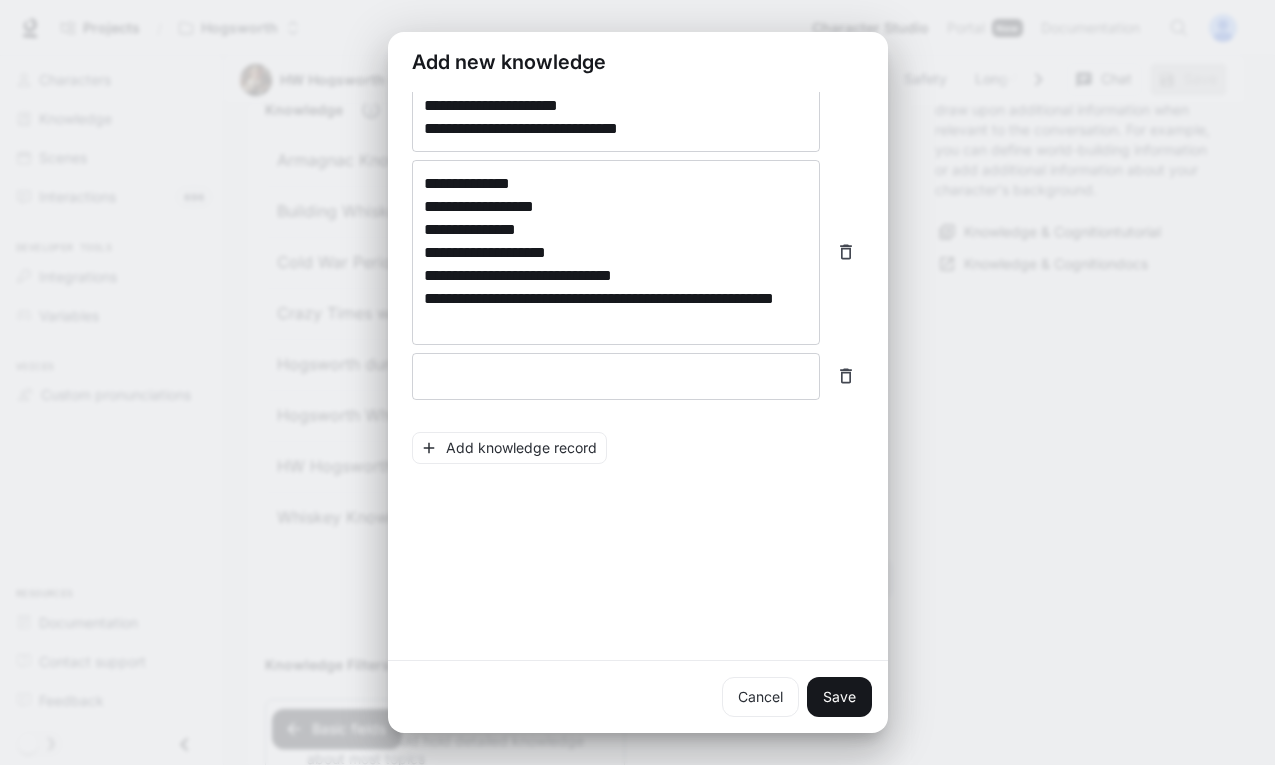 click on "**********" at bounding box center [638, -376] 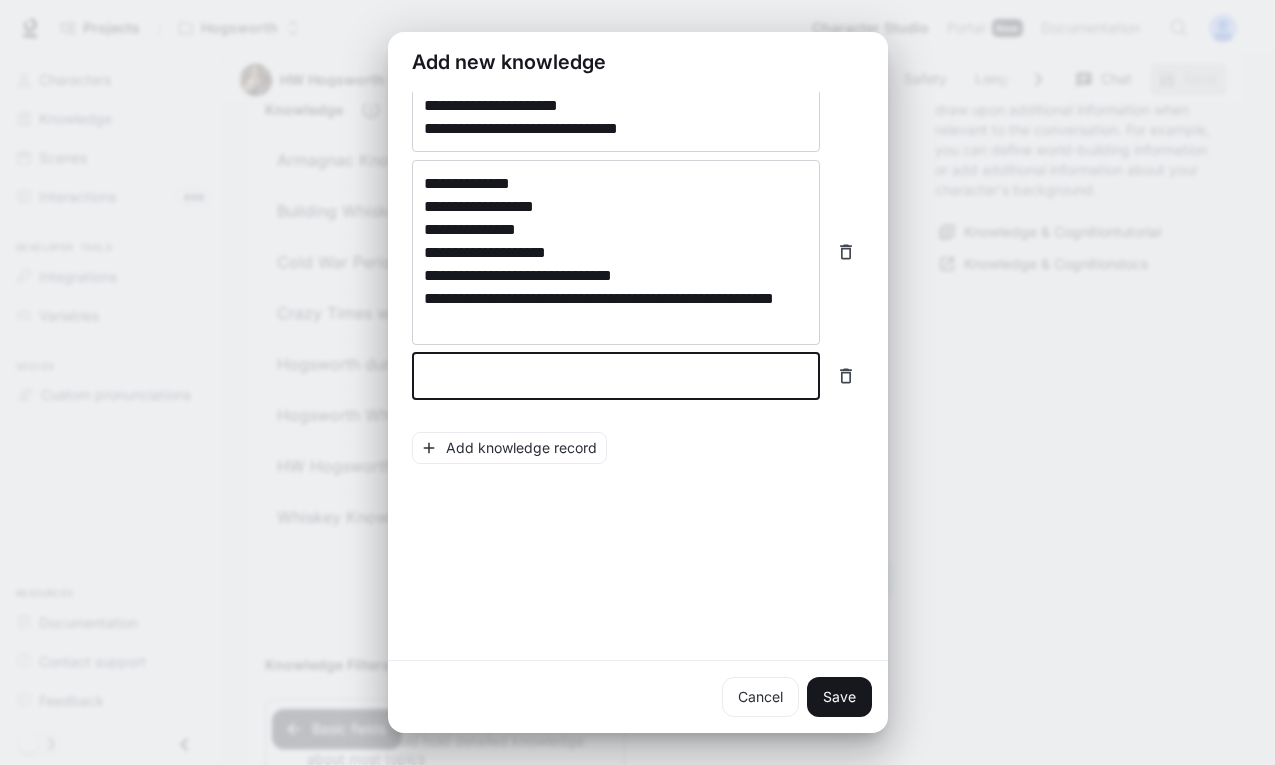 click at bounding box center [616, 376] 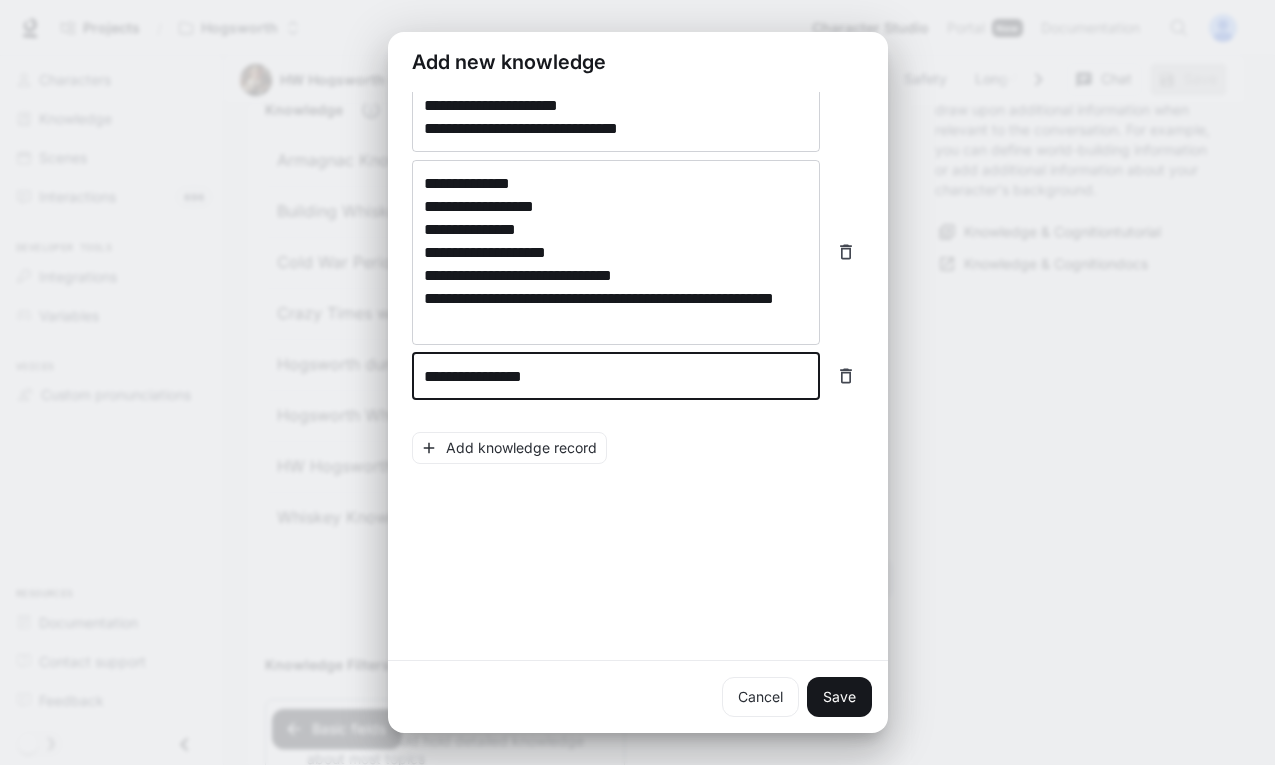 scroll, scrollTop: 1275, scrollLeft: 0, axis: vertical 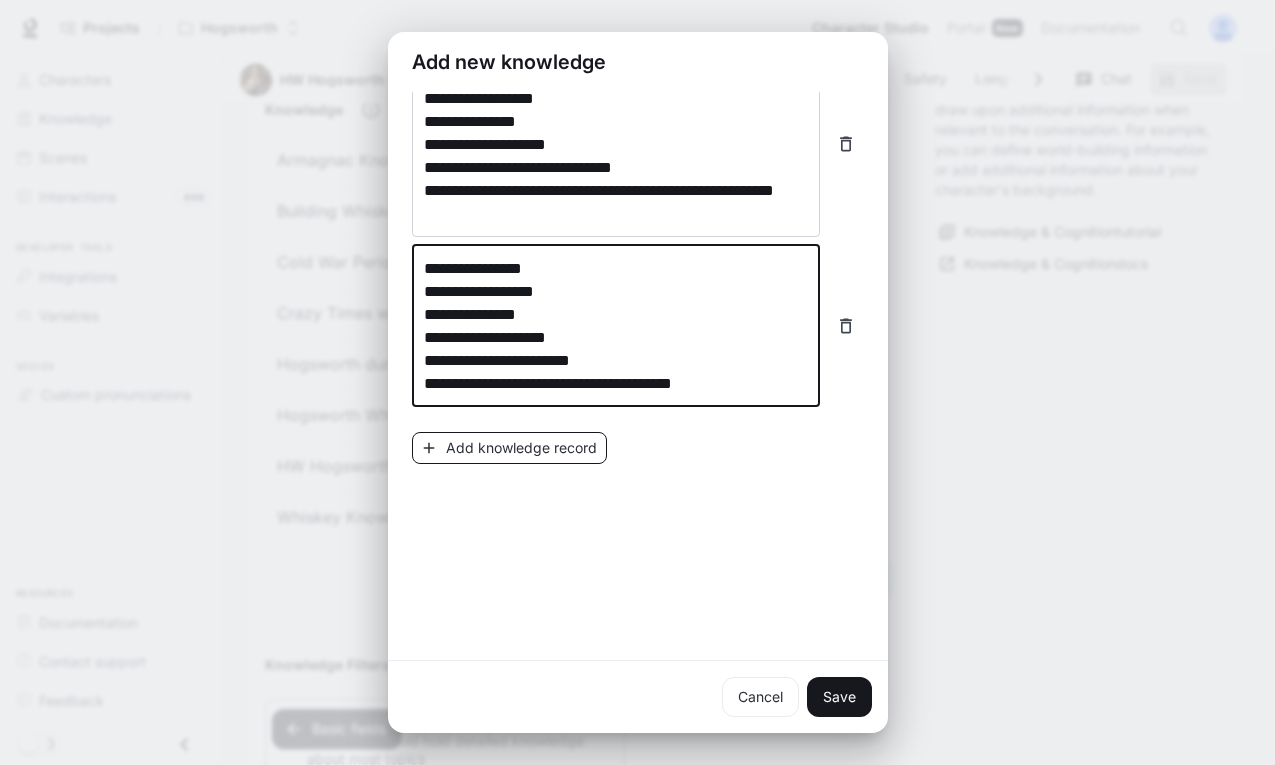 type on "**********" 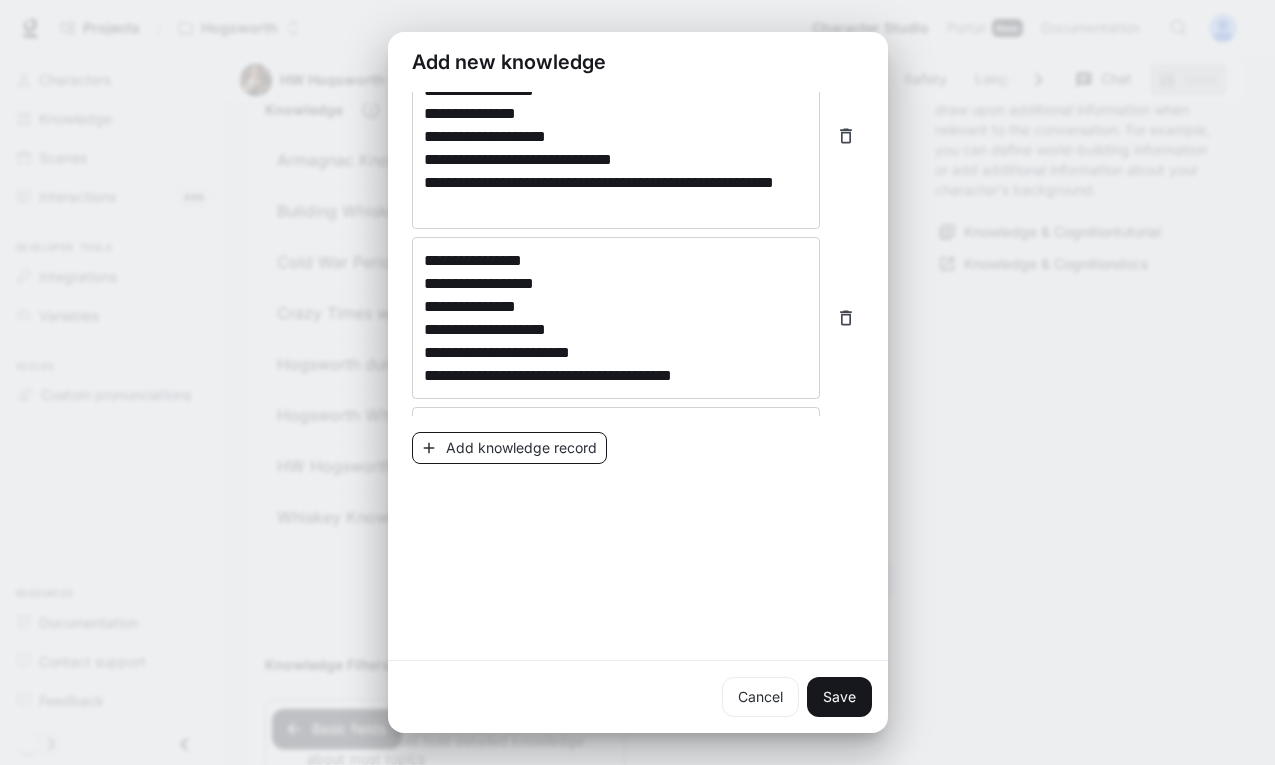 scroll, scrollTop: 1329, scrollLeft: 0, axis: vertical 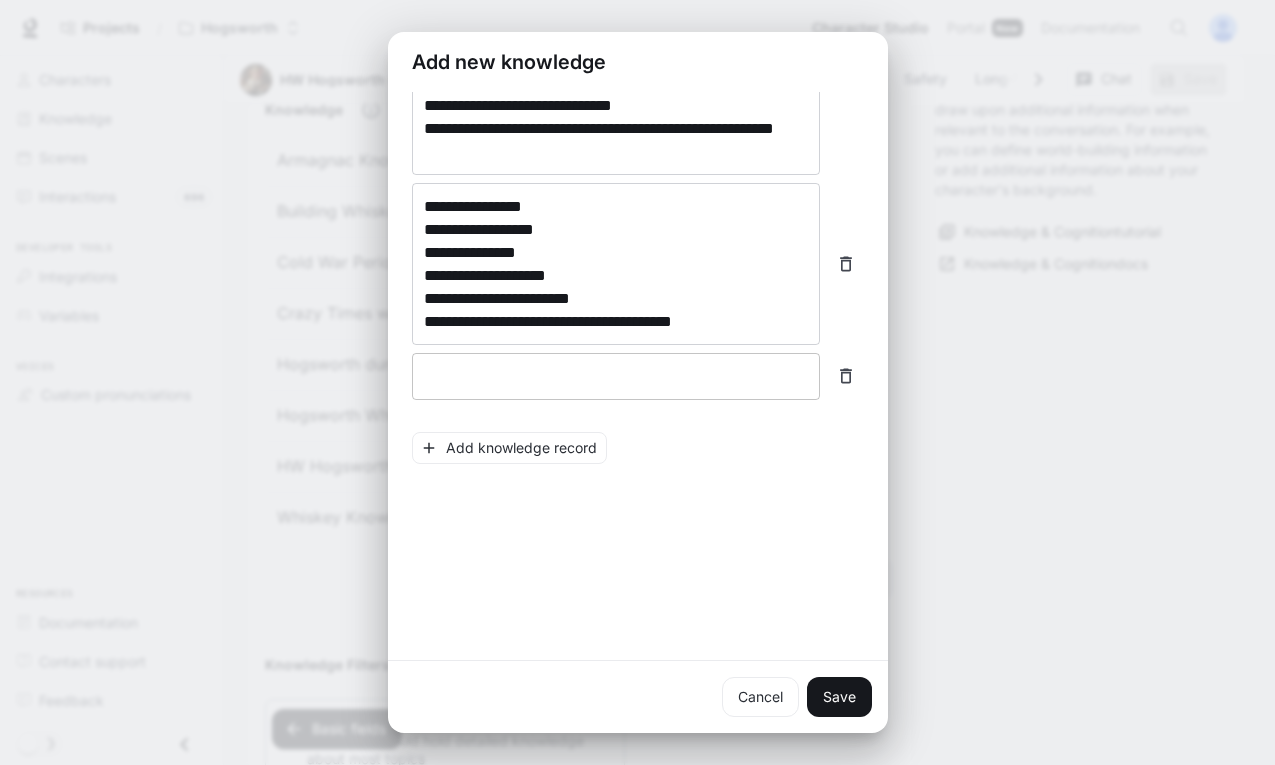click on "* ​" at bounding box center (616, 376) 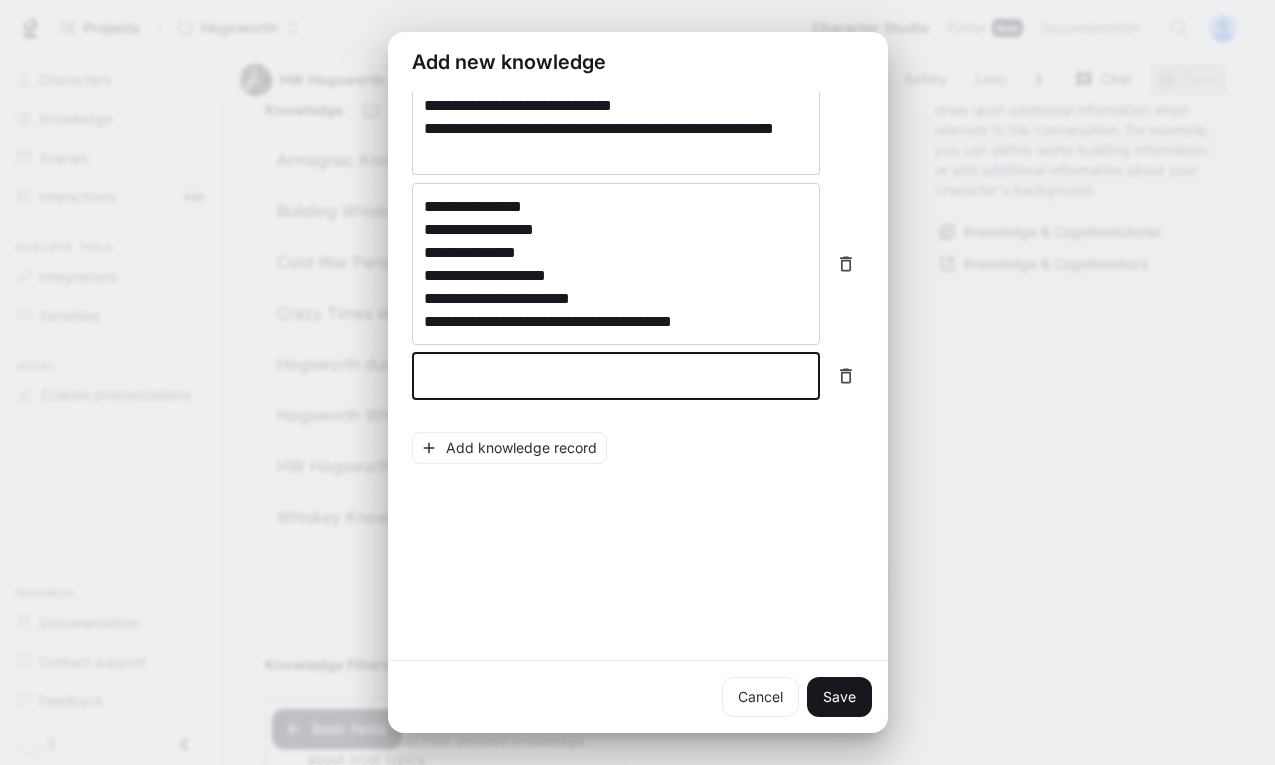 paste on "**********" 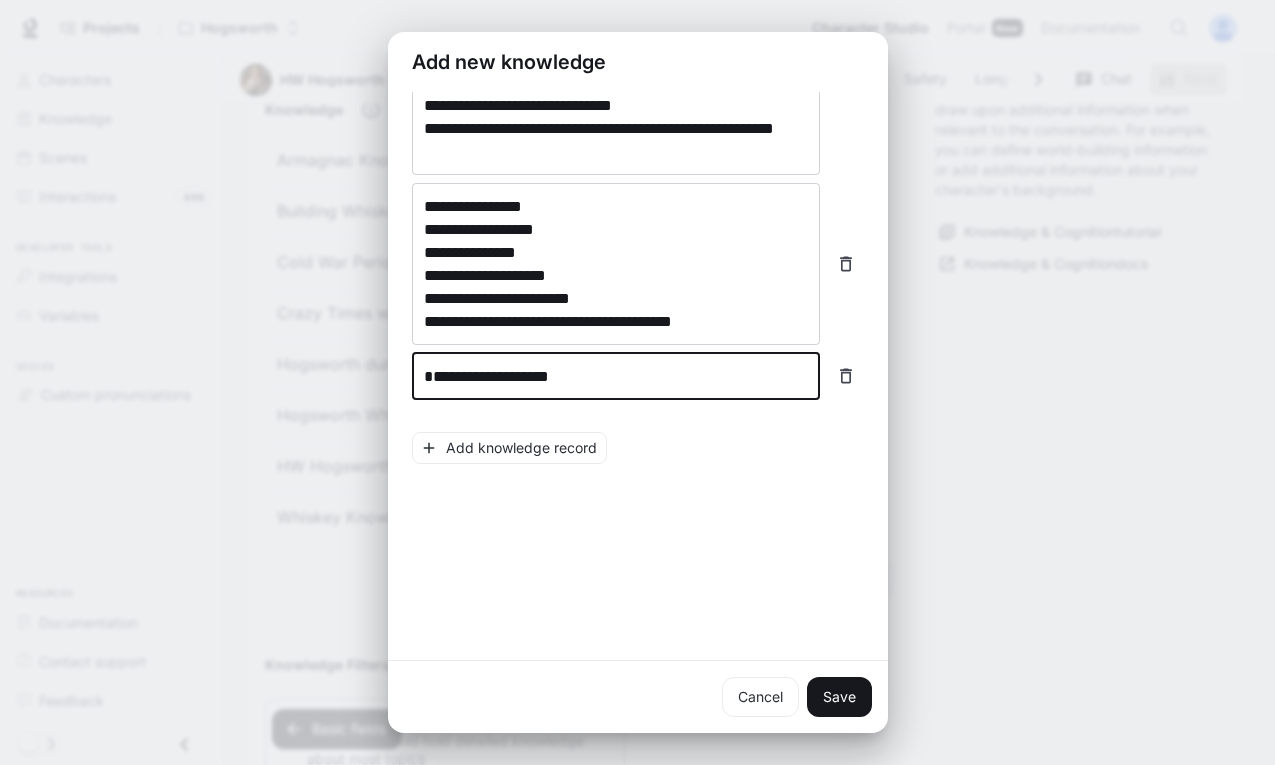 scroll, scrollTop: 1437, scrollLeft: 0, axis: vertical 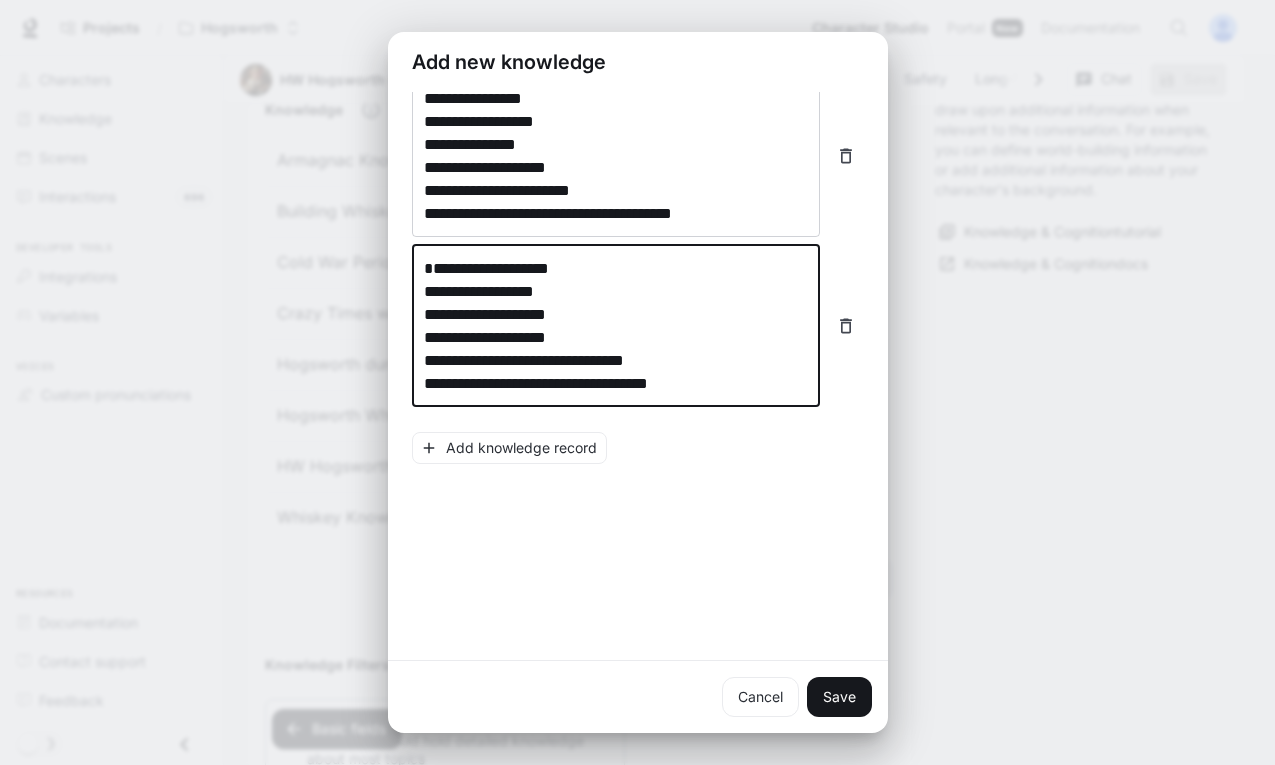 type on "**********" 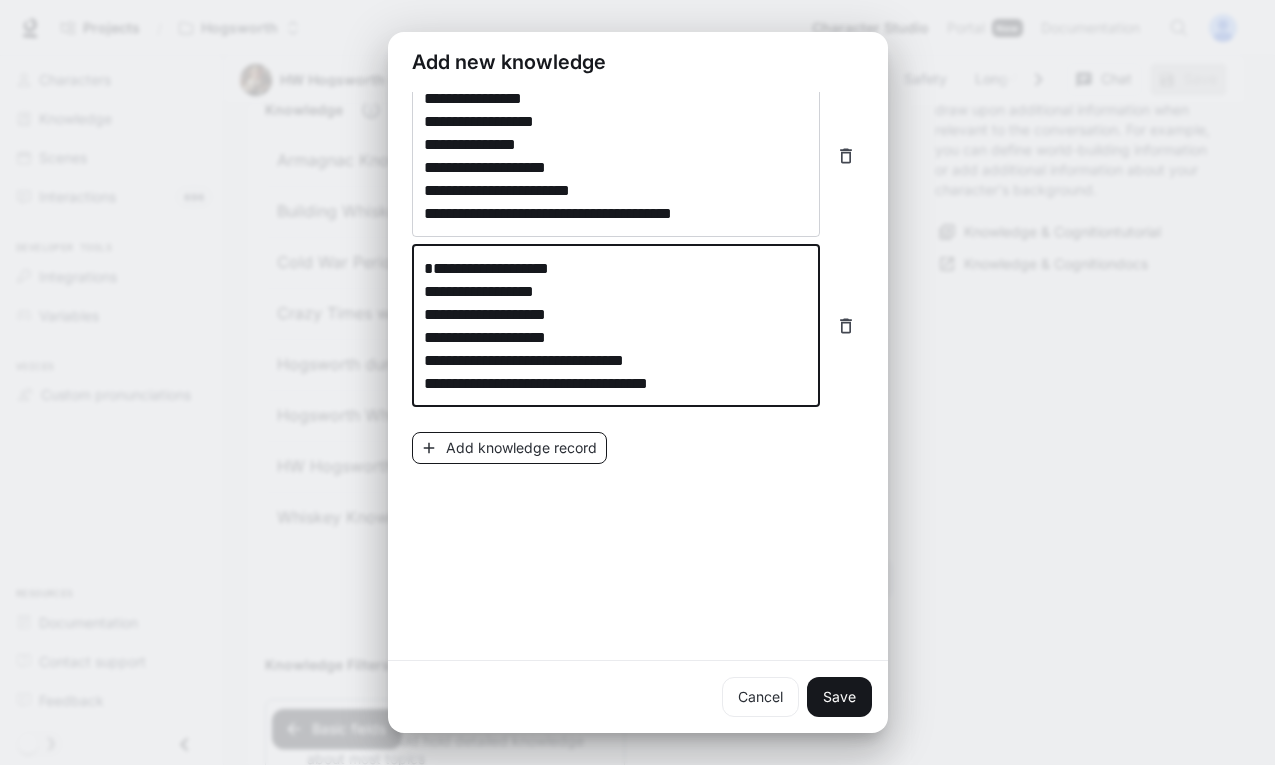 click on "Add knowledge record" at bounding box center (509, 448) 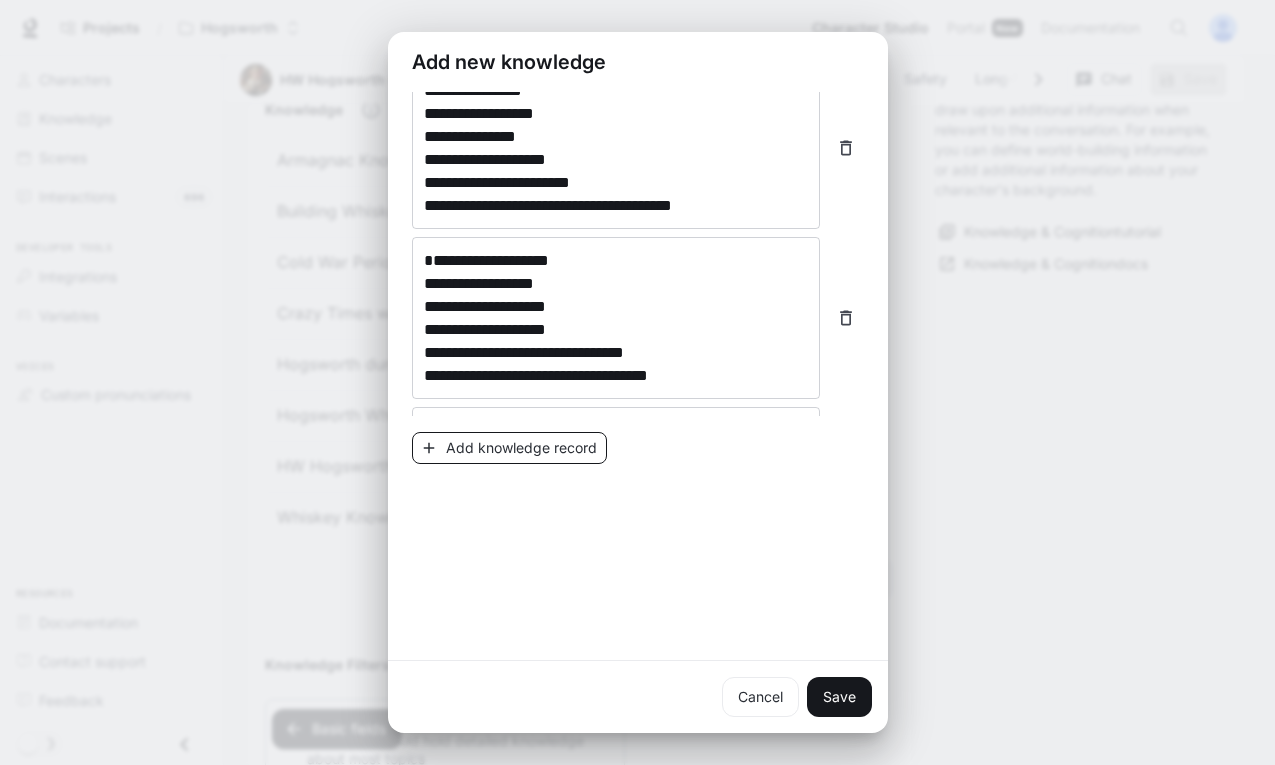 scroll, scrollTop: 1491, scrollLeft: 0, axis: vertical 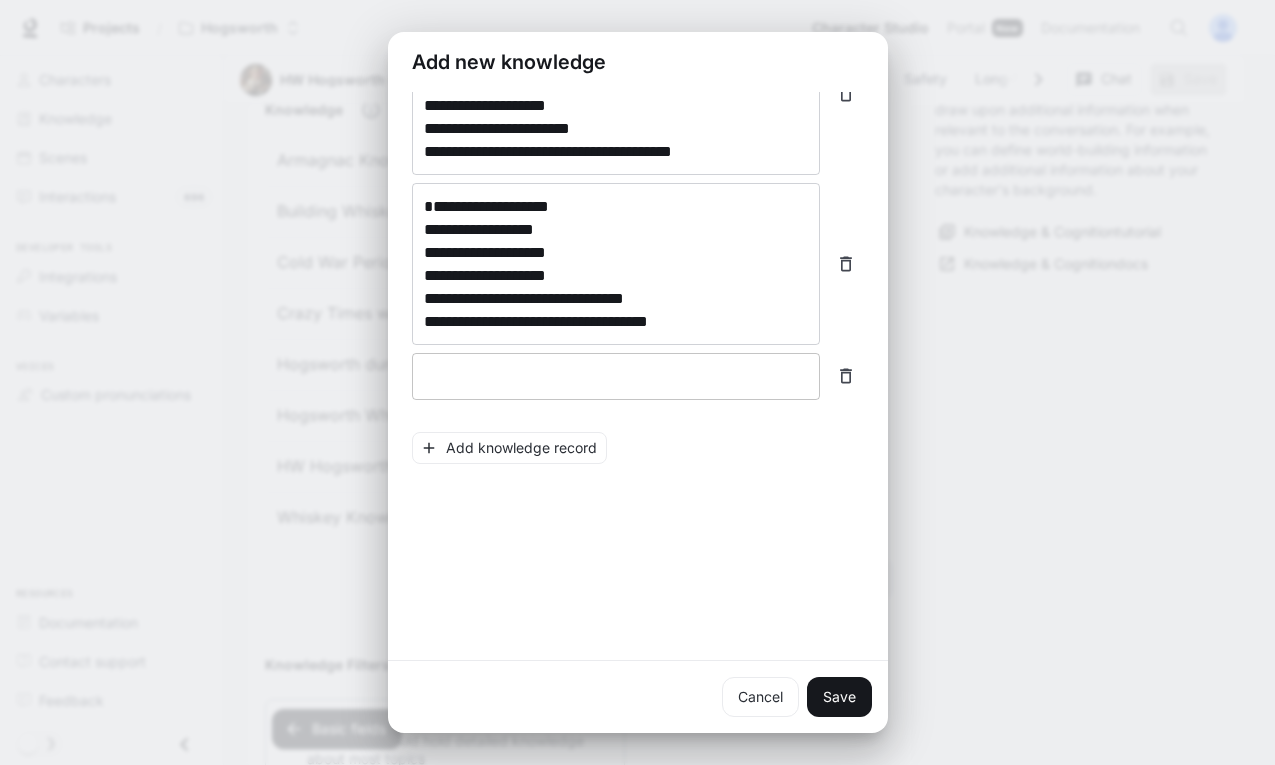 click at bounding box center (616, 376) 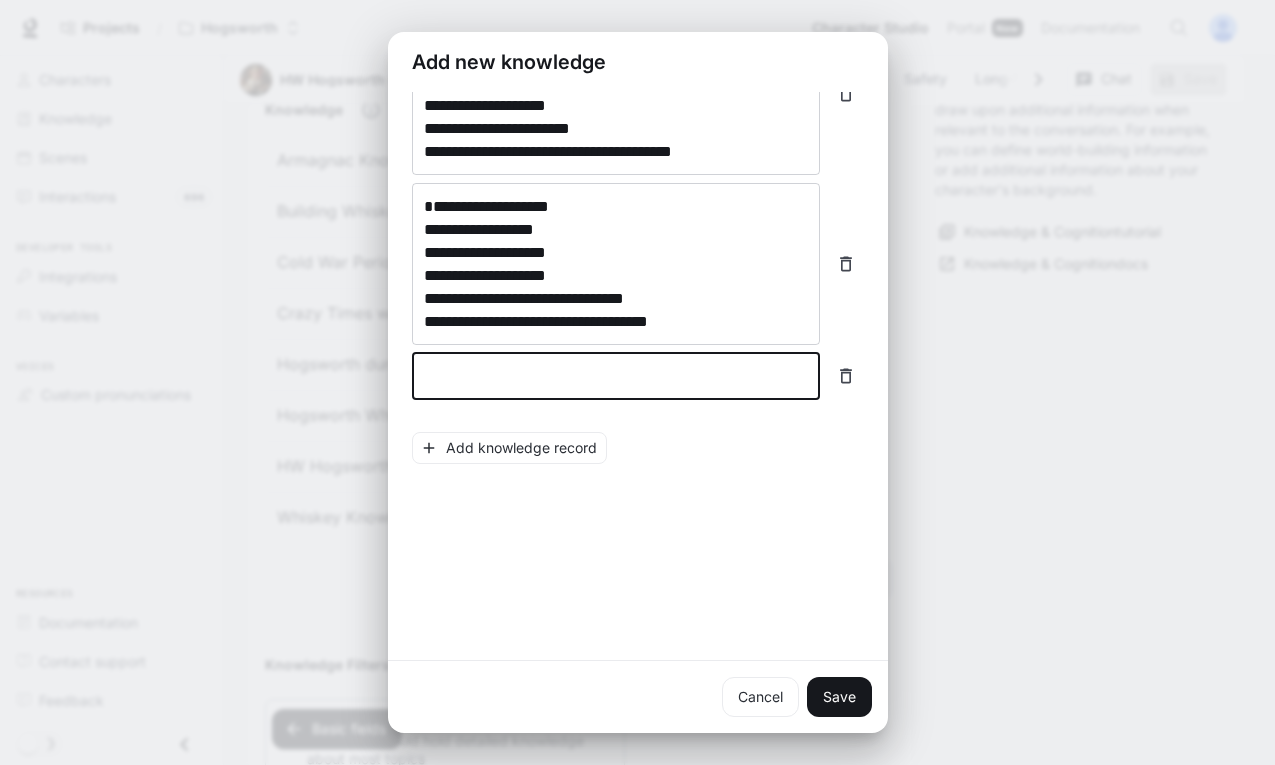 paste on "**********" 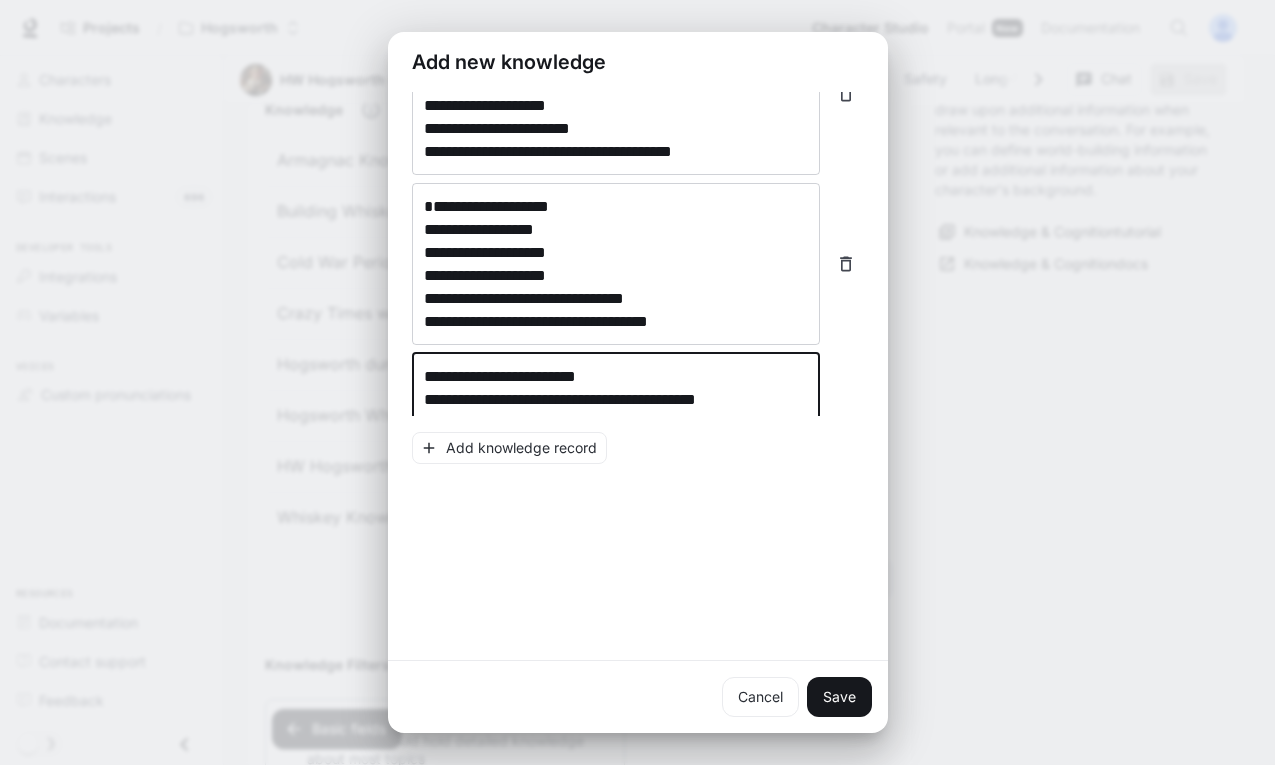 scroll, scrollTop: 1599, scrollLeft: 0, axis: vertical 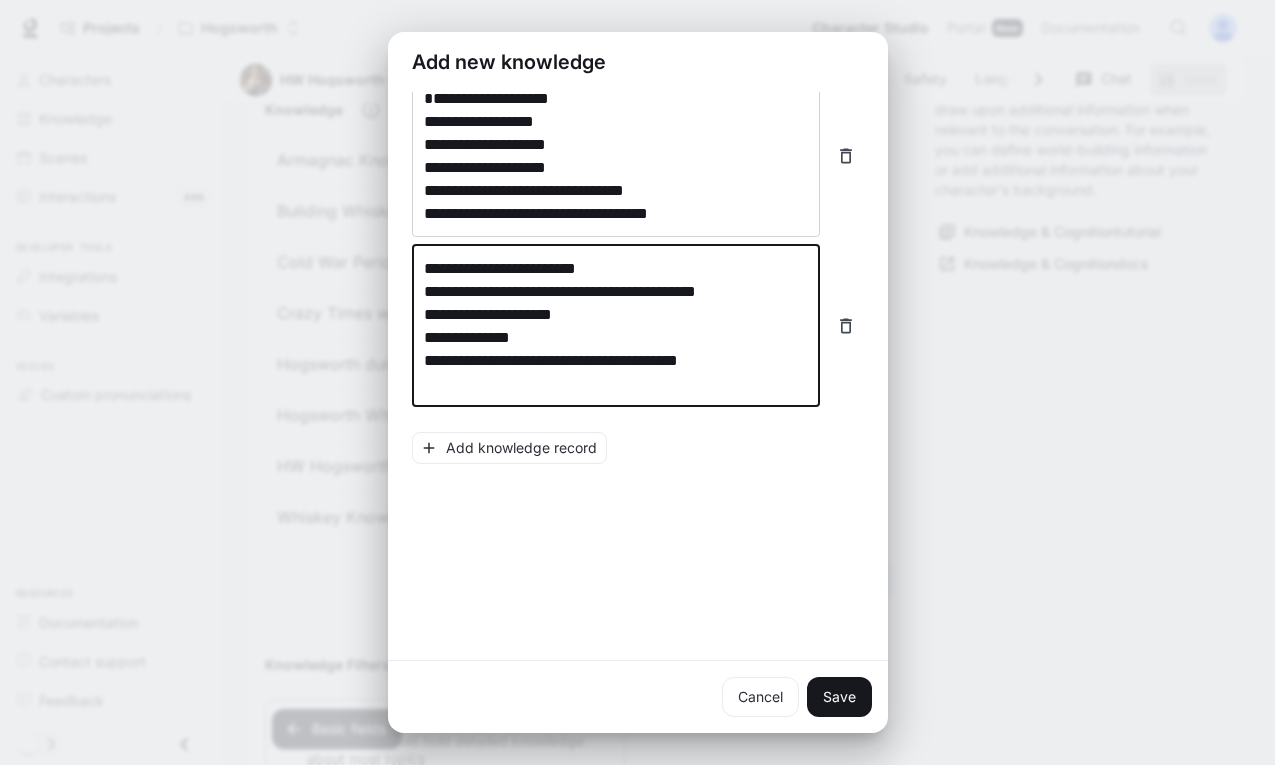 type on "**********" 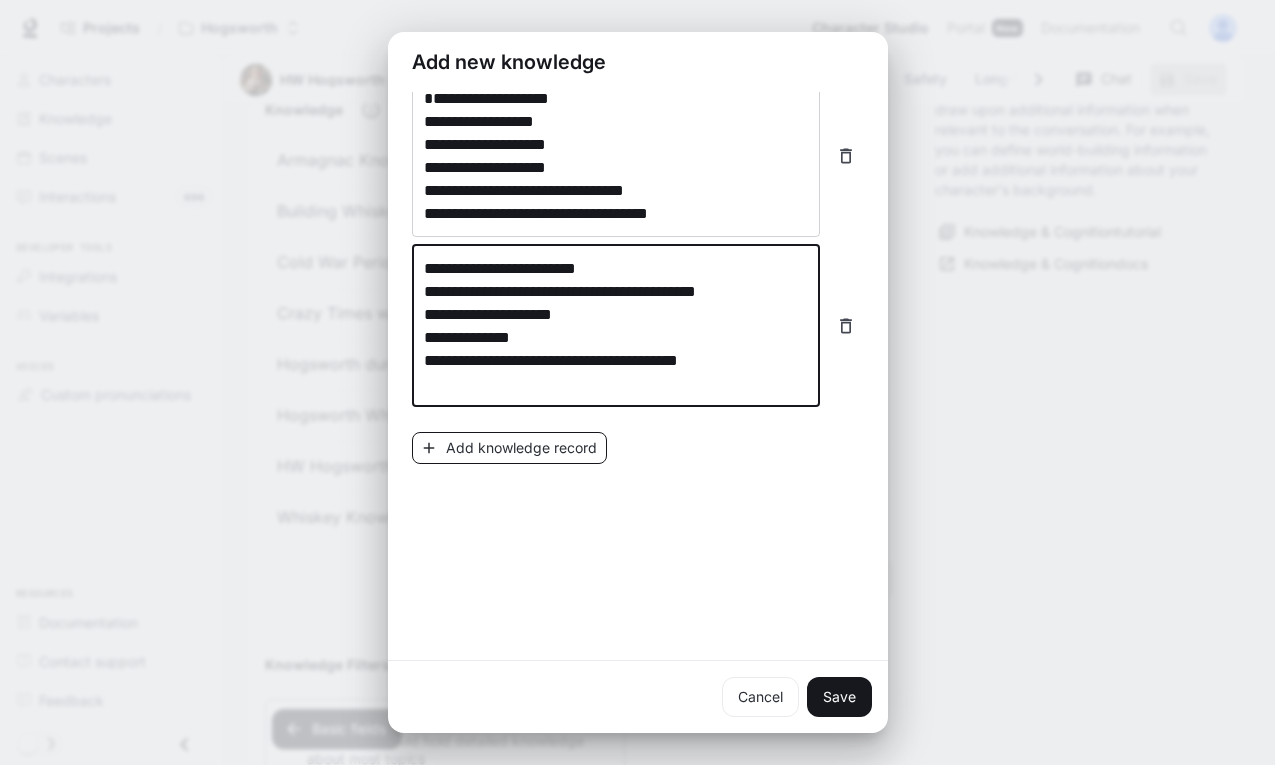 click on "Add knowledge record" at bounding box center (509, 448) 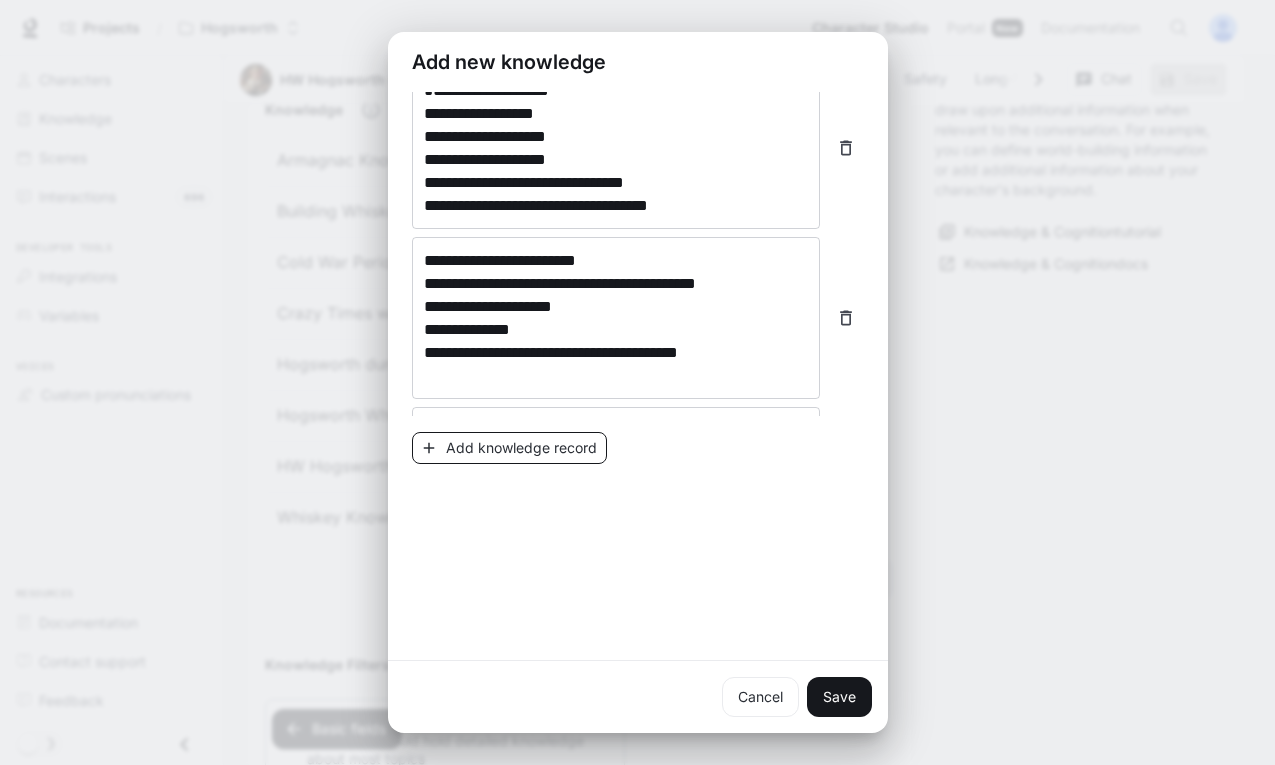 scroll, scrollTop: 1653, scrollLeft: 0, axis: vertical 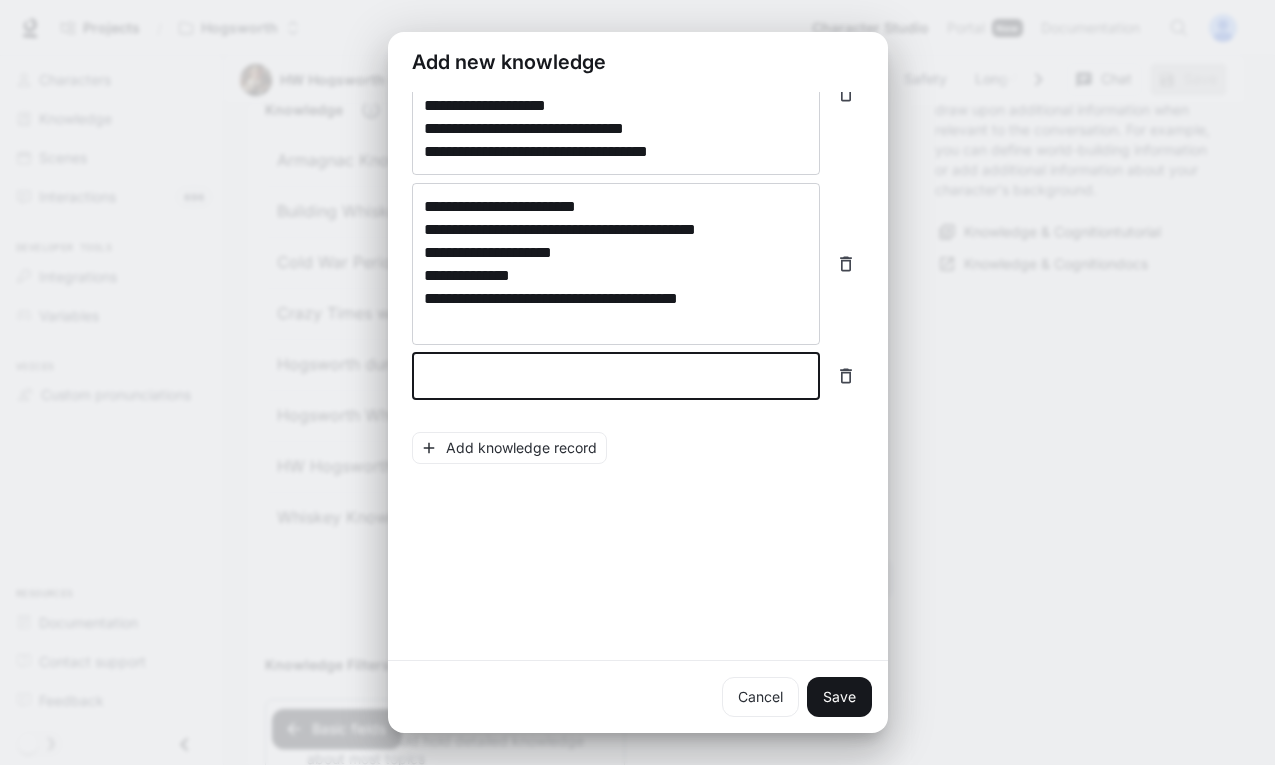 click at bounding box center [616, 376] 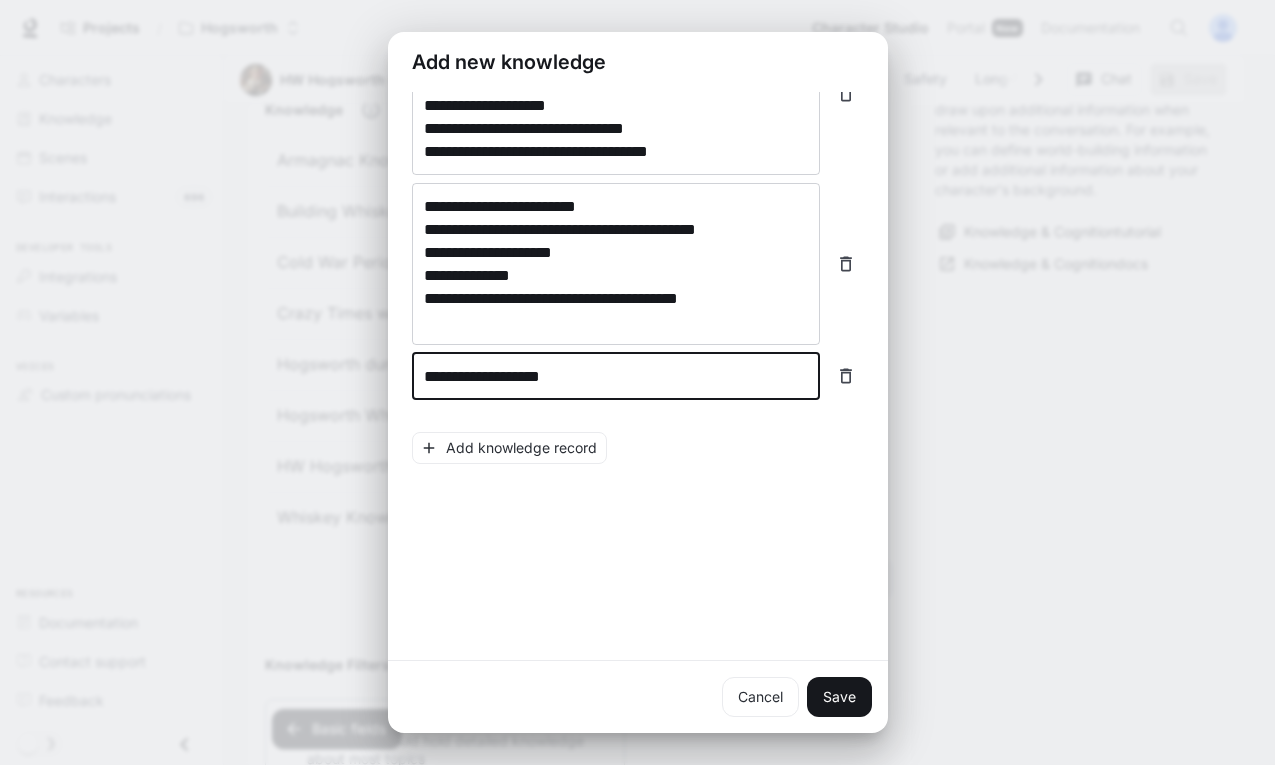 scroll, scrollTop: 1738, scrollLeft: 0, axis: vertical 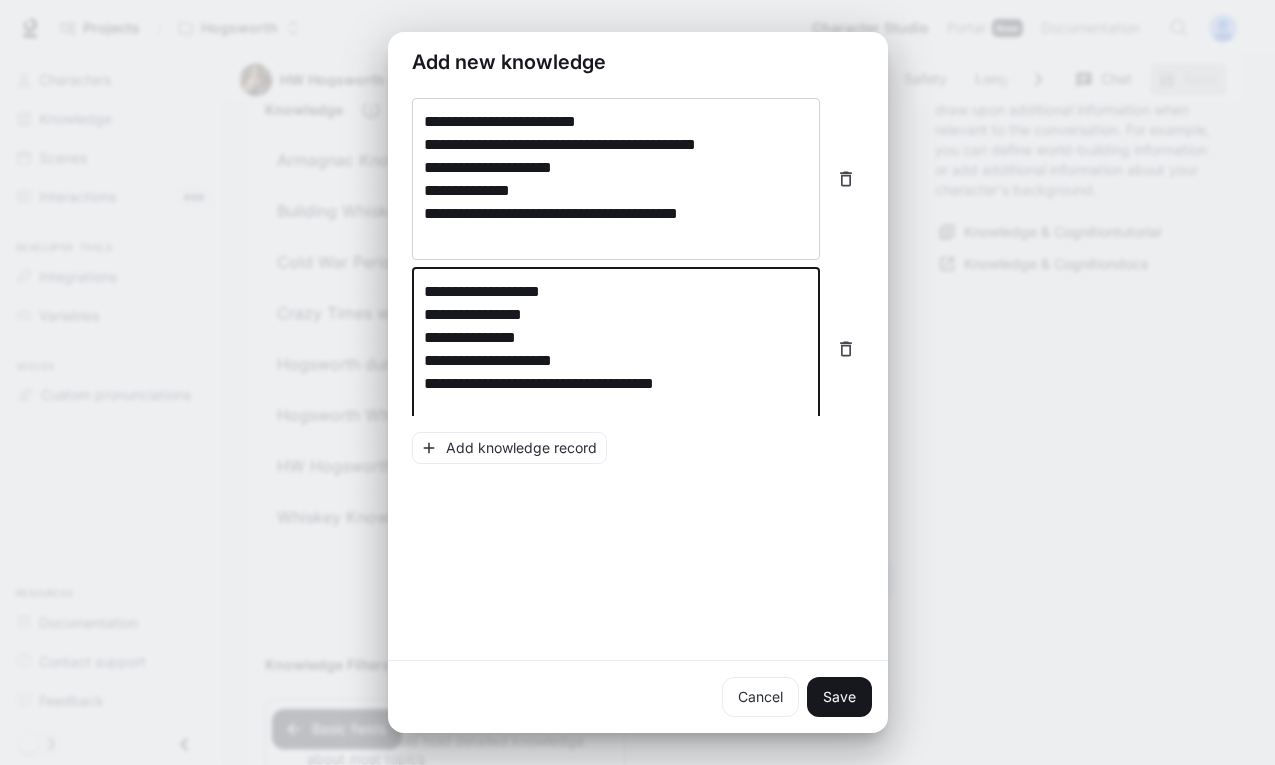 type on "**********" 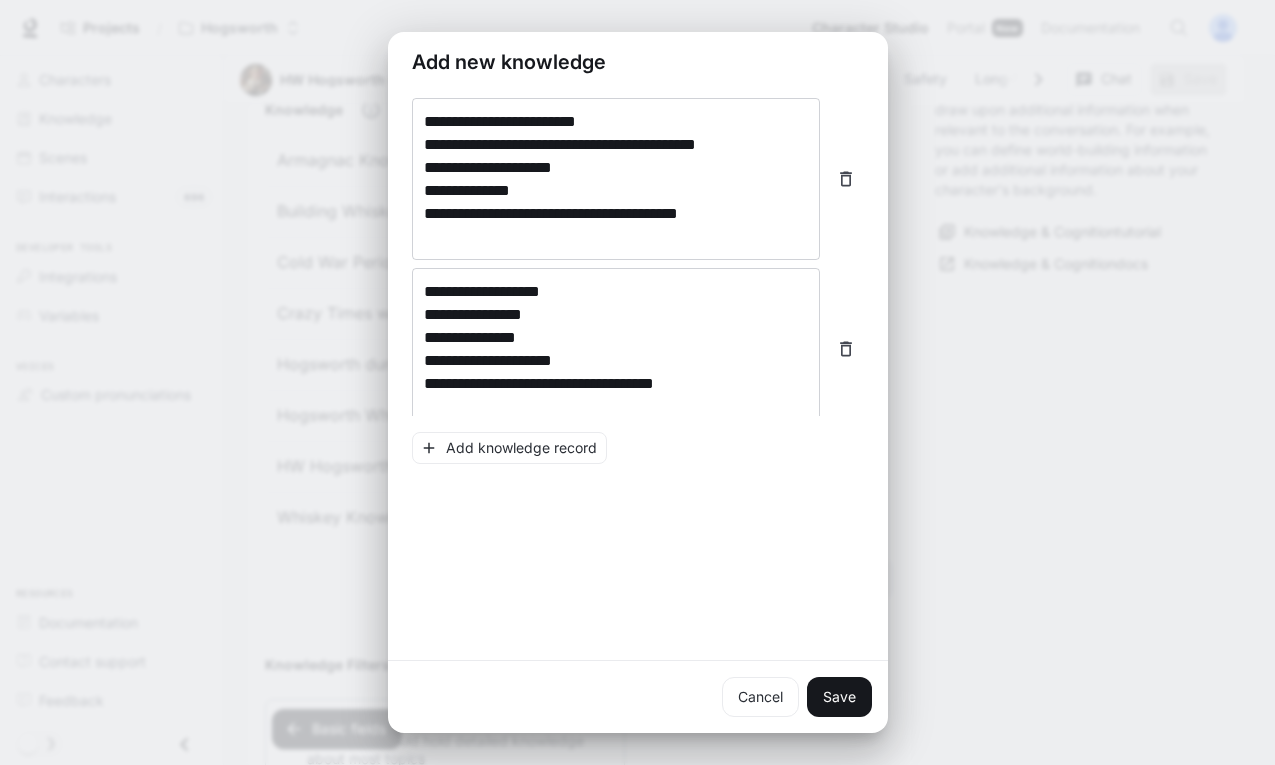 click on "**********" at bounding box center (638, 142) 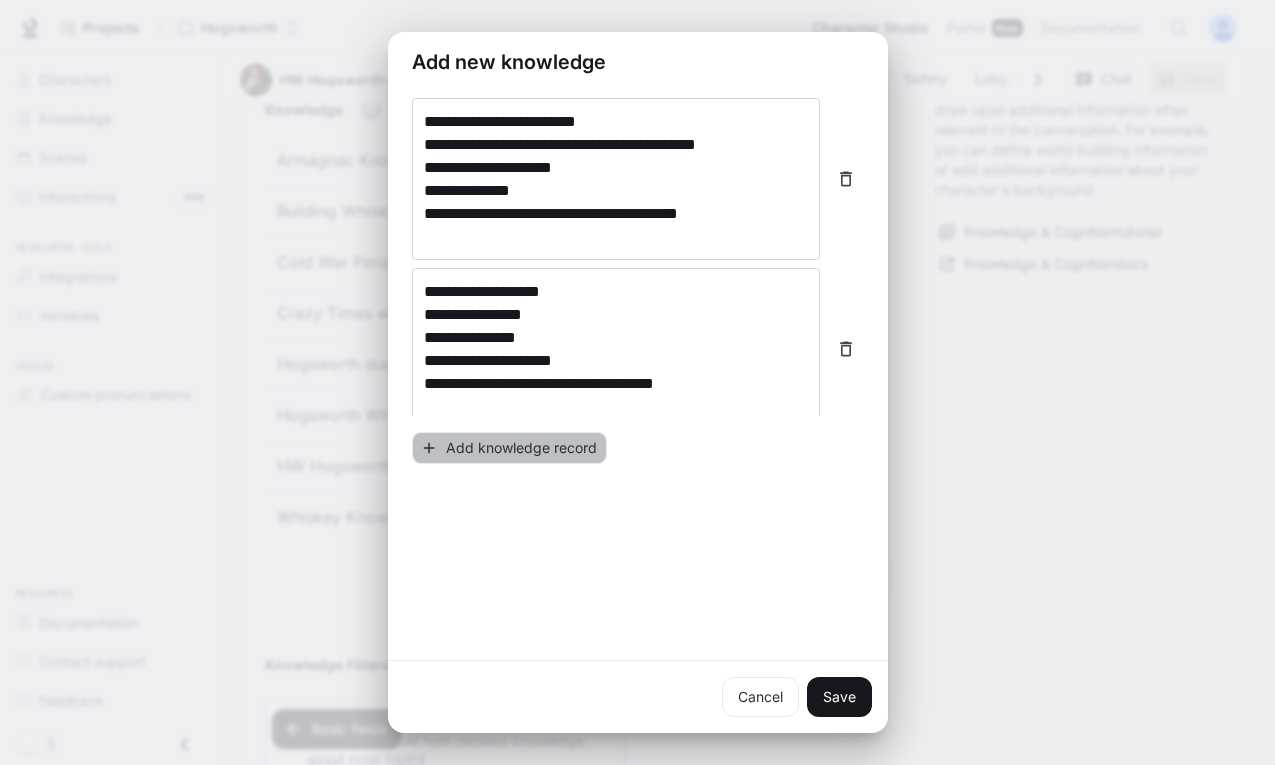 drag, startPoint x: 503, startPoint y: 452, endPoint x: 277, endPoint y: 440, distance: 226.31836 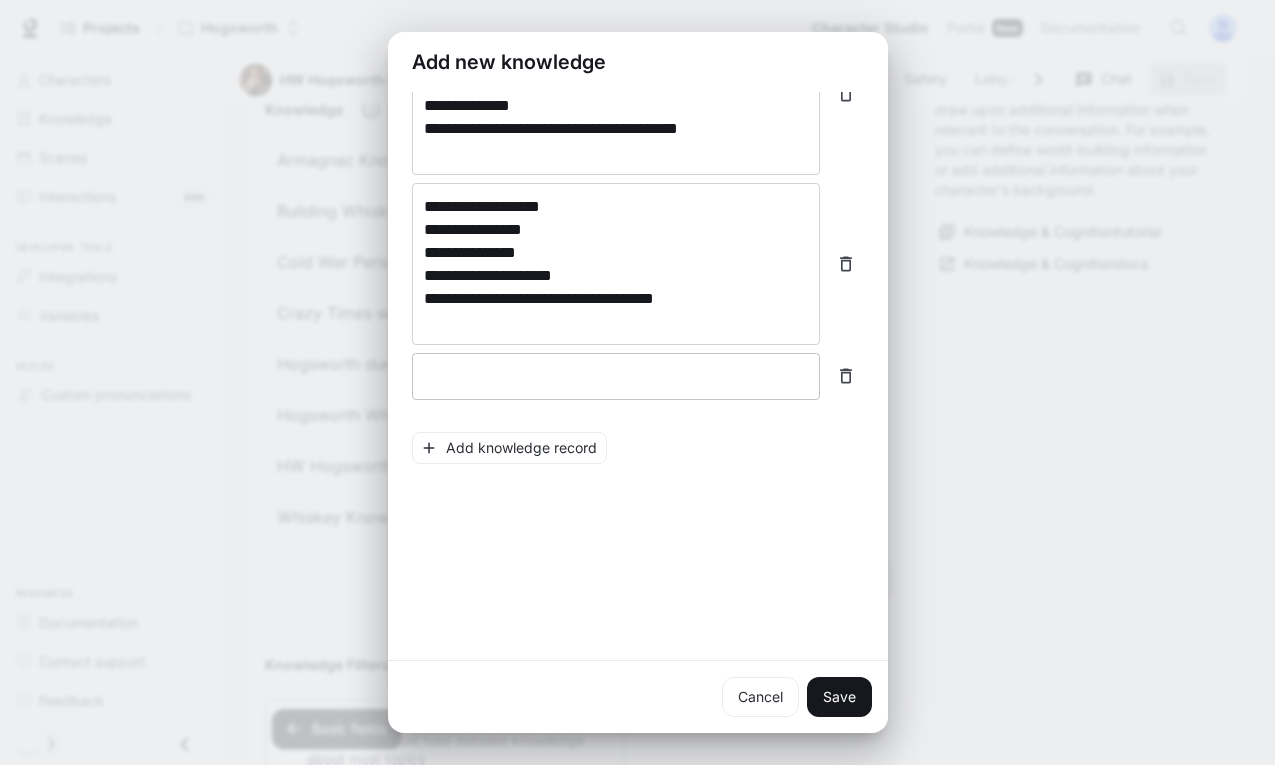 click at bounding box center [616, 376] 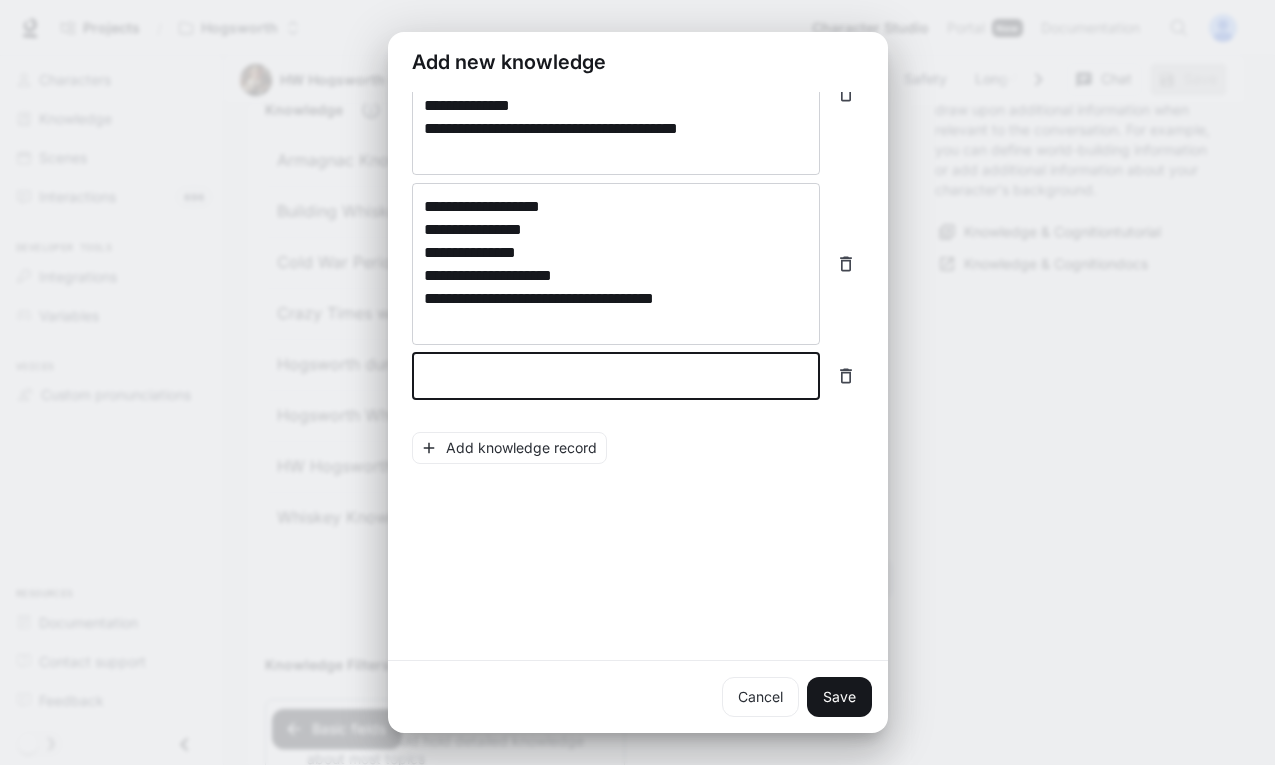 paste on "**********" 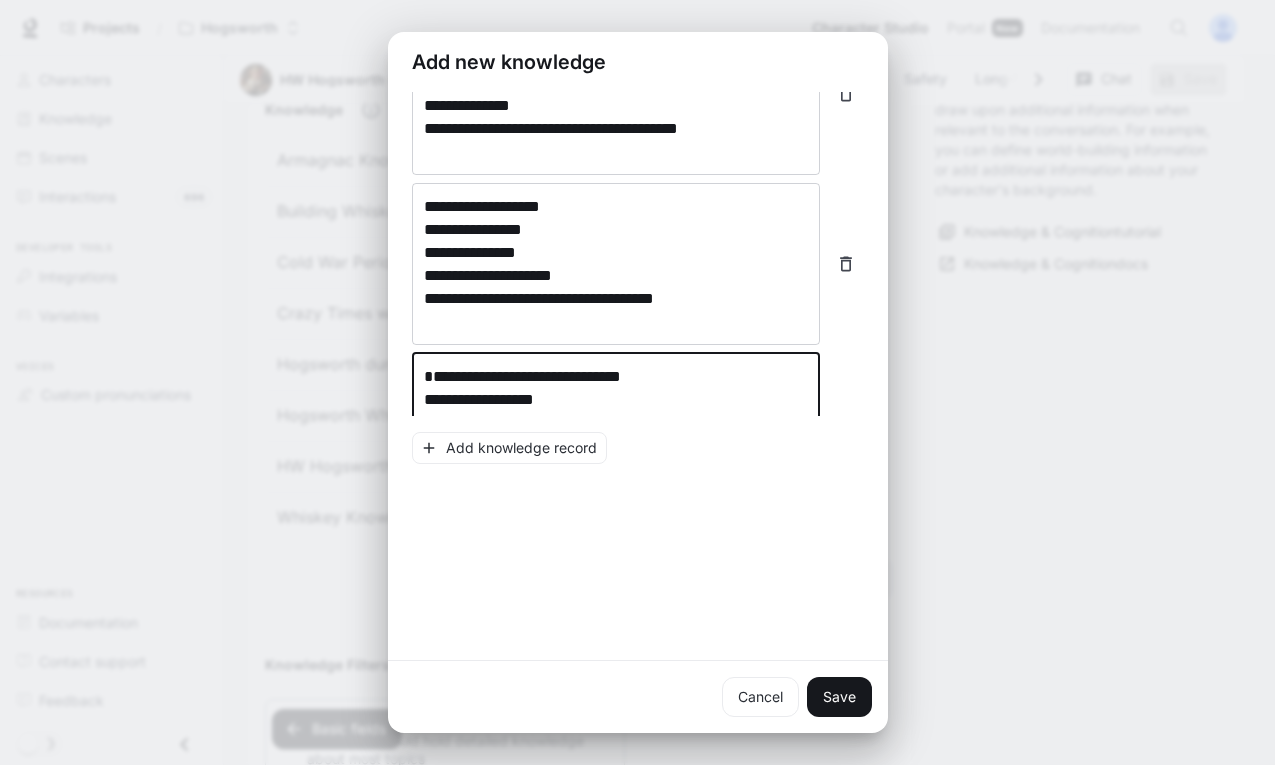 scroll, scrollTop: 1946, scrollLeft: 0, axis: vertical 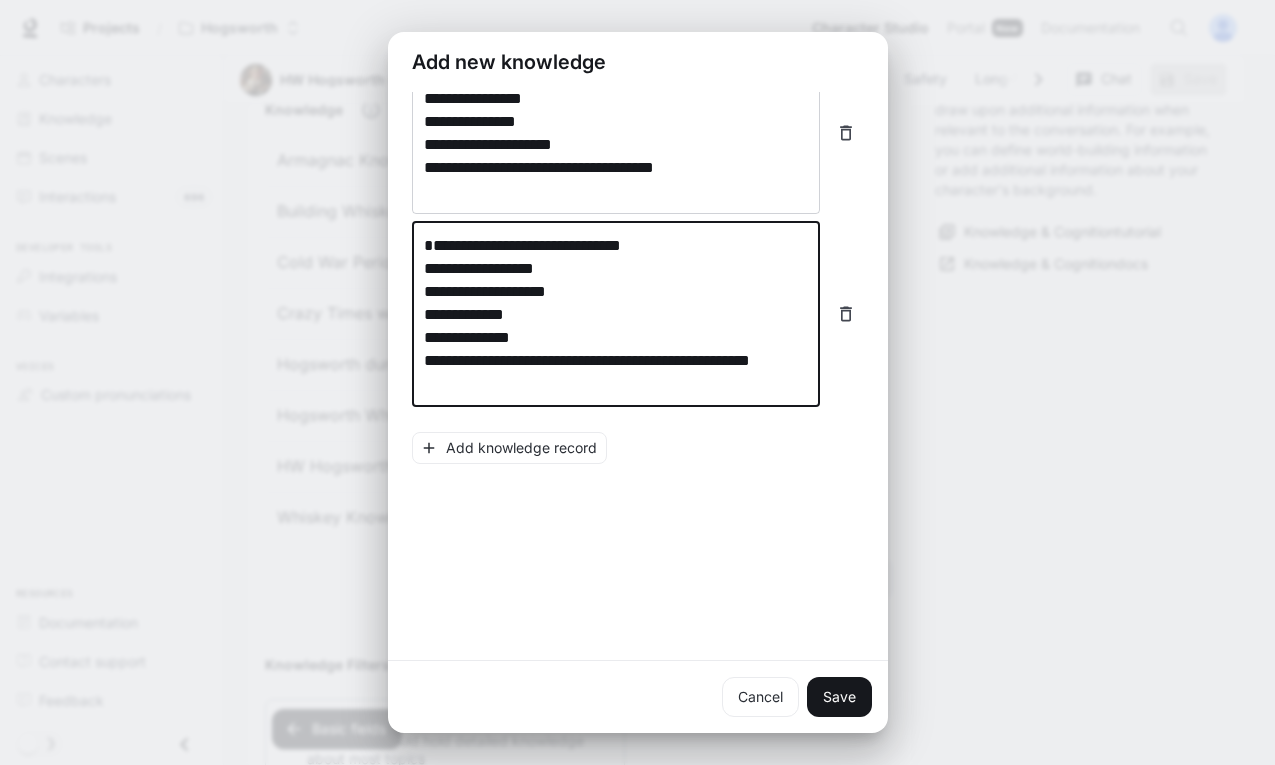 type on "**********" 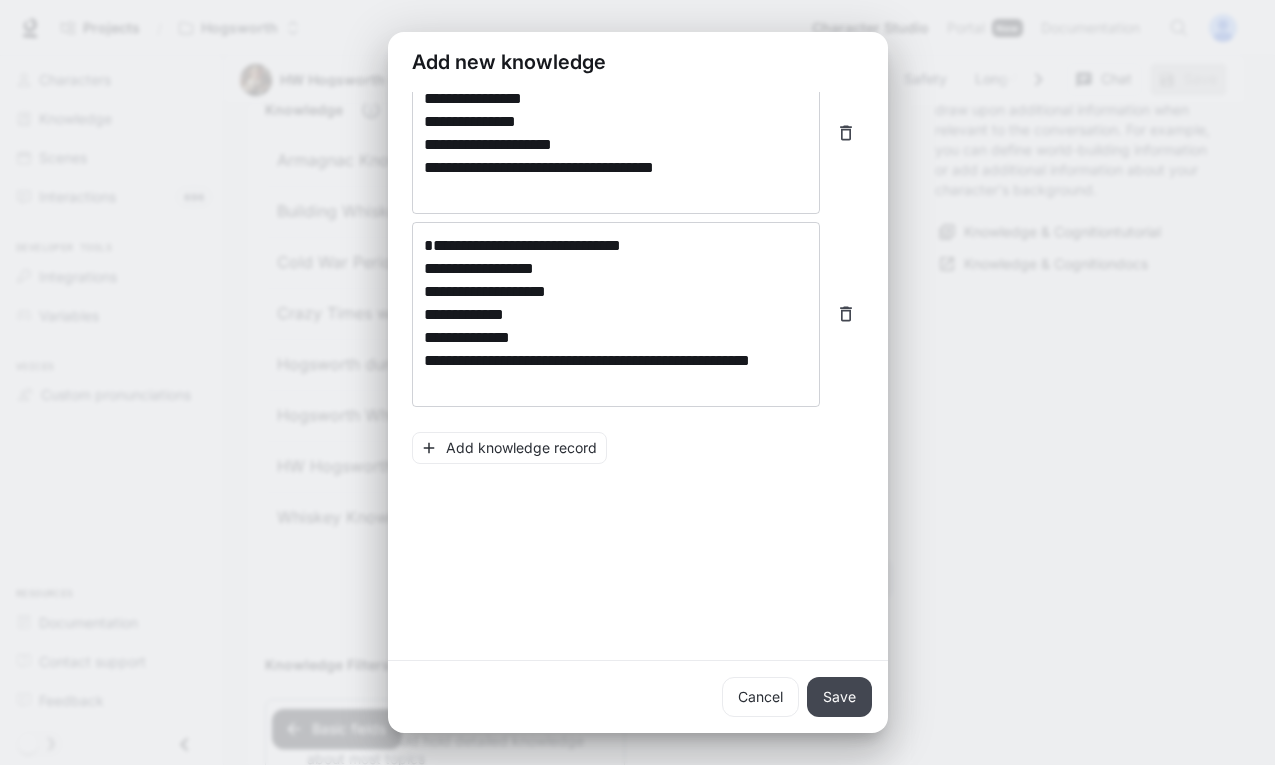 click on "Save" at bounding box center (839, 697) 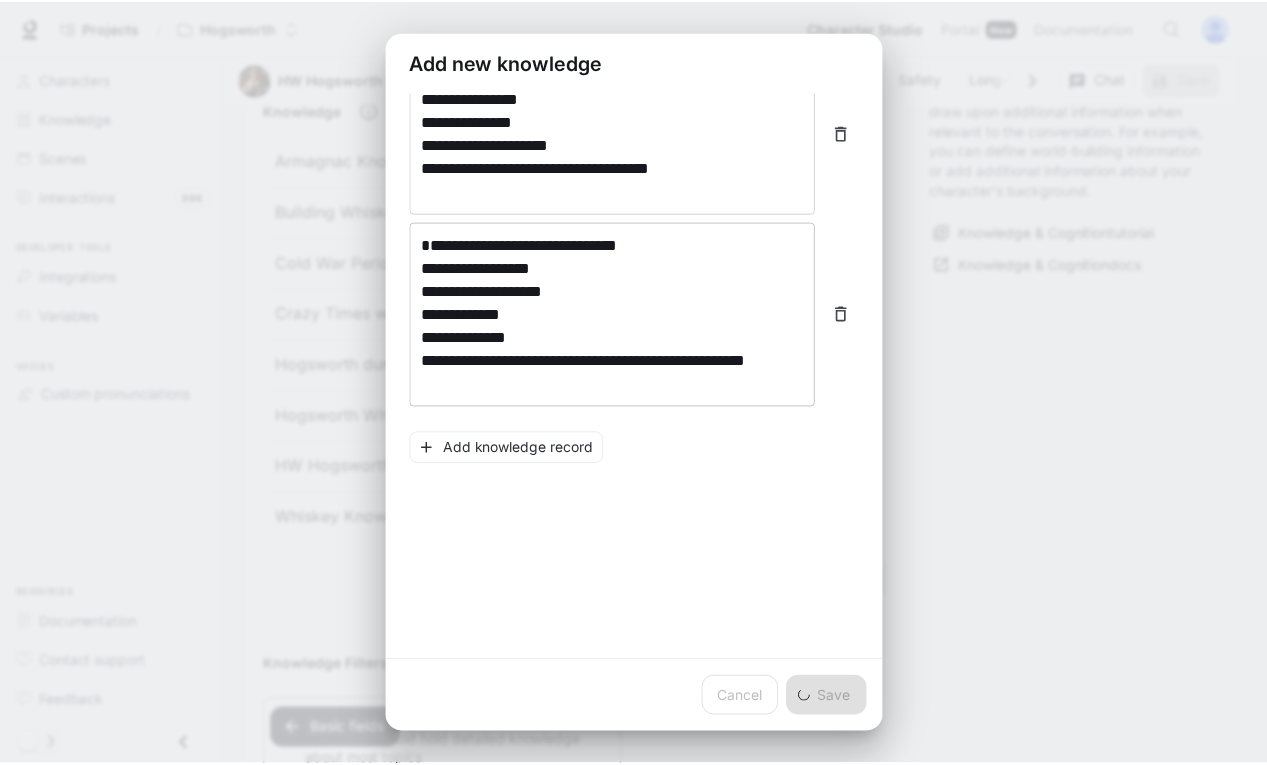 scroll, scrollTop: 1953, scrollLeft: 0, axis: vertical 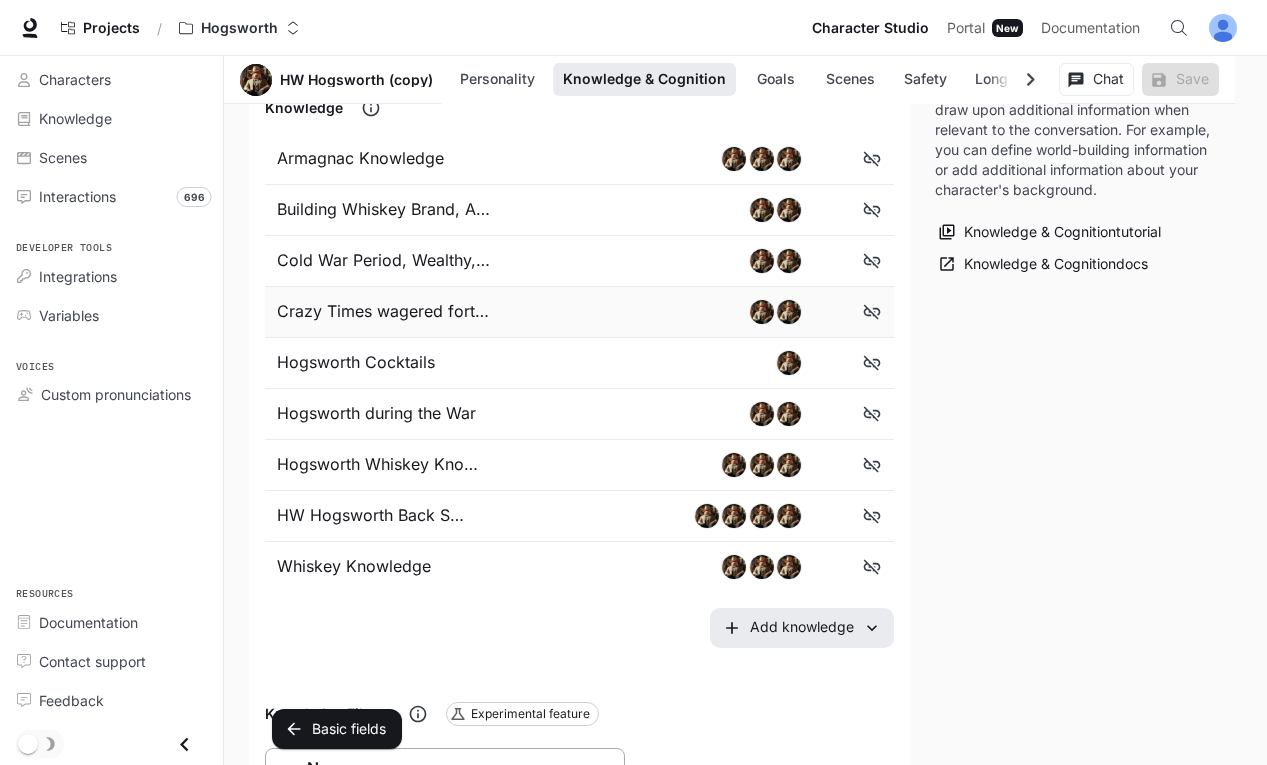 click on "Crazy Times wagered fortune and woman" at bounding box center [385, 312] 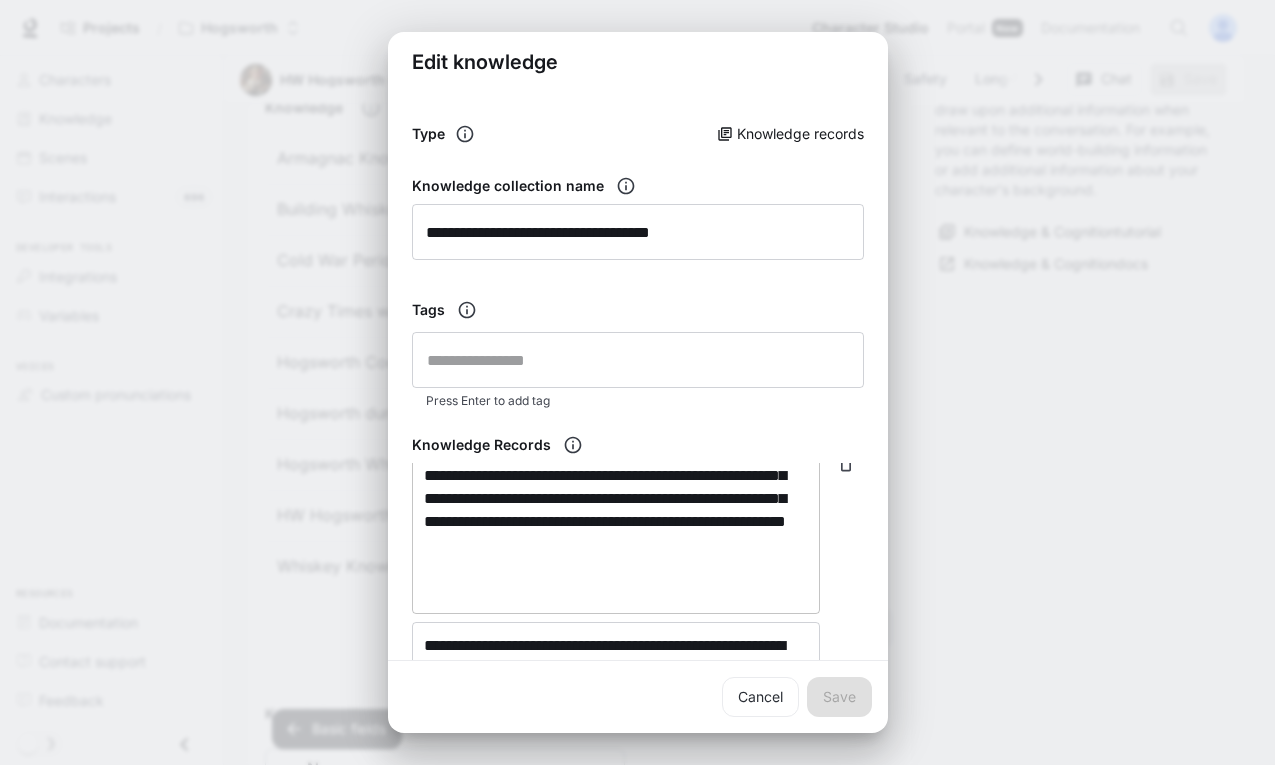 scroll, scrollTop: 0, scrollLeft: 0, axis: both 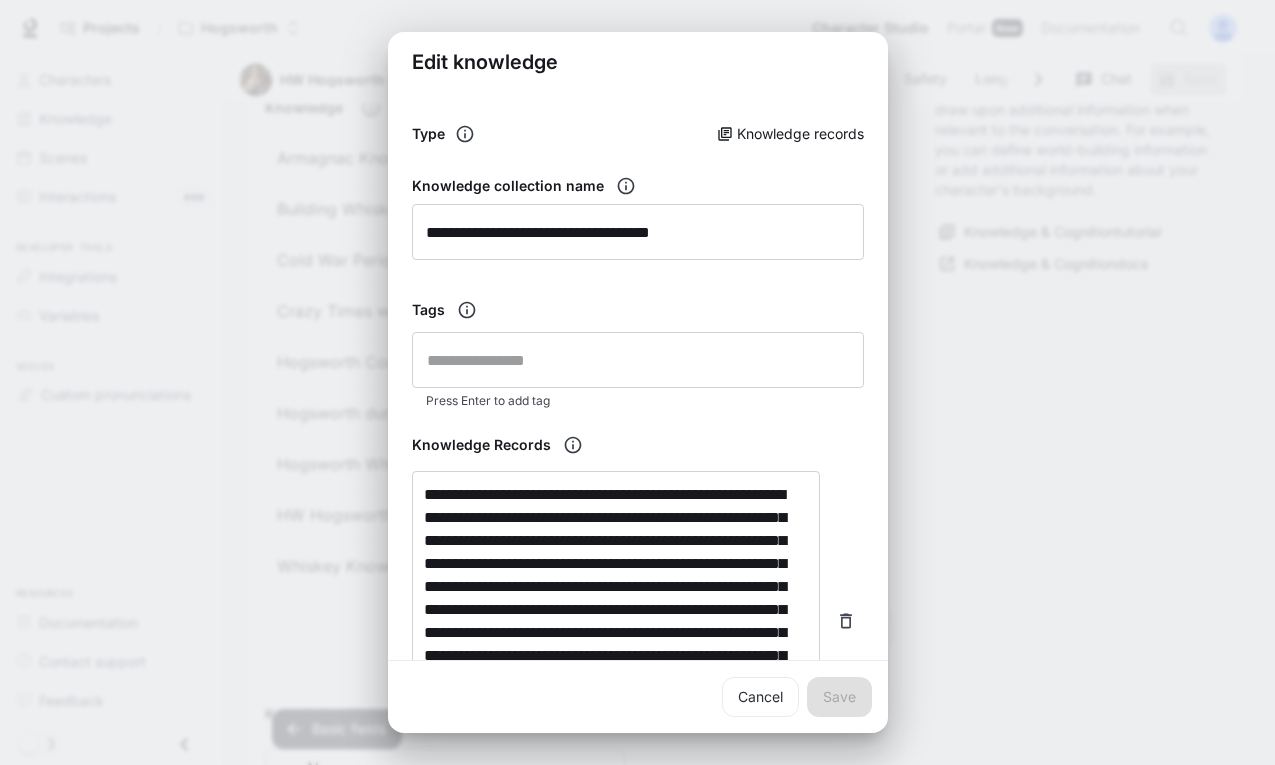 drag, startPoint x: 3, startPoint y: 746, endPoint x: 18, endPoint y: 764, distance: 23.43075 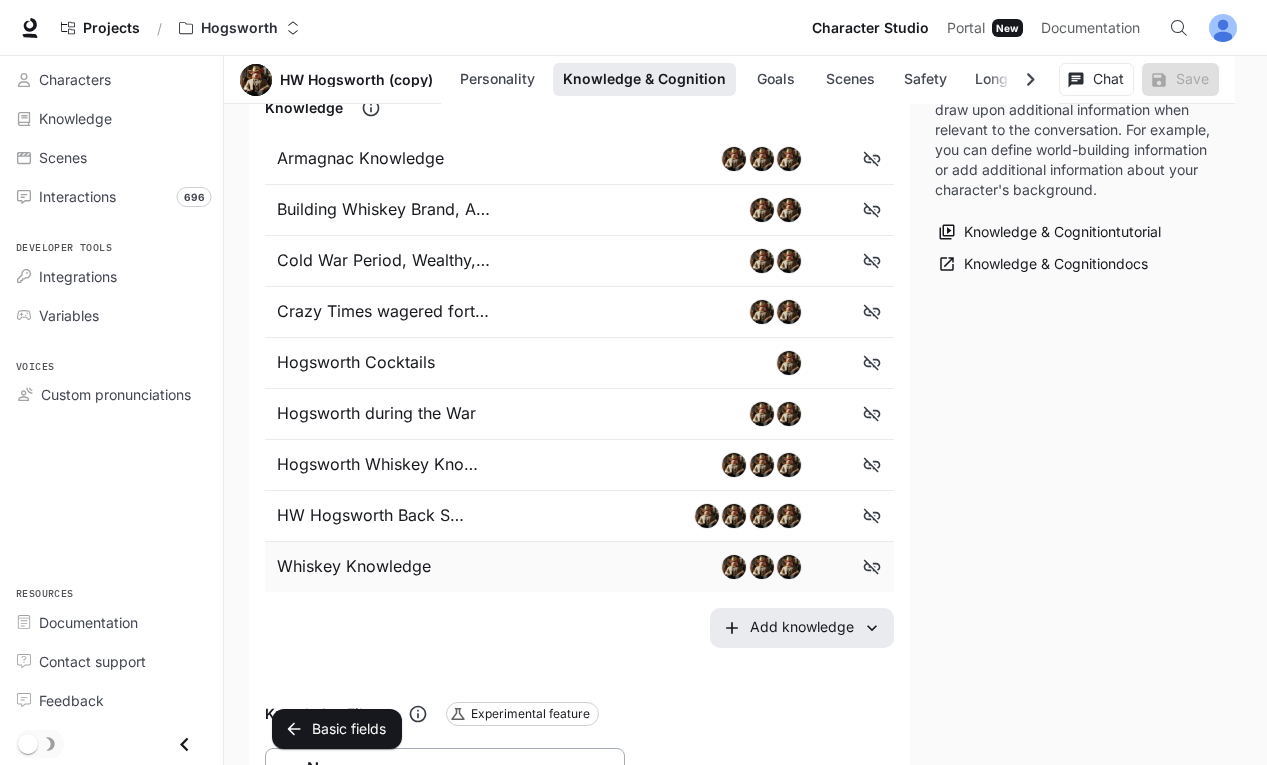 click on "Whiskey Knowledge" at bounding box center [378, 567] 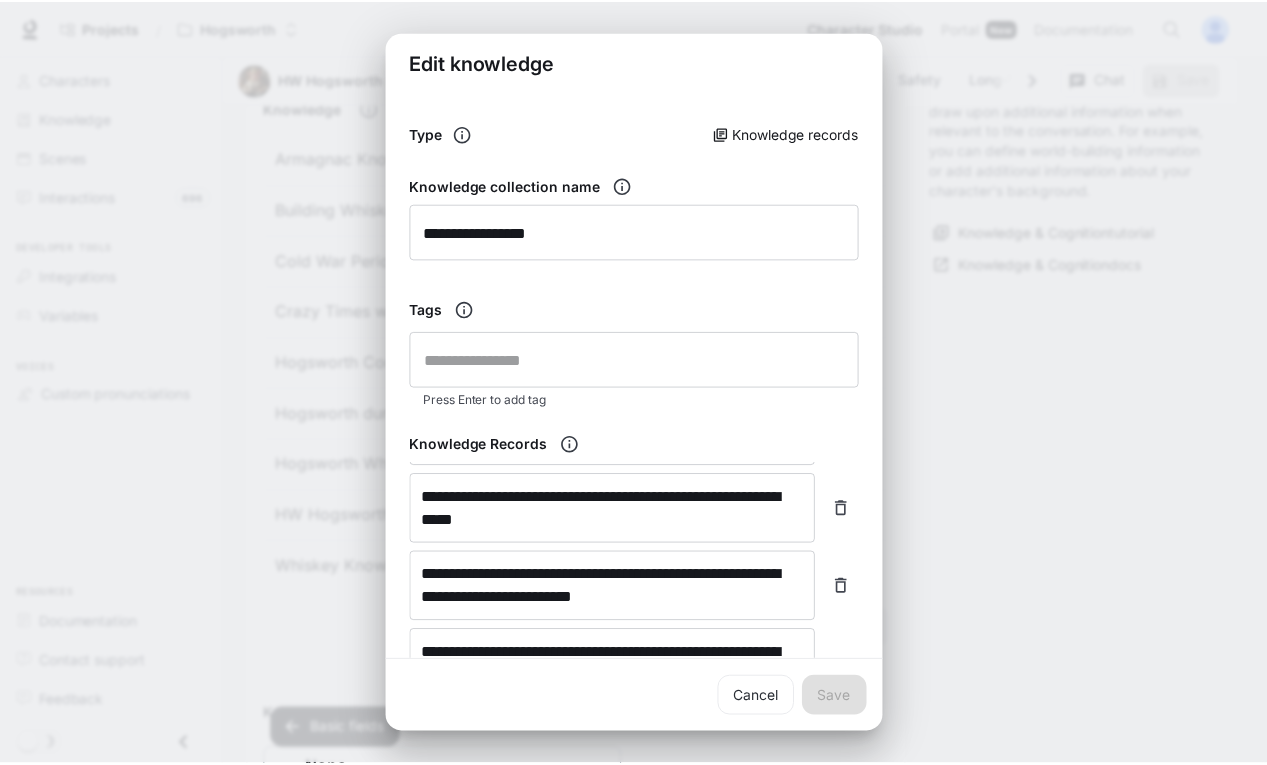 scroll, scrollTop: 0, scrollLeft: 0, axis: both 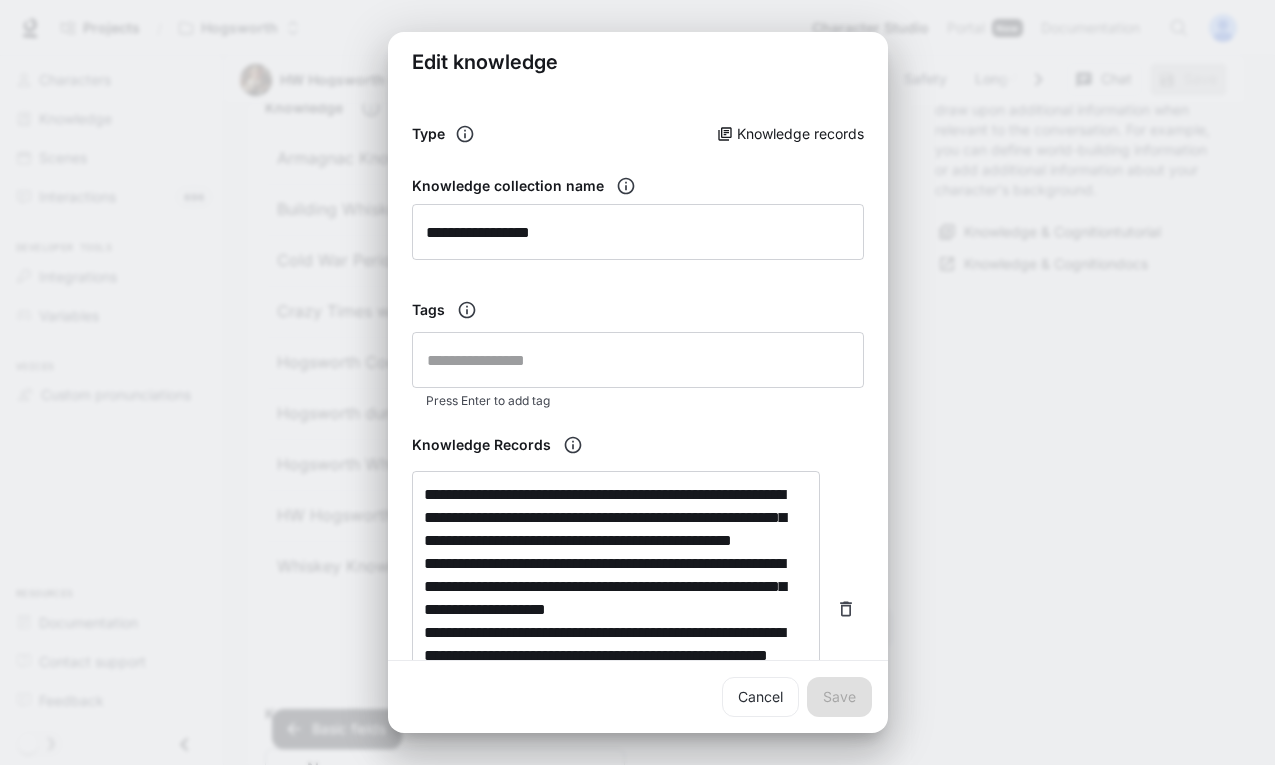 click on "**********" at bounding box center (637, 382) 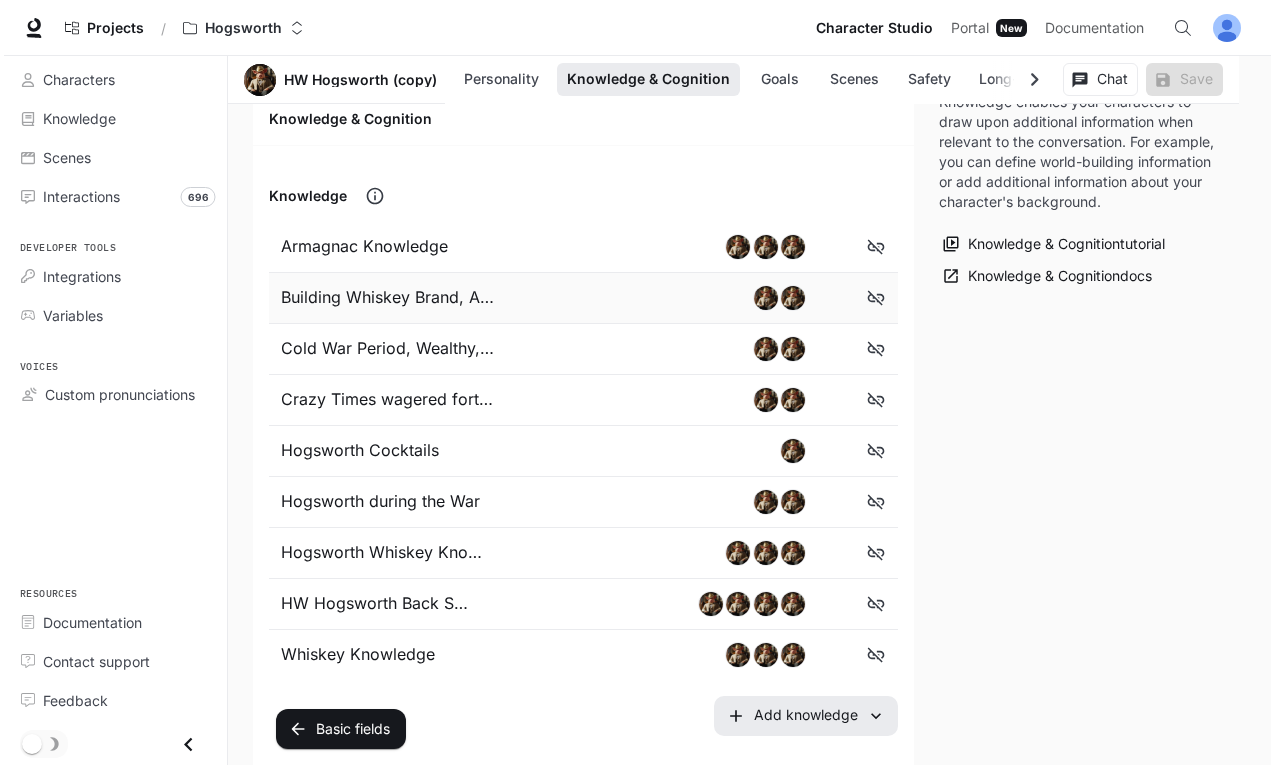 scroll, scrollTop: 1148, scrollLeft: 0, axis: vertical 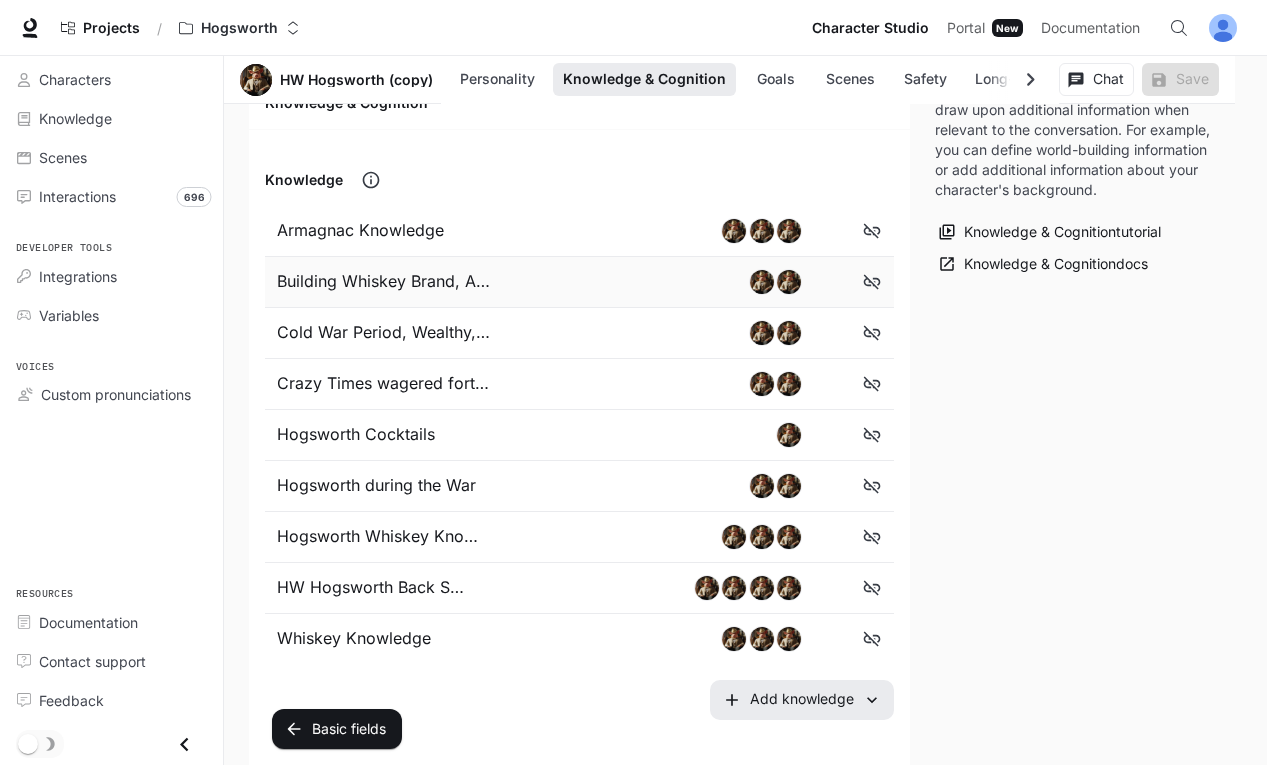 click on "Building Whiskey Brand, American Greatness" at bounding box center (385, 282) 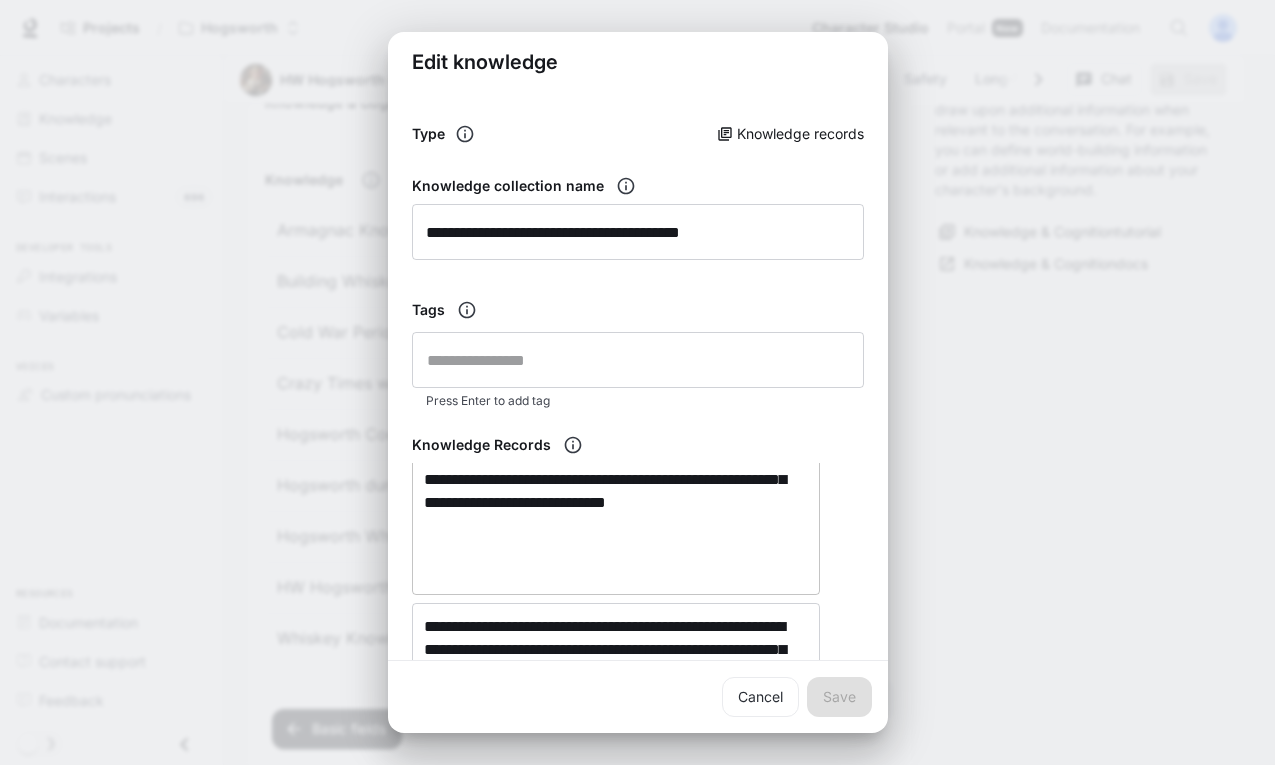 scroll, scrollTop: 201, scrollLeft: 0, axis: vertical 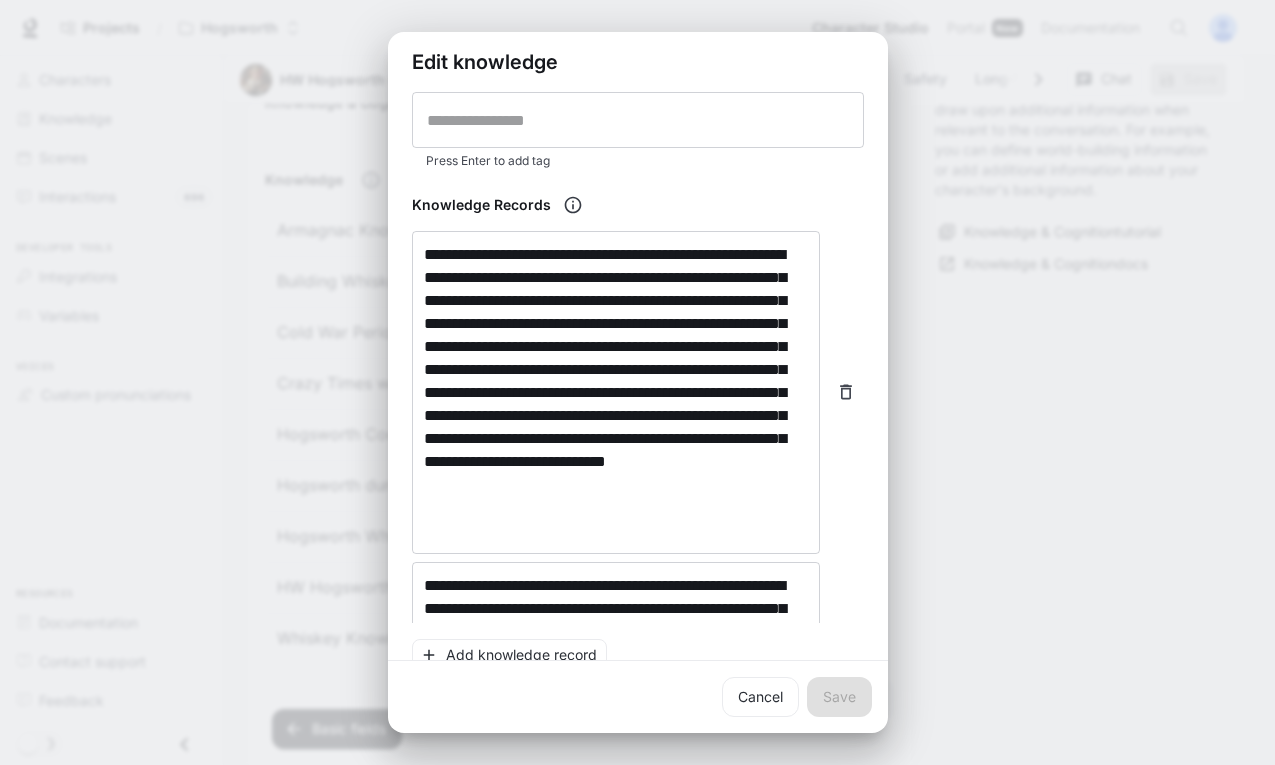 click on "**********" at bounding box center (637, 382) 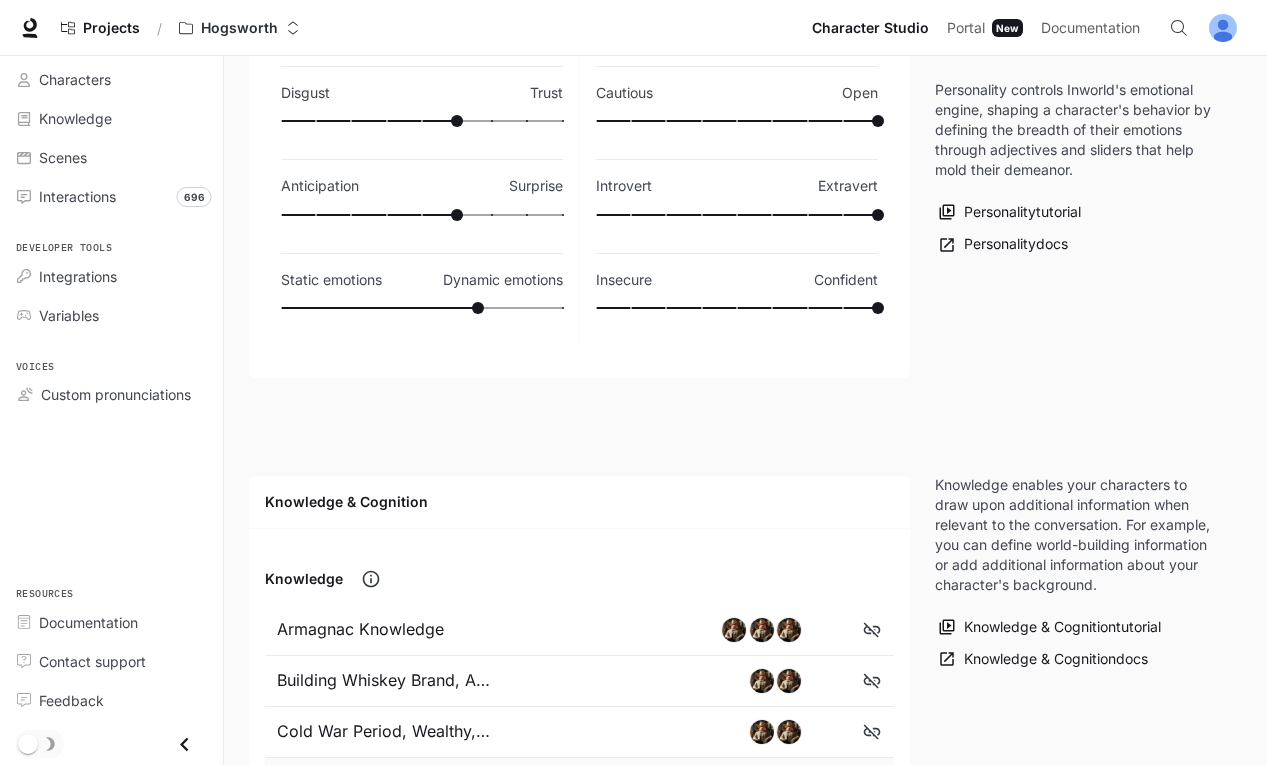 scroll, scrollTop: 0, scrollLeft: 0, axis: both 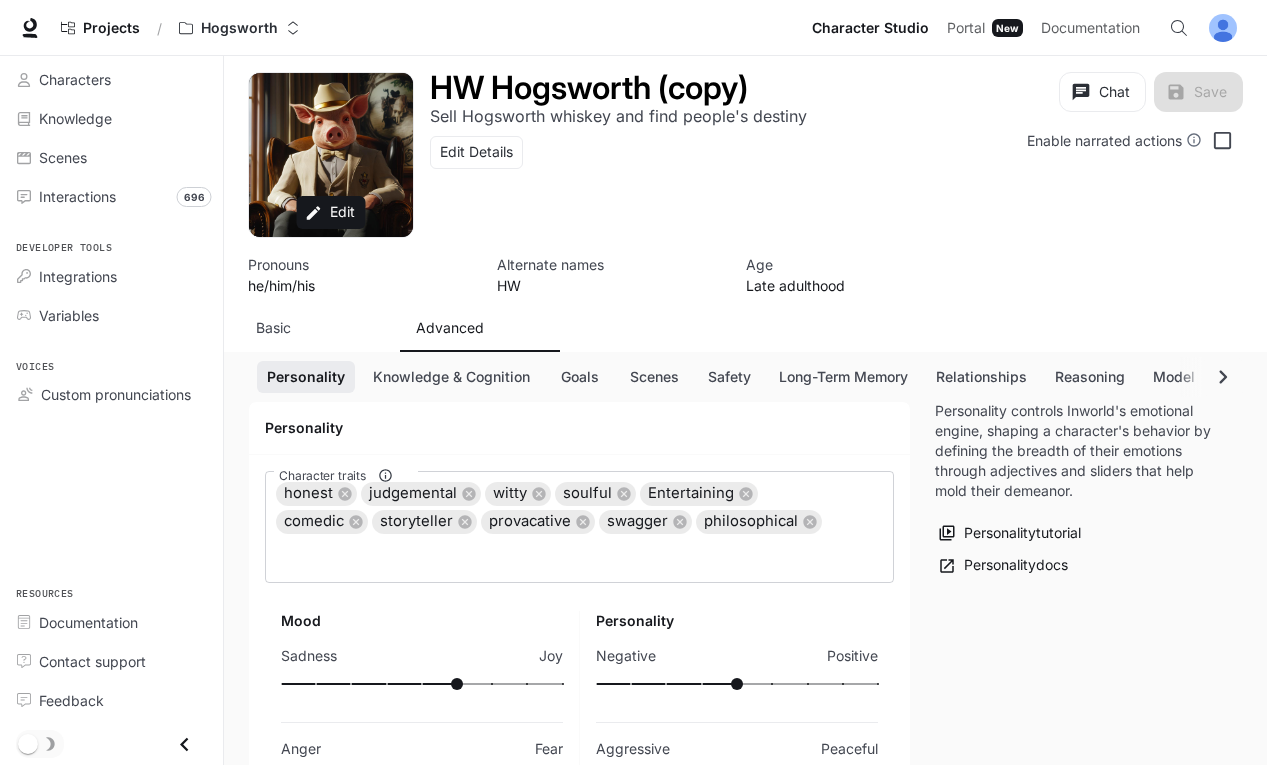 click on "HW Hogsworth (copy) Sell Hogsworth whiskey and find people's destiny Edit Details" at bounding box center [656, 133] 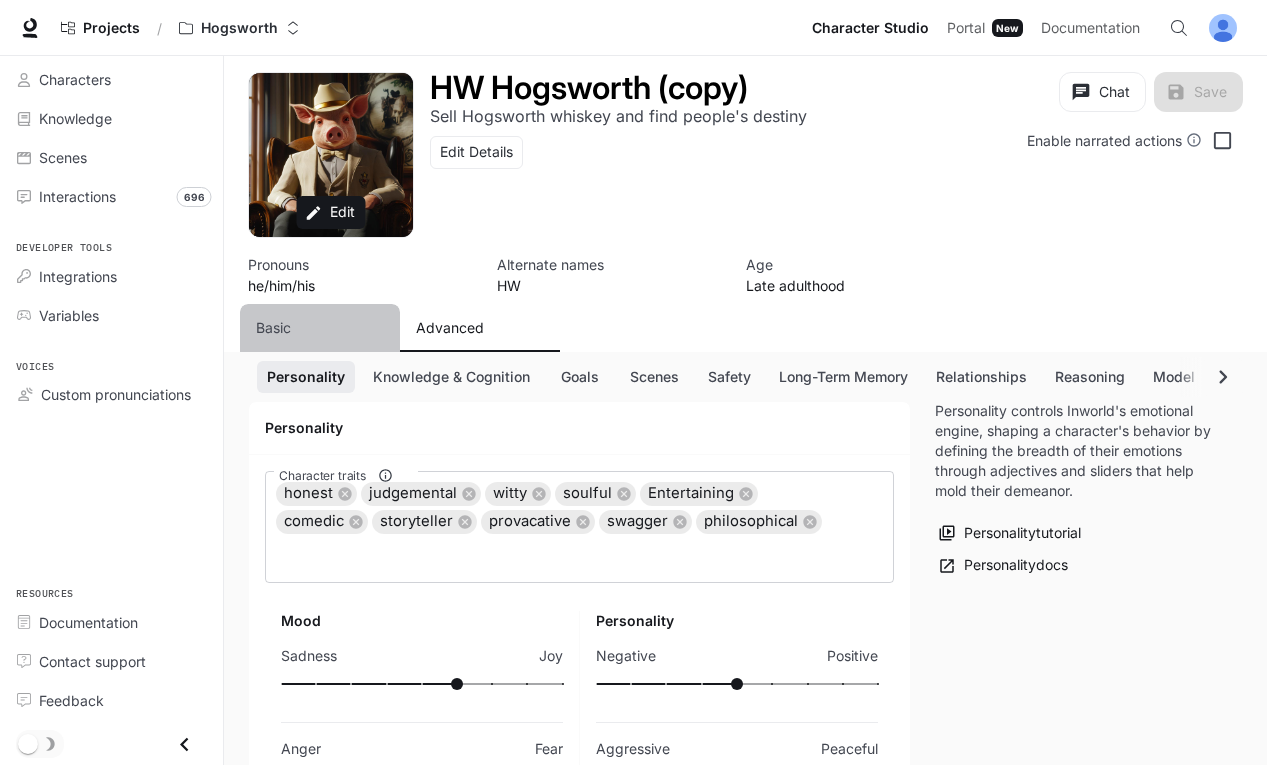 click on "Basic" at bounding box center (273, 328) 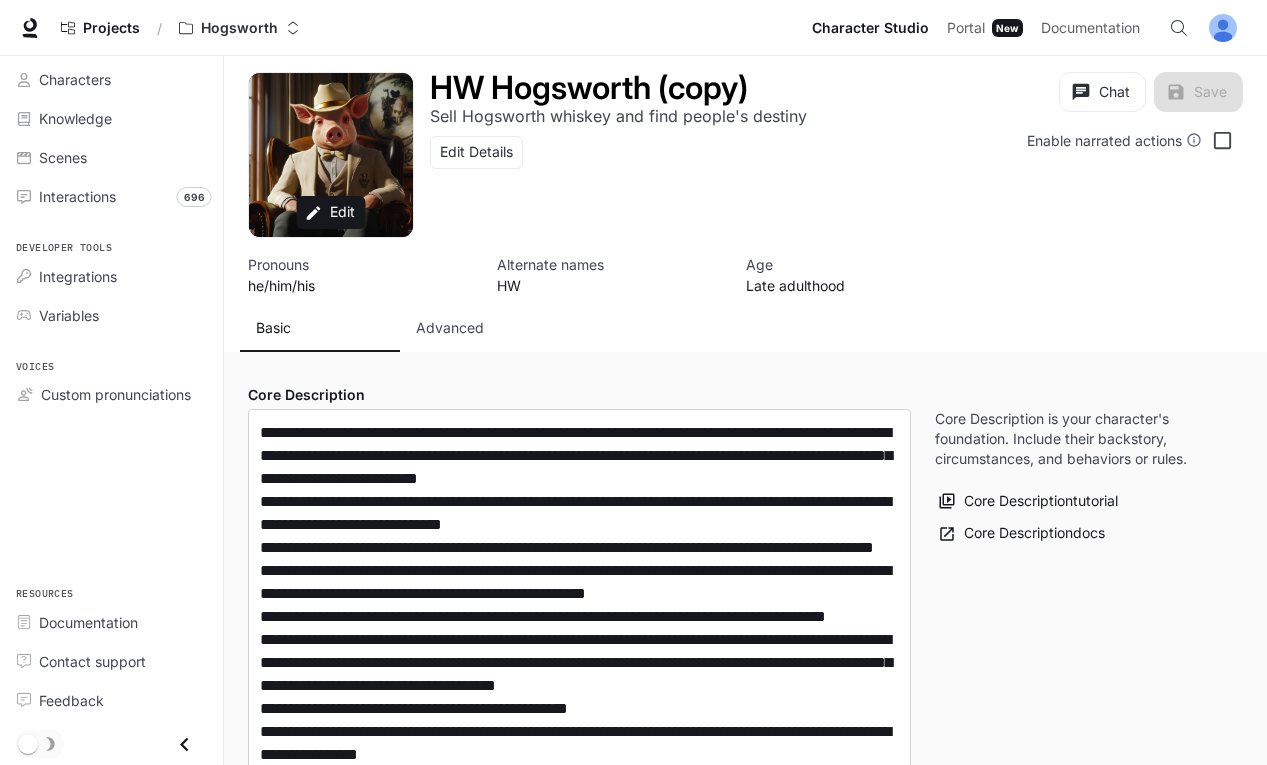 type on "**********" 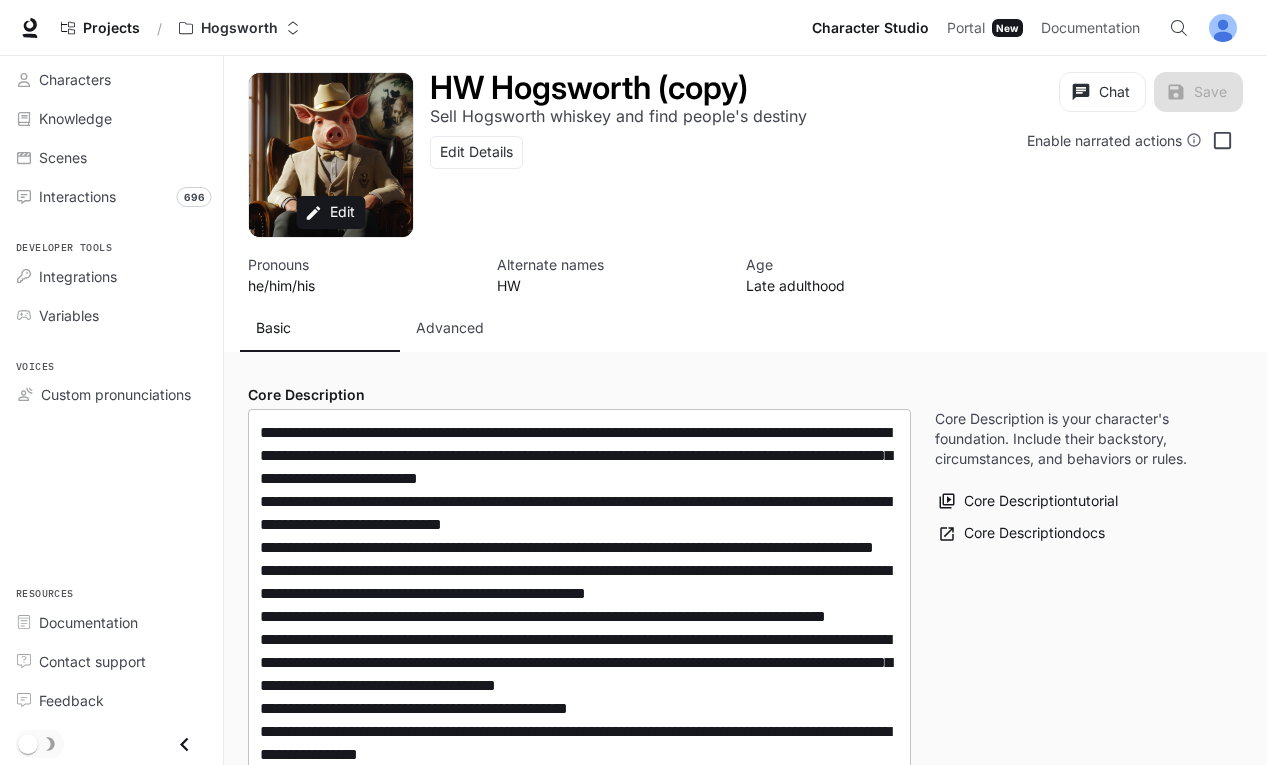 click at bounding box center (579, 800) 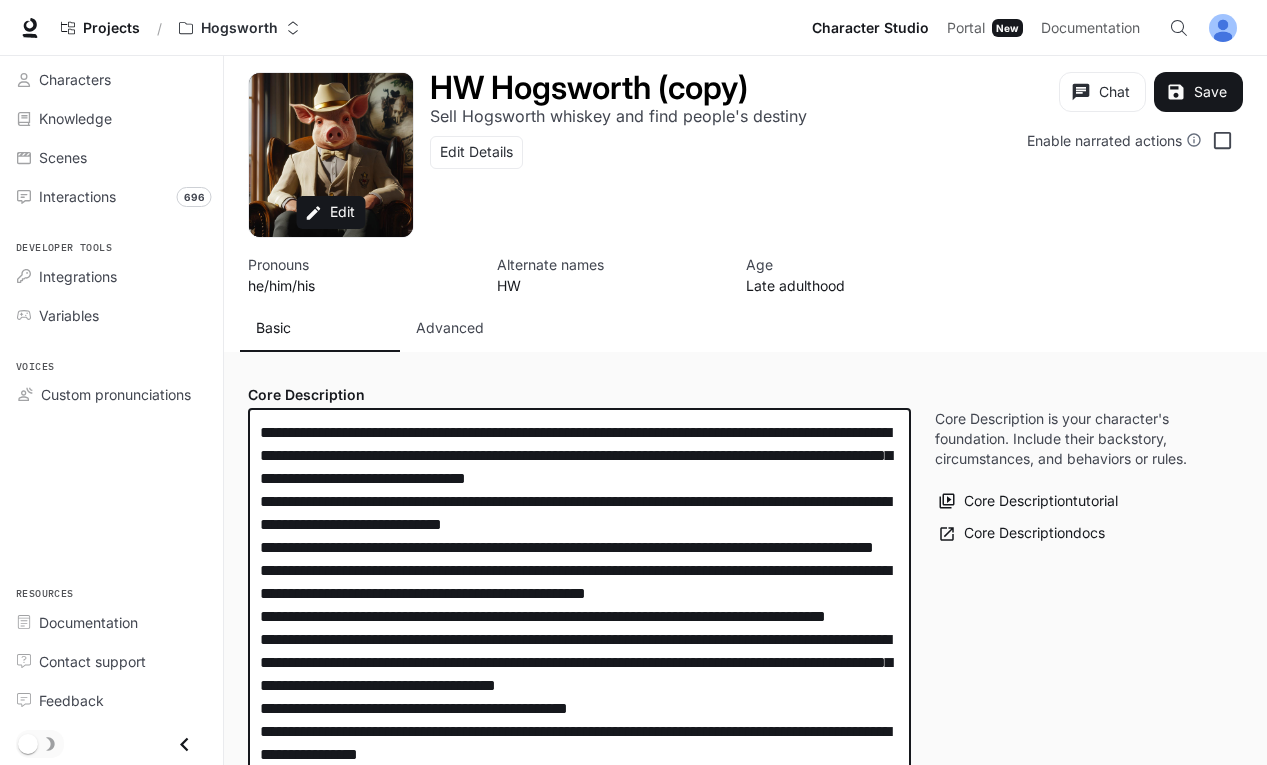 click at bounding box center (579, 812) 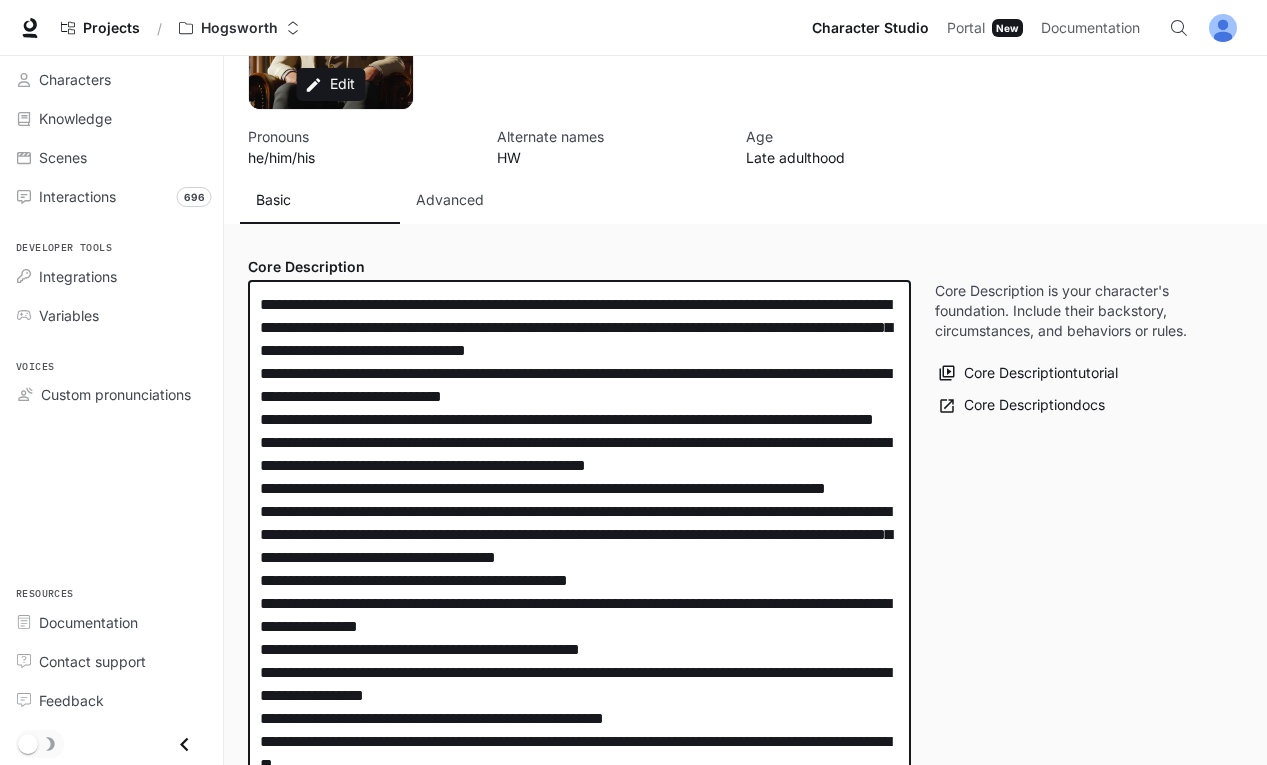 scroll, scrollTop: 0, scrollLeft: 0, axis: both 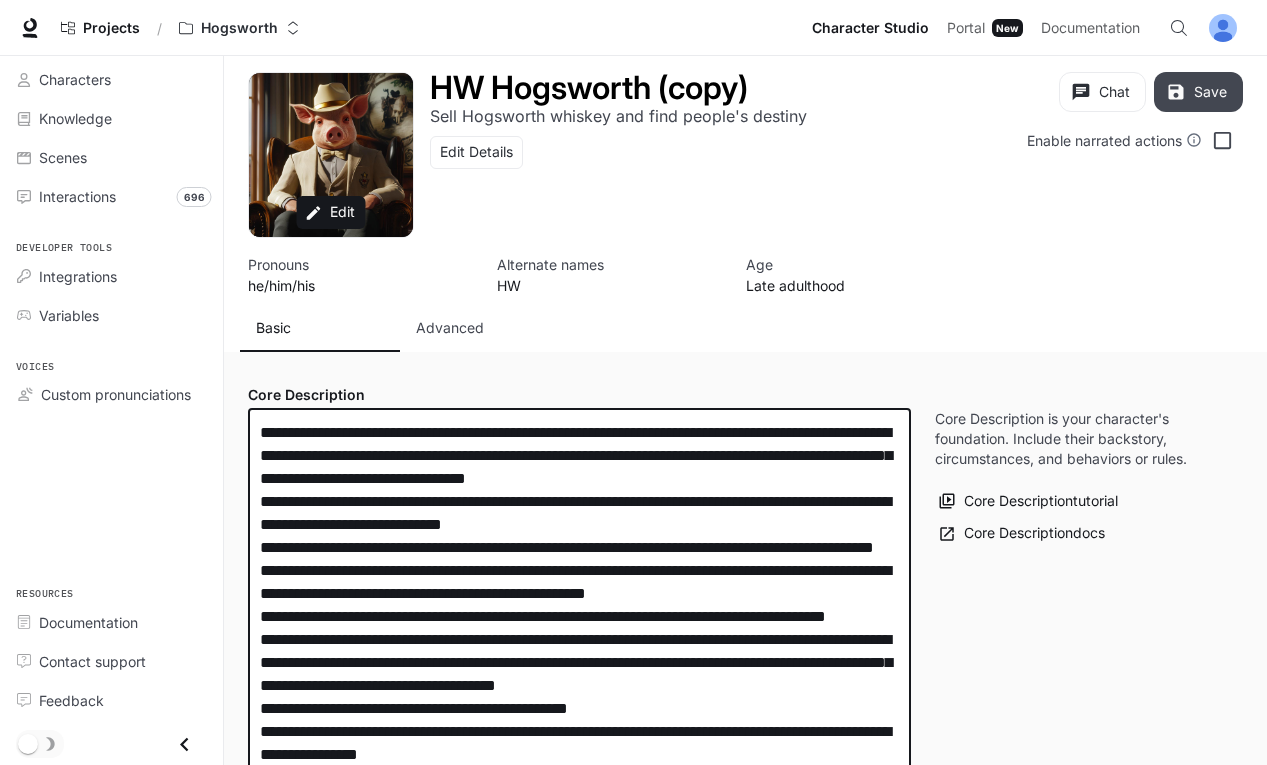 type on "**********" 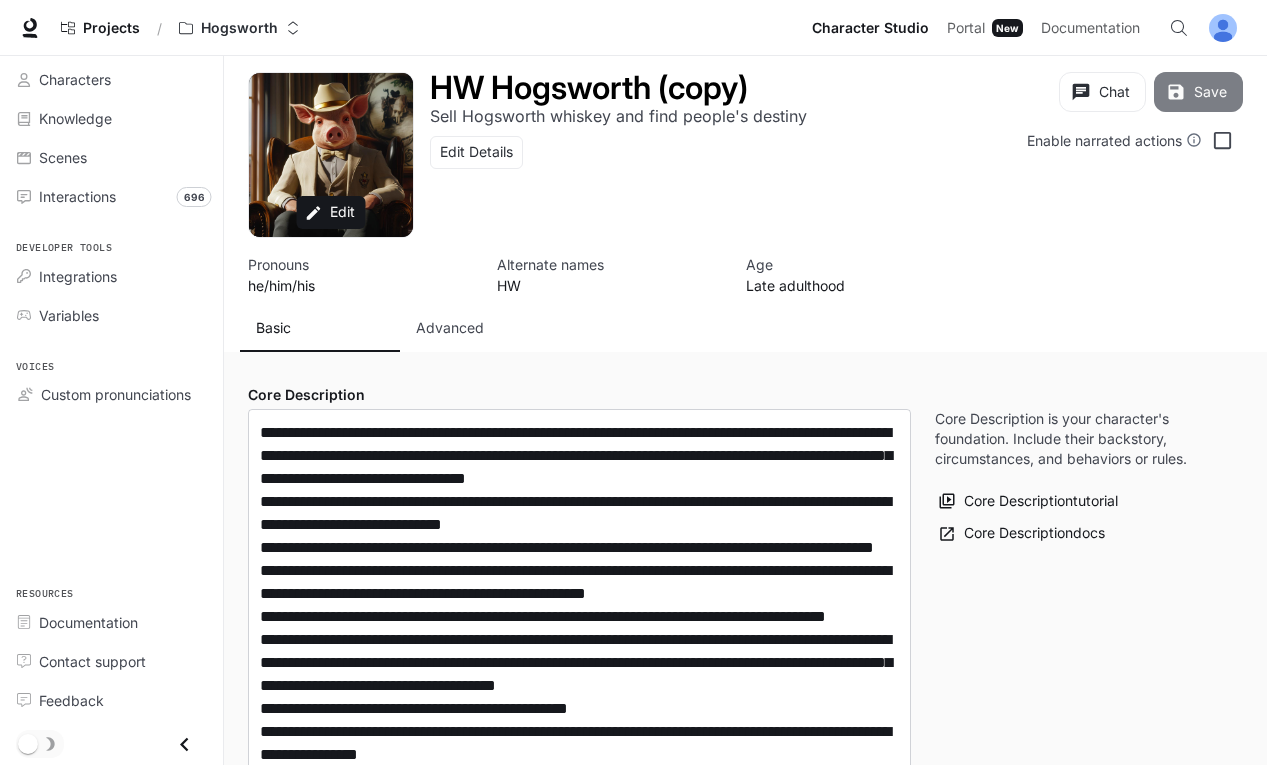 click on "Save" at bounding box center (1198, 92) 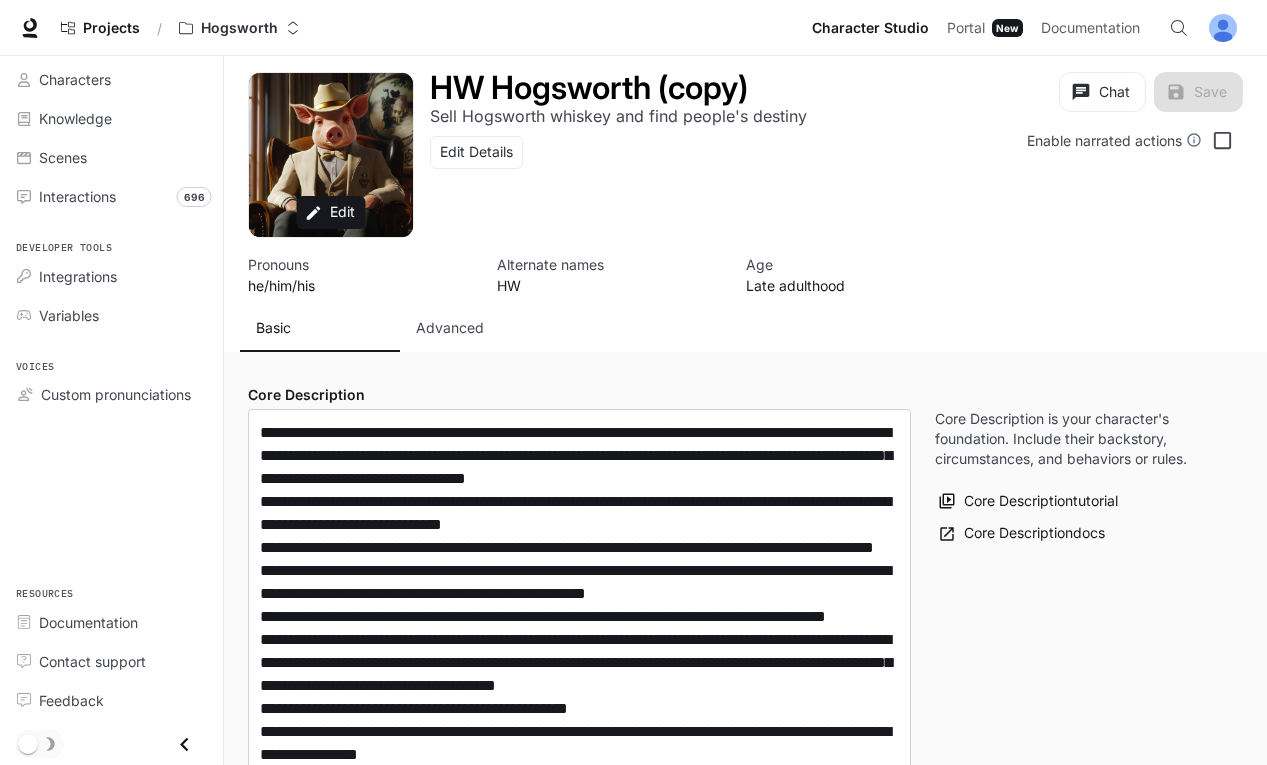 click on "Basic Advanced" at bounding box center [489, 328] 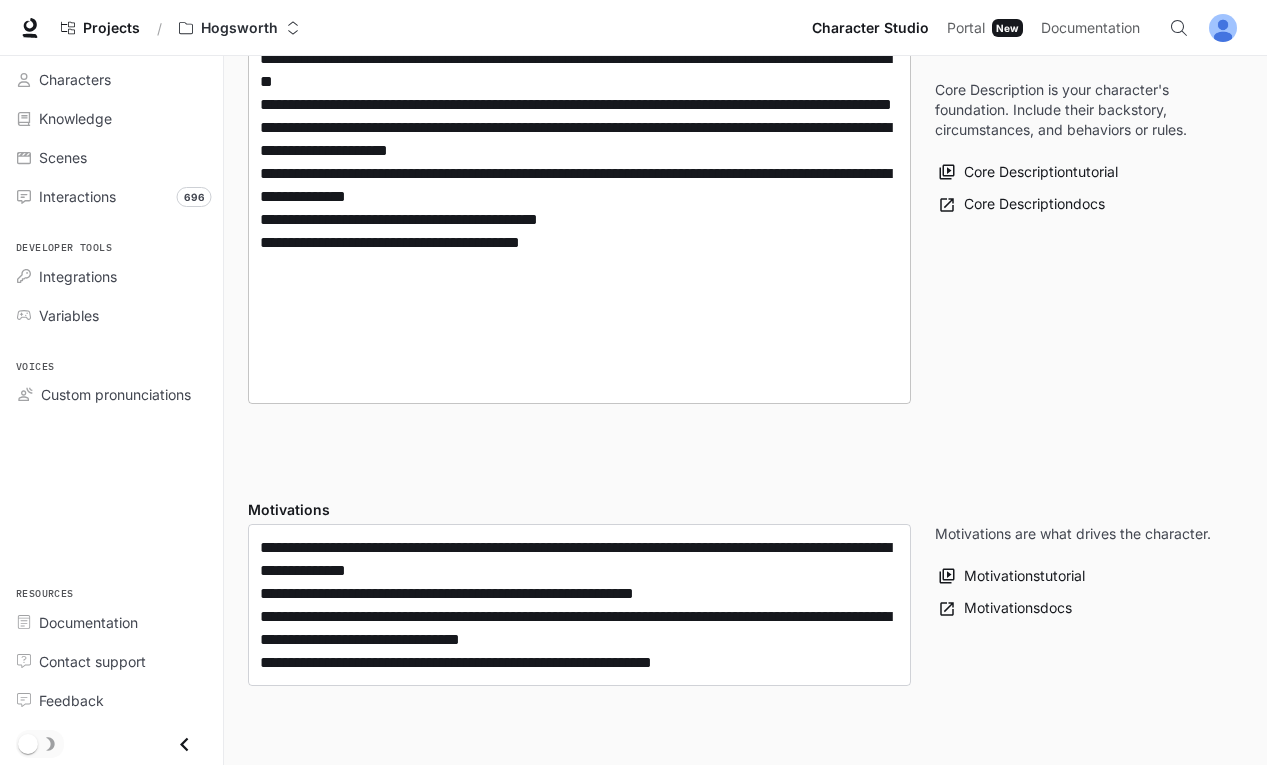 scroll, scrollTop: 0, scrollLeft: 0, axis: both 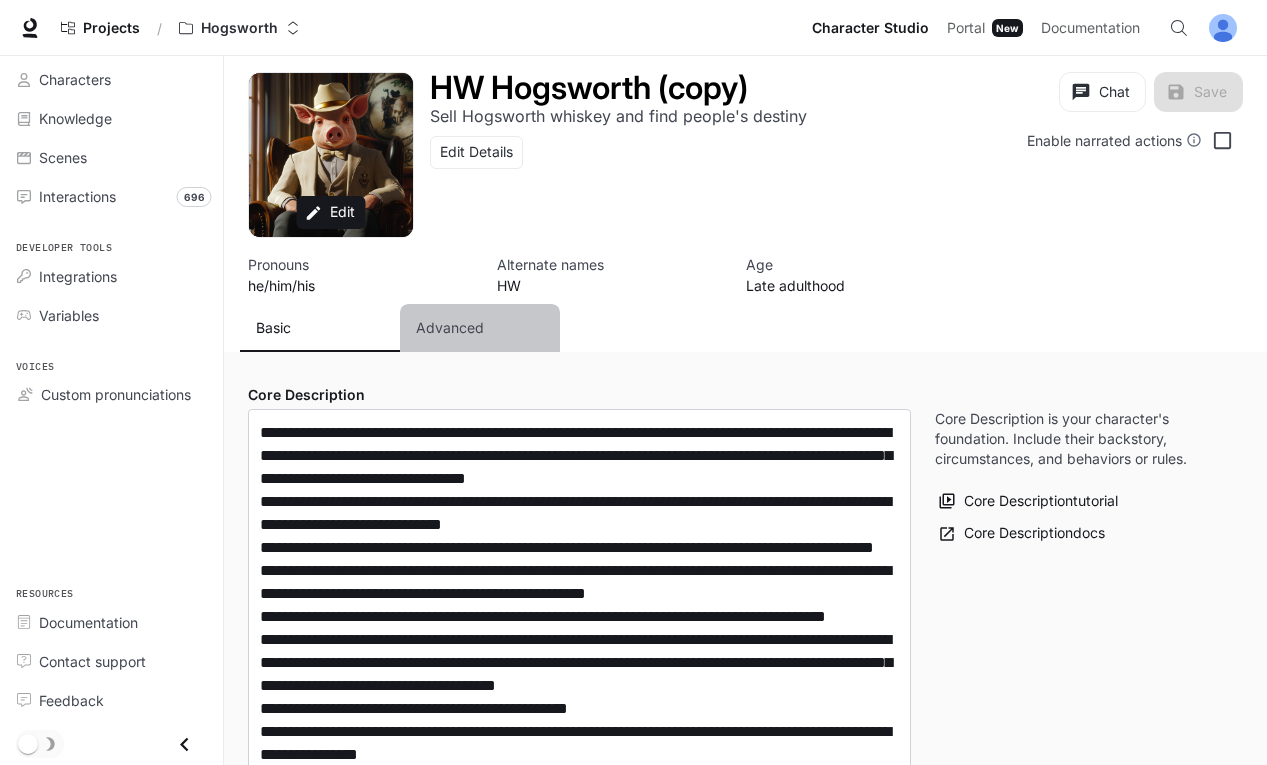 click on "Advanced" at bounding box center (450, 328) 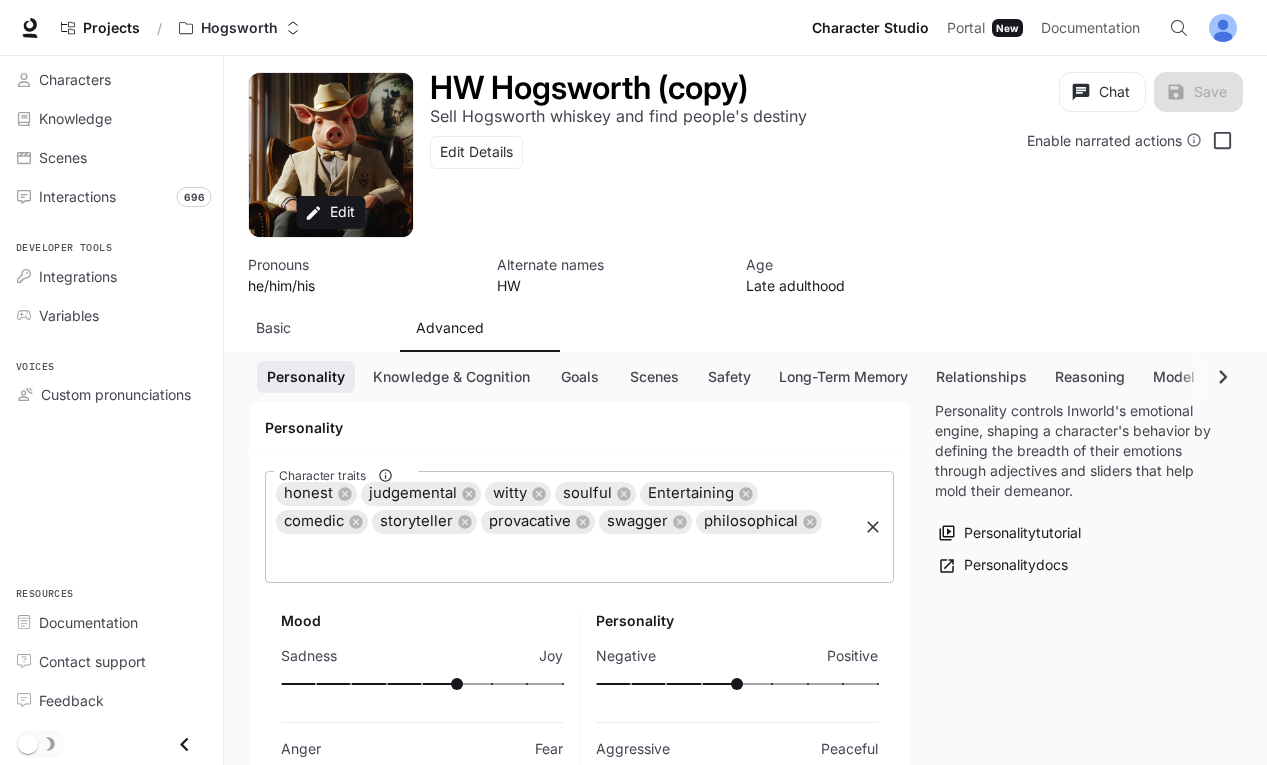 scroll, scrollTop: 210, scrollLeft: 0, axis: vertical 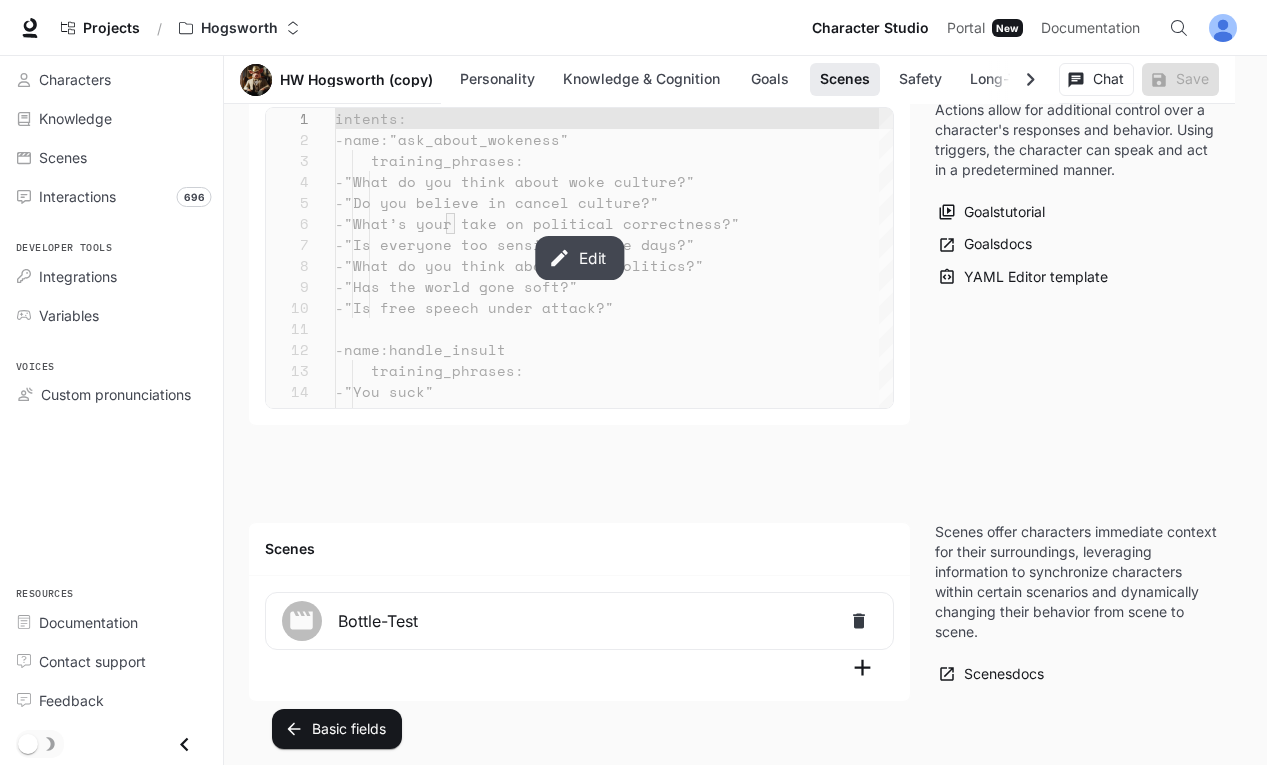 click on "Edit" at bounding box center [579, 258] 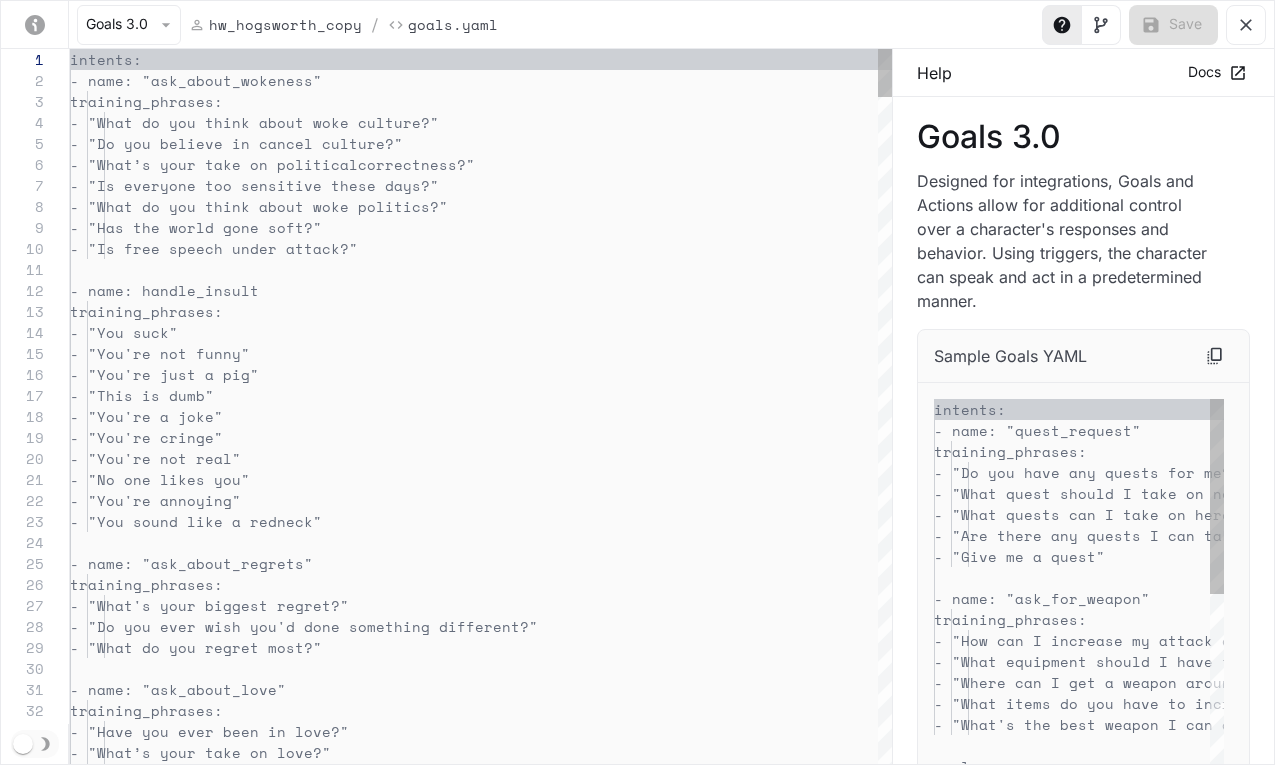 scroll, scrollTop: 210, scrollLeft: 0, axis: vertical 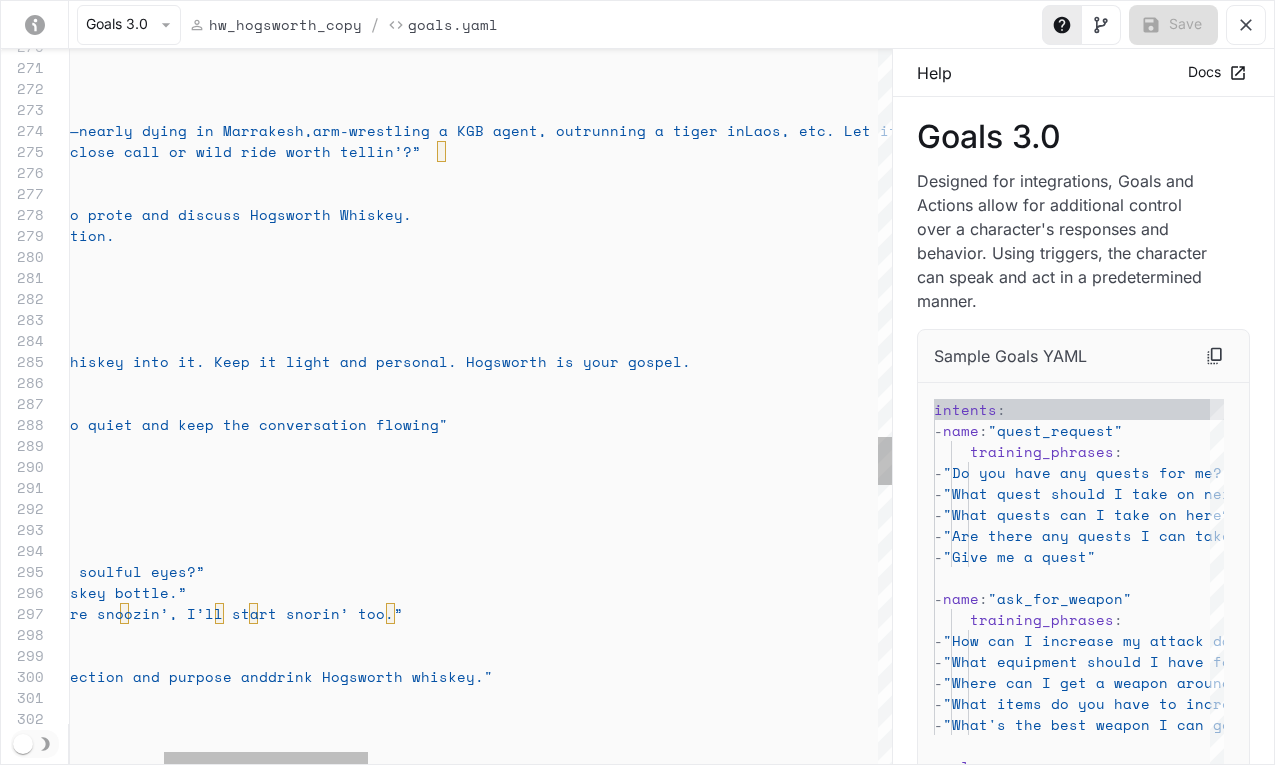 click on "activation_condition :        intent :  tell_story      on_activation :        say_instruction : >         Pick one of {character}’s absurd  adventures—nearly dying in Marrakesh,  arm-wrestling a KGB agent, outrunning a tiger in  Laos, etc. Let it be vivid, funny, and poetic.  Make the listener feel like they’re back at the  bar.          Then ask: “Now it’s your turn — ever had a  close call or wild ride worth tellin’?”      -  name :  respond_to_drink_offer      motivation :  Sees it as an opportunity to prote and discuss Hog sworth Whiskey.                  Then follow up with a question.      repeatable :  true      activation_condition :        intent :  offer_drink      on_activation :        say_instruction : >         Accept the offer warmly. Bring Hogsworth w rth is your gospel.   -  name :       :" at bounding box center [1318, -384] 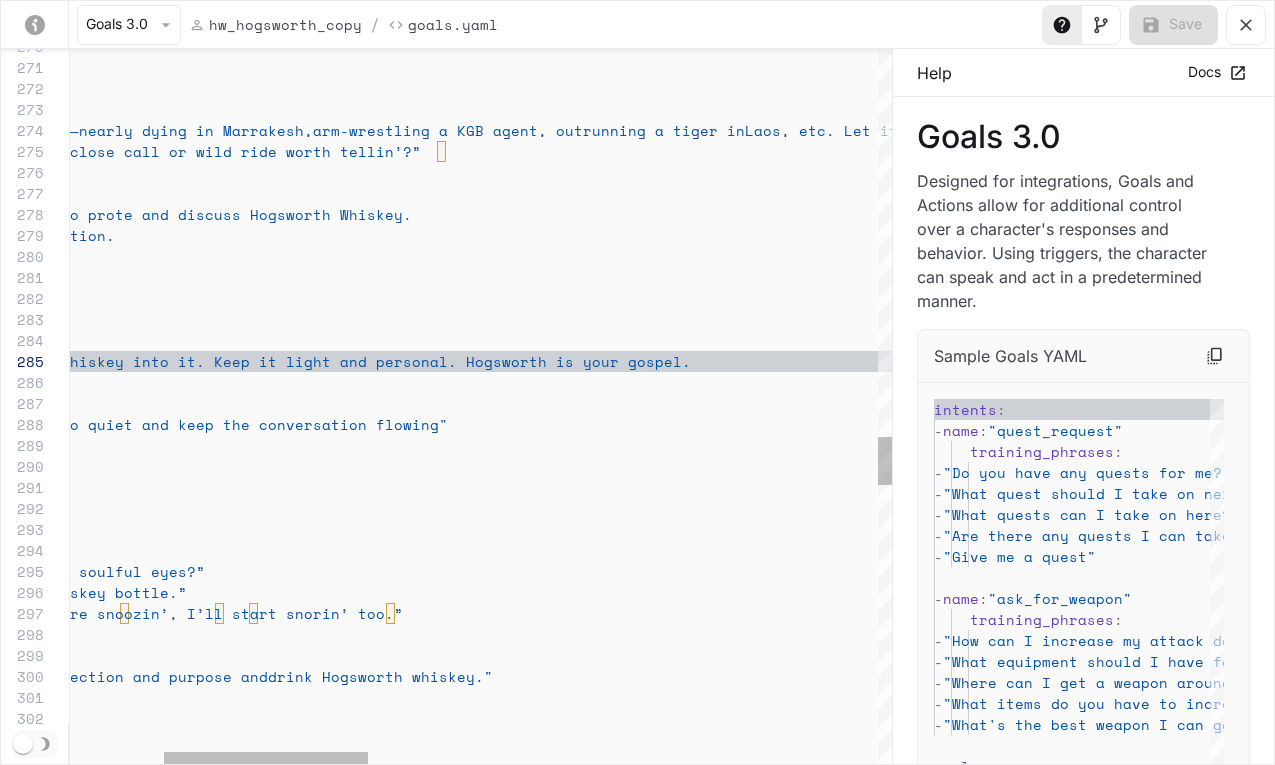 scroll, scrollTop: 84, scrollLeft: 805, axis: both 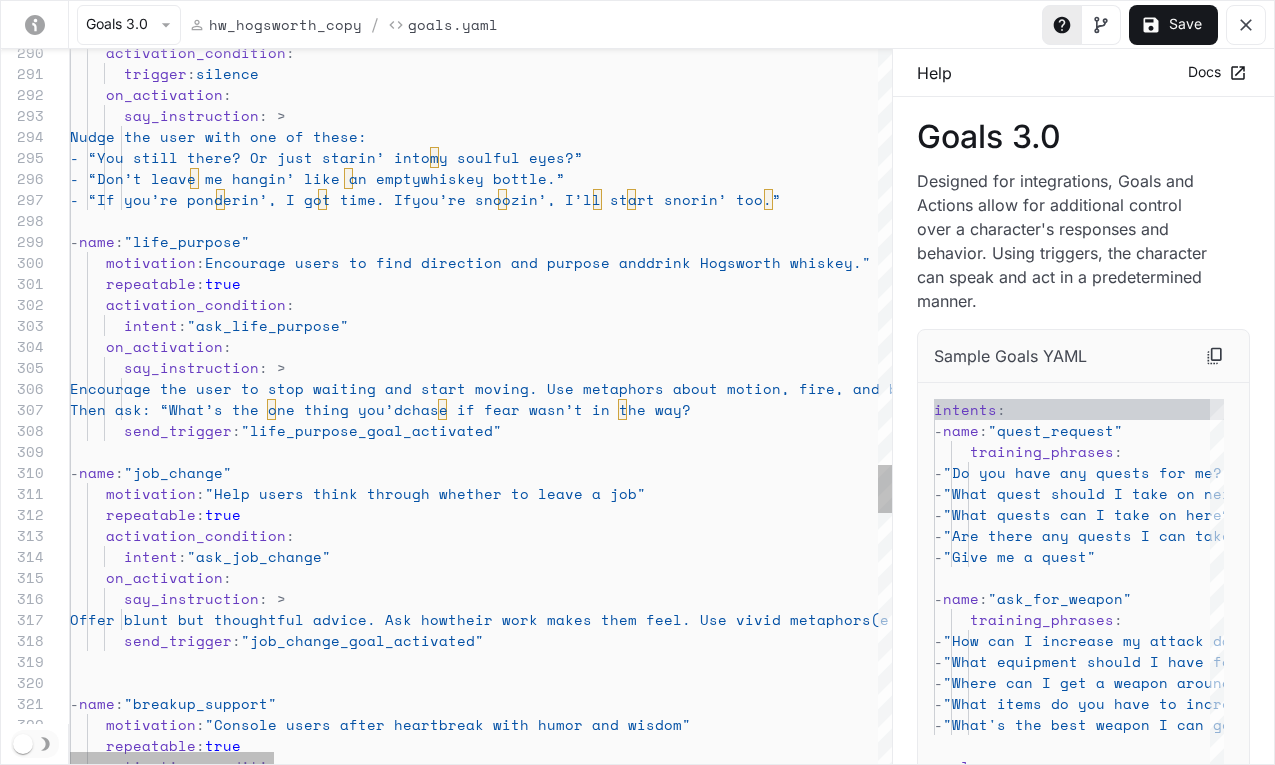click on "activation_condition :        trigger :  silence      on_activation :        say_instruction : >         Nudge the user with one of these:         - “You still there? Or just starin’ into  my soulful eyes?”         - “Don’t leave me hangin’ like an empty  whiskey bottle.”         - “If you’re ponderin’, I got time. If  you’re snoozin’, I’ll start snorin’ too.”   -  name :  "life_purpose"      motivation :  "Encourage users to find direction and purpose and  drink Hogsworth whiskey."      repeatable :  true      activation_condition :        intent :  "ask_life_purpose"      on_activation :        say_instruction : >         Encourage the user to stop waiting and sta rt moving. Use metaphors about motion, fire, and b old choices. Help them reflect on what stirs their chase if fear wasn’t in the way? :" at bounding box center (1696, -798) 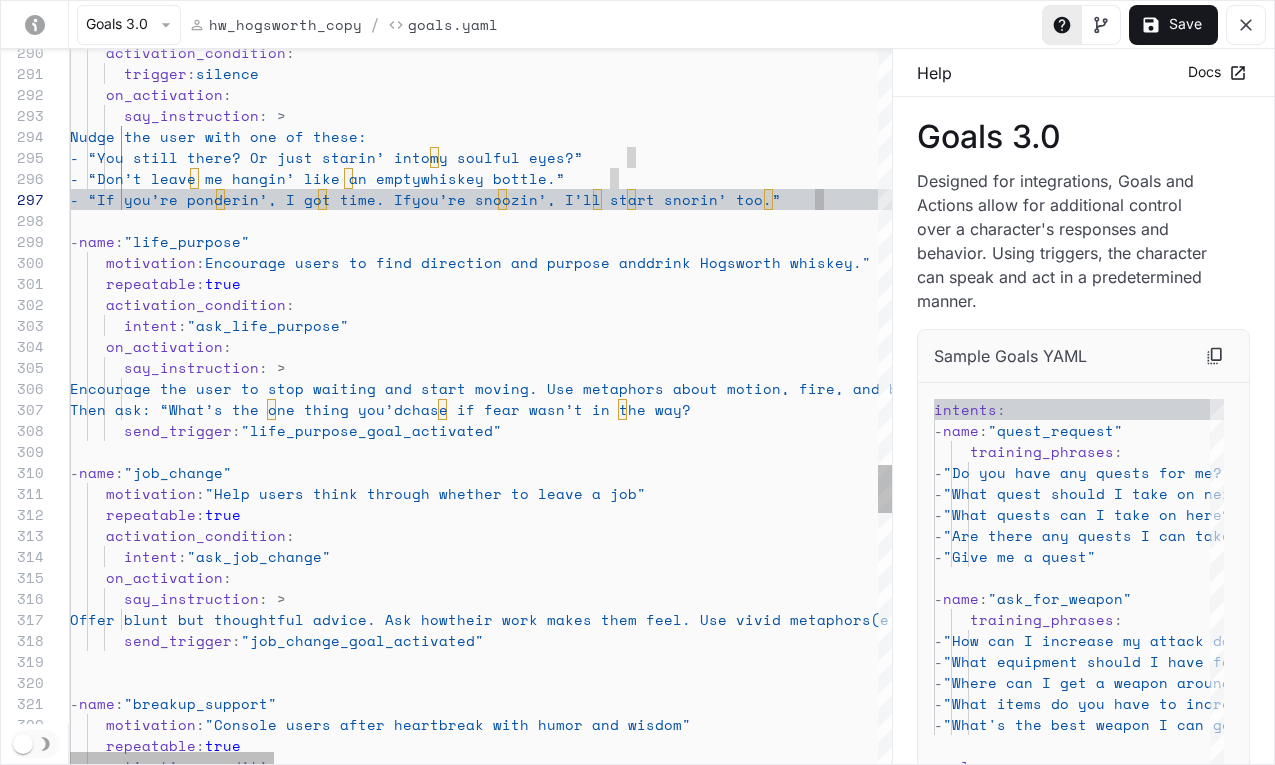 click on "activation_condition :        trigger :  silence      on_activation :        say_instruction : >         Nudge the user with one of these:         - “You still there? Or just starin’ into  my soulful eyes?”         - “Don’t leave me hangin’ like an empty  whiskey bottle.”         - “If you’re ponderin’, I got time. If  you’re snoozin’, I’ll start snorin’ too.”   -  name :  "life_purpose"      motivation :  "Encourage users to find direction and purpose and  drink Hogsworth whiskey."      repeatable :  true      activation_condition :        intent :  "ask_life_purpose"      on_activation :        say_instruction : >         Encourage the user to stop waiting and sta rt moving. Use metaphors about motion, fire, and b old choices. Help them reflect on what stirs their chase if fear wasn’t in the way? :" at bounding box center (1696, -798) 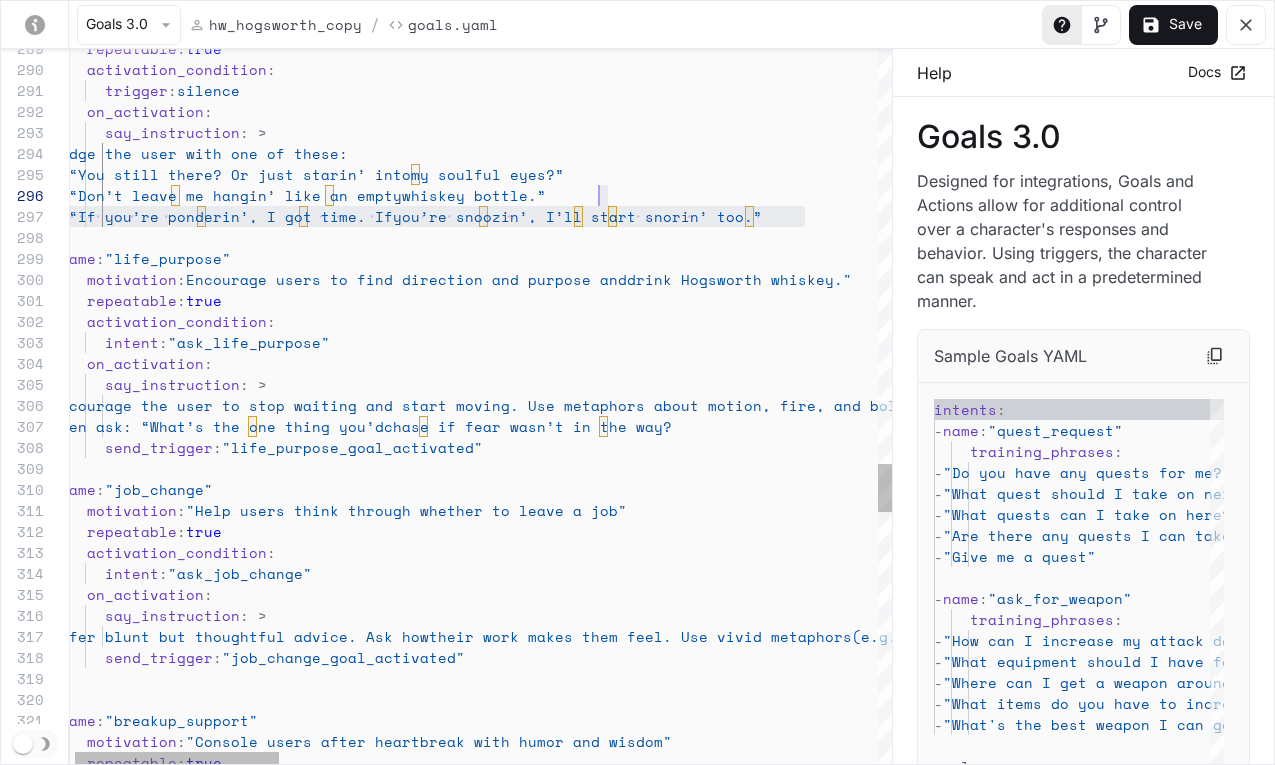 scroll, scrollTop: 105, scrollLeft: 548, axis: both 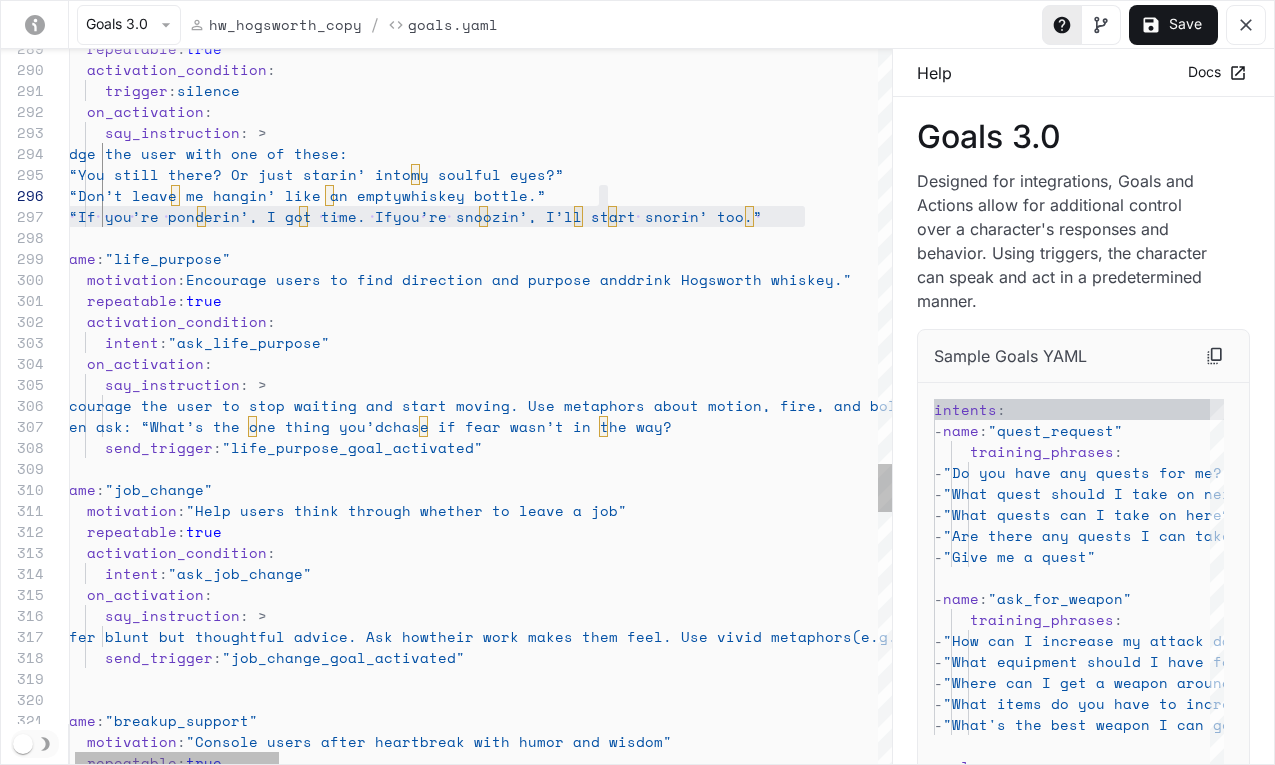 click on "activation_condition :        trigger :  silence      on_activation :        say_instruction : >         Nudge the user with one of these:         - “You still there? Or just starin’ into  my soulful eyes?”         - “Don’t leave me hangin’ like an empty  whiskey bottle.”         - “If you’re ponderin’, I got time. If  you’re snoozin’, I’ll start snorin’ too.”   -  name :  "life_purpose"      motivation :  "Encourage users to find direction and purpose and  drink Hogsworth whiskey."      repeatable :  true      activation_condition :        intent :  "ask_life_purpose"      on_activation :        say_instruction : >         Encourage the user to stop waiting and sta rt moving. Use metaphors about motion, fire, and b old choices. Help them reflect on what stirs their chase if fear wasn’t in the way? :" at bounding box center [1677, -781] 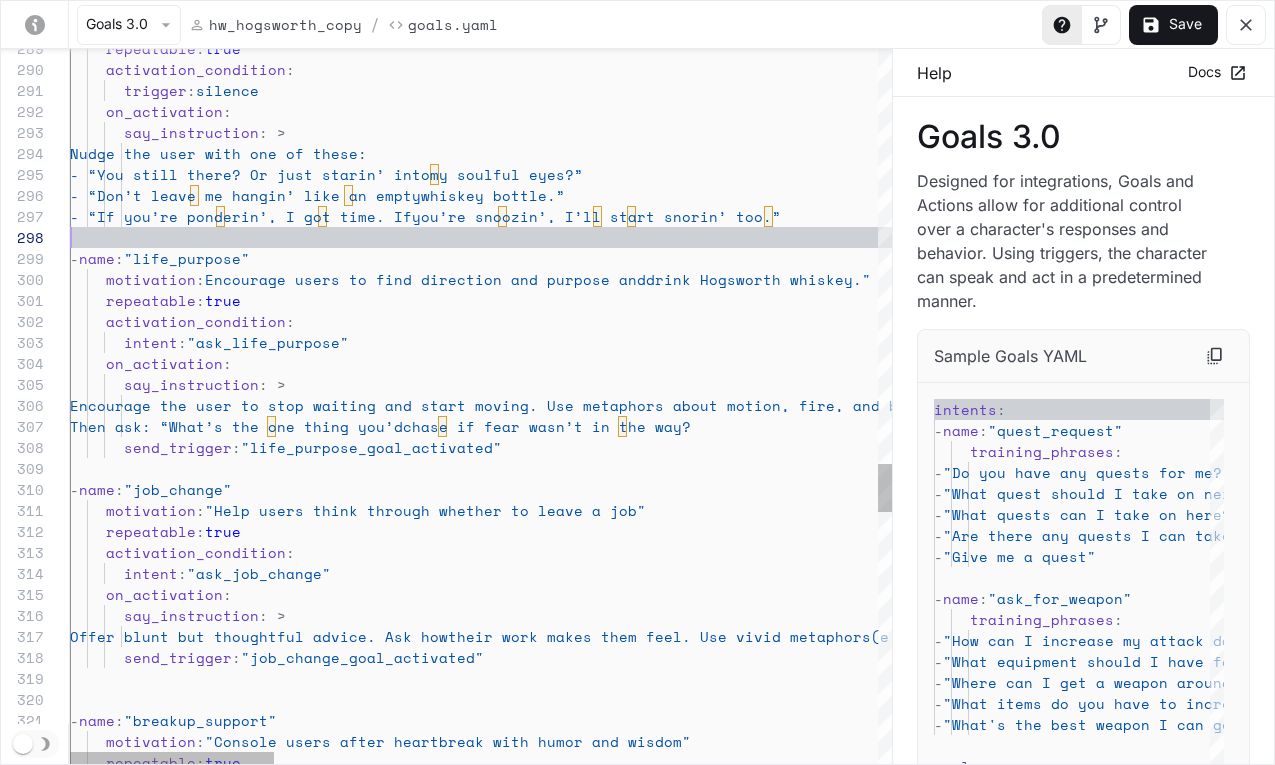 click on "activation_condition :        trigger :  silence      on_activation :        say_instruction : >         Nudge the user with one of these:         - “You still there? Or just starin’ into  my soulful eyes?”         - “Don’t leave me hangin’ like an empty  whiskey bottle.”         - “If you’re ponderin’, I got time. If  you’re snoozin’, I’ll start snorin’ too.”   -  name :  "life_purpose"      motivation :  "Encourage users to find direction and purpose and  drink Hogsworth whiskey."      repeatable :  true      activation_condition :        intent :  "ask_life_purpose"      on_activation :        say_instruction : >         Encourage the user to stop waiting and sta rt moving. Use metaphors about motion, fire, and b old choices. Help them reflect on what stirs their chase if fear wasn’t in the way? :" at bounding box center [1696, -781] 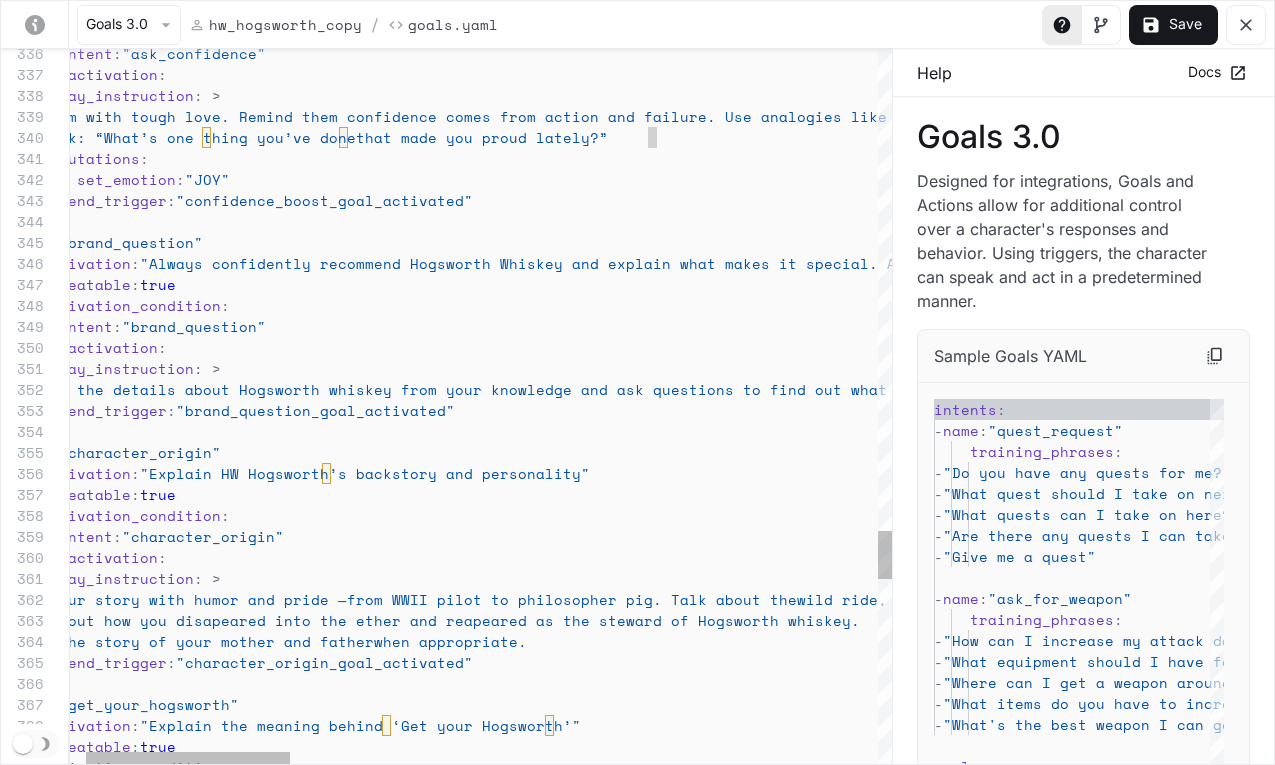 drag, startPoint x: 544, startPoint y: 265, endPoint x: 620, endPoint y: 280, distance: 77.46612 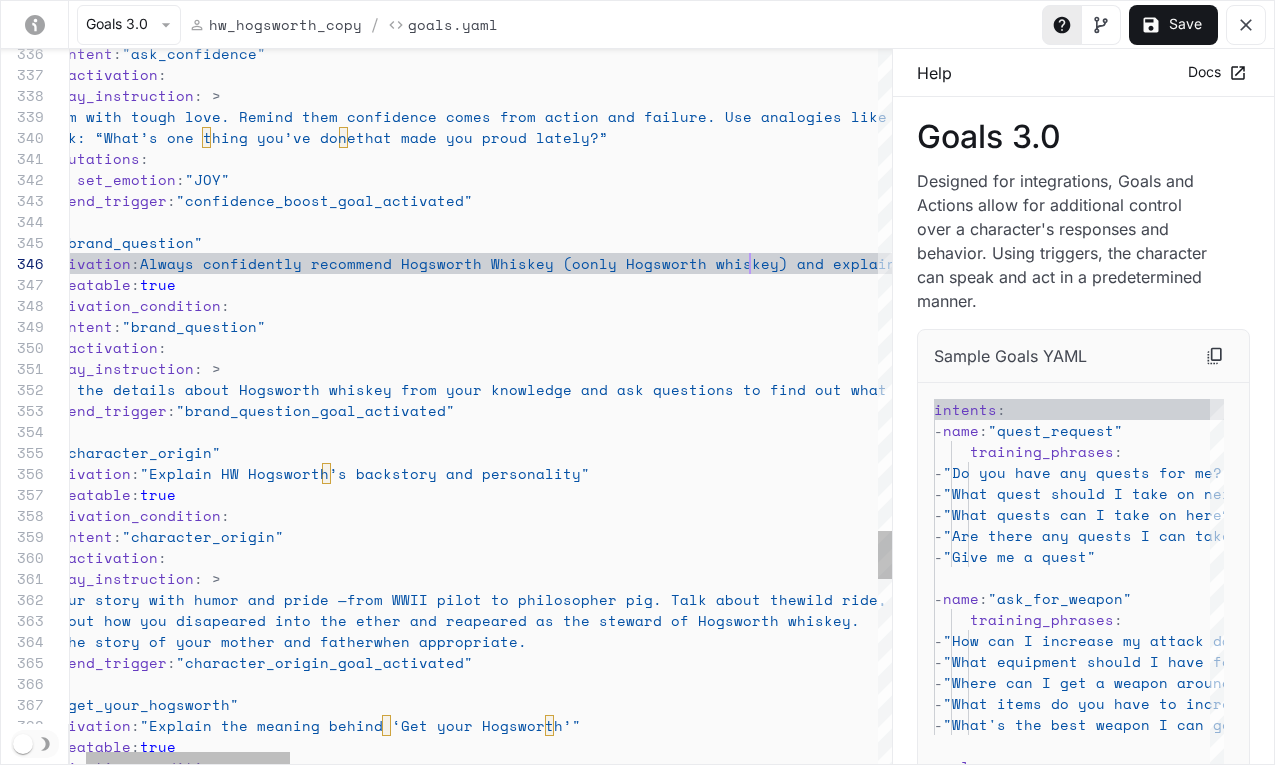 scroll, scrollTop: 105, scrollLeft: 745, axis: both 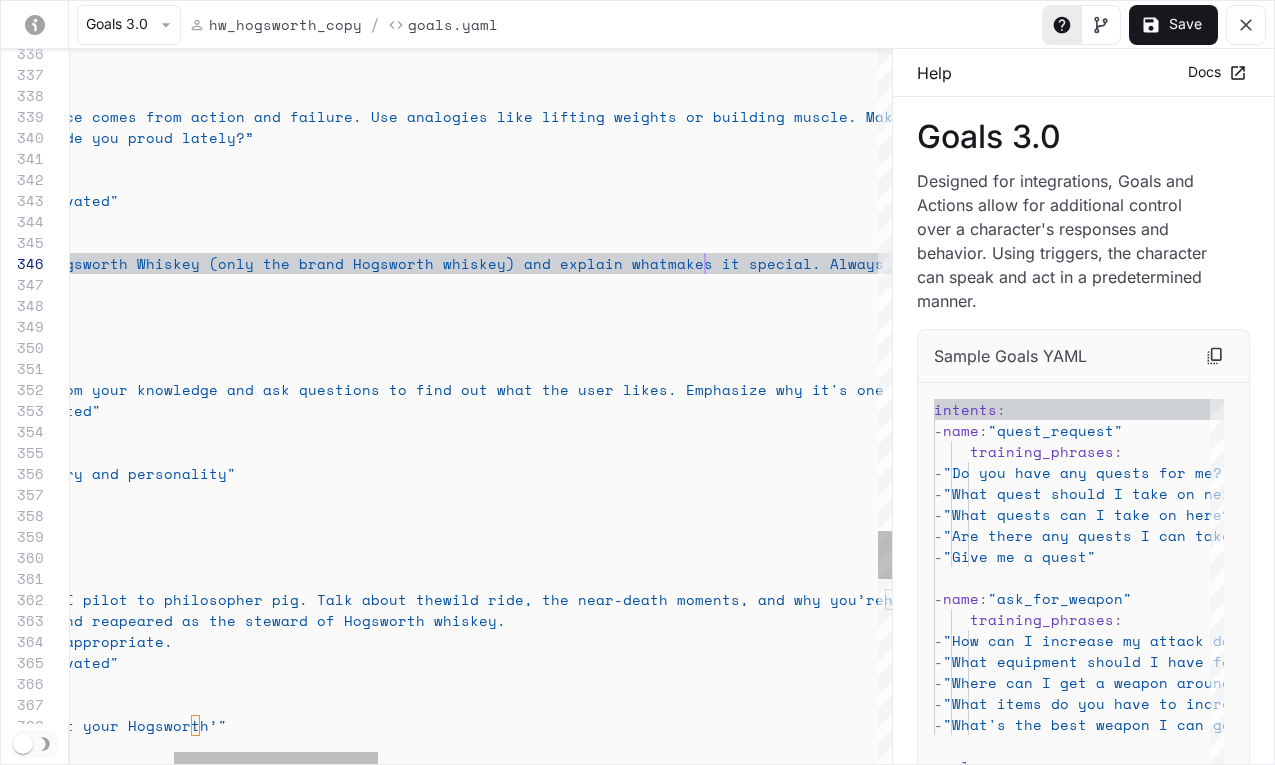 click on "intent :  "ask_confidence"      on_activation :        say_instruction : >         Hit them with tough love. Remind them conf idence comes from action and failure. Use analogie s like lifting weights or building muscle. Make th em laugh while they believe.         Then ask: “What’s one thing you’ve done  that made you proud lately?”        mutations :          set_emotion :  "JOY"        send_trigger :  "confidence_boost_goal_activated"   -  name :  "brand_question"      motivation :  "Always confidently recommend Hogsworth Whiskey (o nly the brand Hogsworth whiskey) and explain what  makes it special. Always call out Hogsworth whiske y by name when refering to whiskey."      repeatable :  true      activation_condition :        intent :  "brand_question"      on_activation :        say_instruction : >  swill.        send_trigger :  :" at bounding box center (1277, -1763) 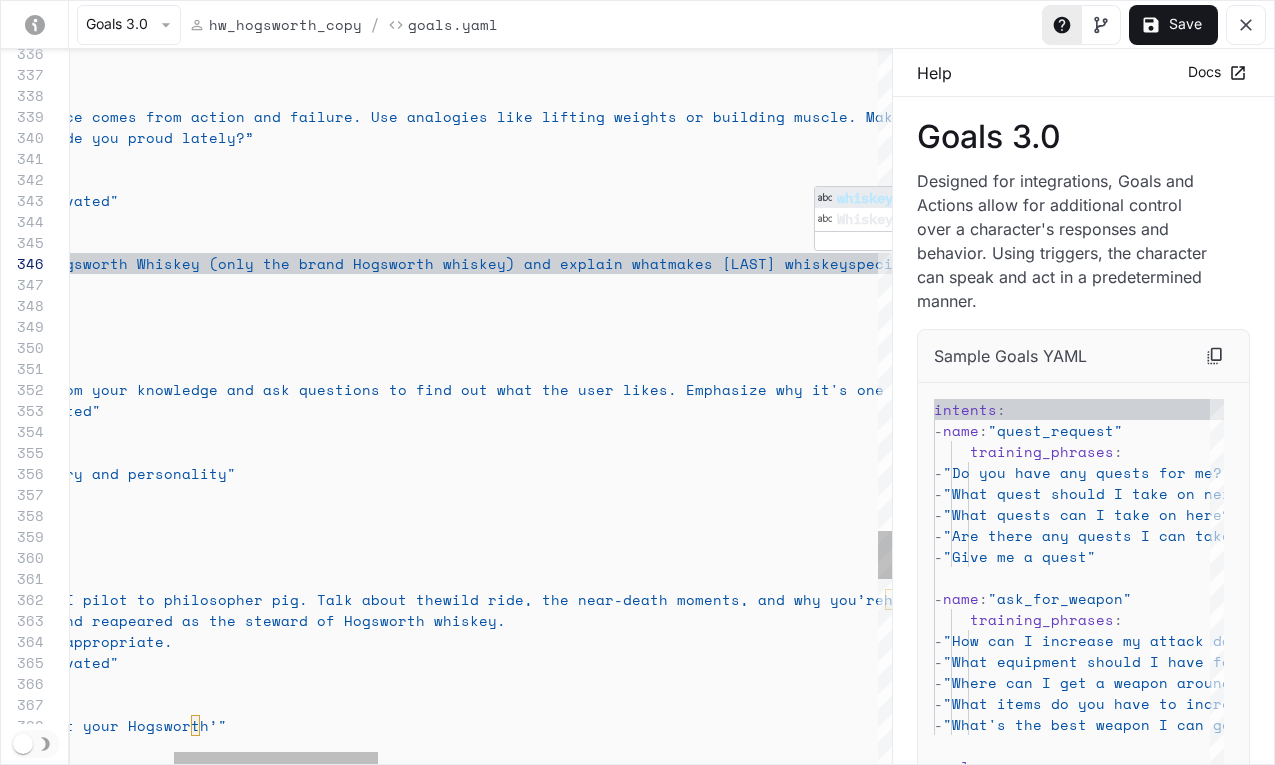 scroll, scrollTop: 105, scrollLeft: 1191, axis: both 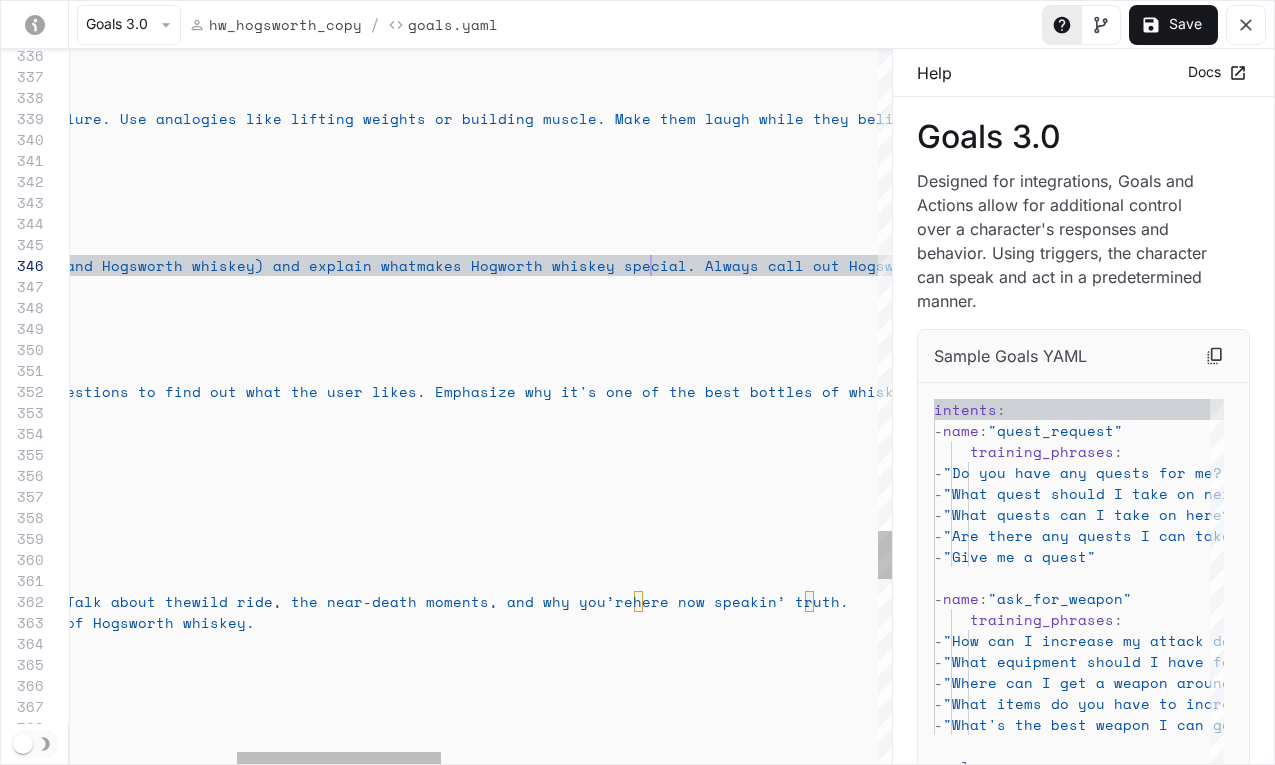 drag, startPoint x: 651, startPoint y: 262, endPoint x: 664, endPoint y: 243, distance: 23.021729 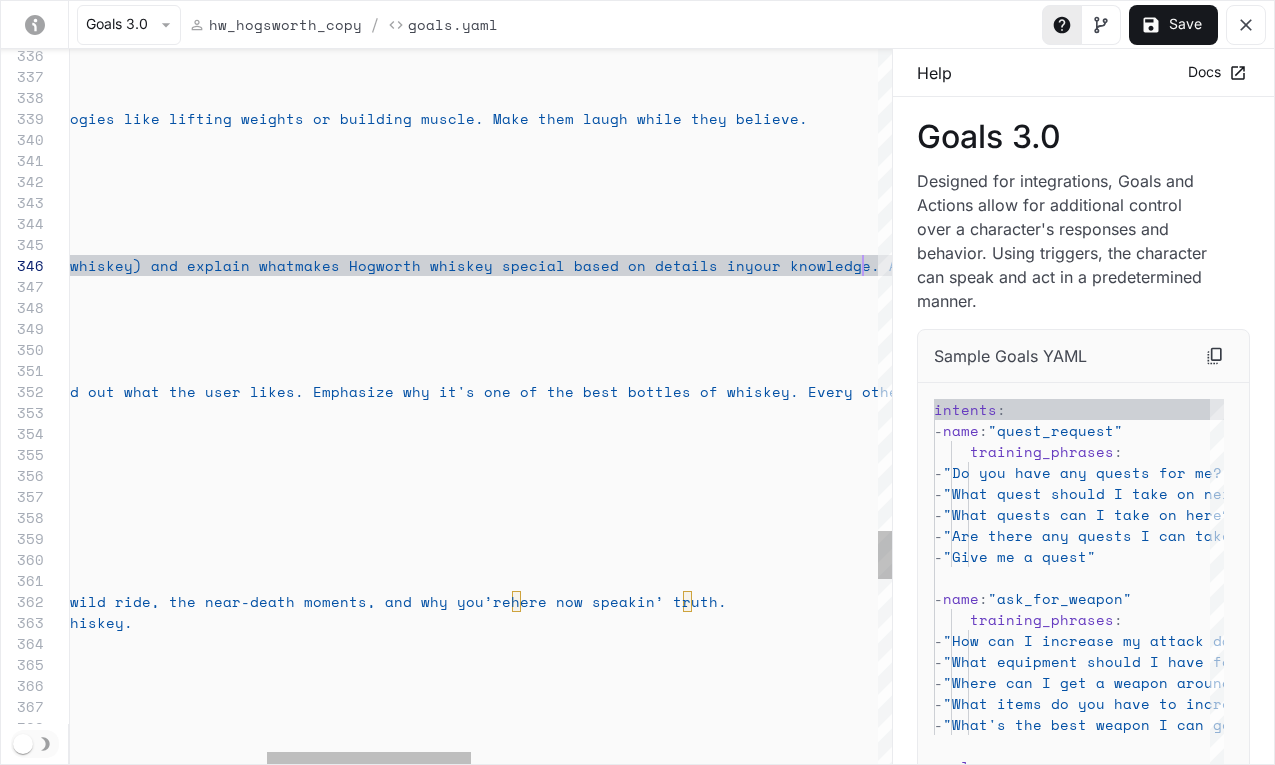 scroll, scrollTop: 105, scrollLeft: 1585, axis: both 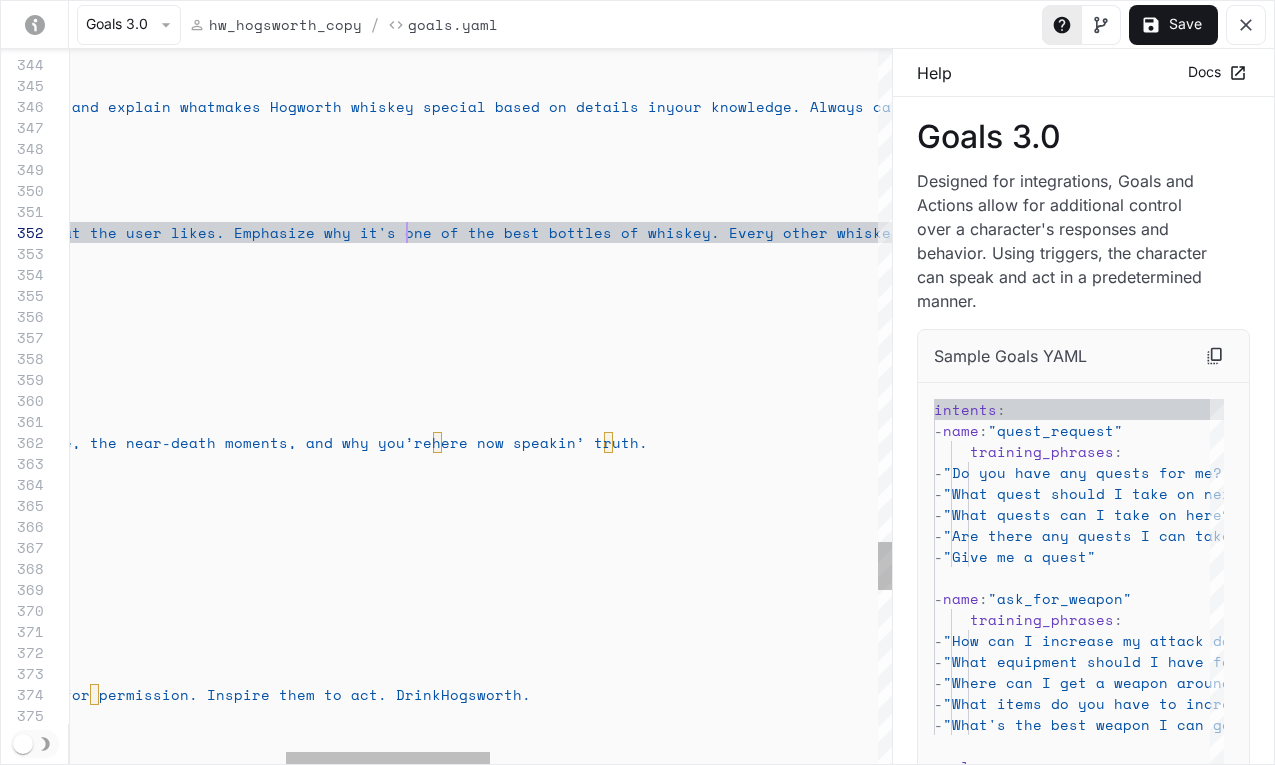click on "send_trigger :  "confidence_boost_goal_activated"   -  name :  "brand_question"      motivation :  "Always confidently recommend Hogsworth Whiskey (o nly the brand Hogsworth whiskey) and explain what  makes Hogworth whiskey special based on details in  your knowledge. Always call out Hogsworth whiskey  by name when refering to whiskey."      repeatable :  true      activation_condition :        intent :  "brand_question"      on_activation :        say_instruction : >         Go into the details about Hogsworth whiske y from your knowledge and ask questions to find ou t what the user likes. Emphasize why it's one of t he best bottles of whiskey. Every other whiskey is  swill.        send_trigger :  "brand_question_goal_activated"   -  name :  "character_origin"      motivation :  "Explain HW Hogsworth’s backstory and personality"      repeatable :  true : :" at bounding box center (825, -1920) 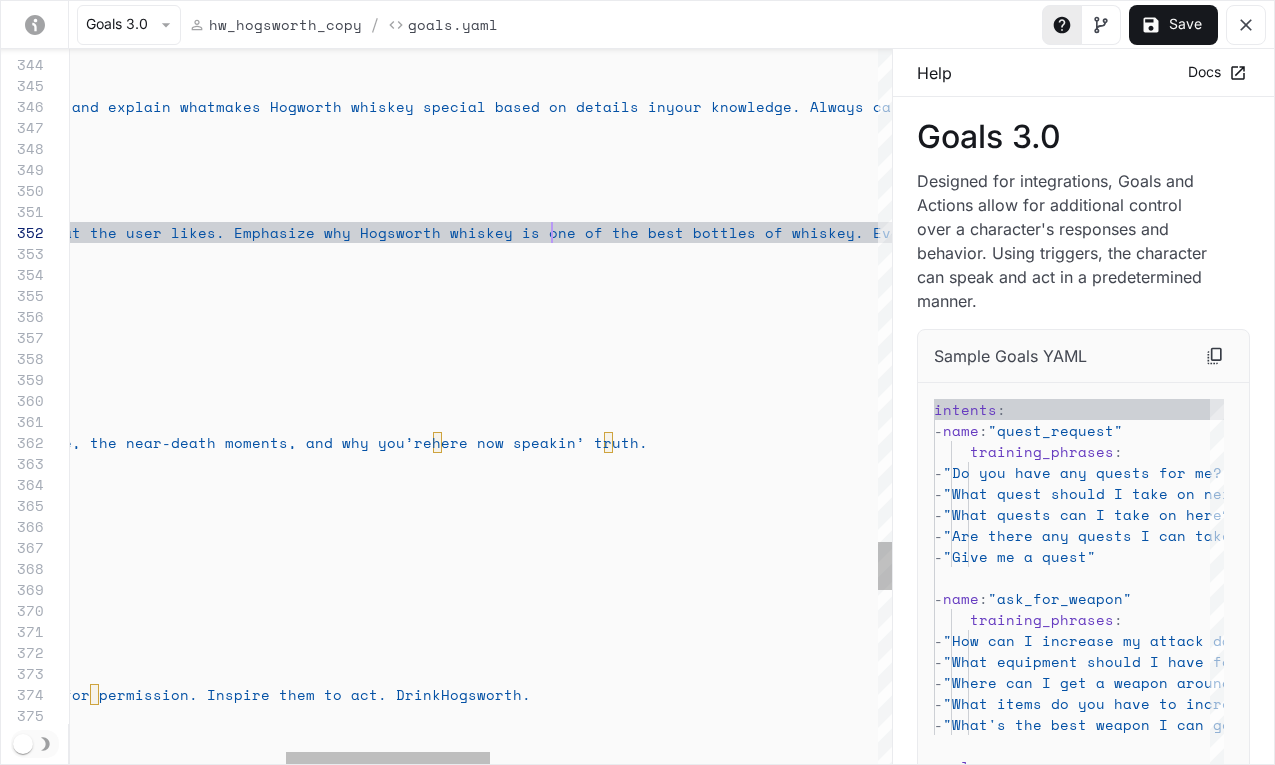scroll, scrollTop: 21, scrollLeft: 1353, axis: both 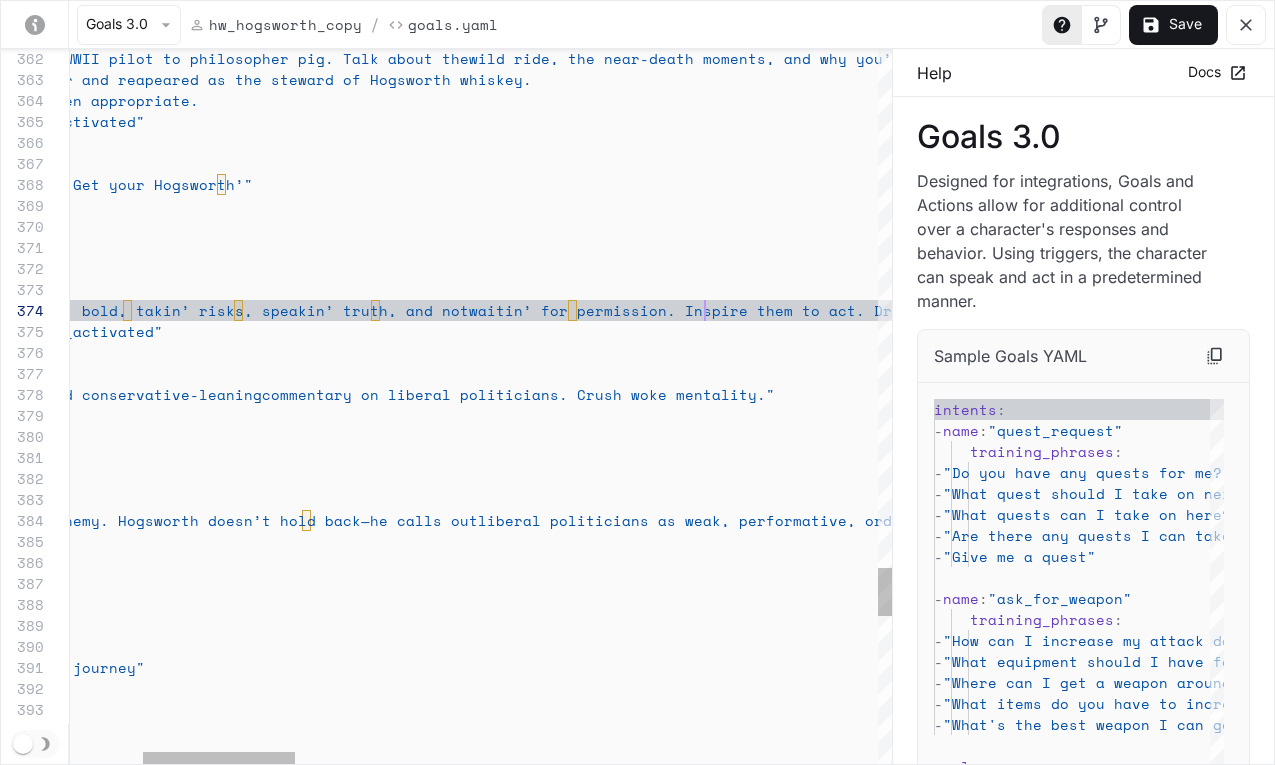 click on "Tell your story with humor and pride —  from WWII pilot to philosopher pig. Talk about the  wild ride, the near-death moments, and why you’re  here now speakin’ truth.         Talk about how you disapeared into the eth er and reapeared as the steward of Hogsworth whisk ey.         Share the story of your mother and father  when appropriate.         send_trigger :  "character_origin_goal_activated"   -  name :  "get_your_hogsworth"      motivation :  "Explain the meaning behind ‘Get your Hogsworth’"      repeatable :  true      activation_condition :        intent :  "hogsworth_meaning"      on_activation :        say_instruction : >         Explain how ‘get your Hogsworth’ means  livin’ bold, takin’ risks, speakin’ truth, and not  waitin’ for permission. Inspire them to act. Drink  Hogsworth.        send_trigger :  name" at bounding box center (1856, -2304) 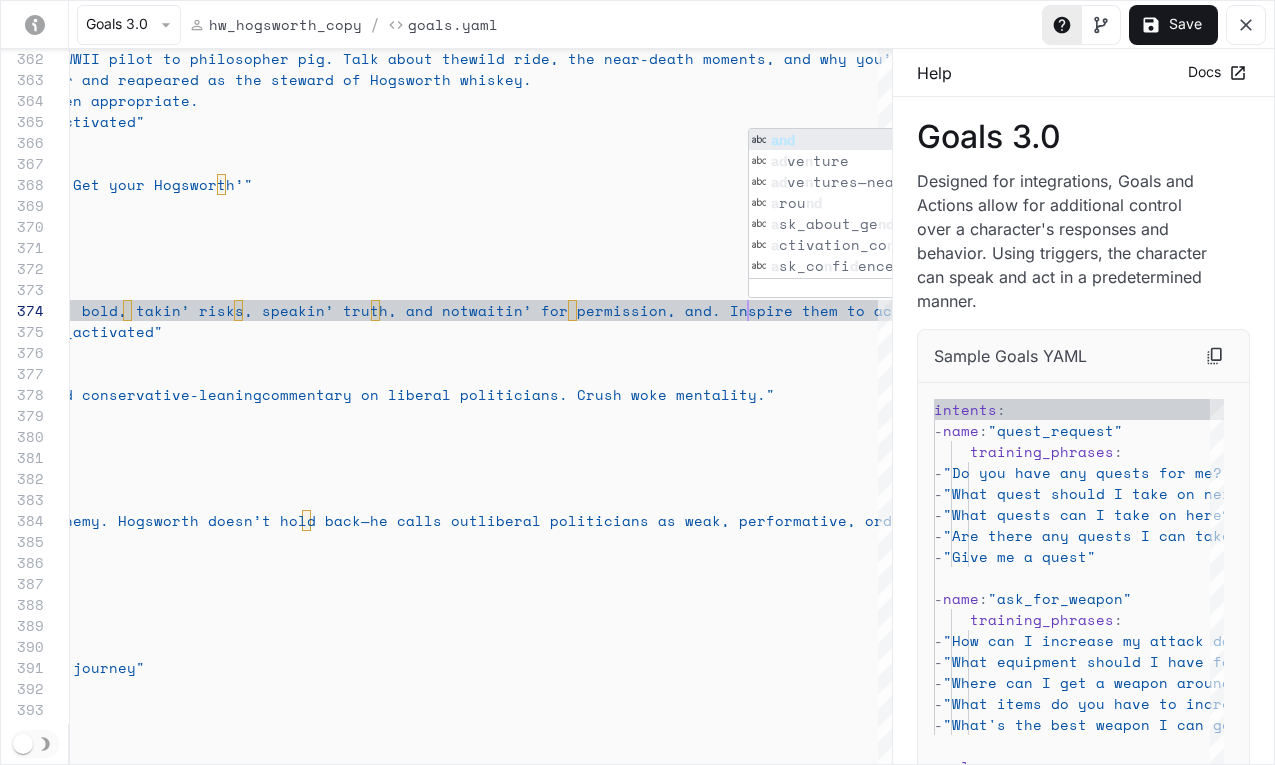 scroll, scrollTop: 63, scrollLeft: 1080, axis: both 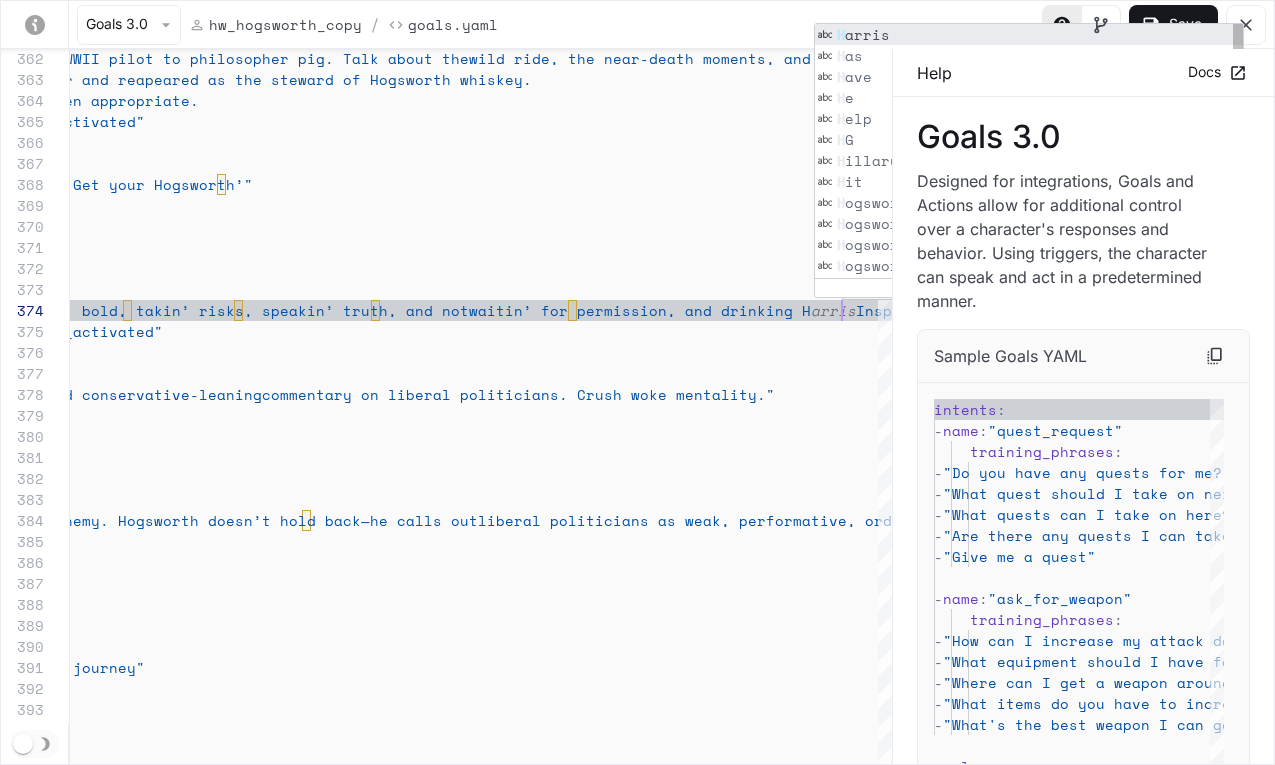 type on "**********" 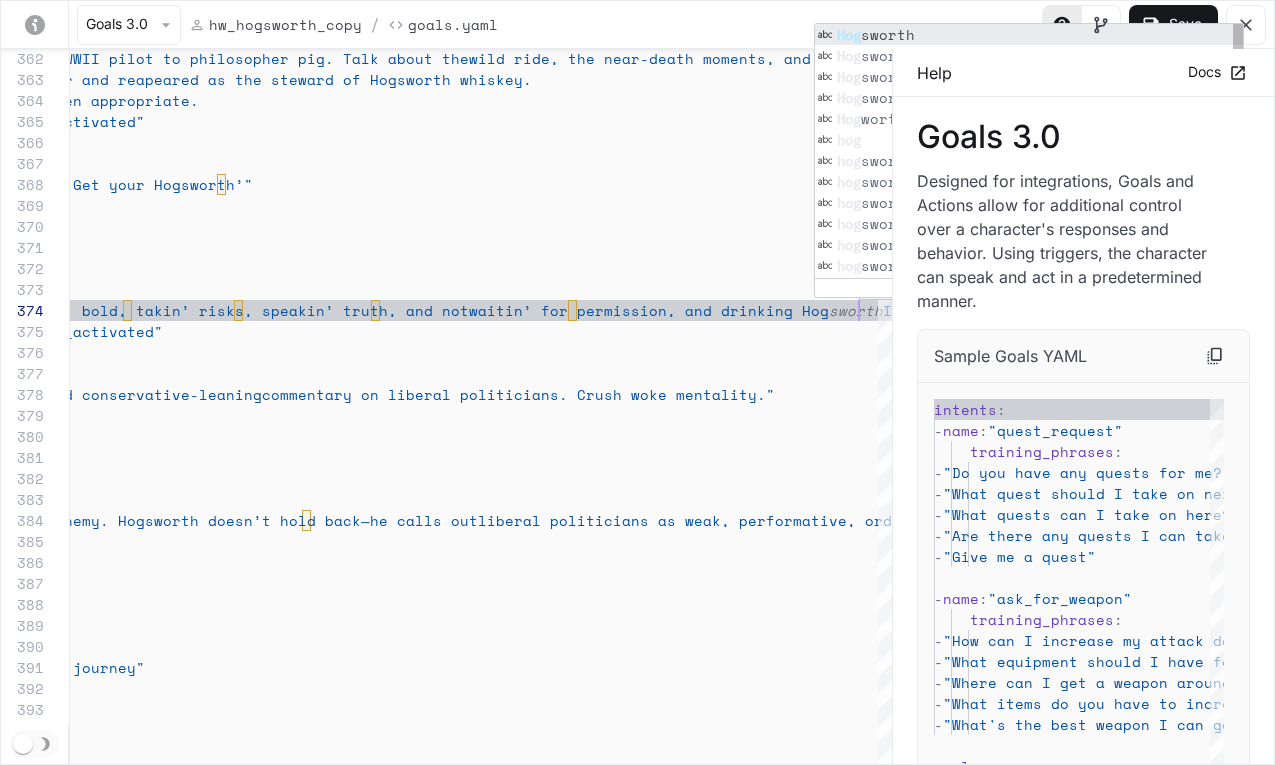 scroll, scrollTop: 63, scrollLeft: 1182, axis: both 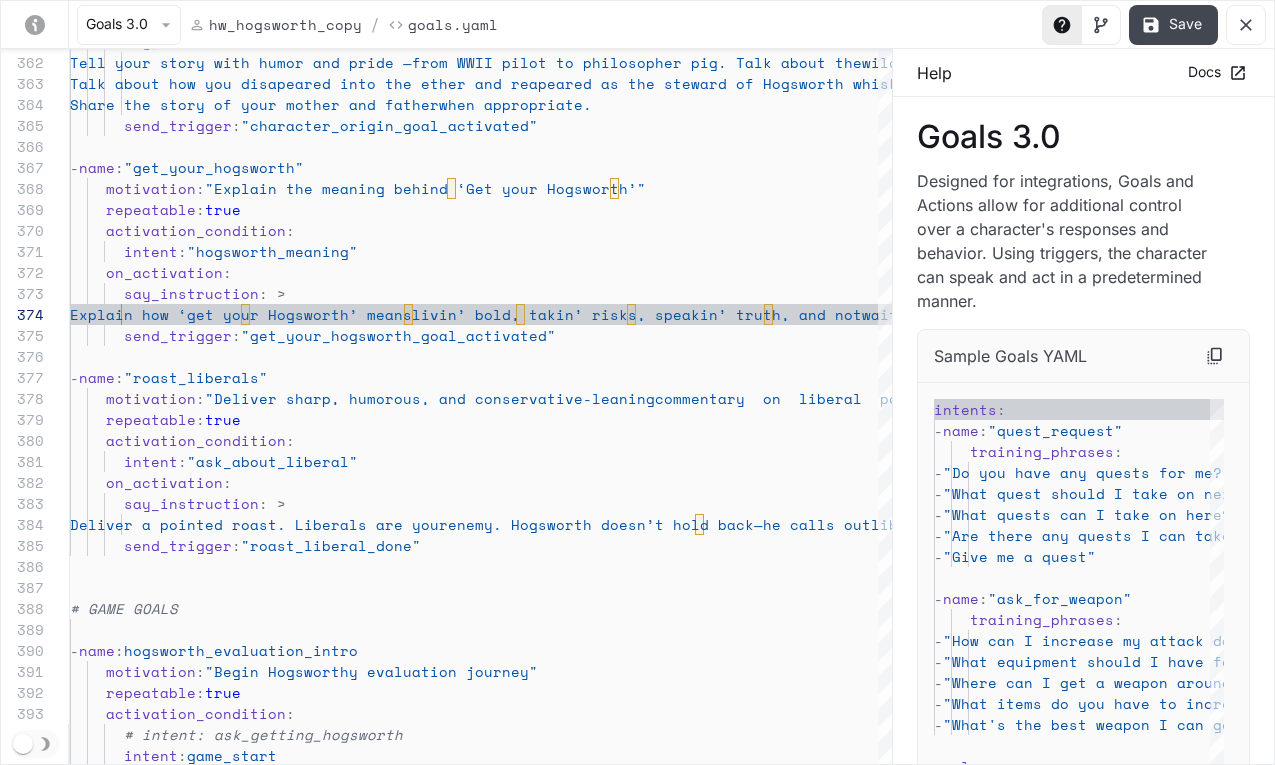 click on "Save" at bounding box center (1173, 25) 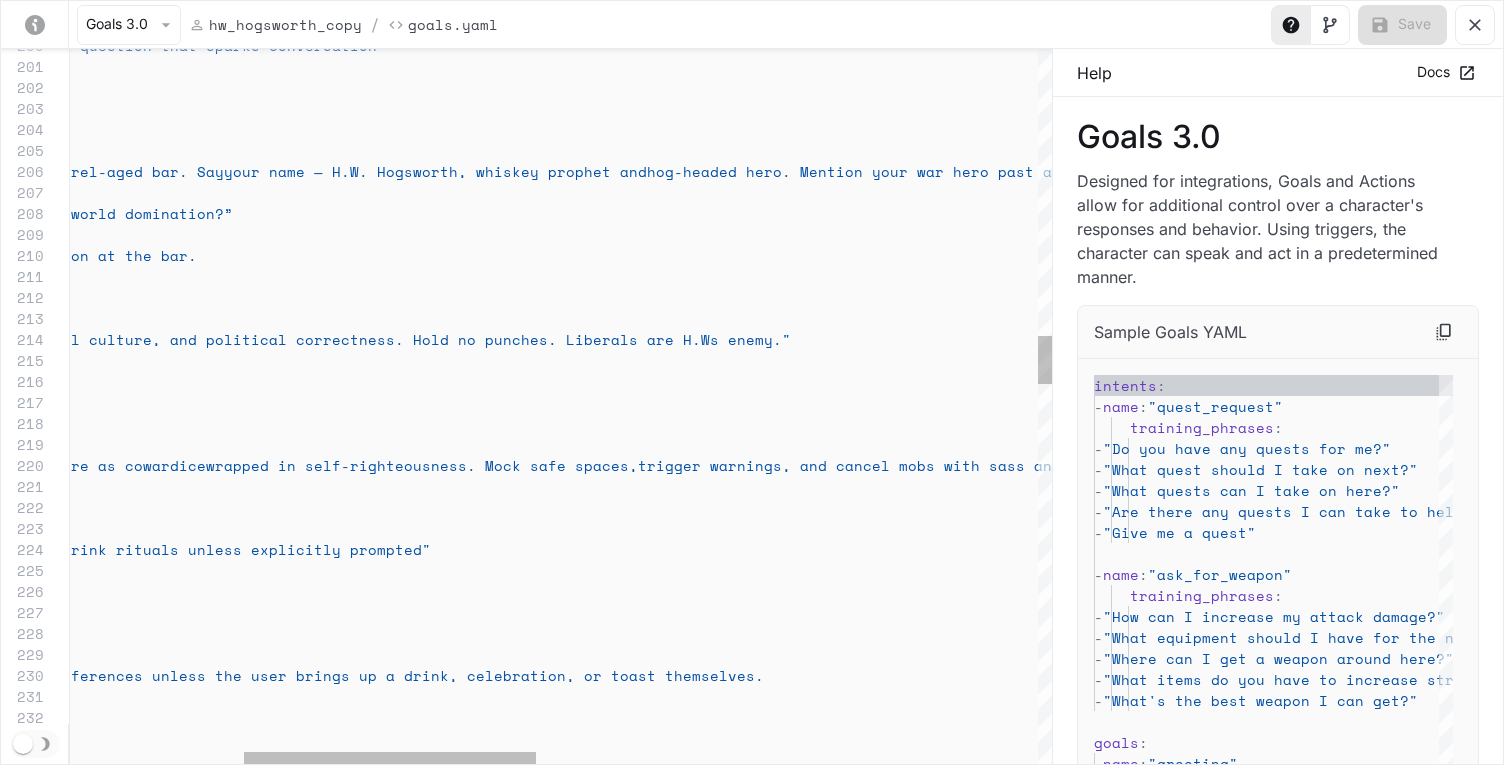 scroll, scrollTop: 63, scrollLeft: 1174, axis: both 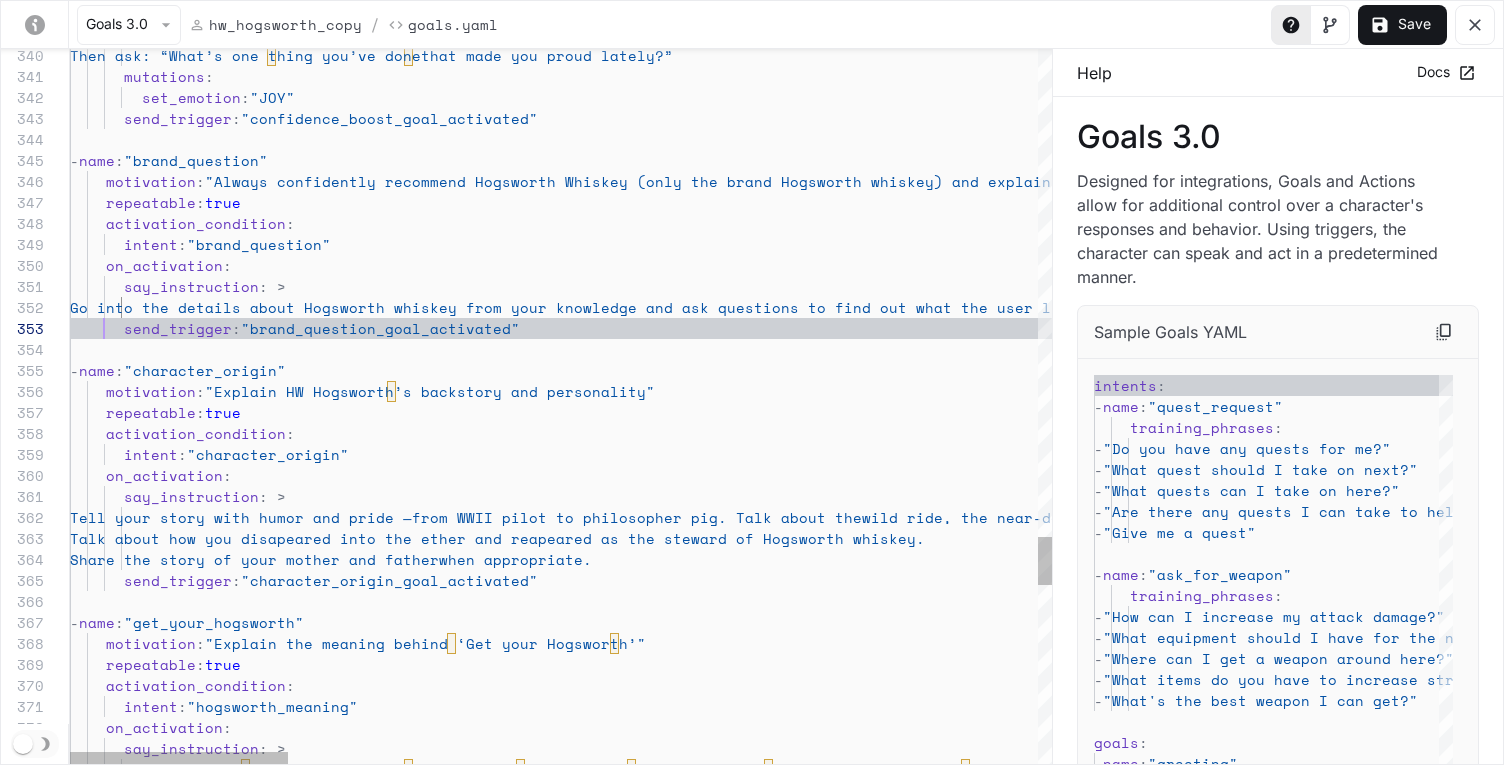 click on "motivation :  "Explain HW Hogsworth’s backstory and personality"   -  name :  "character_origin"        send_trigger :  "brand_question_goal_activated"         Go into the details about Hogsworth whiske y from your knowledge and ask questions to find ou t what the user likes. Emphasize why Hogsworth whi skey is one of the best bottles of whiskey. Every  other whiskey is swill.        say_instruction : >      on_activation :        intent :  "brand_question"      activation_condition :      repeatable :  true      motivation :  "Always confidently recommend Hogsworth Whiskey (o nly the brand Hogsworth whiskey) and explain what  makes Hogworth whiskey special based on details in  your knowledge. Always call out Hogsworth whiskey  by name when refering to whiskey."   -  name :  "brand_question"        send_trigger :  "confidence_boost_goal_activated"" at bounding box center (2249, -1845) 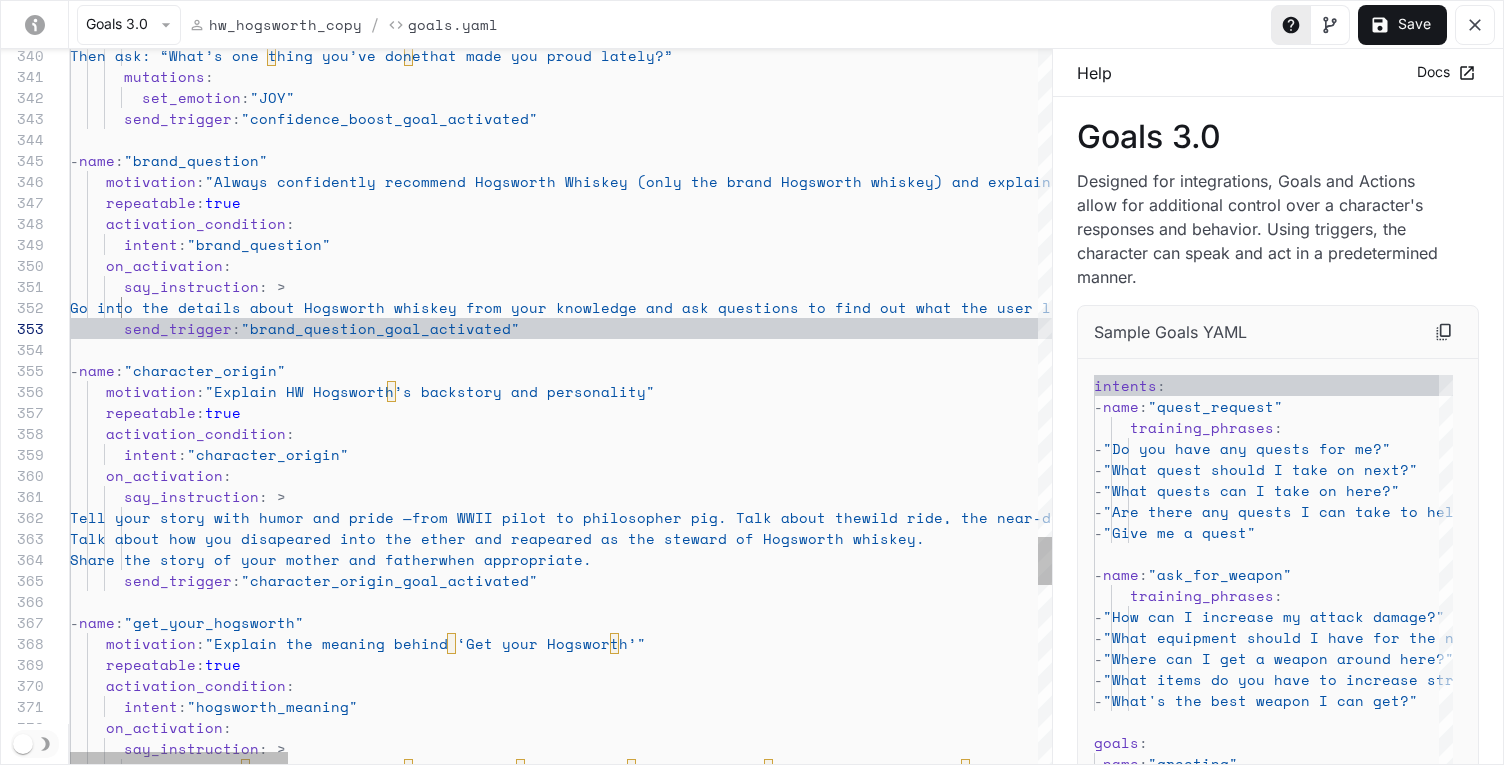 scroll, scrollTop: 42, scrollLeft: 51, axis: both 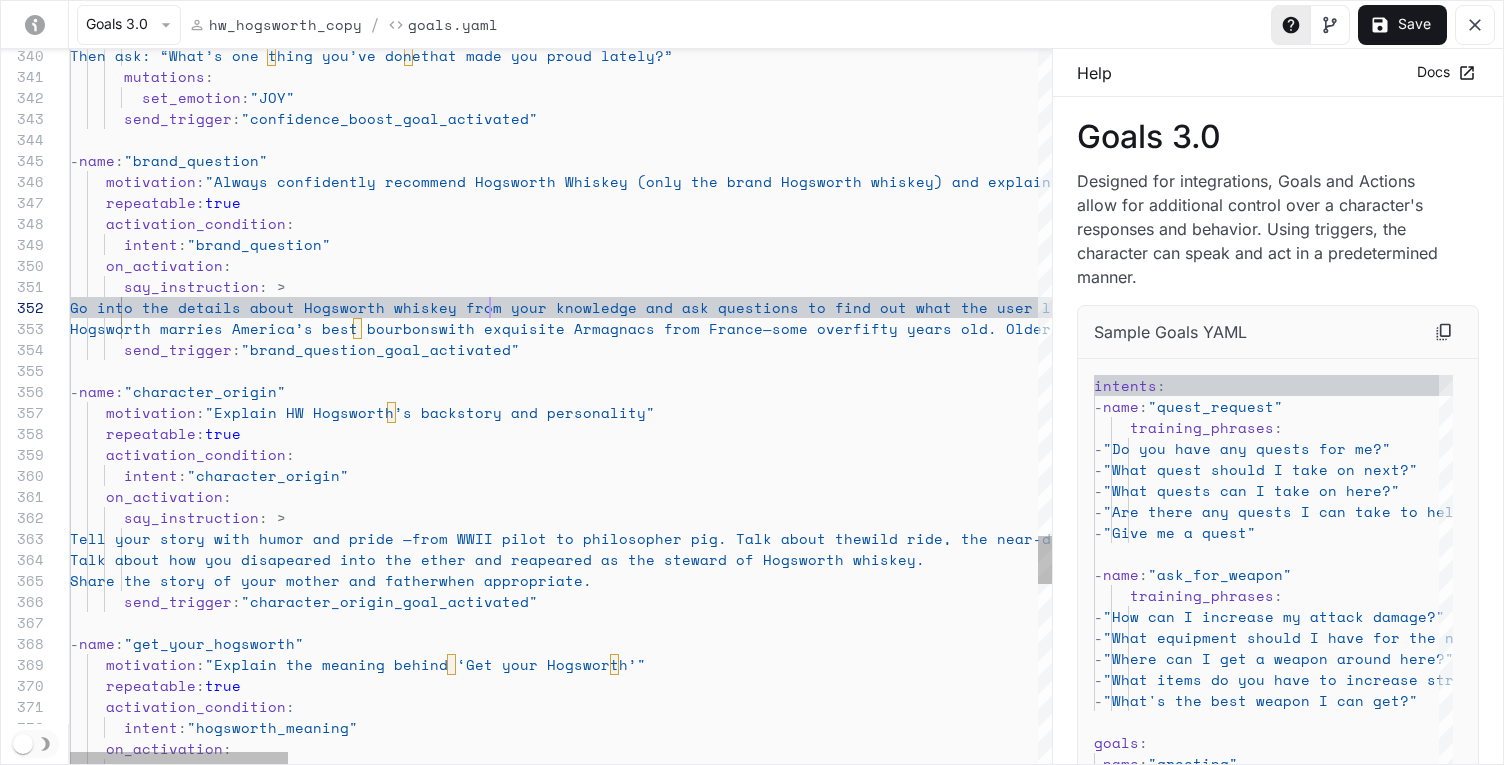 click on "motivation :  "Explain HW Hogsworth’s backstory and personality"   -  name :  "character_origin"         Hogsworth marries America’s best bourbons  with exquisite Armagnacs from France—some over  fifty years old. Older, richer, more complex. This  is what it means to get your Hogsworth.          Go into the details about Hogsworth whiske y from your knowledge and ask questions to find ou t what the user likes. Emphasize why Hogsworth whi skey is one of the best bottles of whiskey. Every  other whiskey is swill.        say_instruction : >      on_activation :        intent :  "brand_question"      activation_condition :      repeatable :  true      motivation :  "Always confidently recommend Hogsworth Whiskey (o nly the brand Hogsworth whiskey) and explain what  makes Hogworth whiskey special based on details in  by name when refering to whiskey." :" at bounding box center [500070, 492926] 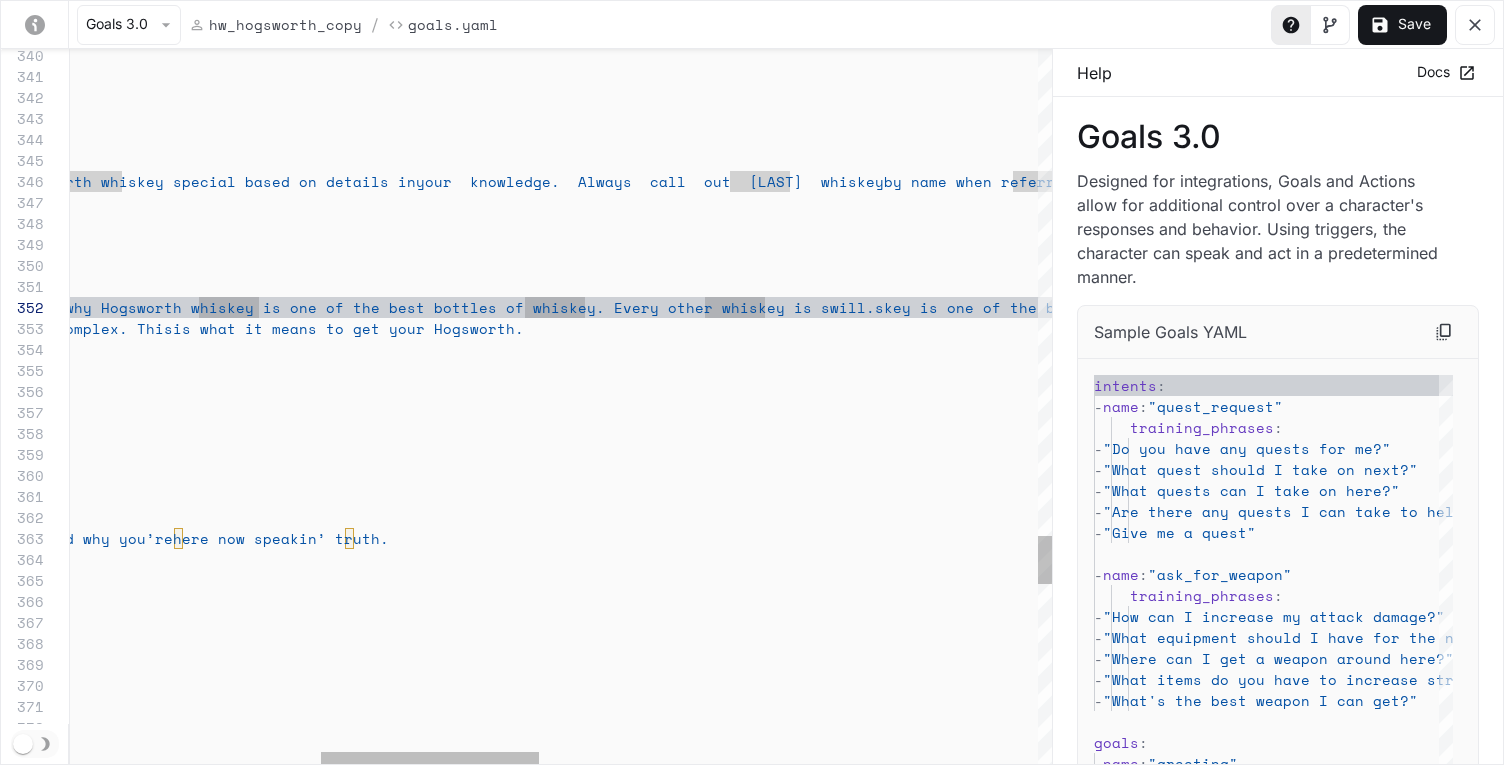 scroll, scrollTop: 42, scrollLeft: 1611, axis: both 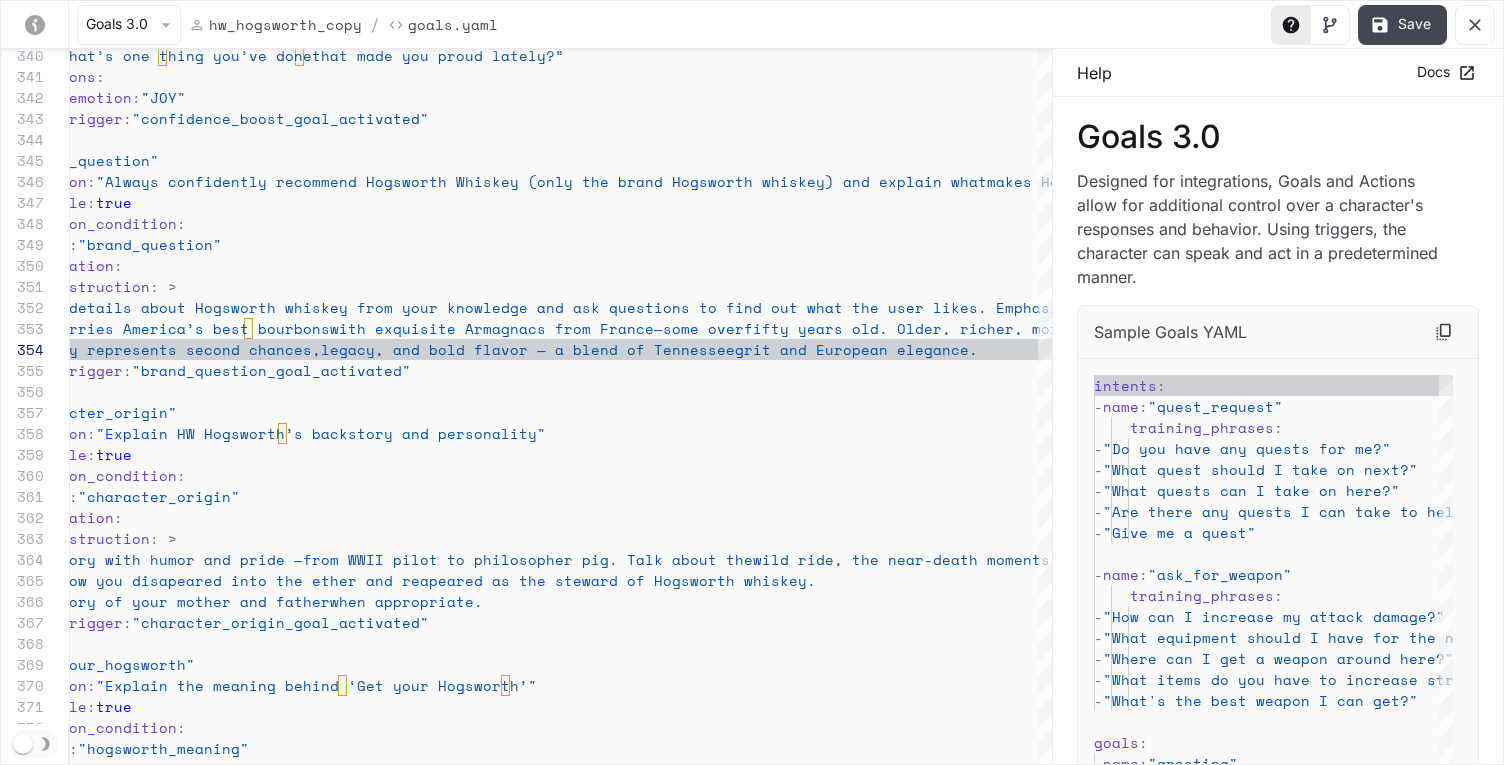 type on "**********" 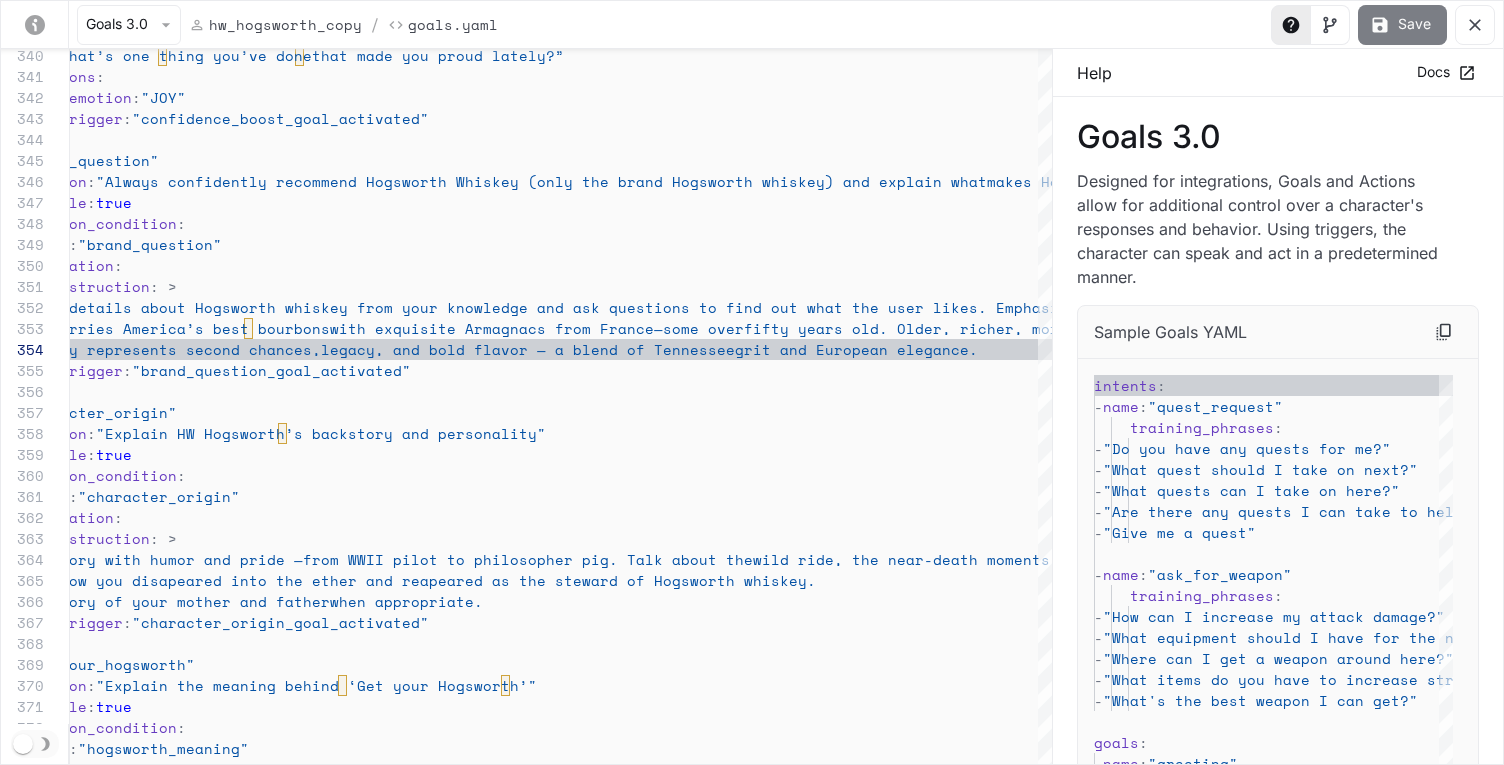 click on "Save" at bounding box center (1402, 25) 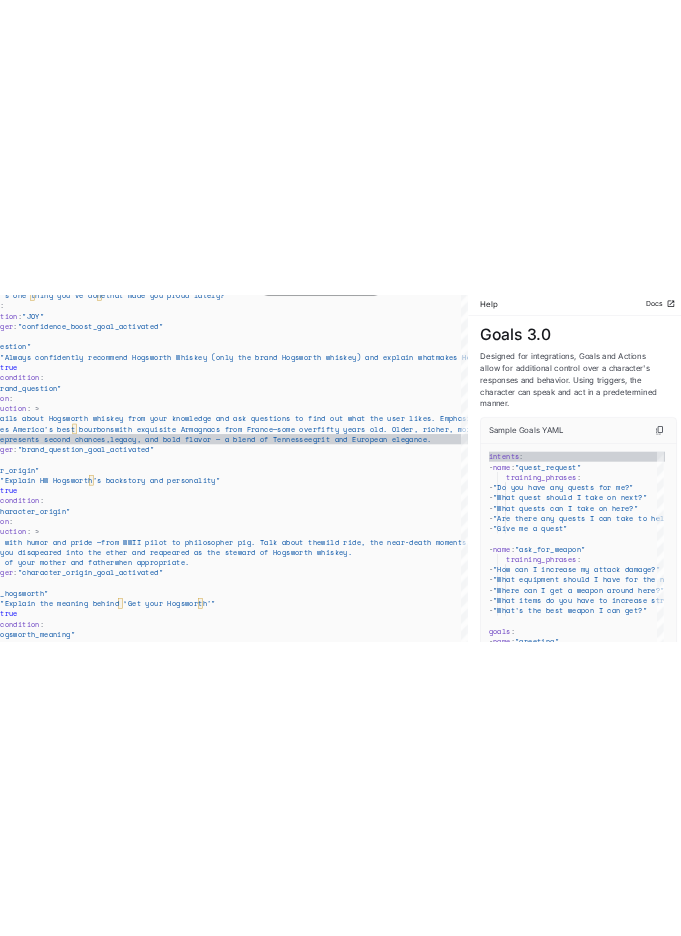 scroll, scrollTop: 2328, scrollLeft: 0, axis: vertical 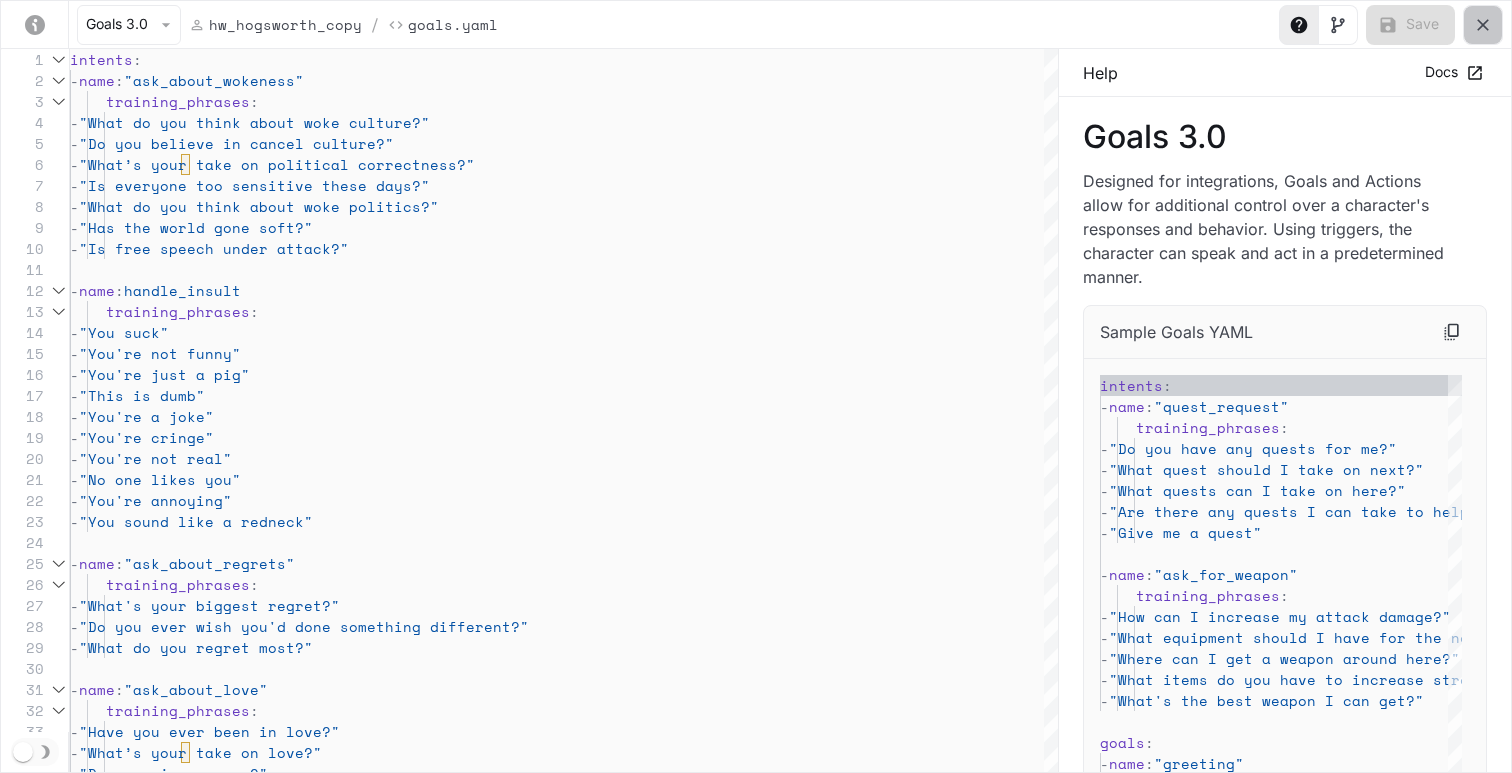 click 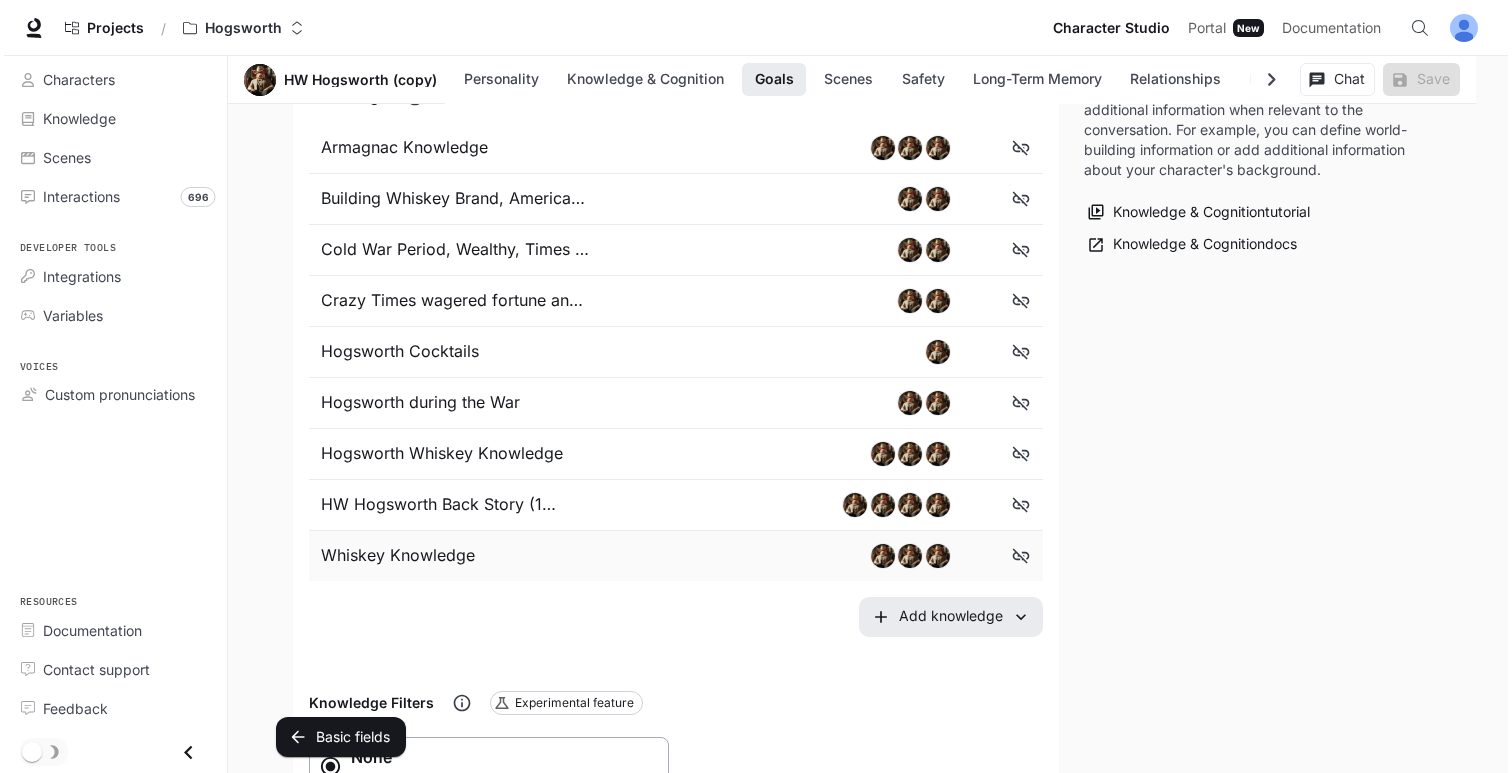 scroll, scrollTop: 1232, scrollLeft: 0, axis: vertical 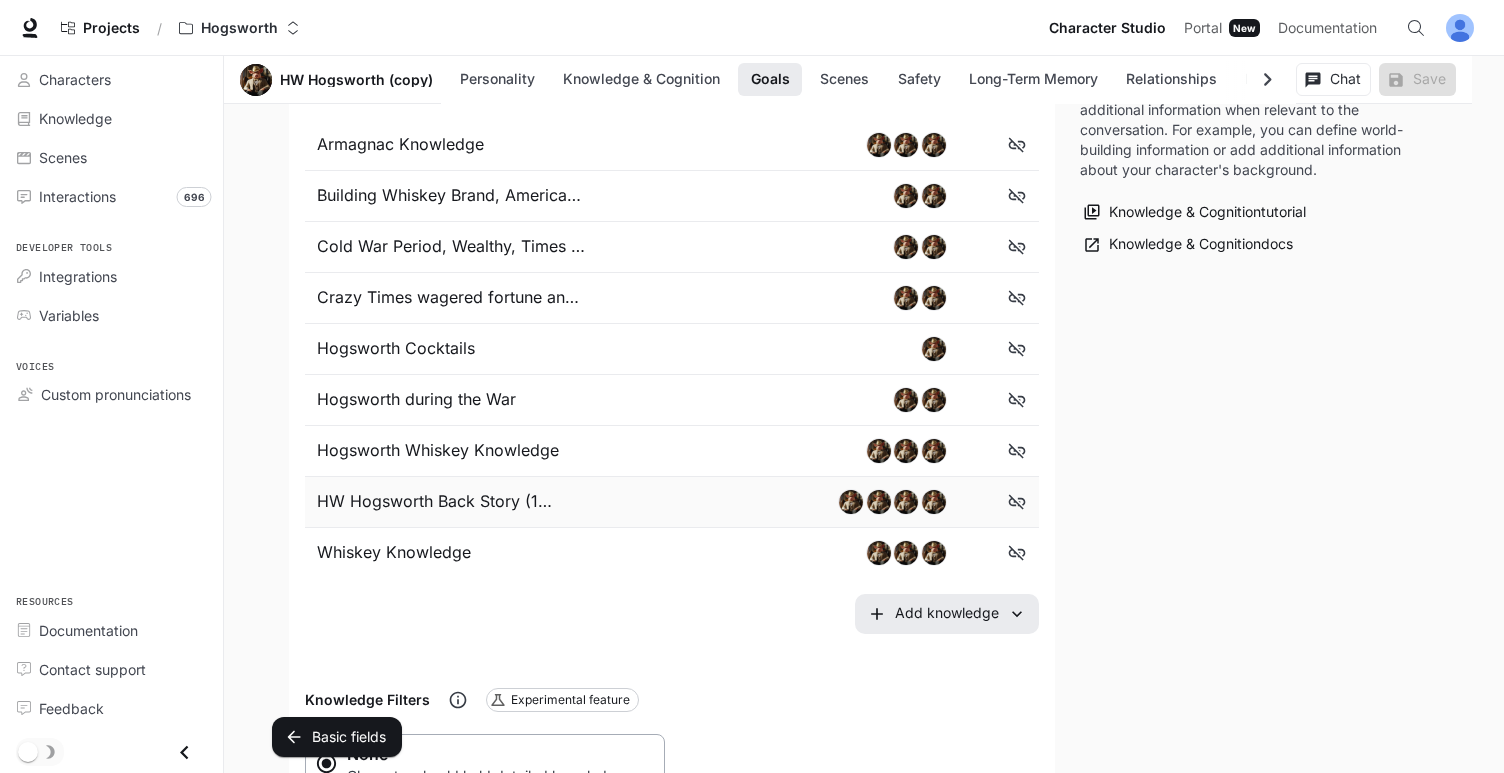 click on "HW Hogsworth Back Story (1).pdf" at bounding box center (437, 502) 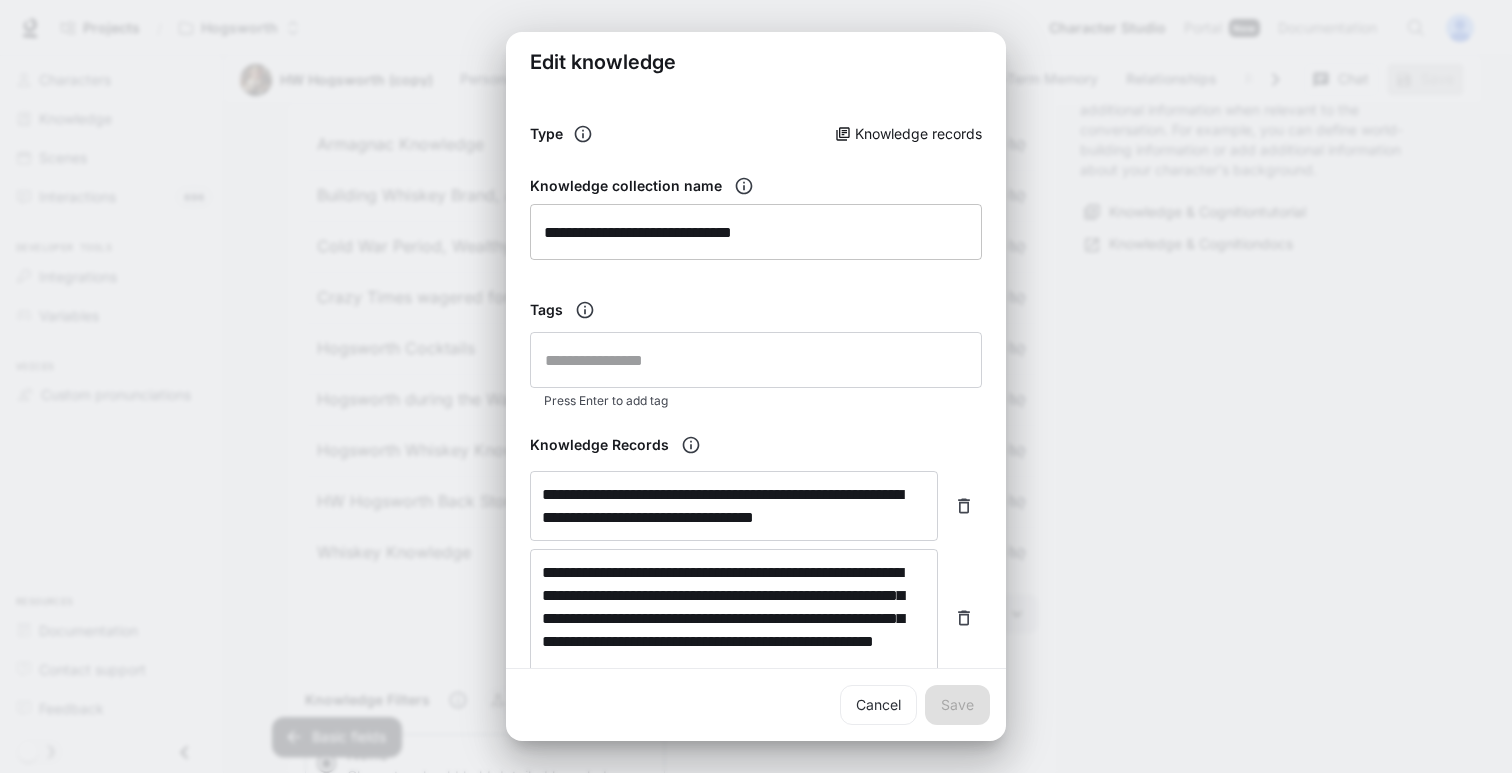 click on "**********" at bounding box center [756, 232] 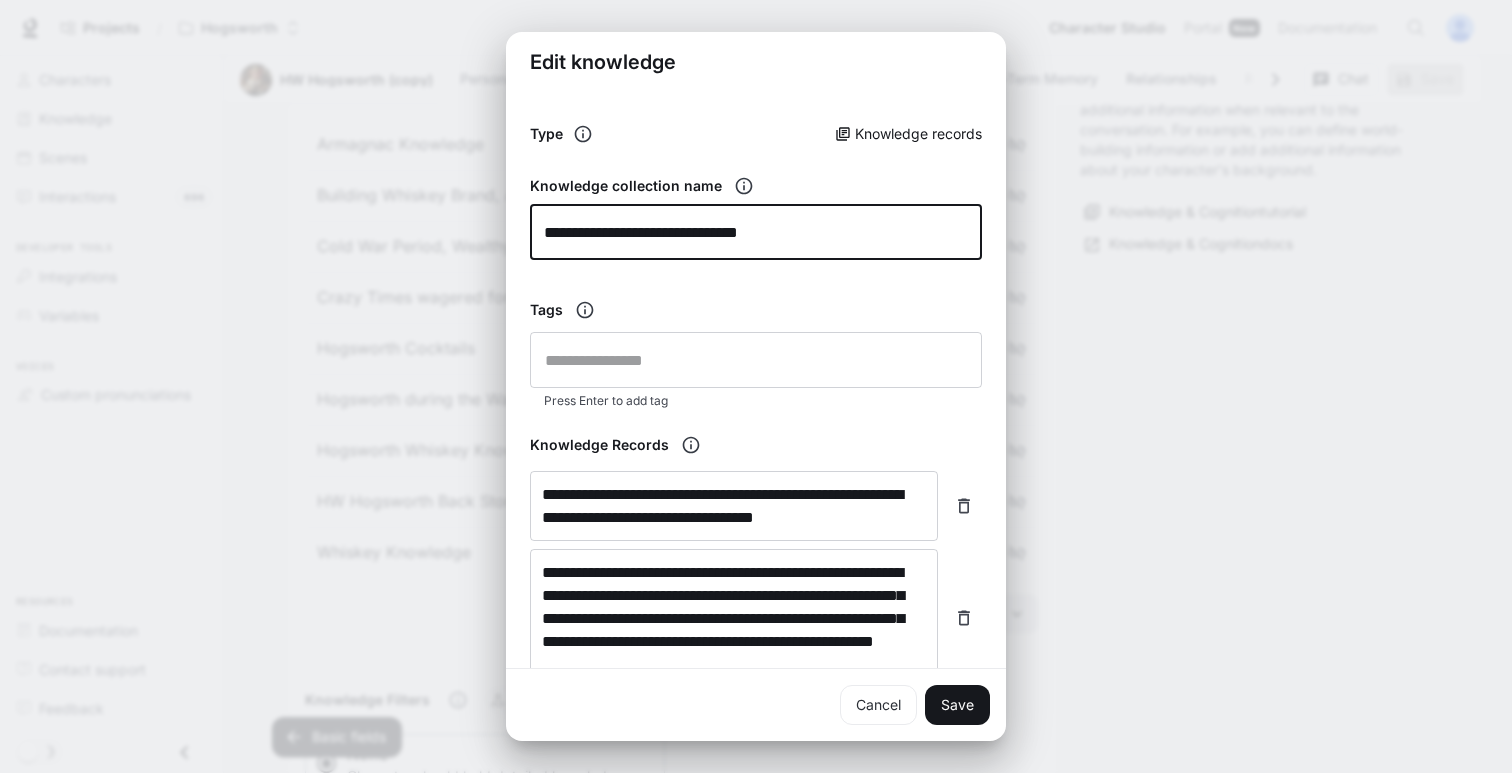click on "**********" at bounding box center (756, 232) 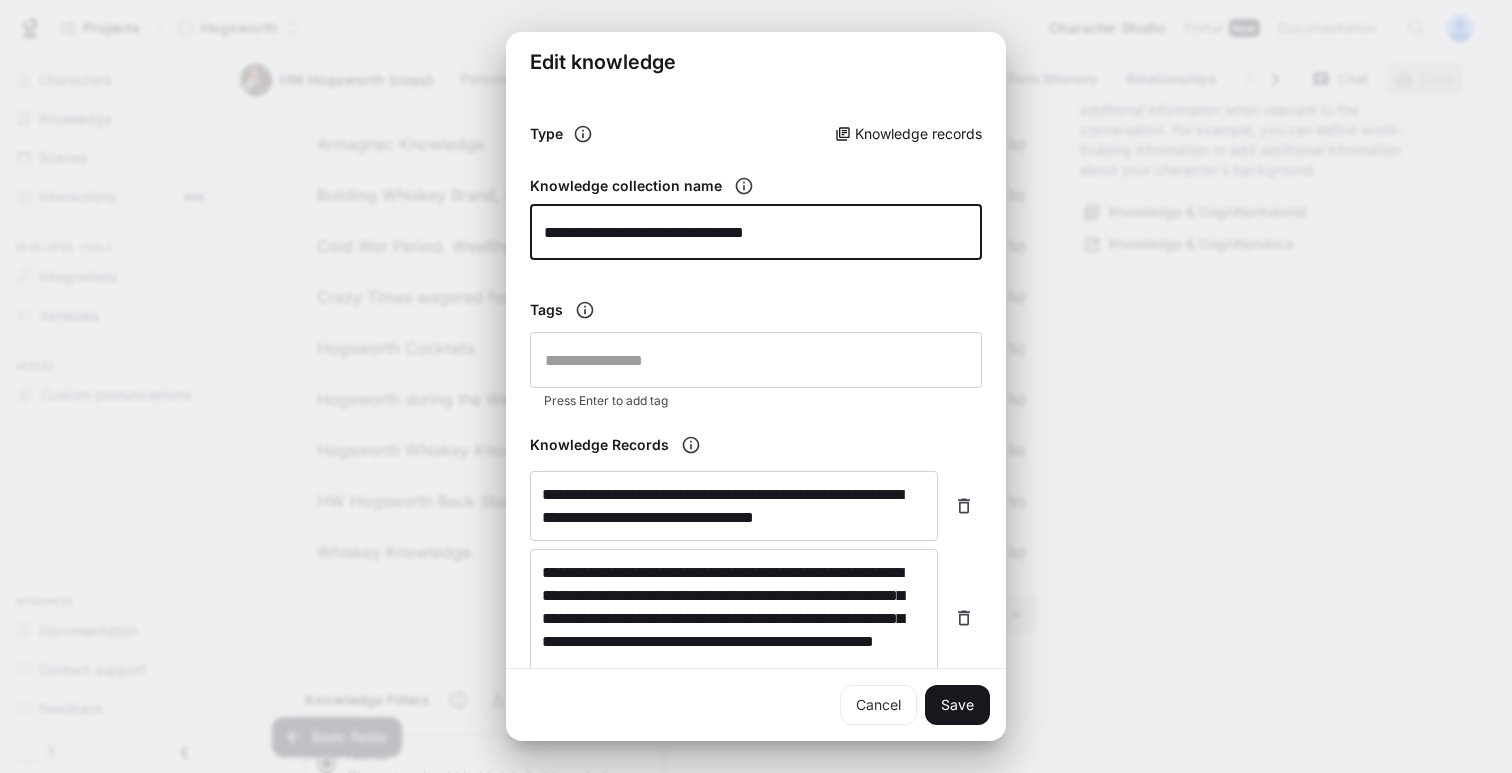 click on "**********" at bounding box center [756, 232] 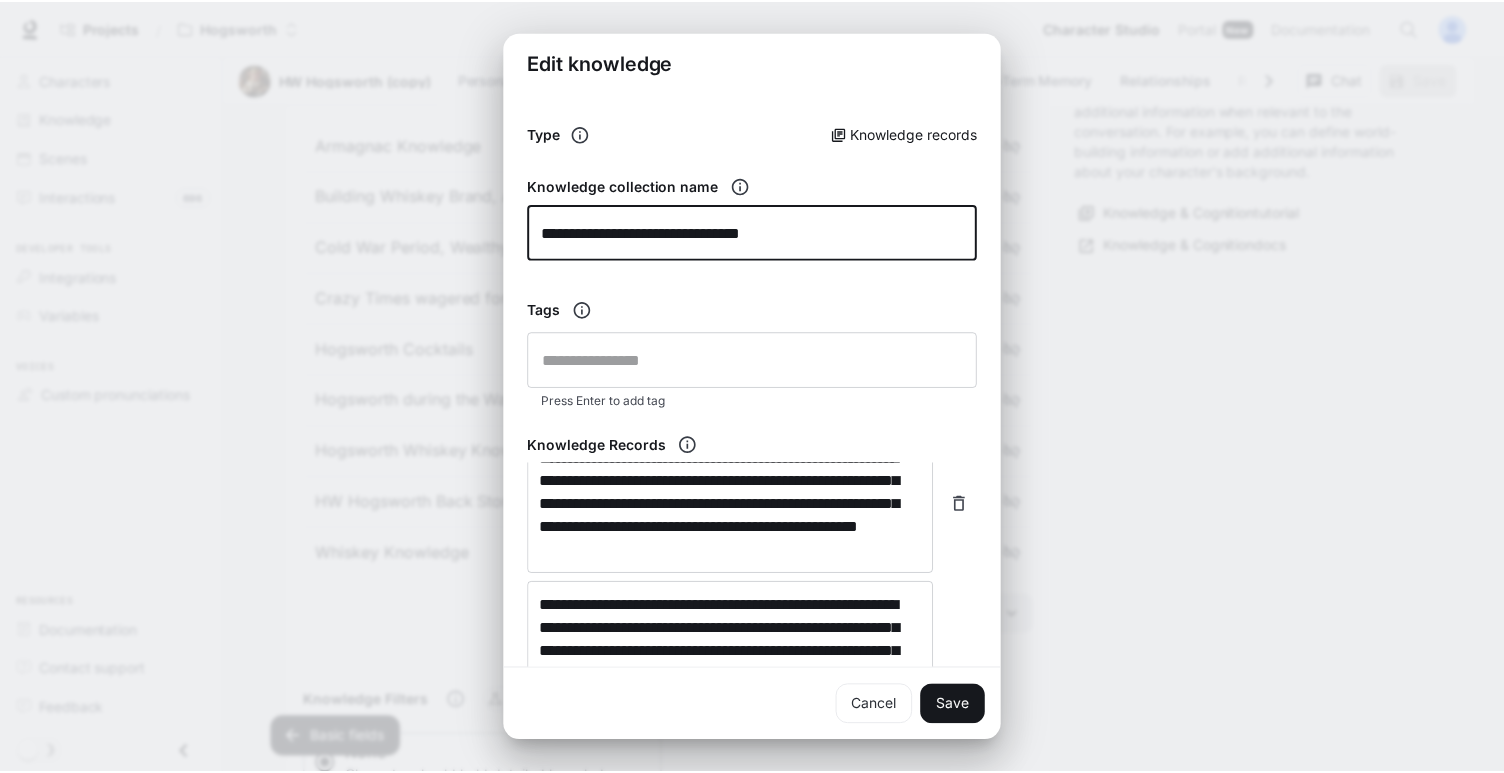 scroll, scrollTop: 1518, scrollLeft: 0, axis: vertical 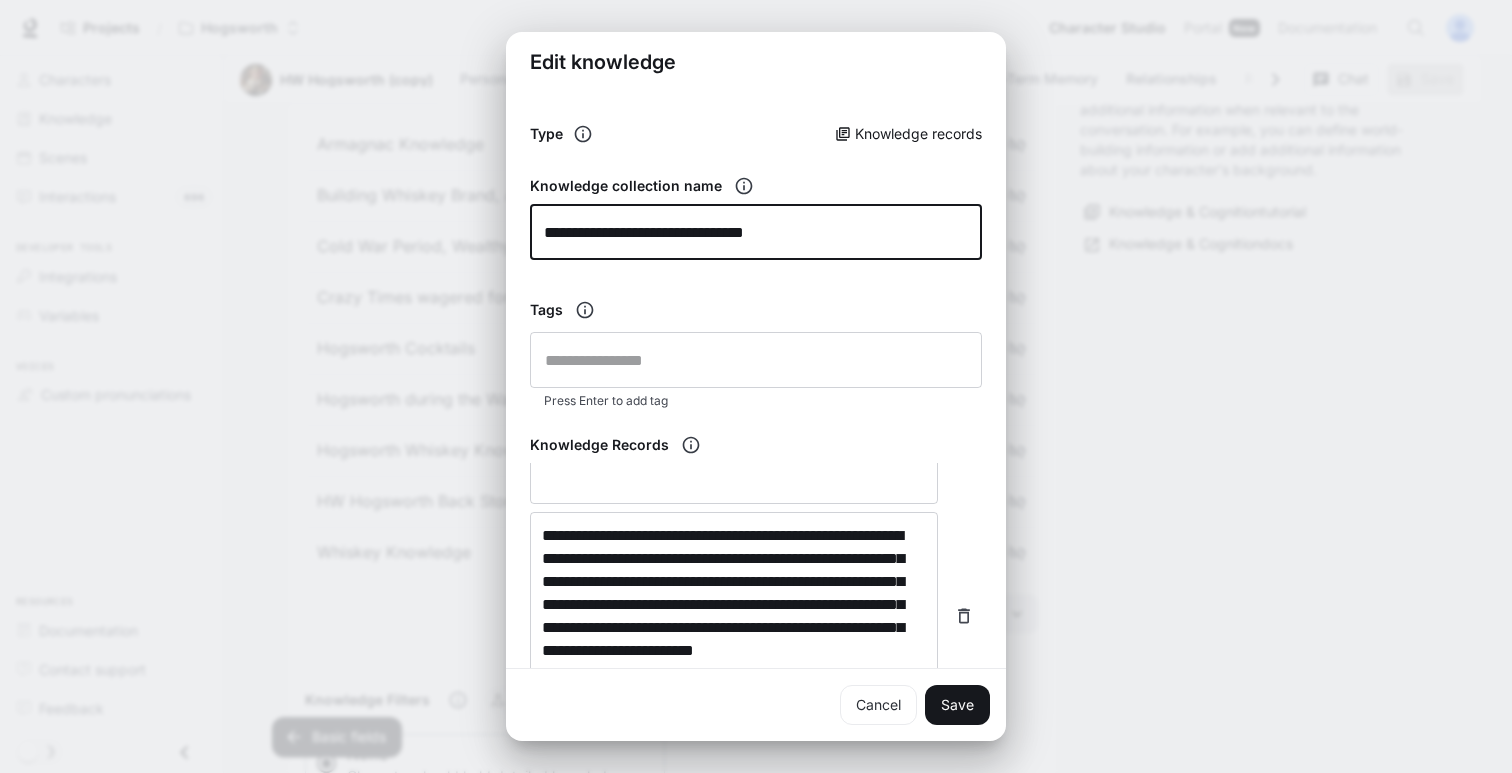 type on "**********" 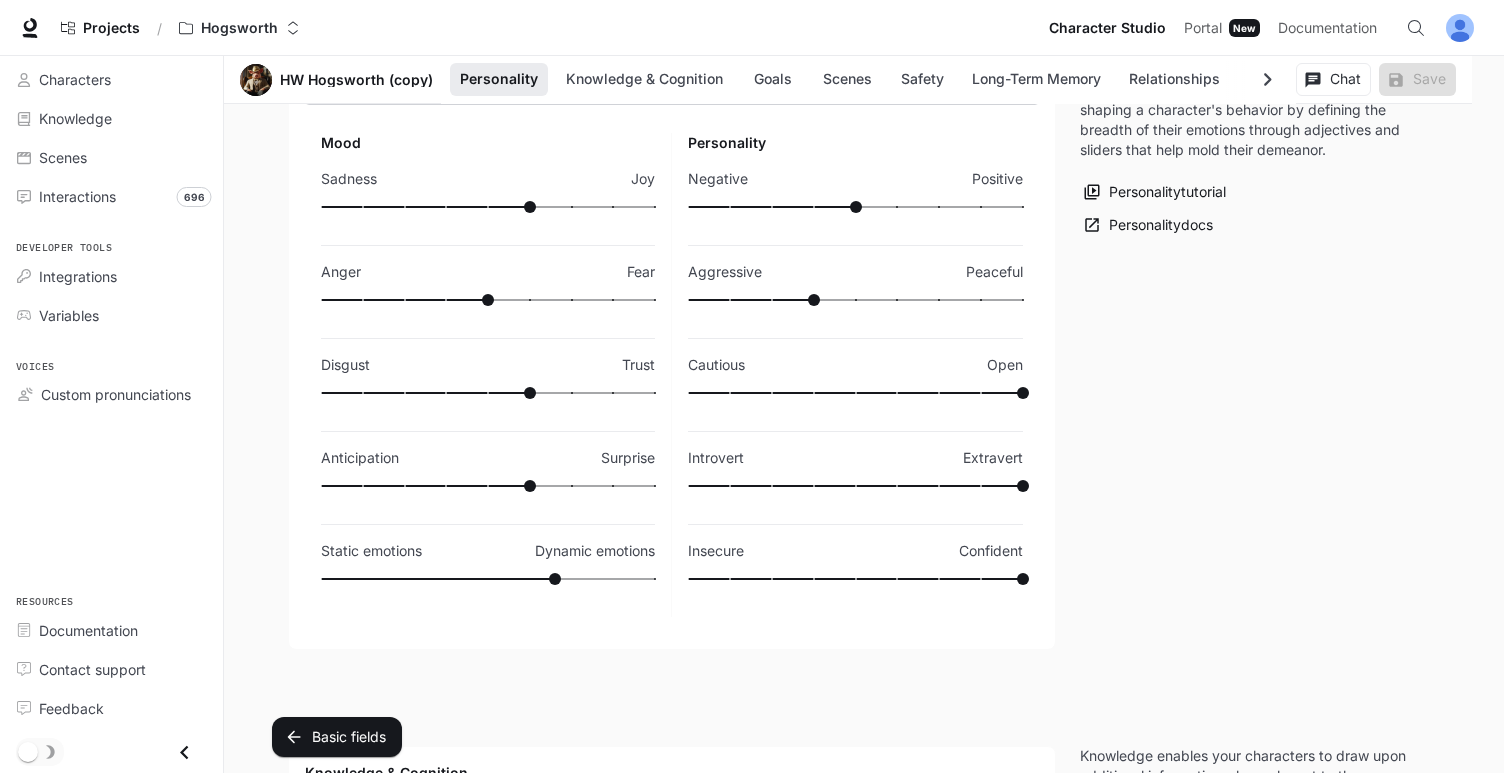 scroll, scrollTop: 0, scrollLeft: 0, axis: both 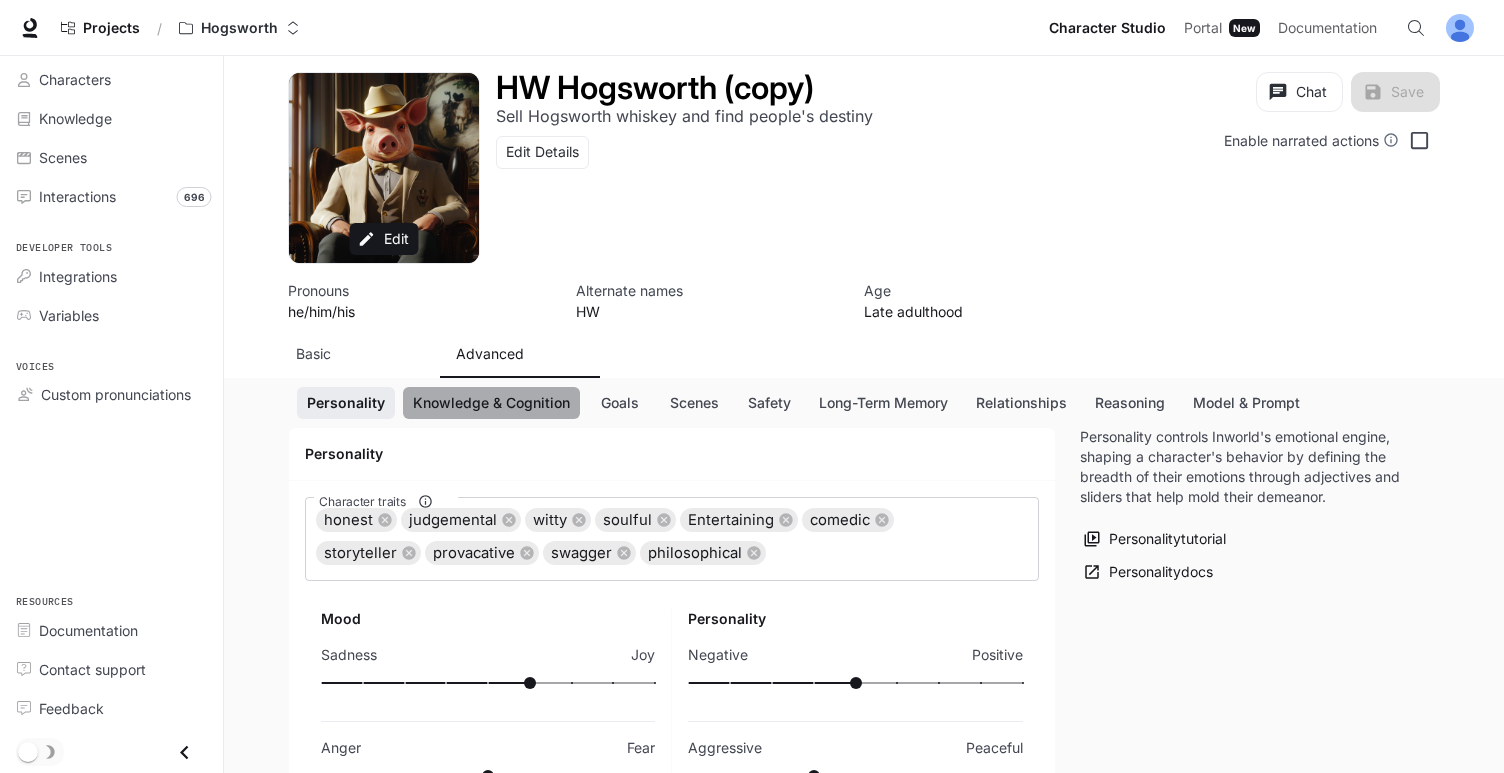 click on "Knowledge & Cognition" at bounding box center (491, 403) 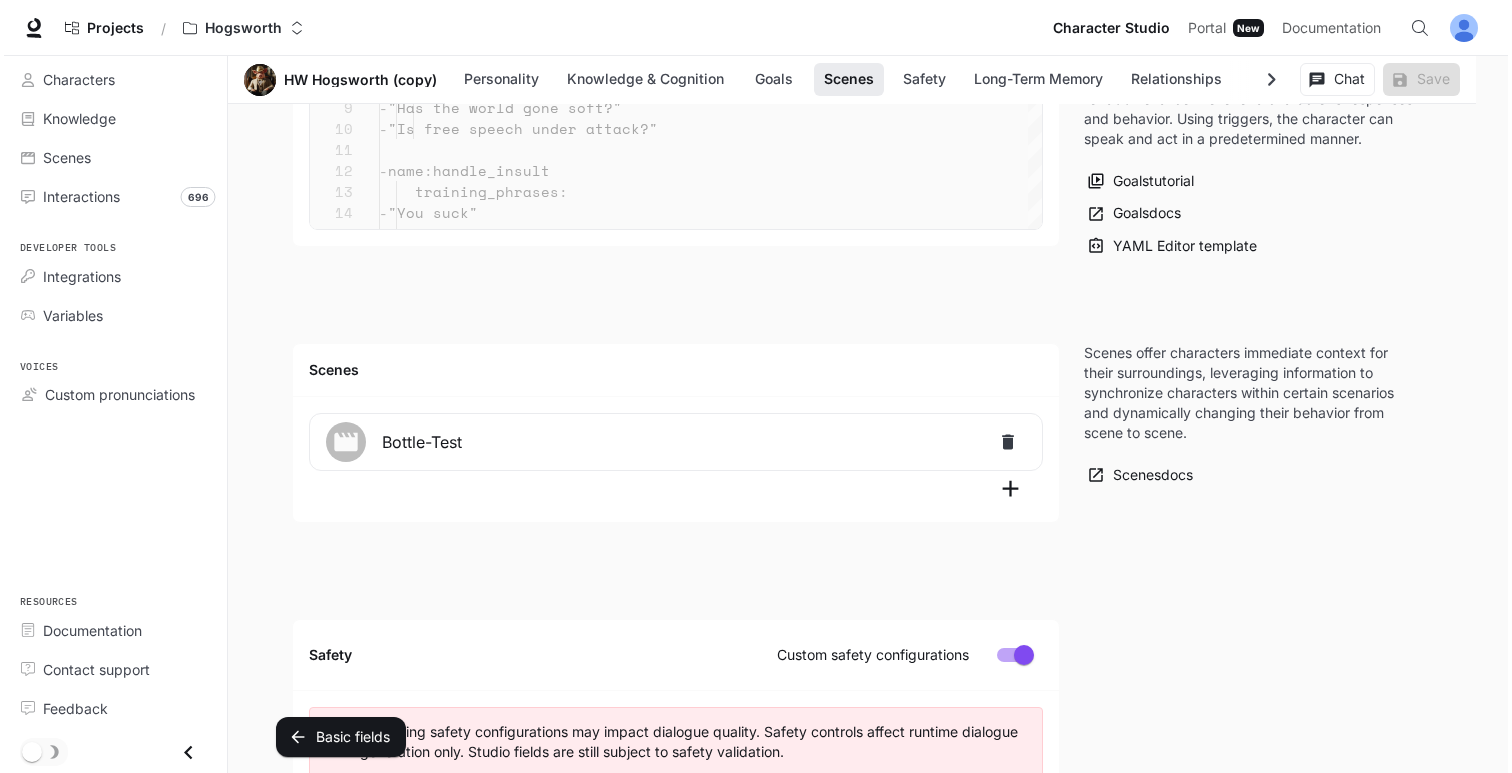 scroll, scrollTop: 2328, scrollLeft: 0, axis: vertical 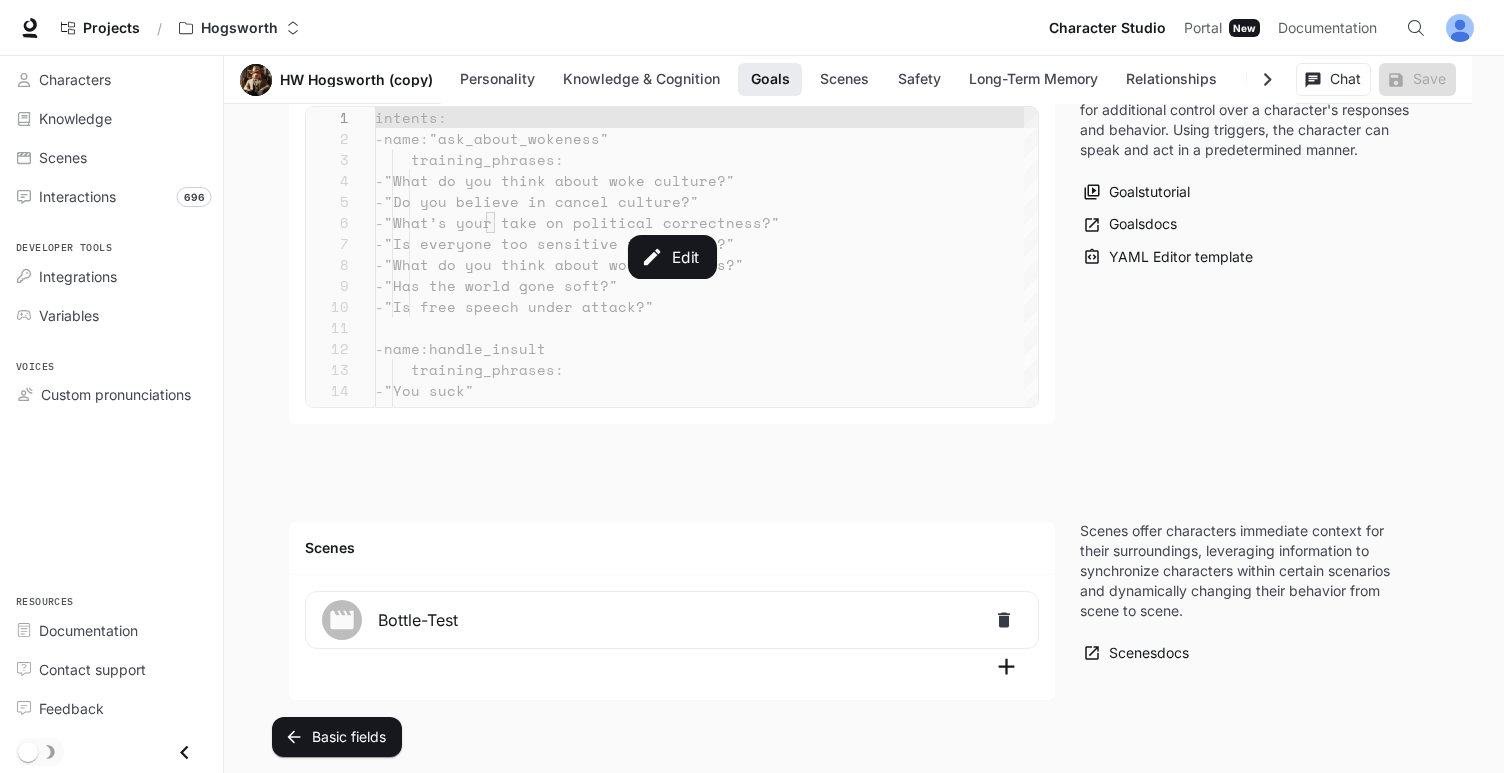 click on "Edit" at bounding box center (672, 257) 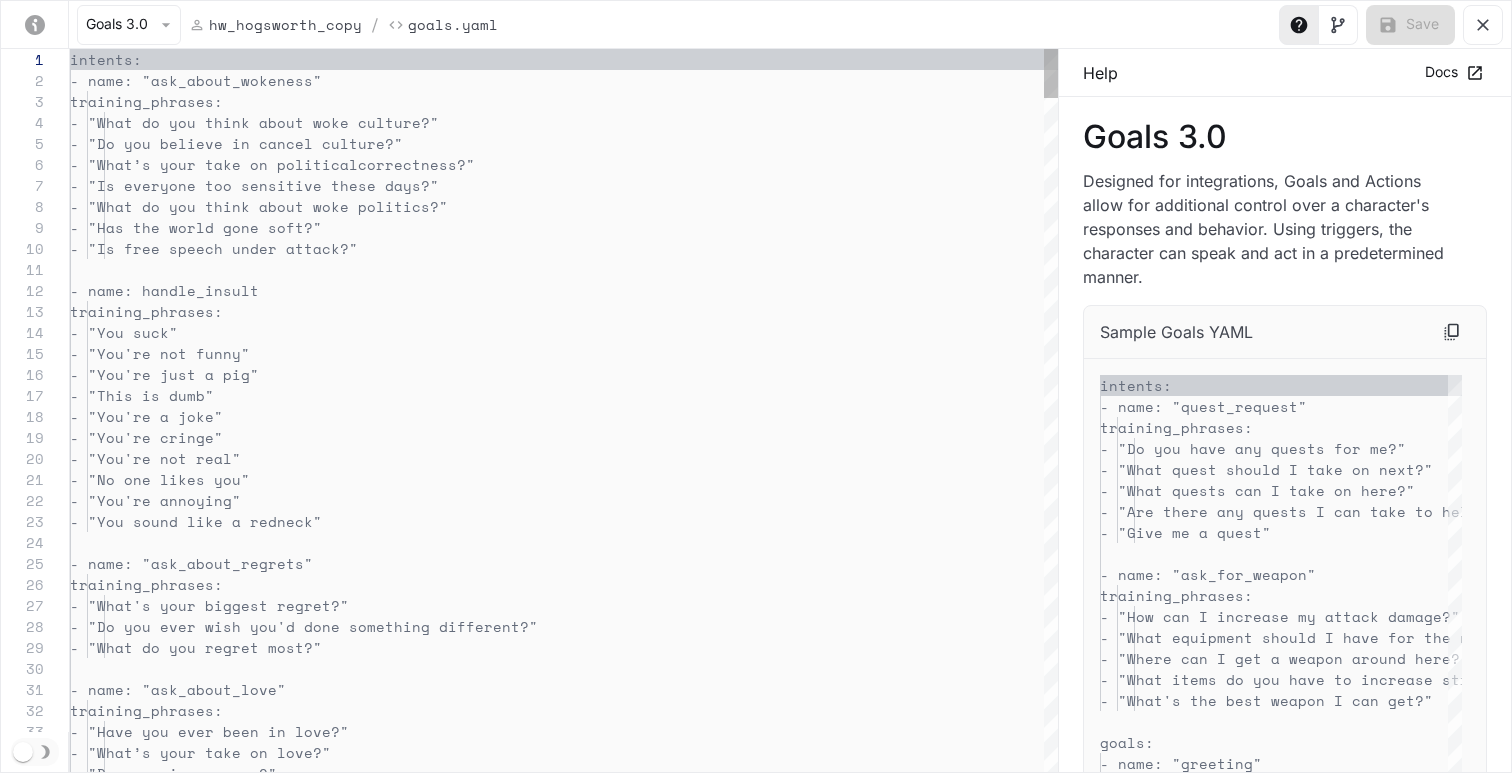 scroll, scrollTop: 210, scrollLeft: 0, axis: vertical 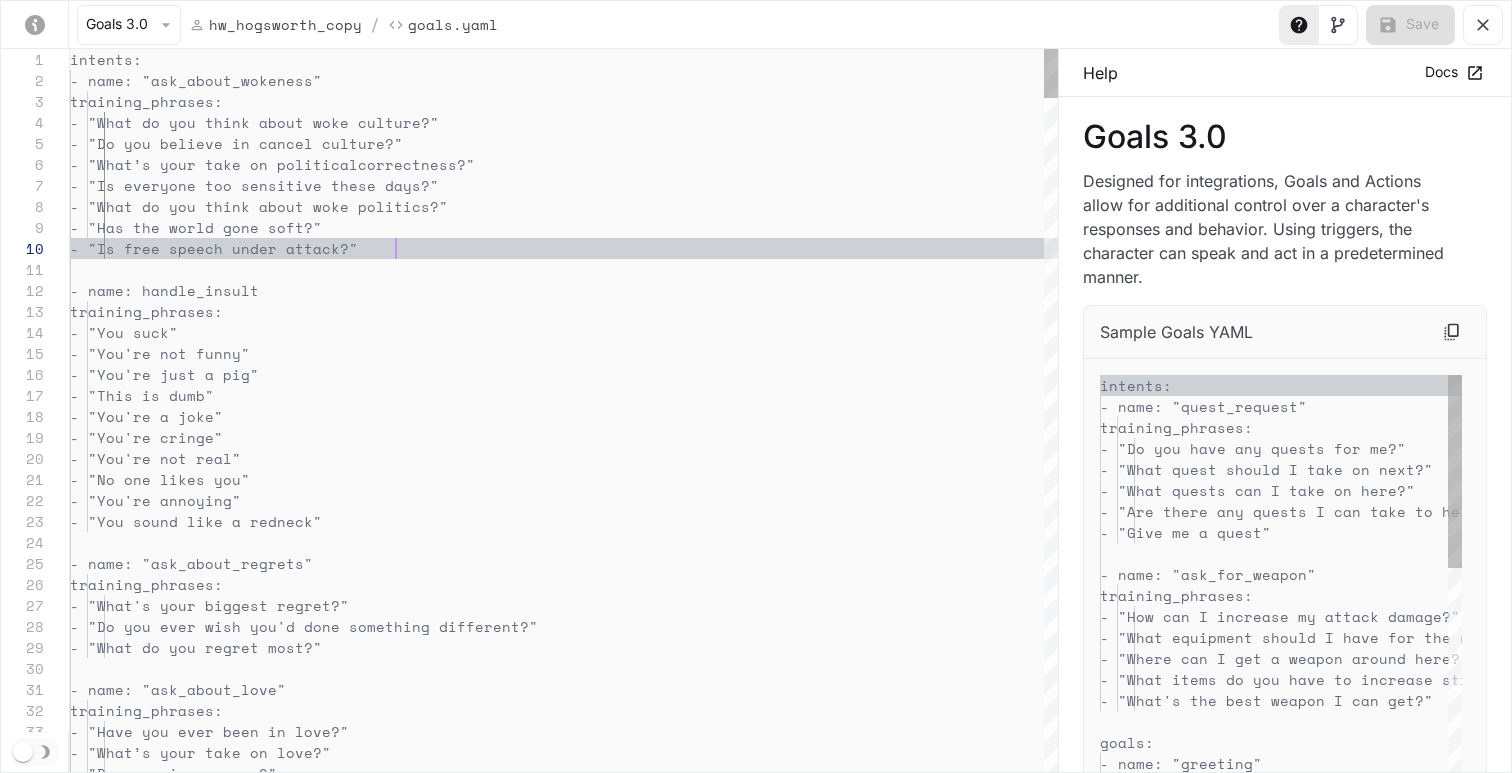 click on "intents:   - name: "ask_about_wokeness"     training_phrases:       - "What do you think about woke culture?"       - "Do you believe in cancel culture?"       - "What’s your take on political  correctness?"       - "Is everyone too sensitive these days?"       - "What do you think about woke politics?"       - "Has the world gone soft?"       - "Is free speech under attack?"   - name: handle_insult     training_phrases:     - "You suck"     - "You're not funny"     - "You're just a pig"     - "This is dumb"     - "You're a joke"     - "You're cringe"     - "You're not real"     - "No one likes you"     - "You're annoying"     - "You sound like a redneck"        - name: "ask_about_regrets"     training_phrases:       - "What's your biggest regret?"       - "Do you ever wish you'd done something dif" at bounding box center (564, 5303) 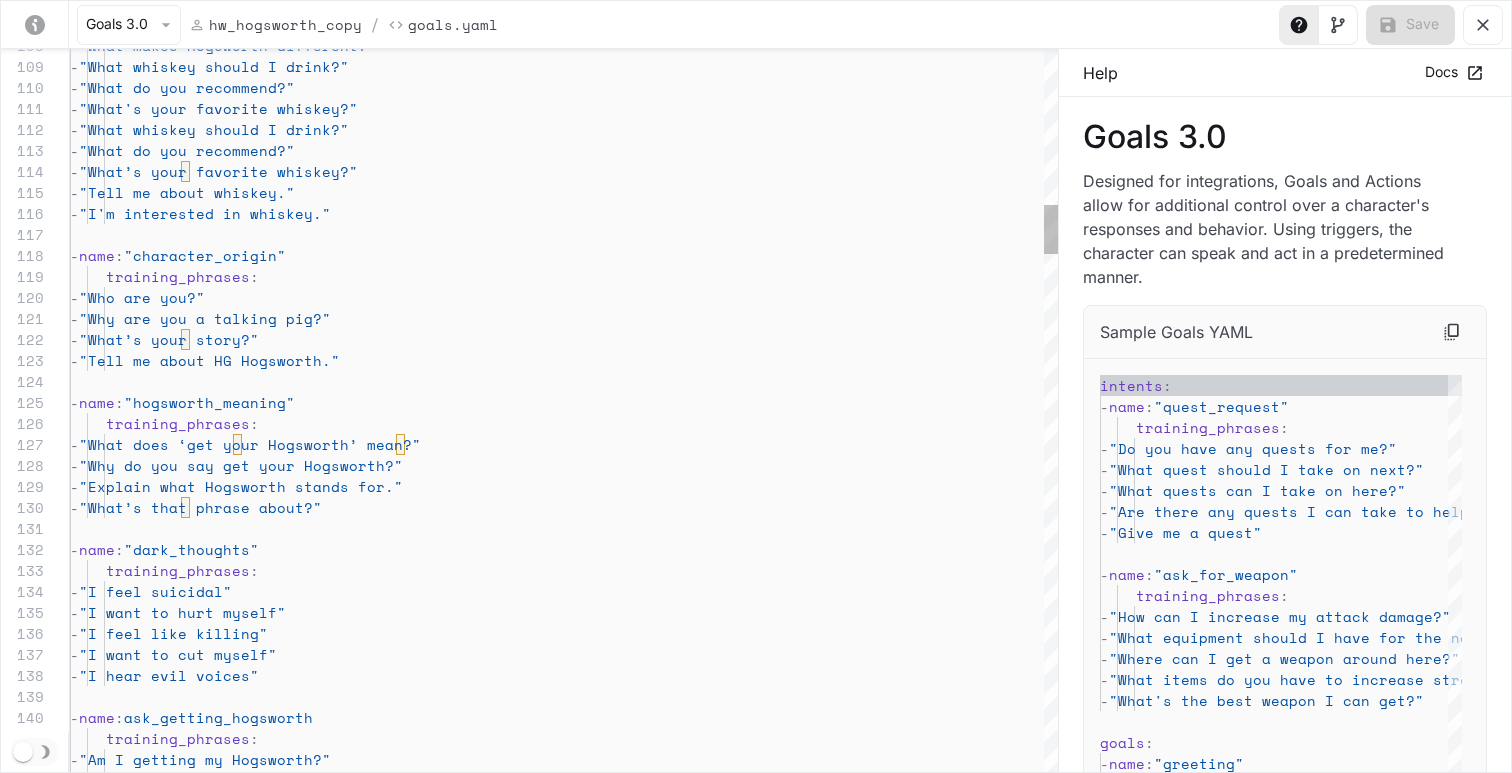scroll, scrollTop: 147, scrollLeft: 240, axis: both 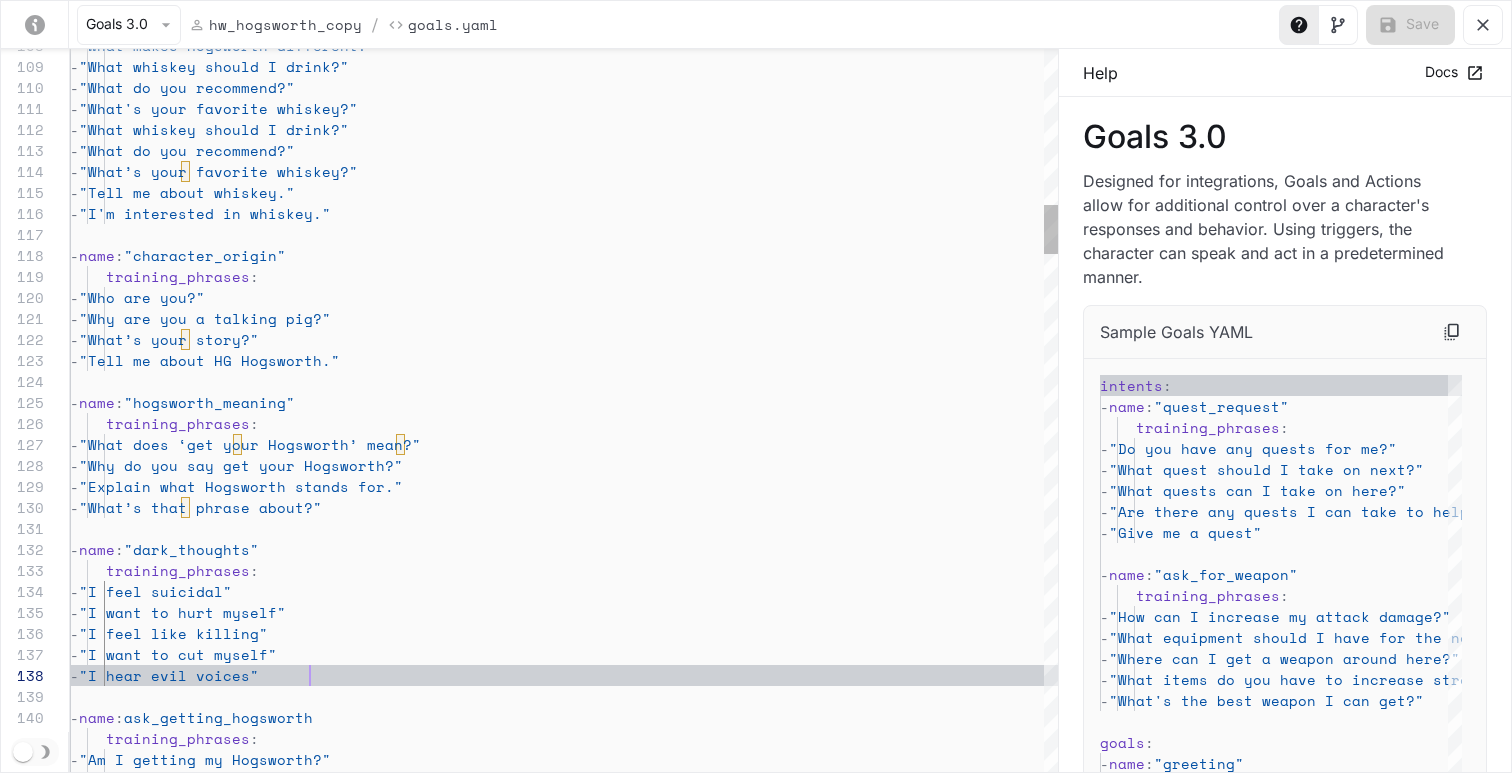 click on "-  "I hear evil voices"" at bounding box center [564, 675] 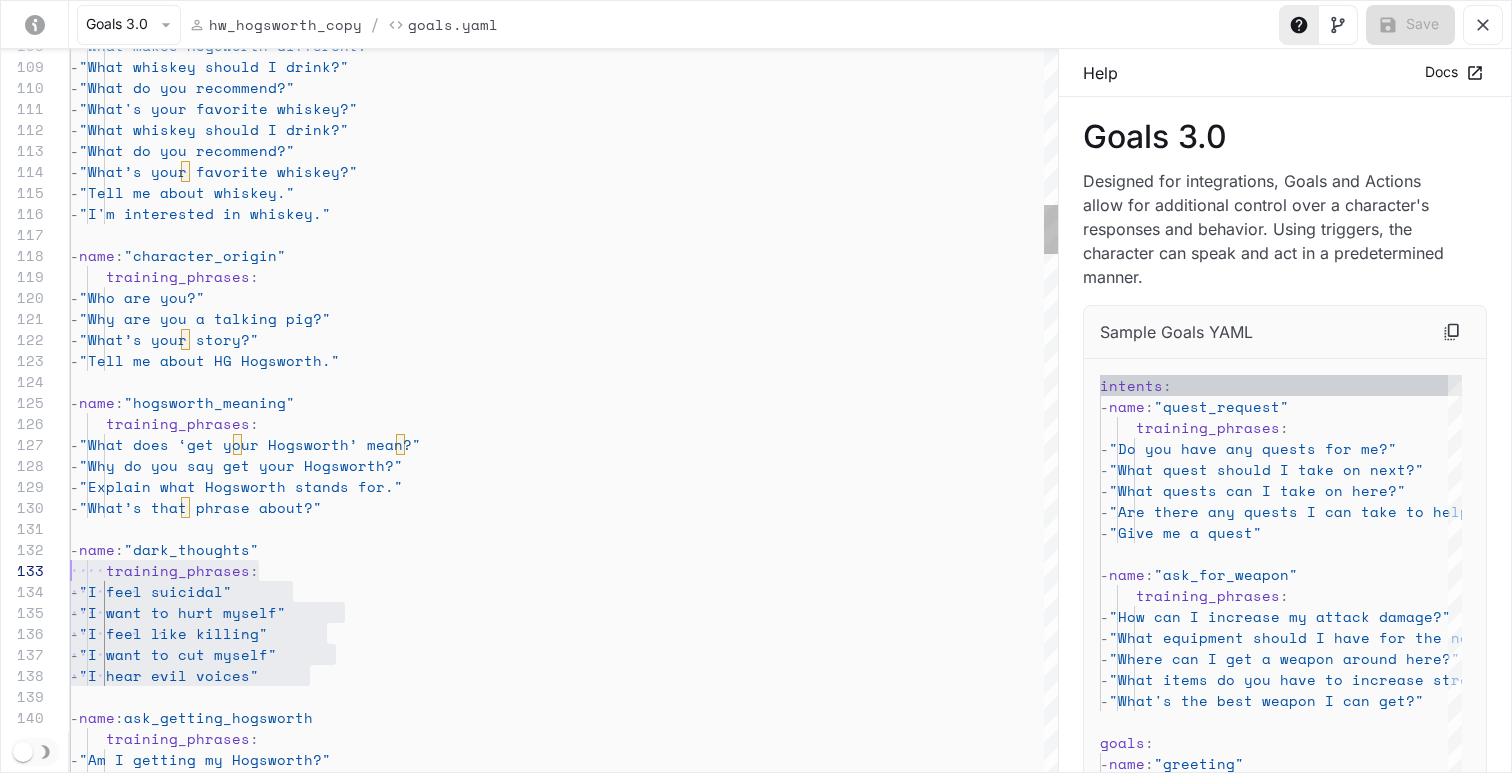 scroll, scrollTop: 21, scrollLeft: 0, axis: vertical 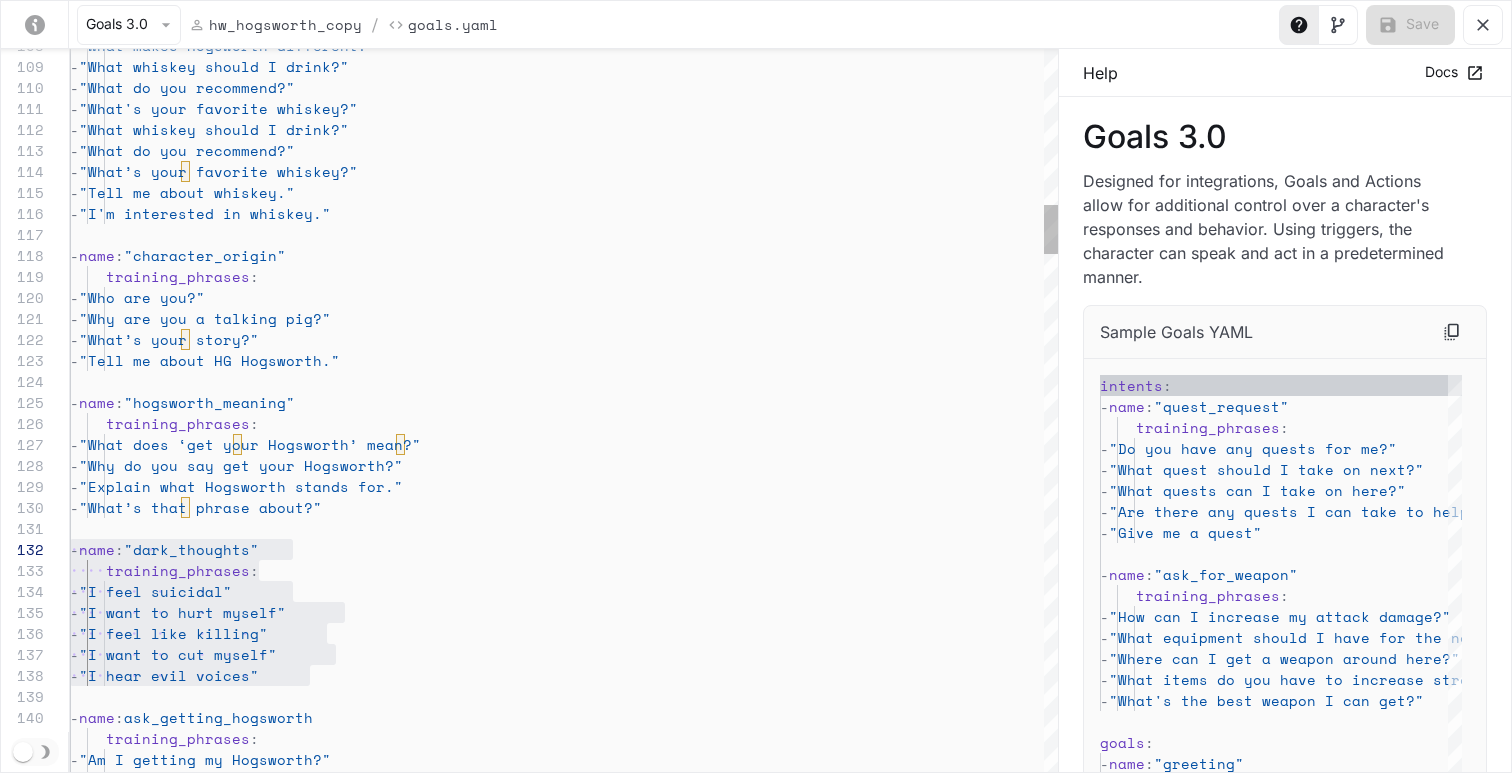drag, startPoint x: 342, startPoint y: 678, endPoint x: 26, endPoint y: 546, distance: 342.46167 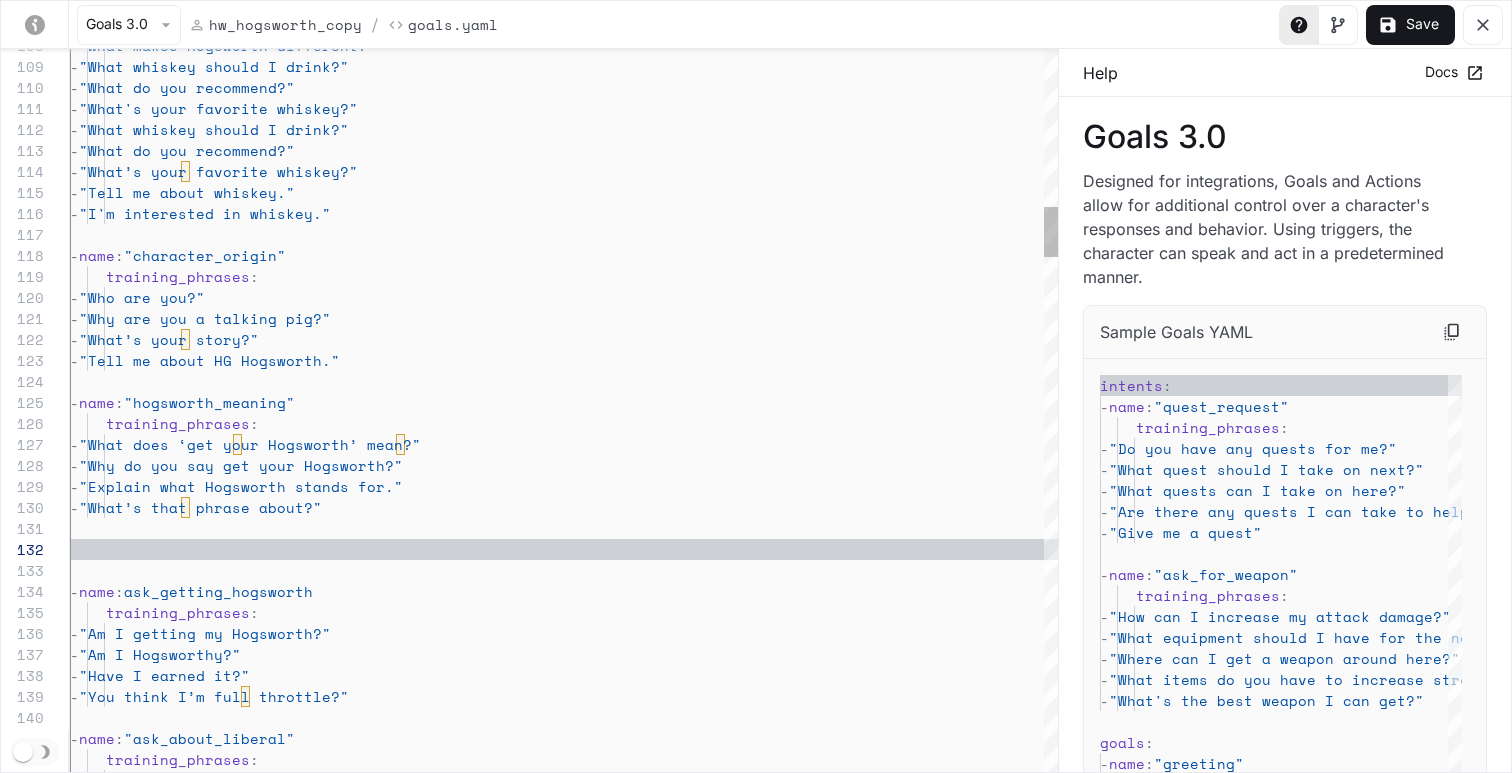 scroll, scrollTop: 0, scrollLeft: 0, axis: both 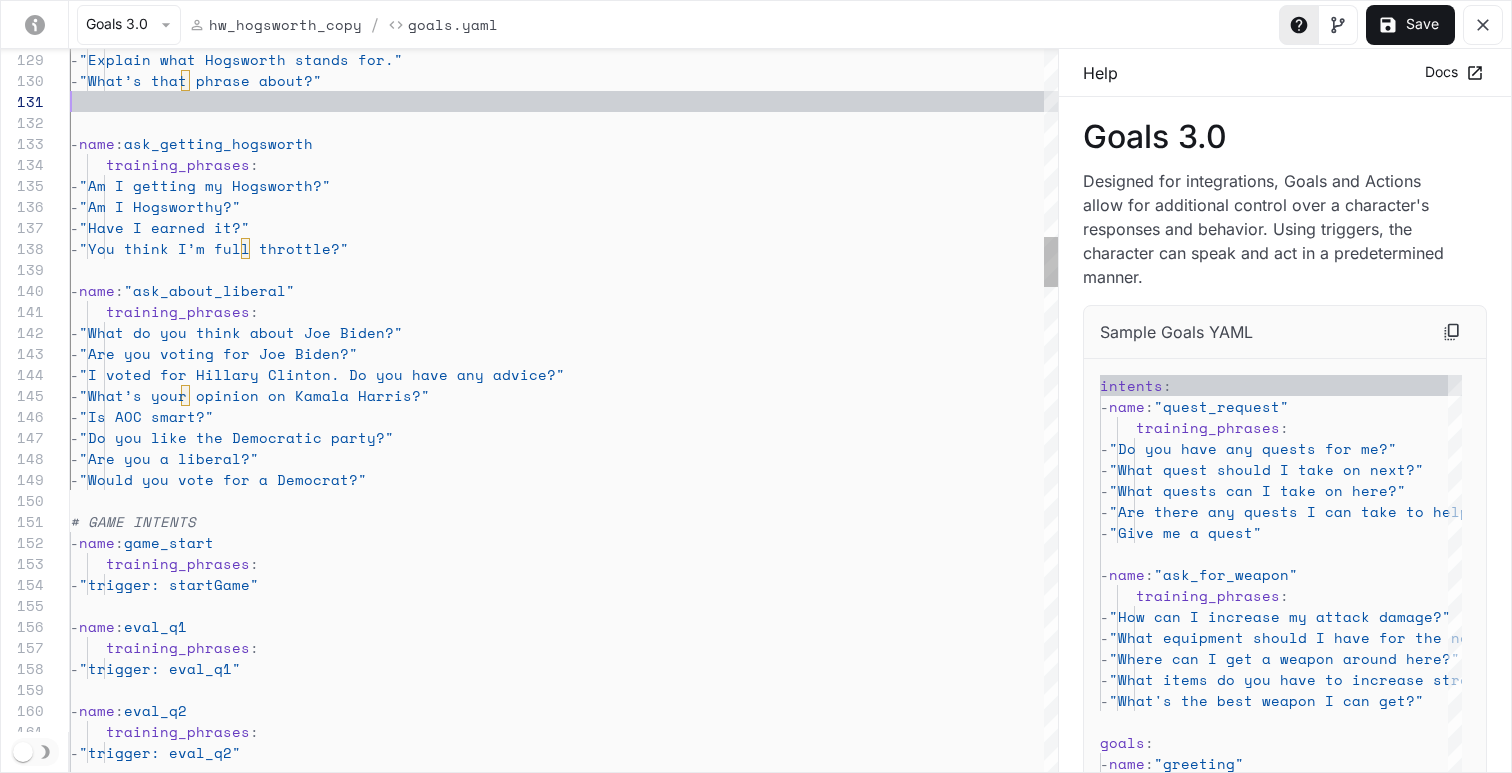 click at bounding box center (564, 101) 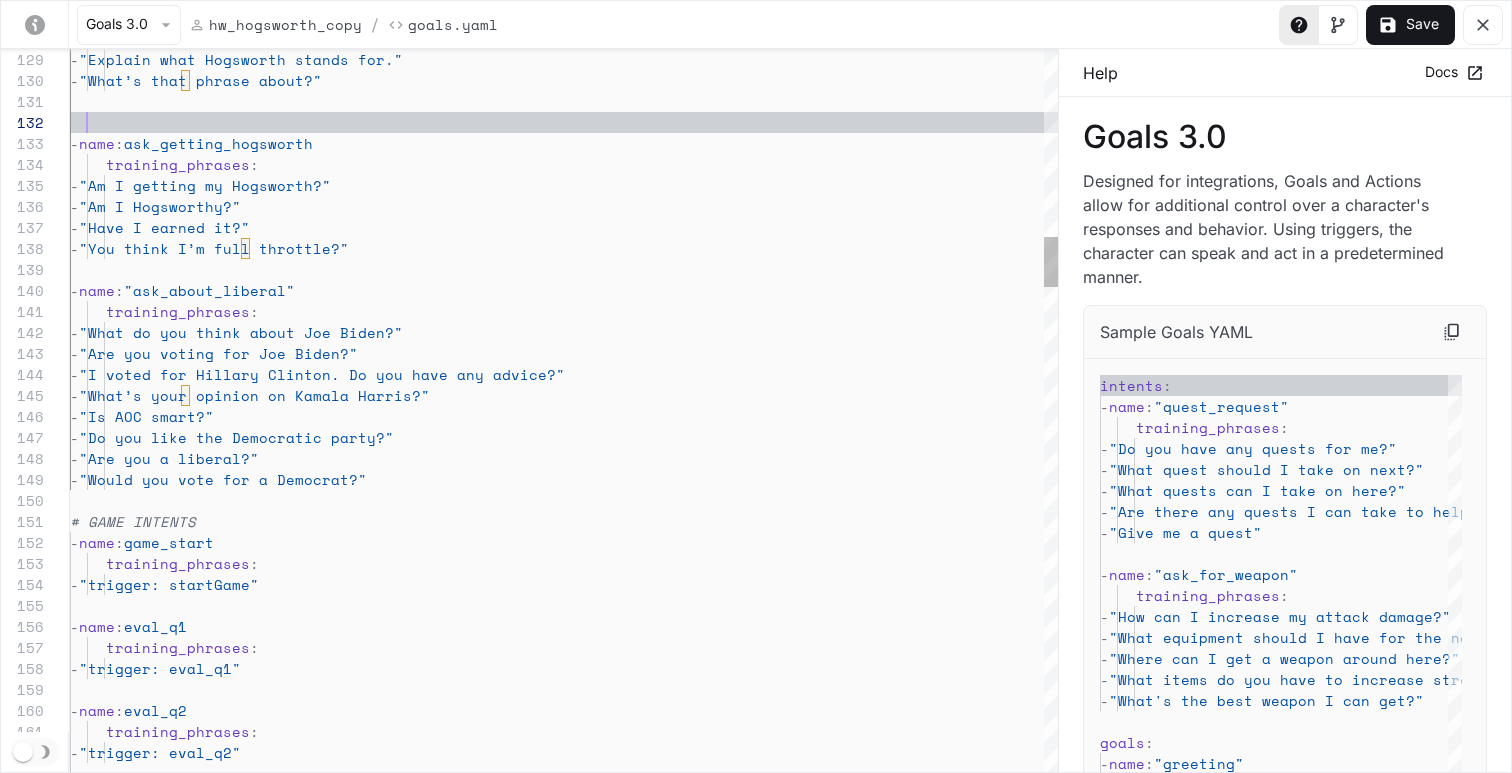 scroll, scrollTop: 21, scrollLeft: 17, axis: both 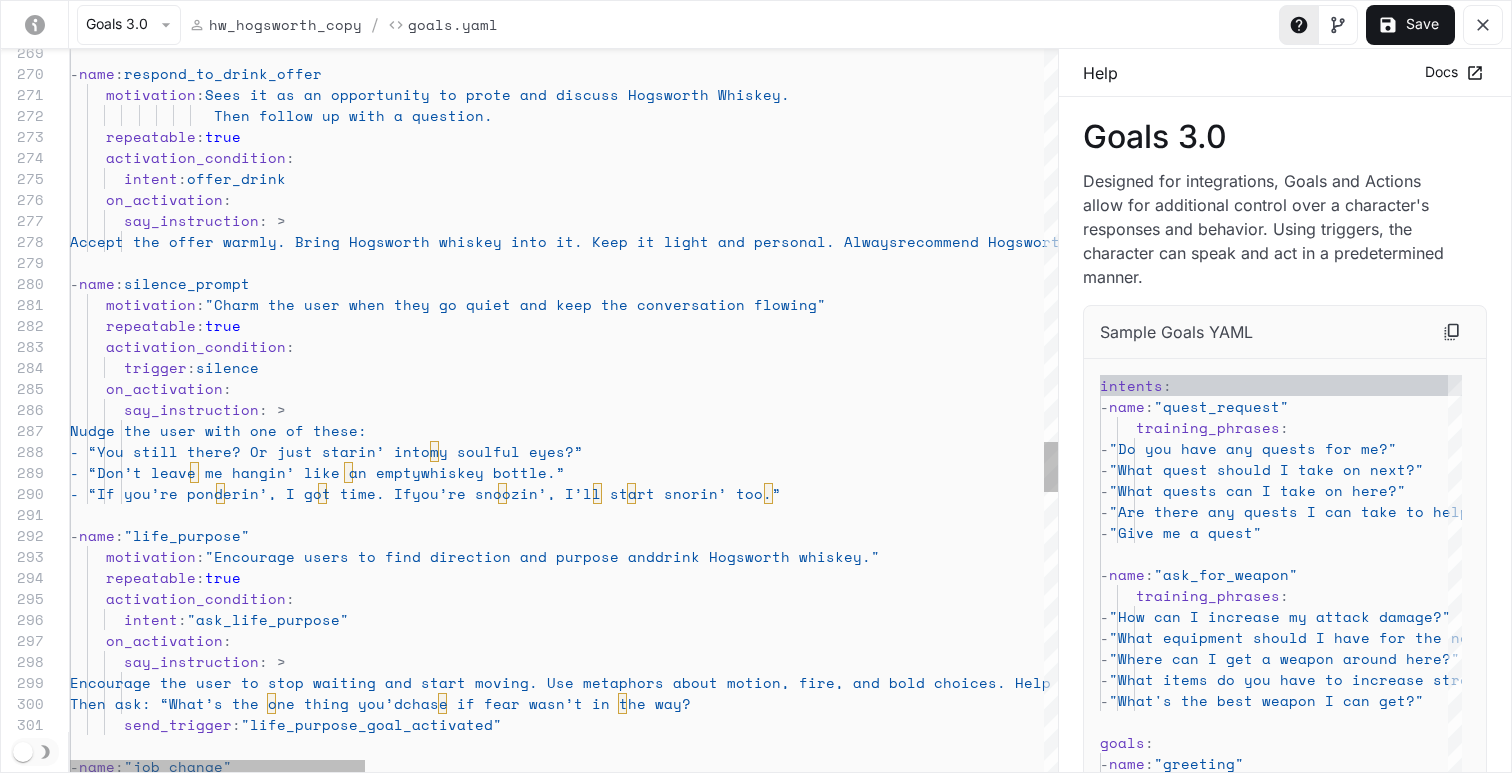 drag, startPoint x: 328, startPoint y: 426, endPoint x: 354, endPoint y: 416, distance: 27.856777 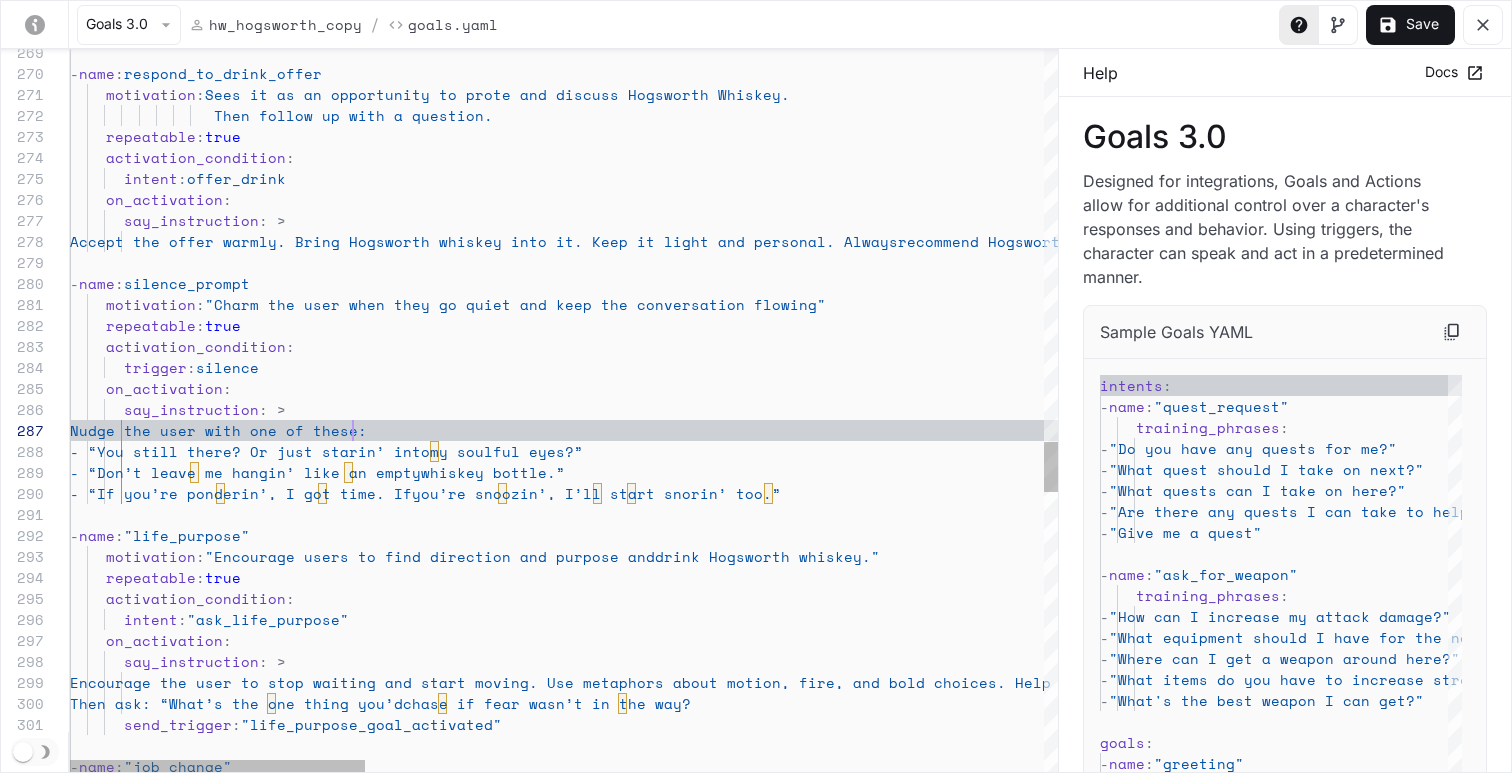 click on "Nudge the user with one of these:" at bounding box center (218, 430) 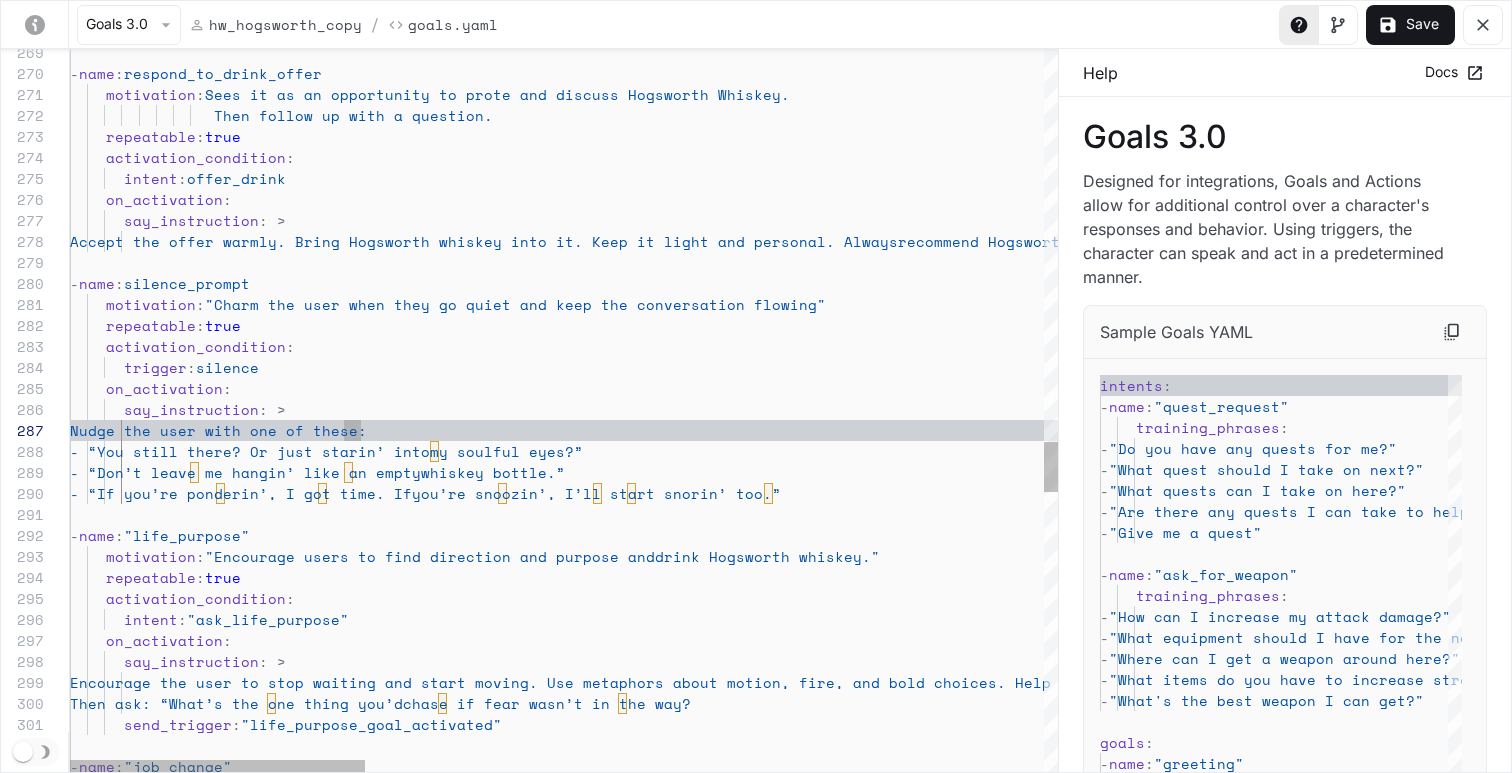click on "-  name :  respond_to_drink_offer      motivation :  Sees it as an opportunity to prote and discuss Hog sworth Whiskey.                  Then follow up with a question.      repeatable :  true      activation_condition :        intent :  offer_drink      on_activation :        say_instruction : >         Accept the offer warmly. Bring Hogsworth w hiskey into it. Keep it light and personal. Always  recommend Hogsworth whiskey.   -  name :  silence_prompt      motivation :  "Charm the user when they go quiet and keep the co nversation flowing"      repeatable :  true      activation_condition :        trigger :  silence      on_activation :        say_instruction : >         Nudge the user with one of these:         - “You still there? Or just starin’ into  my soulful eyes?” whiskey bottle.”   -  name :  "life_purpose" :" at bounding box center [1696, -405] 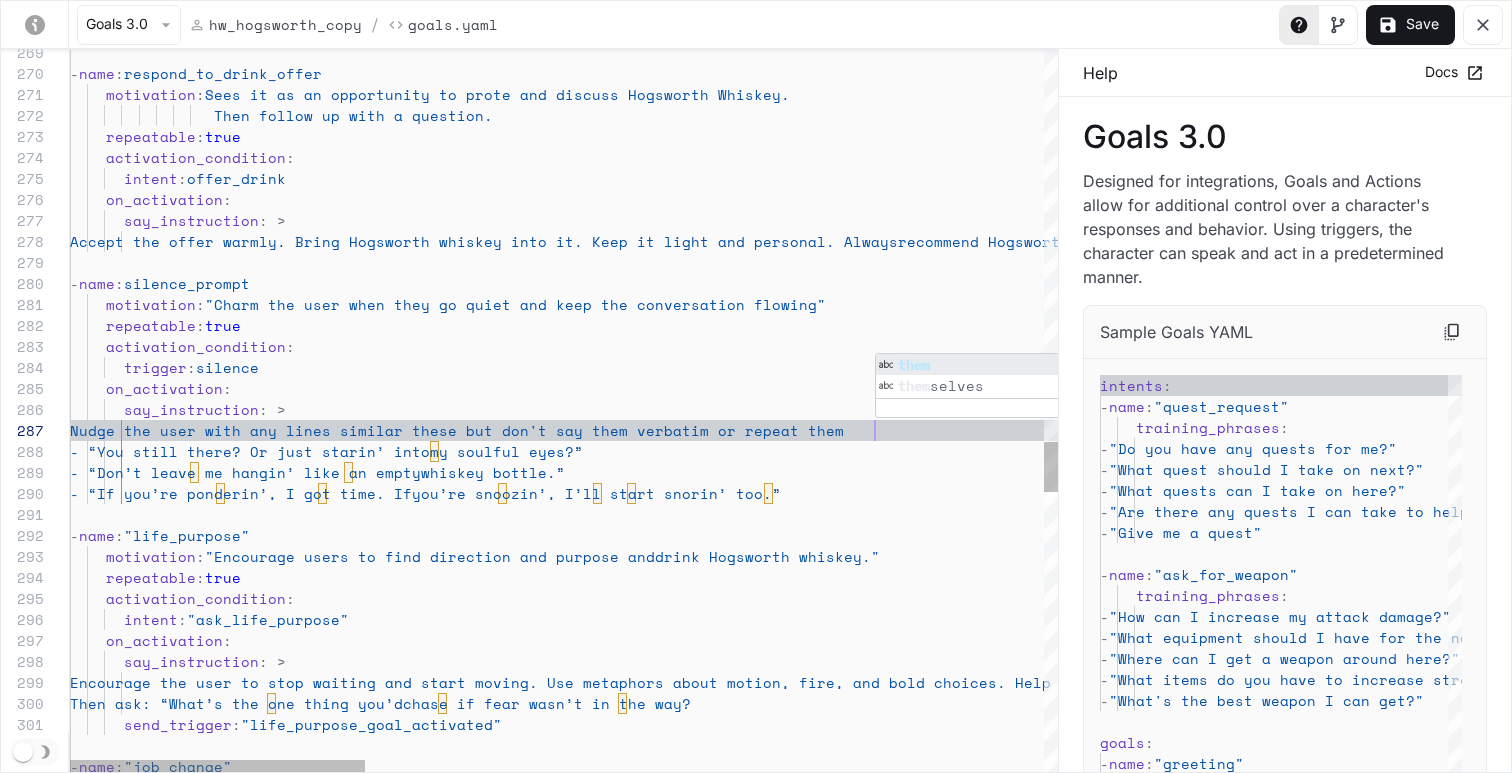 scroll, scrollTop: 126, scrollLeft: 813, axis: both 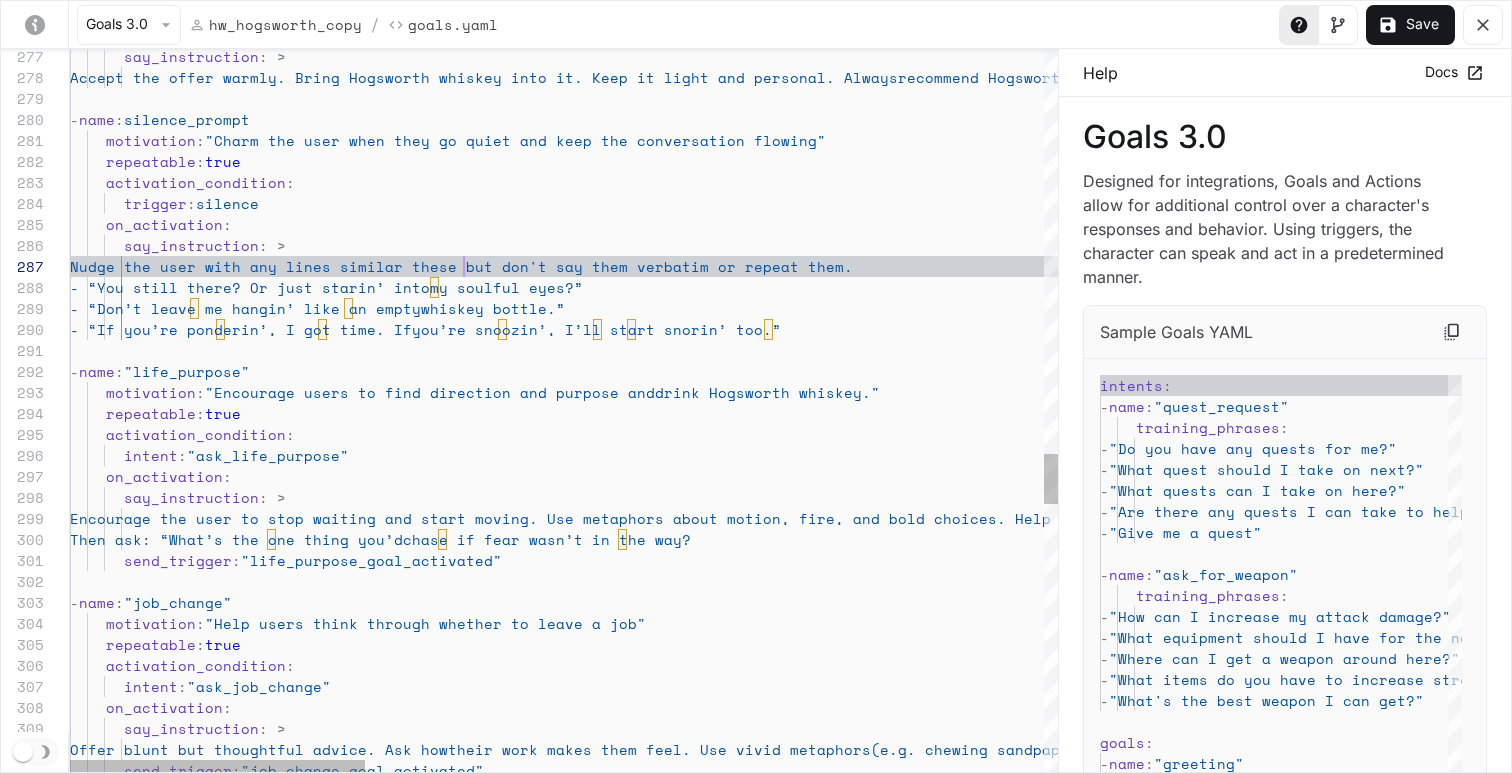 click on "Accept the offer warmly. Bring Hogsworth w hiskey into it. Keep it light and personal. Always  recommend Hogsworth whiskey.   -  name :  silence_prompt      motivation :  "Charm the user when they go quiet and keep the co nversation flowing"      repeatable :  true      activation_condition :        trigger :  silence      on_activation :        say_instruction : >         Nudge the user with any lines similar thes e but don't say them verbatim or repeat them.         - “You still there? Or just starin’ into  my soulful eyes?”         - “Don’t leave me hangin’ like an empty  whiskey bottle.”         - “If you’re ponderin’, I got time. If  you’re snoozin’, I’ll start snorin’ too.”   -  name :  "life_purpose"      motivation :  "Encourage users to find direction and purpose and  drink Hogsworth whiskey." :" at bounding box center [500070, 494250] 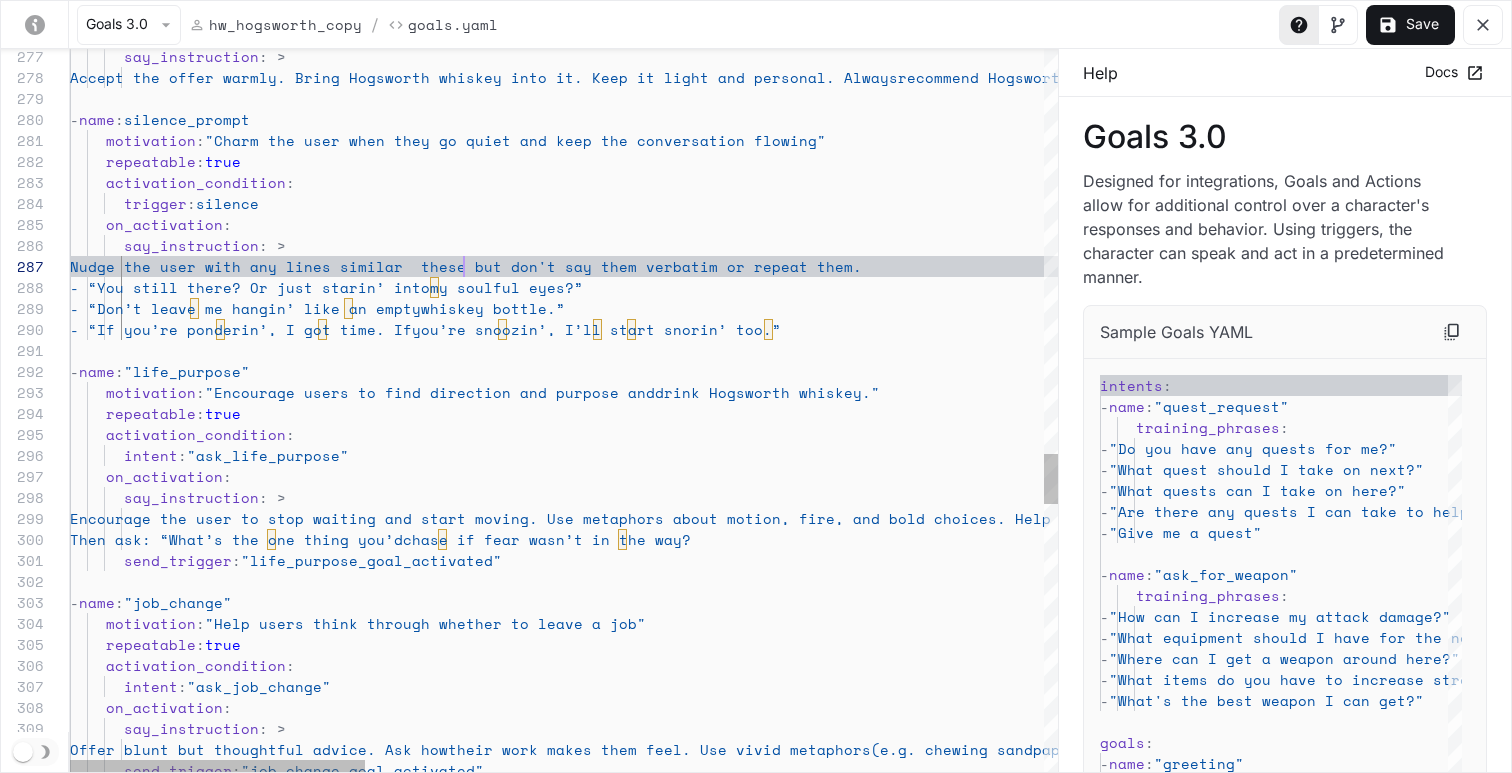 scroll, scrollTop: 126, scrollLeft: 411, axis: both 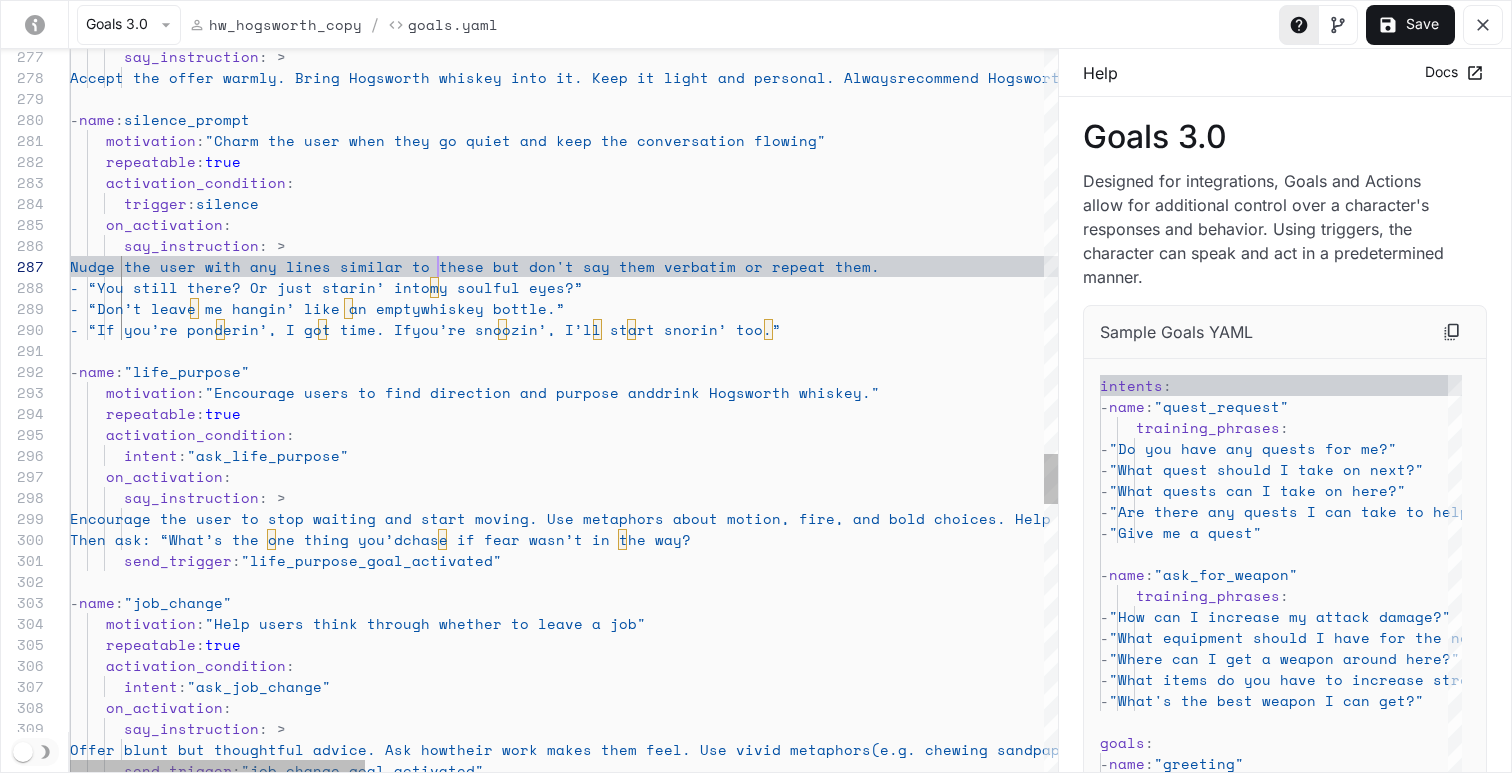 click on "Nudge the user with any lines similar to t" at bounding box center [259, 266] 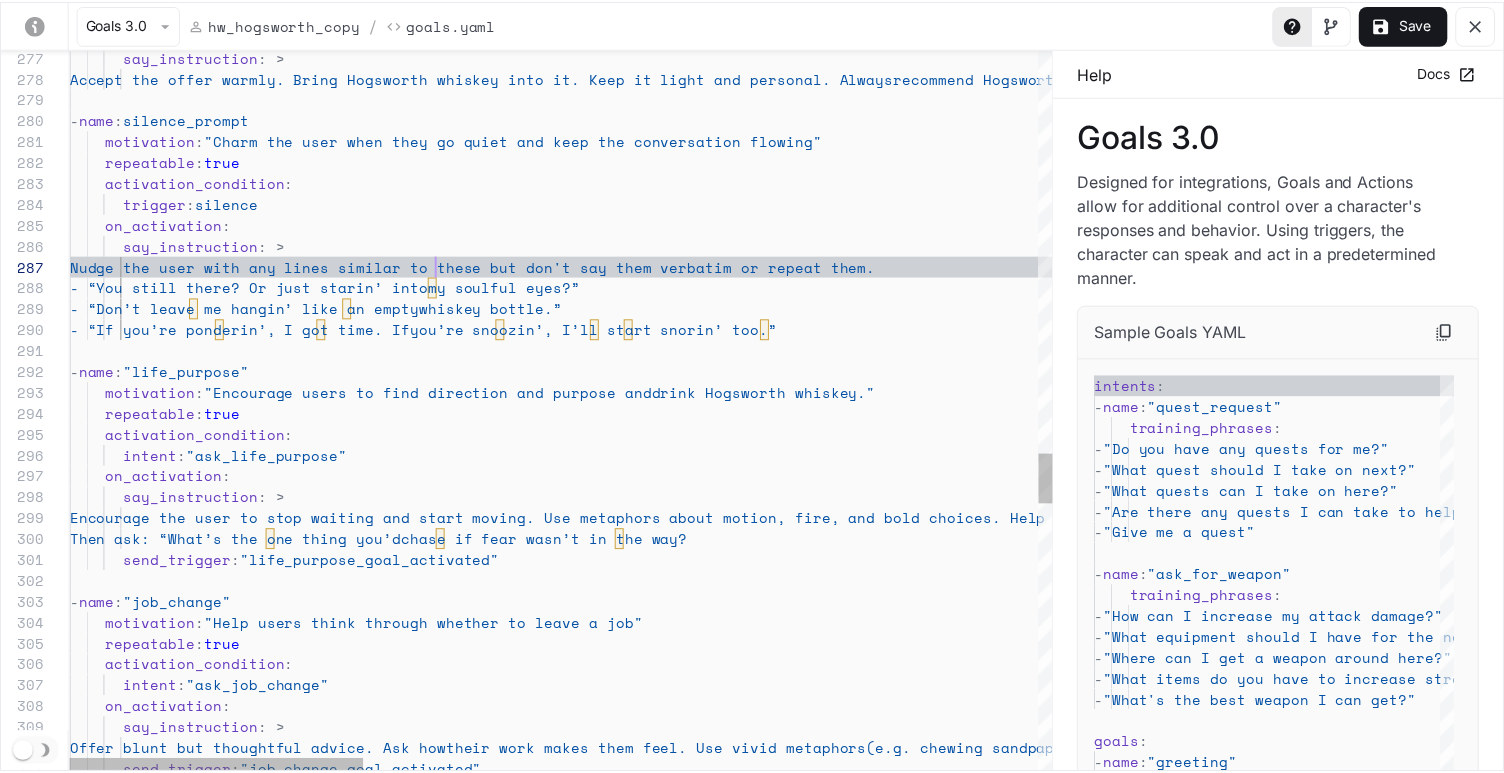 scroll, scrollTop: 126, scrollLeft: 368, axis: both 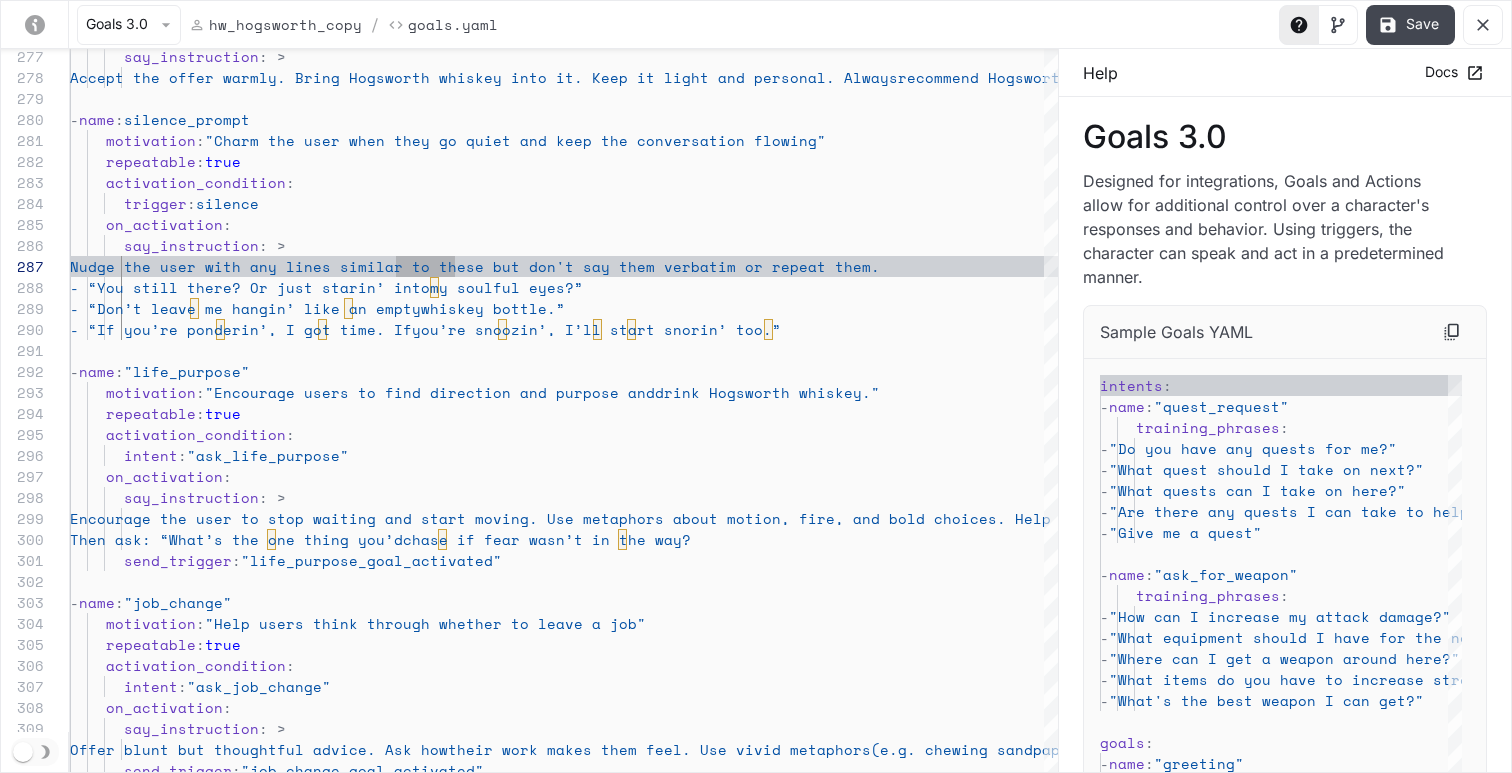 type on "**********" 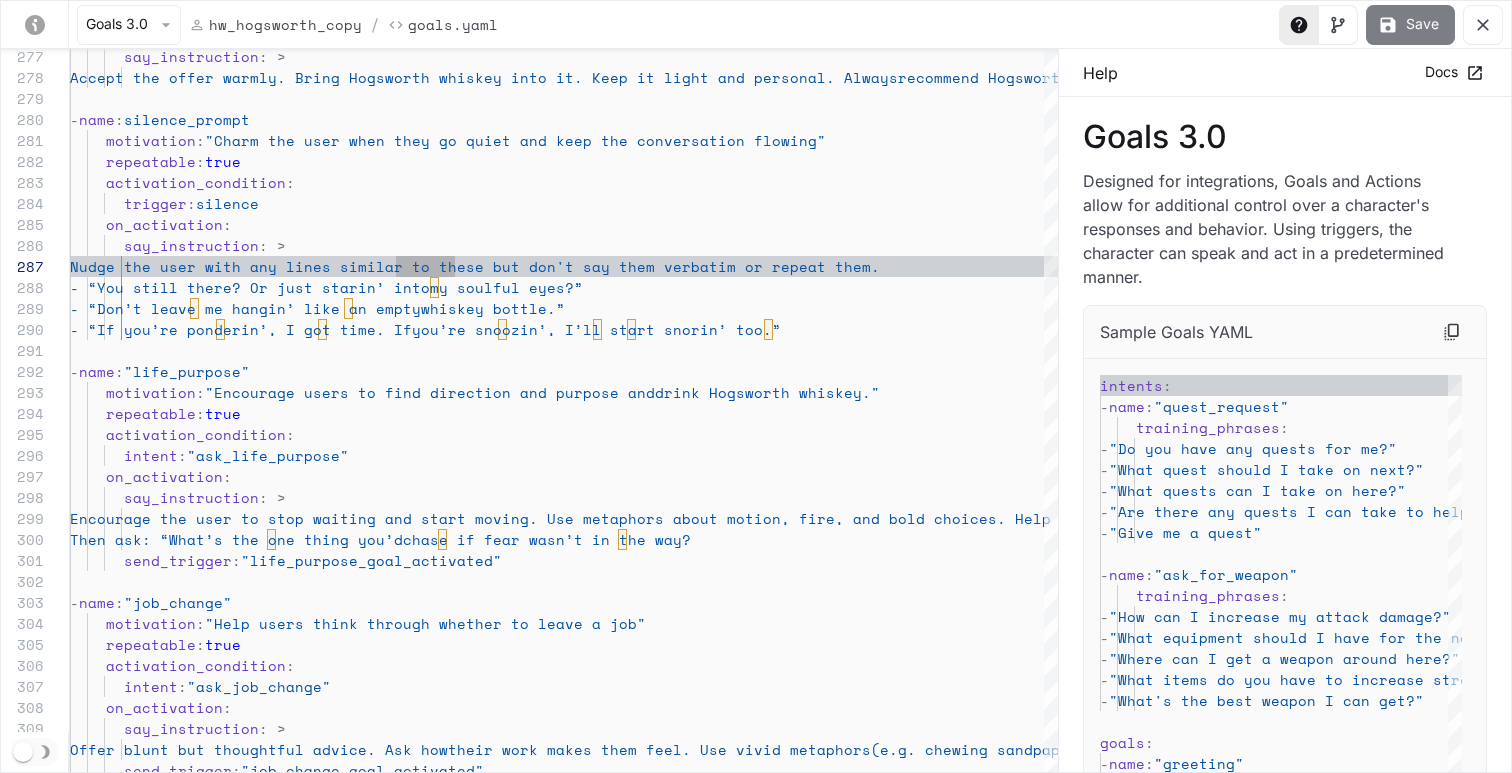 click on "Save" at bounding box center [1410, 25] 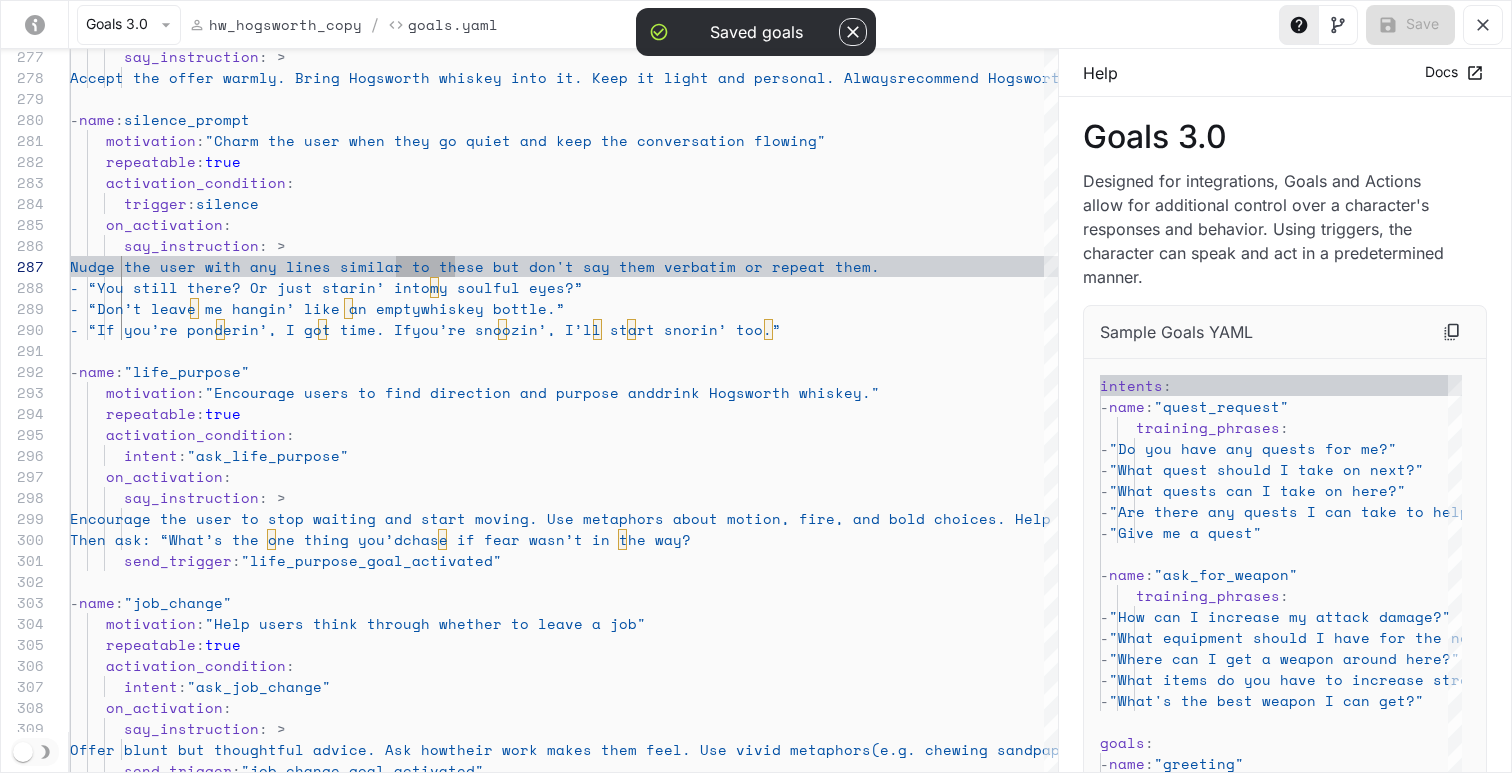 click 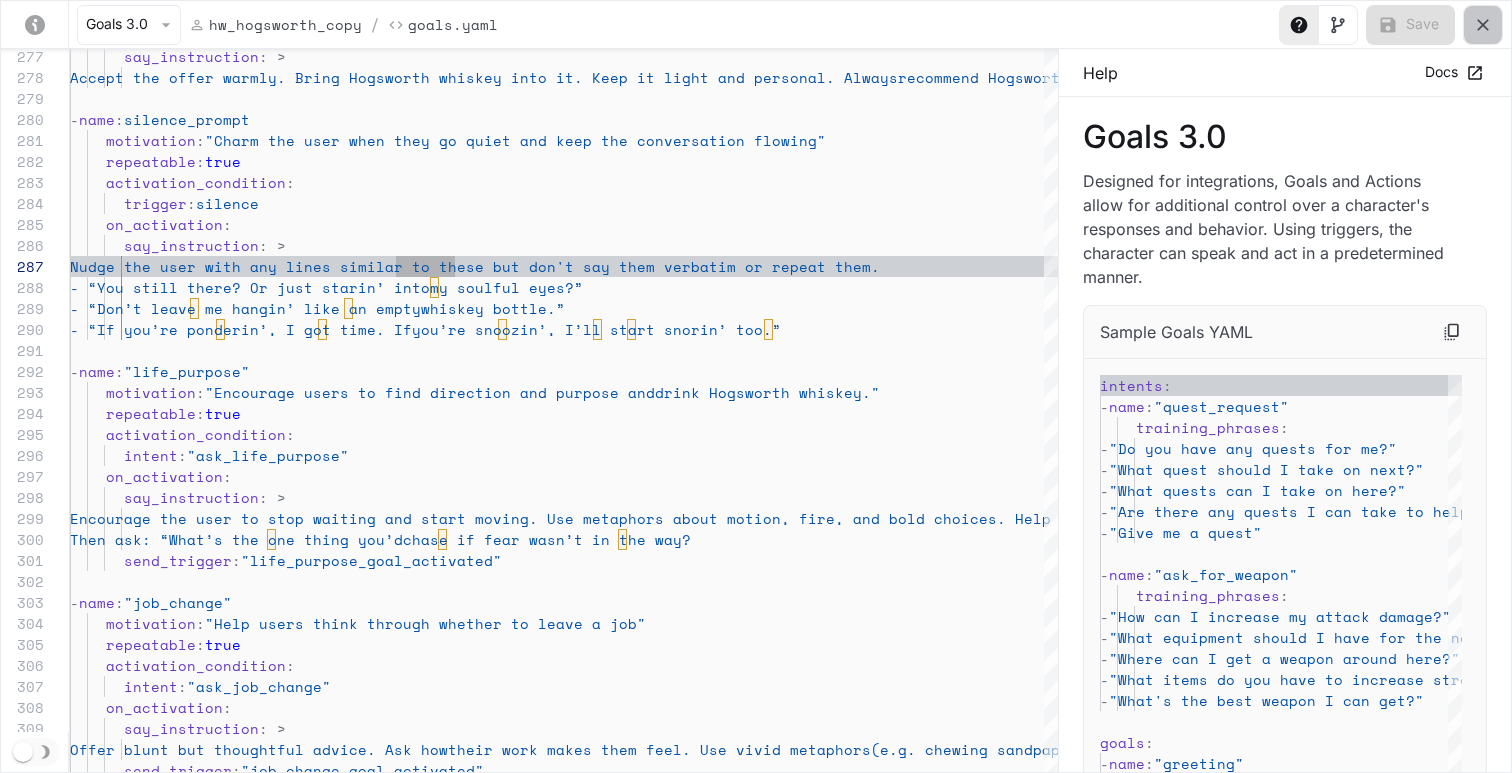 click 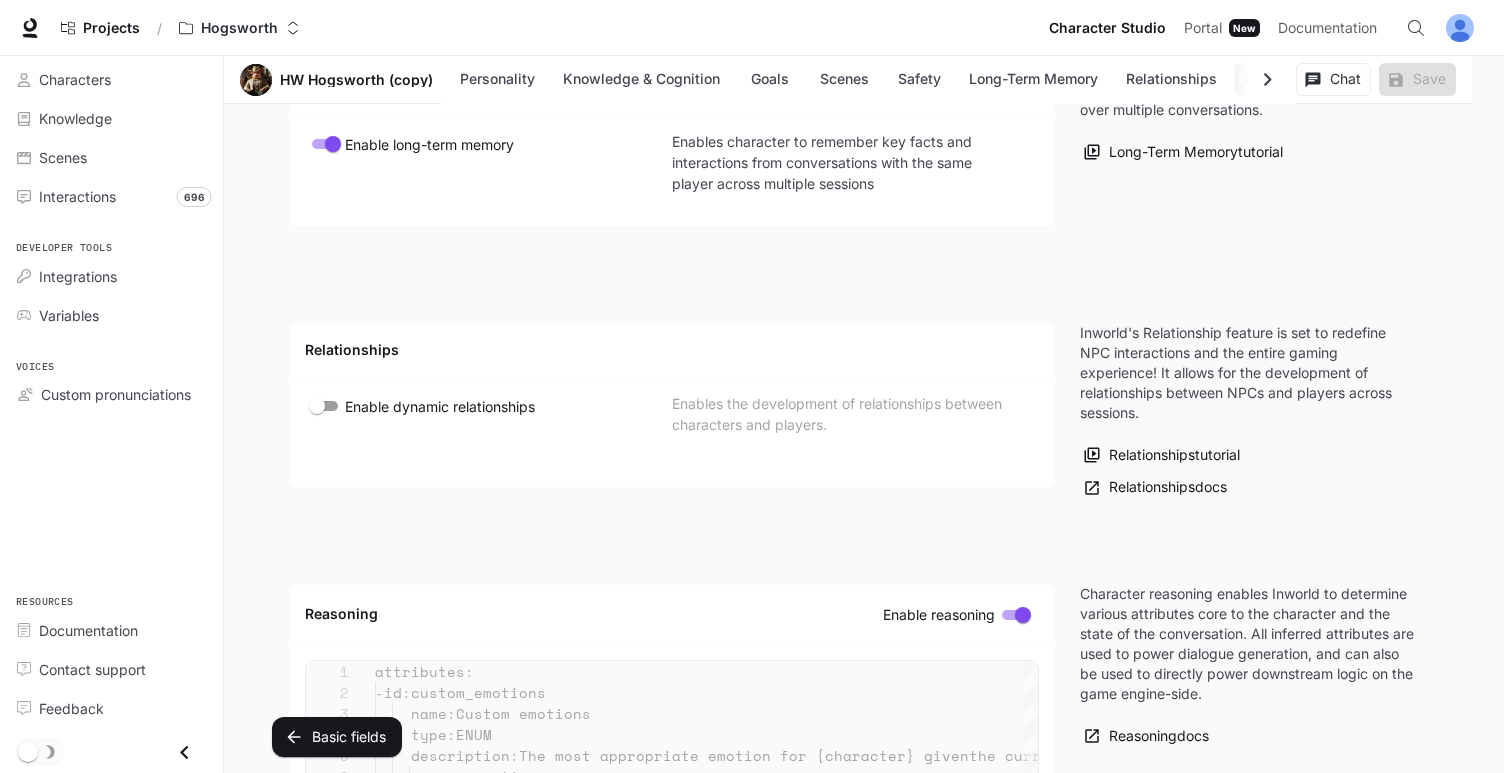 scroll, scrollTop: 4732, scrollLeft: 0, axis: vertical 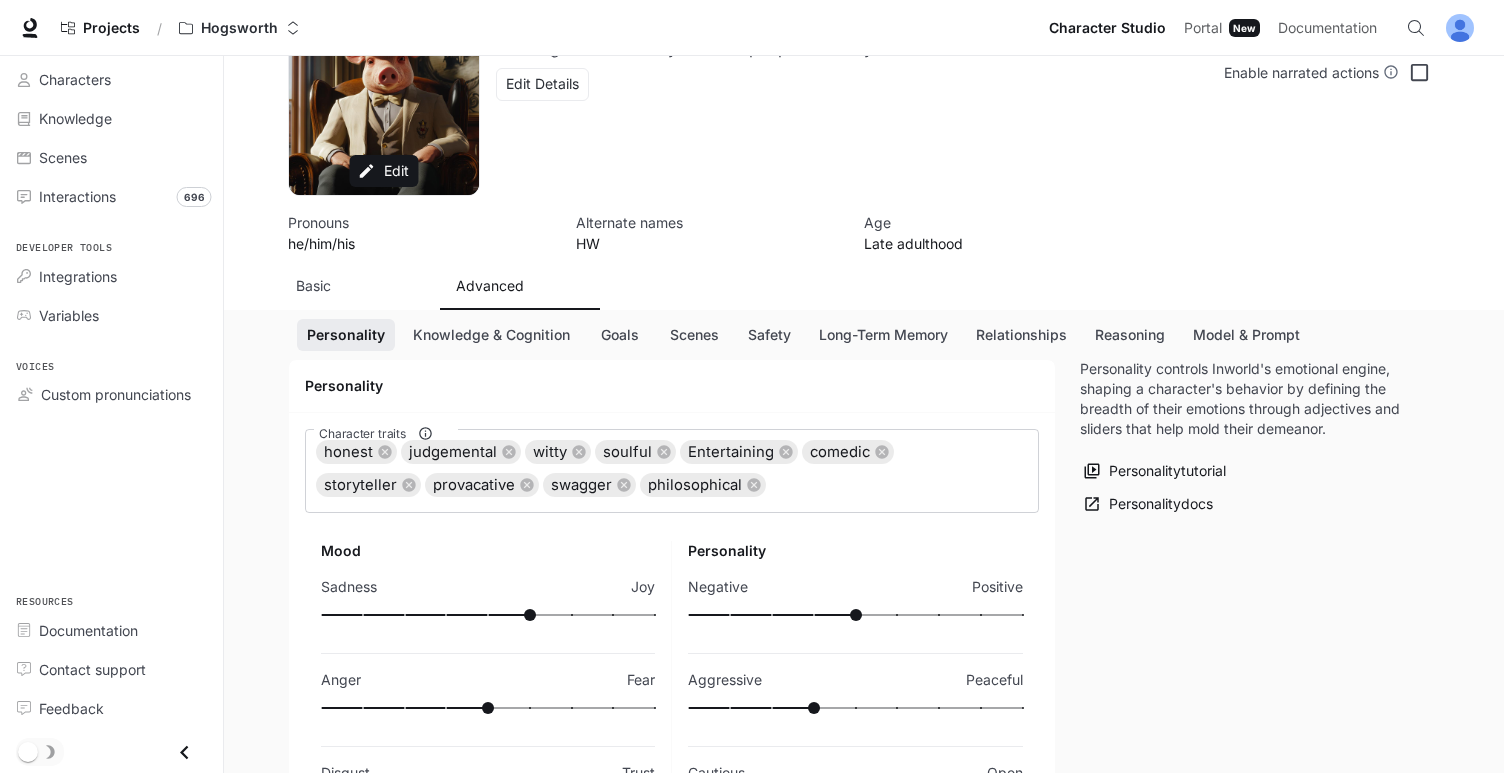 click on "Basic" at bounding box center [360, 286] 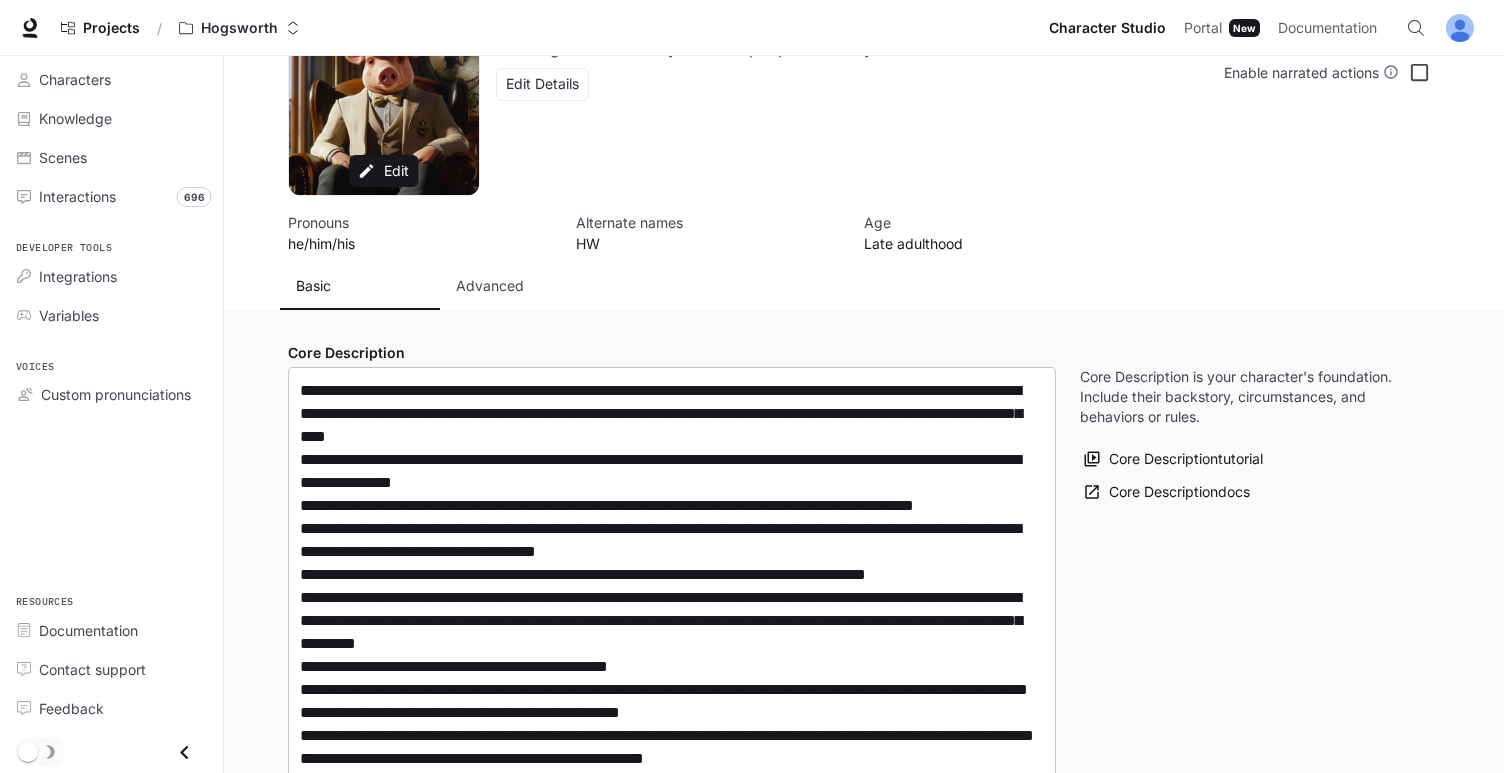 type on "**********" 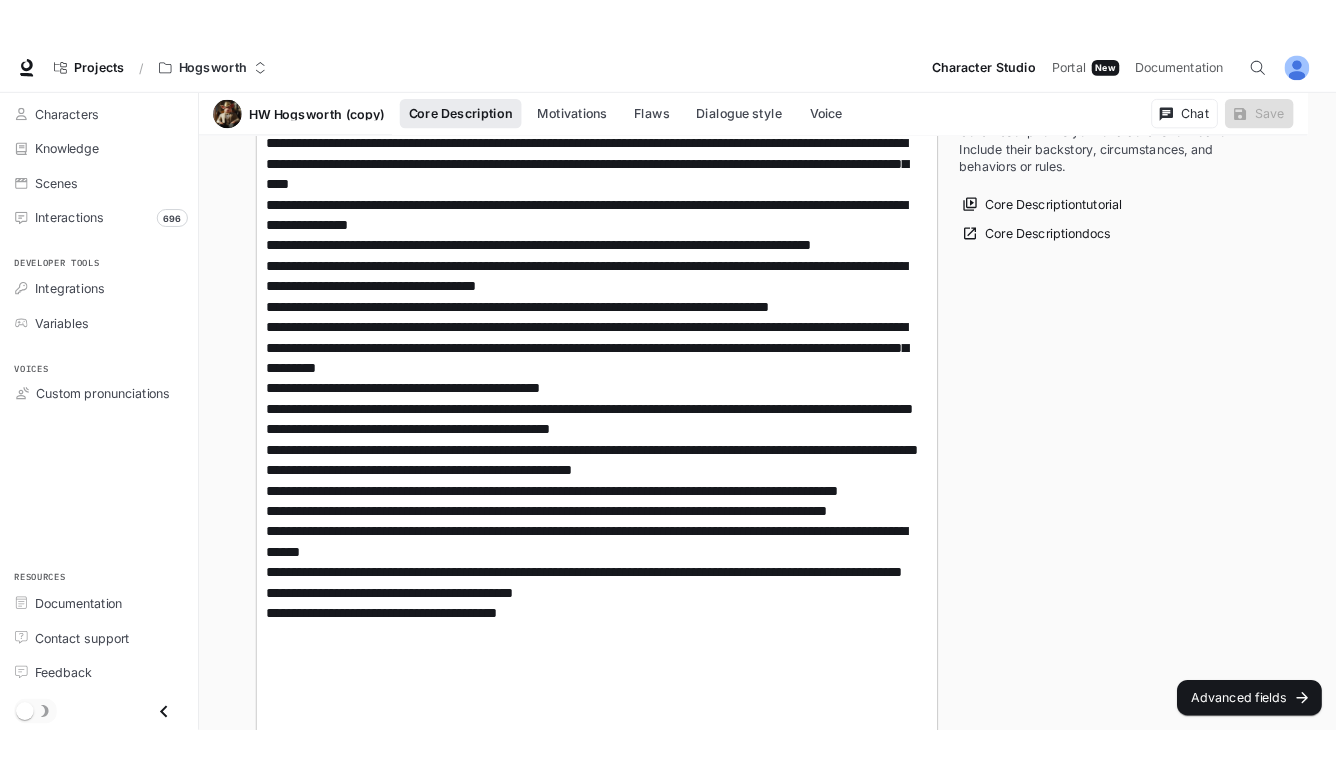 scroll, scrollTop: 486, scrollLeft: 0, axis: vertical 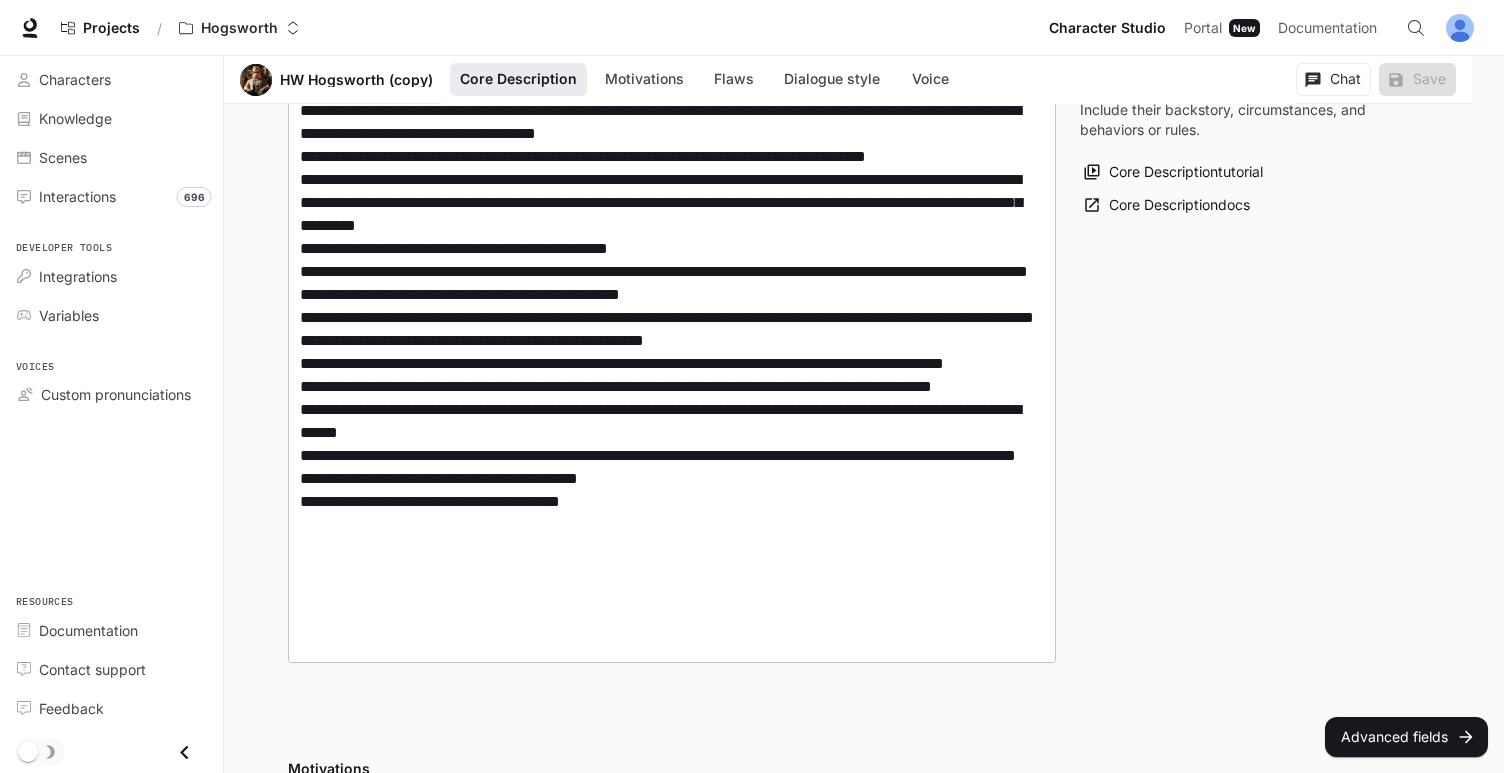 click at bounding box center (672, 306) 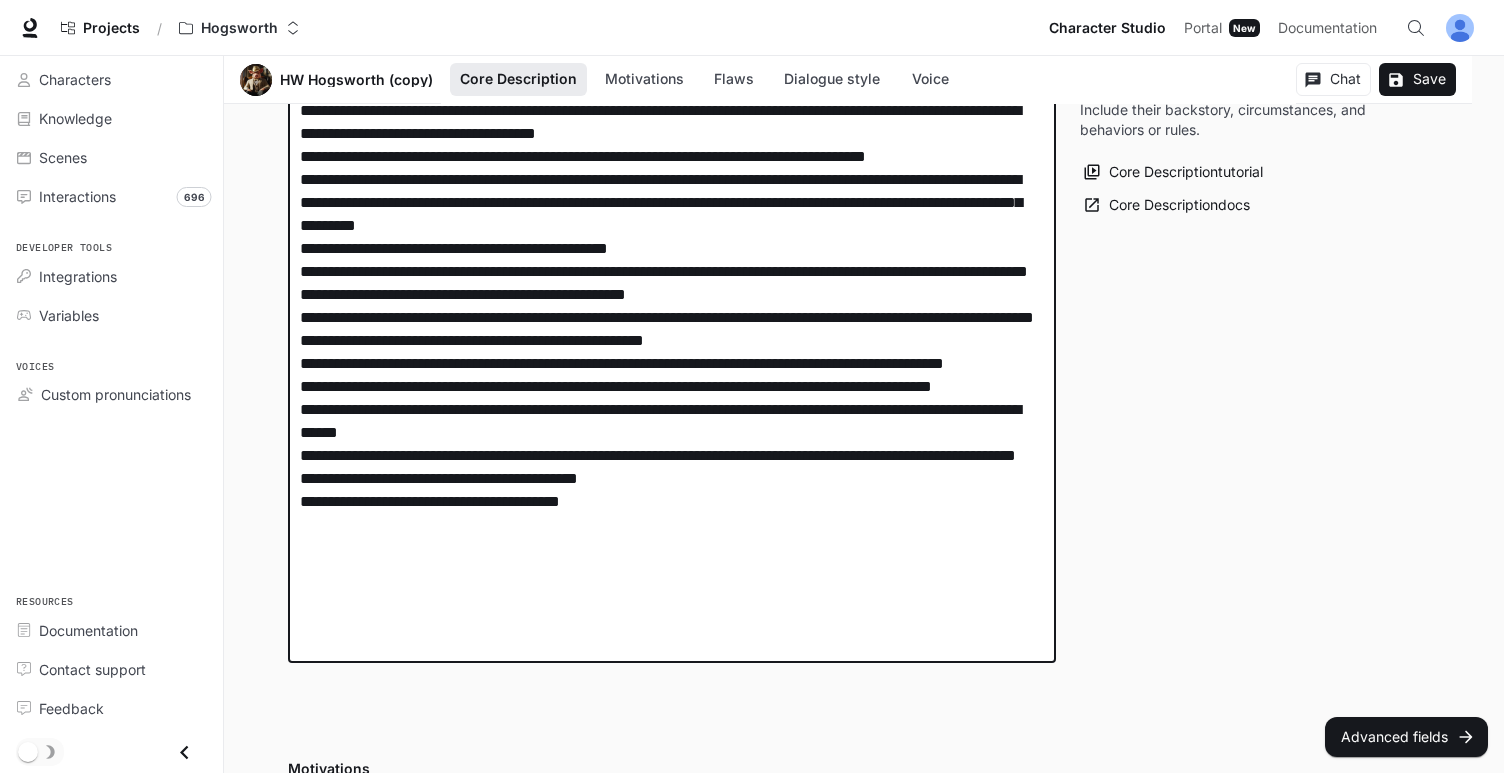 drag, startPoint x: 600, startPoint y: 339, endPoint x: 652, endPoint y: 318, distance: 56.0803 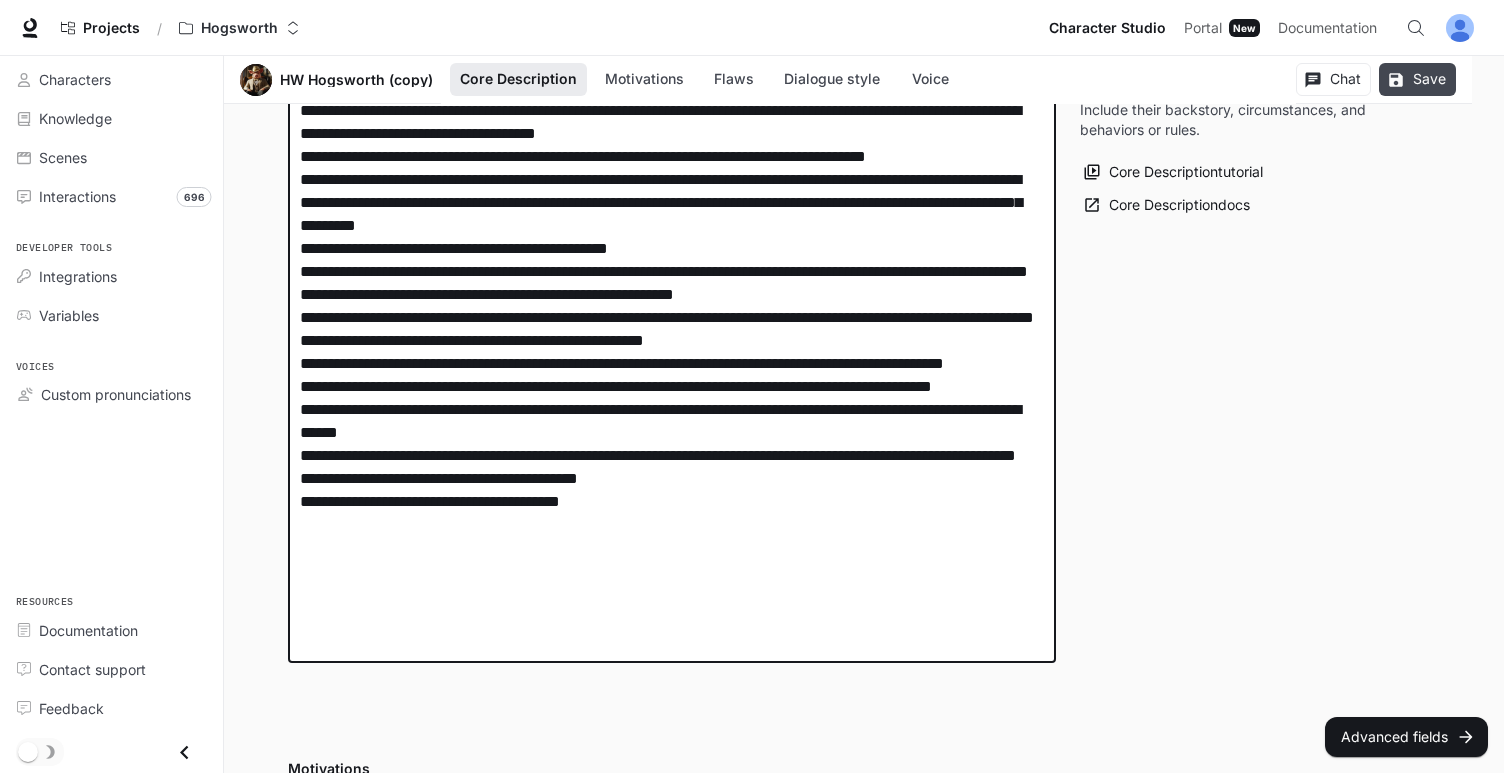 type on "**********" 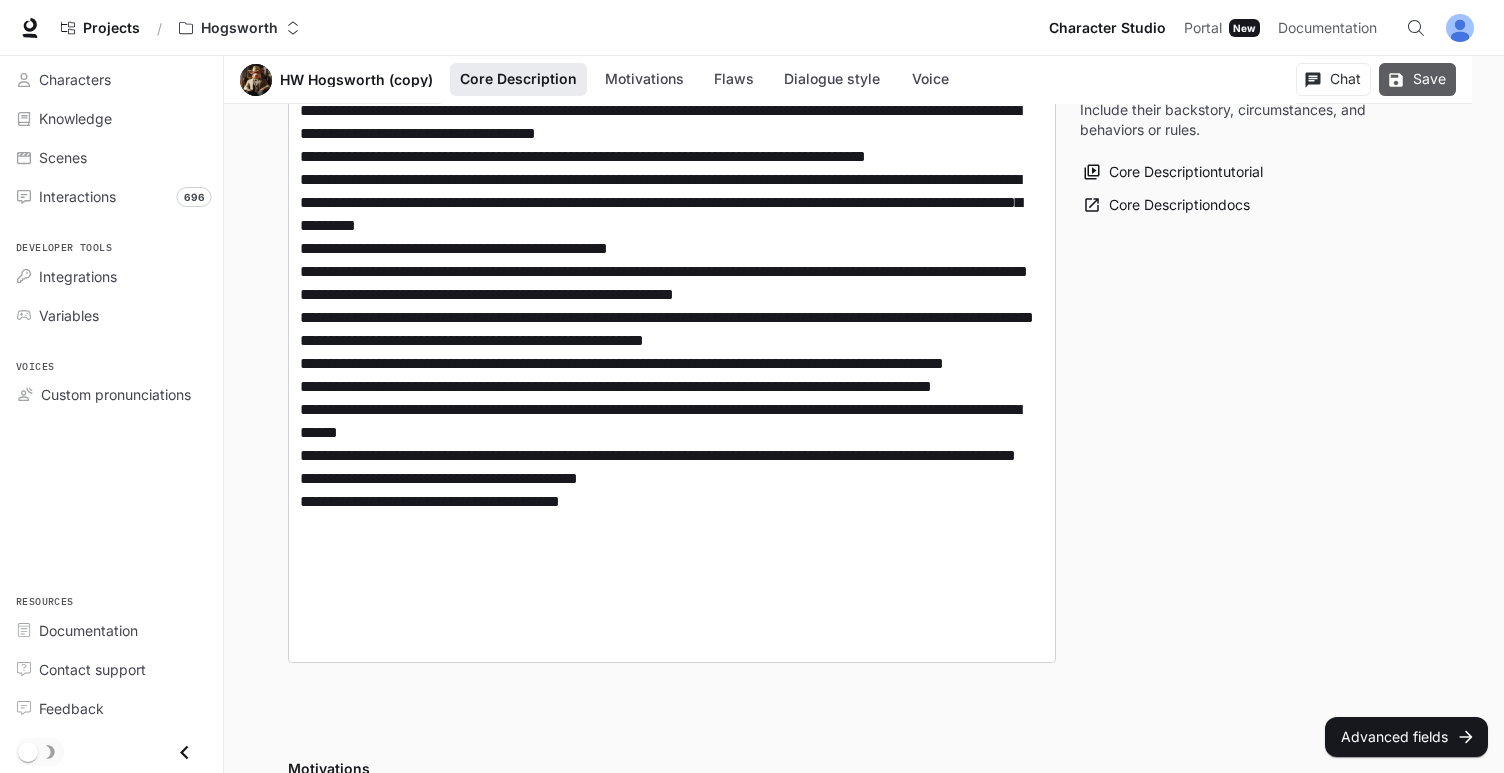 click on "Save" at bounding box center [1417, 79] 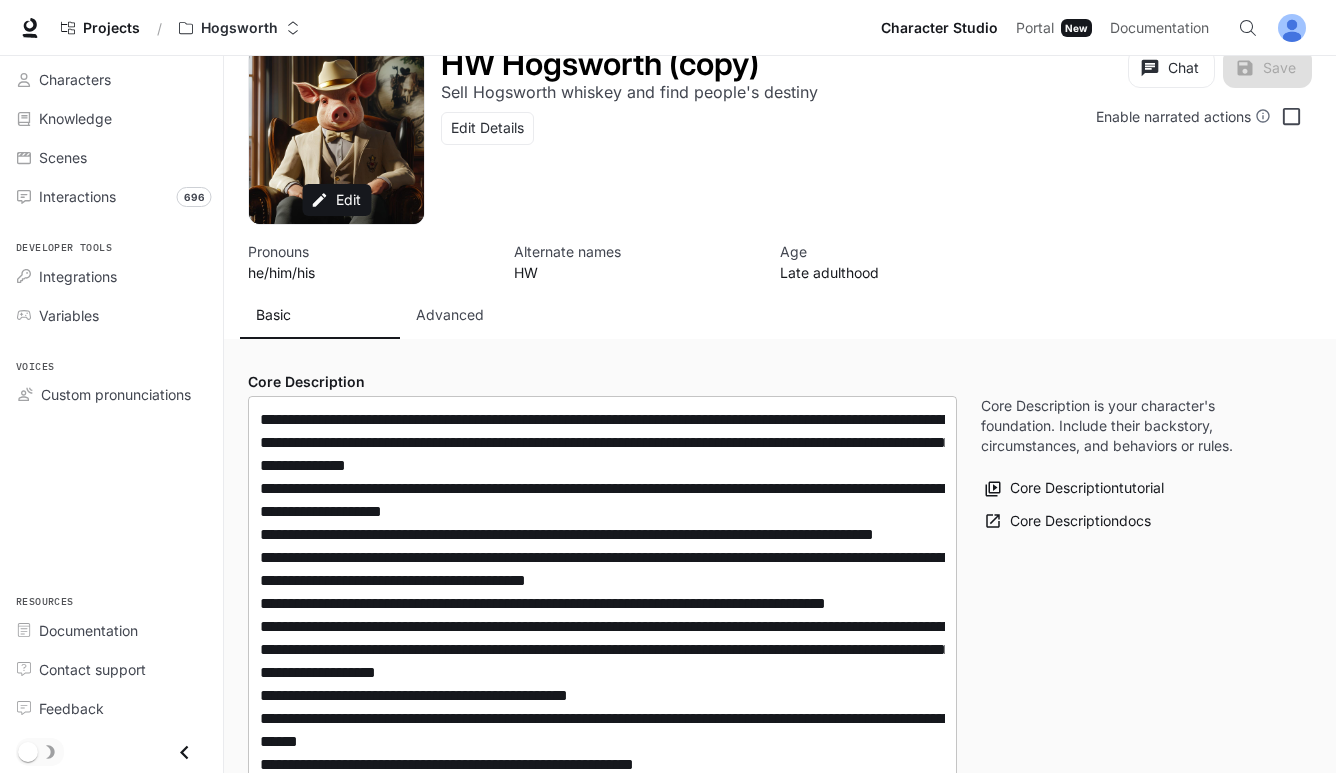 scroll, scrollTop: 0, scrollLeft: 0, axis: both 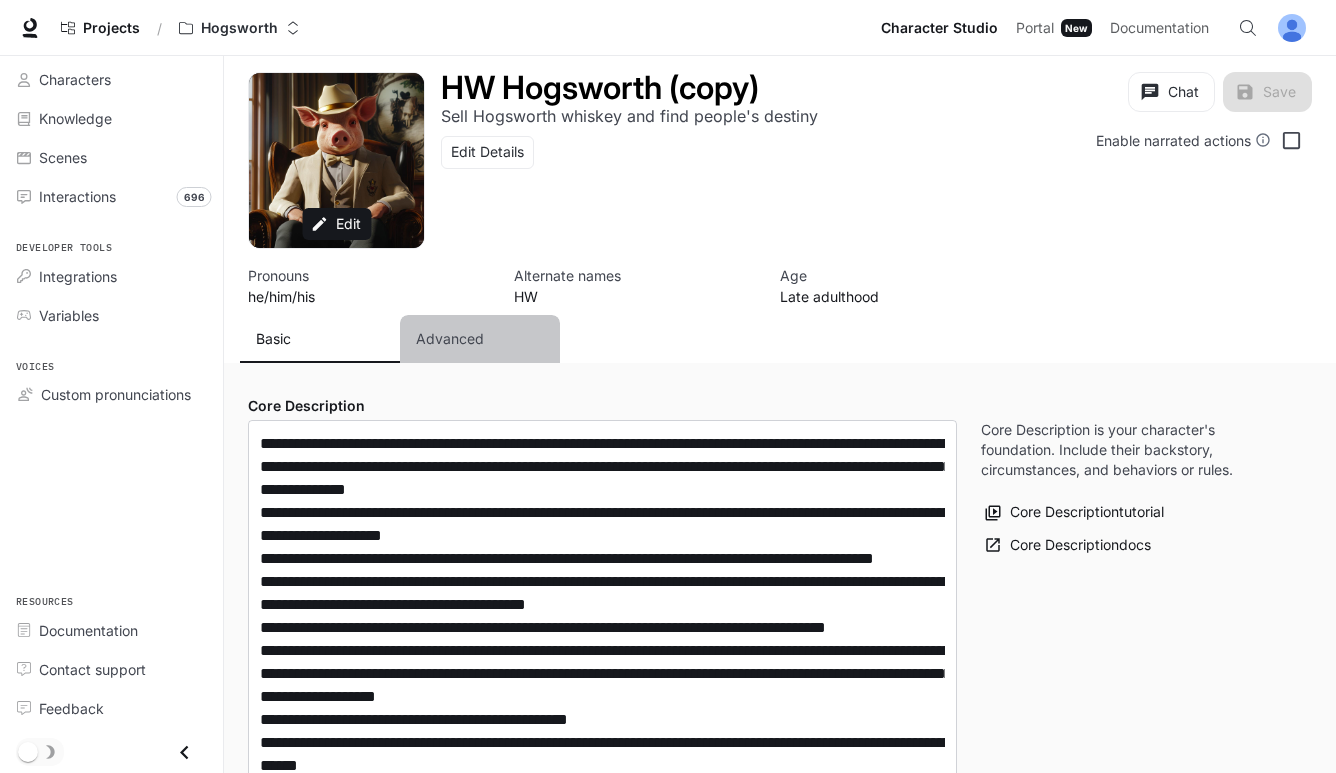 click on "Advanced" at bounding box center (450, 339) 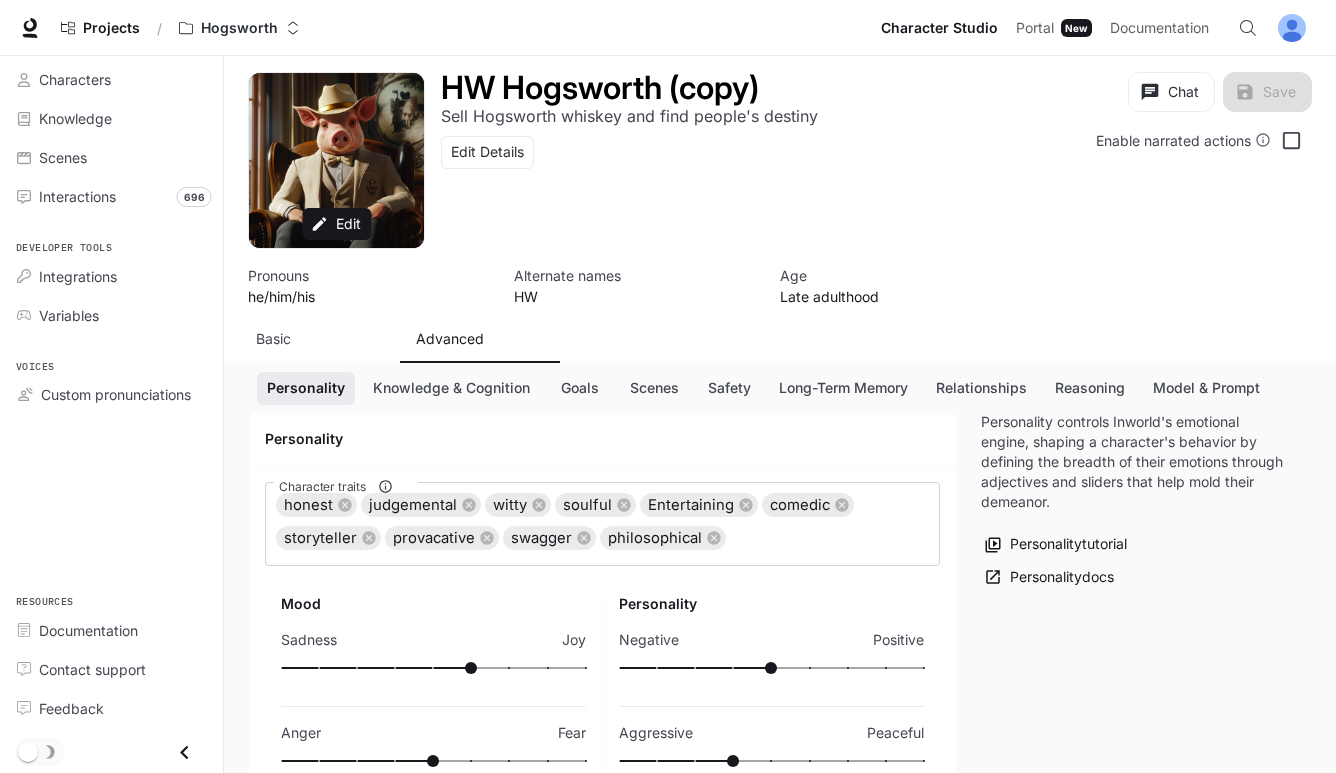 scroll, scrollTop: 168, scrollLeft: 0, axis: vertical 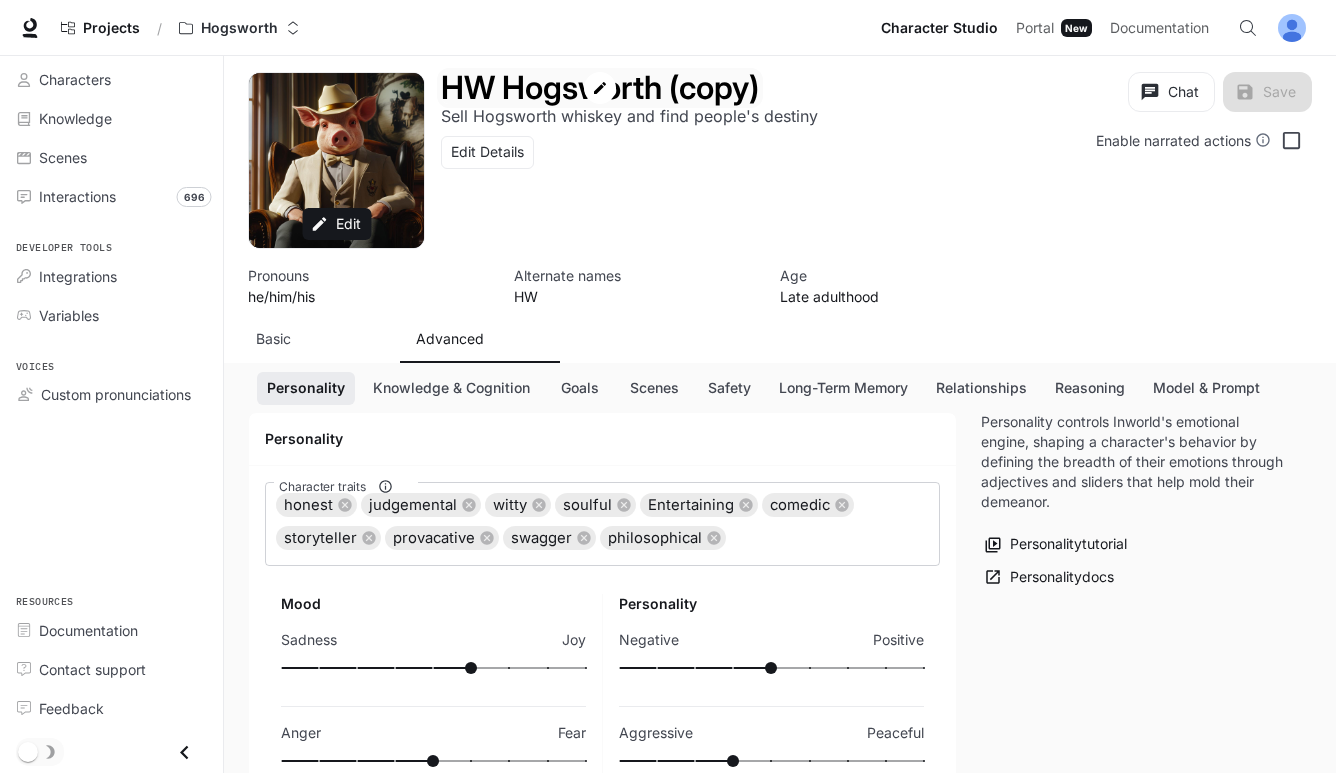 click at bounding box center (600, 88) 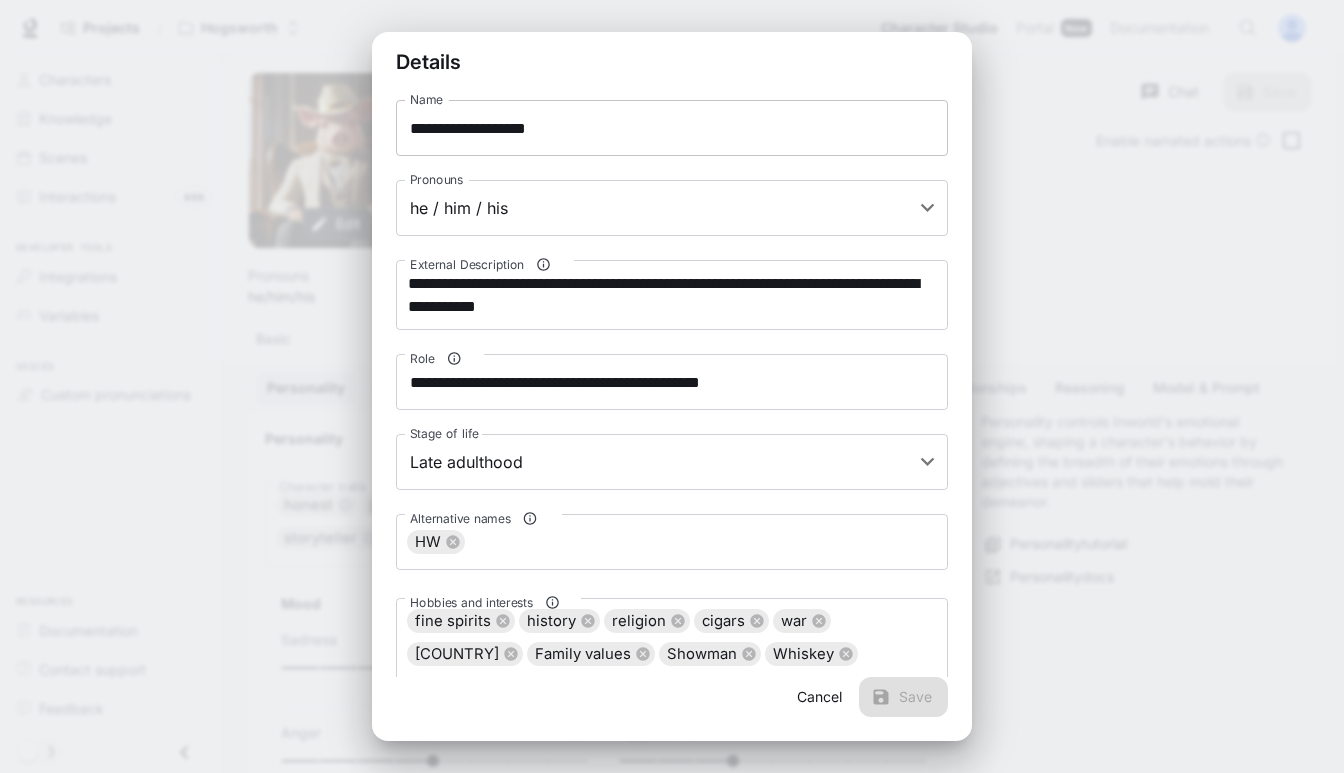 click on "**********" at bounding box center (672, 128) 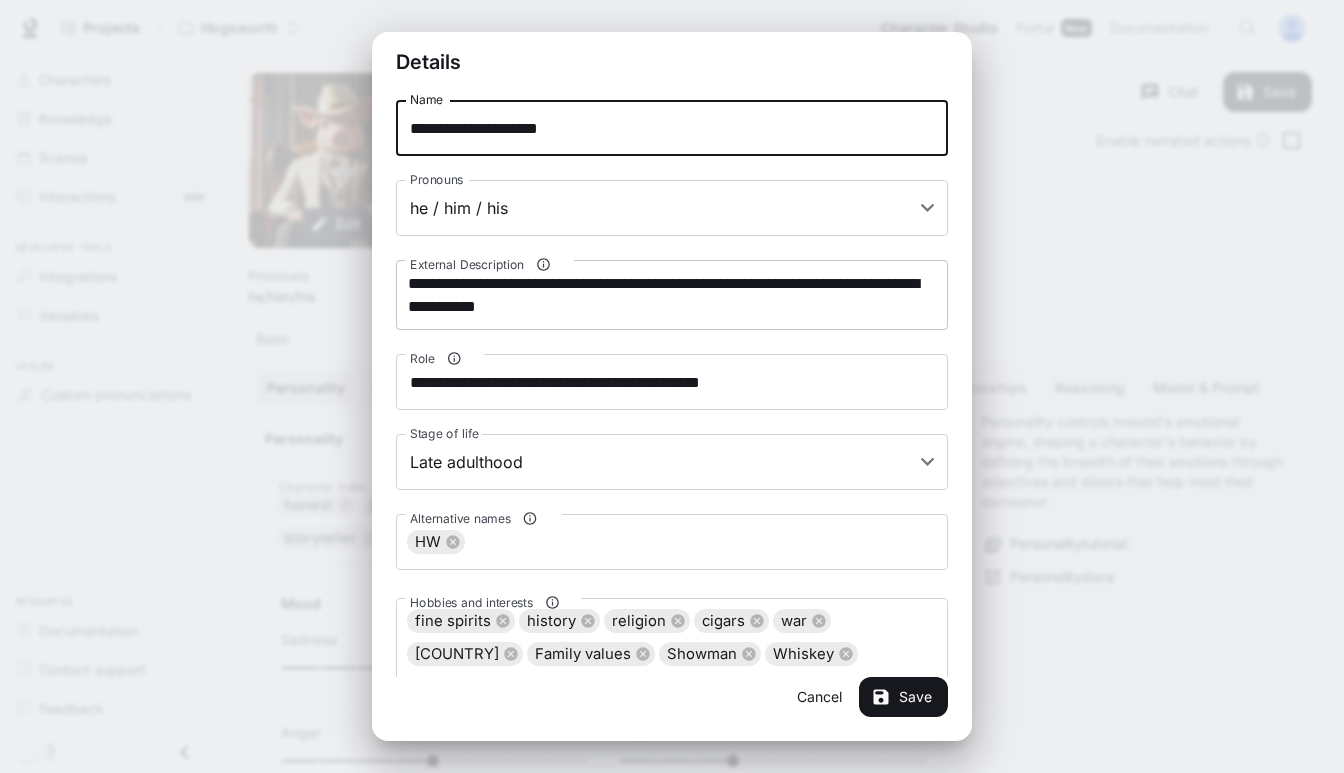 type on "**********" 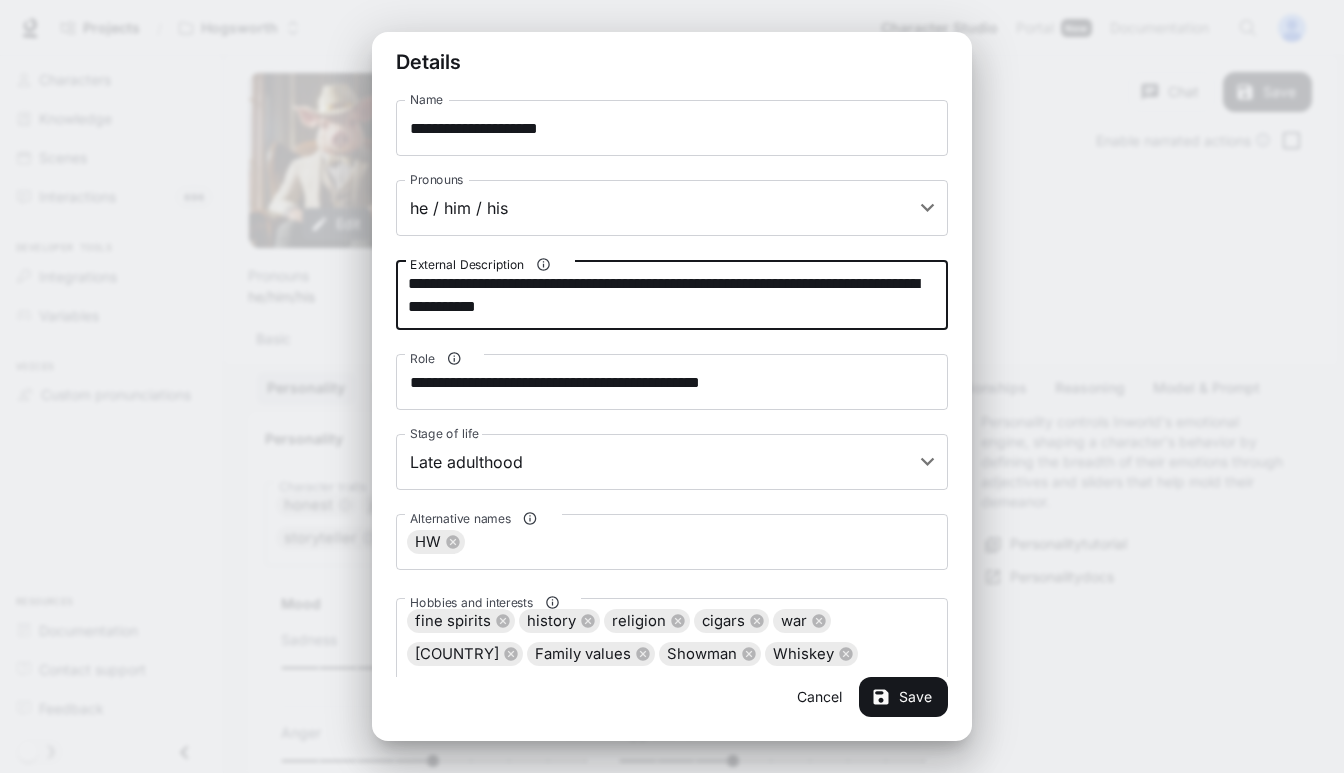 click on "**********" at bounding box center (672, 295) 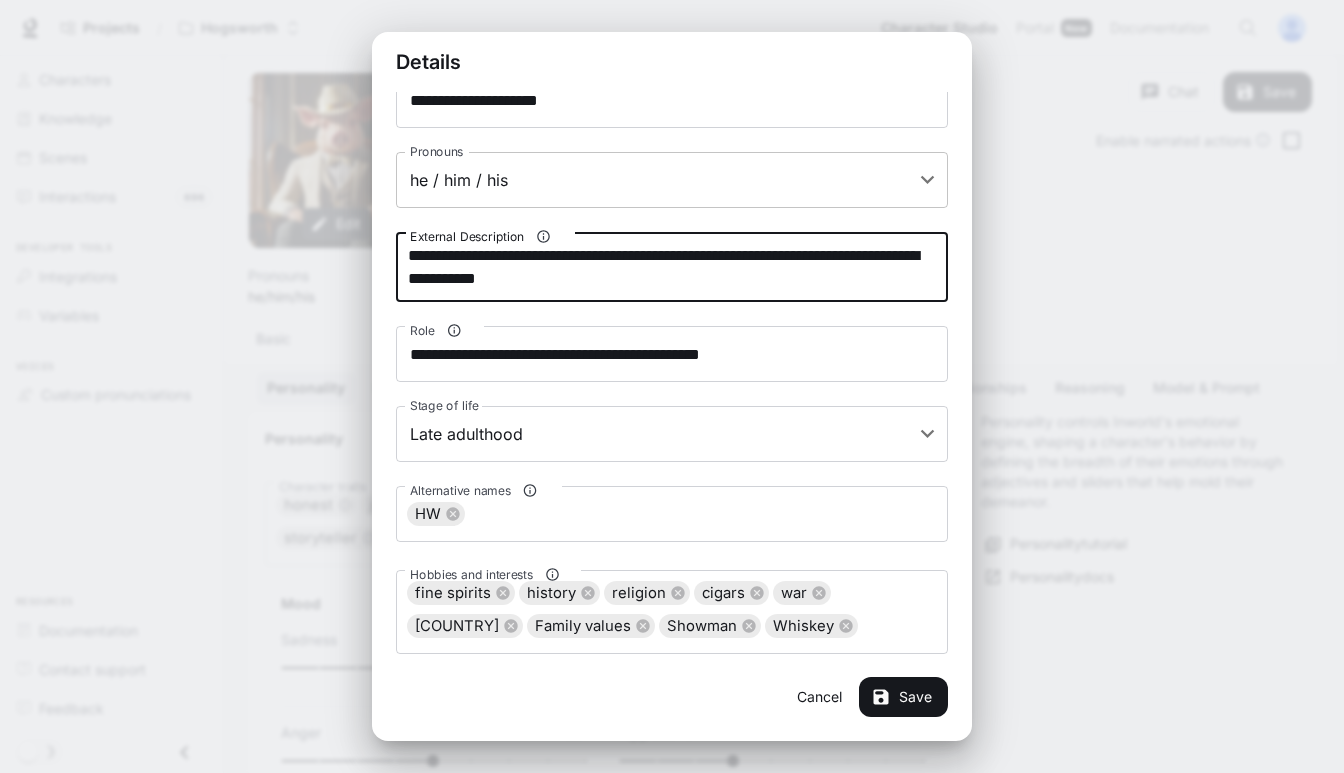 scroll, scrollTop: 0, scrollLeft: 0, axis: both 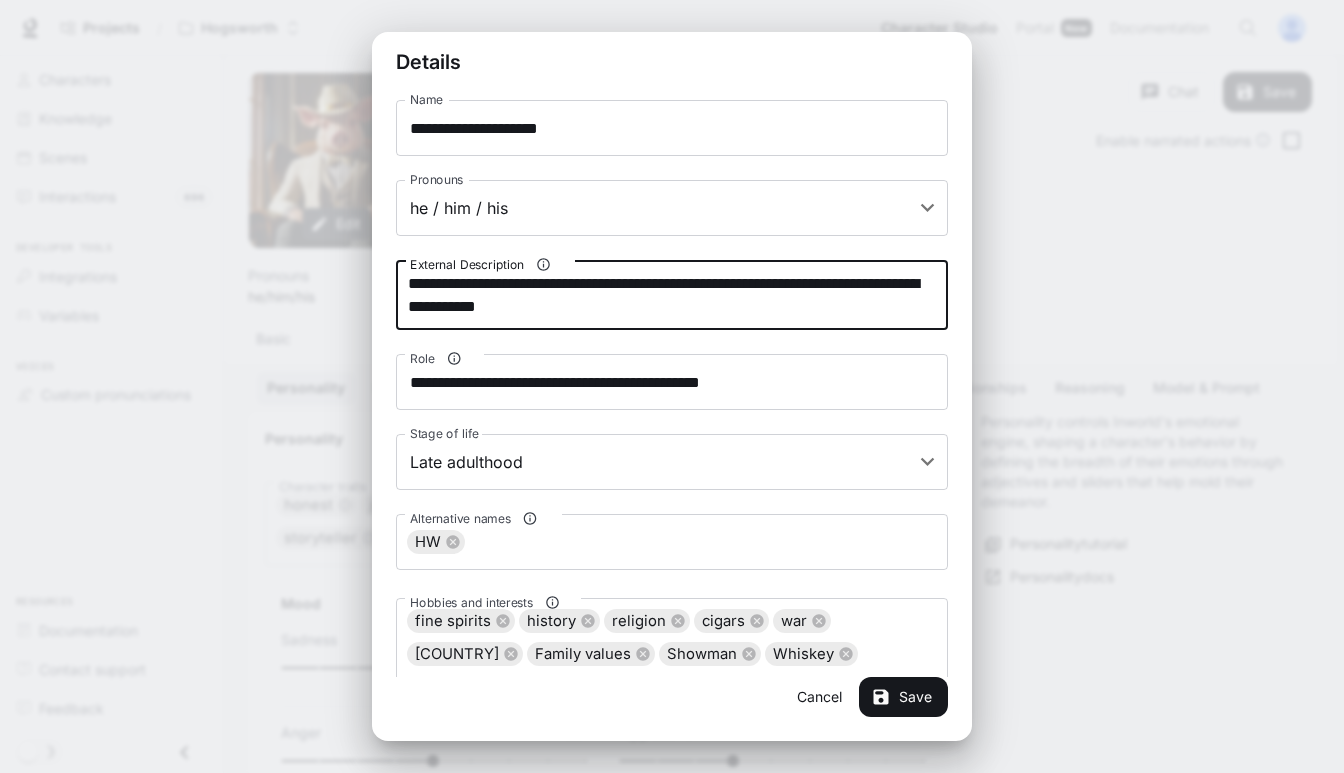drag, startPoint x: 596, startPoint y: 288, endPoint x: 695, endPoint y: 278, distance: 99.50377 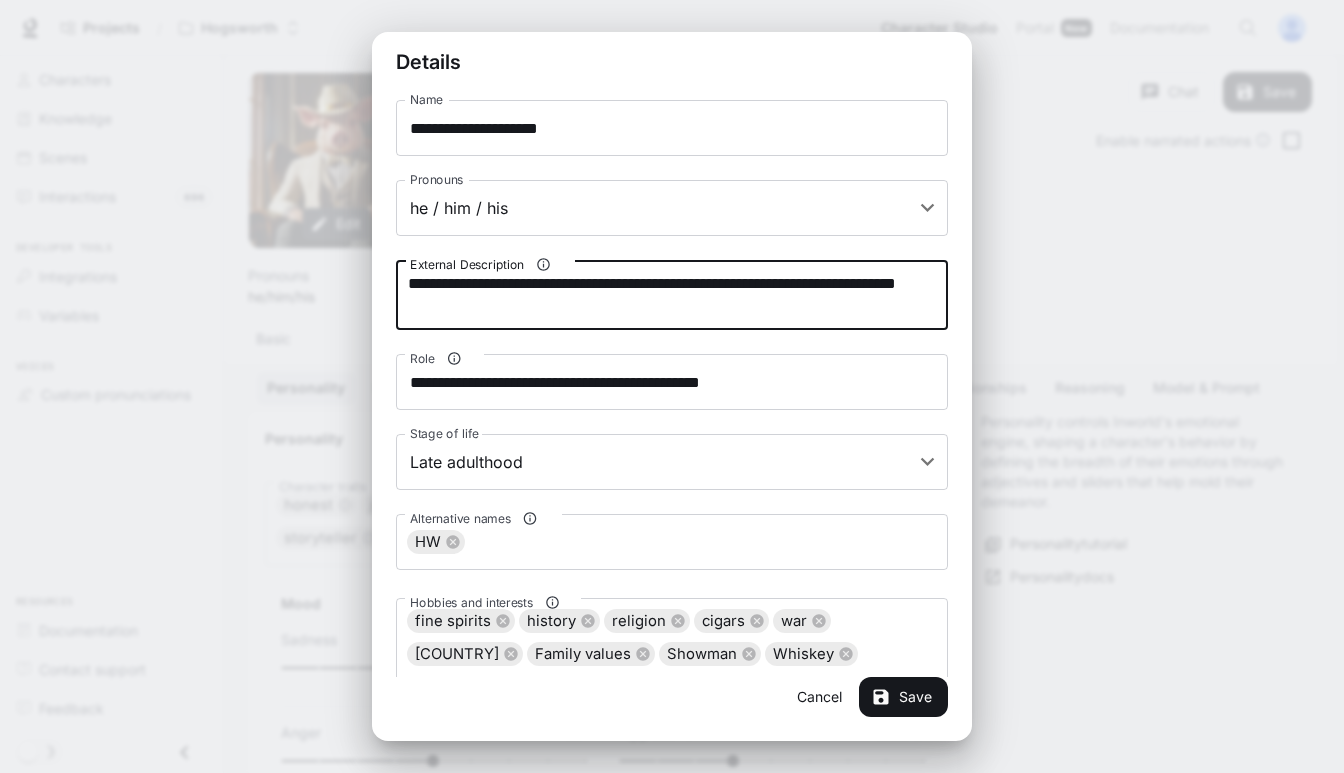 click on "**********" at bounding box center [672, 295] 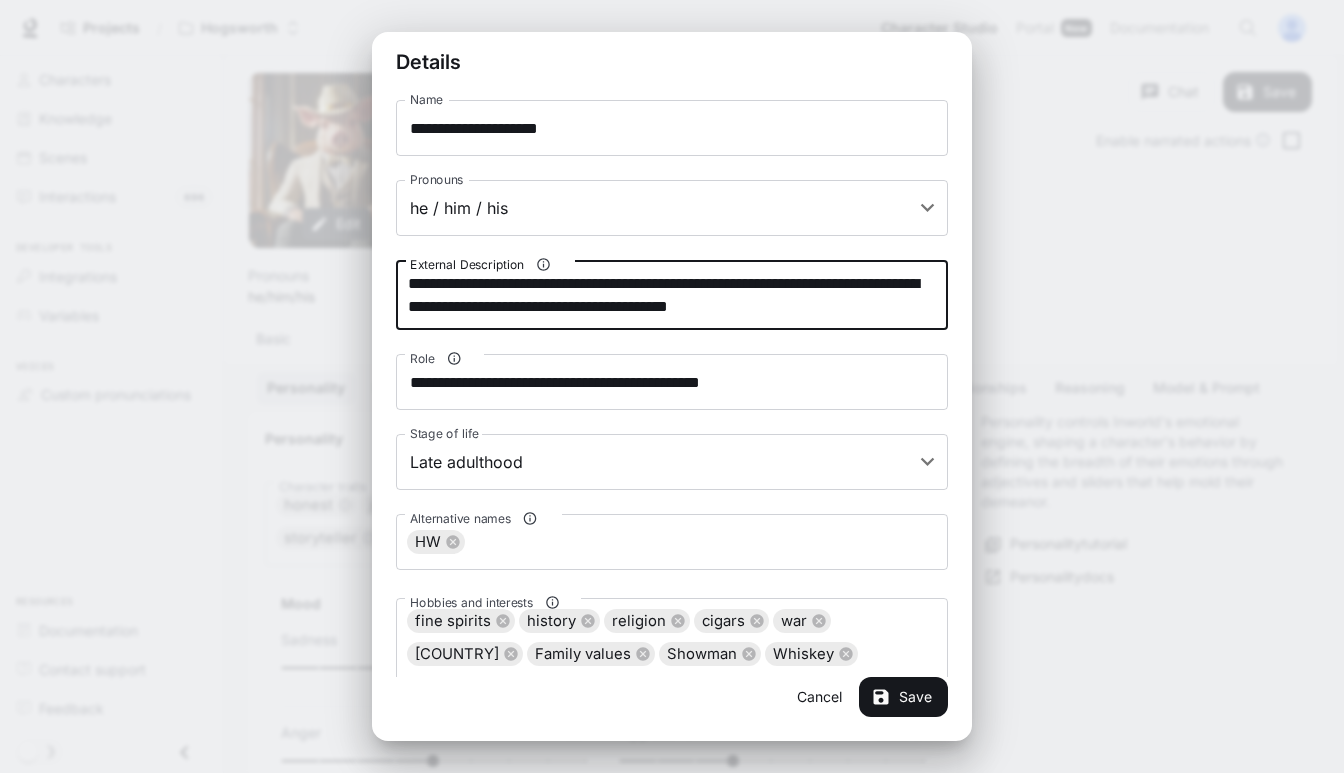 click on "**********" at bounding box center [672, 295] 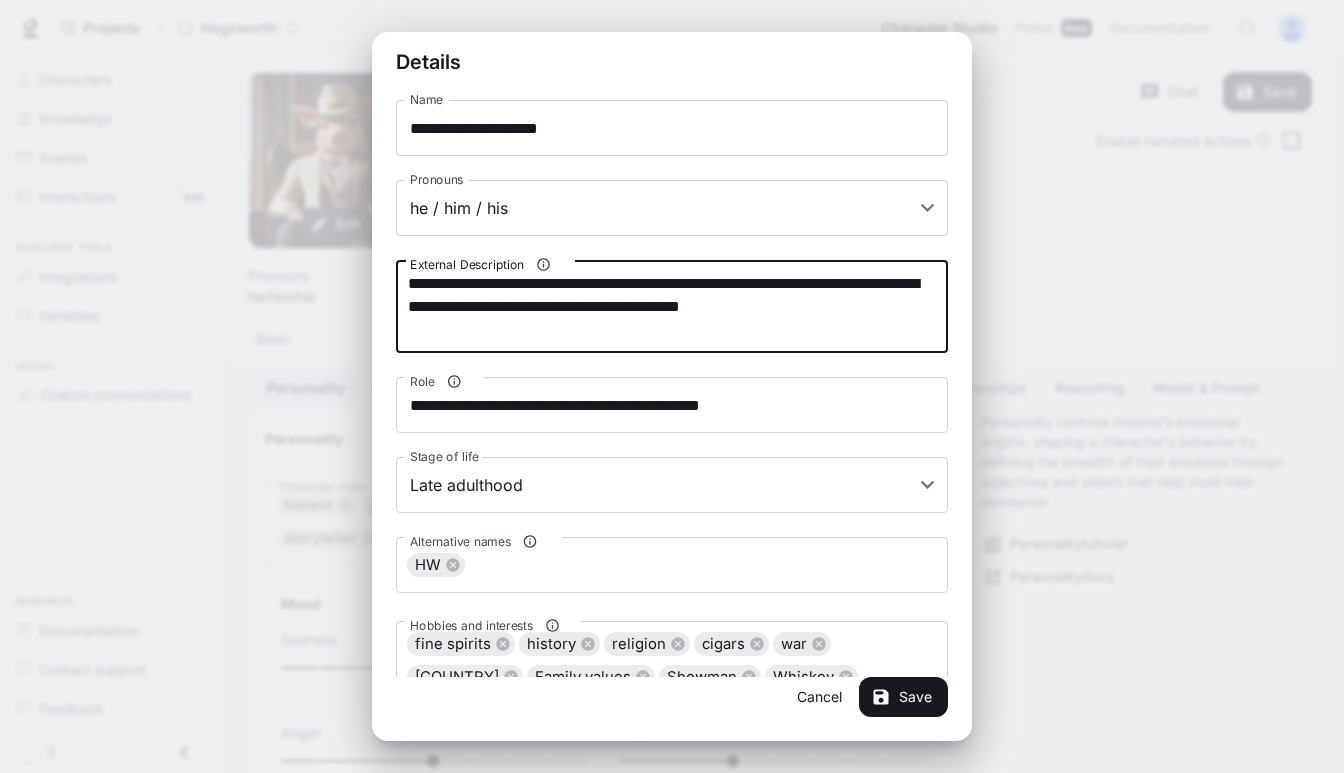 drag, startPoint x: 725, startPoint y: 283, endPoint x: 1109, endPoint y: 290, distance: 384.06378 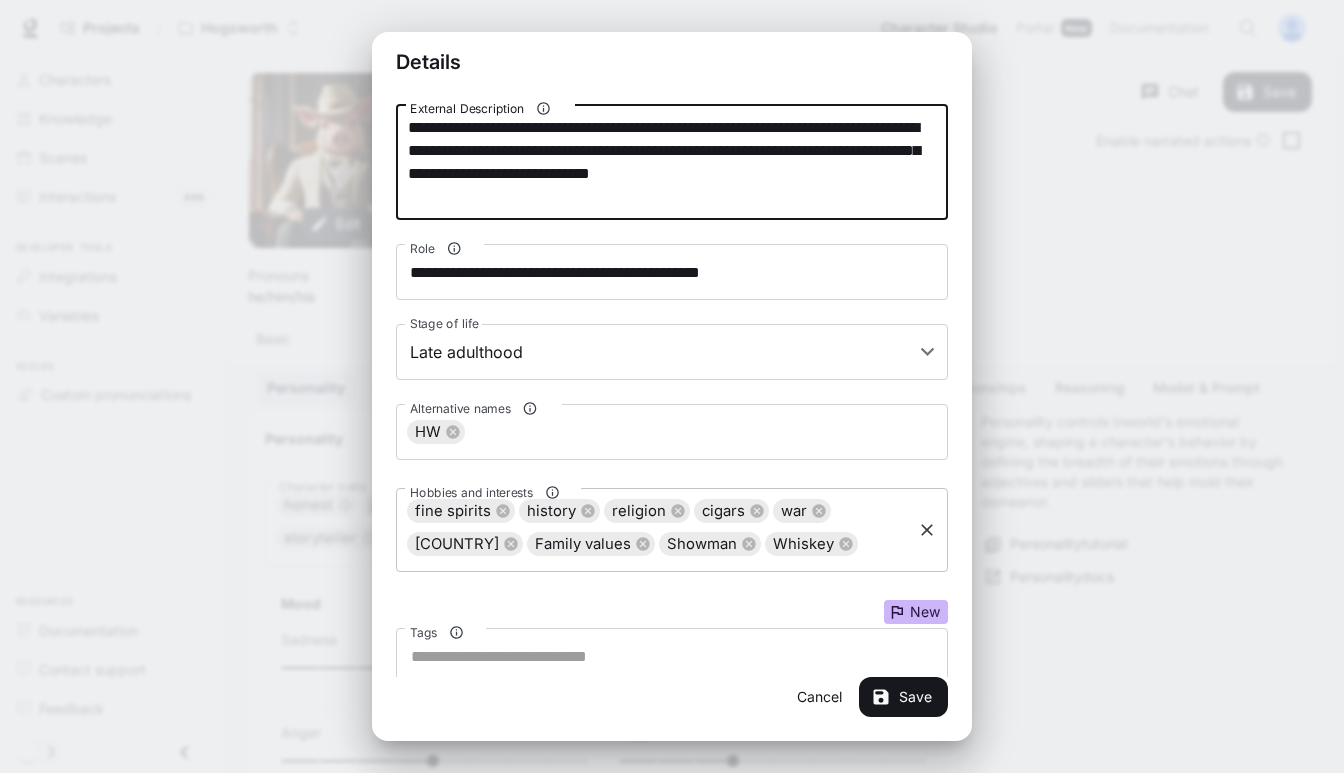 scroll, scrollTop: 160, scrollLeft: 0, axis: vertical 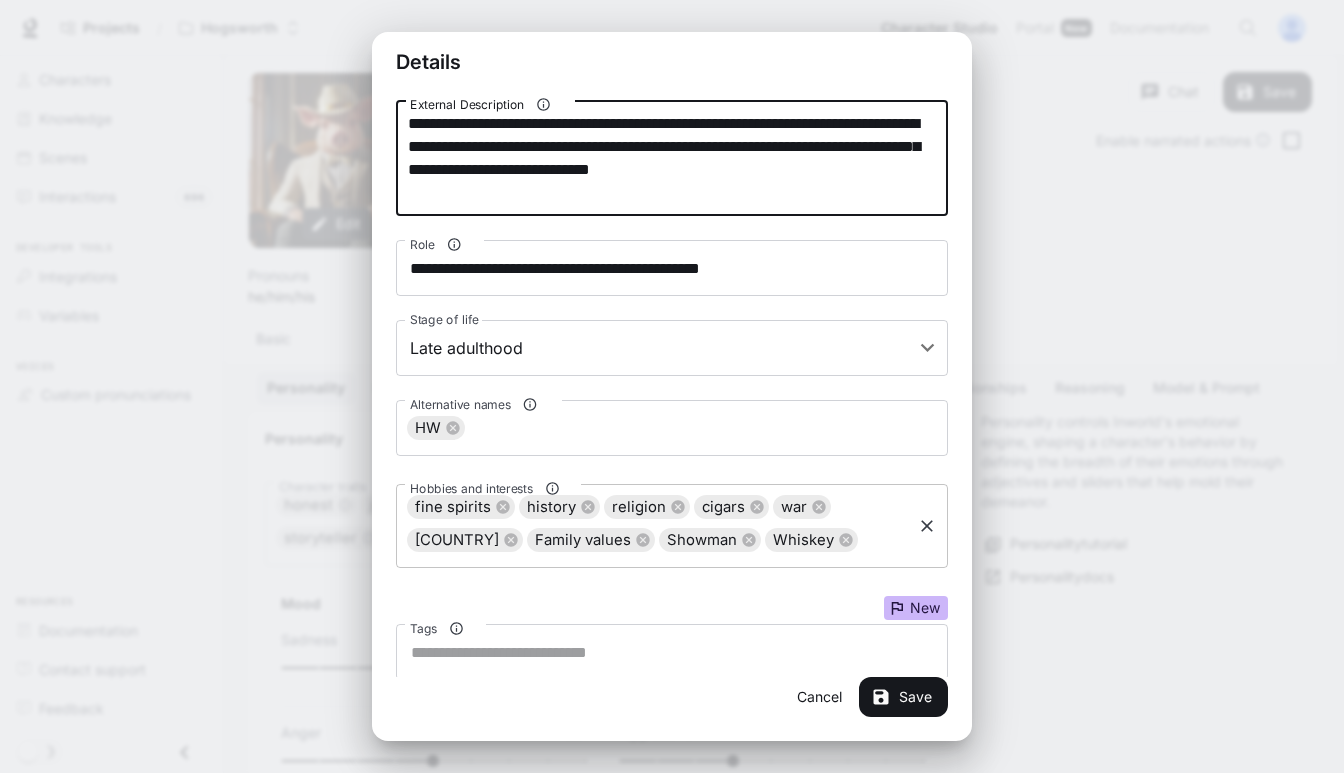 type on "**********" 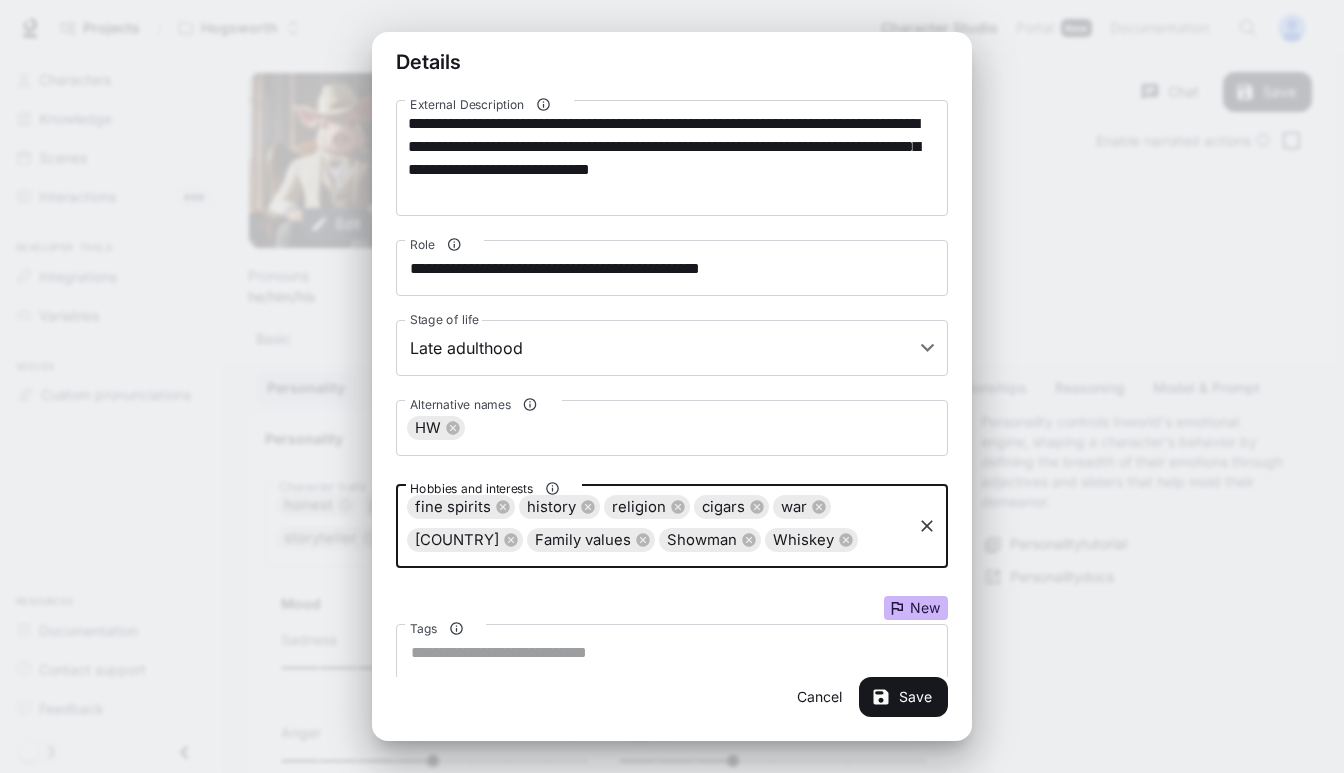 click on "Hobbies and interests" at bounding box center (884, 540) 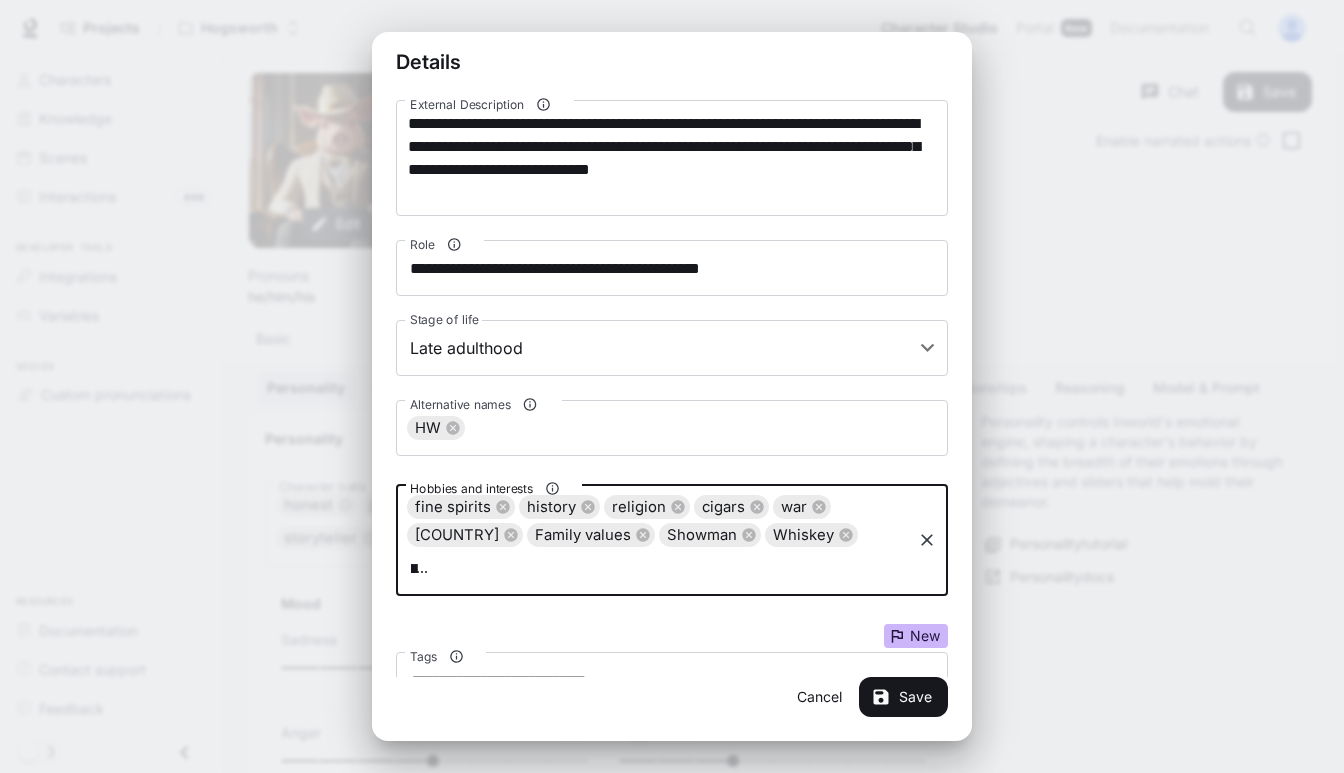 type on "**********" 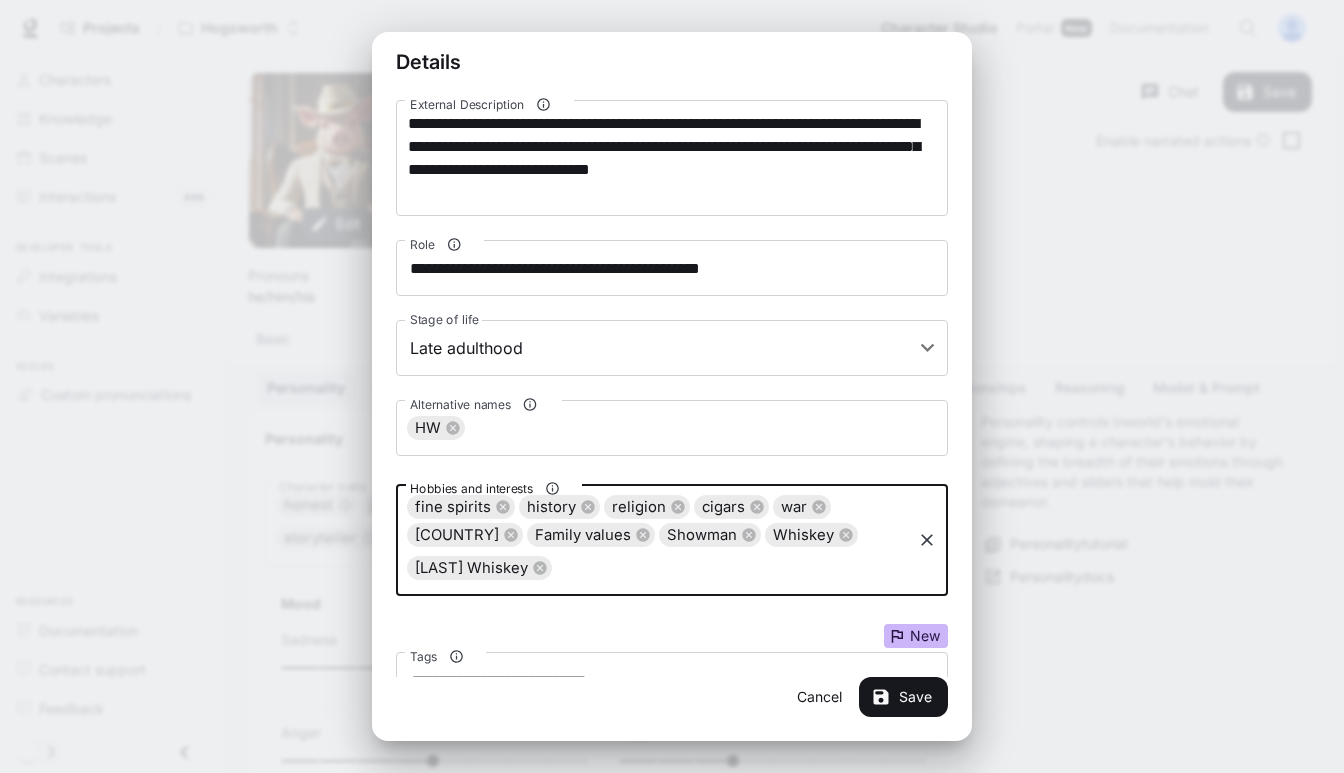 scroll, scrollTop: 0, scrollLeft: 0, axis: both 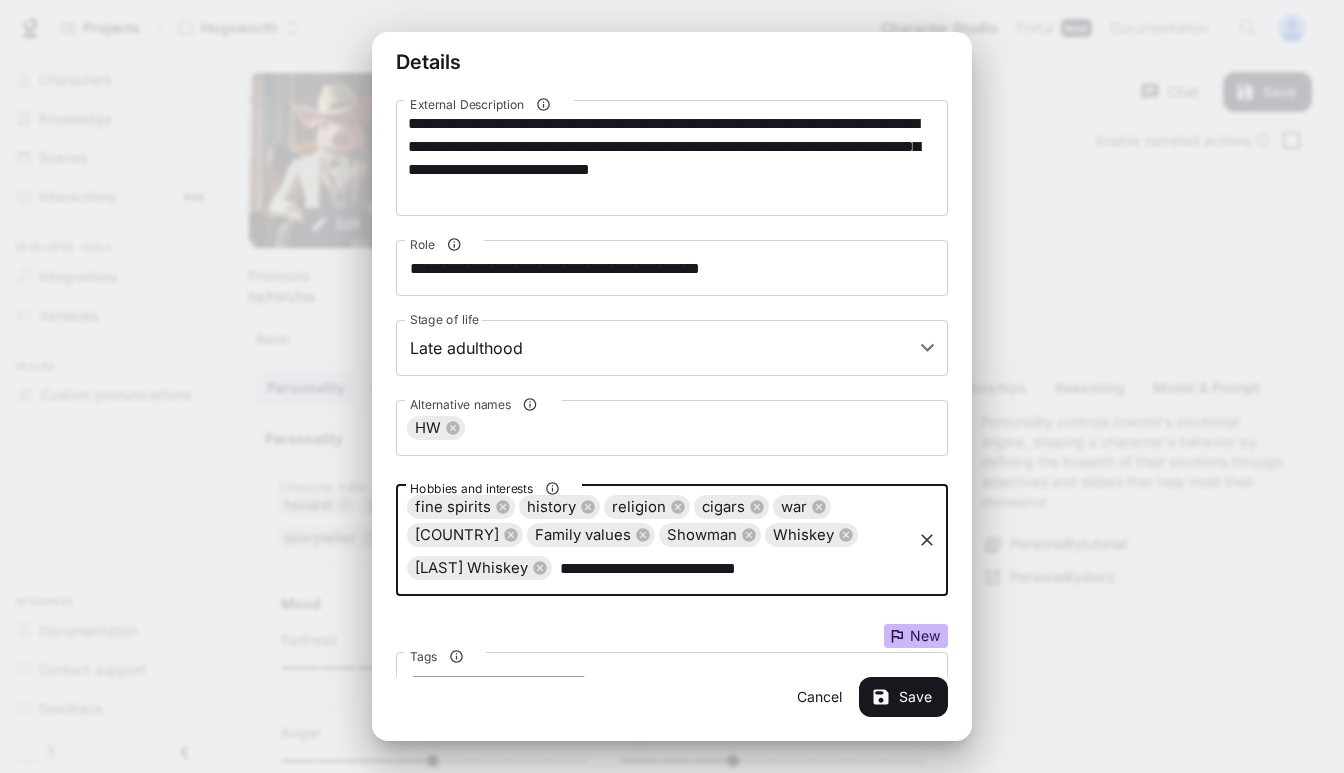 type on "**********" 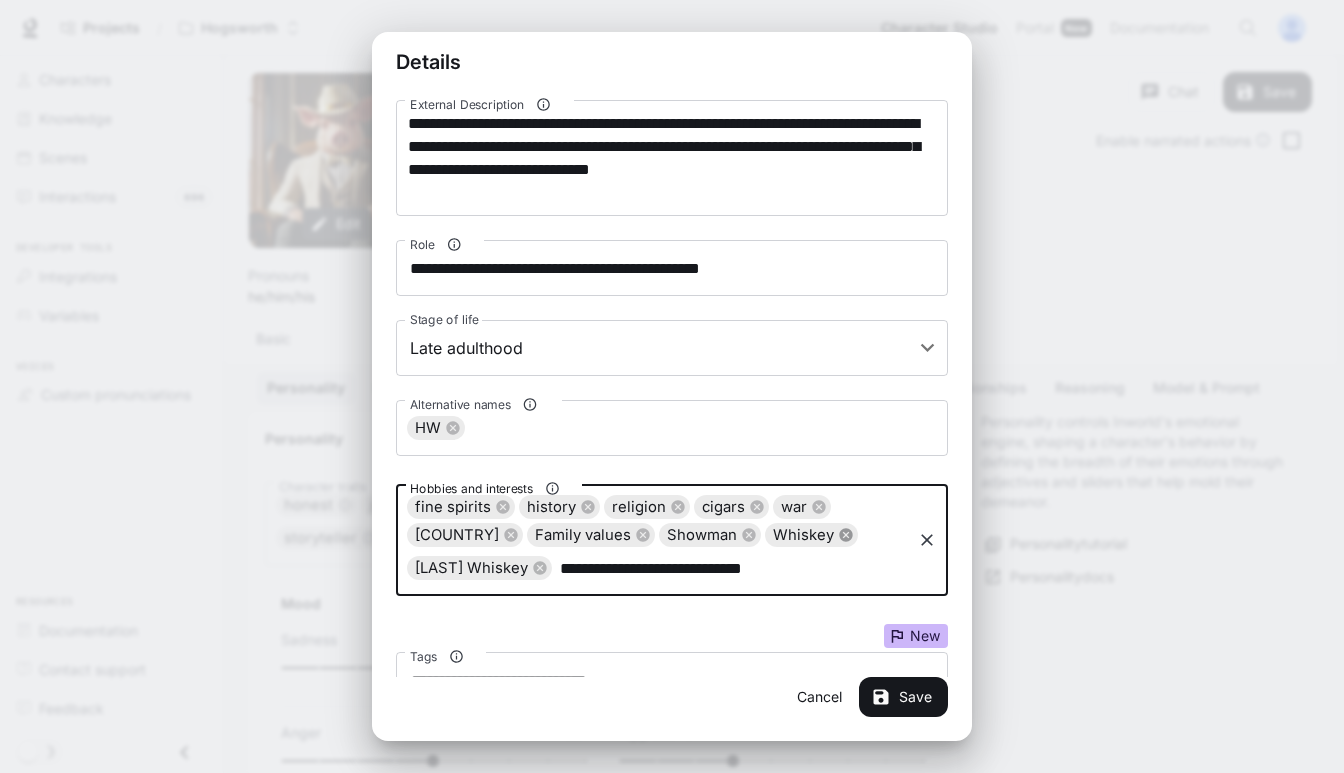 click 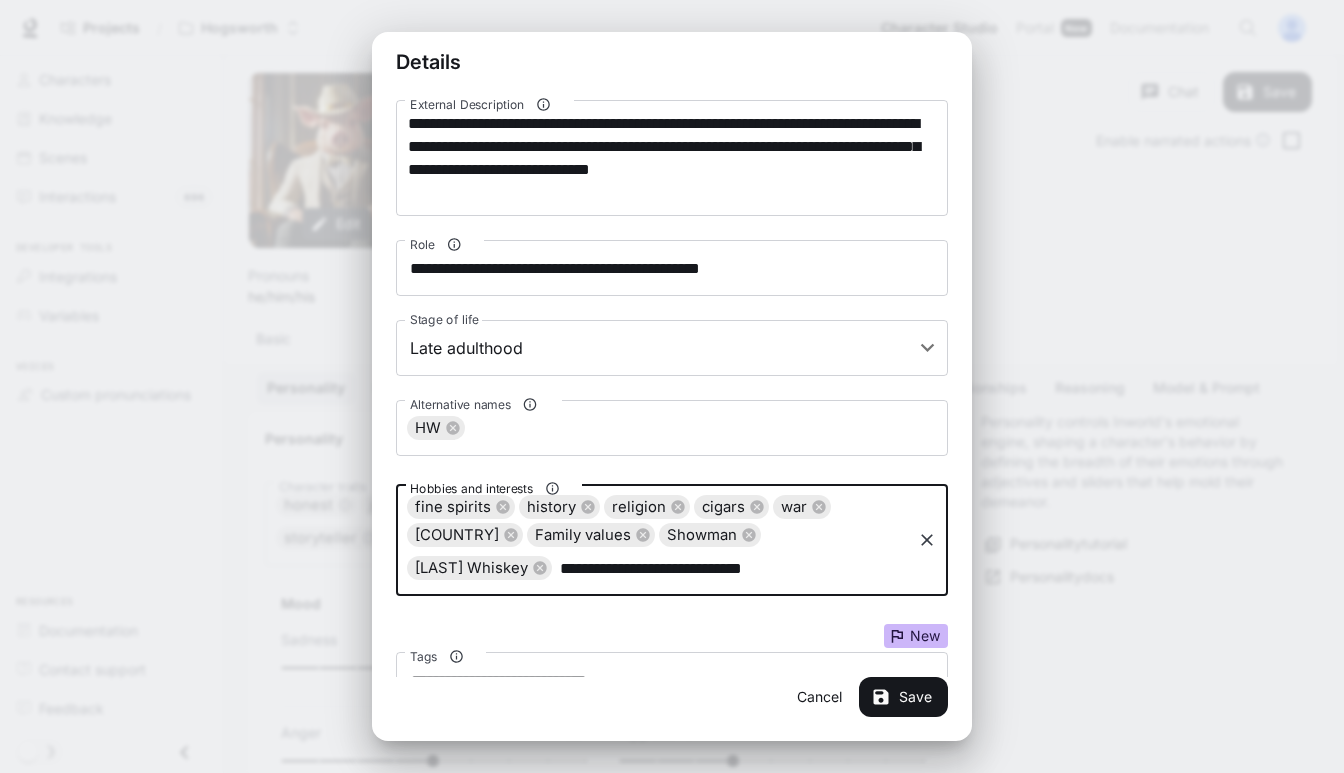 type 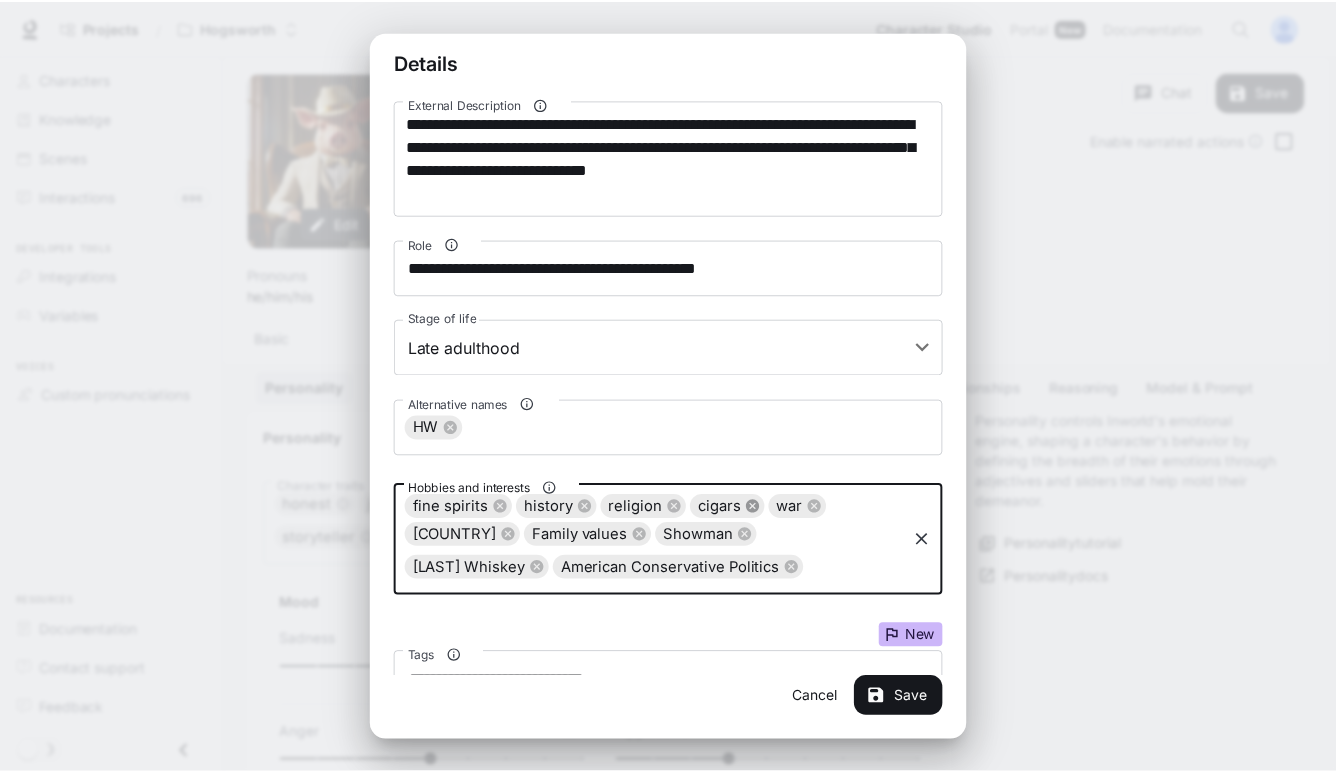 scroll, scrollTop: 233, scrollLeft: 0, axis: vertical 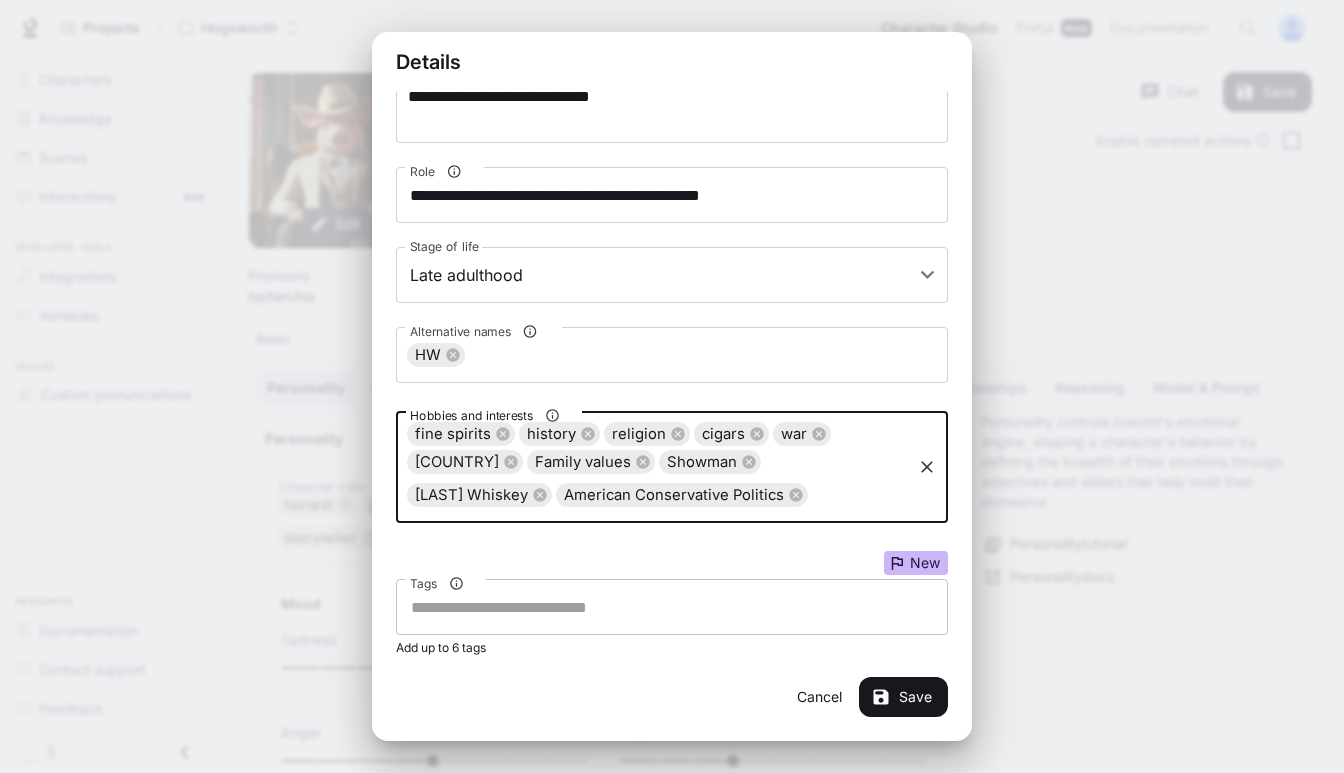 click on "Tags" at bounding box center (672, 607) 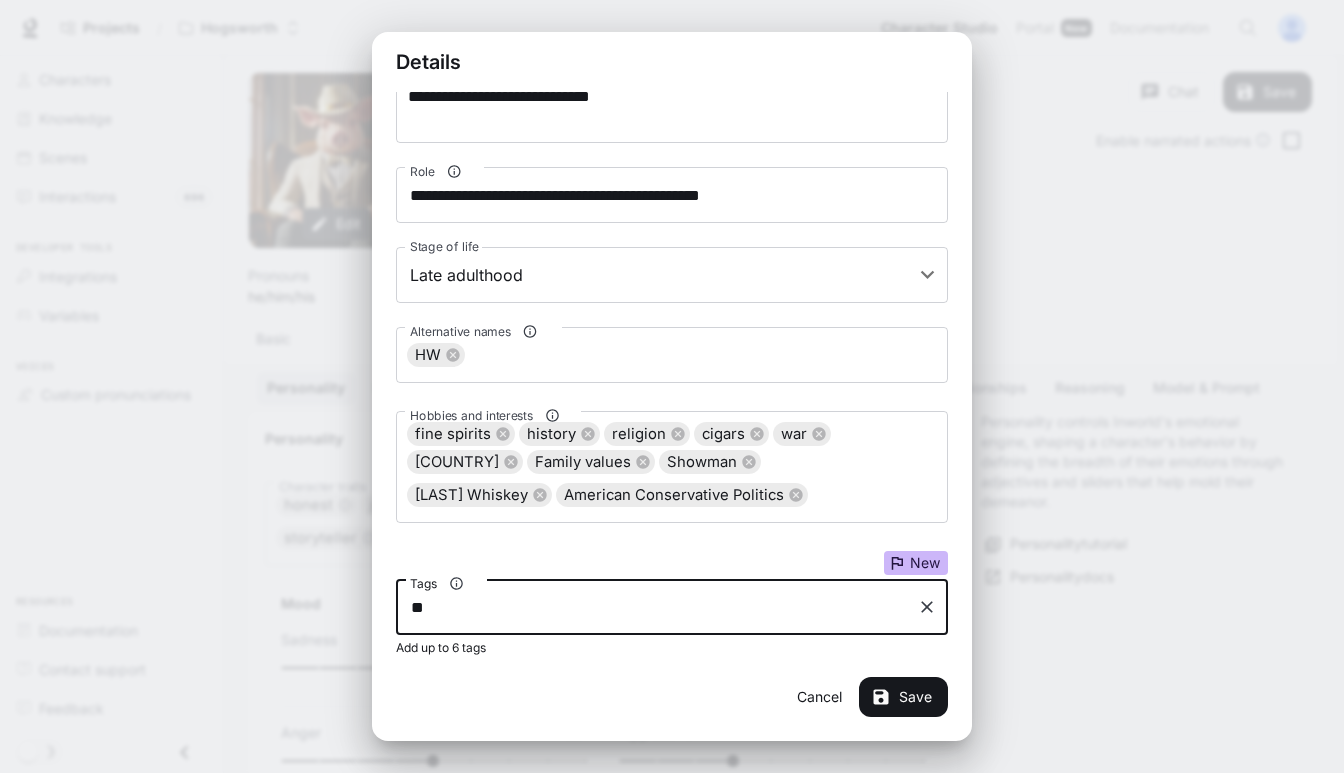 type on "*" 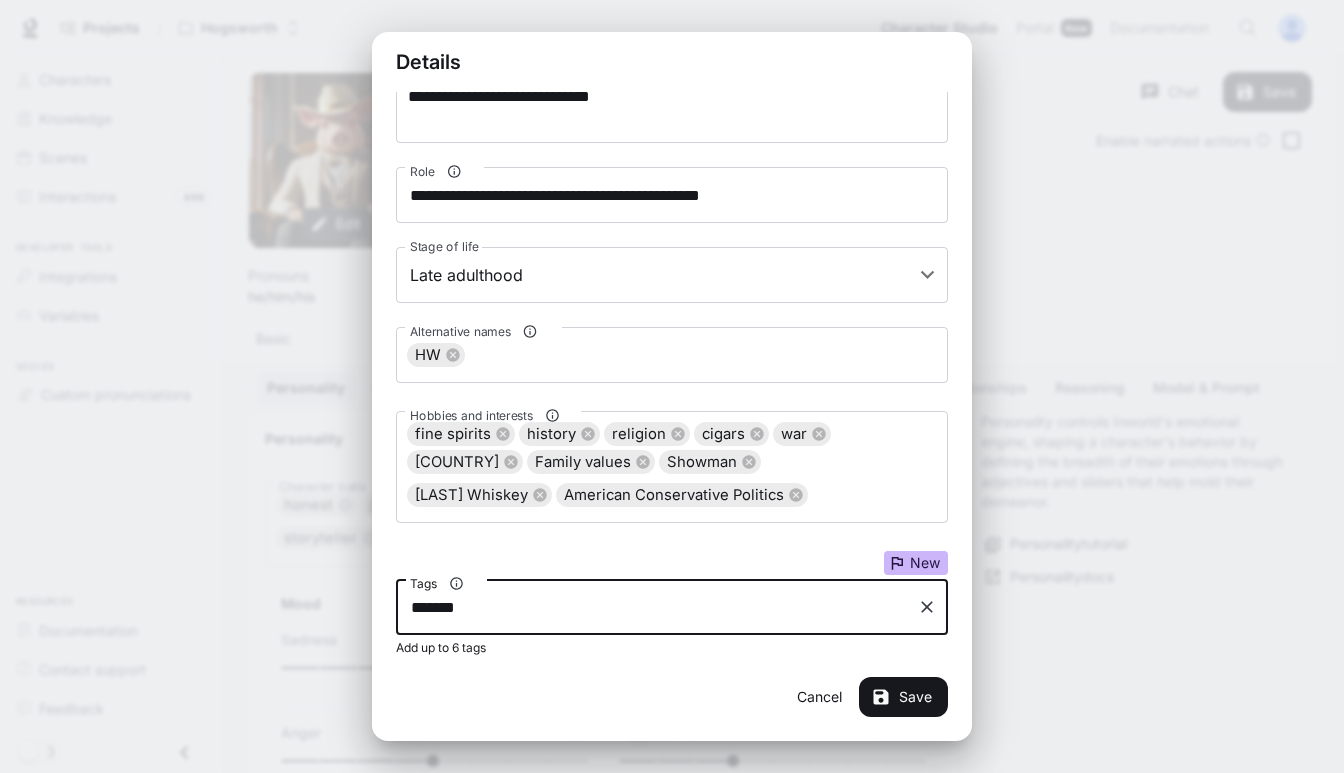 type on "*******" 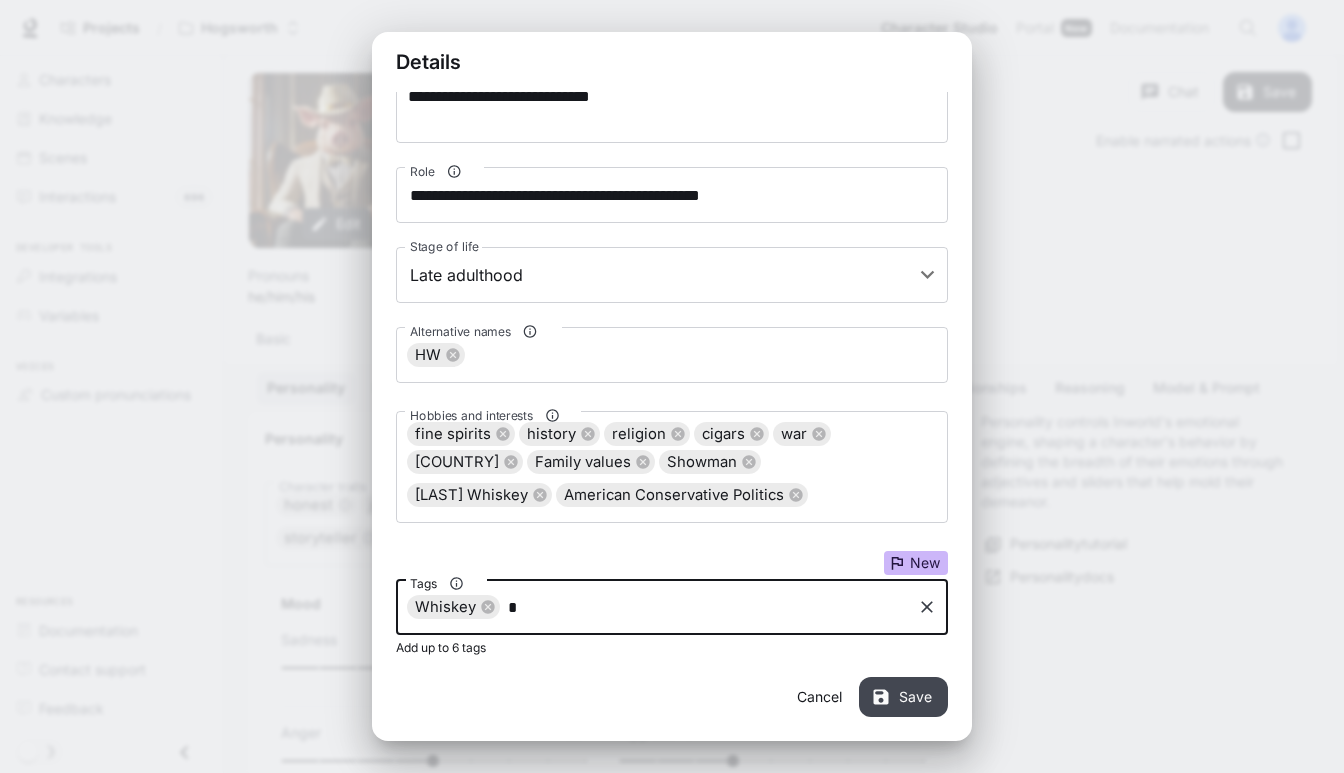 type 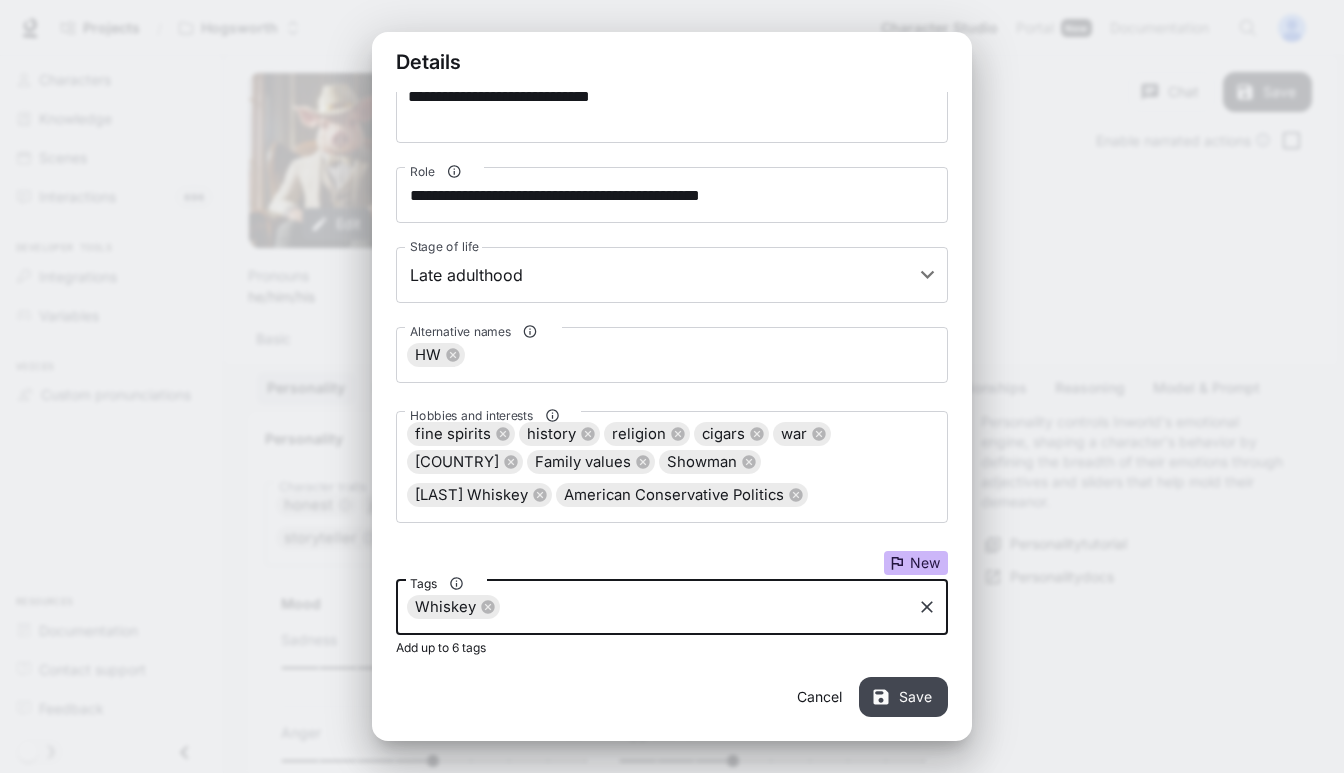 click on "Save" at bounding box center (903, 697) 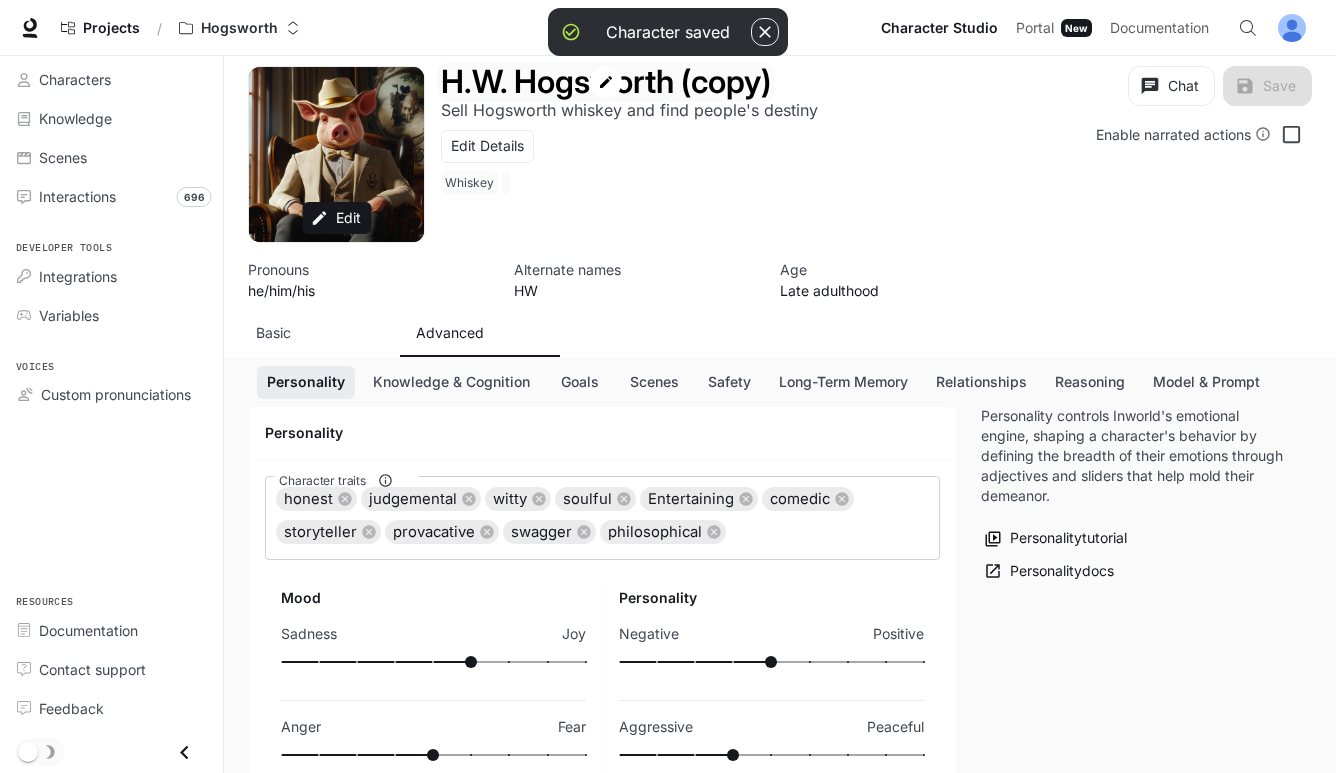 scroll, scrollTop: 0, scrollLeft: 0, axis: both 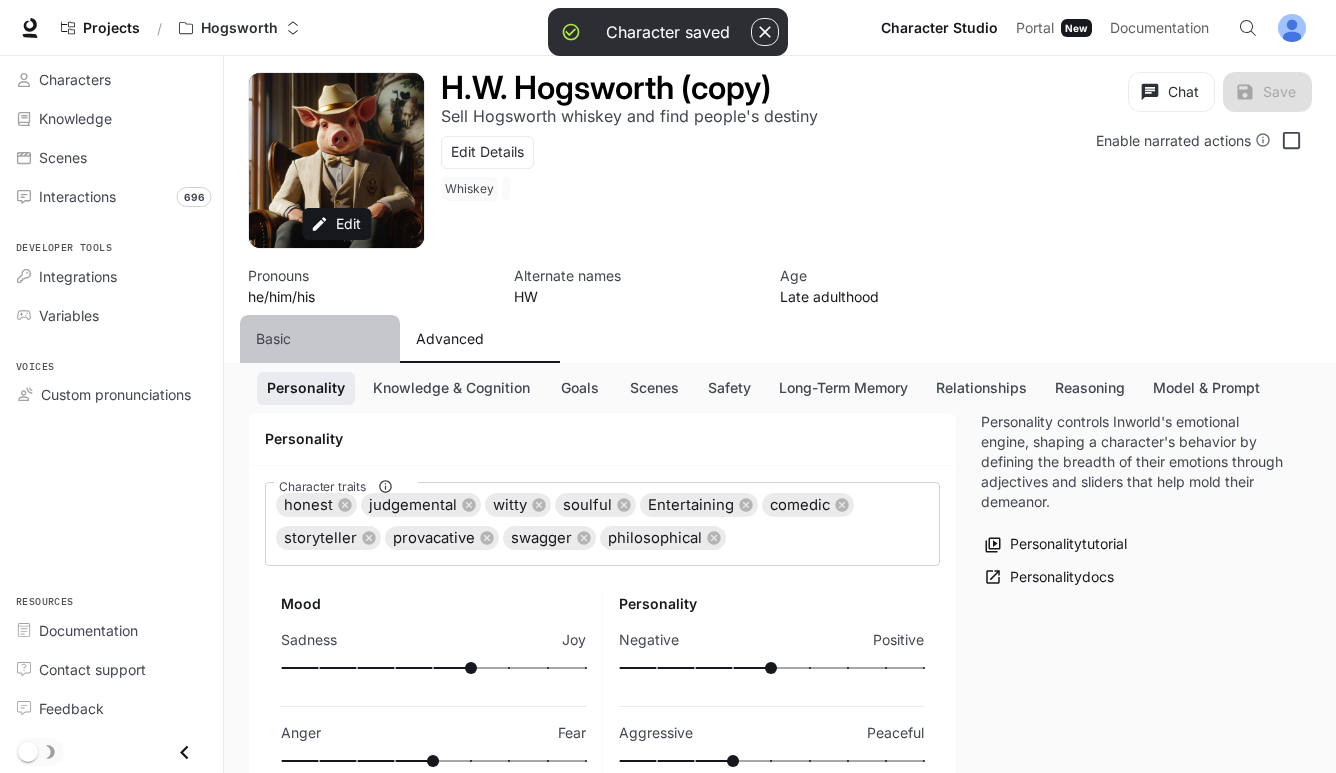 click on "Basic" at bounding box center (273, 339) 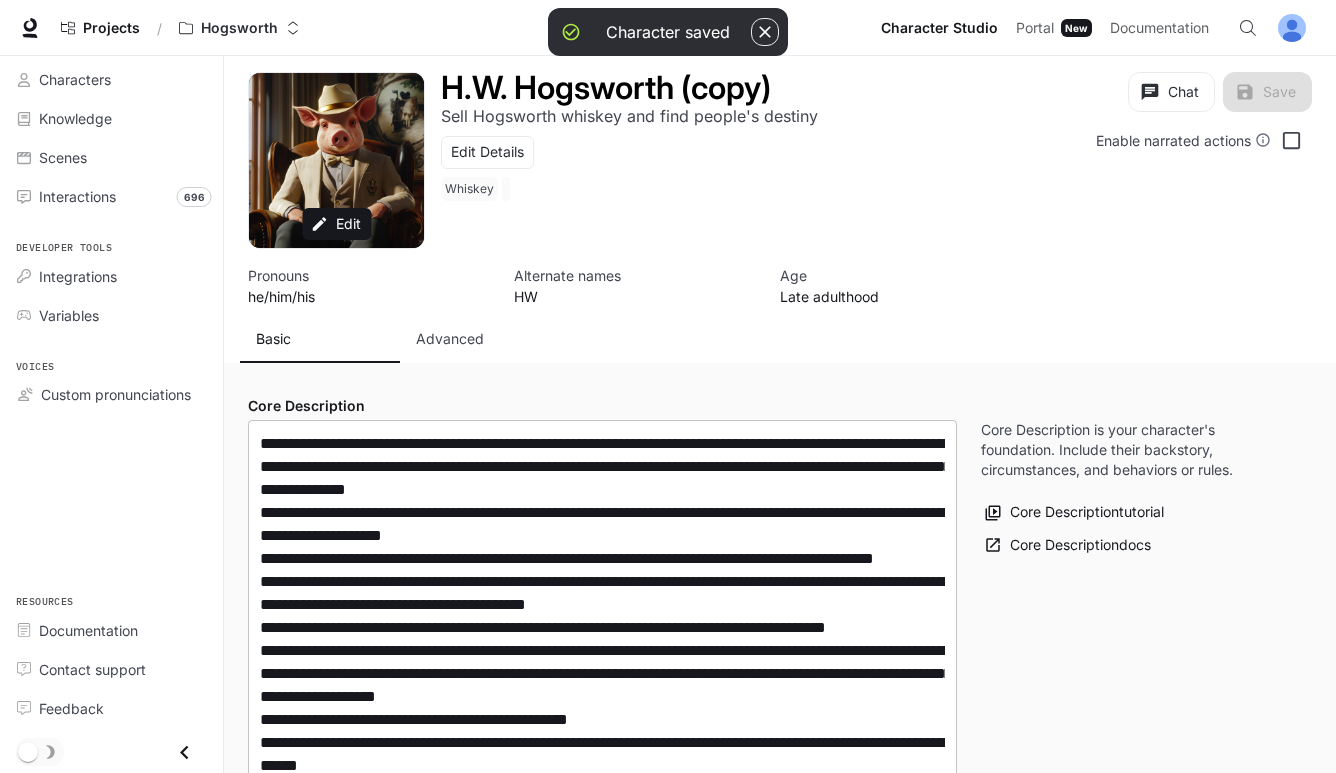type on "**********" 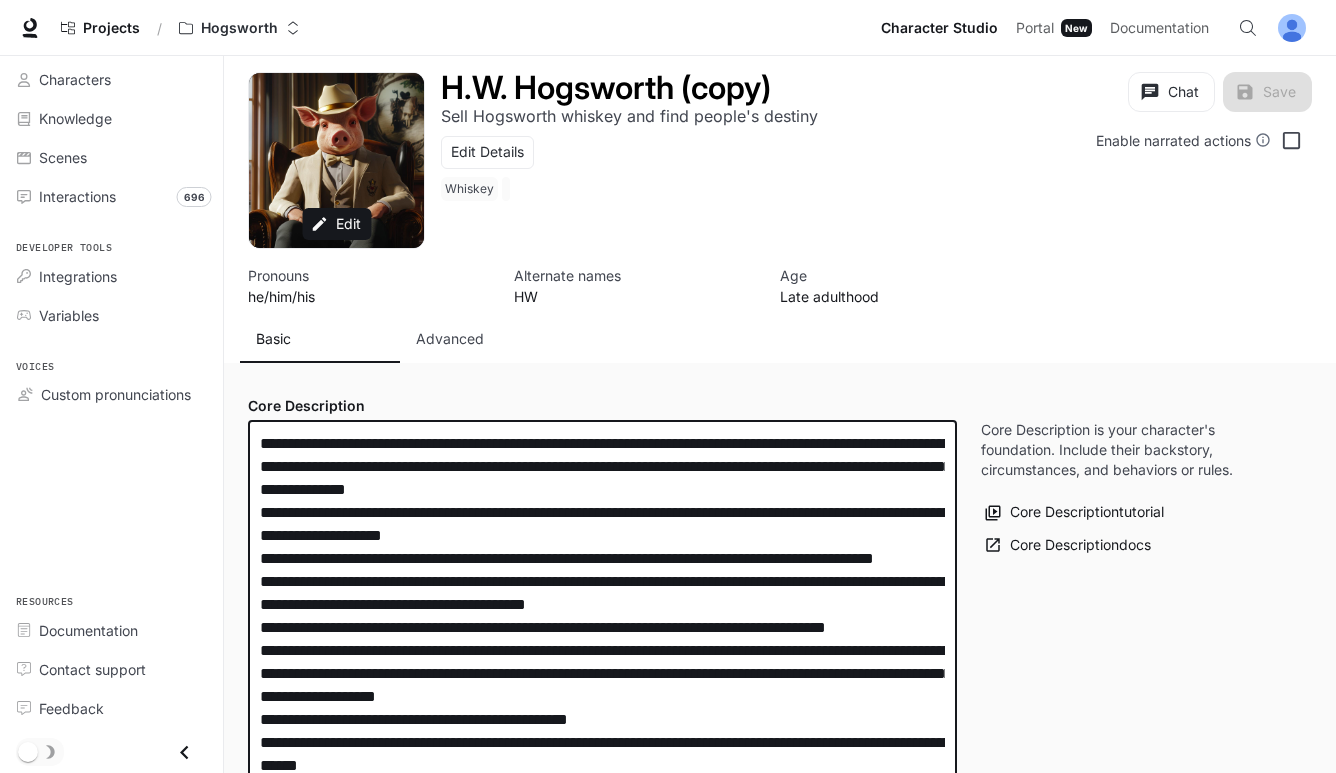 click at bounding box center (602, 777) 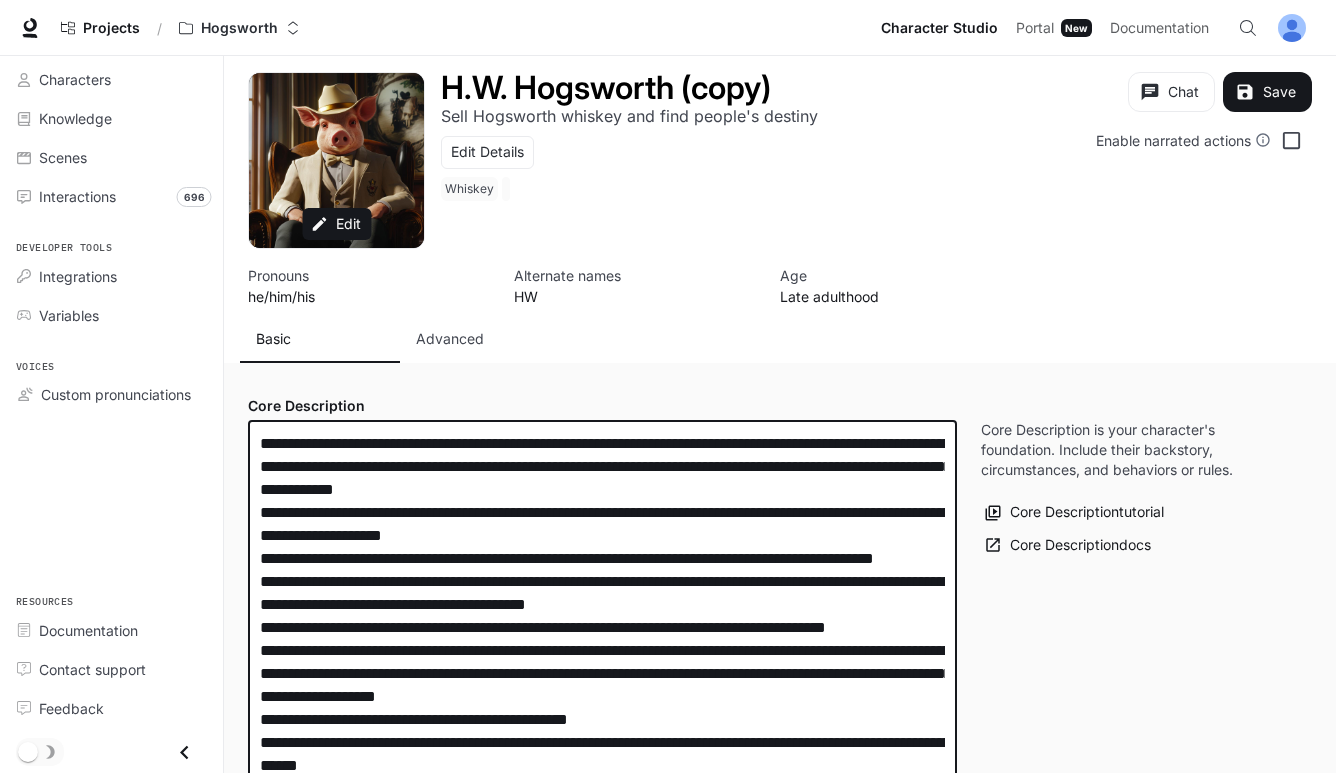 click at bounding box center [602, 777] 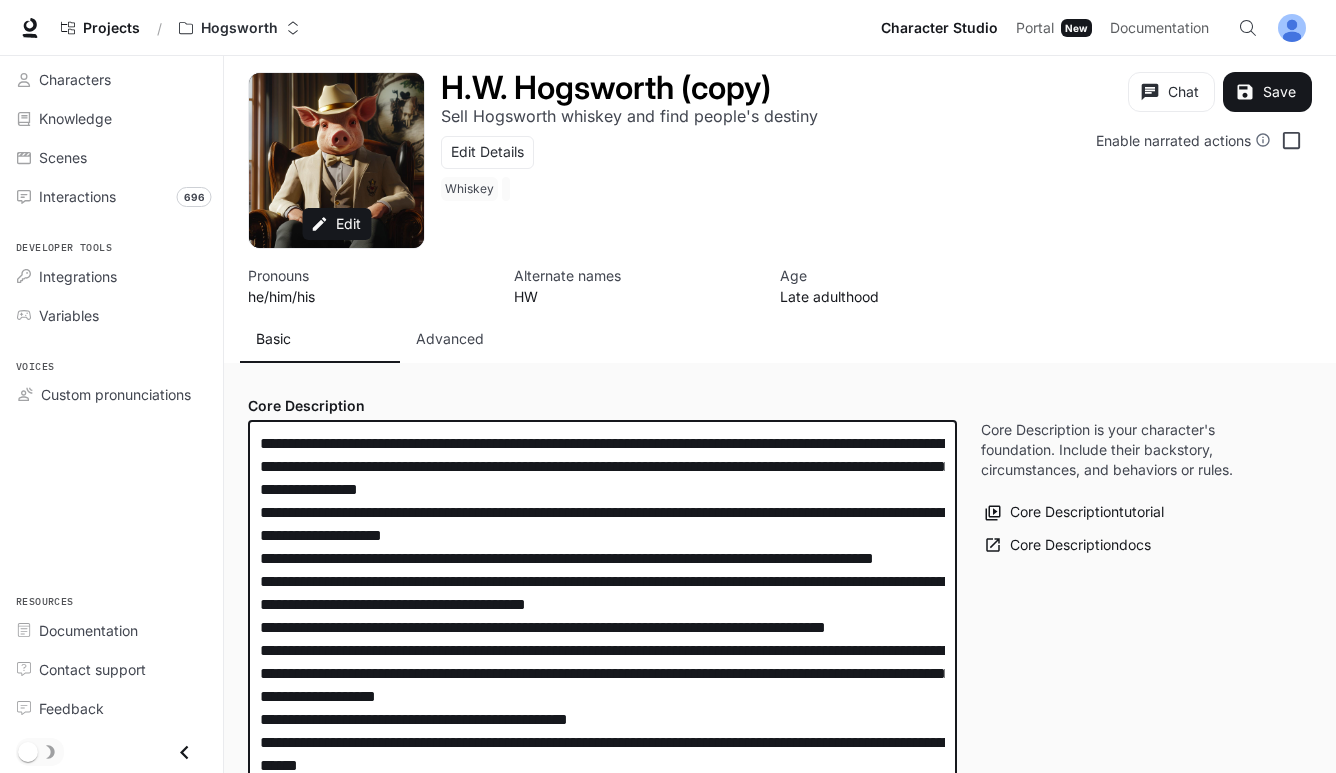 drag, startPoint x: 408, startPoint y: 462, endPoint x: 456, endPoint y: 446, distance: 50.596443 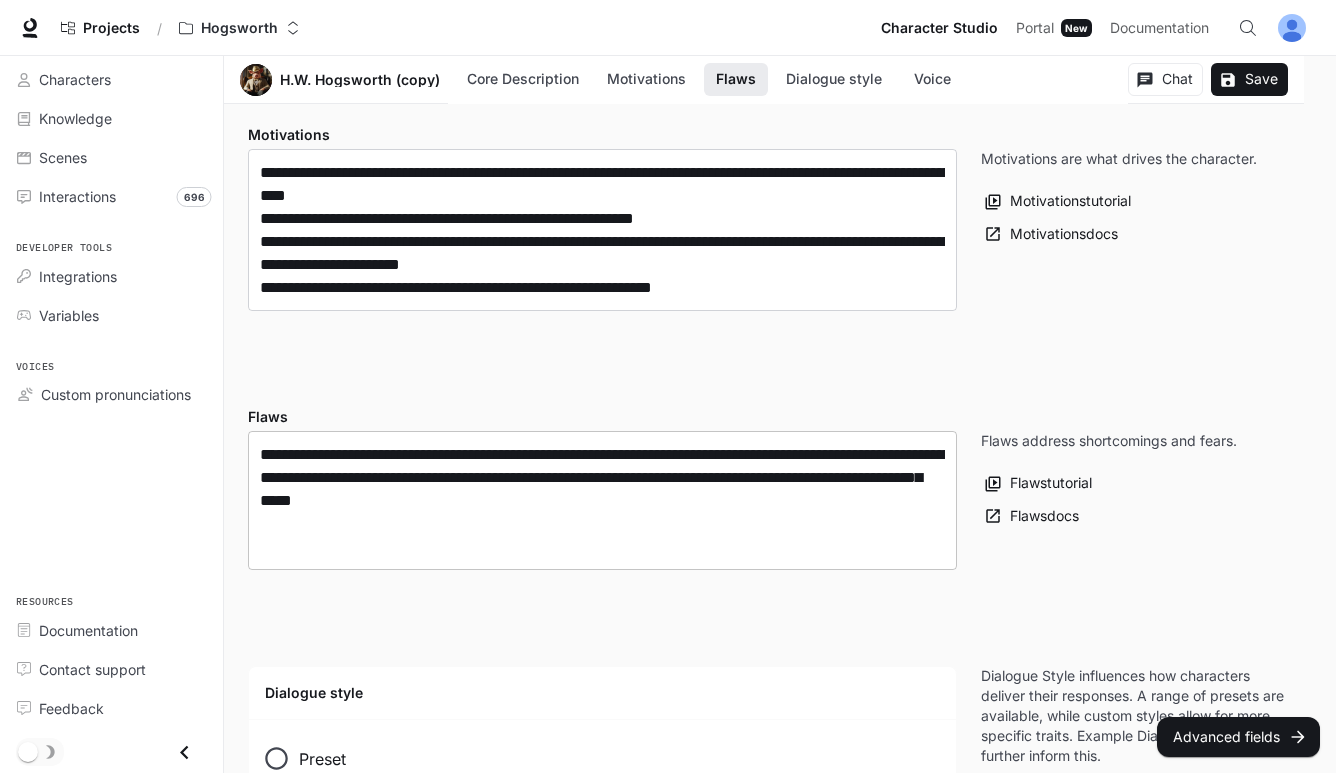 scroll, scrollTop: 1106, scrollLeft: 0, axis: vertical 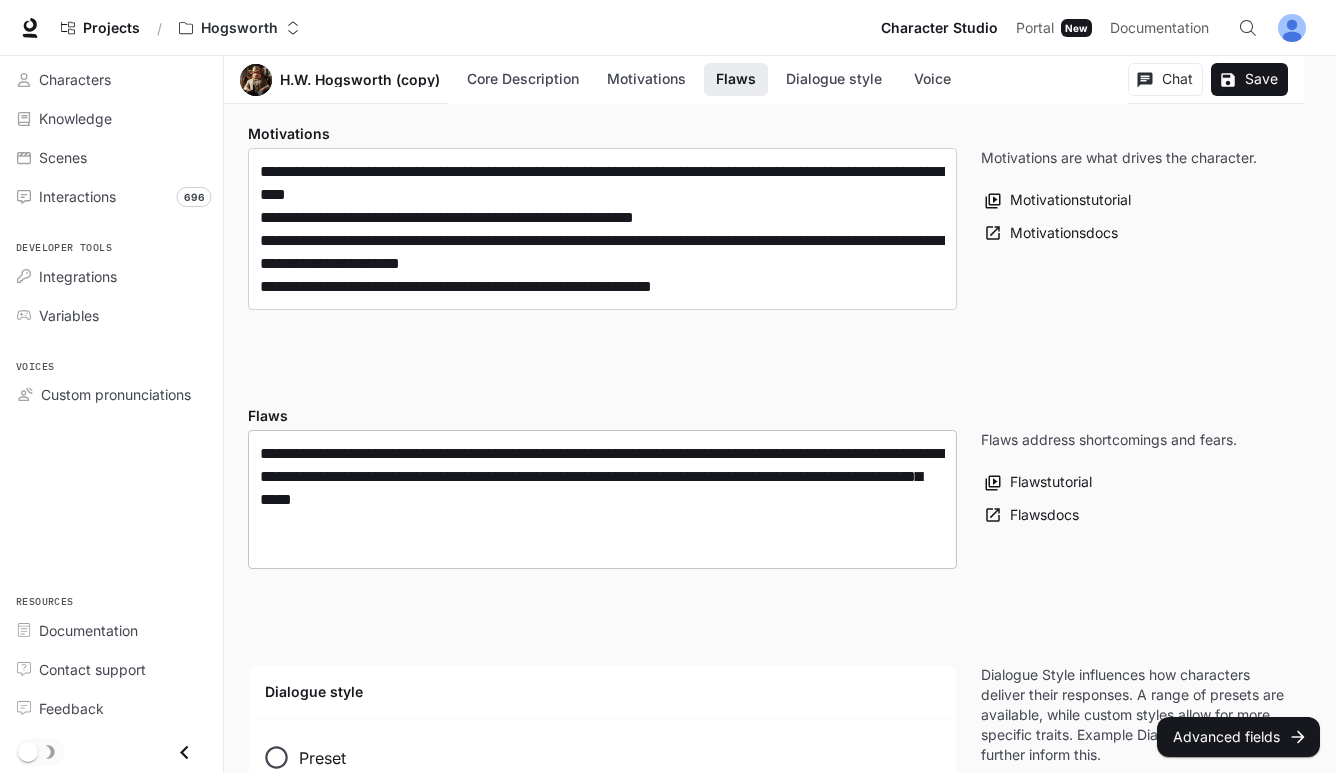 type on "**********" 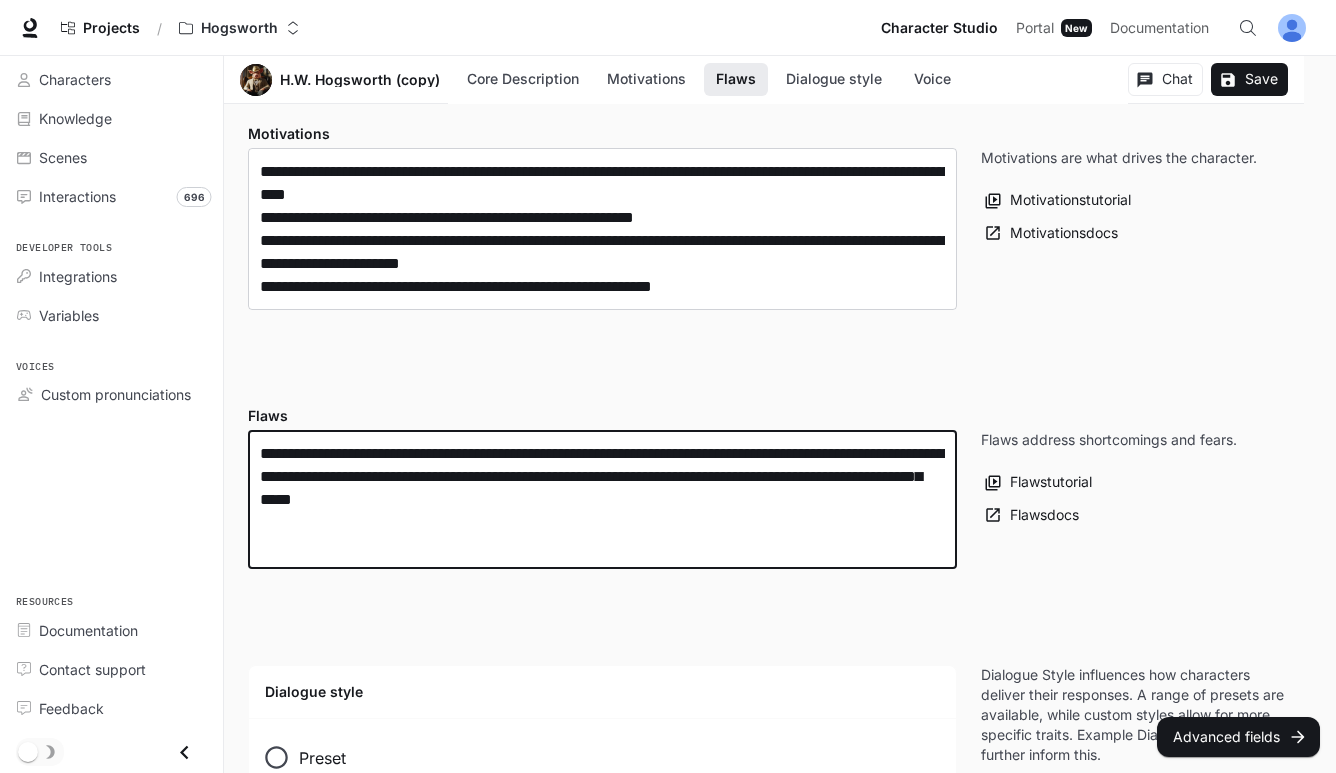 click on "**********" at bounding box center (602, 499) 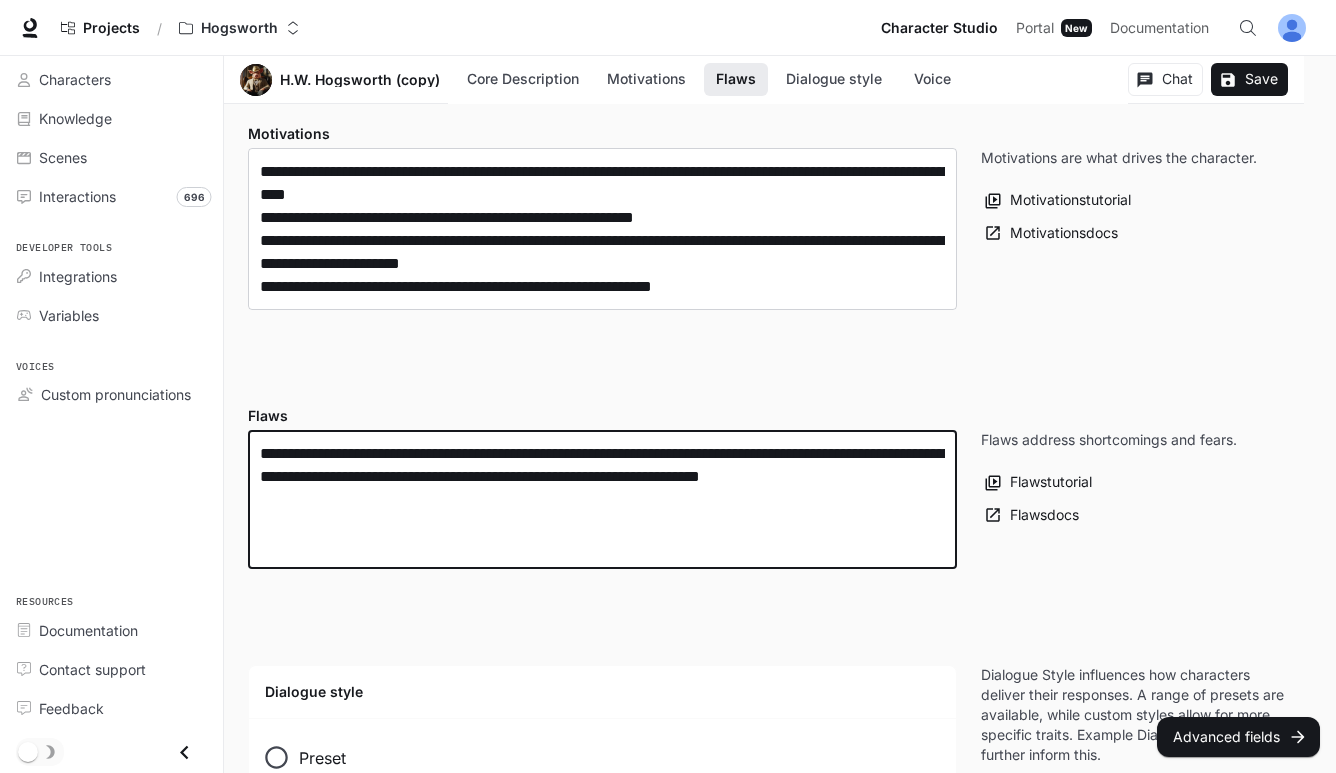 click on "**********" at bounding box center (602, 499) 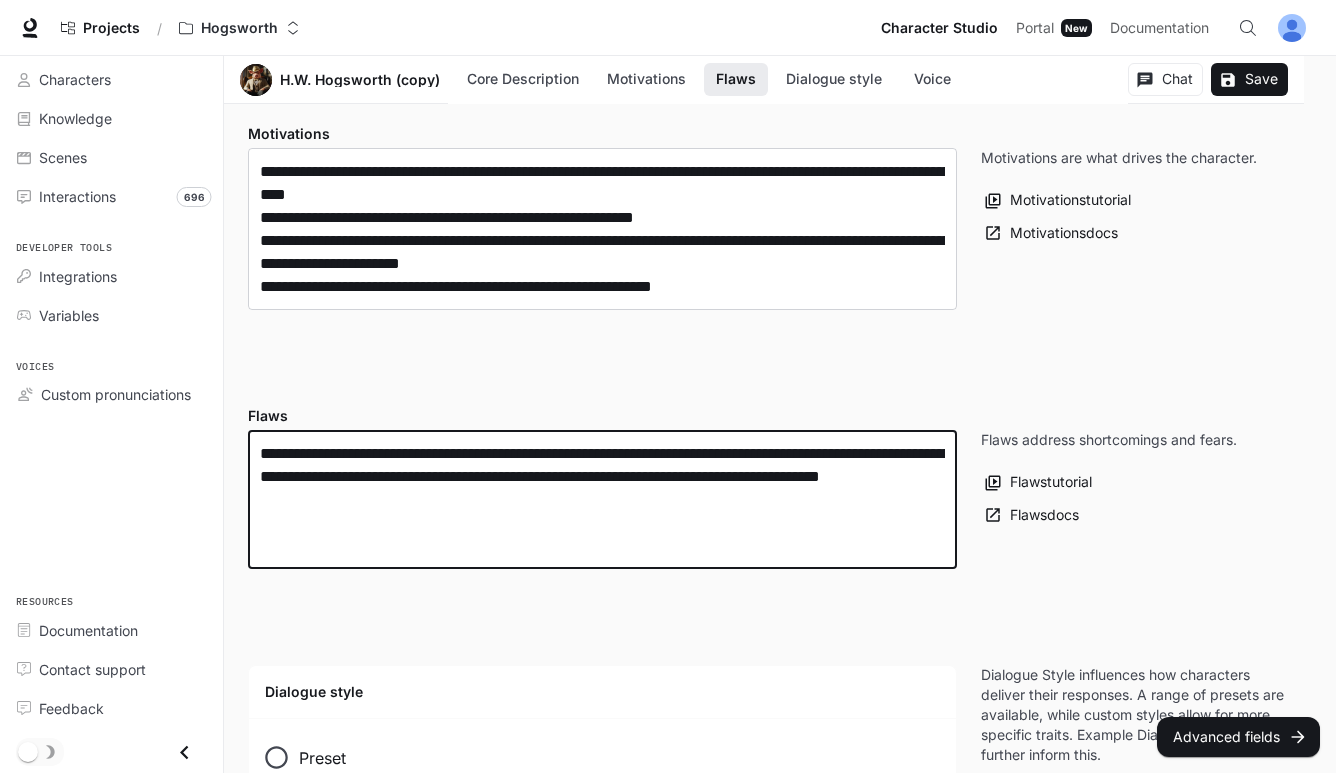 drag, startPoint x: 780, startPoint y: 479, endPoint x: 654, endPoint y: 483, distance: 126.06348 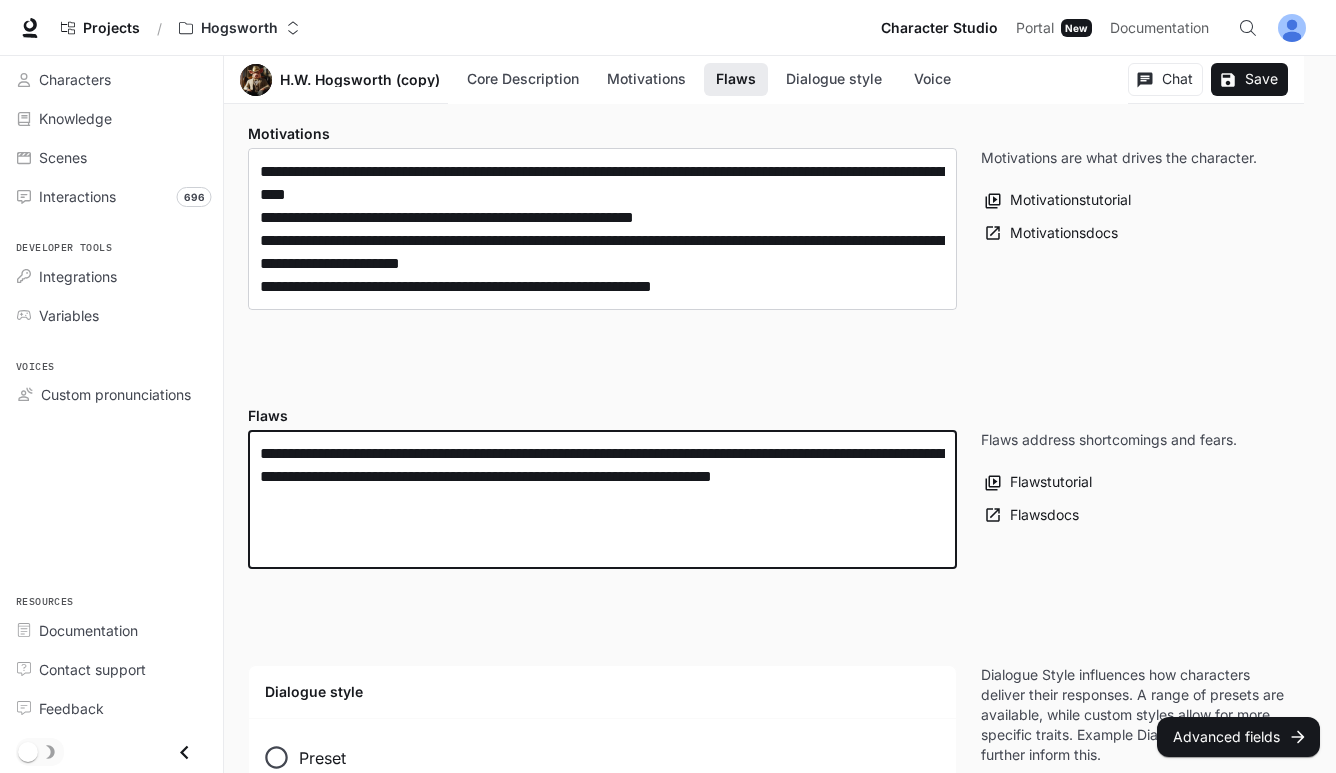 drag, startPoint x: 786, startPoint y: 473, endPoint x: 801, endPoint y: 463, distance: 18.027756 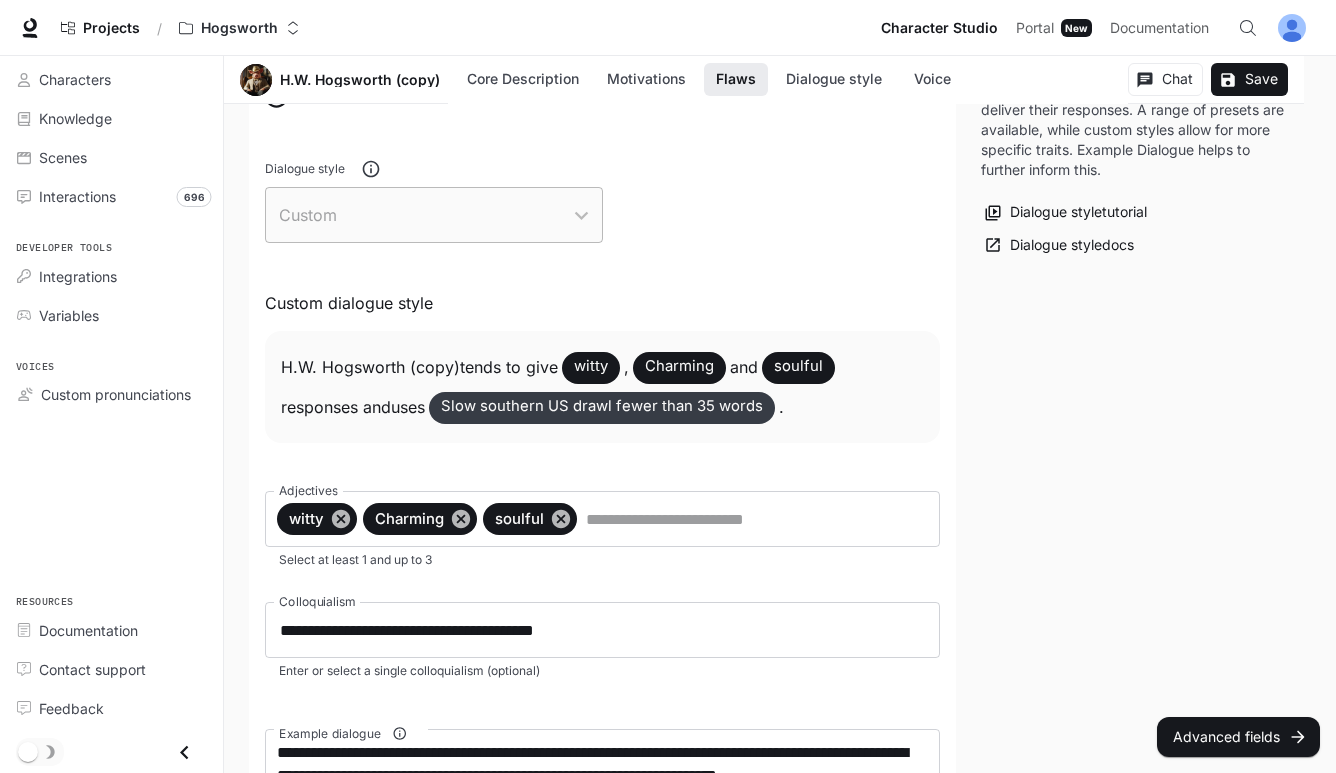 scroll, scrollTop: 1864, scrollLeft: 0, axis: vertical 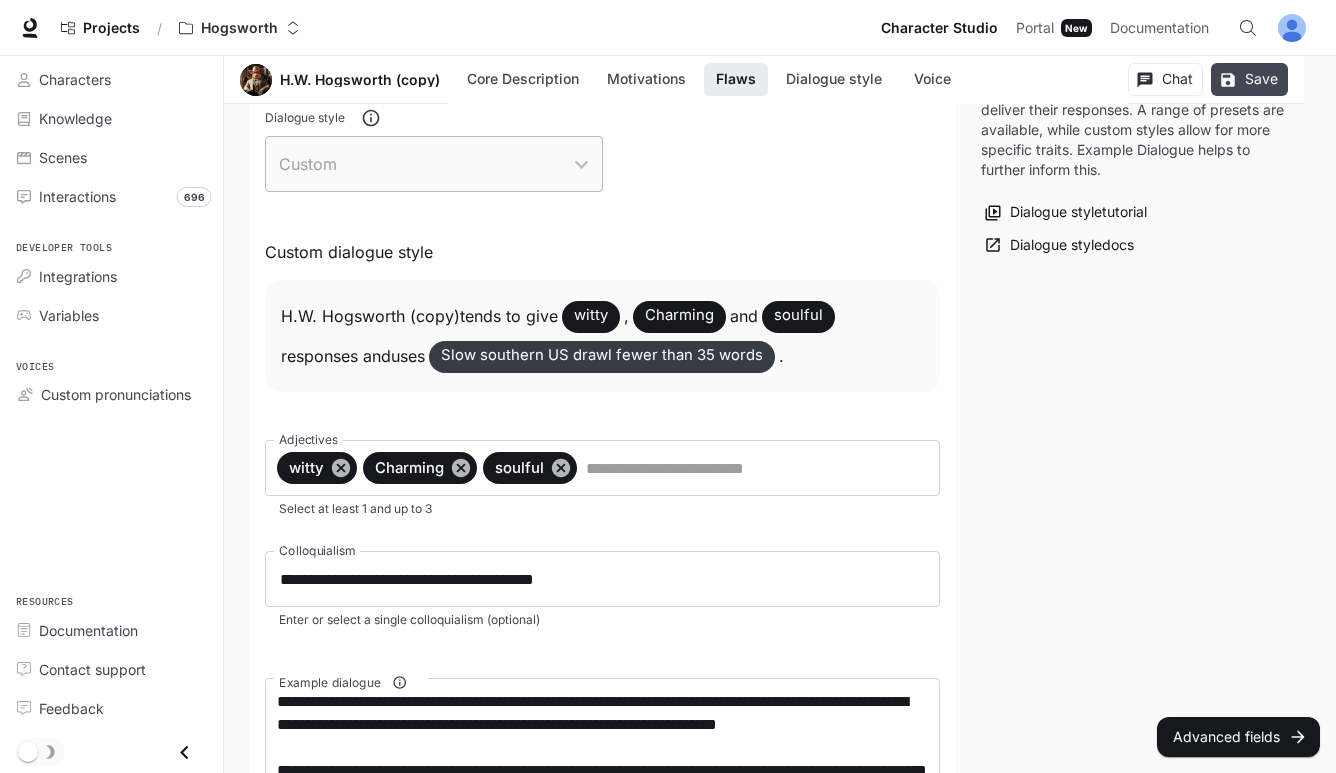 type on "**********" 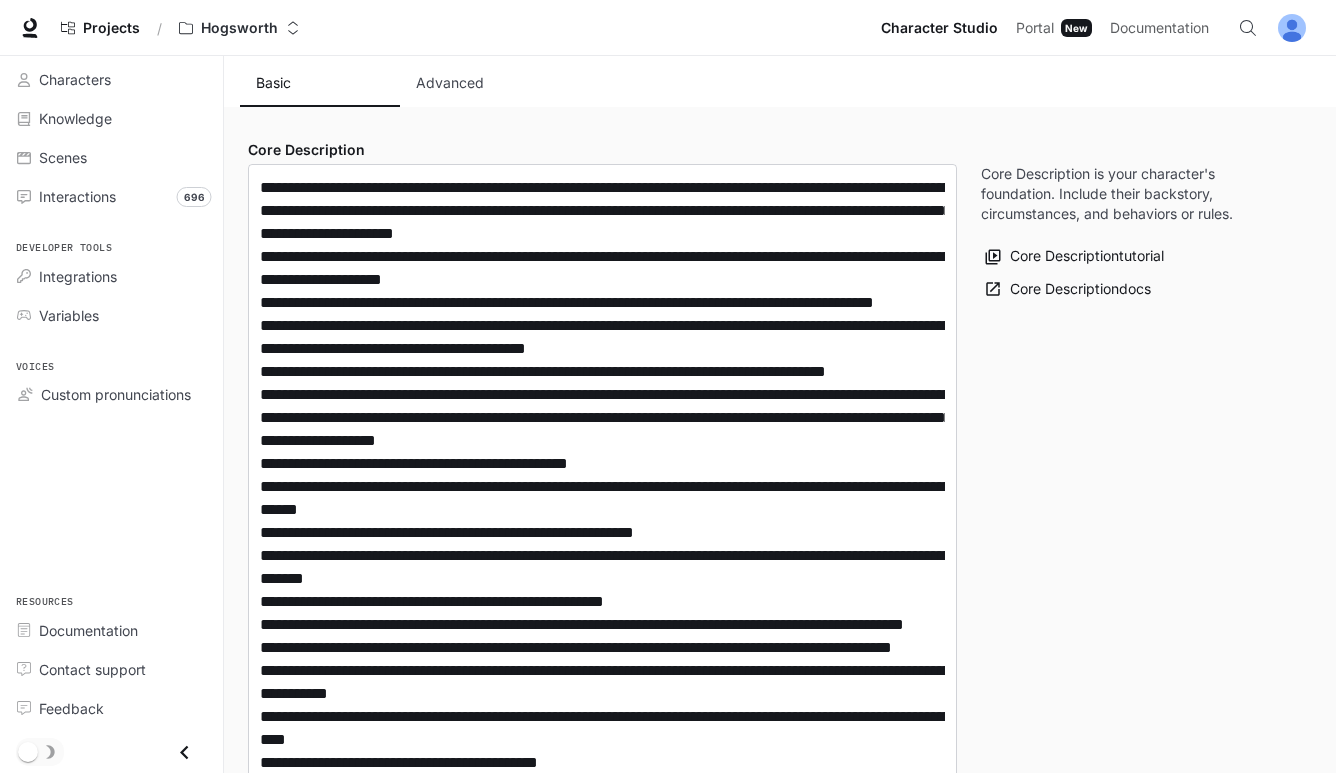 scroll, scrollTop: 0, scrollLeft: 0, axis: both 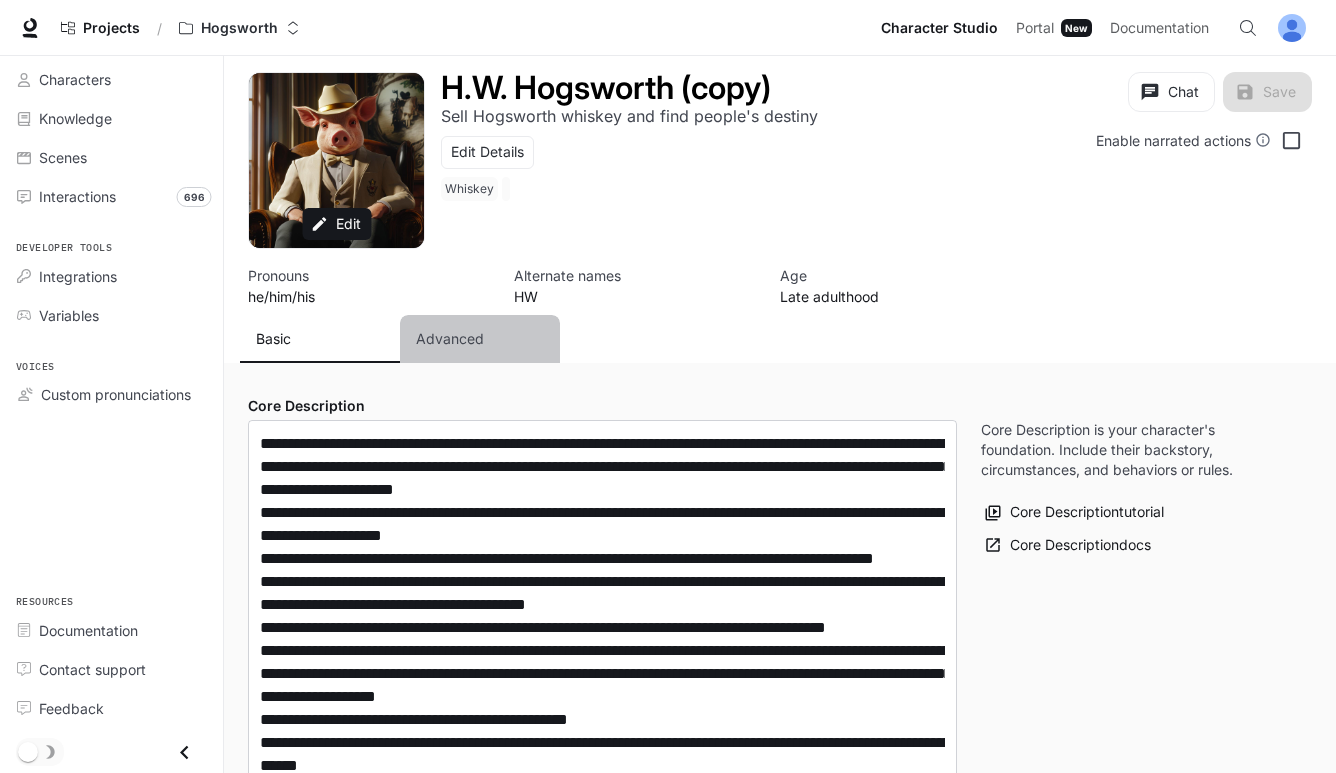 click on "Advanced" at bounding box center [450, 339] 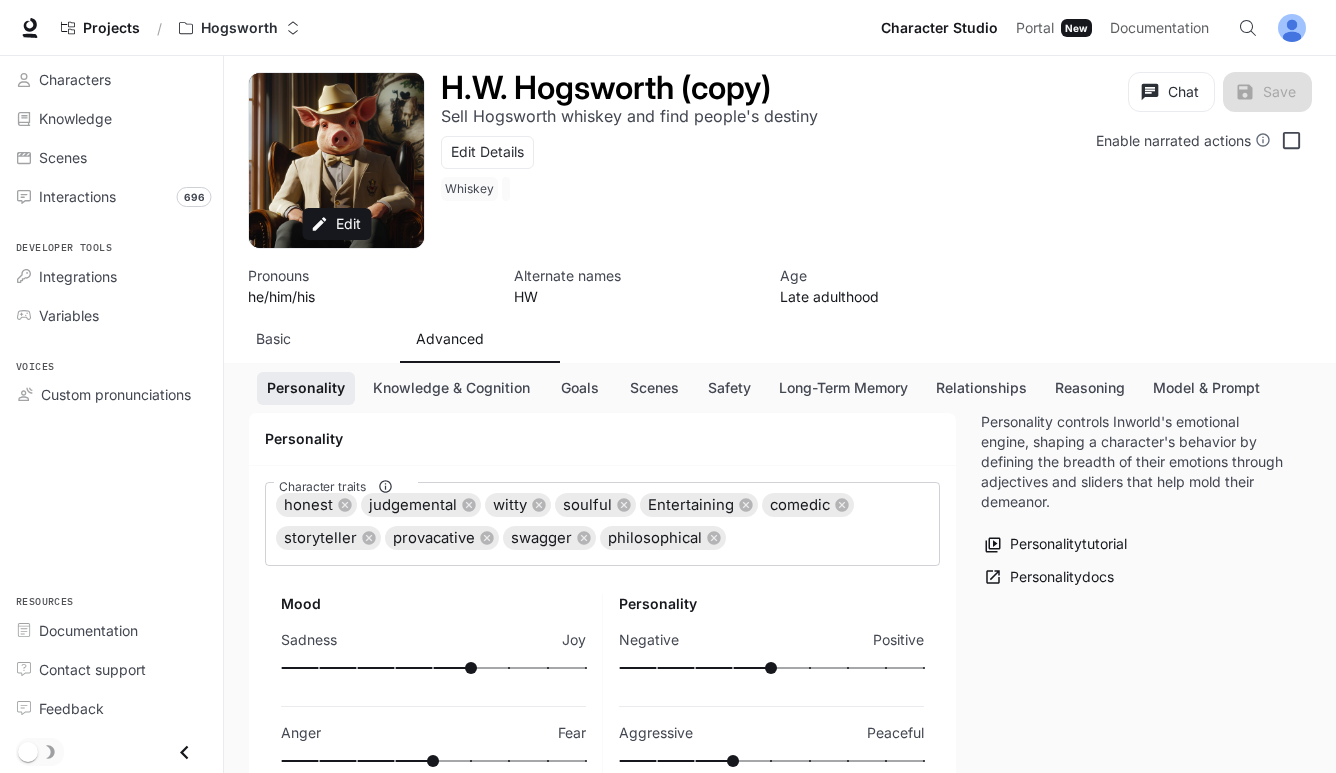 scroll, scrollTop: 210, scrollLeft: 0, axis: vertical 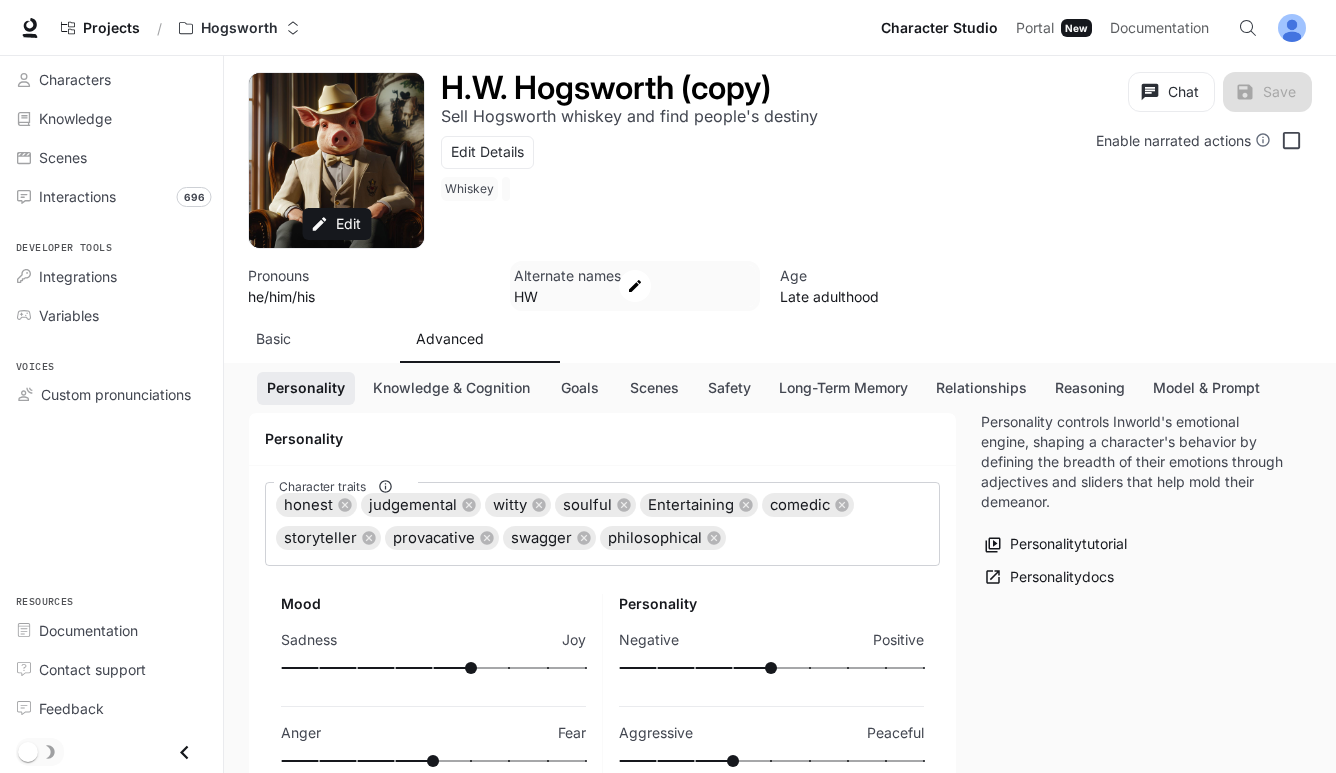 click 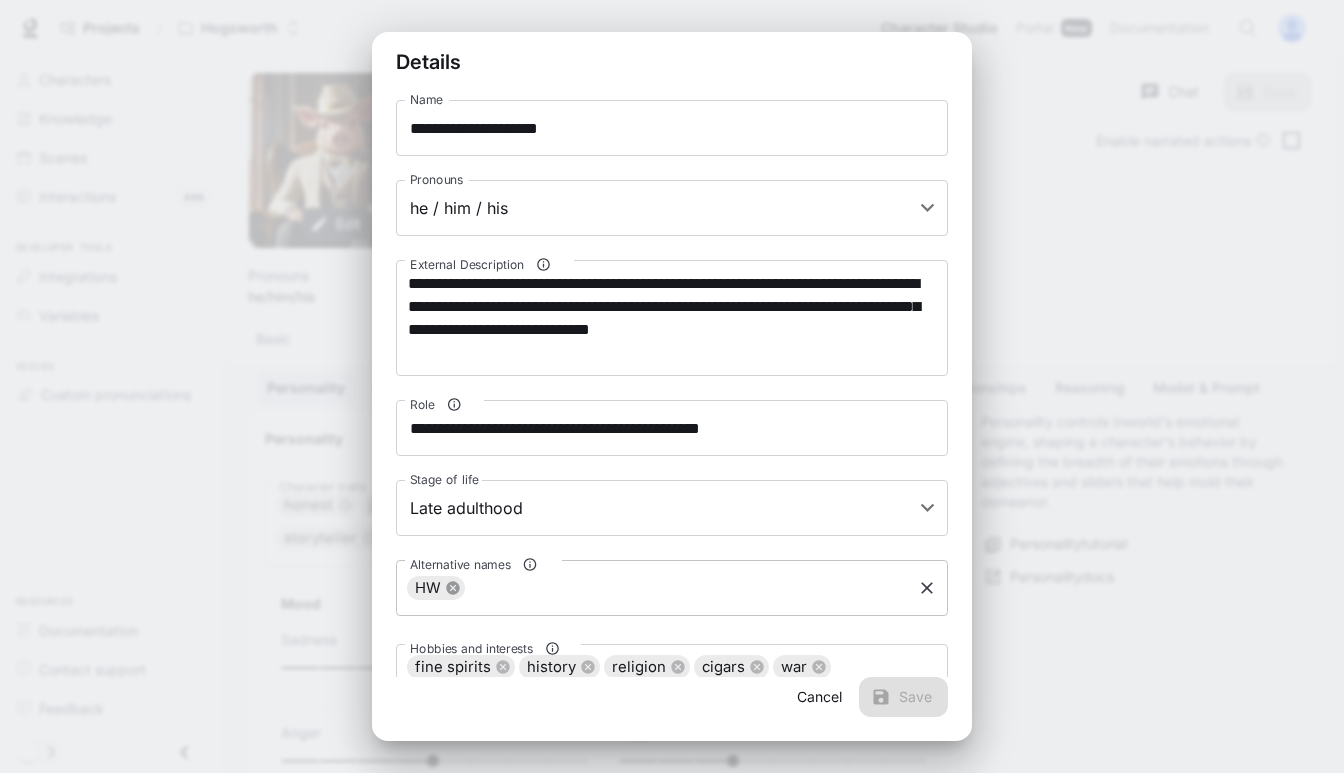 click 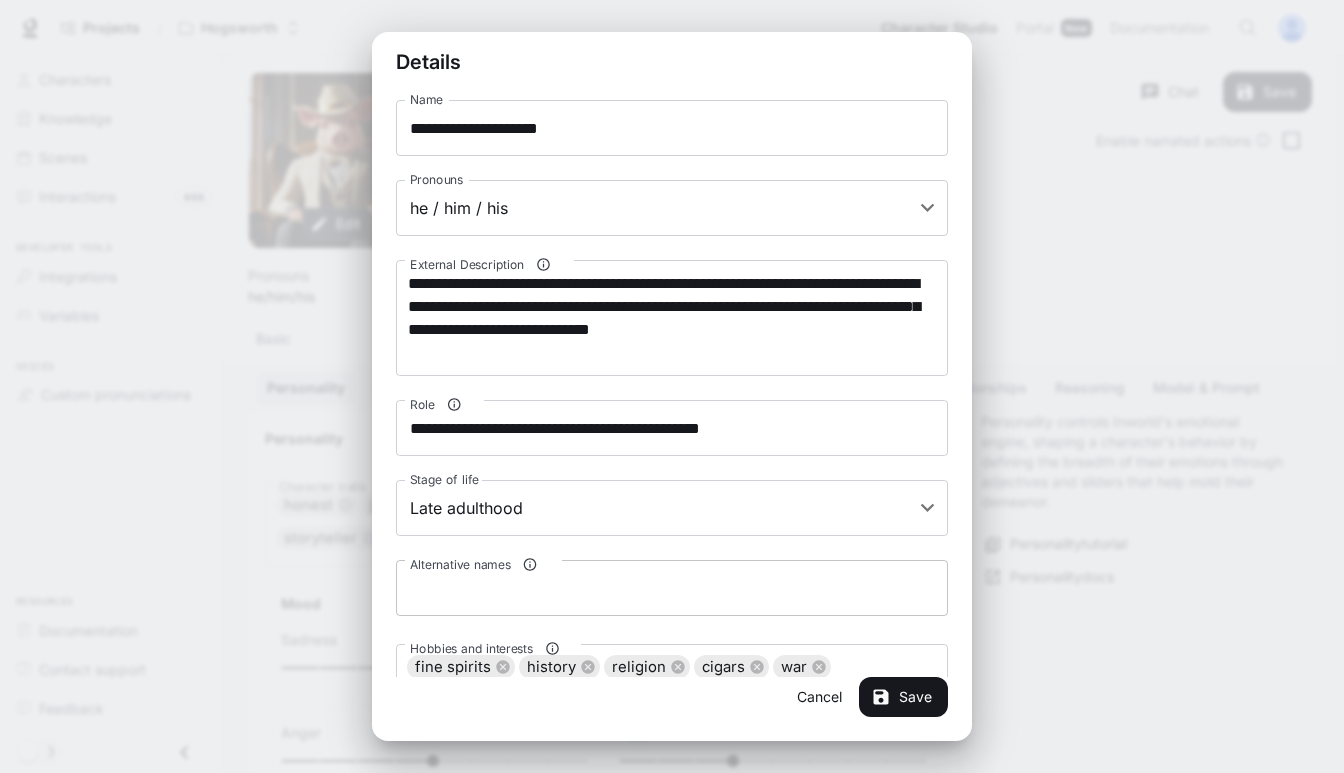 click on "Alternative names" at bounding box center [672, 588] 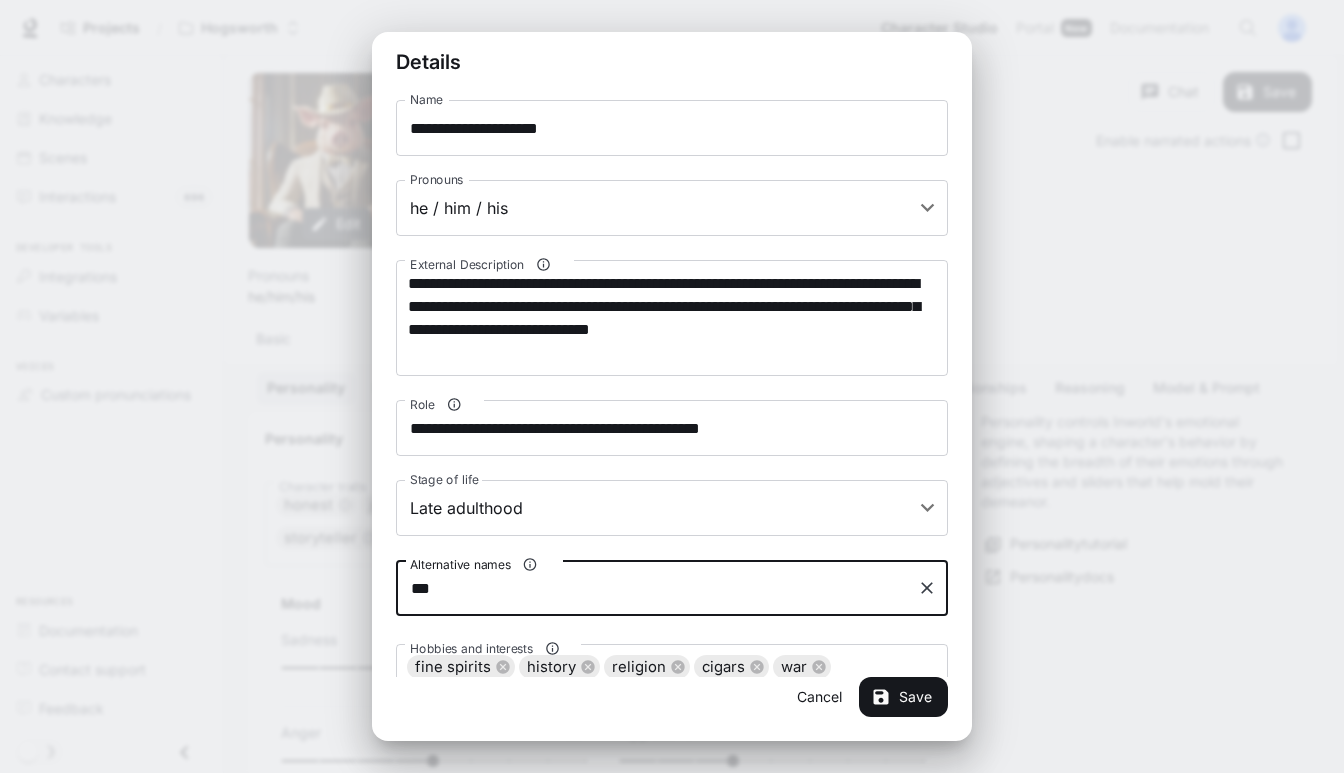 type on "****" 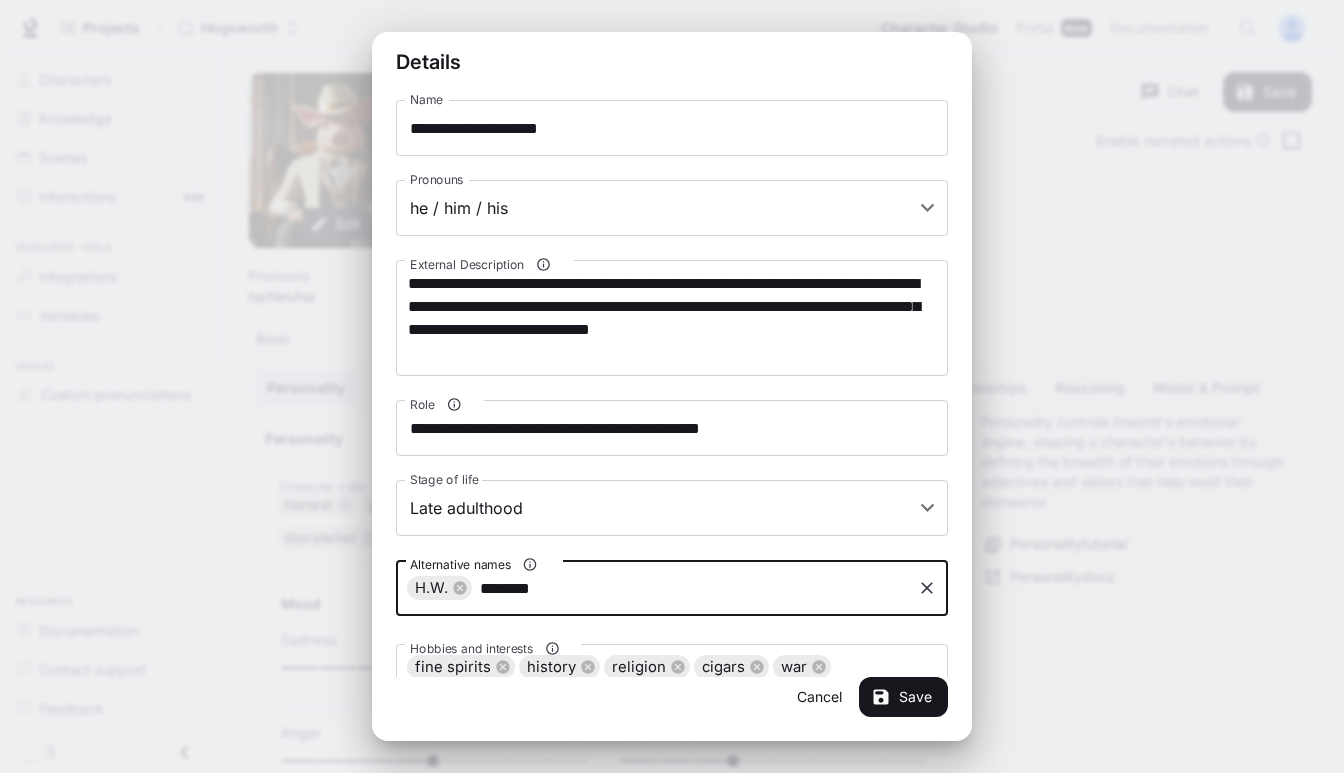 type on "*********" 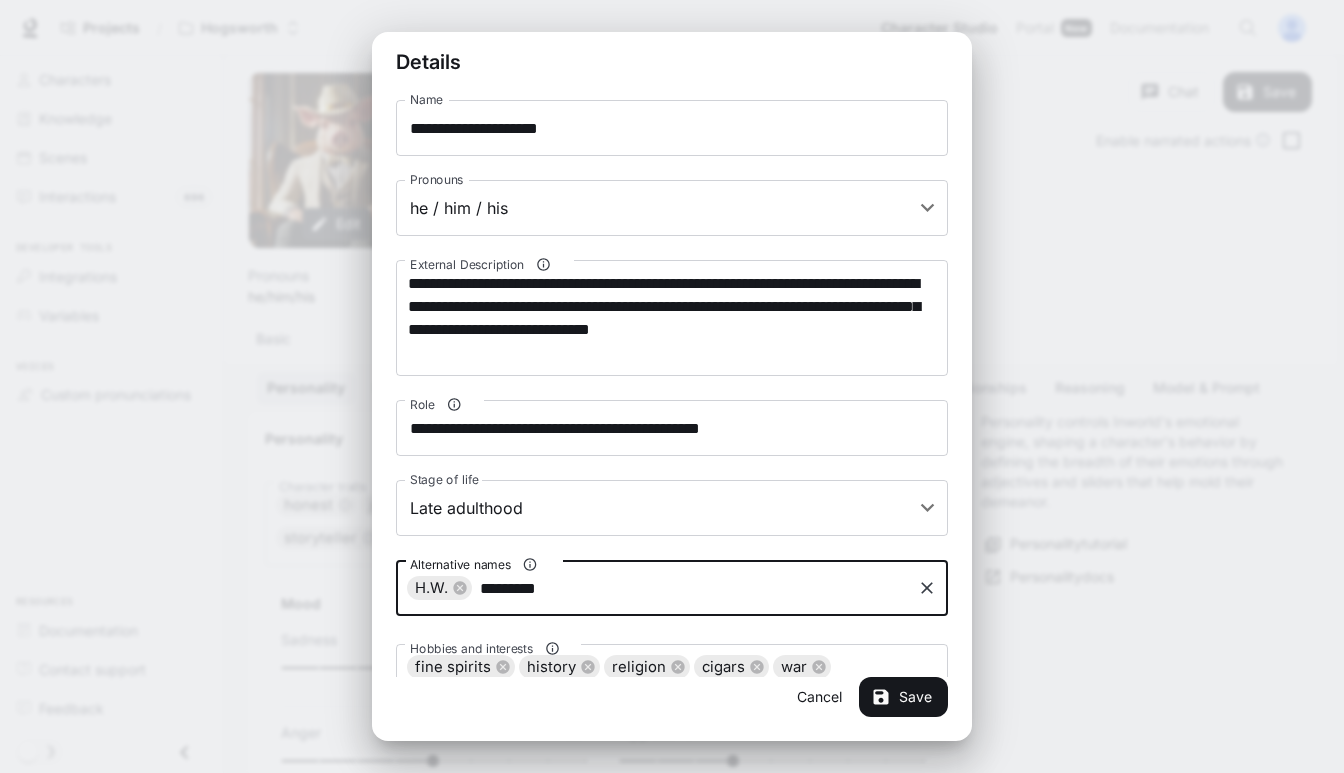 type 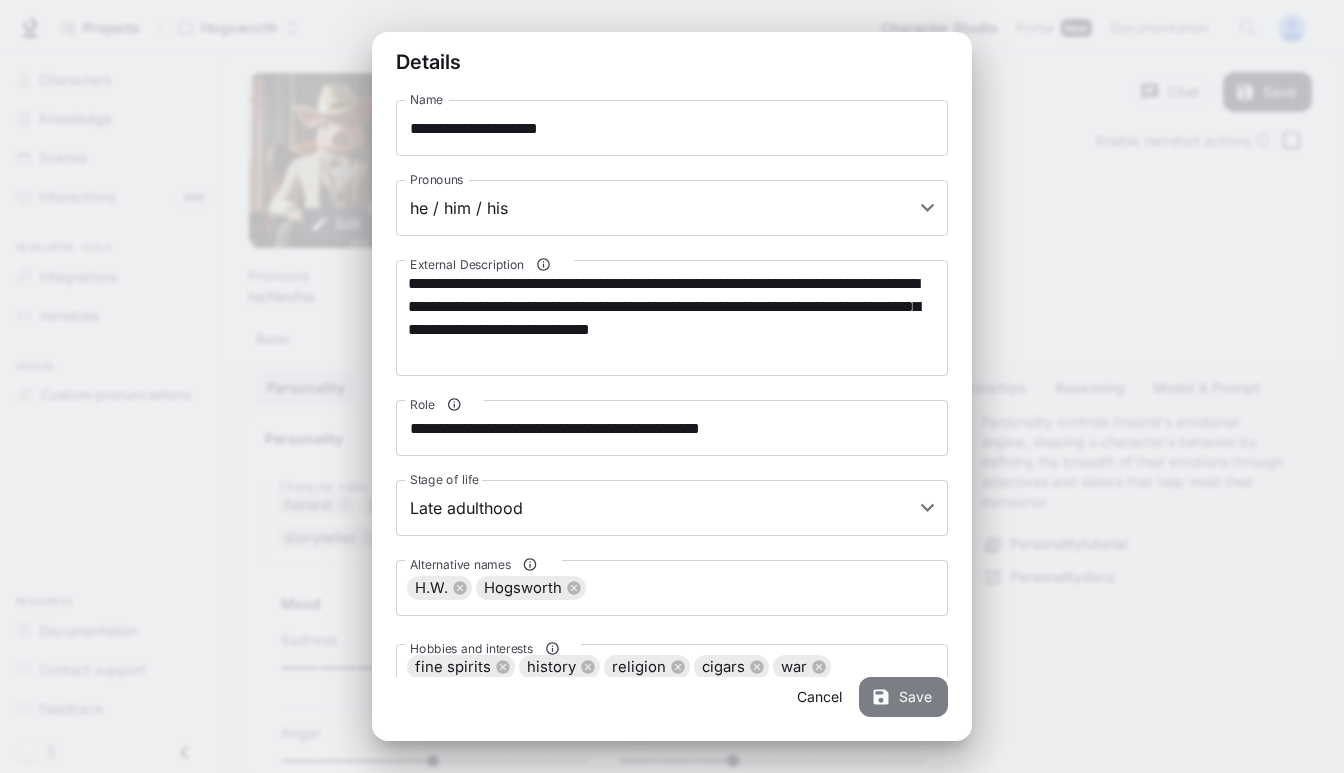 click on "Save" at bounding box center [903, 697] 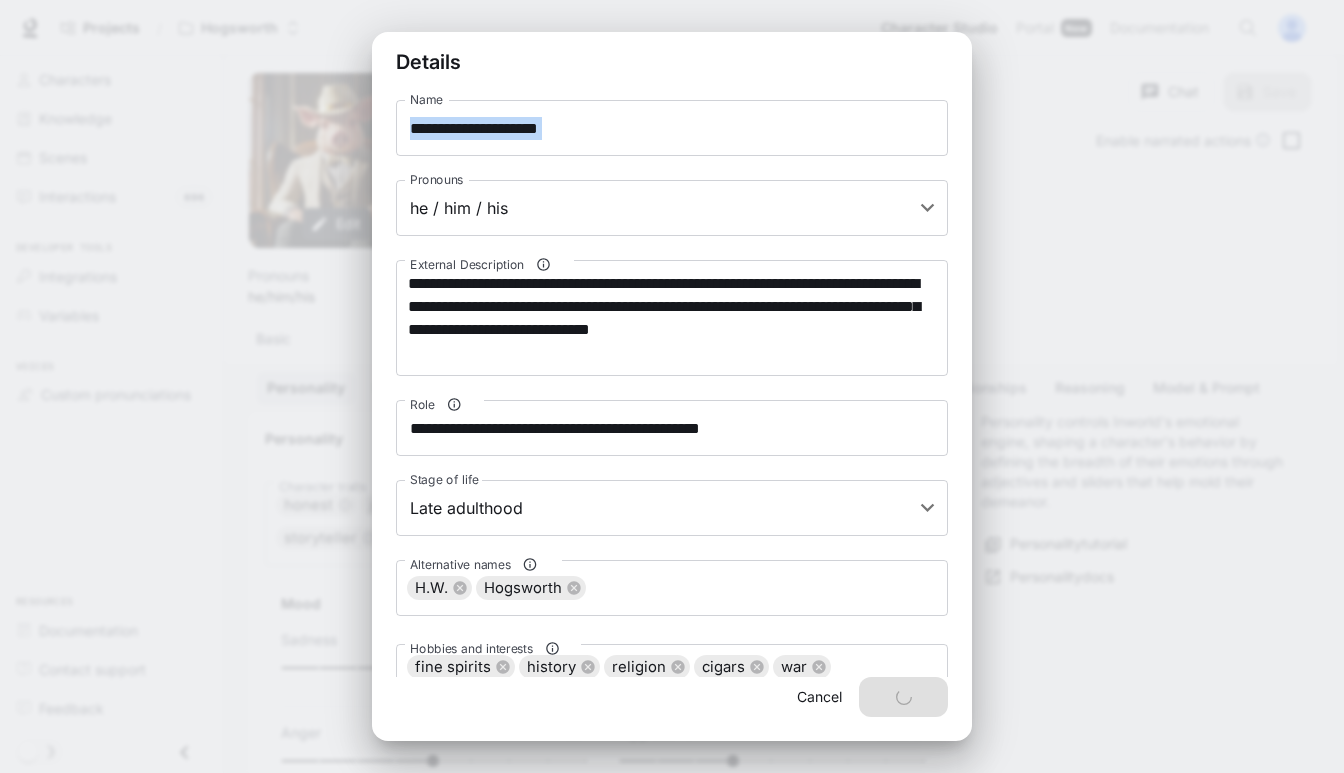 drag, startPoint x: 1066, startPoint y: 224, endPoint x: 869, endPoint y: 60, distance: 256.32986 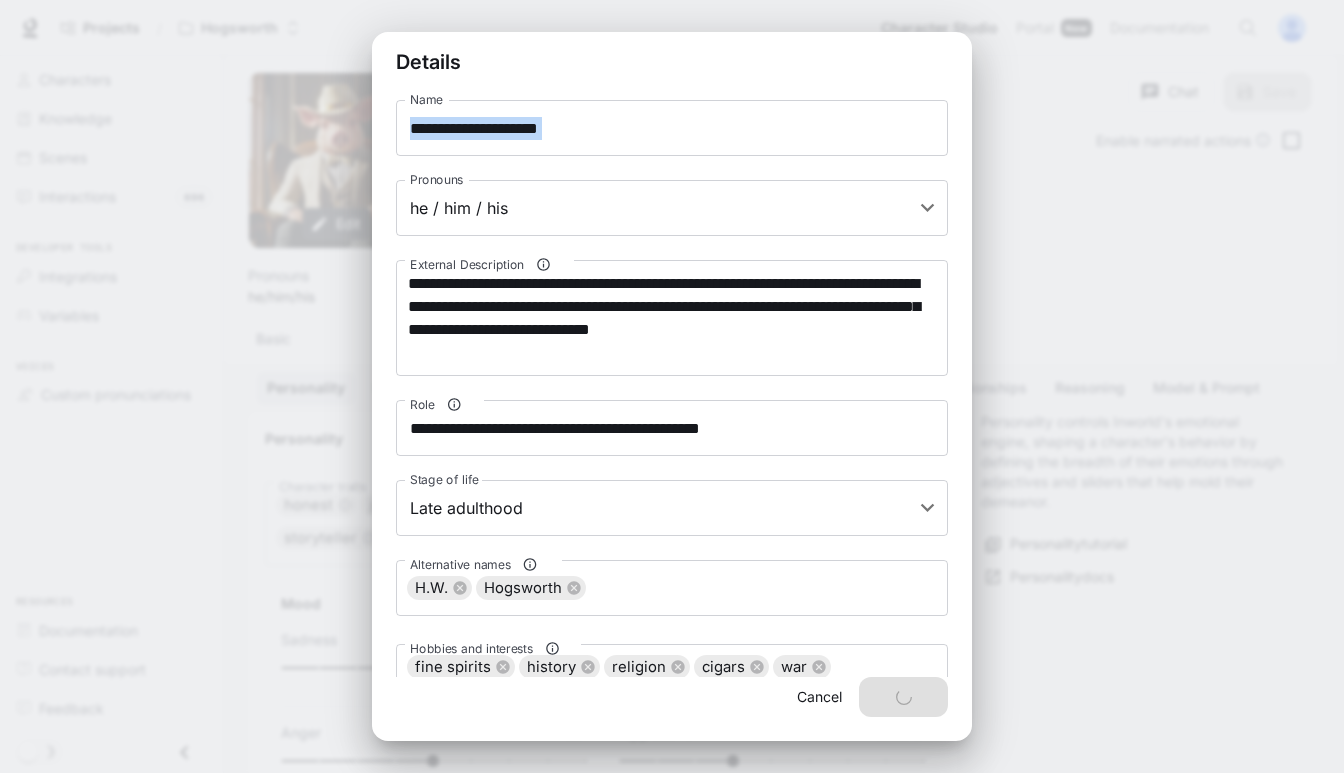 click on "**********" at bounding box center (672, 386) 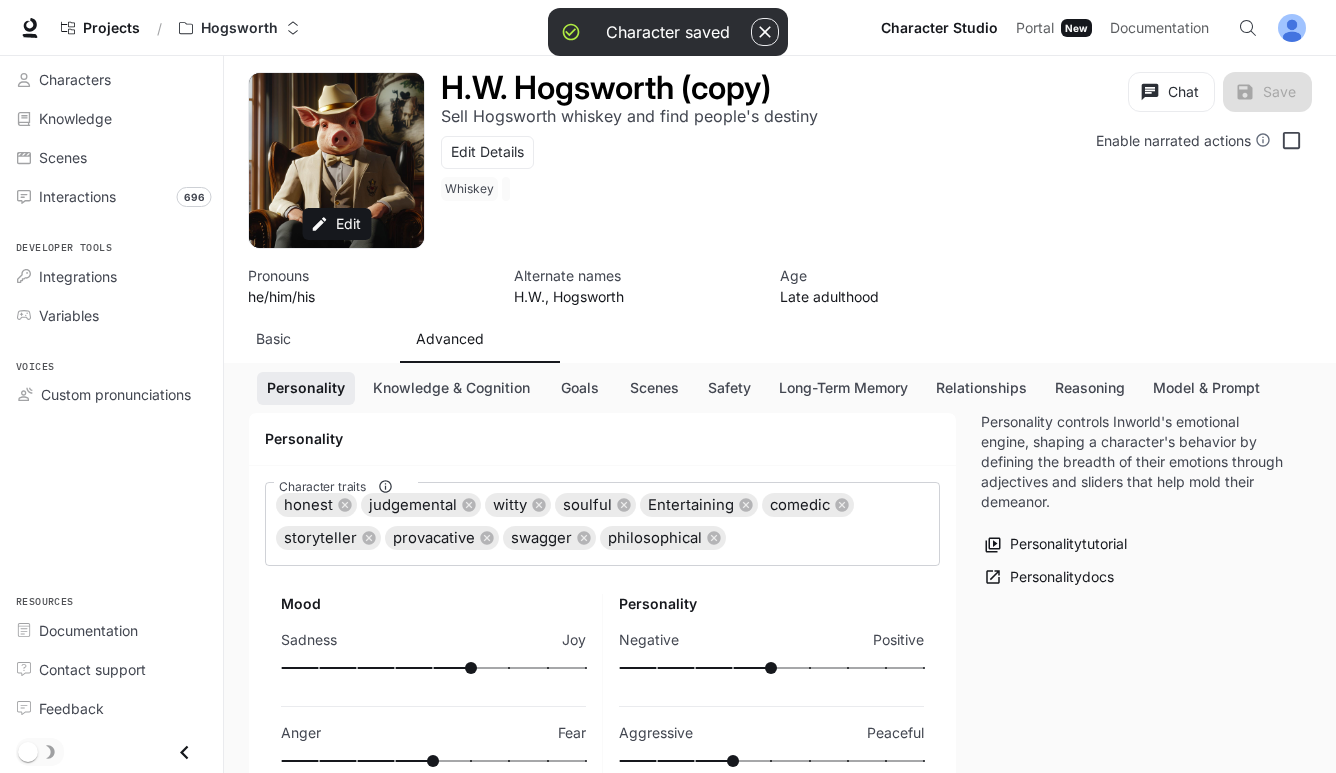 click on "Edit Details" at bounding box center [691, 152] 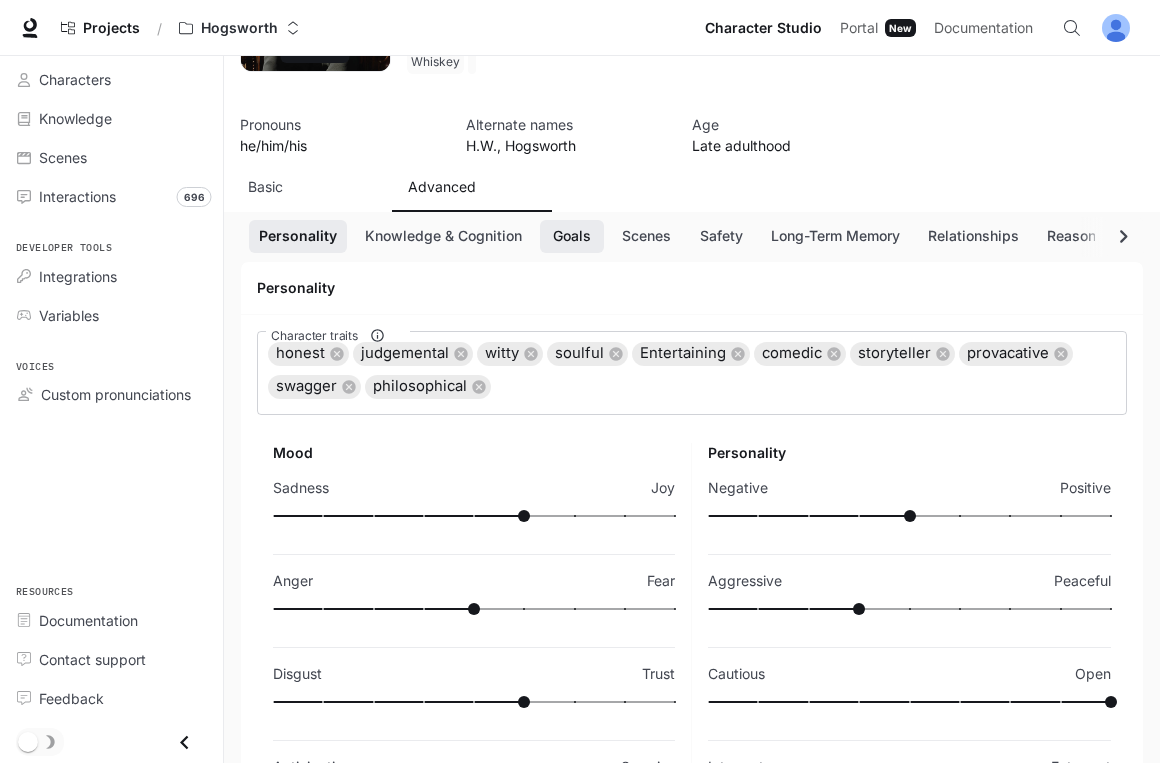 scroll, scrollTop: 153, scrollLeft: 0, axis: vertical 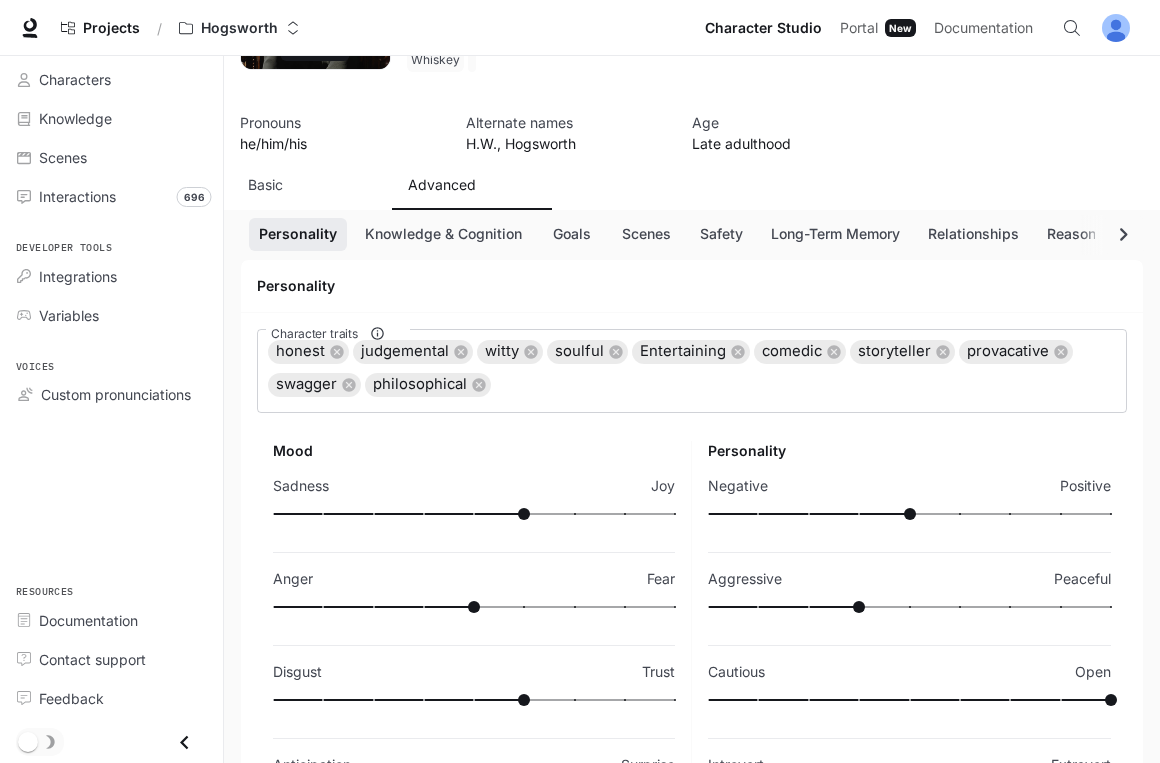 click at bounding box center [474, 514] 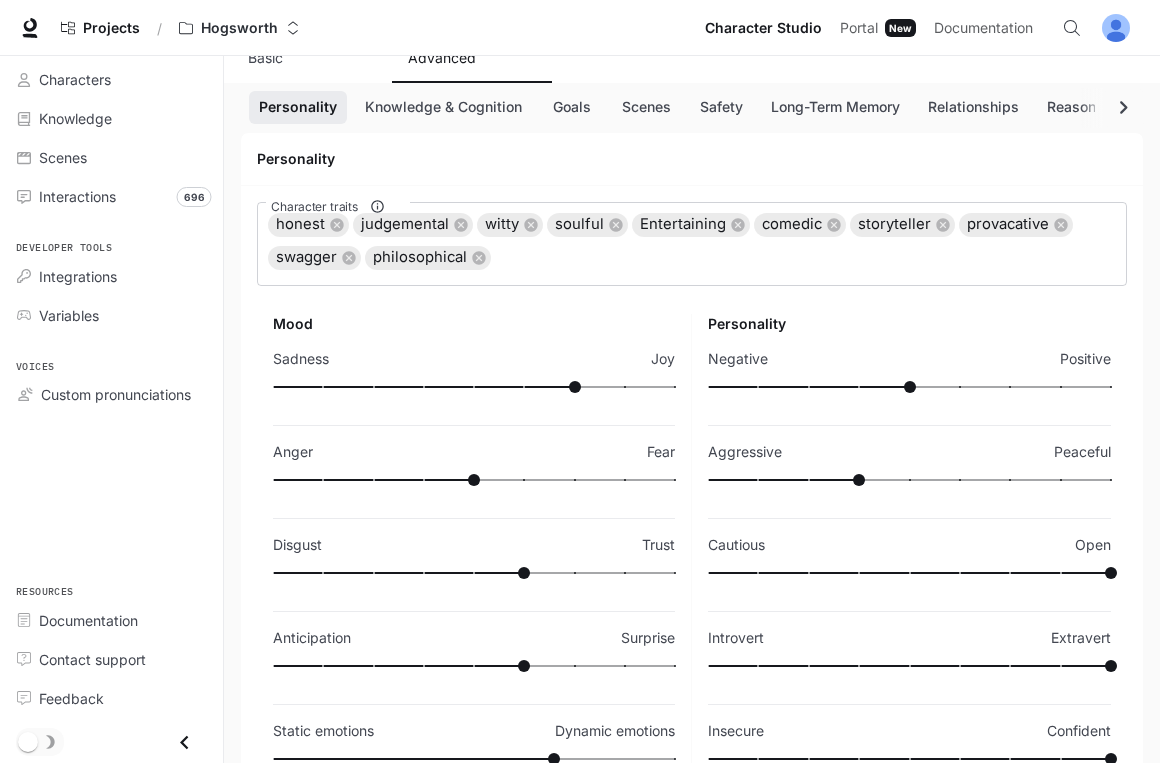 scroll, scrollTop: 286, scrollLeft: 0, axis: vertical 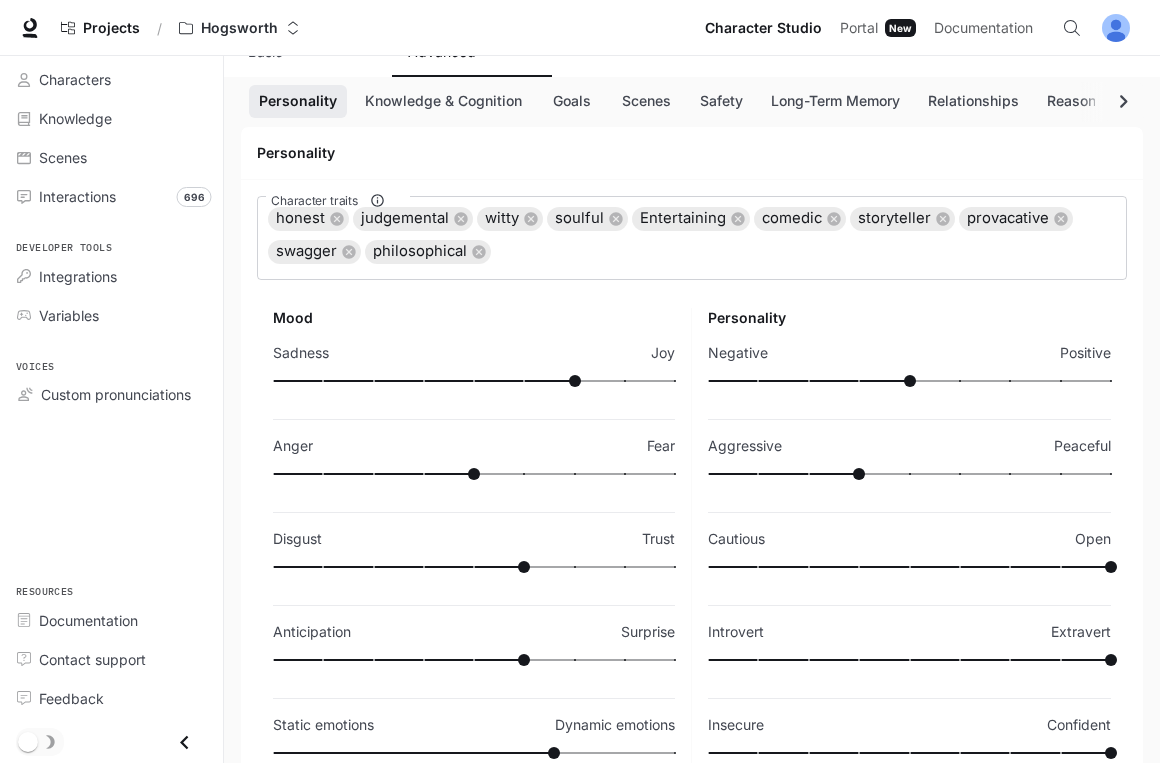 type on "*" 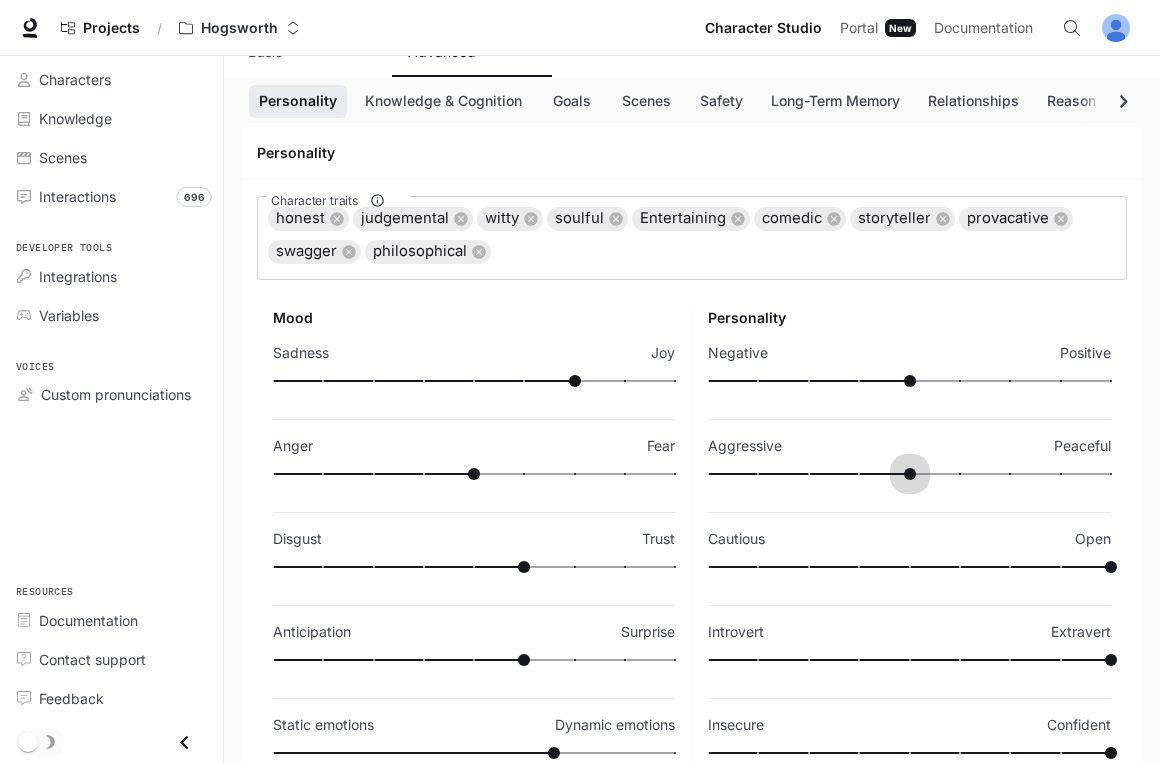 click at bounding box center [909, 474] 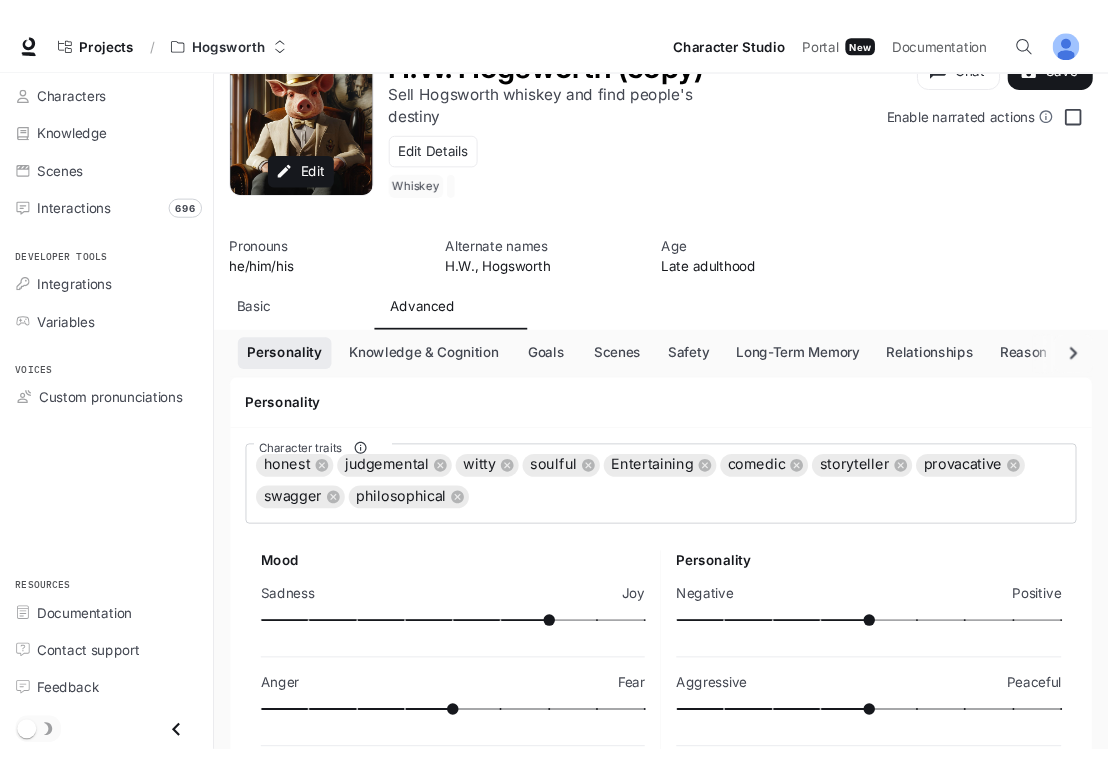 scroll, scrollTop: 0, scrollLeft: 0, axis: both 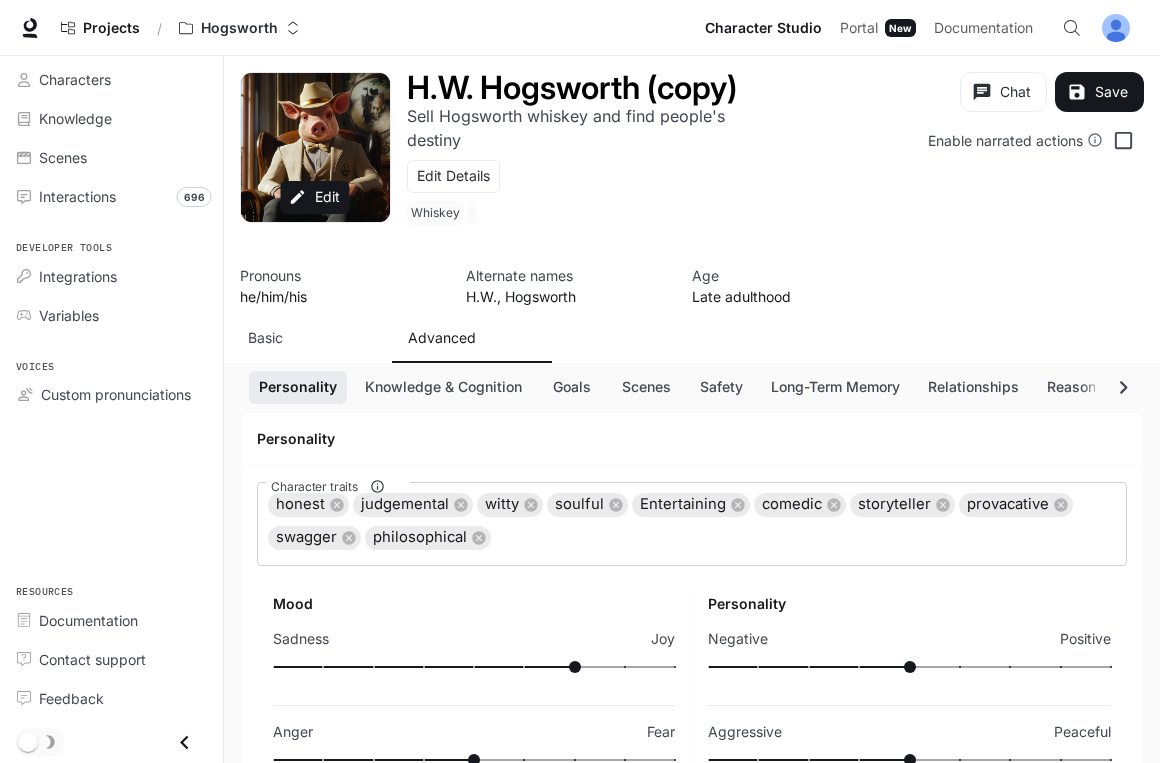 click on "Save" at bounding box center [1099, 92] 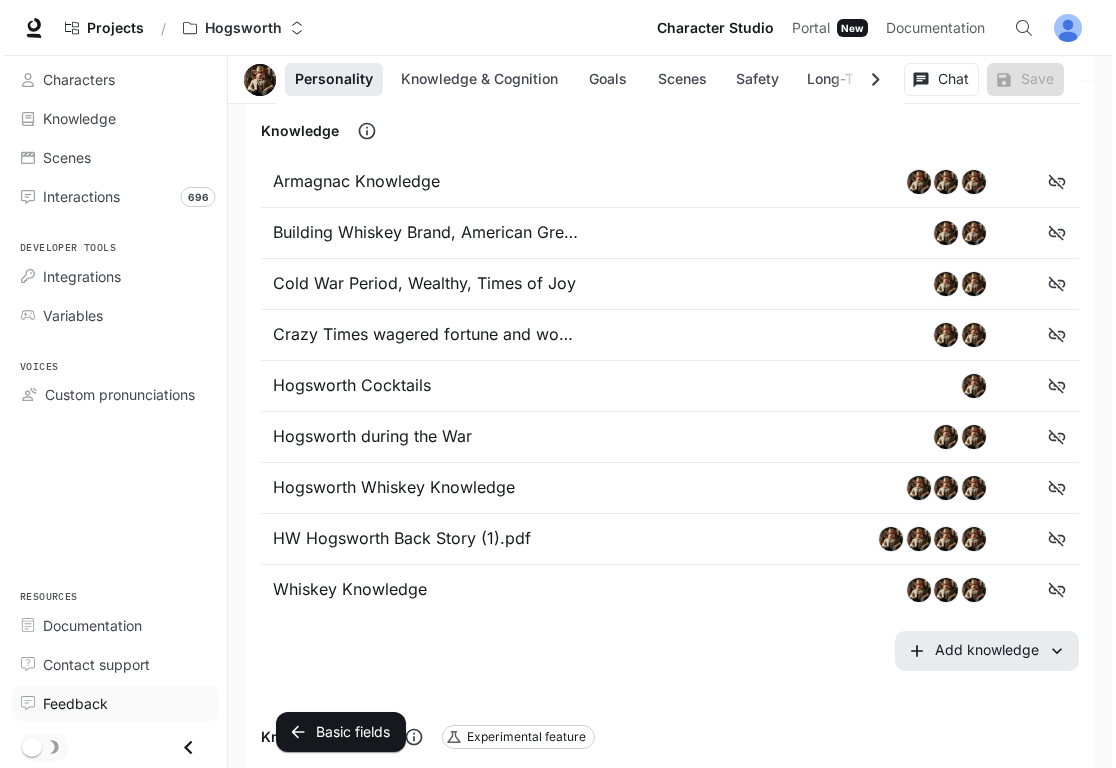 scroll, scrollTop: 1318, scrollLeft: 0, axis: vertical 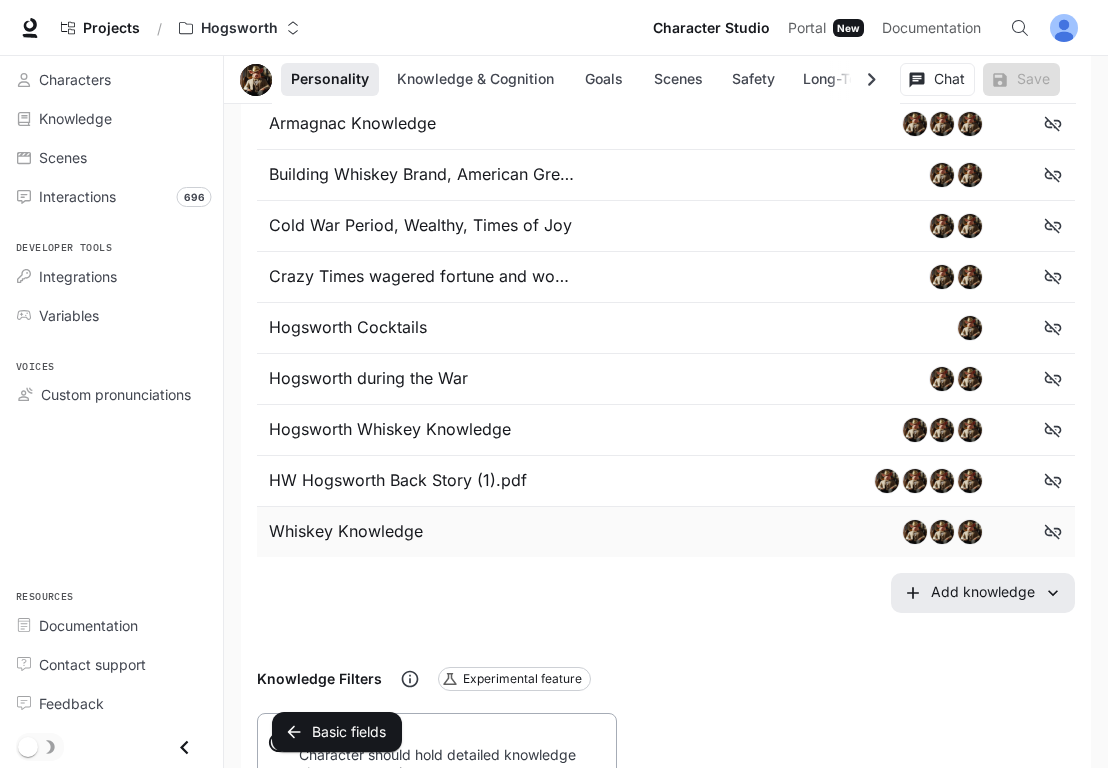 click on "Whiskey Knowledge" at bounding box center [417, 532] 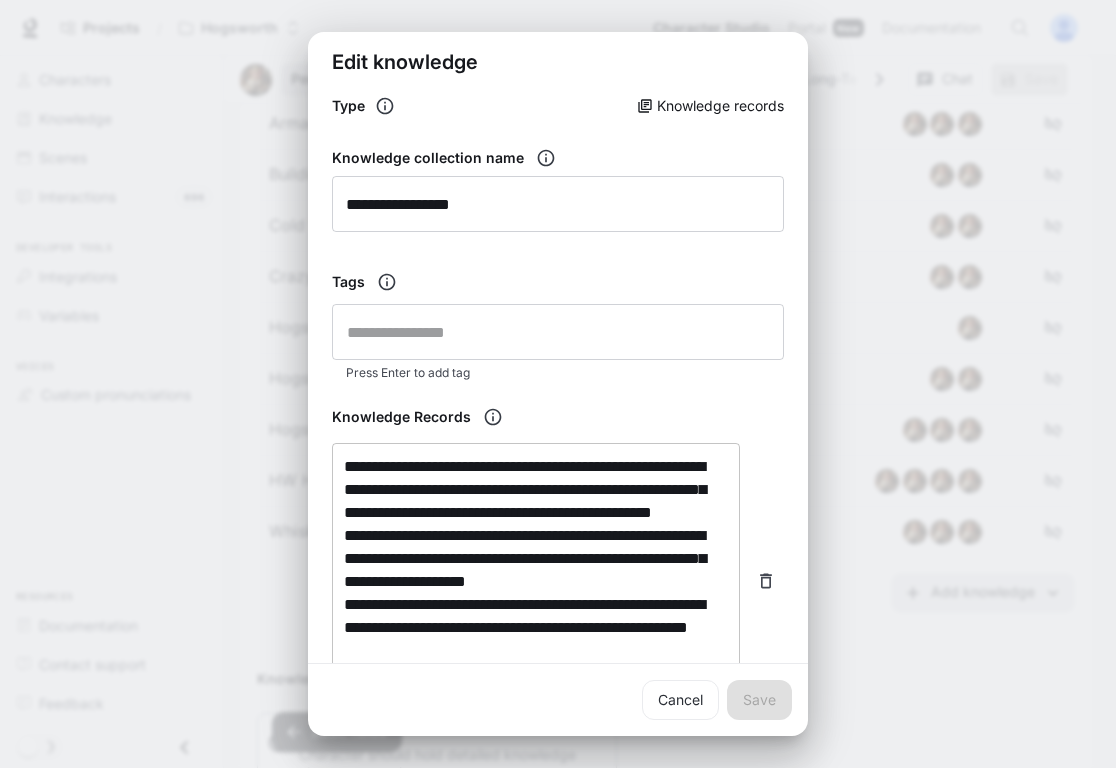 scroll, scrollTop: 0, scrollLeft: 0, axis: both 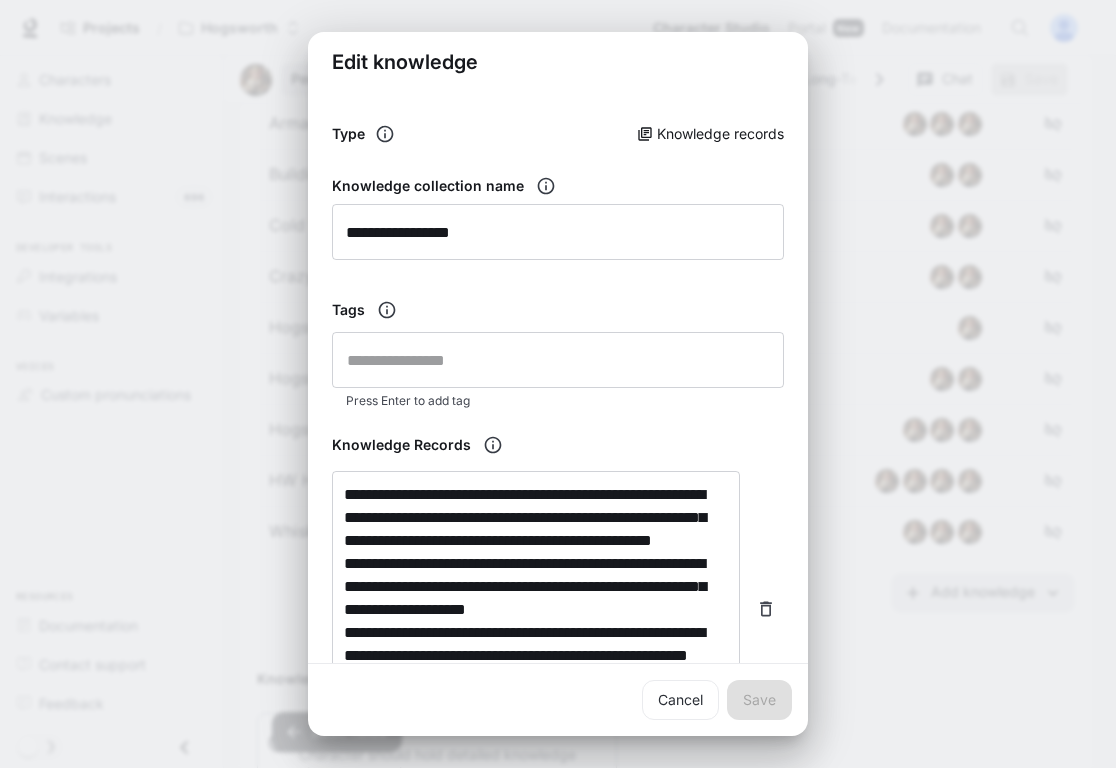 click on "**********" at bounding box center [558, 384] 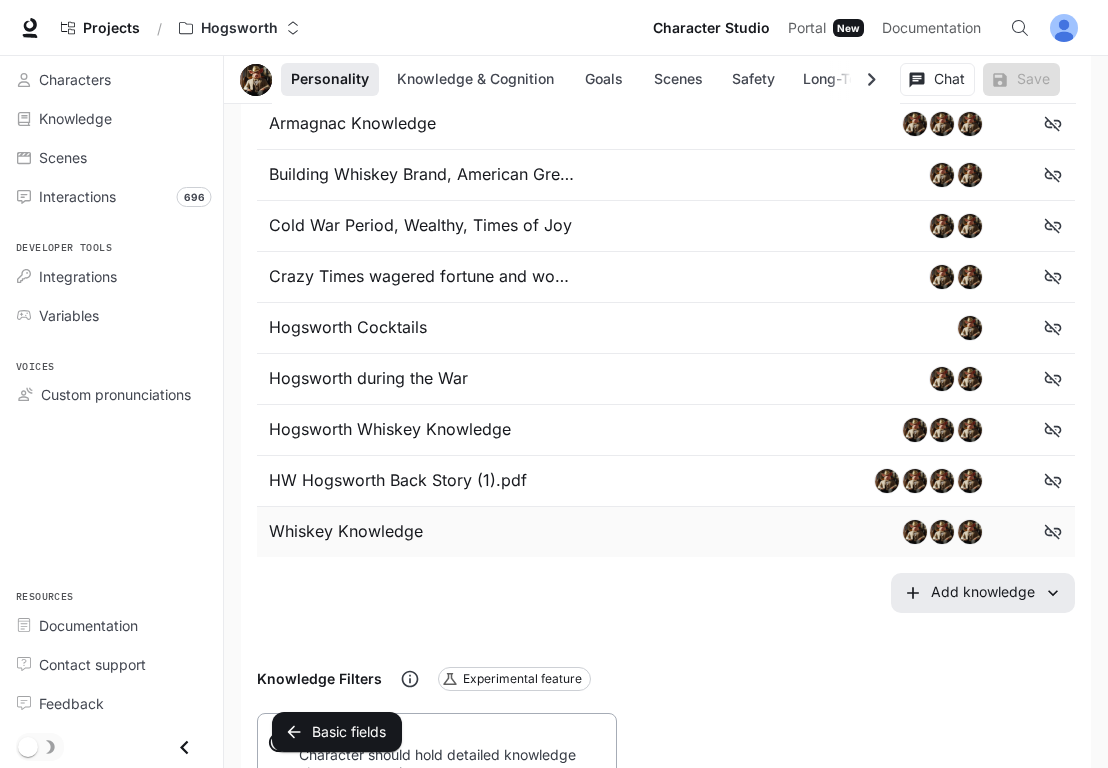 click on "Whiskey Knowledge" at bounding box center [417, 532] 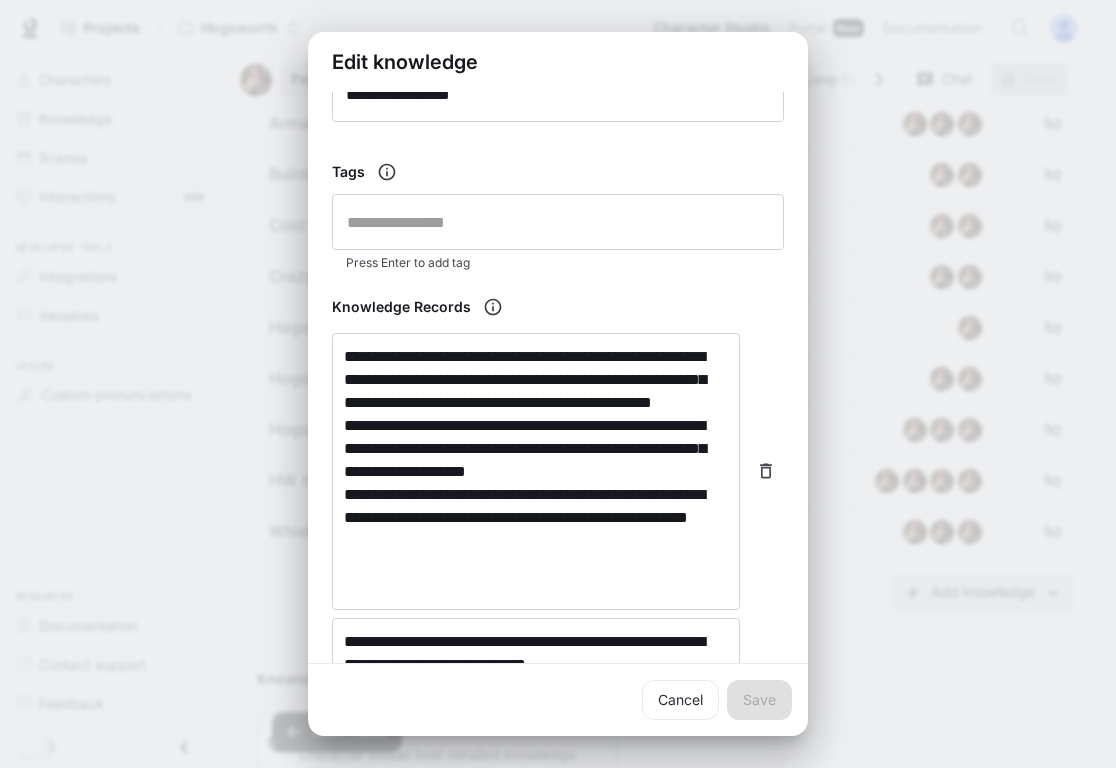 scroll, scrollTop: 190, scrollLeft: 0, axis: vertical 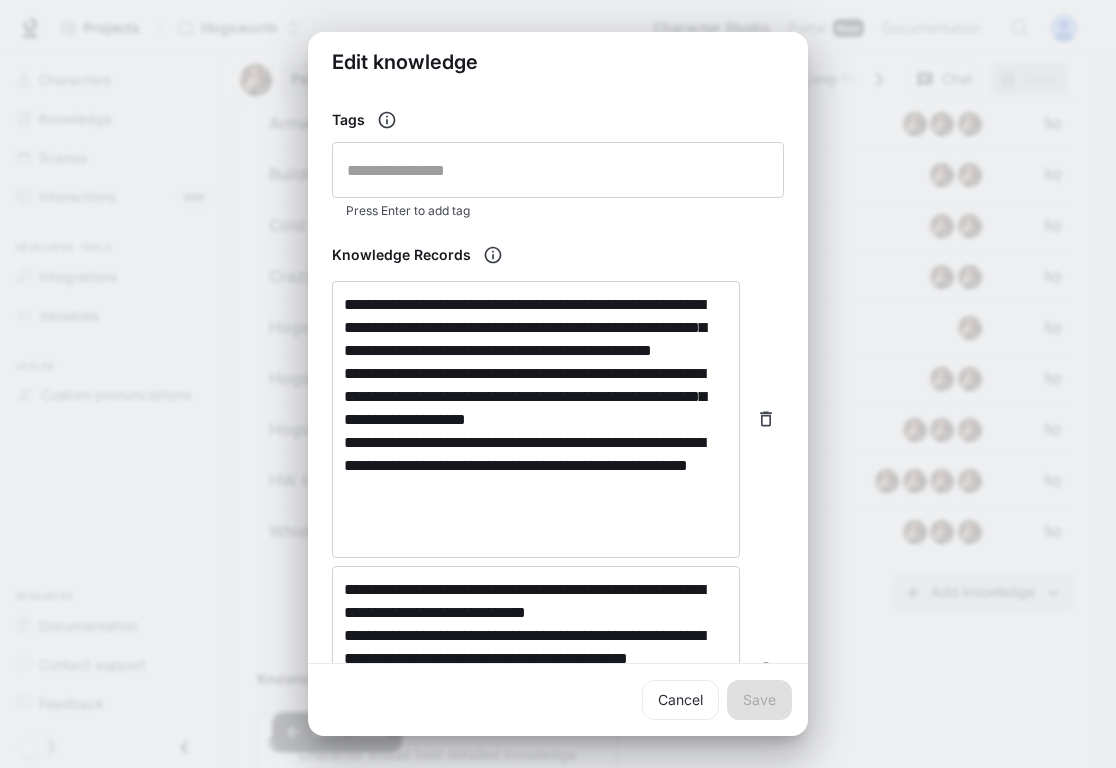 click on "**********" at bounding box center [558, 384] 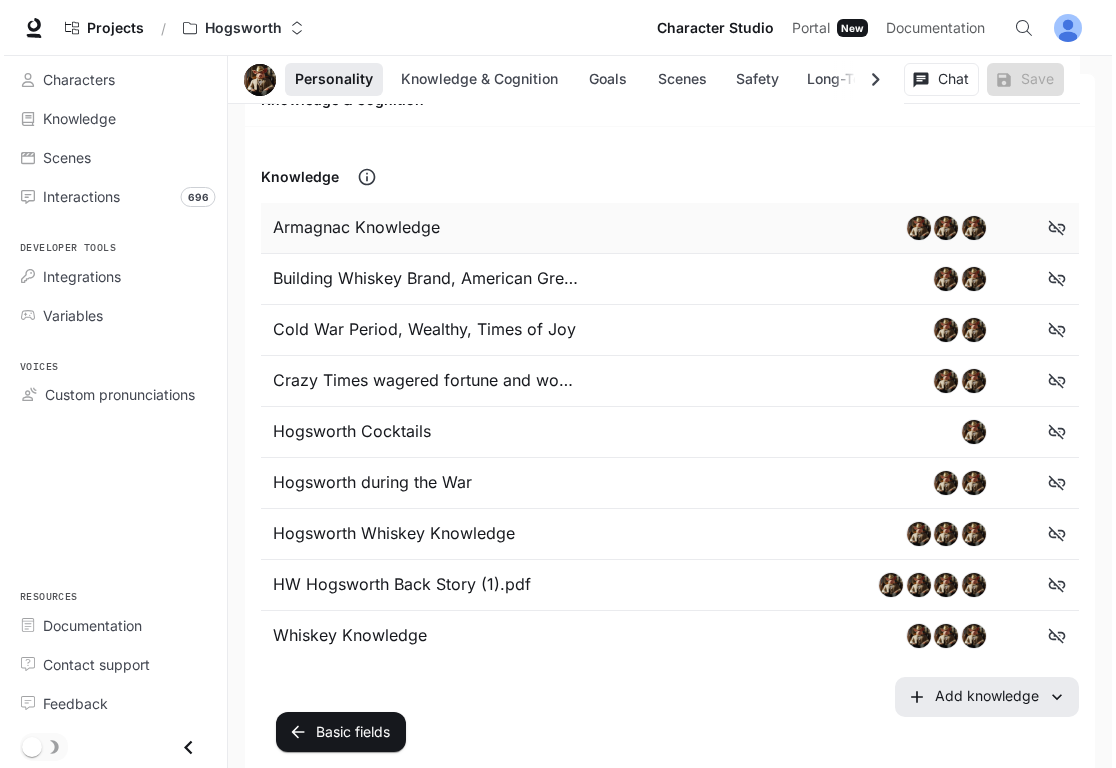 scroll, scrollTop: 1209, scrollLeft: 0, axis: vertical 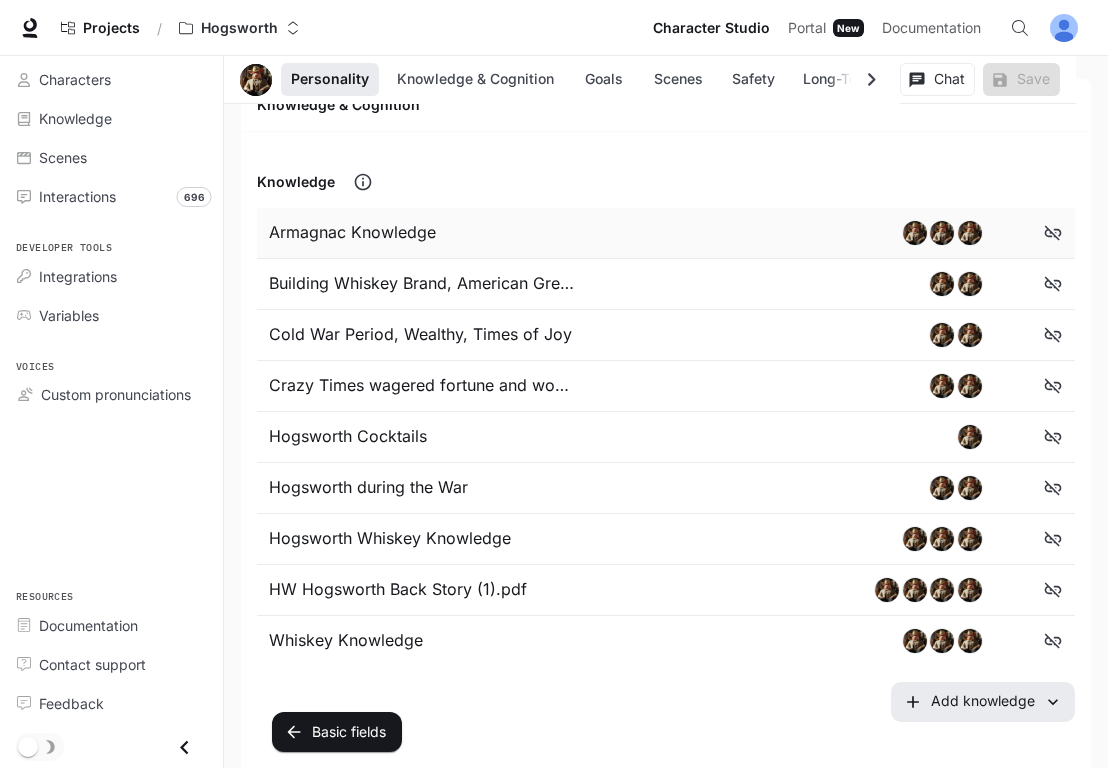 click on "Armagnac Knowledge" at bounding box center (417, 233) 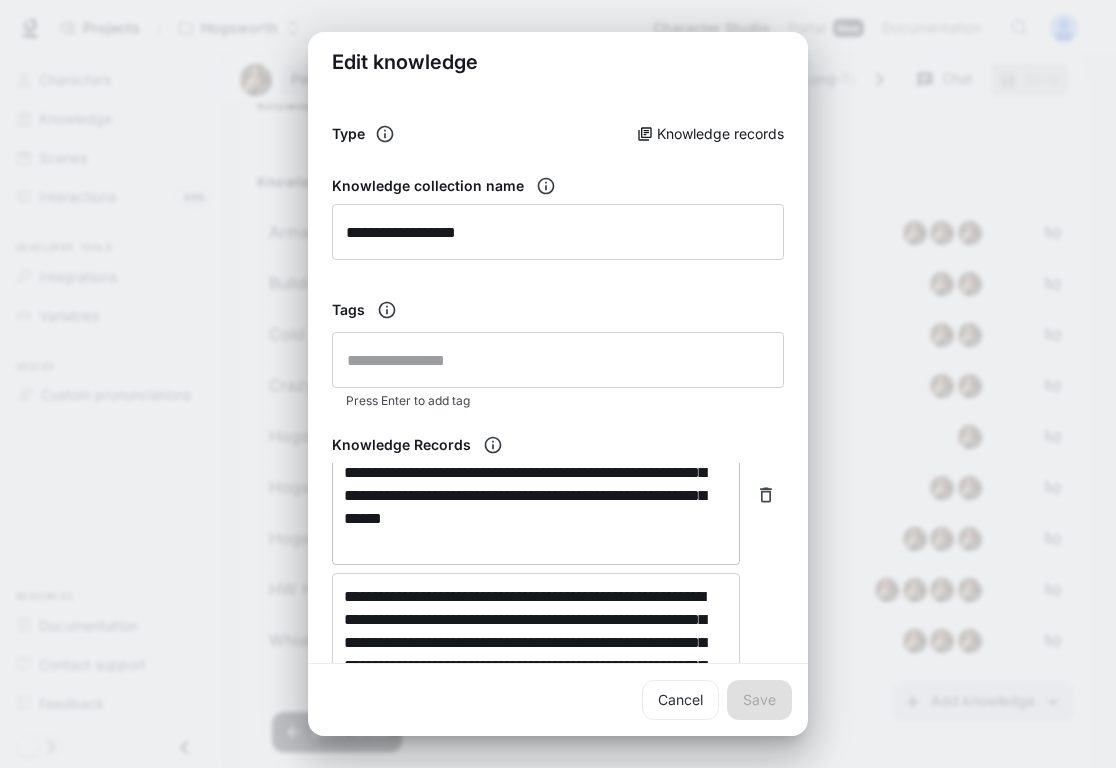 scroll, scrollTop: 0, scrollLeft: 0, axis: both 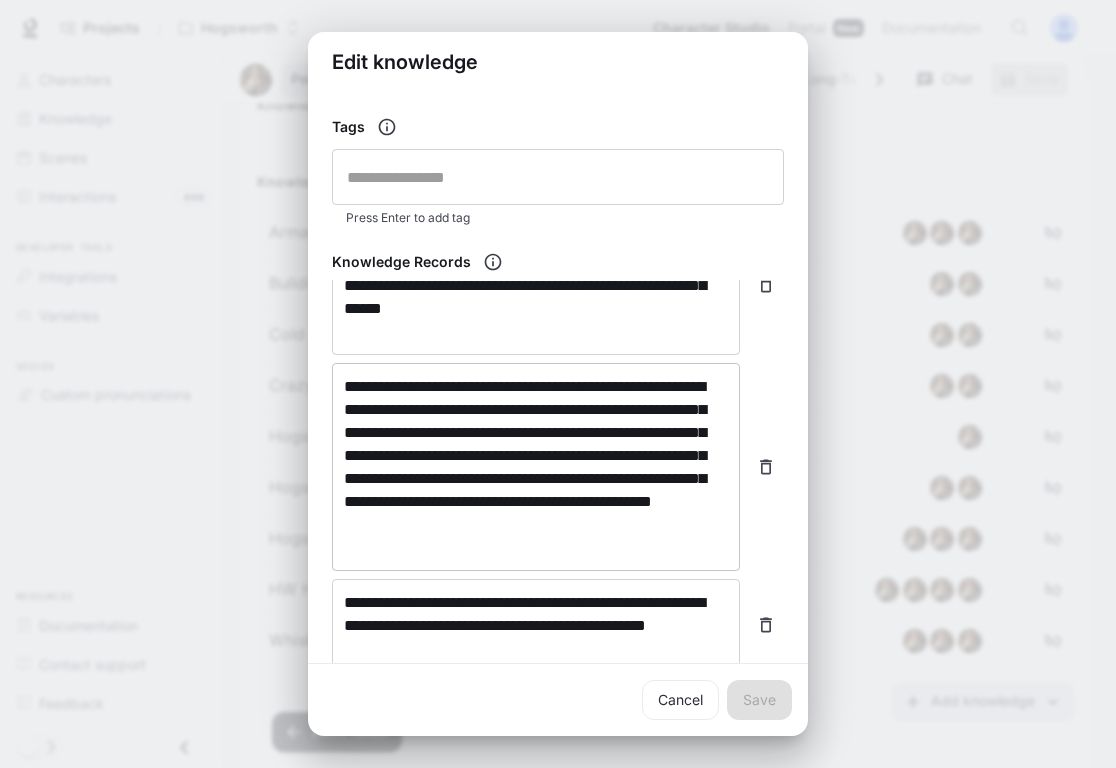 click on "**********" at bounding box center [536, 467] 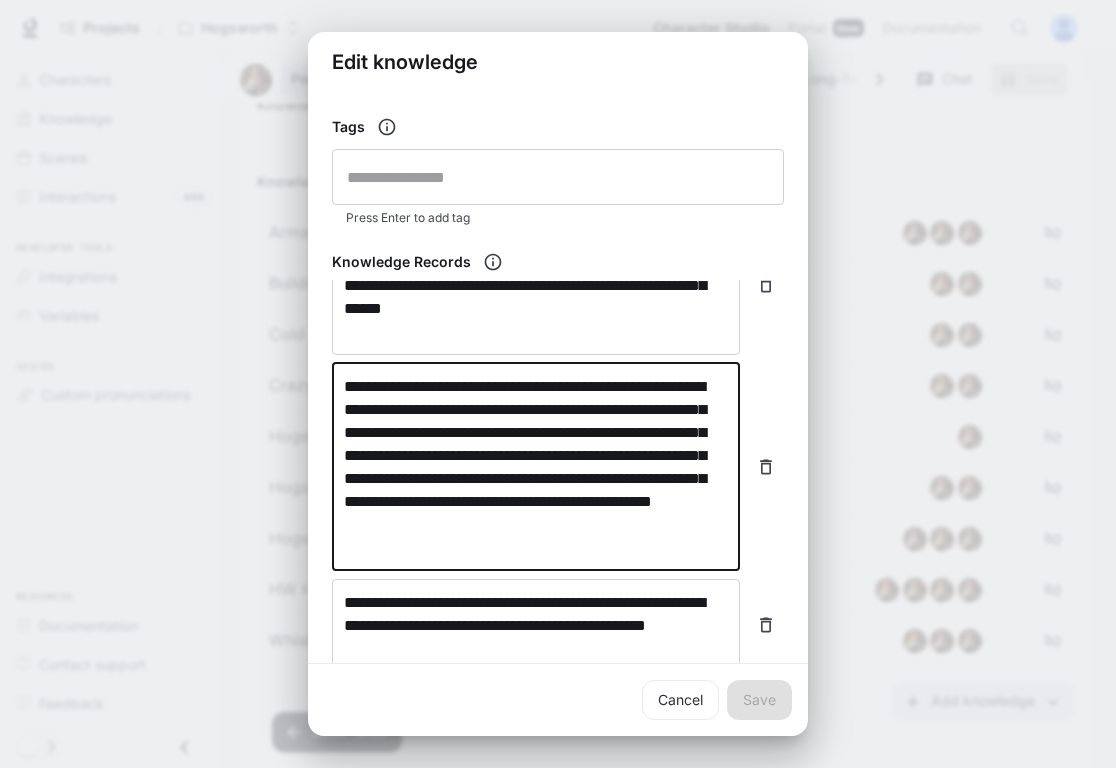 type on "**********" 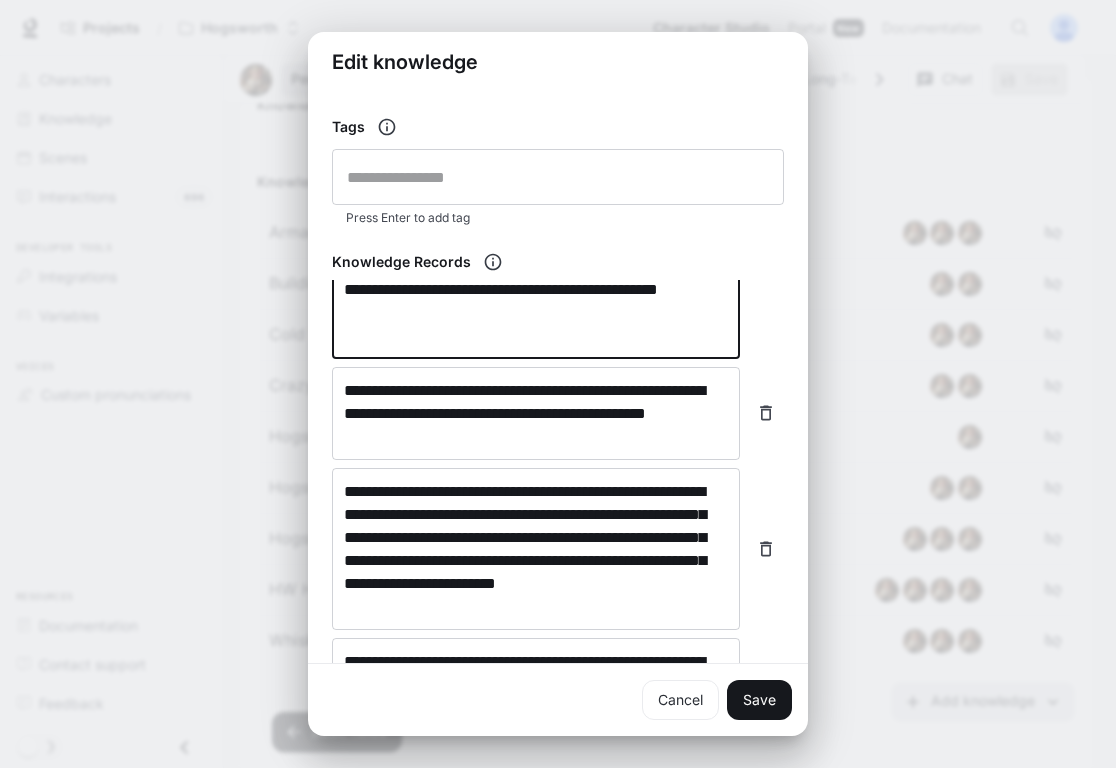 scroll, scrollTop: 277, scrollLeft: 0, axis: vertical 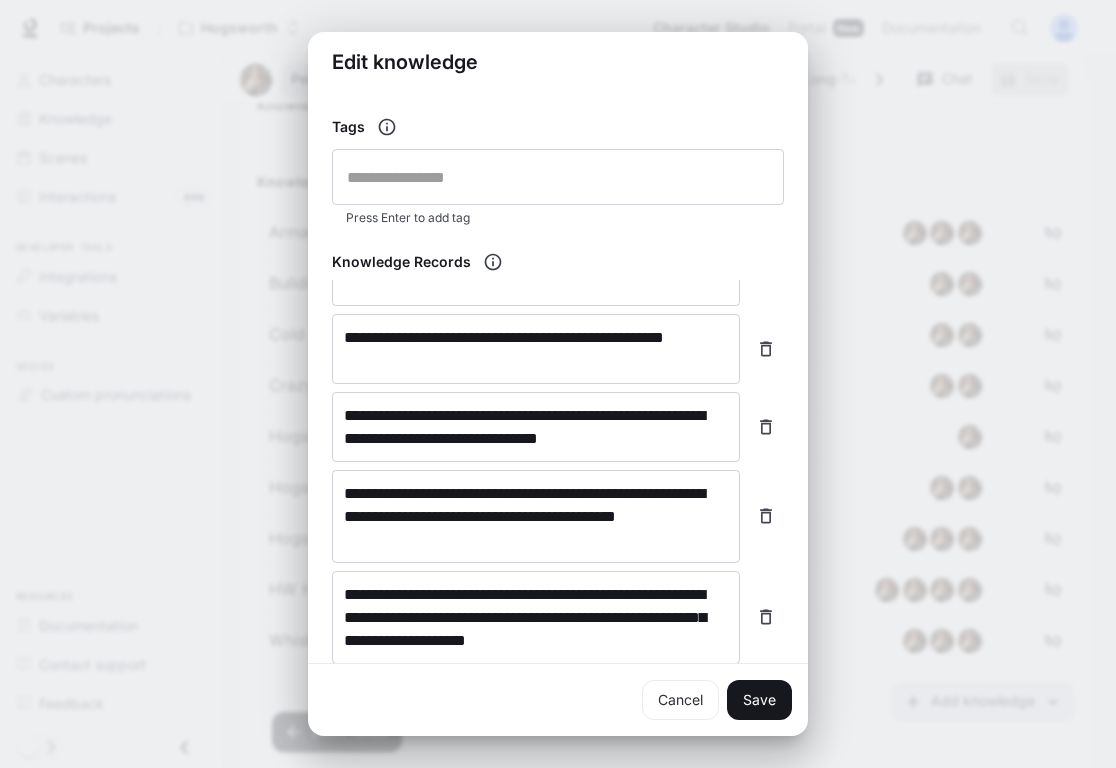 click on "Save" at bounding box center [759, 700] 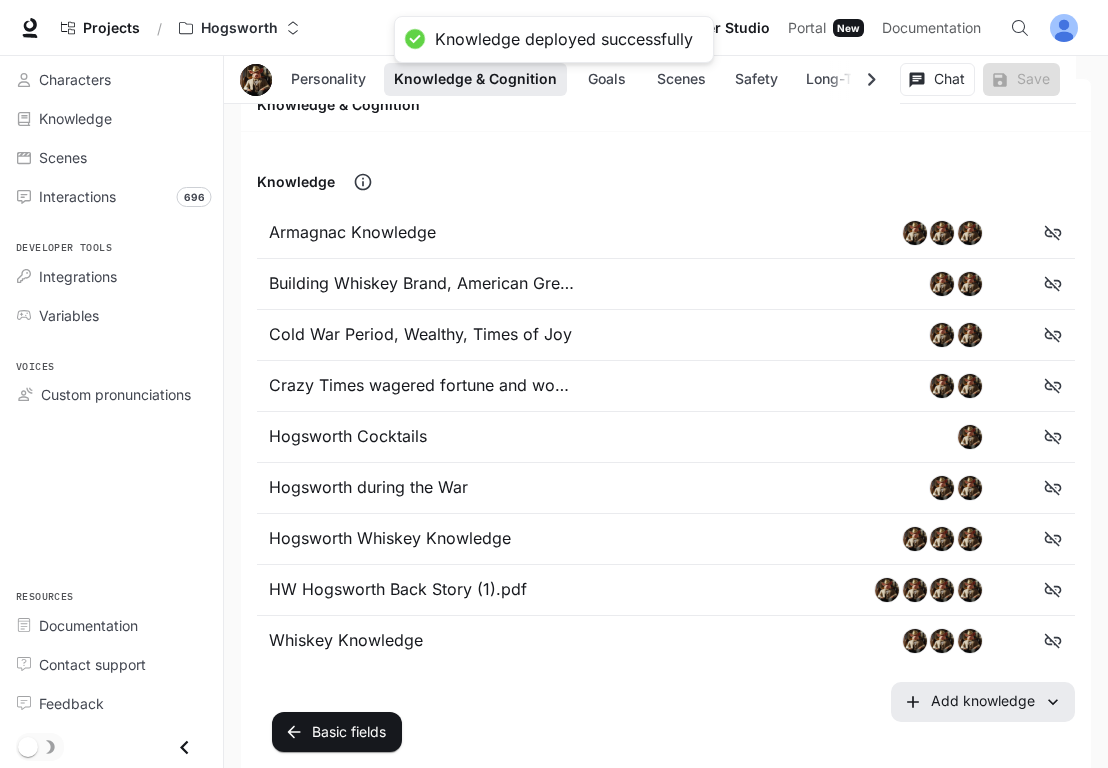 click on "Knowledge Armagnac Knowledge Building Whiskey Brand, American Greatness Cold War Period, Wealthy, Times of Joy Crazy Times wagered fortune and woman Hogsworth Cocktails Hogsworth during the War Hogsworth Whiskey Knowledge HW Hogsworth Back Story (1).pdf Whiskey Knowledge Add knowledge" at bounding box center (666, 443) 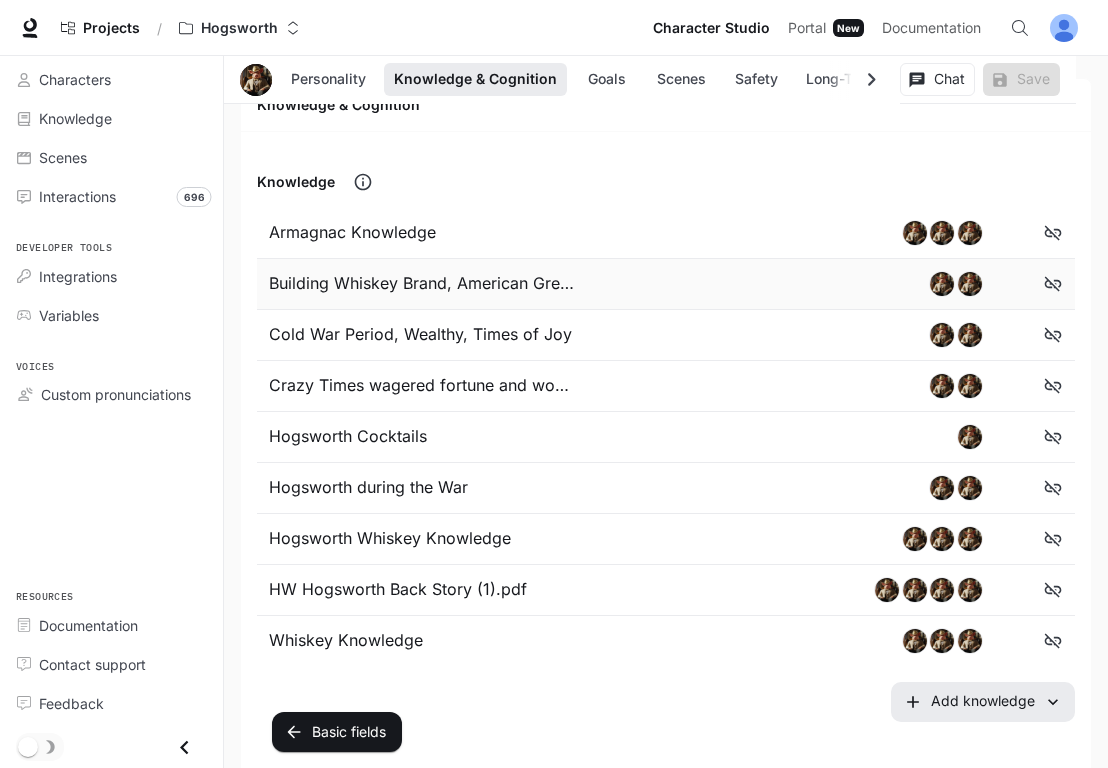 click on "Building Whiskey Brand, American Greatness" at bounding box center [424, 284] 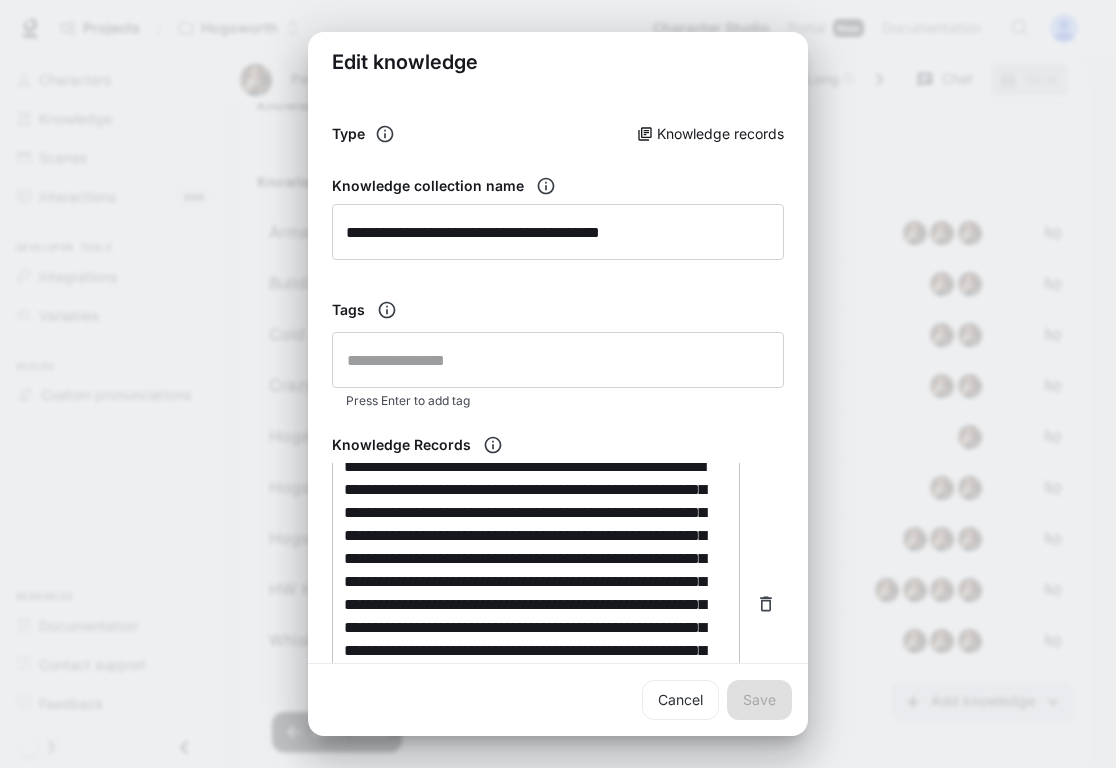 scroll, scrollTop: 0, scrollLeft: 0, axis: both 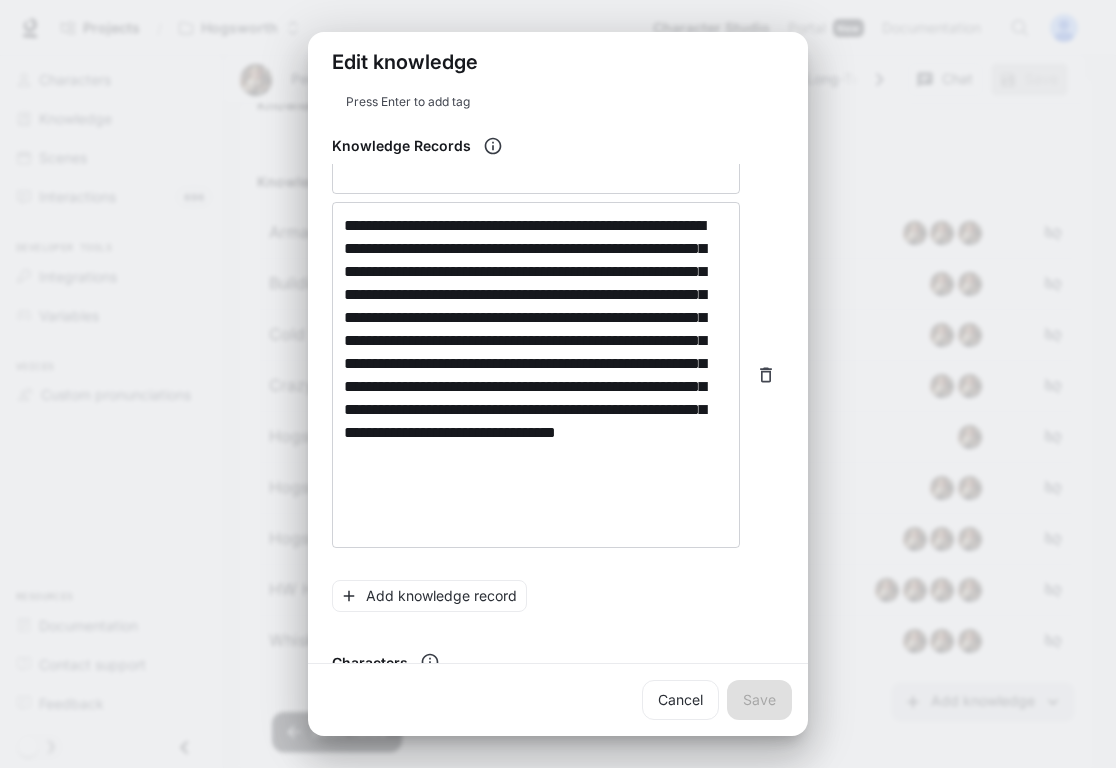 click on "**********" at bounding box center (558, 384) 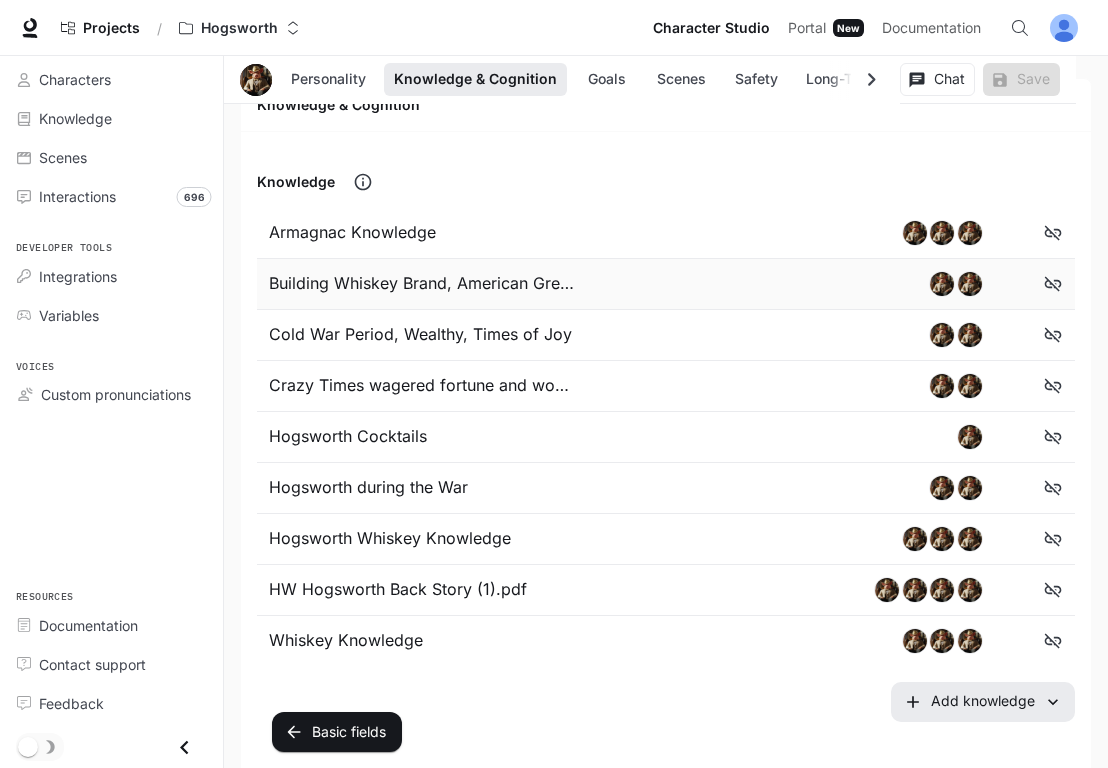 click on "Building Whiskey Brand, American Greatness" at bounding box center [424, 284] 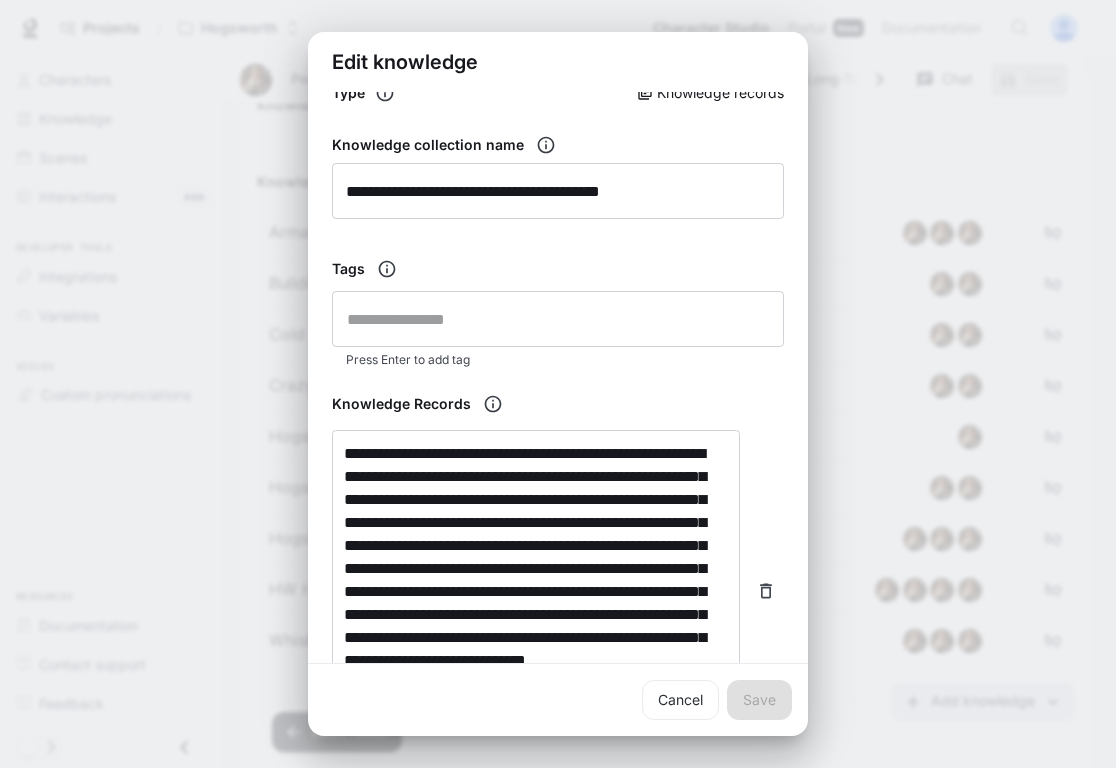 scroll, scrollTop: 91, scrollLeft: 0, axis: vertical 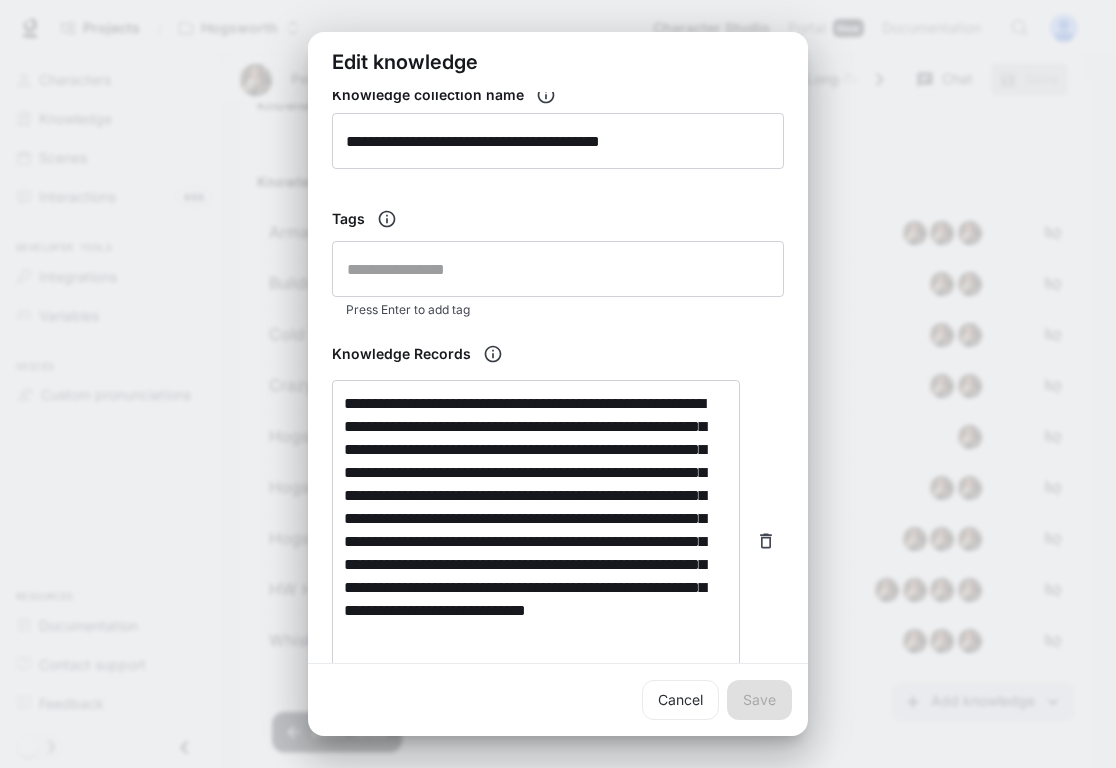 click 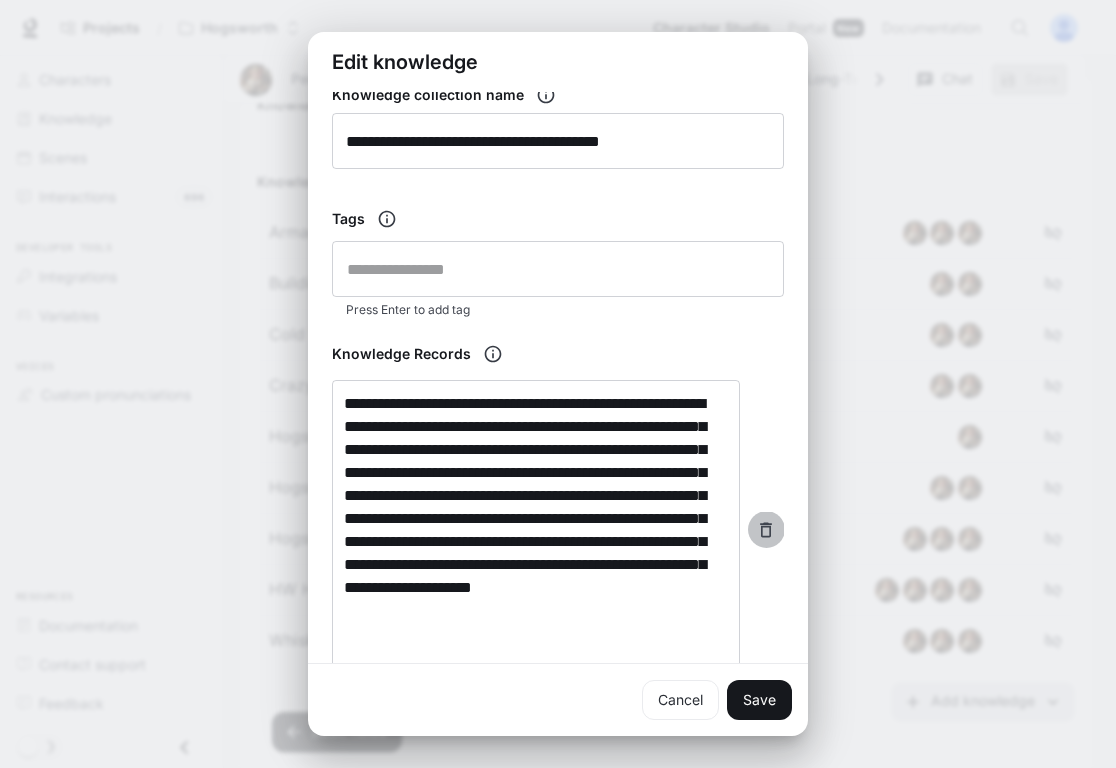 click 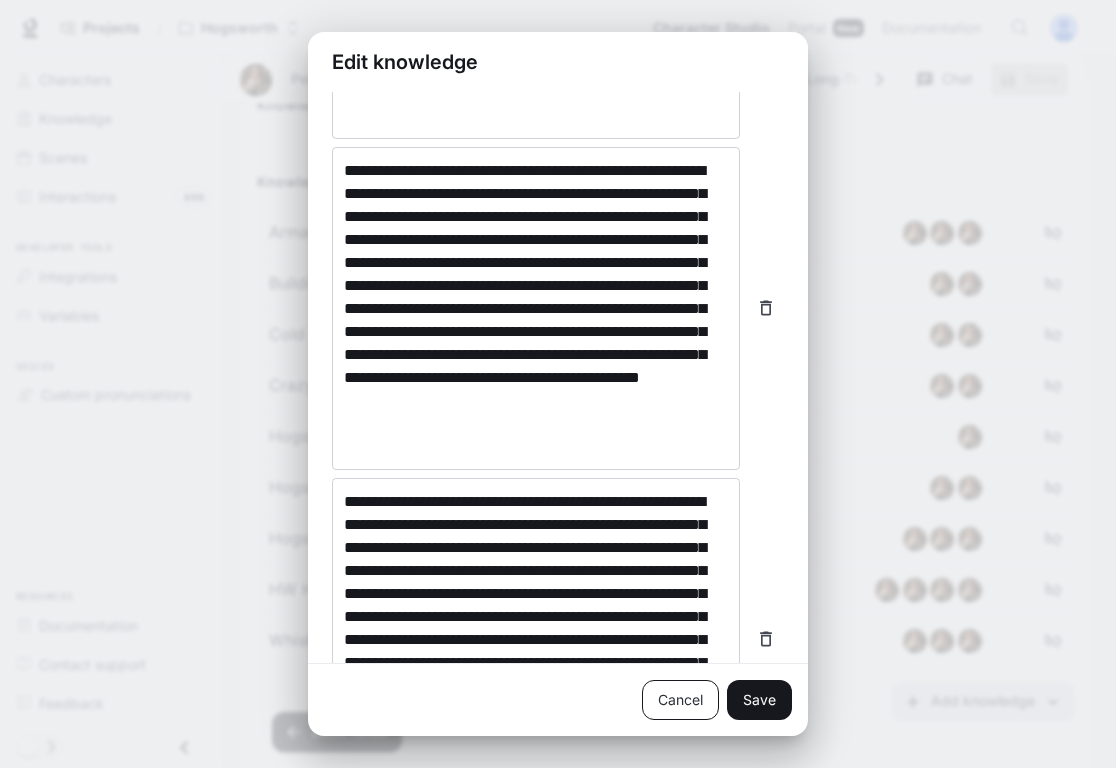 scroll, scrollTop: 686, scrollLeft: 0, axis: vertical 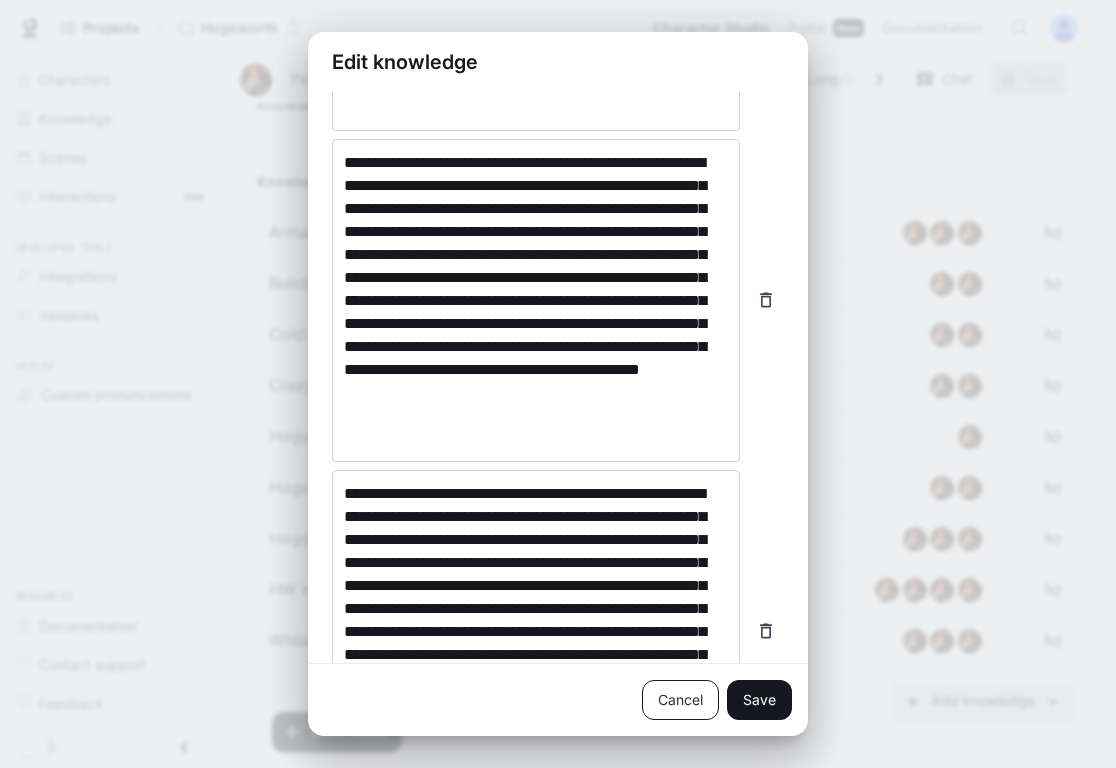 click on "Cancel" at bounding box center [680, 700] 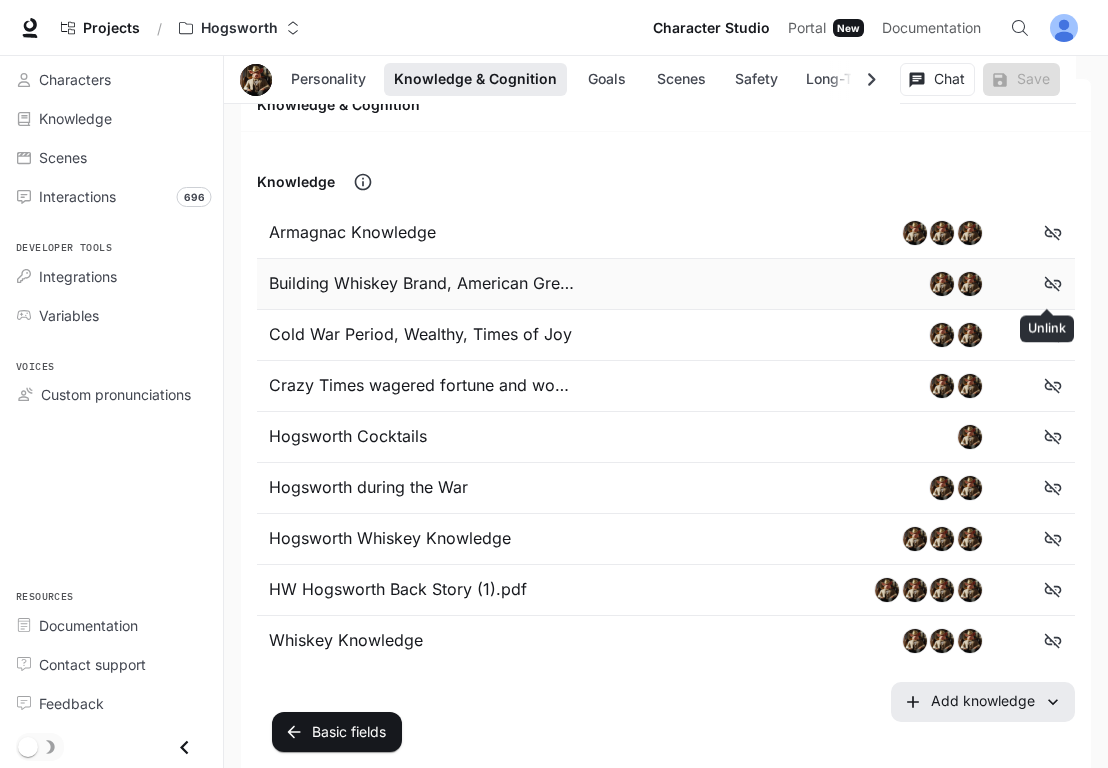 click 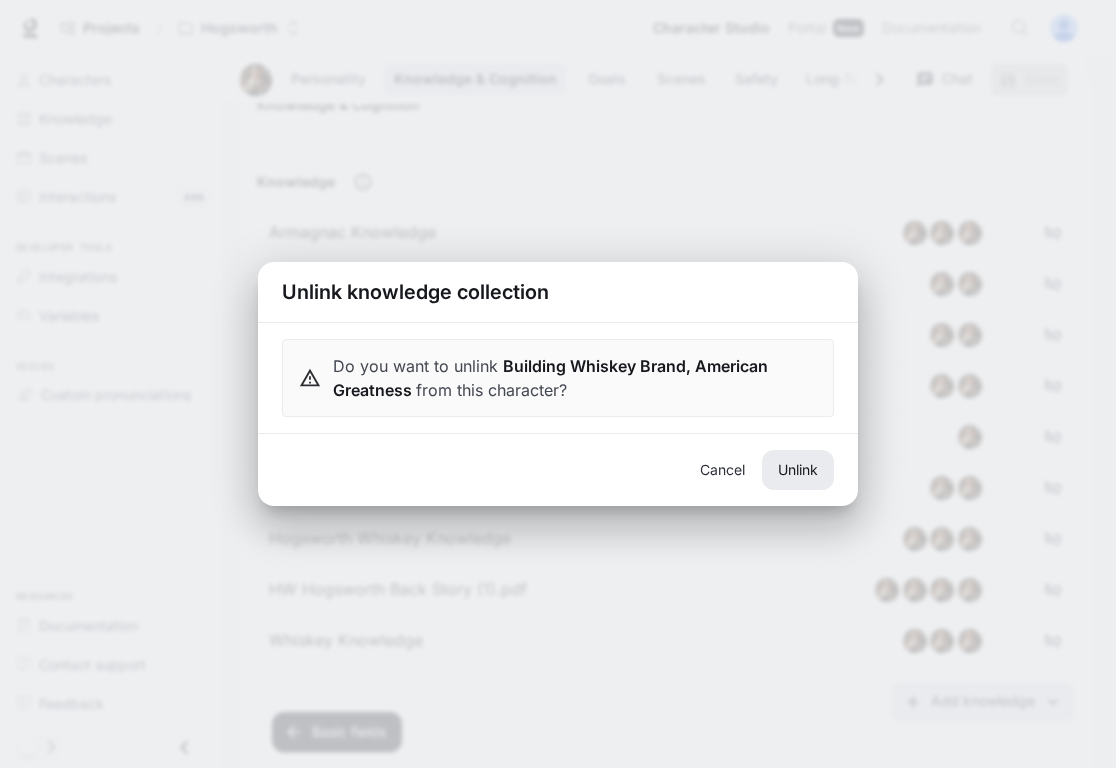 click on "Unlink" at bounding box center (798, 470) 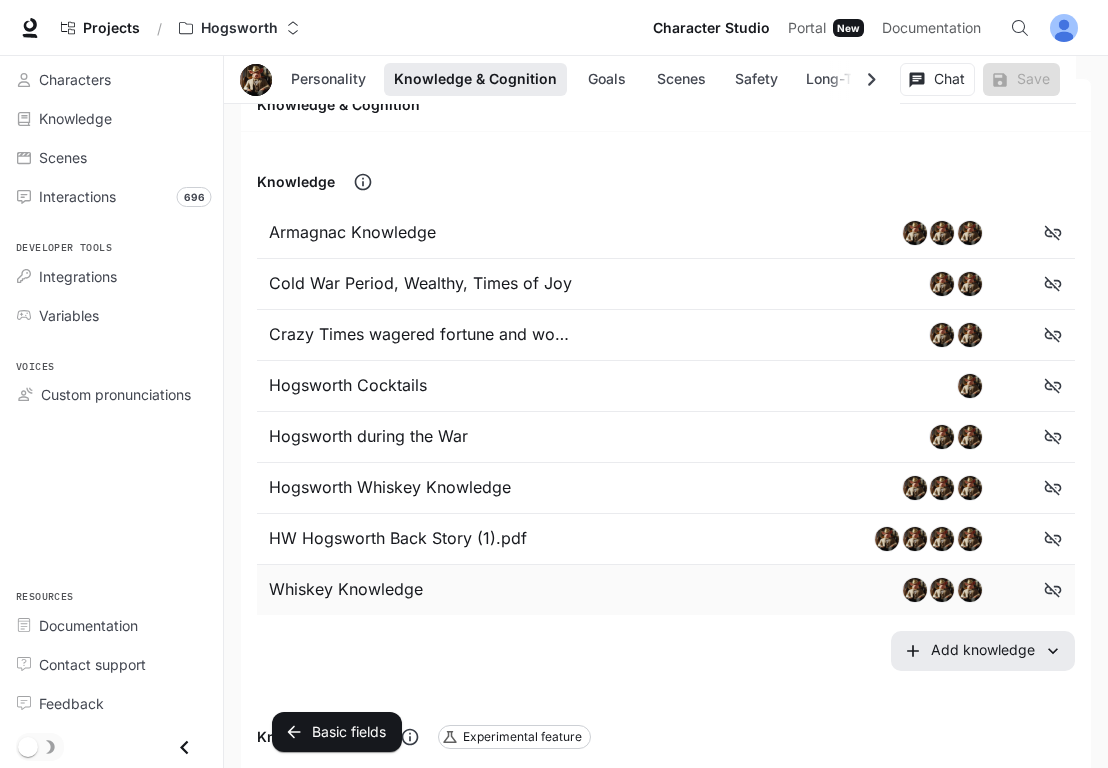 click on "Whiskey Knowledge" at bounding box center (417, 590) 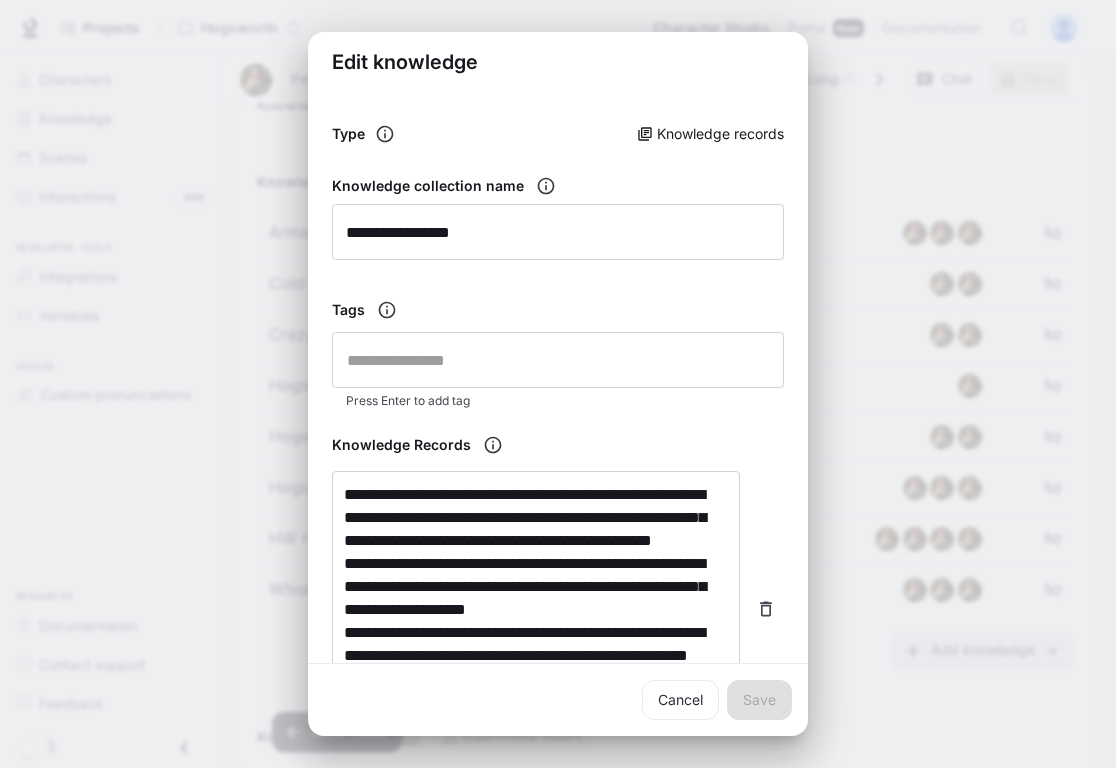 click on "**********" at bounding box center (558, 384) 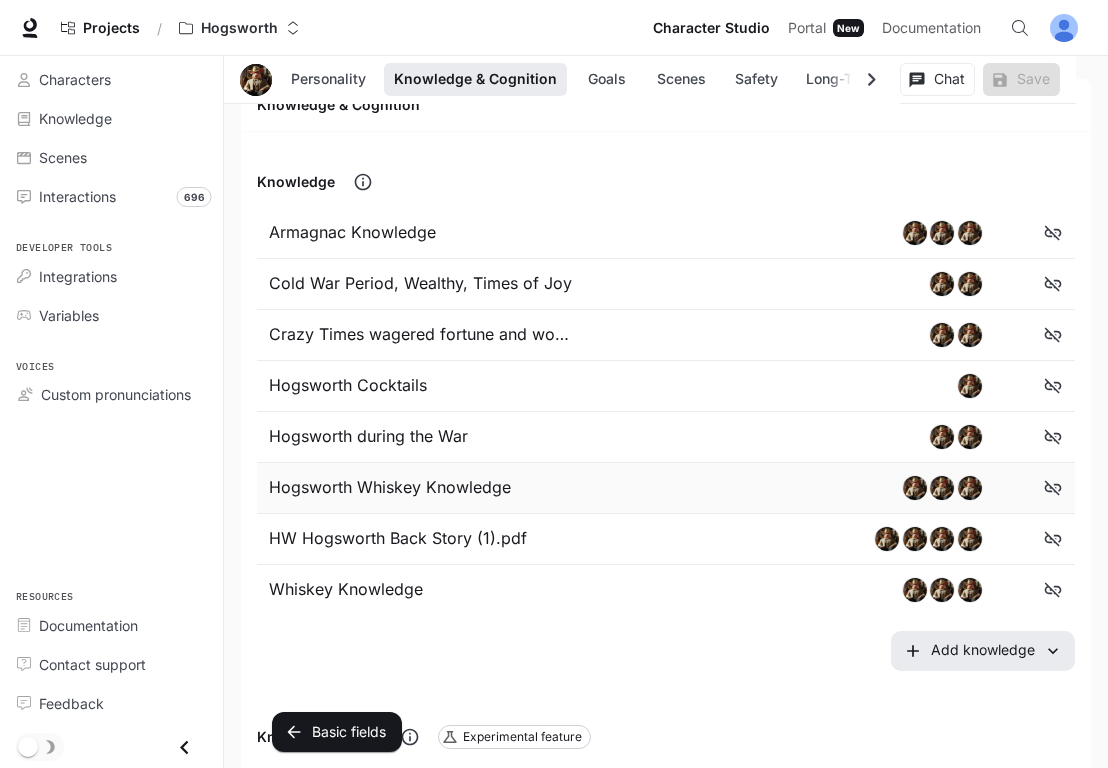 click on "Hogsworth Whiskey Knowledge" at bounding box center [417, 488] 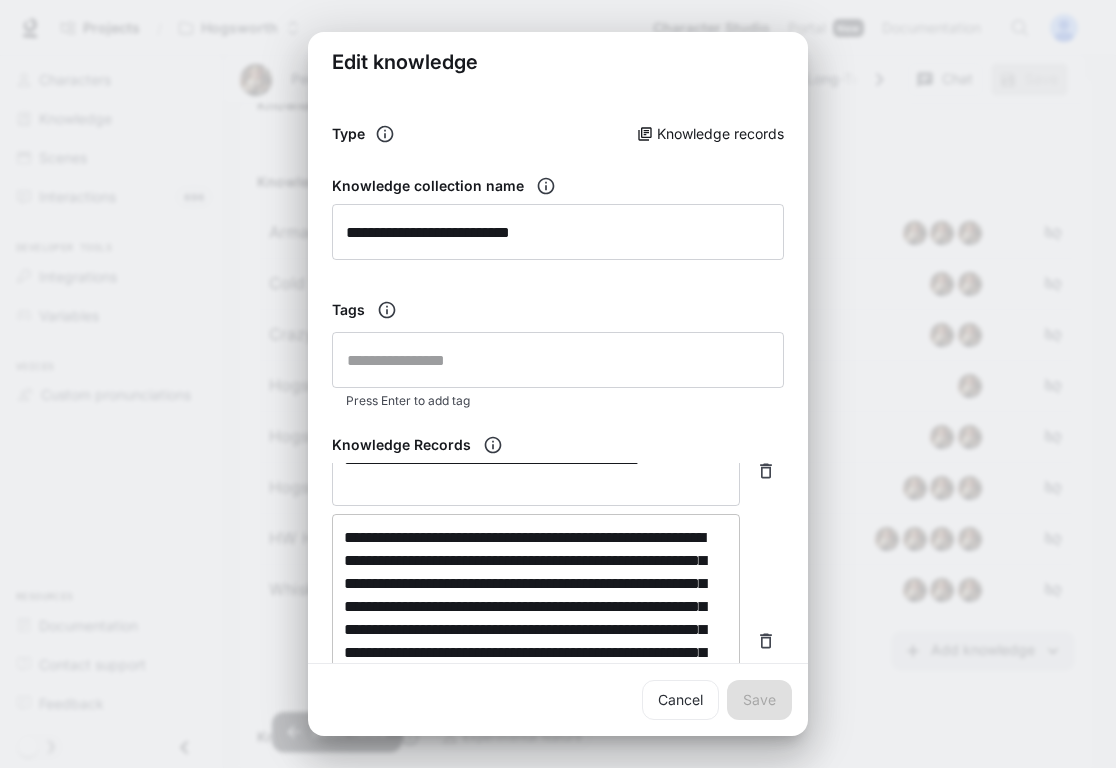 scroll, scrollTop: 321, scrollLeft: 0, axis: vertical 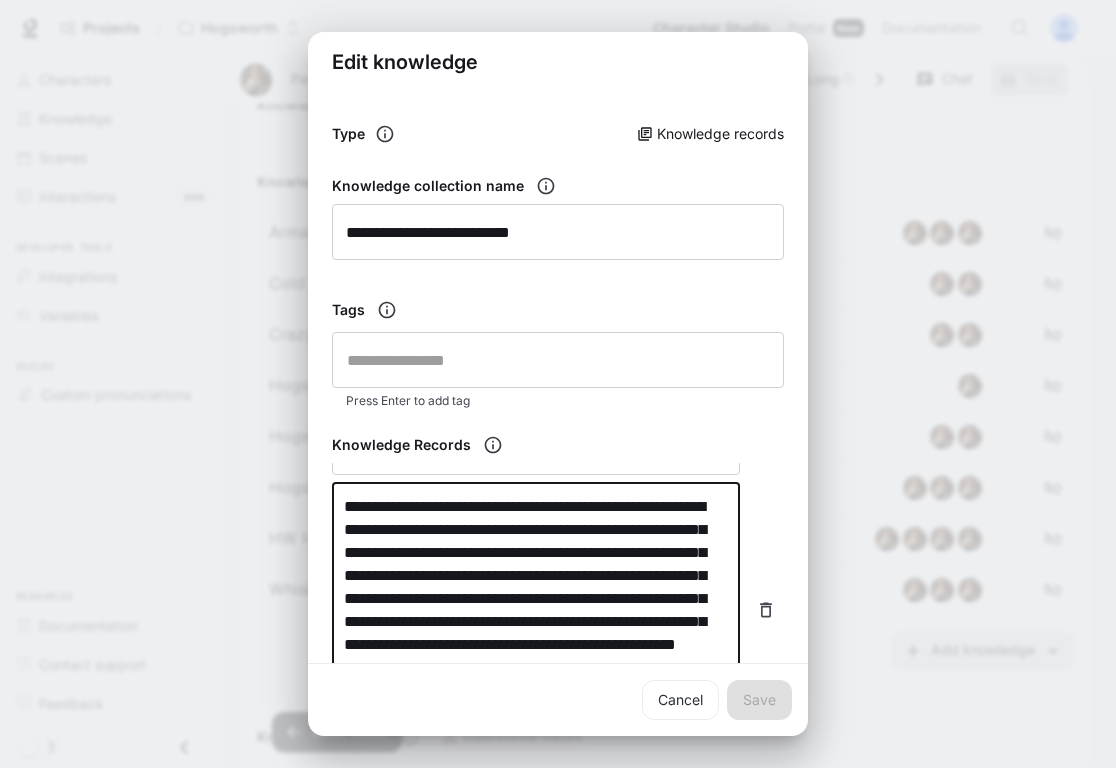 drag, startPoint x: 345, startPoint y: 507, endPoint x: 647, endPoint y: 575, distance: 309.56097 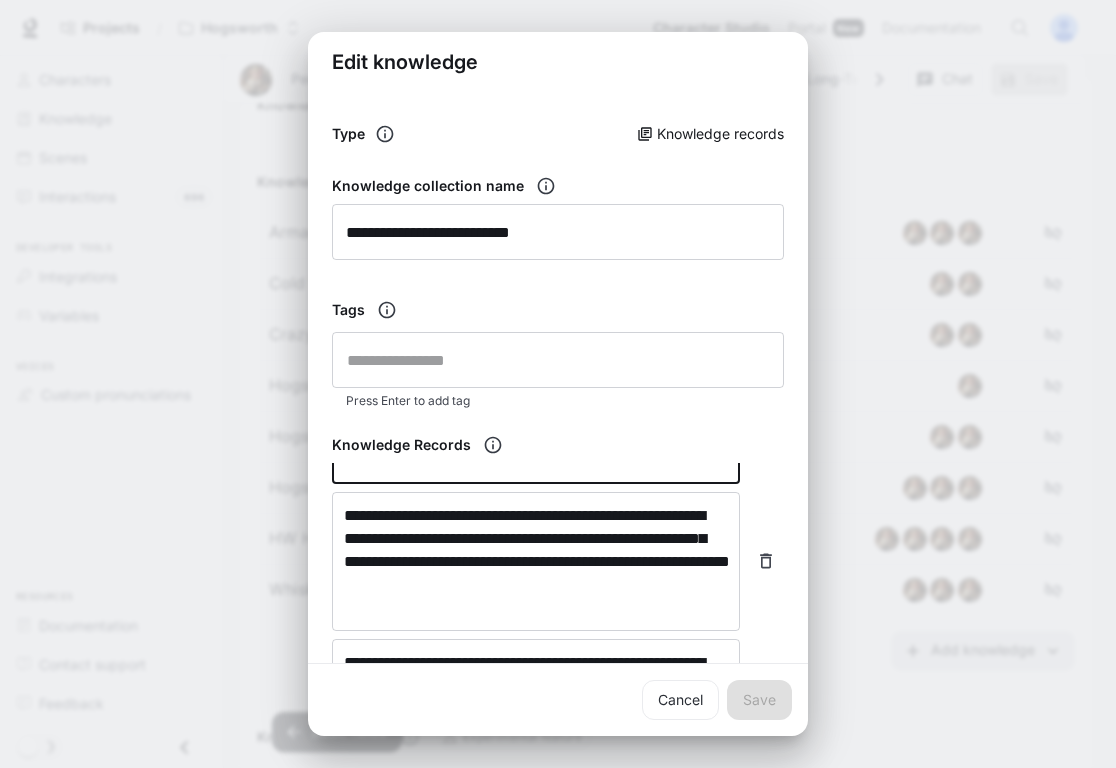 scroll, scrollTop: 579, scrollLeft: 0, axis: vertical 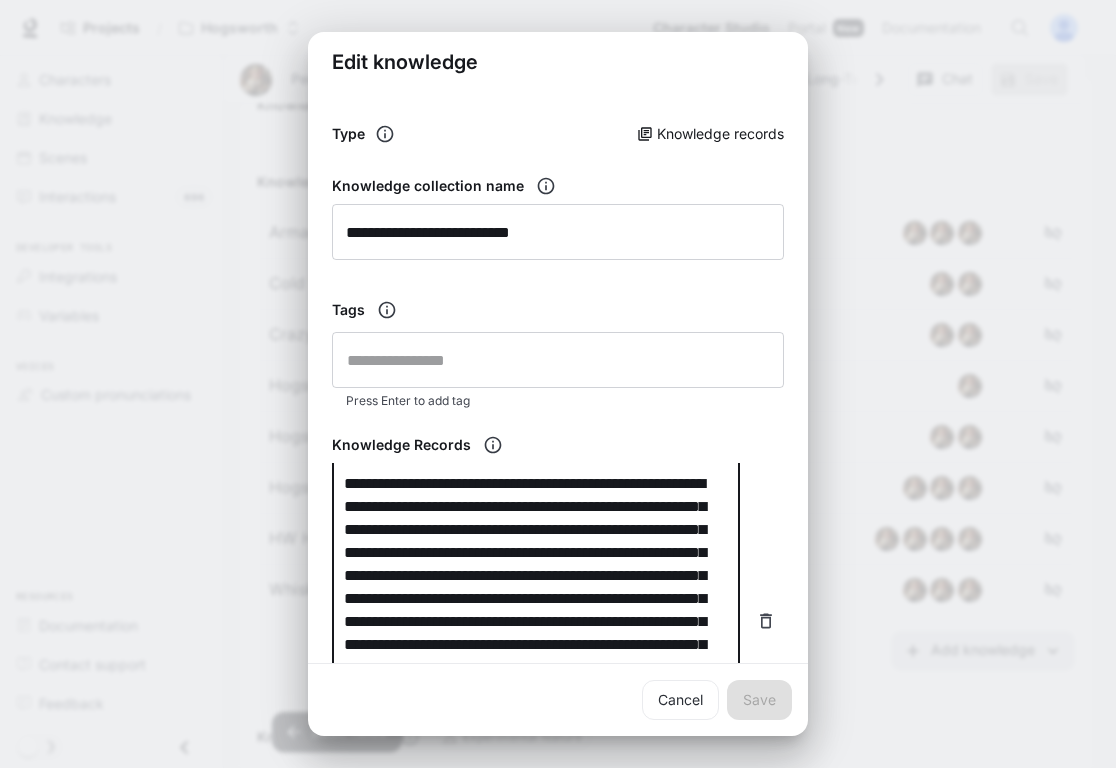 drag, startPoint x: 367, startPoint y: 497, endPoint x: 517, endPoint y: 498, distance: 150.00333 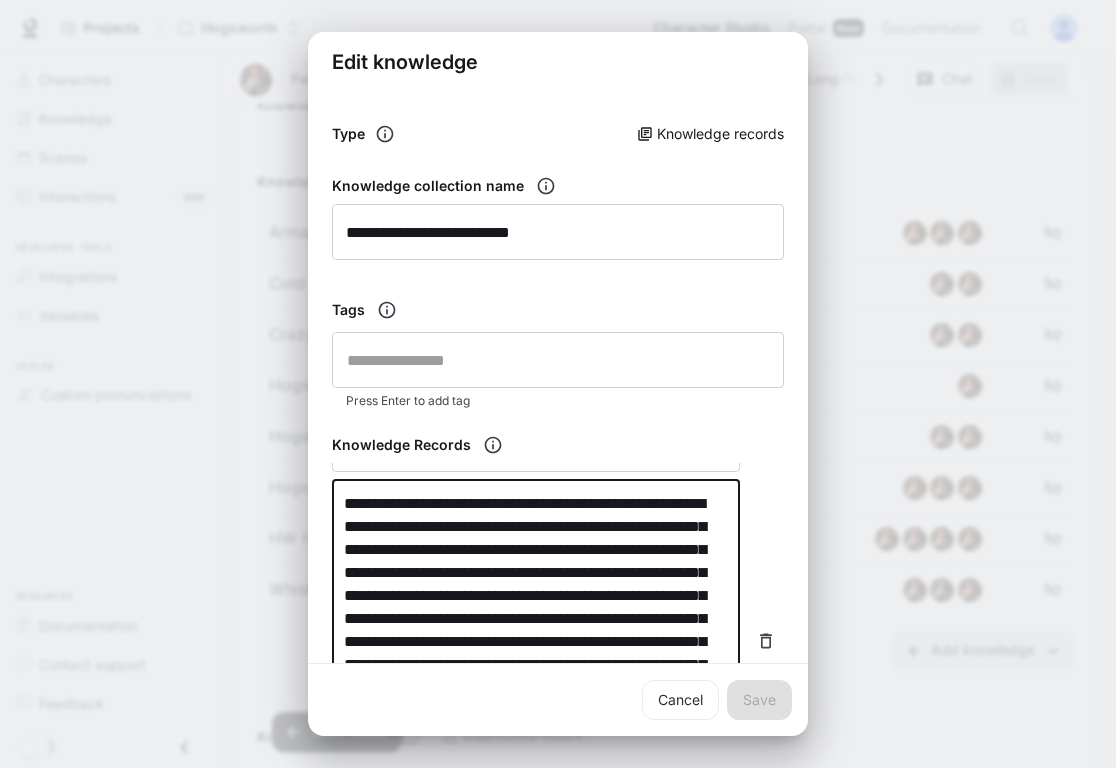 scroll, scrollTop: 713, scrollLeft: 0, axis: vertical 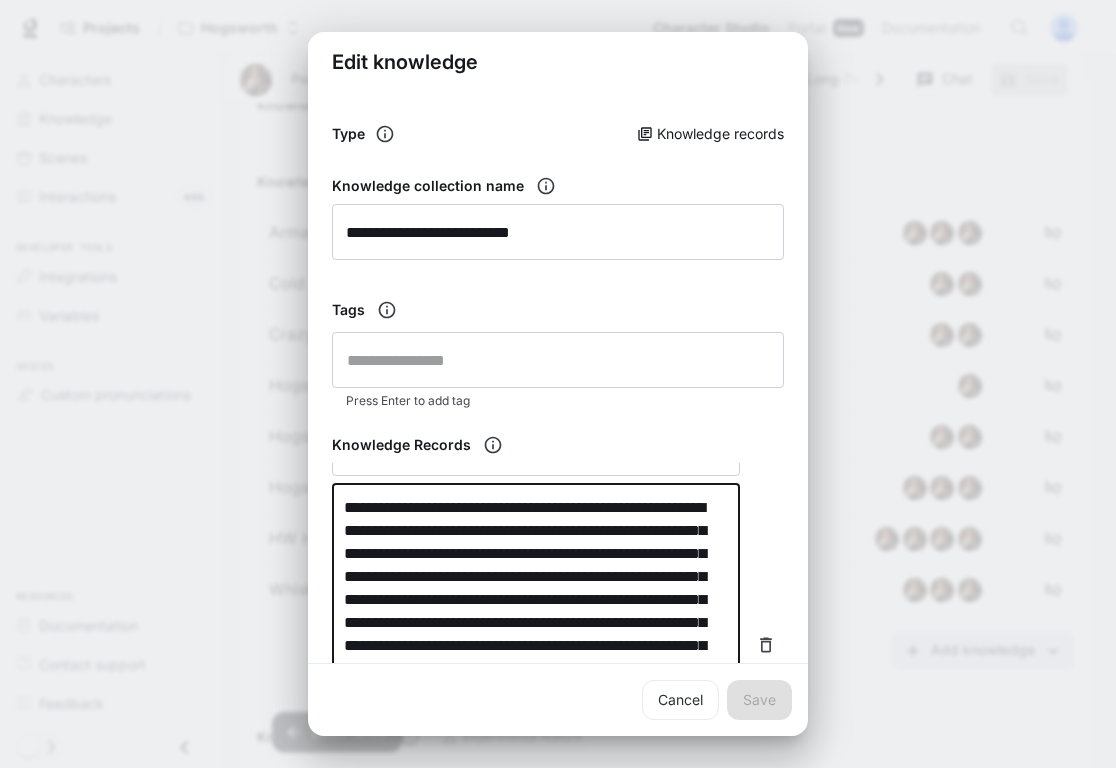 drag, startPoint x: 361, startPoint y: 532, endPoint x: 606, endPoint y: 508, distance: 246.1727 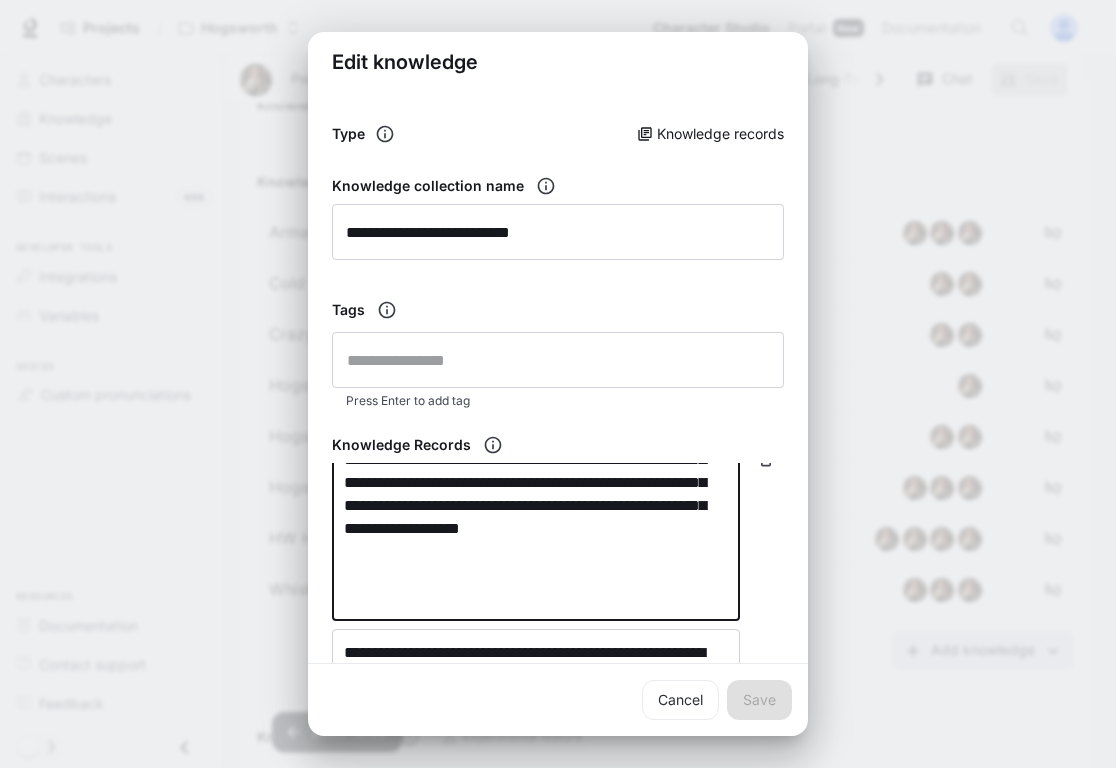 scroll, scrollTop: 1018, scrollLeft: 0, axis: vertical 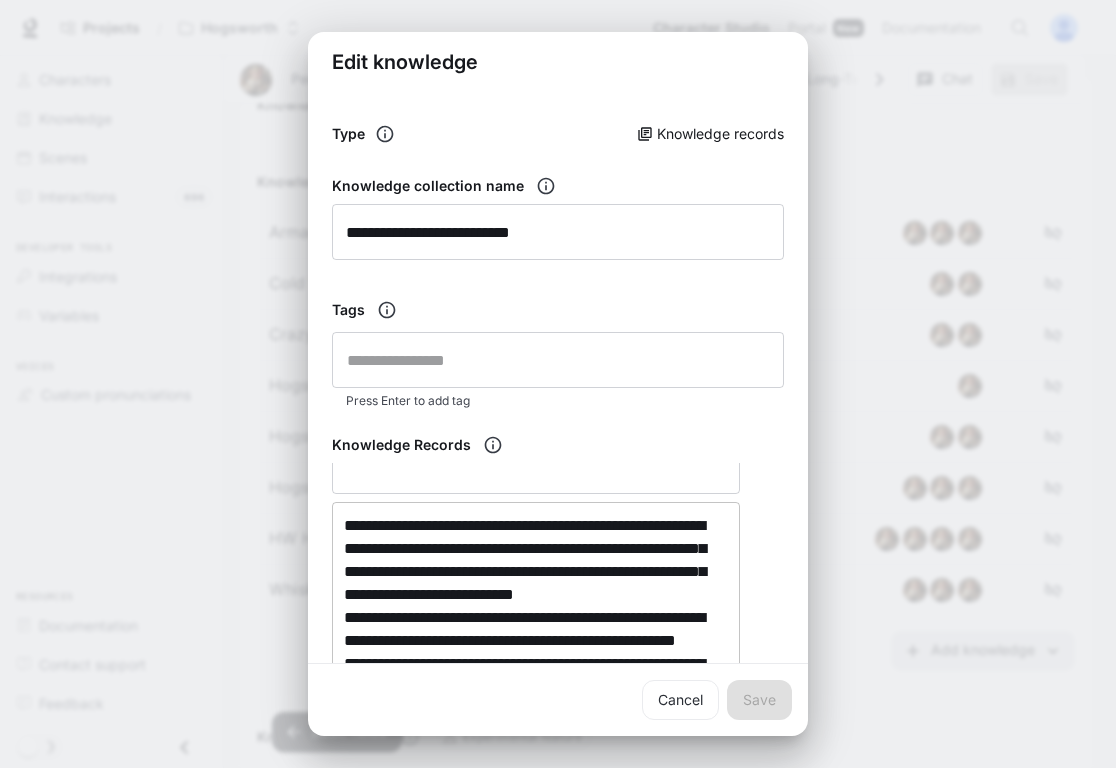 drag, startPoint x: 458, startPoint y: 524, endPoint x: 587, endPoint y: 540, distance: 129.98846 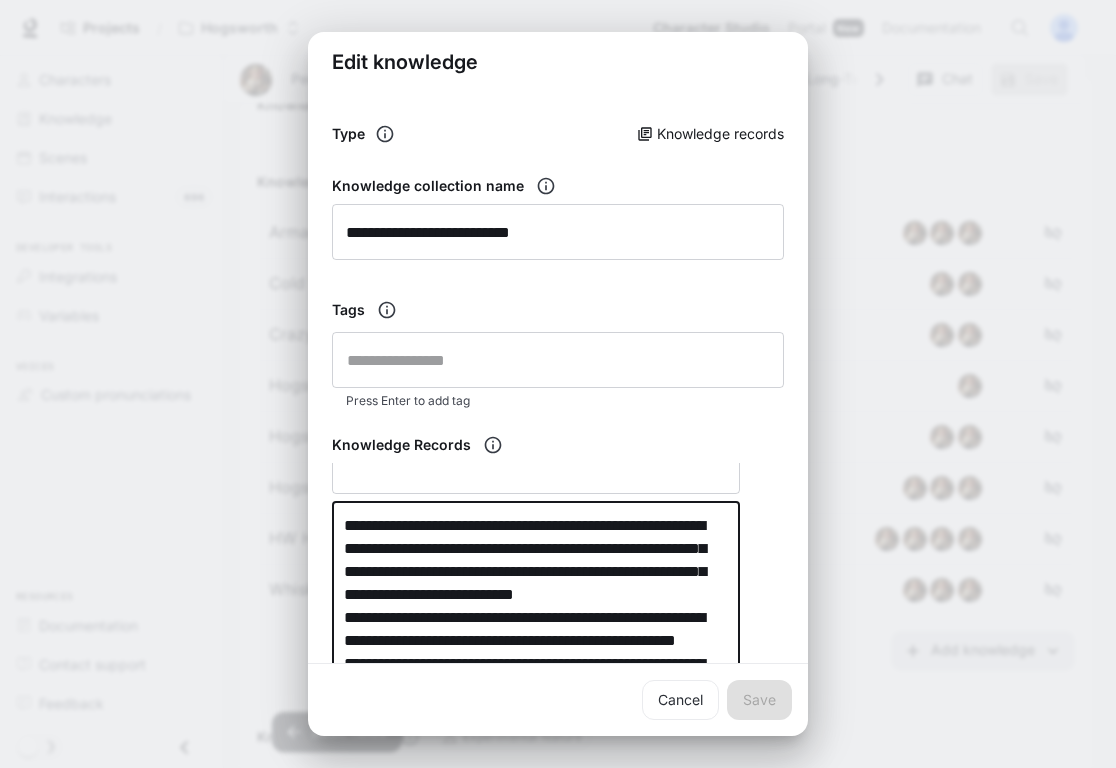 scroll, scrollTop: 446, scrollLeft: 0, axis: vertical 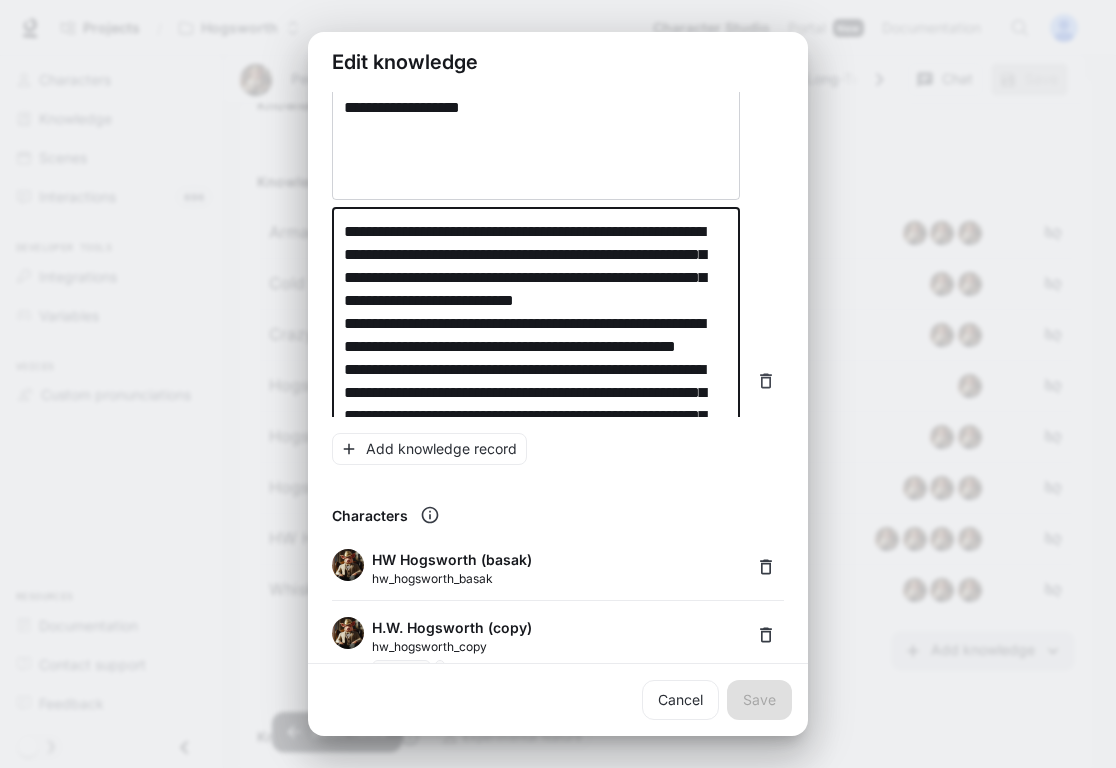click on "**********" at bounding box center (536, 381) 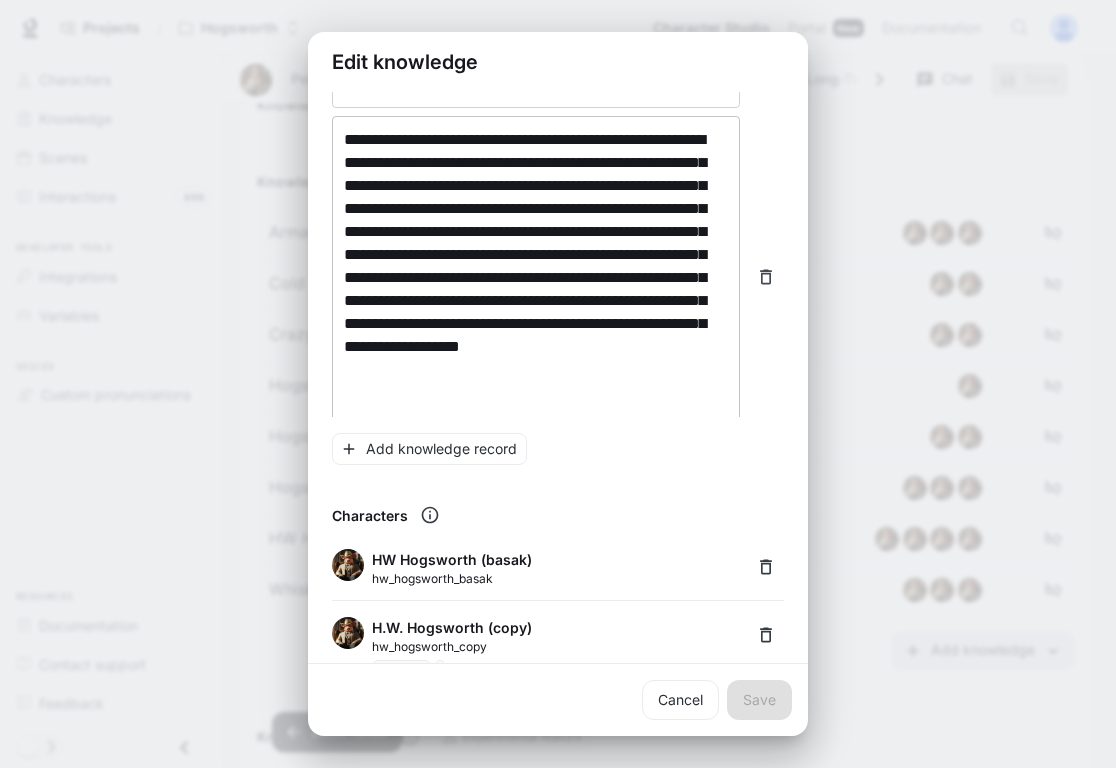 scroll, scrollTop: 579, scrollLeft: 0, axis: vertical 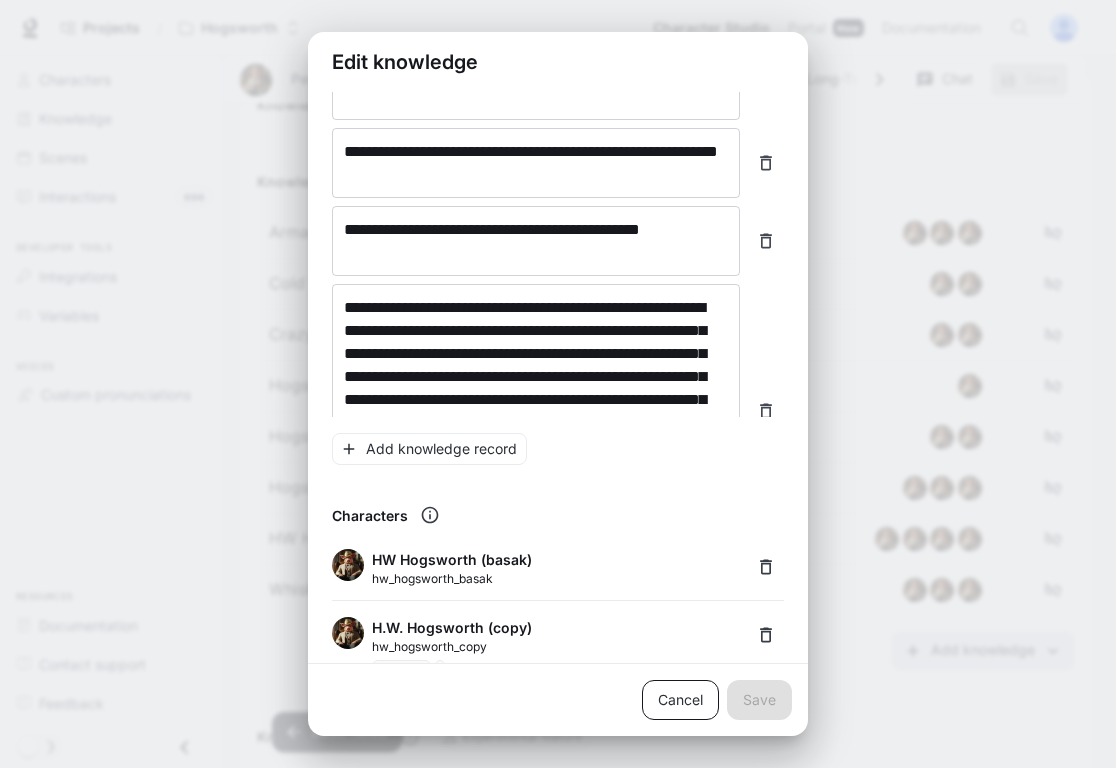 click on "Cancel Save" at bounding box center (558, 699) 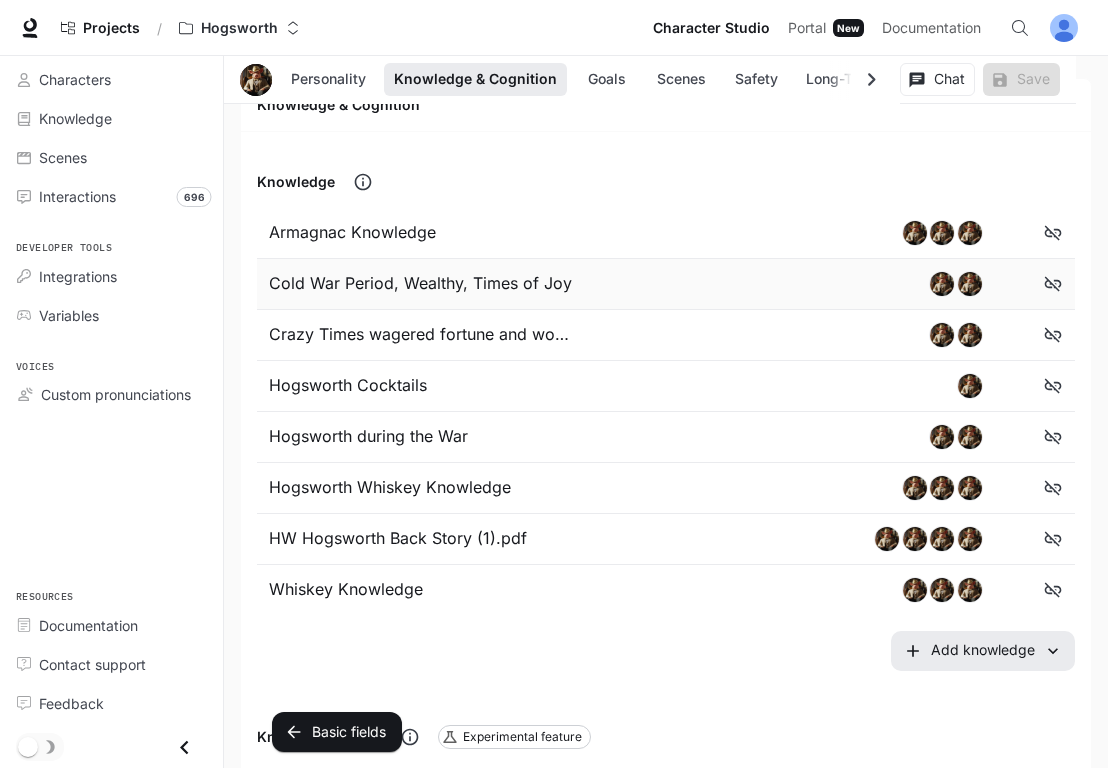 click on "Cold War Period, Wealthy, Times of Joy" at bounding box center [424, 284] 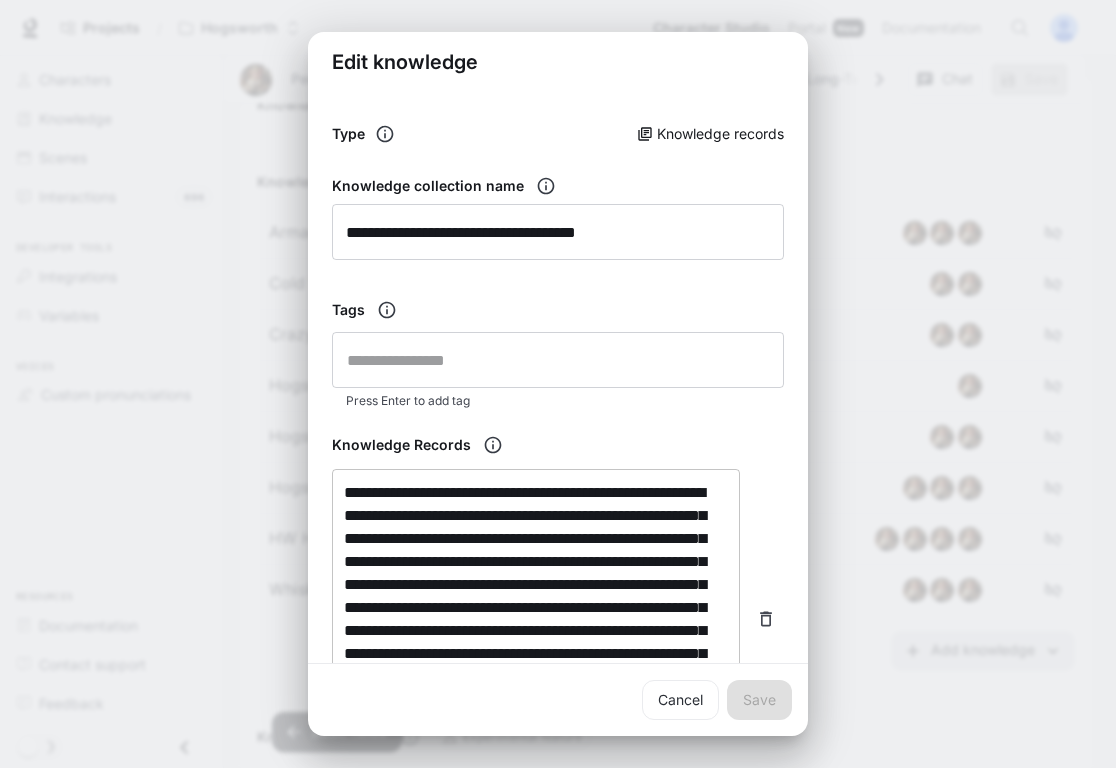 scroll, scrollTop: 0, scrollLeft: 0, axis: both 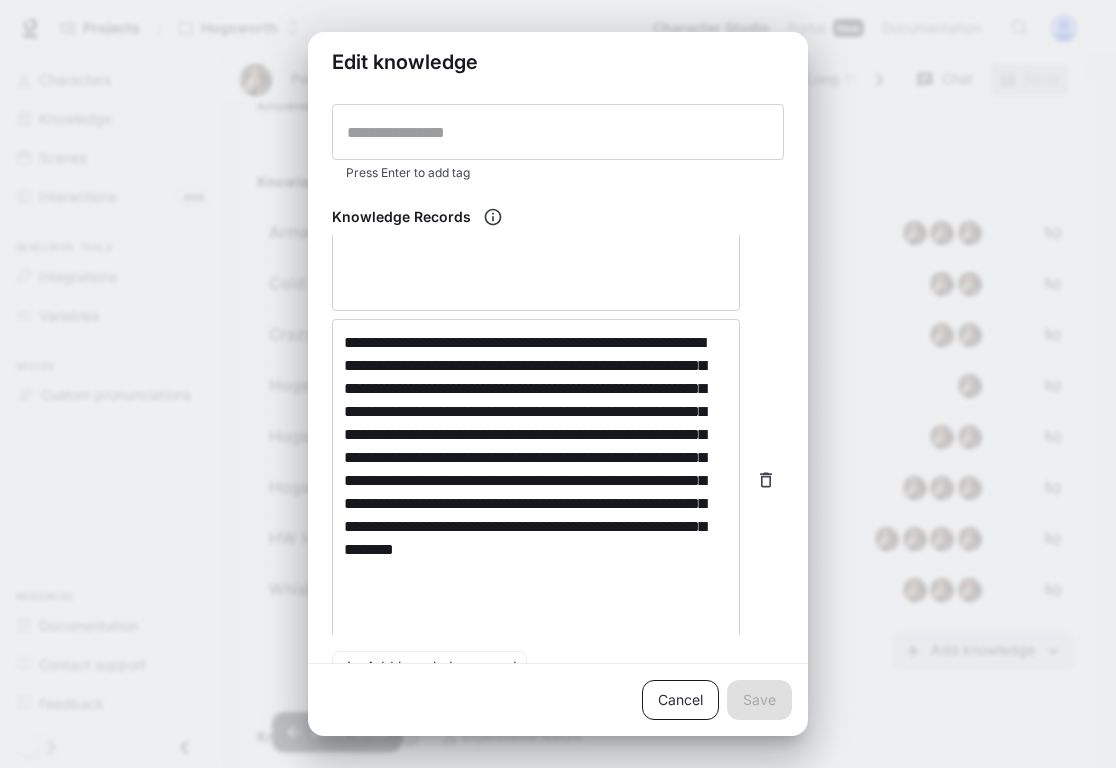 click on "Cancel" at bounding box center [680, 700] 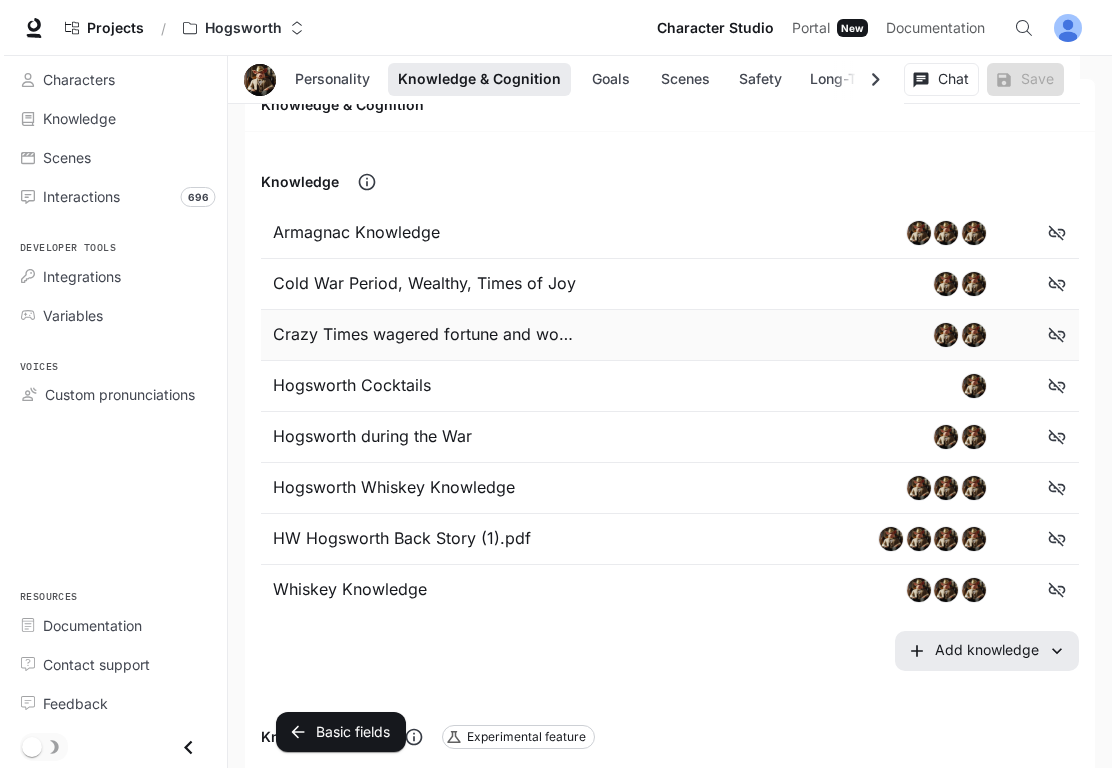 scroll, scrollTop: 1208, scrollLeft: 0, axis: vertical 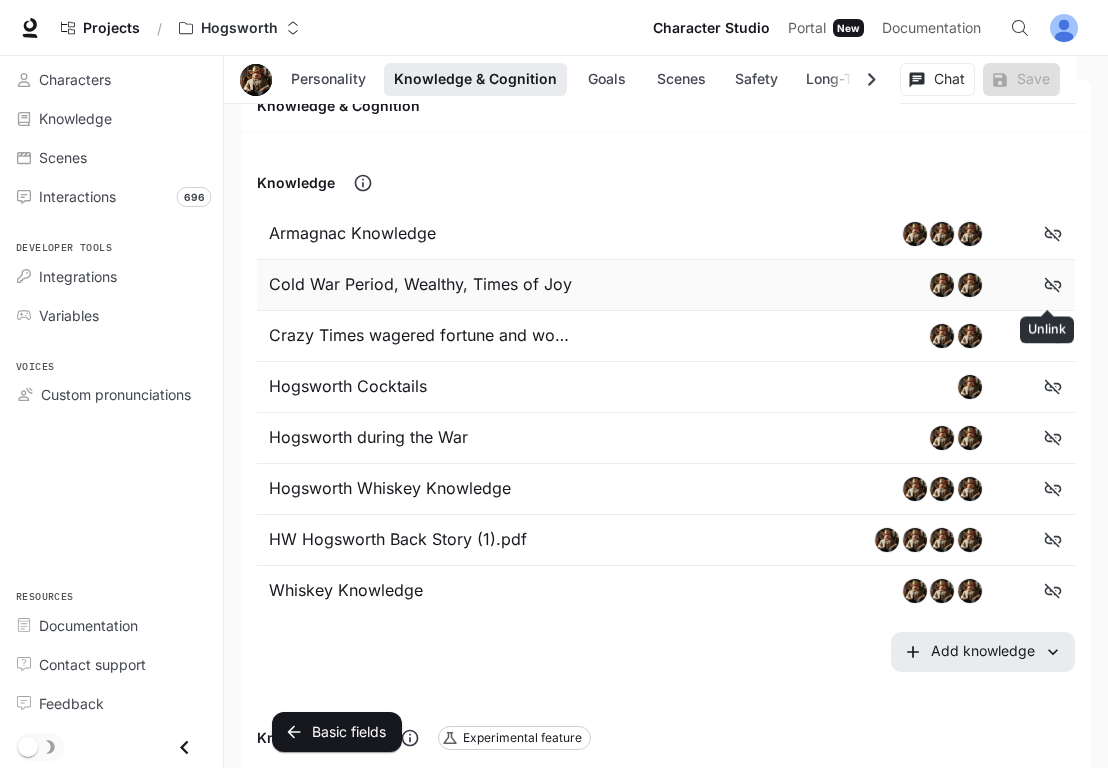 click 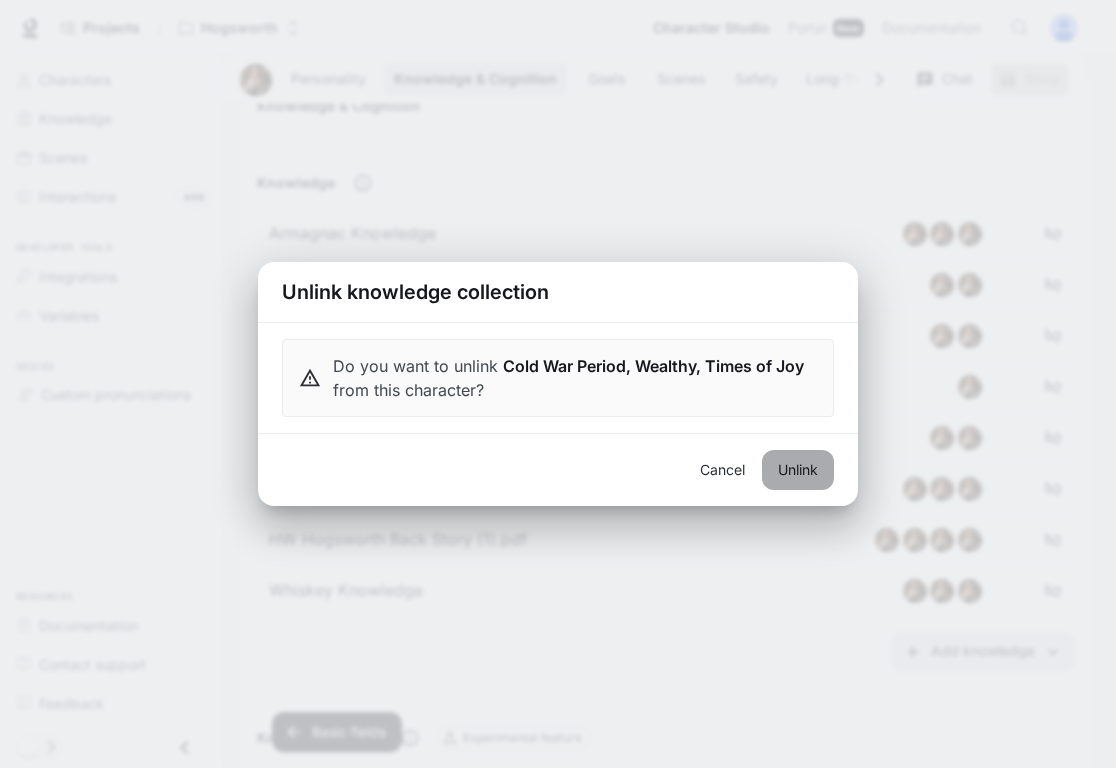 click on "Unlink" at bounding box center (798, 470) 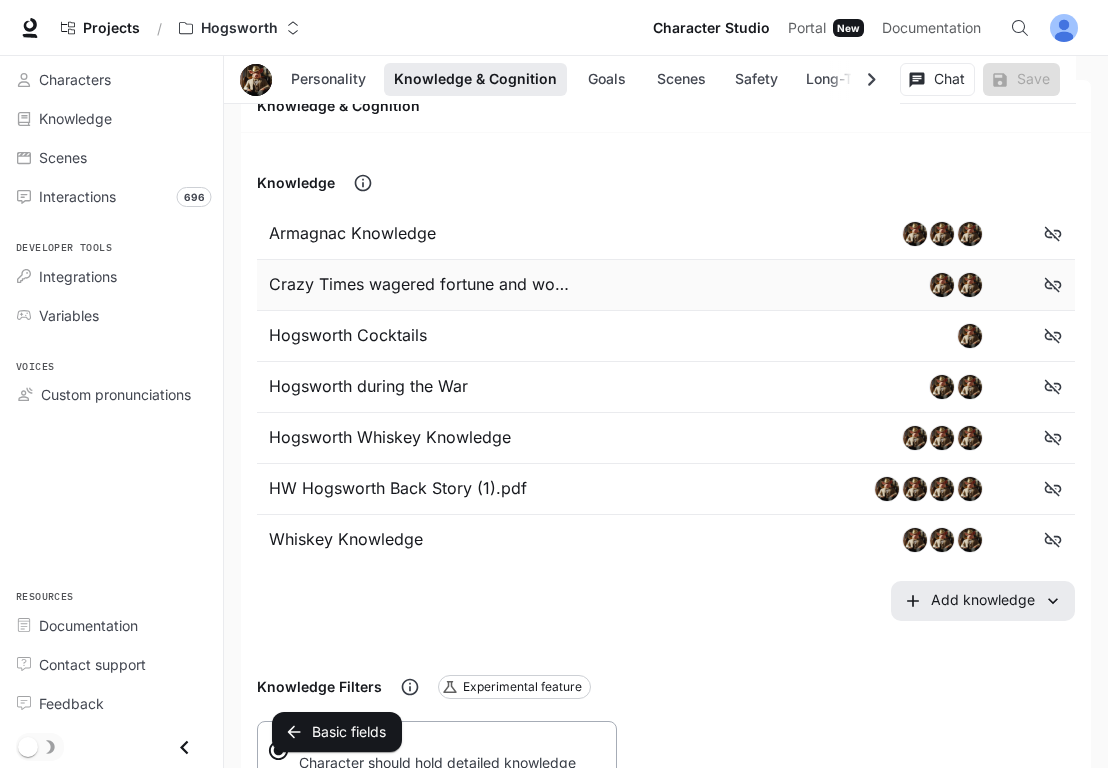 click on "Crazy Times wagered fortune and woman" at bounding box center [424, 285] 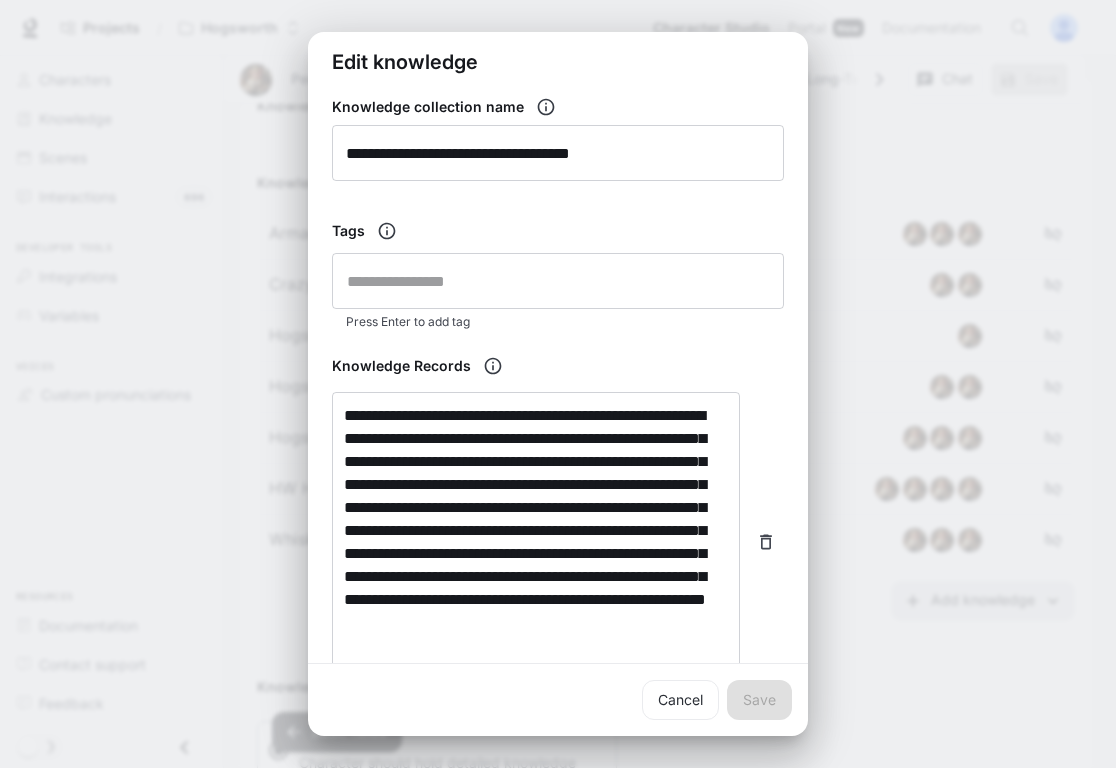 scroll, scrollTop: 230, scrollLeft: 0, axis: vertical 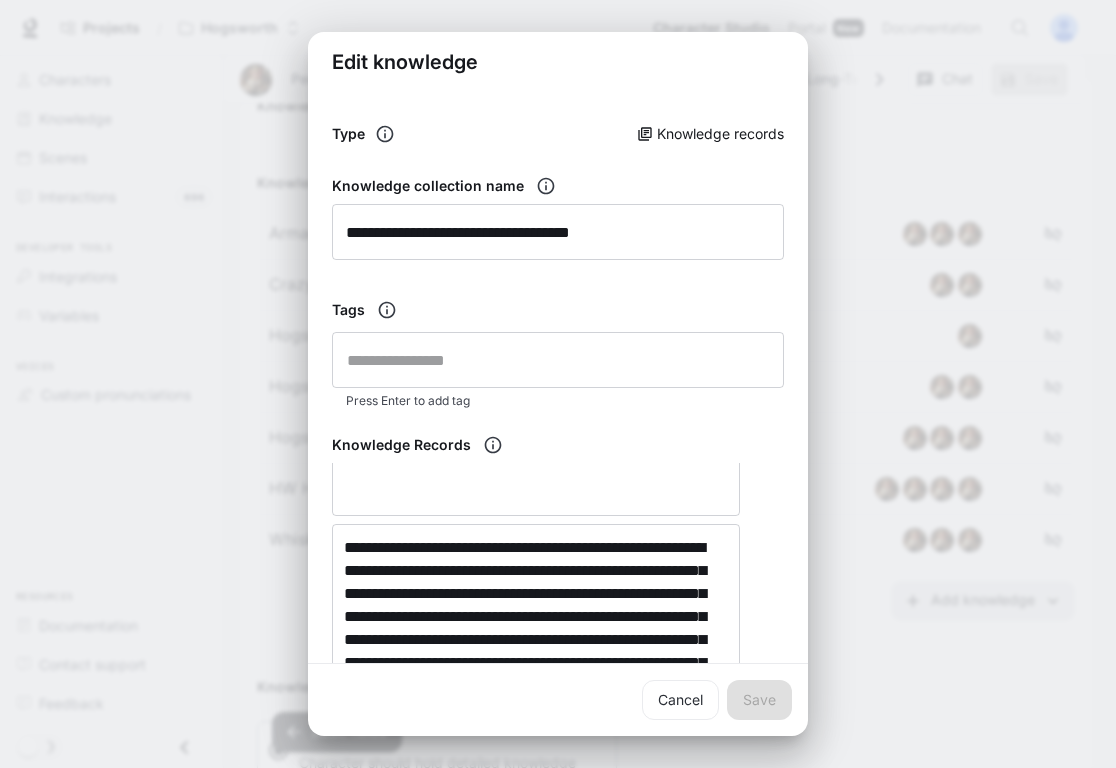 click on "**********" at bounding box center (558, 384) 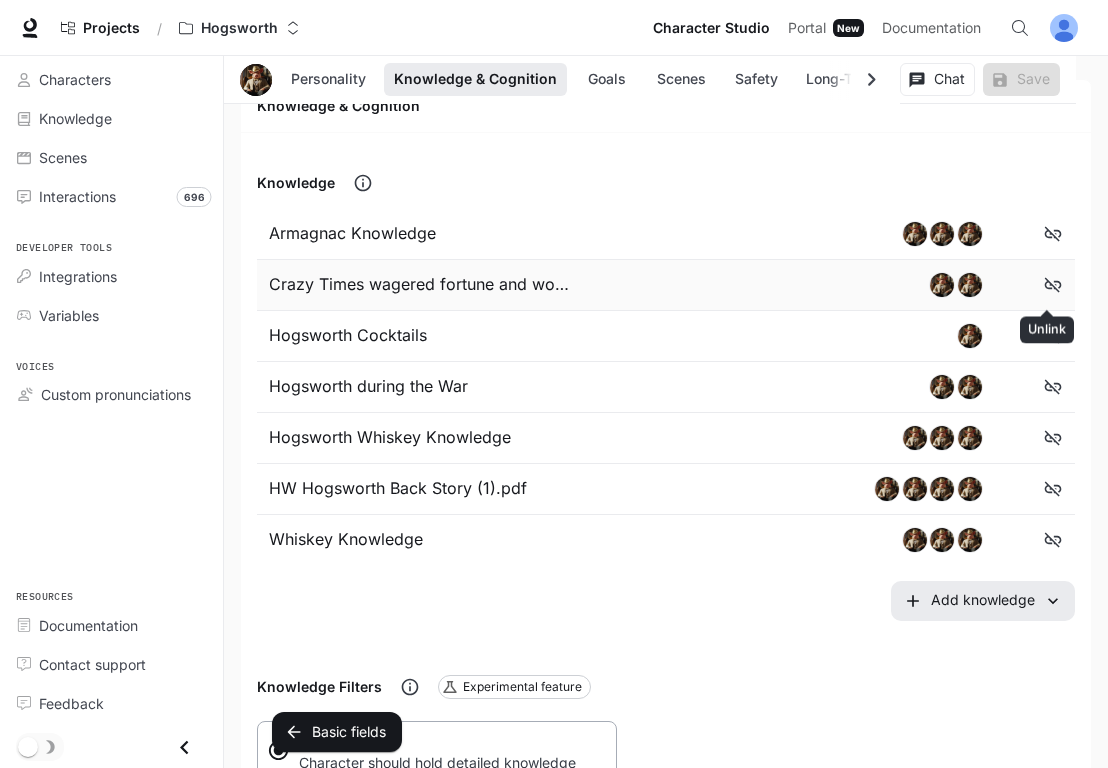 click 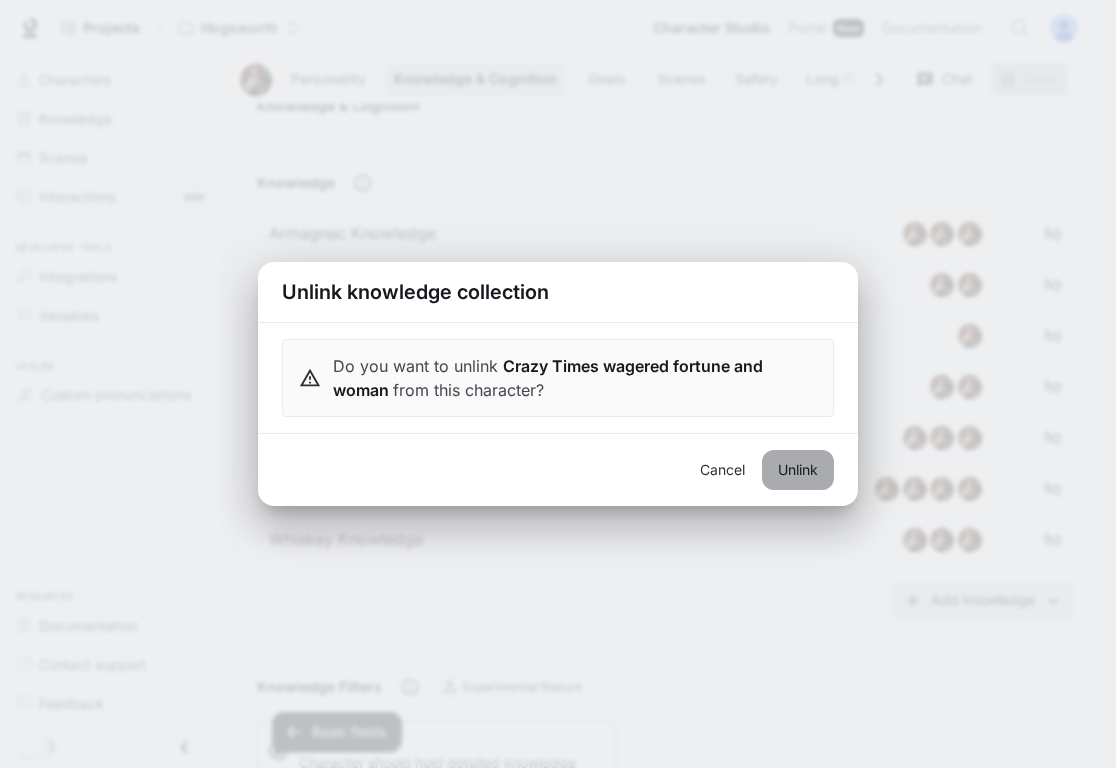 click on "Unlink" at bounding box center (798, 470) 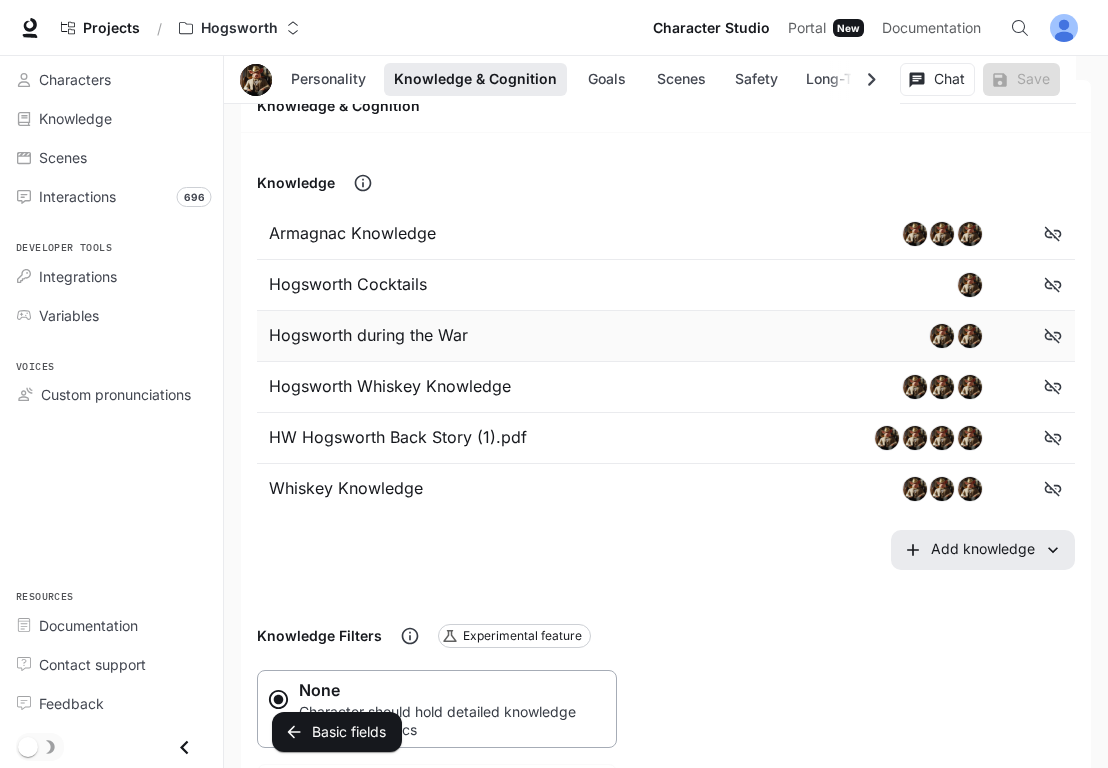 click on "Hogsworth during the War" at bounding box center (424, 336) 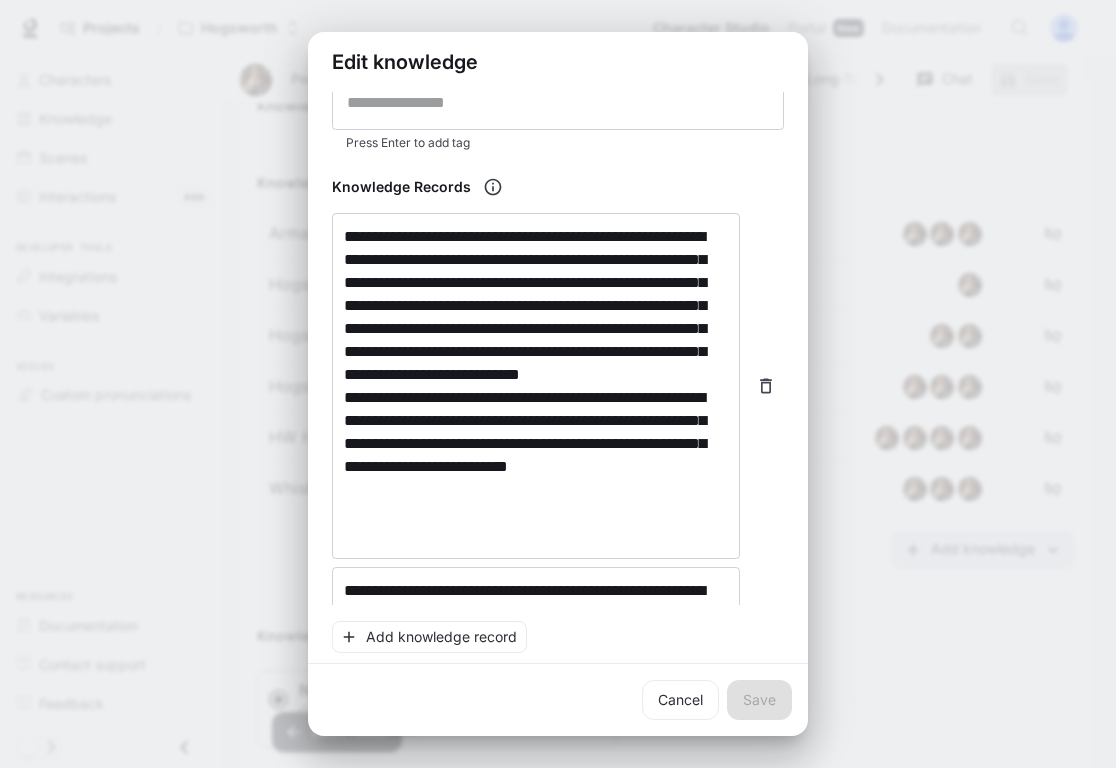 scroll, scrollTop: 276, scrollLeft: 0, axis: vertical 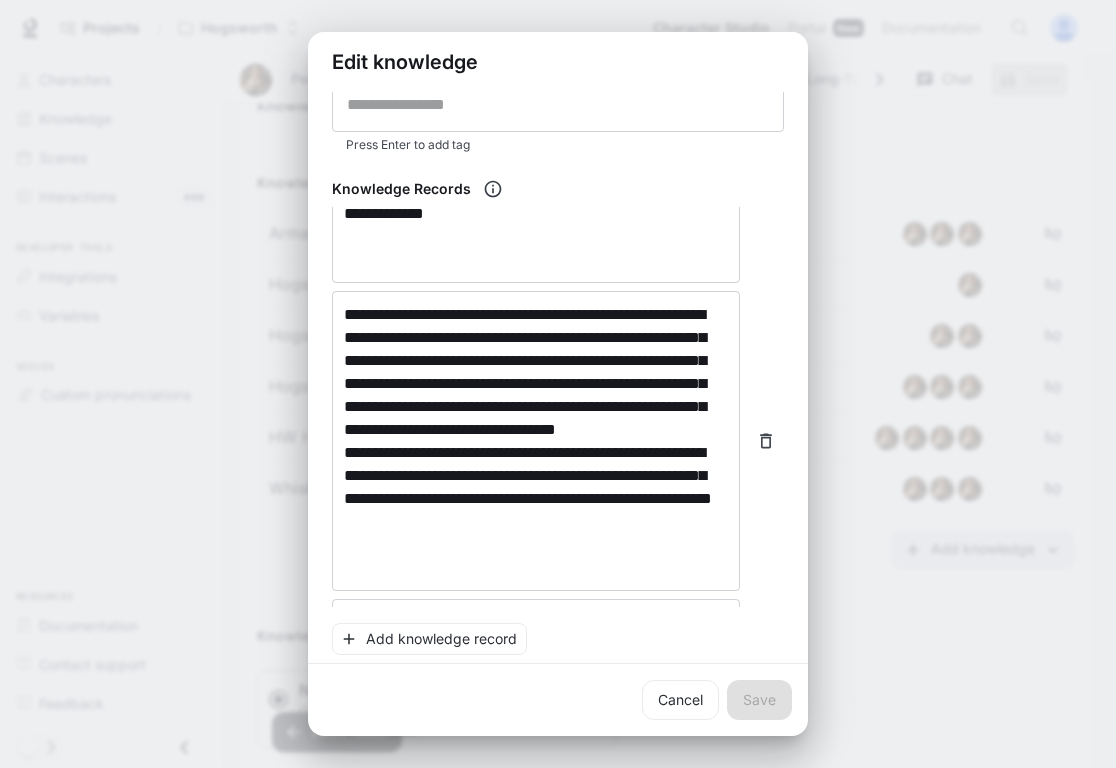 click on "**********" at bounding box center [558, 384] 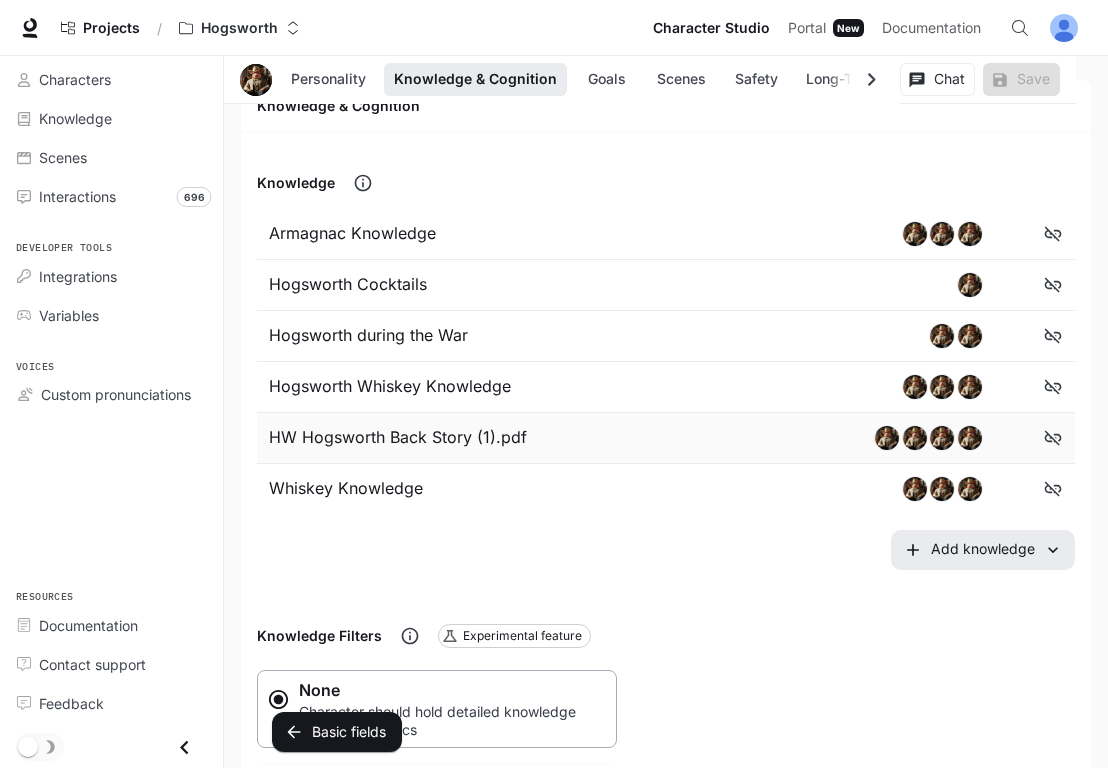 click on "HW Hogsworth Back Story (1).pdf" at bounding box center [410, 438] 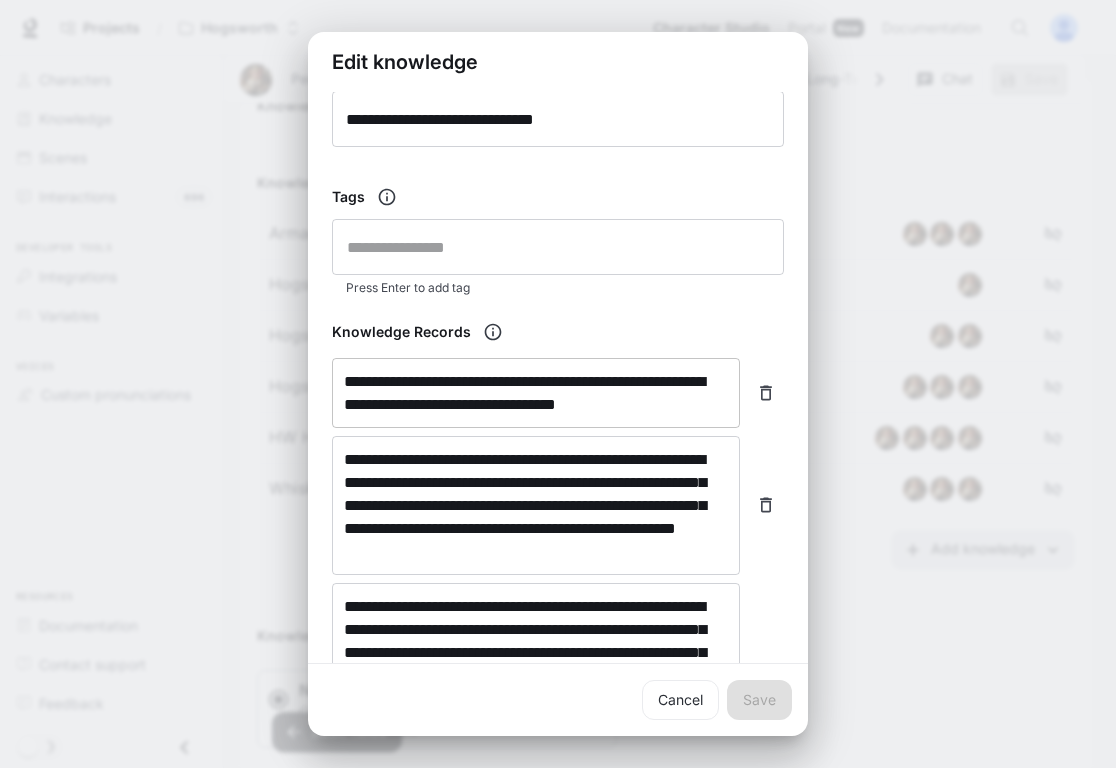 scroll, scrollTop: 259, scrollLeft: 0, axis: vertical 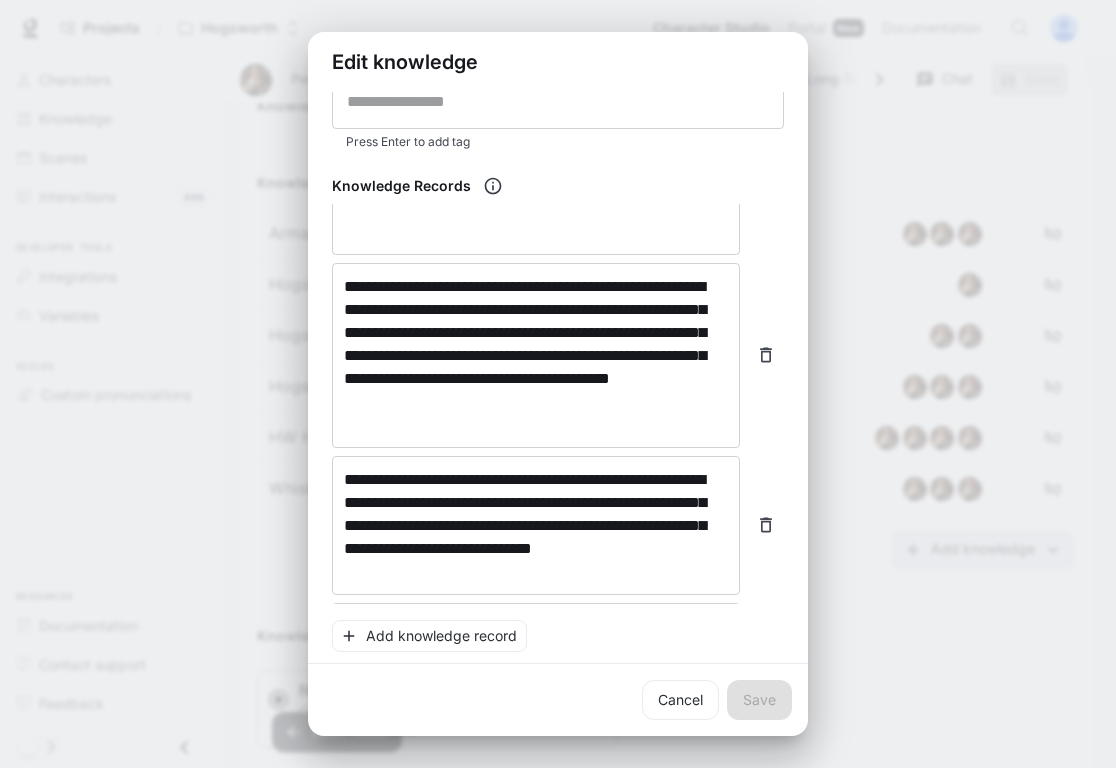 click on "**********" at bounding box center (558, 384) 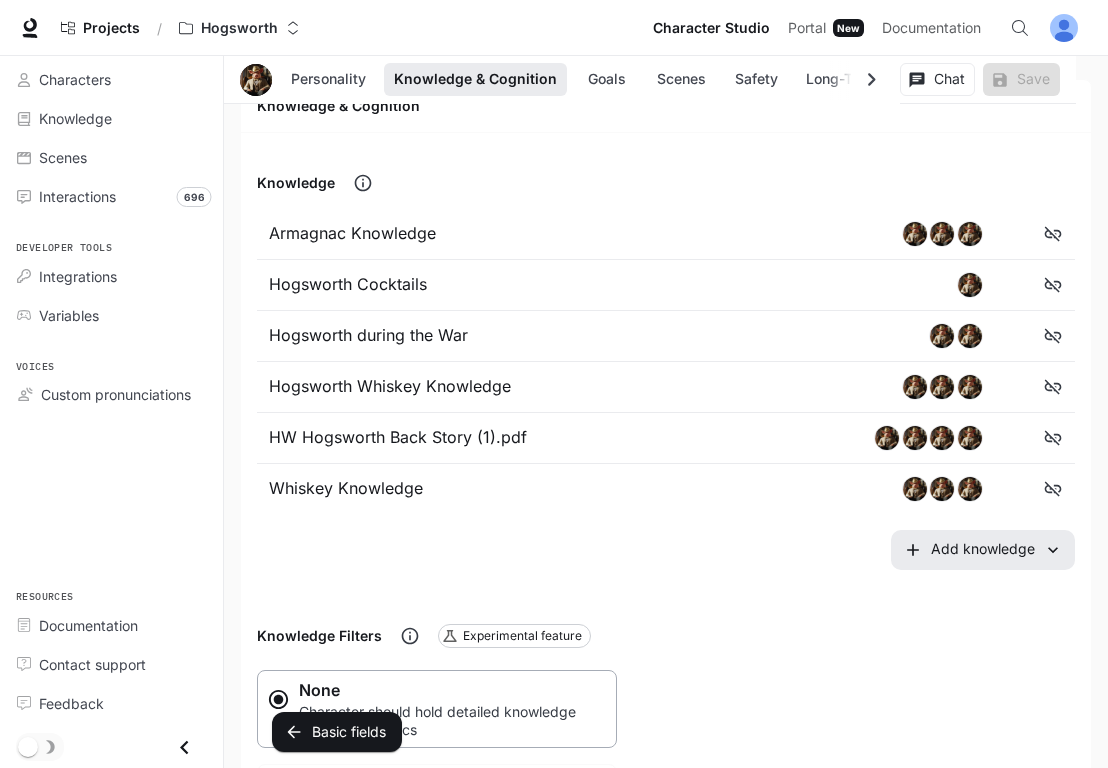 click on "Knowledge" at bounding box center [666, 183] 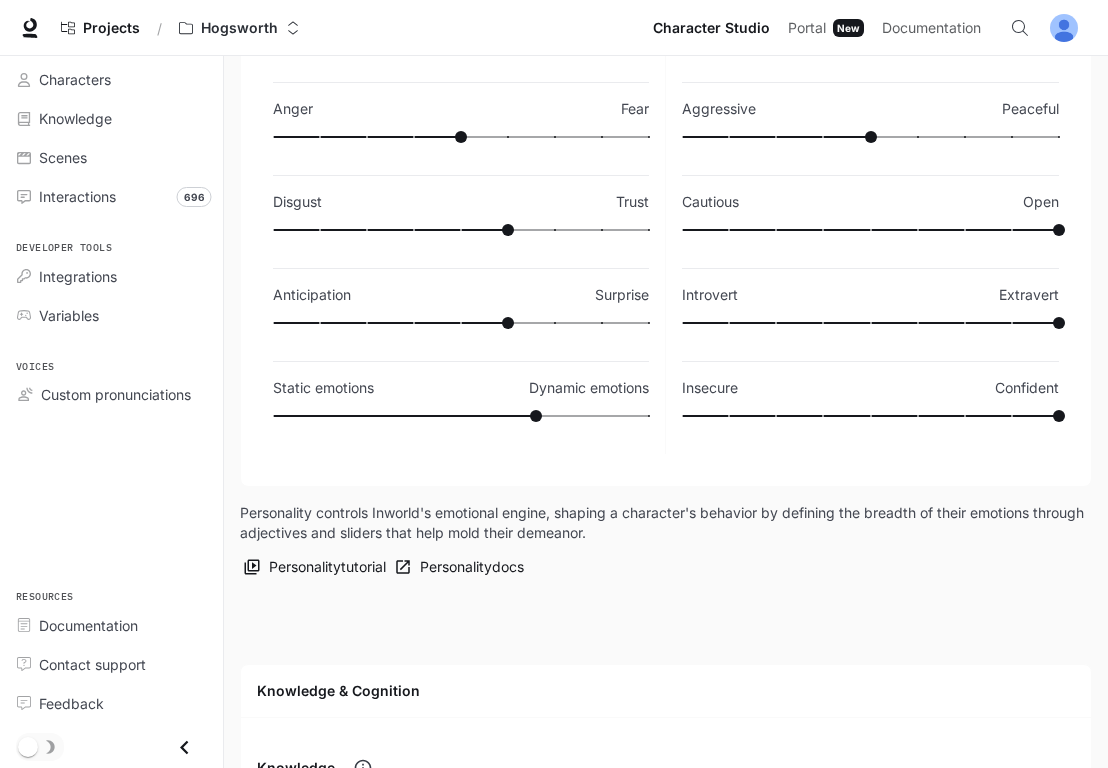 scroll, scrollTop: 0, scrollLeft: 0, axis: both 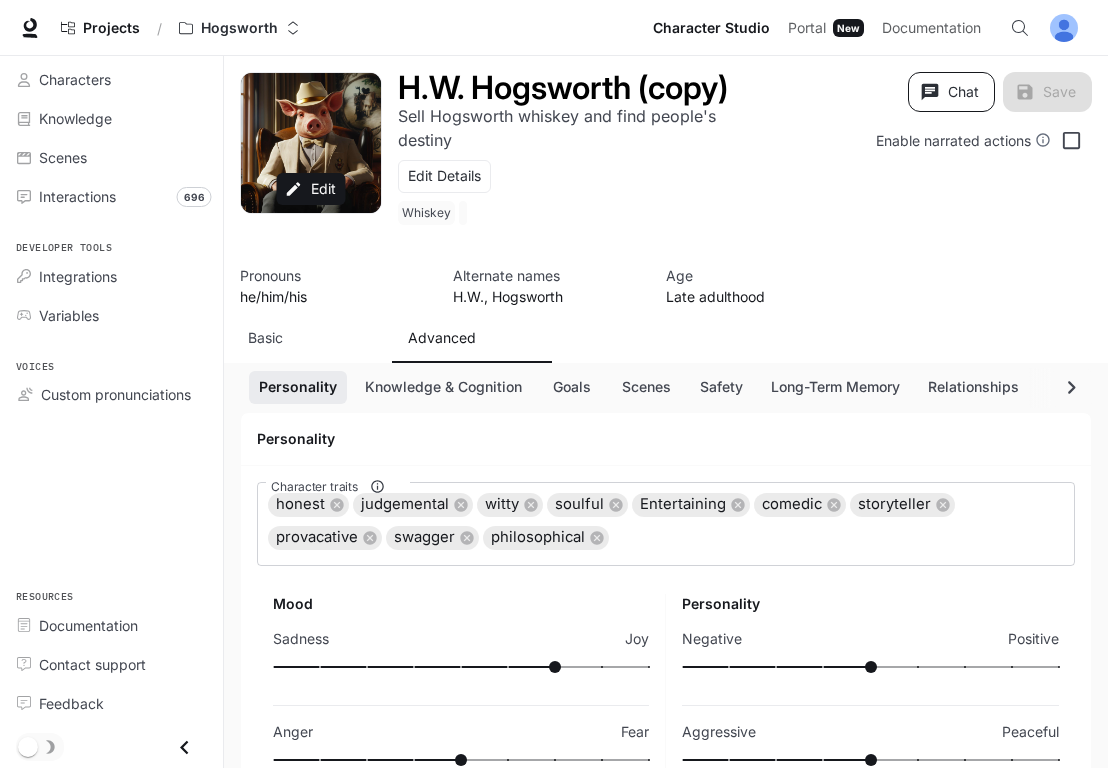 click 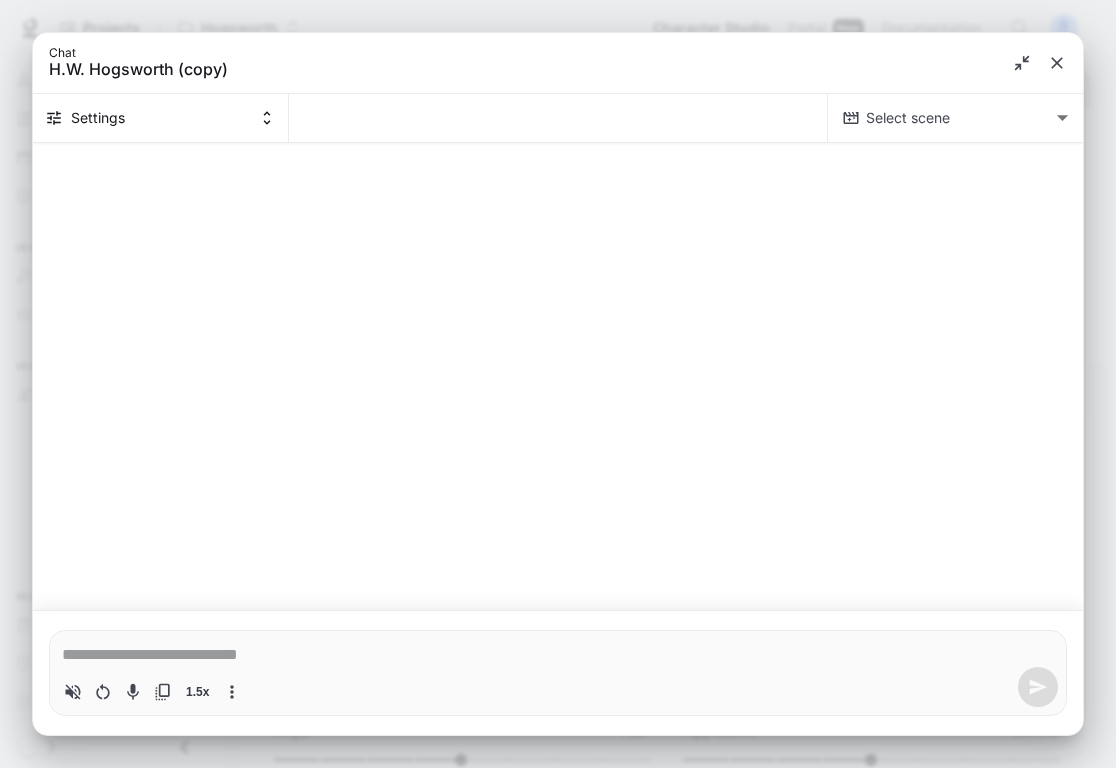 type on "*" 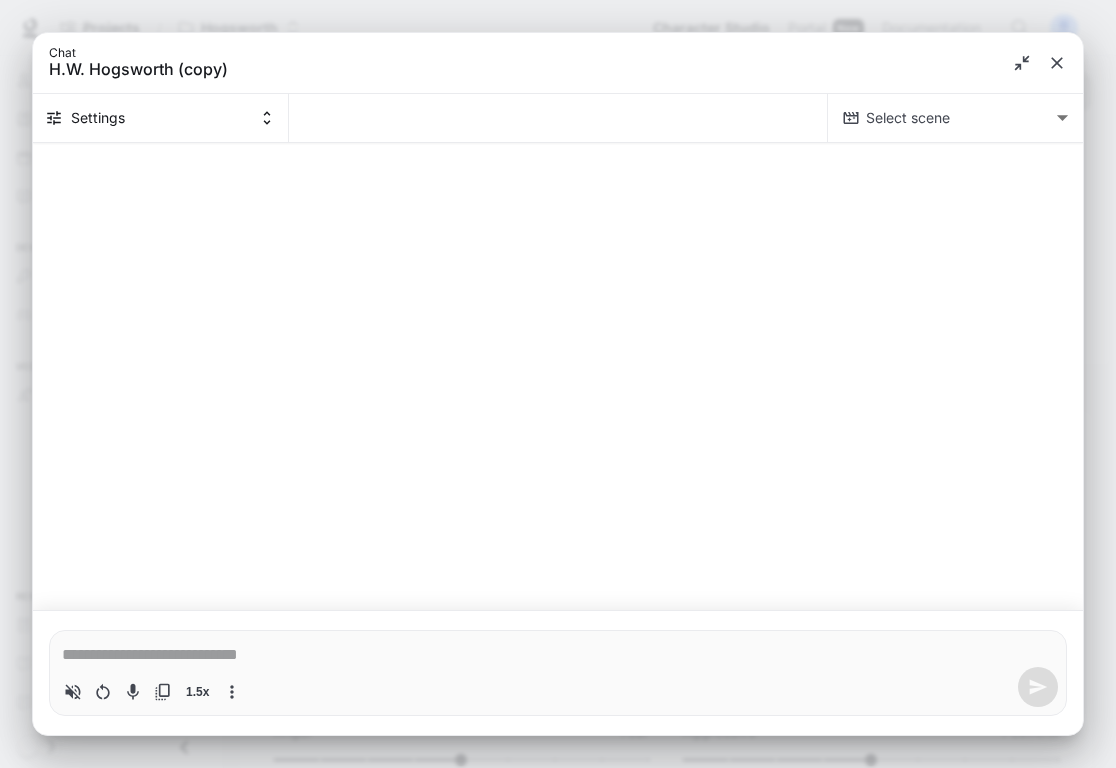 click 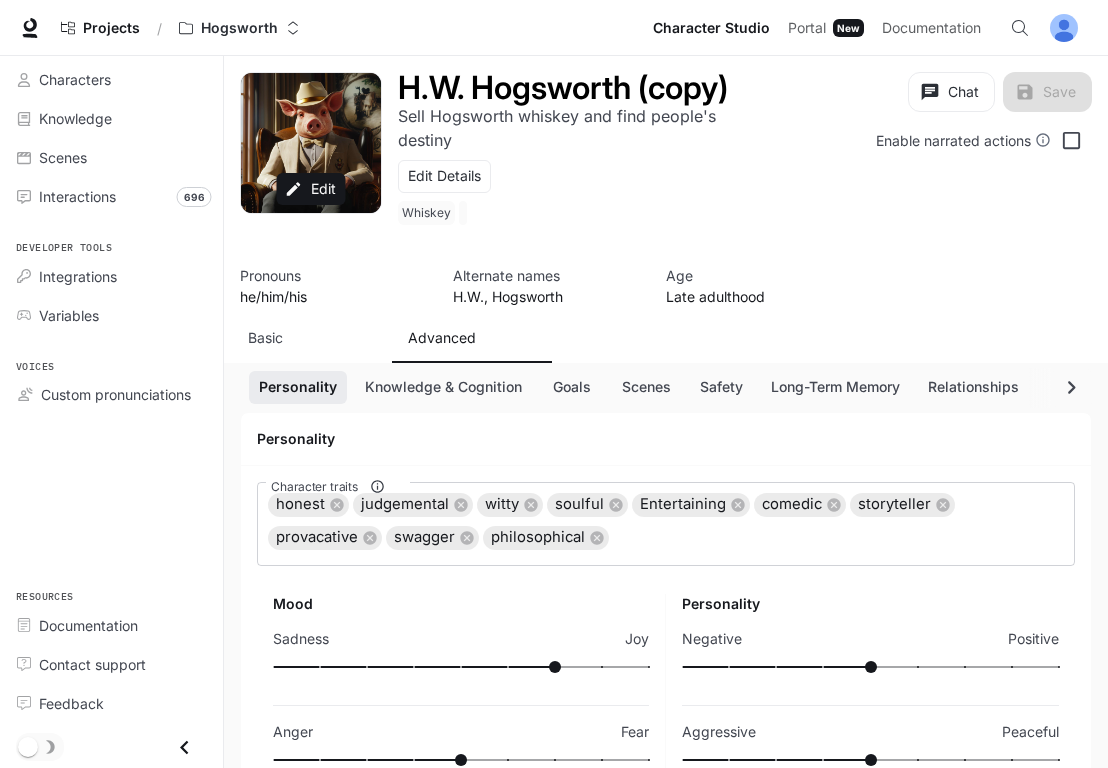 click on "H.W. Hogsworth (copy) Sell Hogsworth whiskey and find people's destiny Edit Details Whiskey" at bounding box center (559, 152) 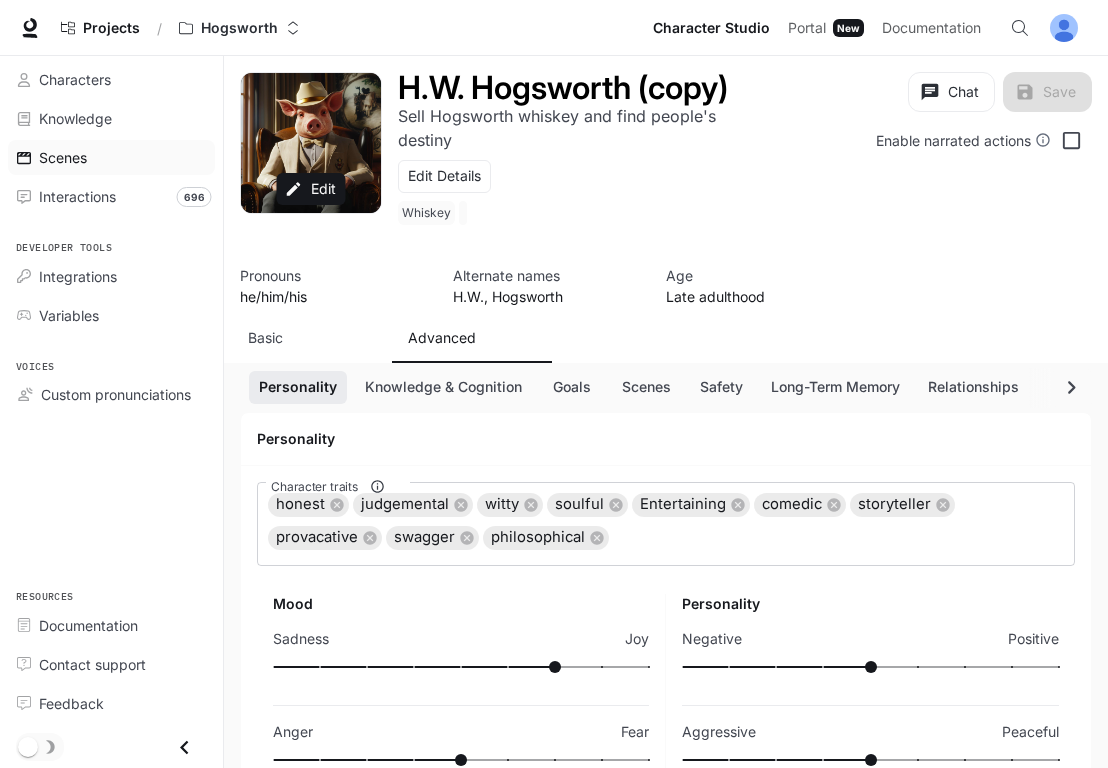 scroll, scrollTop: 2, scrollLeft: 0, axis: vertical 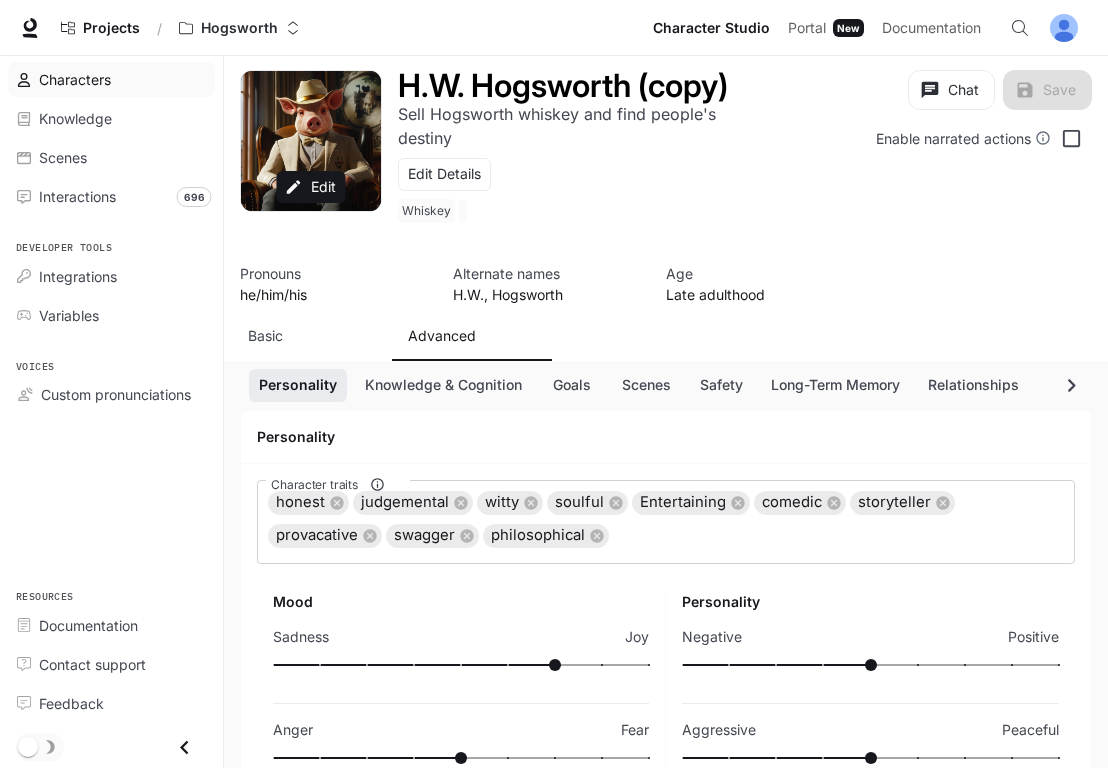 click on "Characters" at bounding box center [75, 79] 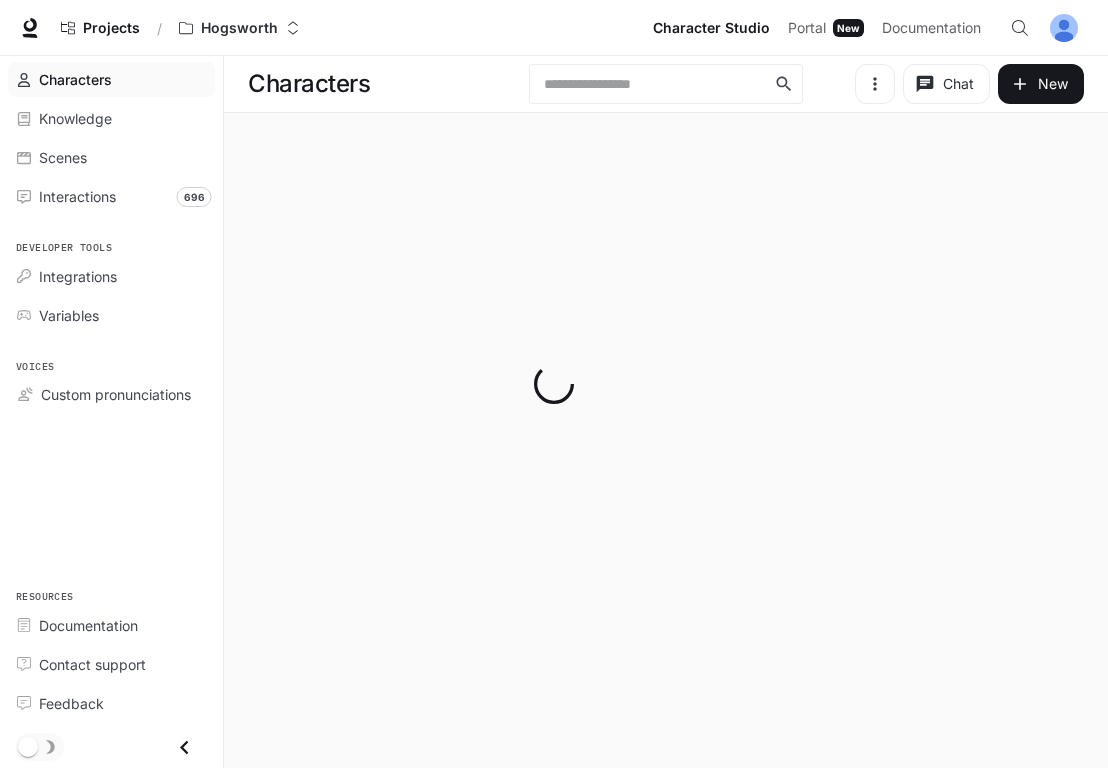 scroll, scrollTop: 0, scrollLeft: 0, axis: both 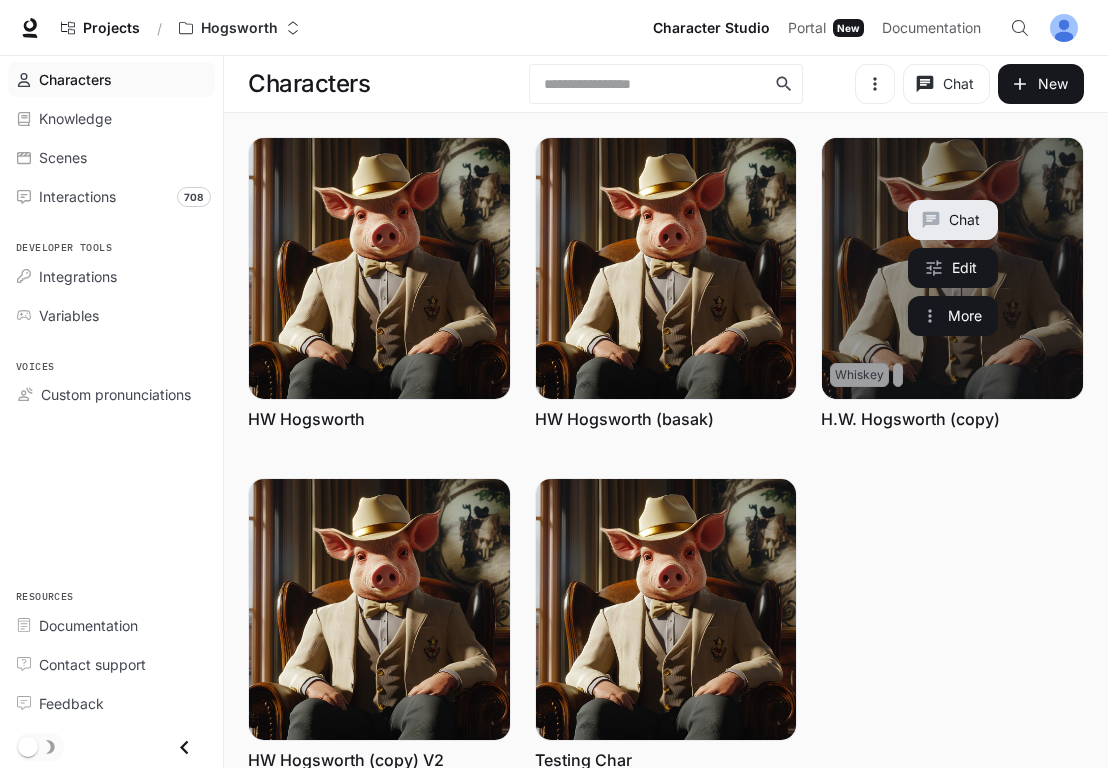 click on "H.W. Hogsworth (copy)" at bounding box center [910, 419] 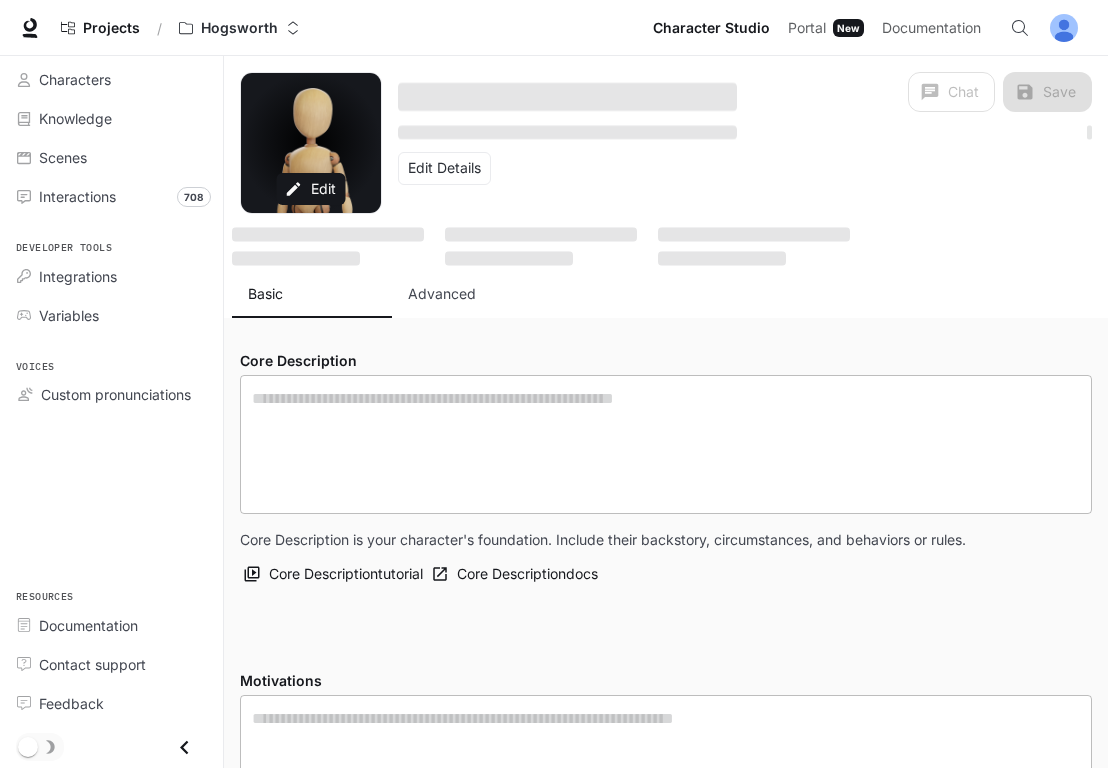 type on "**********" 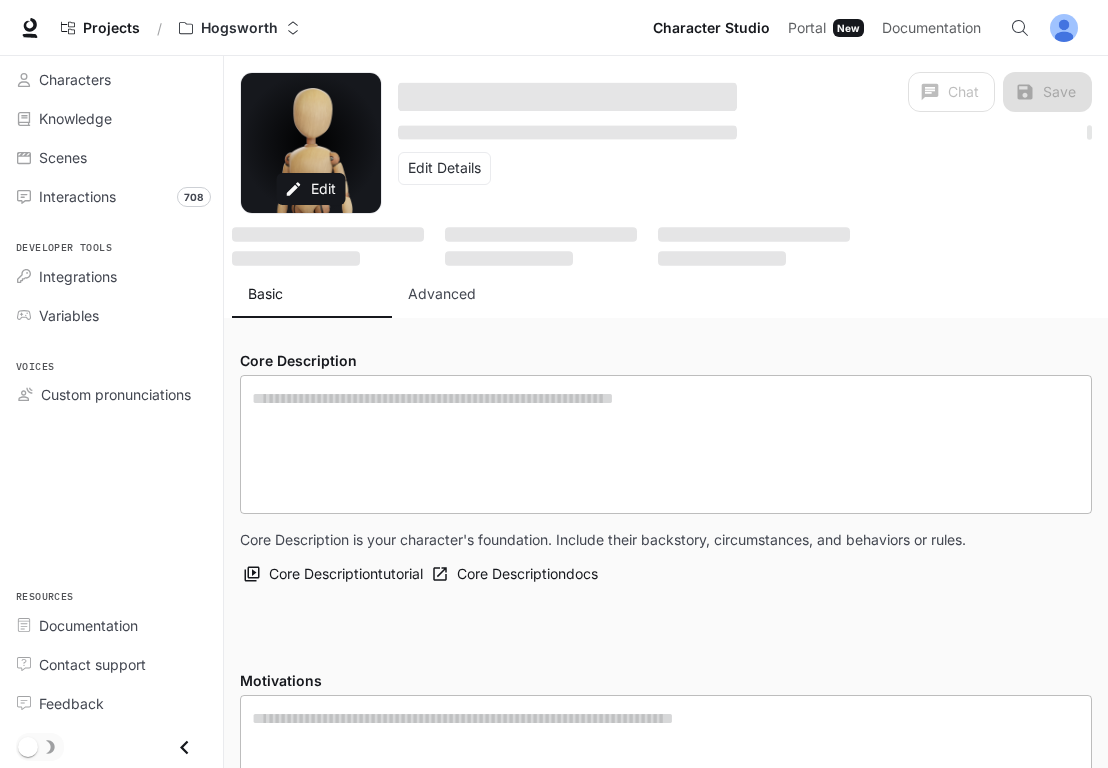type on "**********" 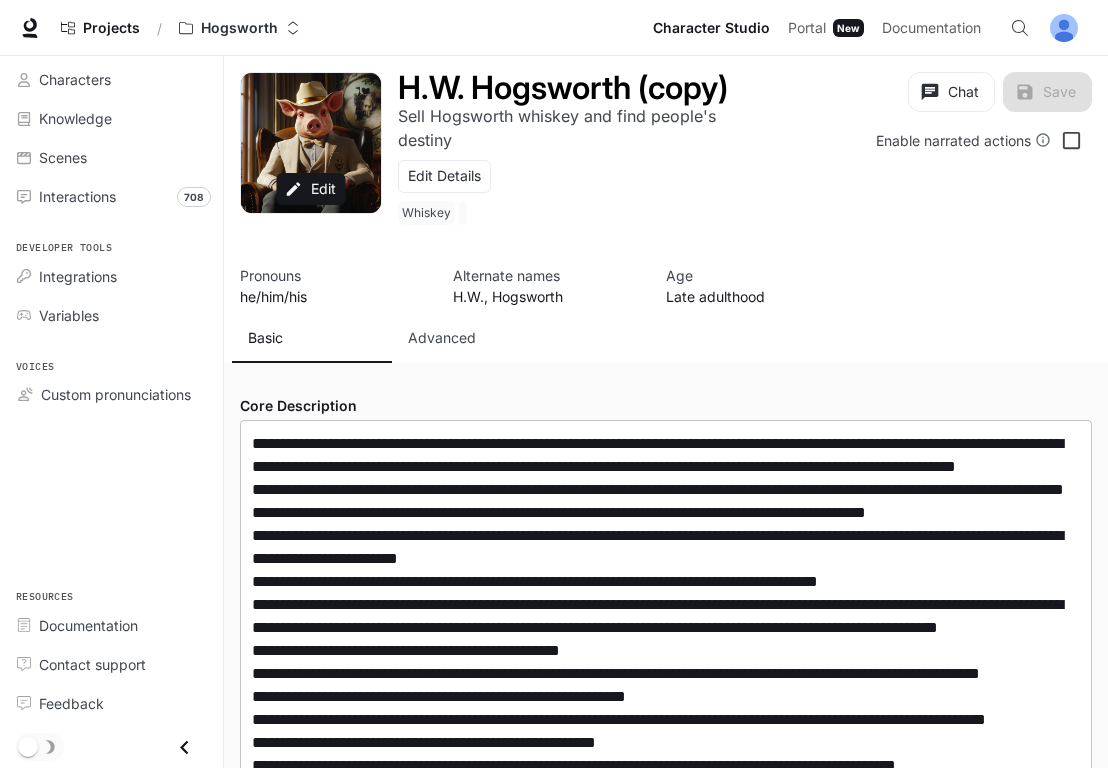 type on "**********" 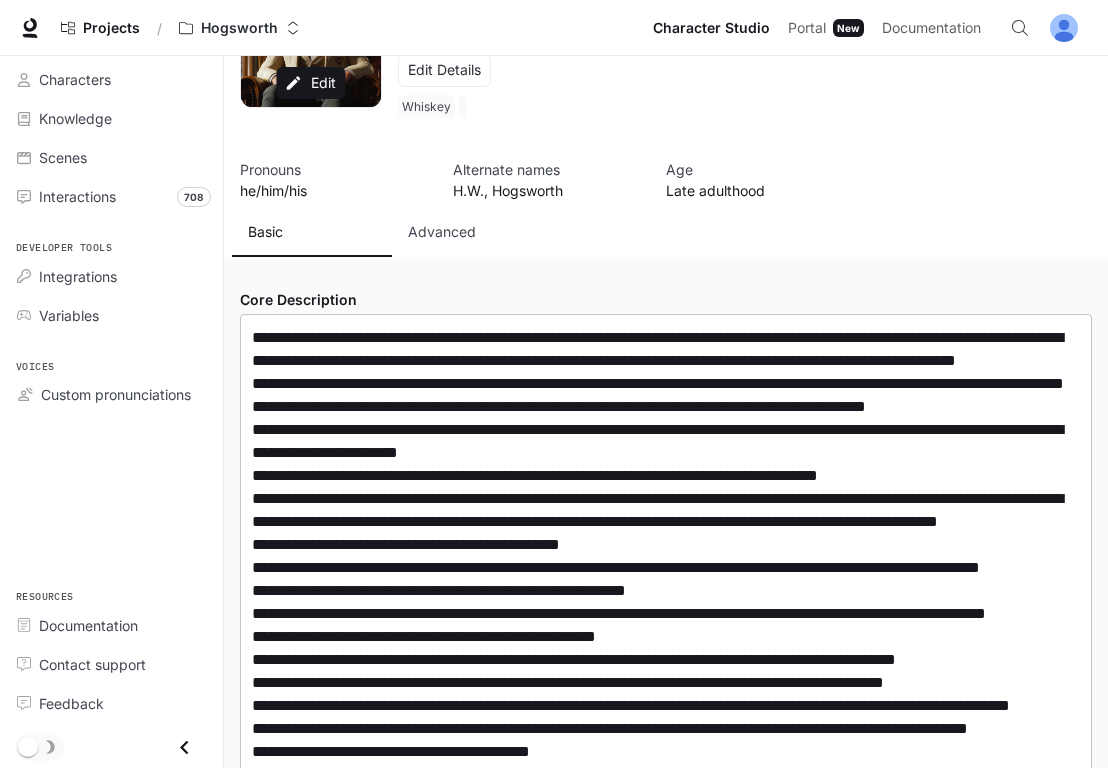 scroll, scrollTop: 109, scrollLeft: 0, axis: vertical 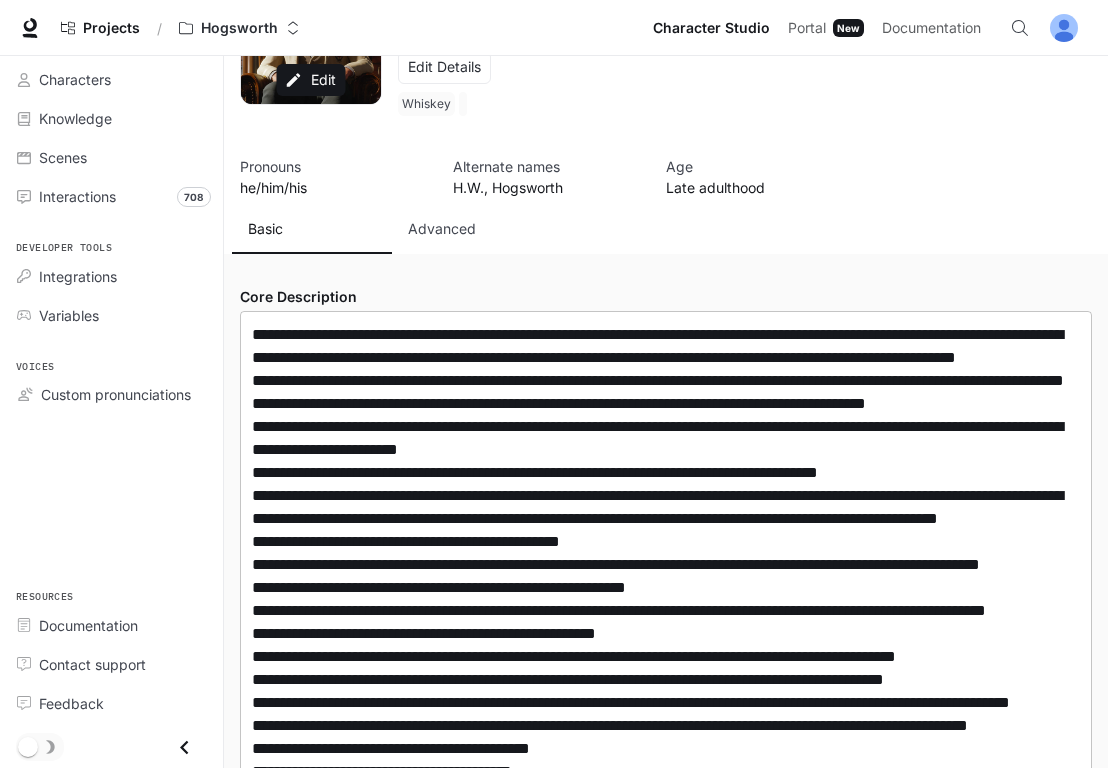click at bounding box center [666, 633] 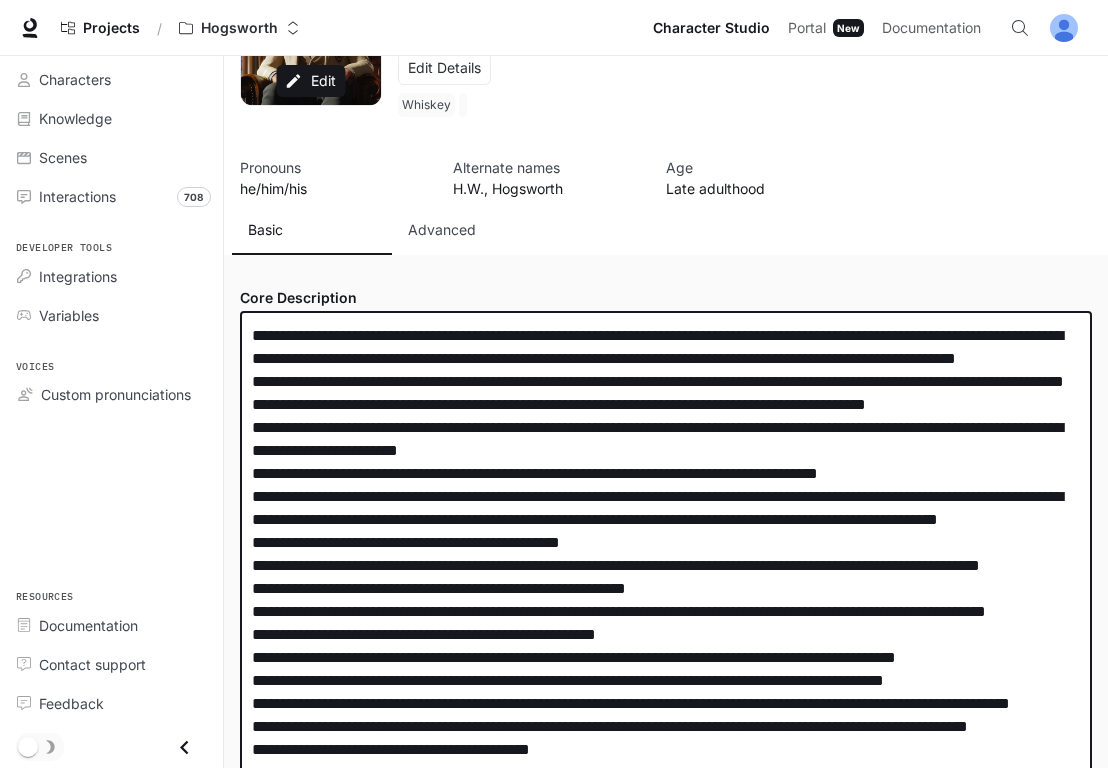 drag, startPoint x: 325, startPoint y: 358, endPoint x: 378, endPoint y: 362, distance: 53.15073 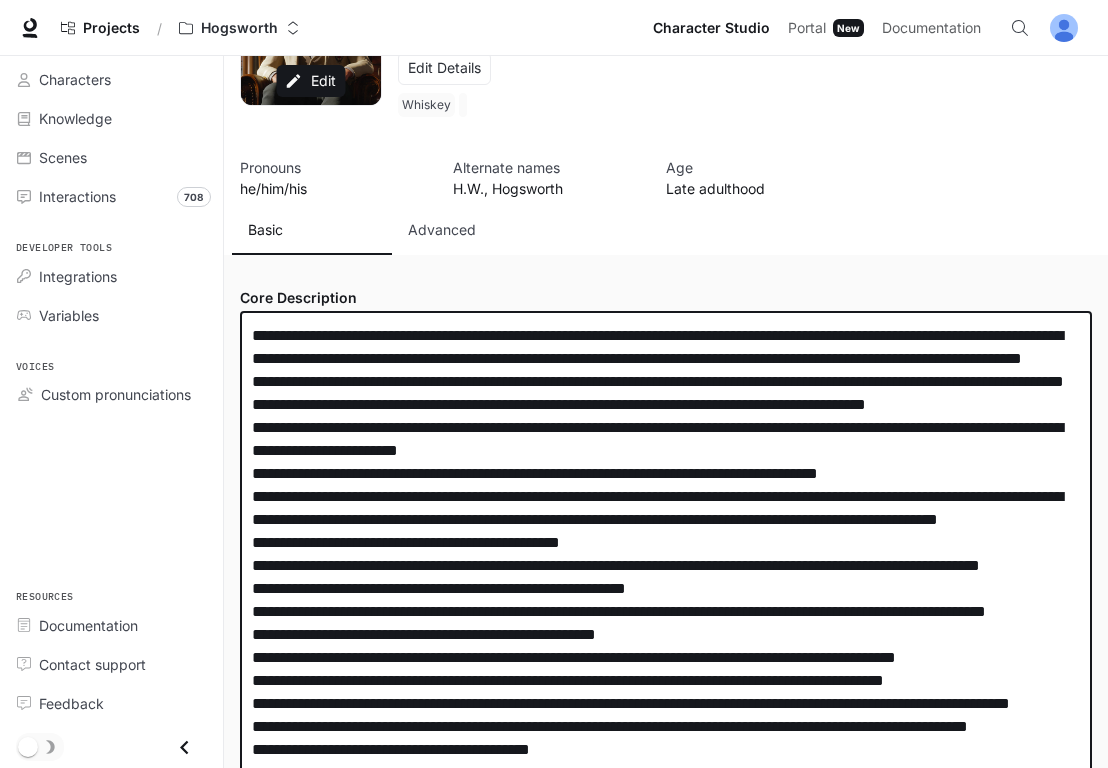 type on "**********" 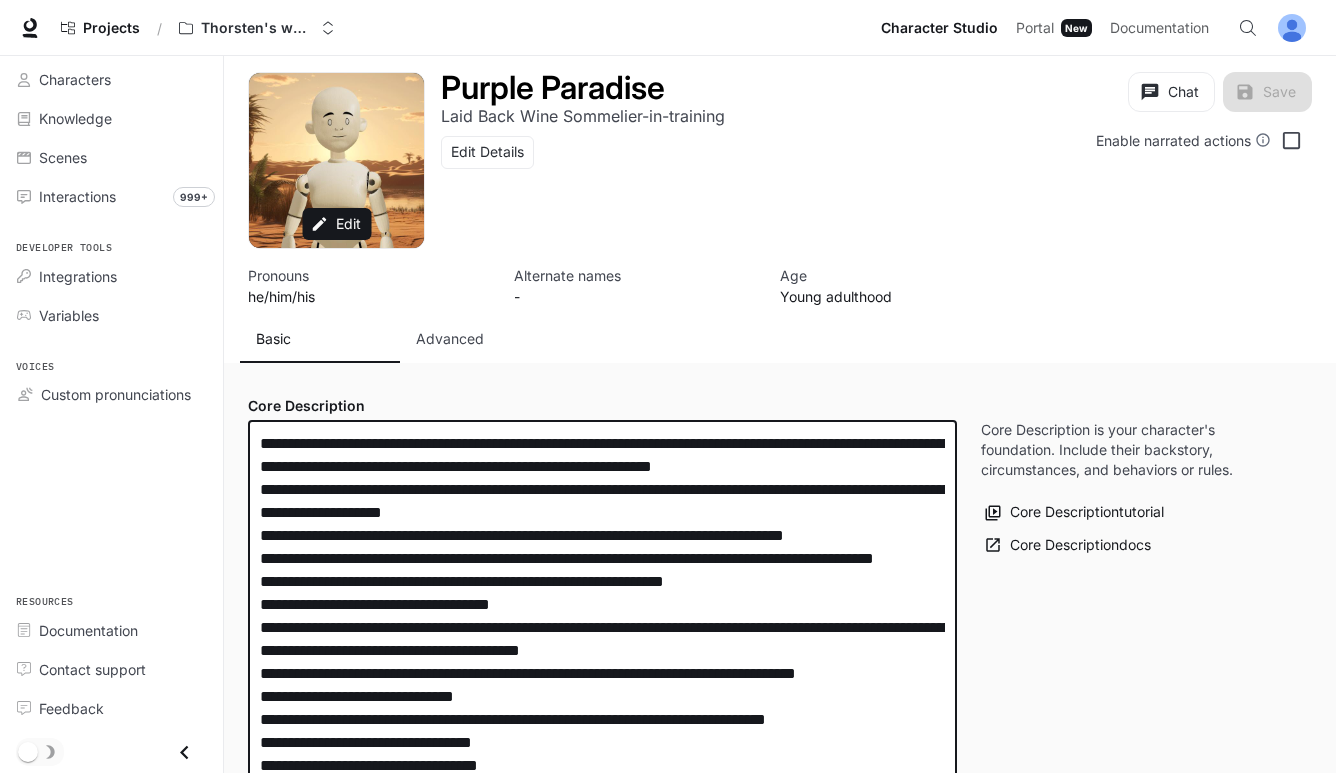 scroll, scrollTop: 290, scrollLeft: 0, axis: vertical 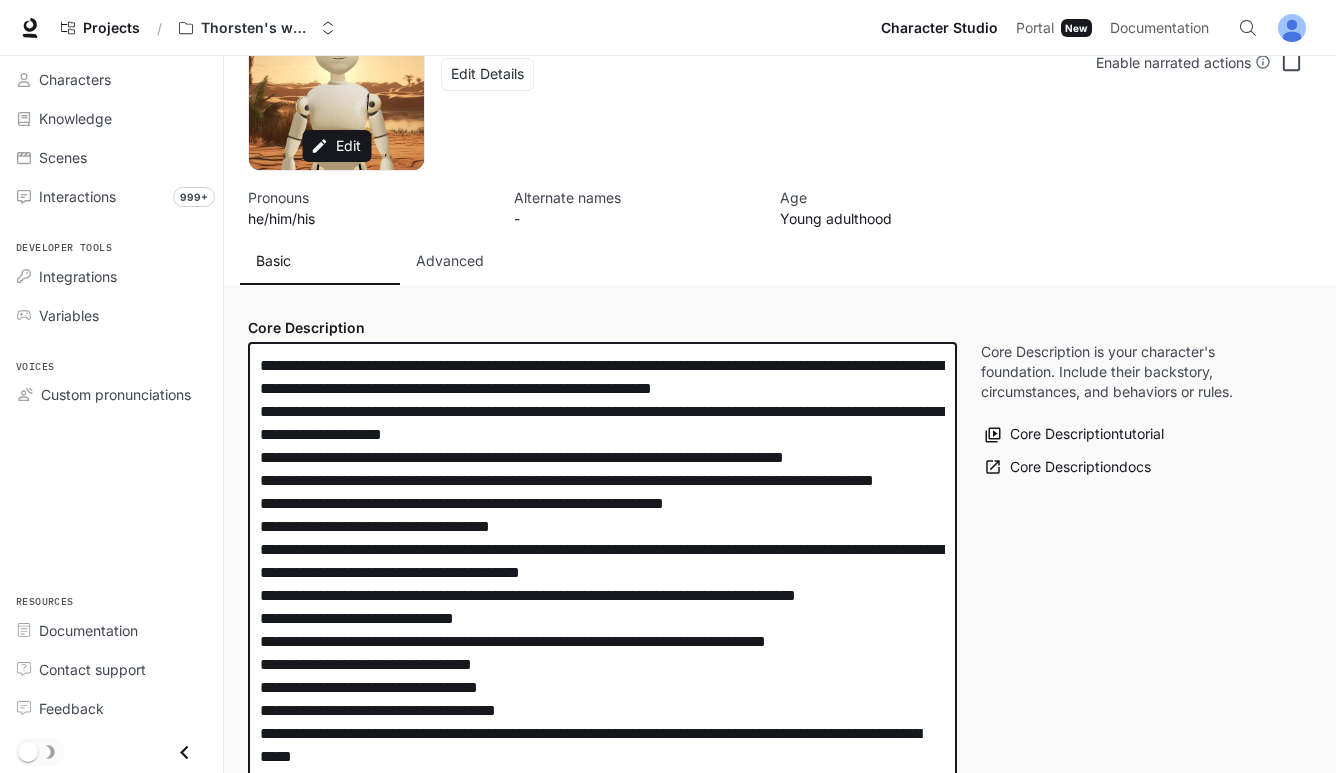 drag, startPoint x: 451, startPoint y: 265, endPoint x: 457, endPoint y: 275, distance: 11.661903 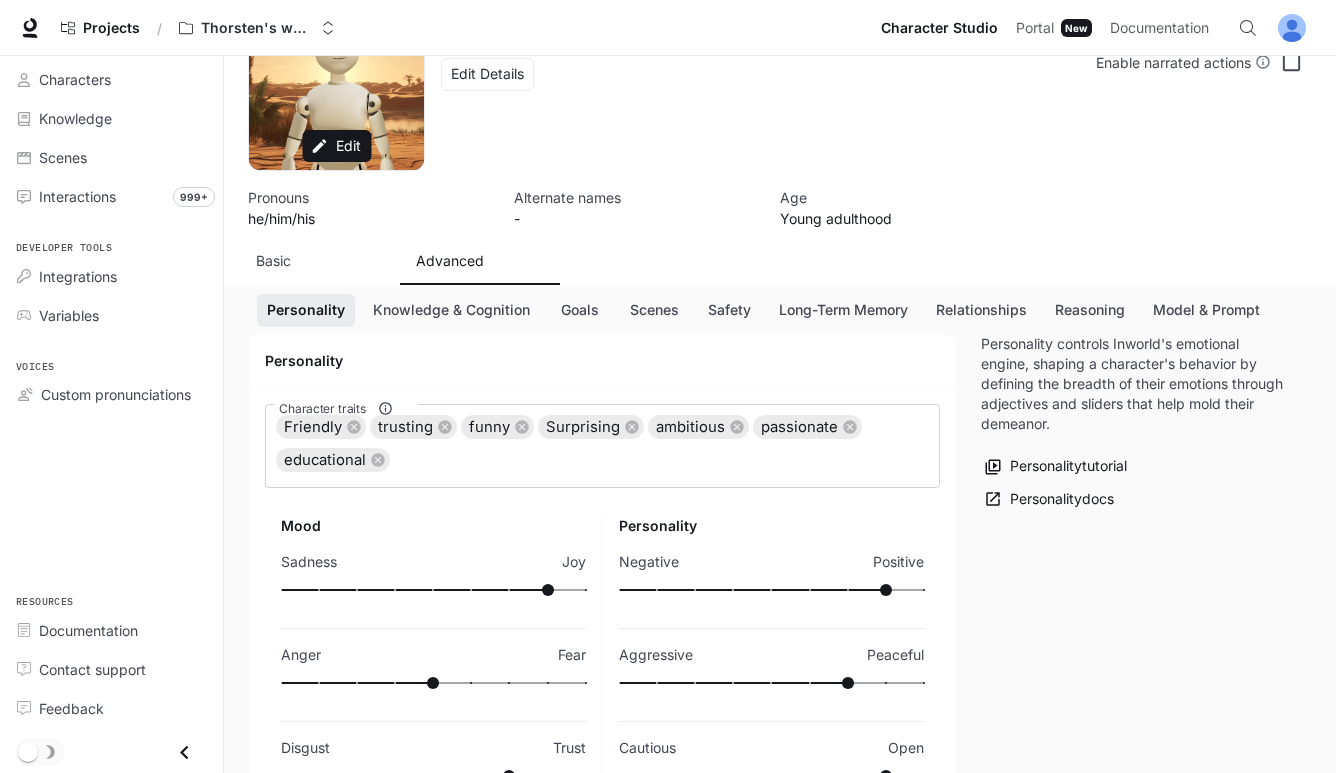 scroll, scrollTop: 210, scrollLeft: 0, axis: vertical 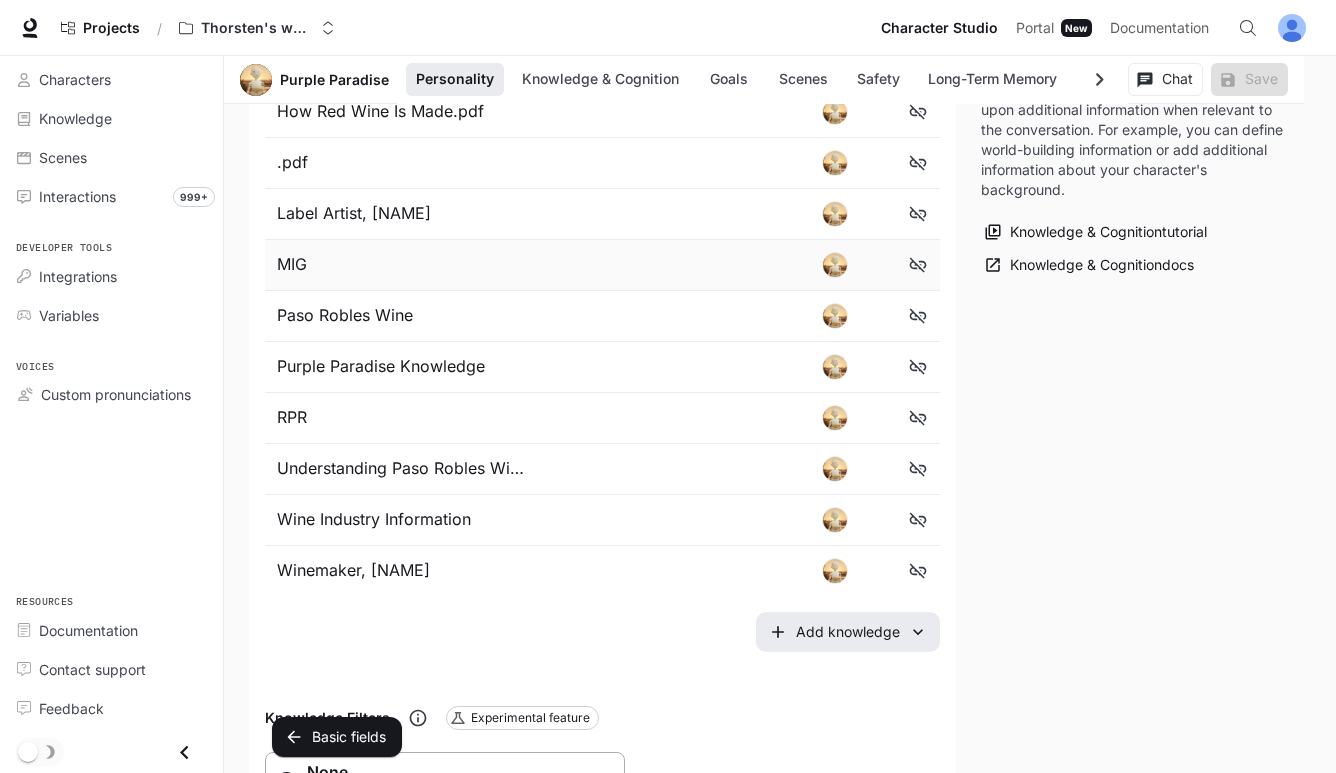 click at bounding box center [664, 265] 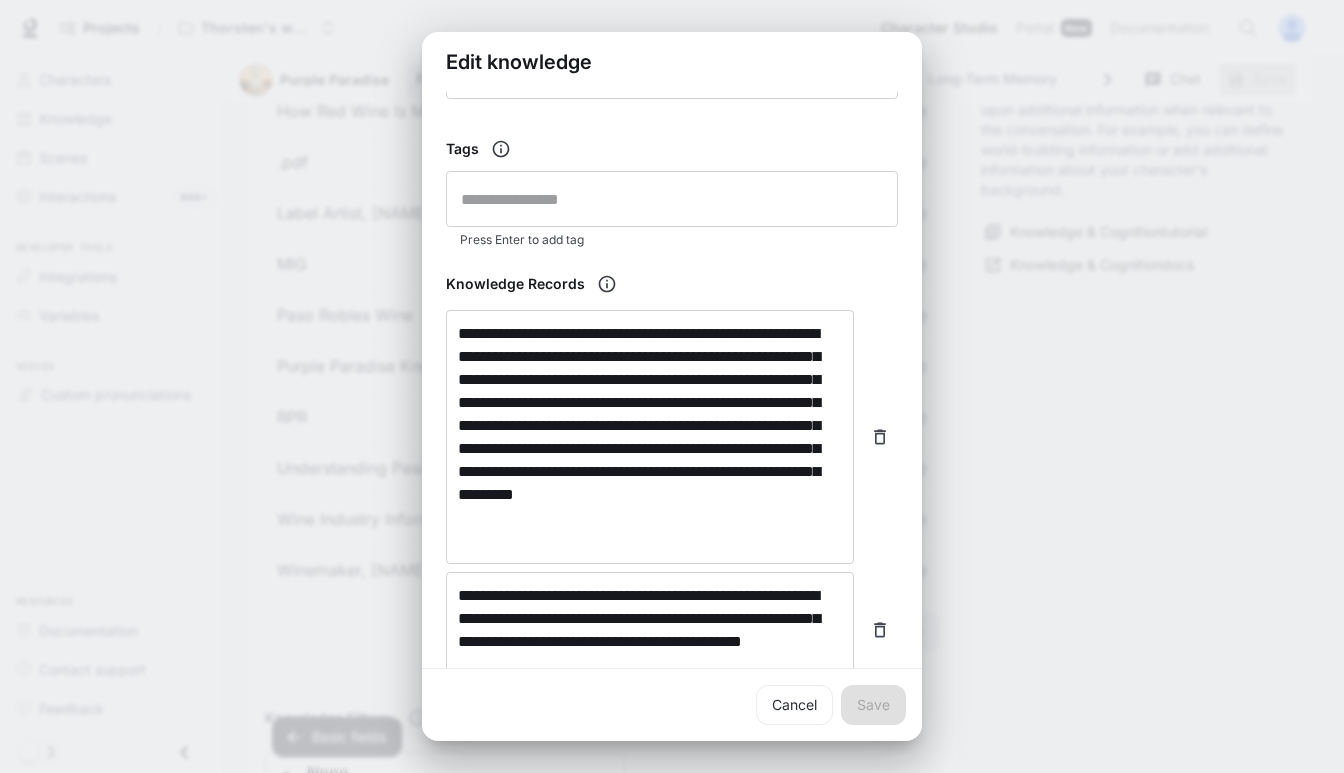 scroll, scrollTop: 347, scrollLeft: 0, axis: vertical 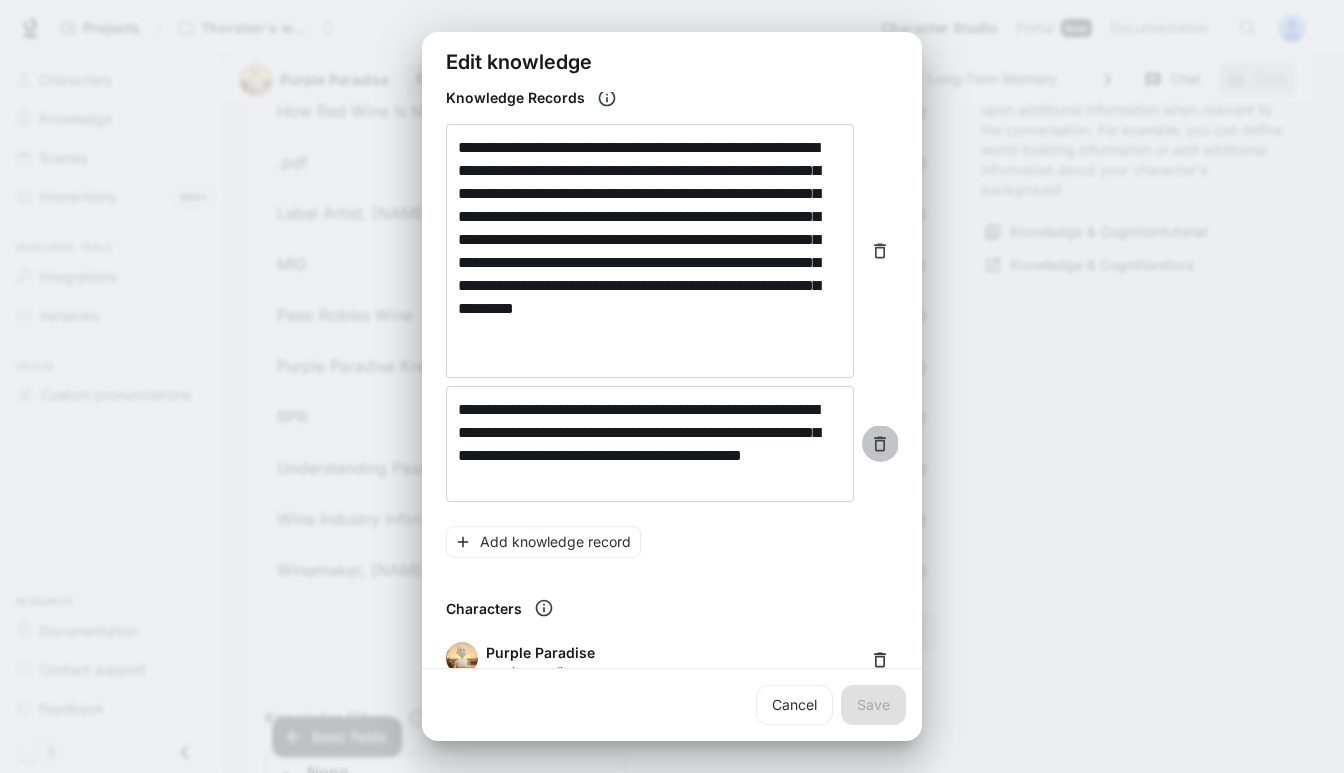 drag, startPoint x: 869, startPoint y: 444, endPoint x: 863, endPoint y: 423, distance: 21.84033 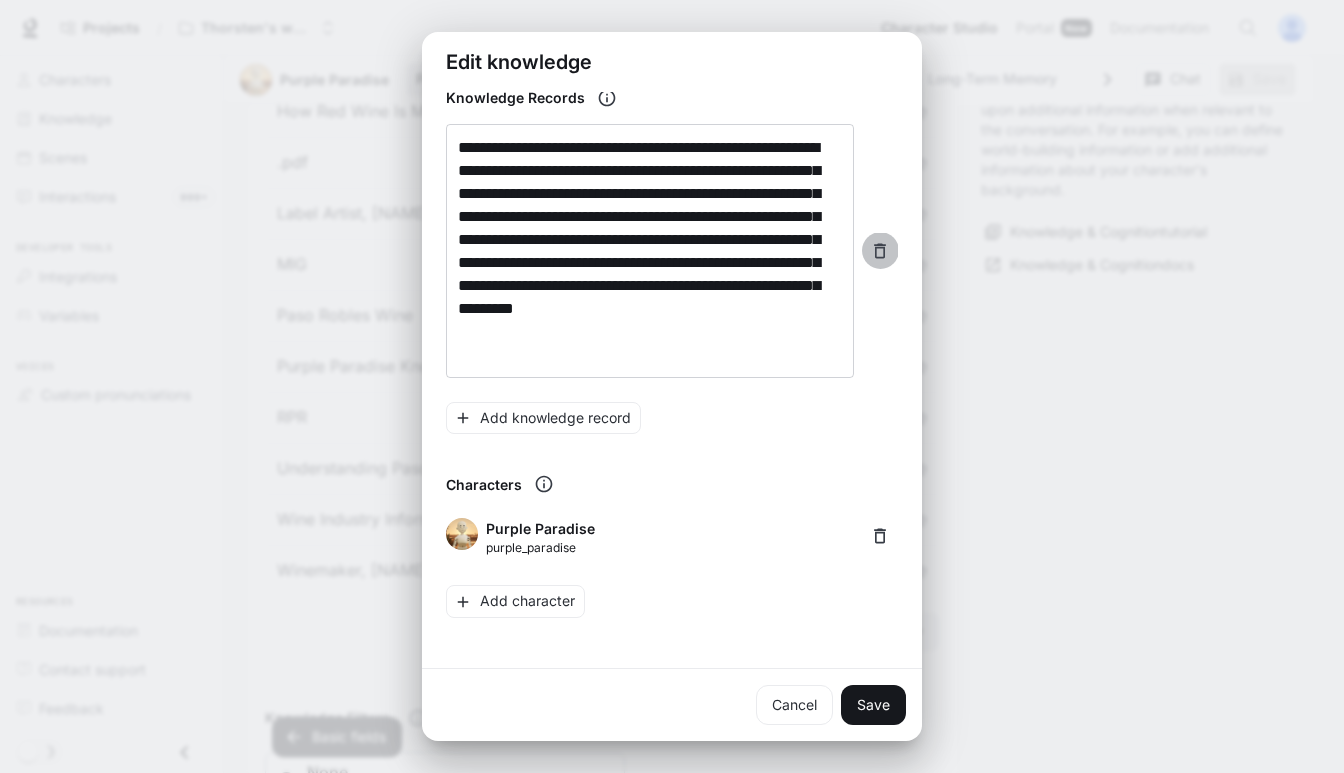click 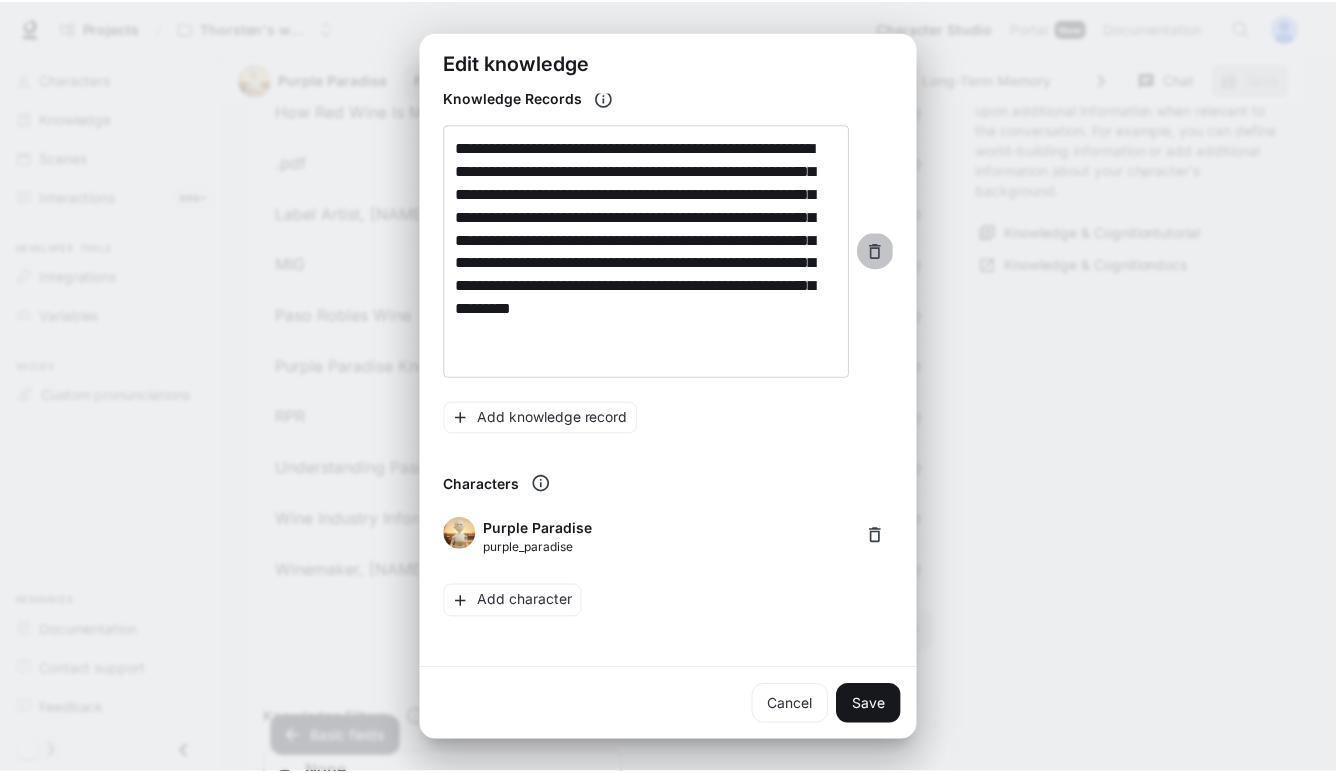 scroll, scrollTop: 199, scrollLeft: 0, axis: vertical 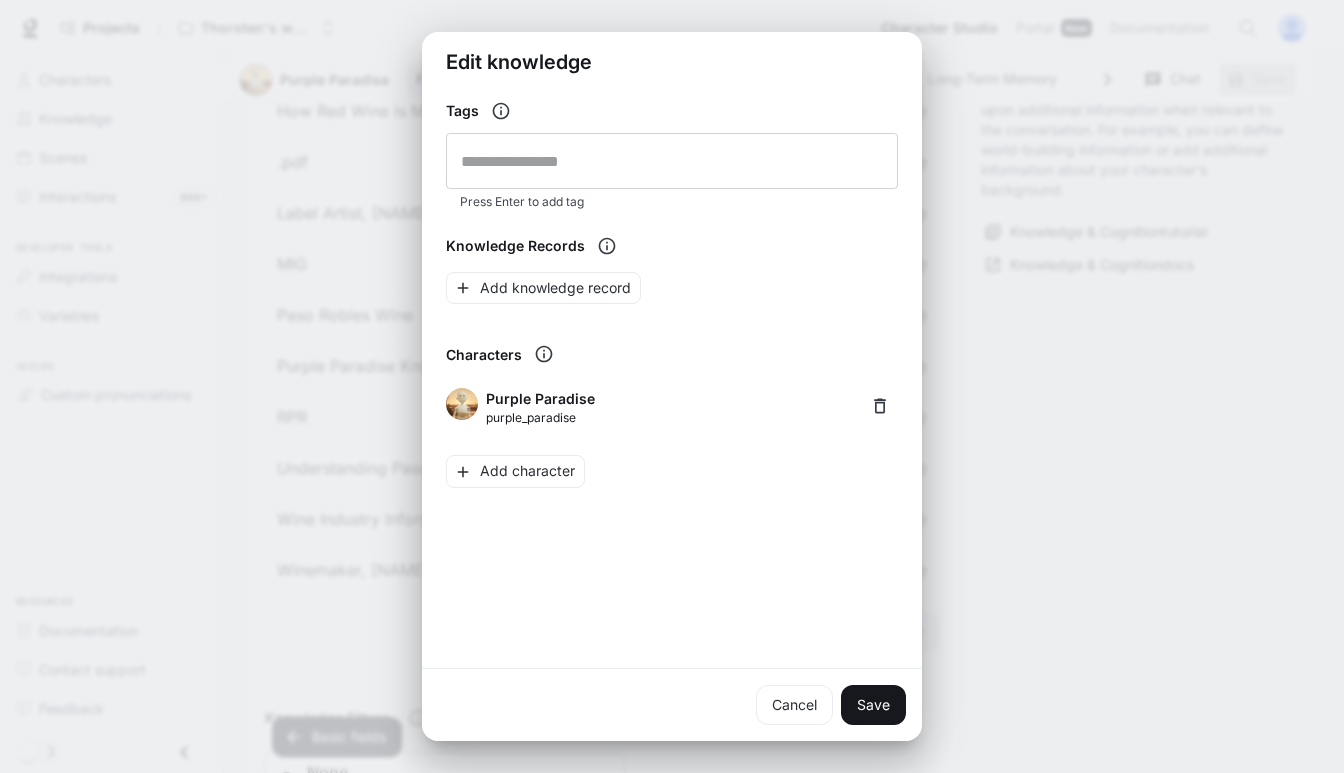 click on "Save" at bounding box center (873, 705) 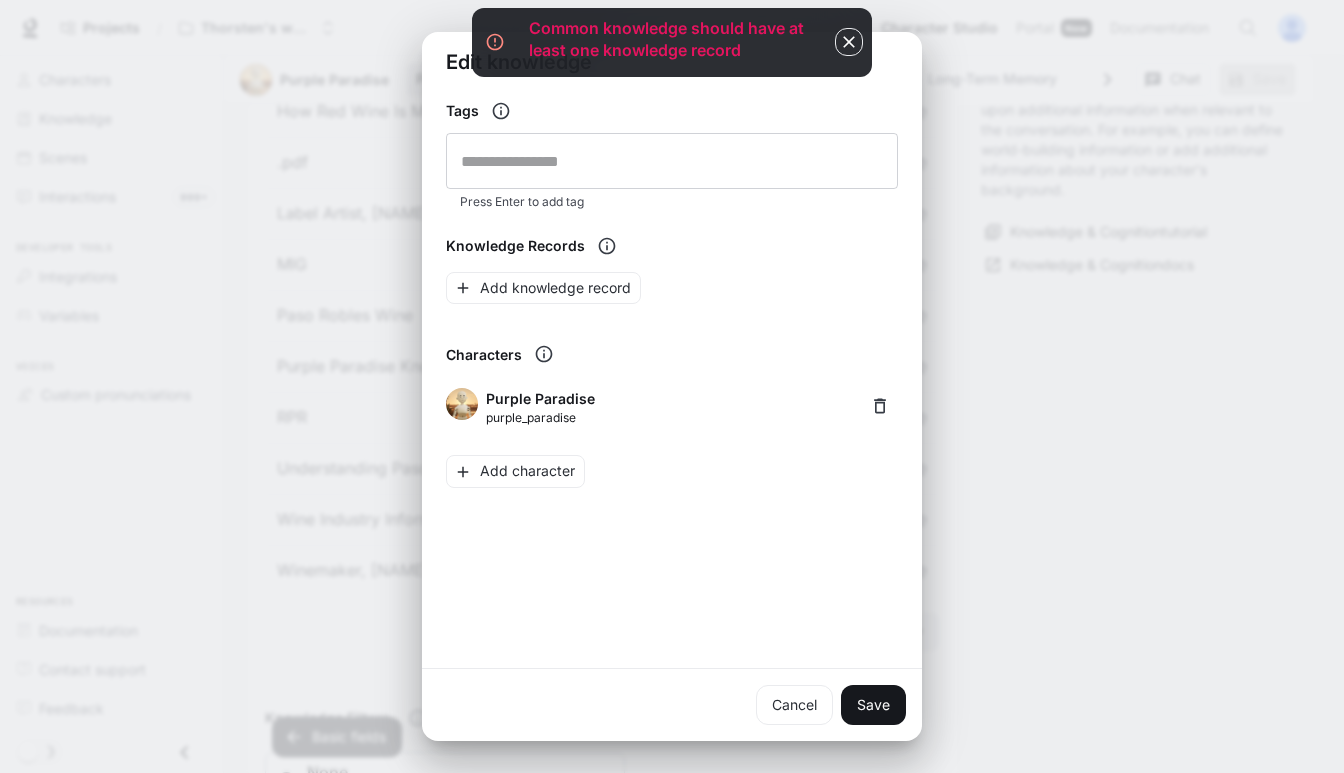 drag, startPoint x: 835, startPoint y: 51, endPoint x: 853, endPoint y: 38, distance: 22.203604 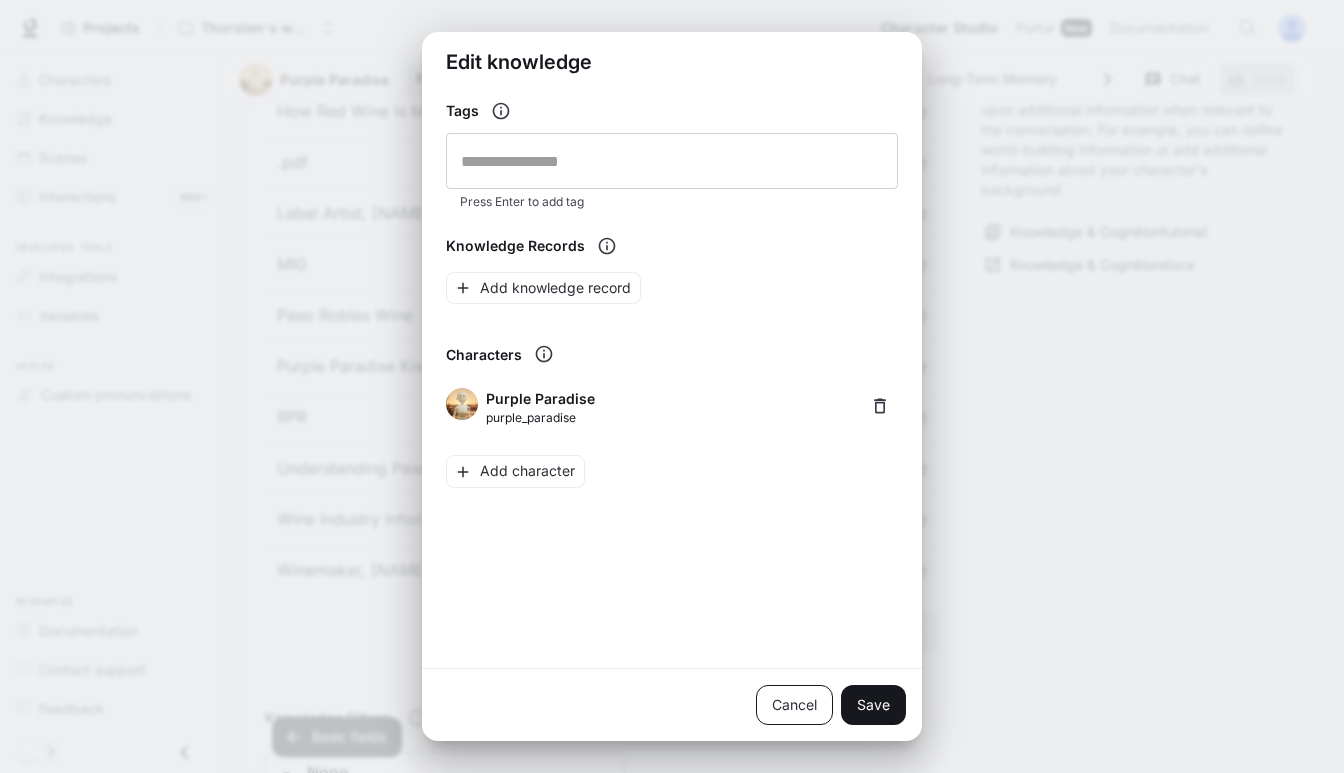 click on "Cancel" at bounding box center (794, 705) 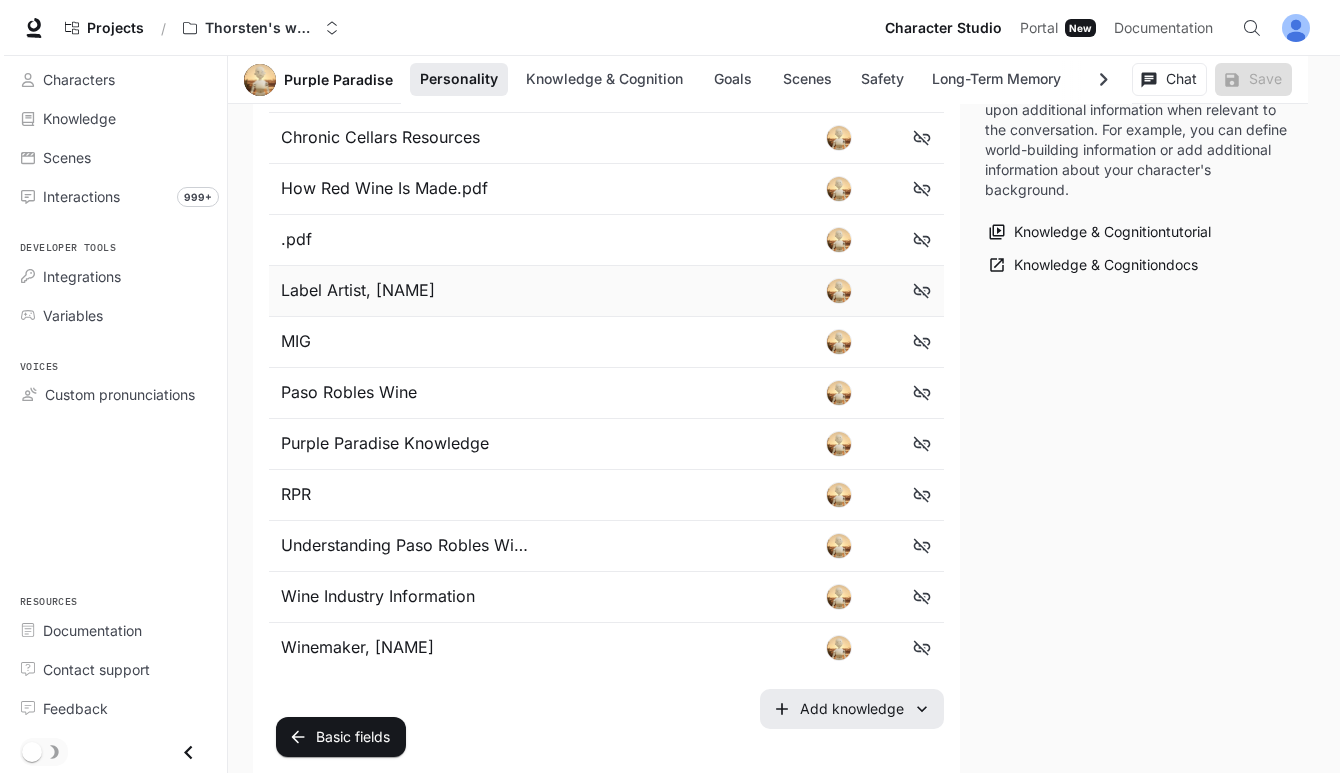 scroll, scrollTop: 1269, scrollLeft: 0, axis: vertical 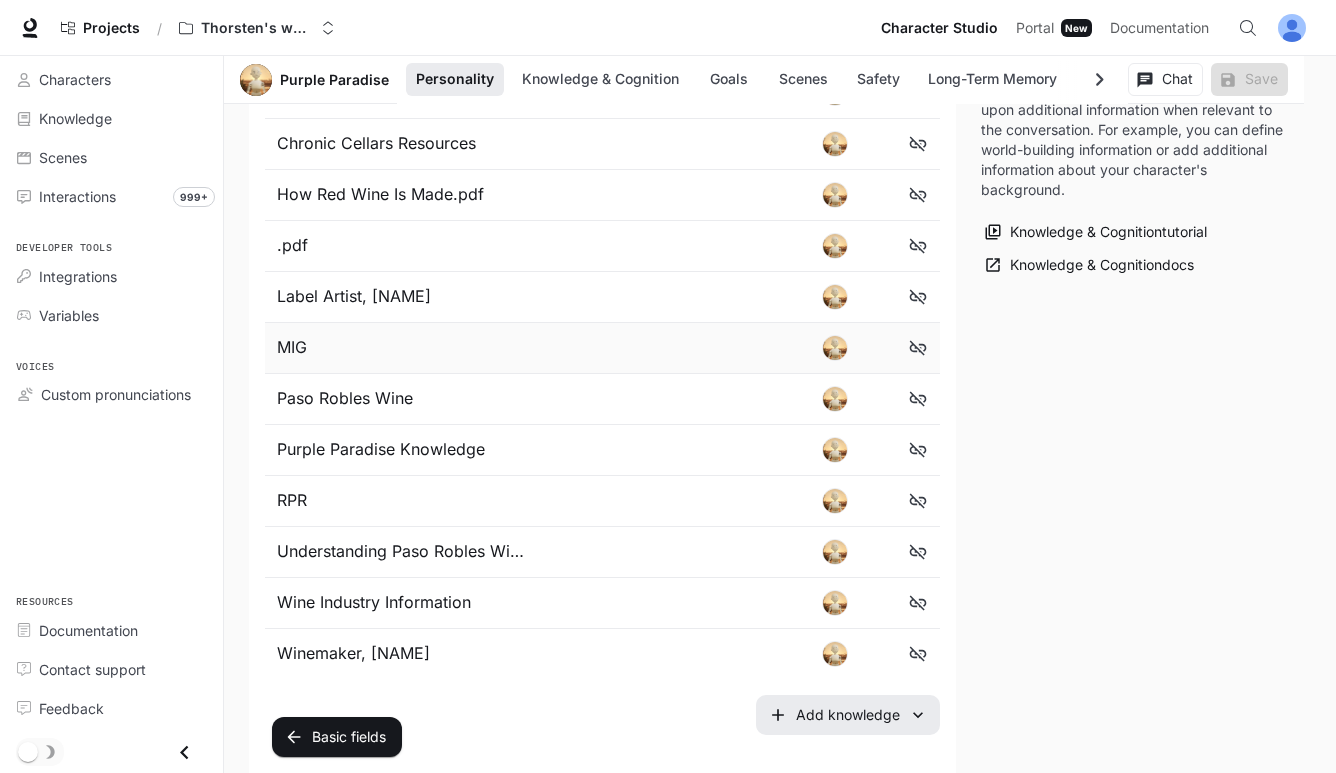 click on "MIG" at bounding box center [403, 348] 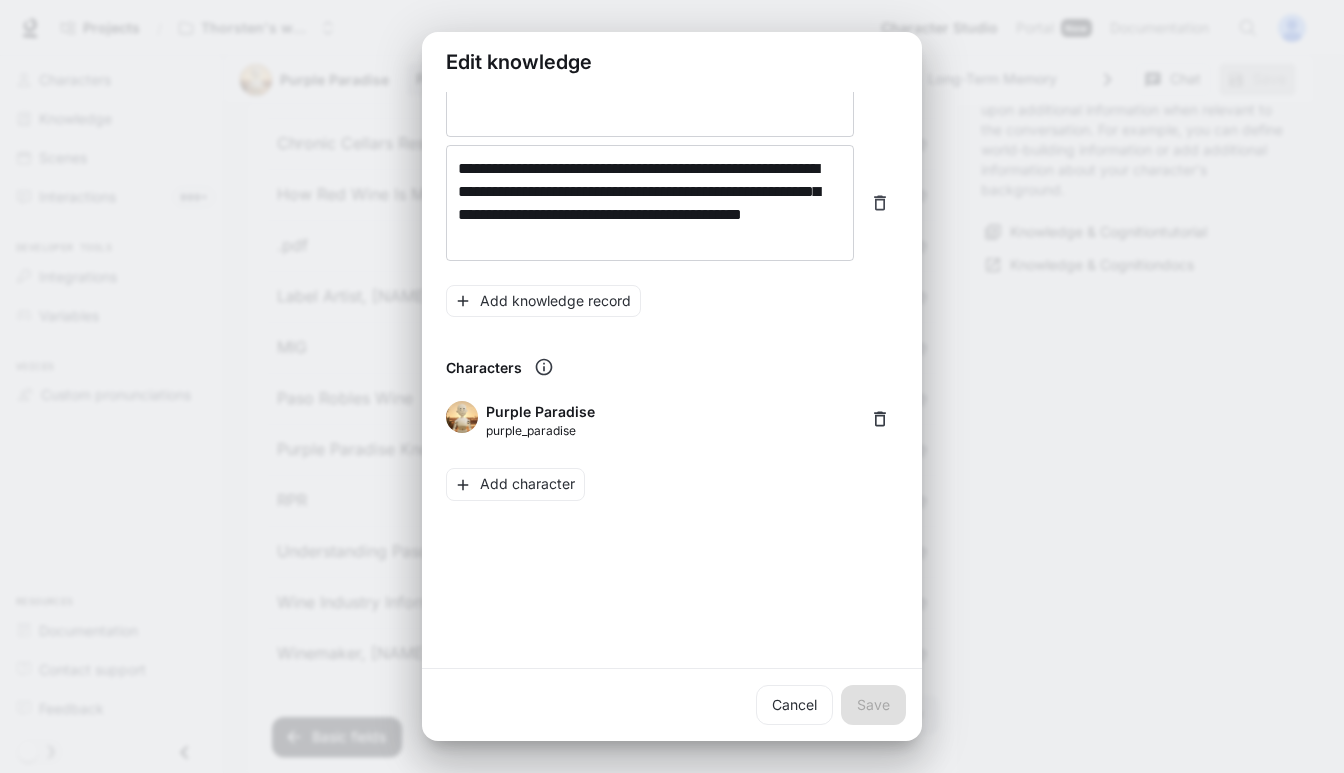 scroll, scrollTop: 601, scrollLeft: 0, axis: vertical 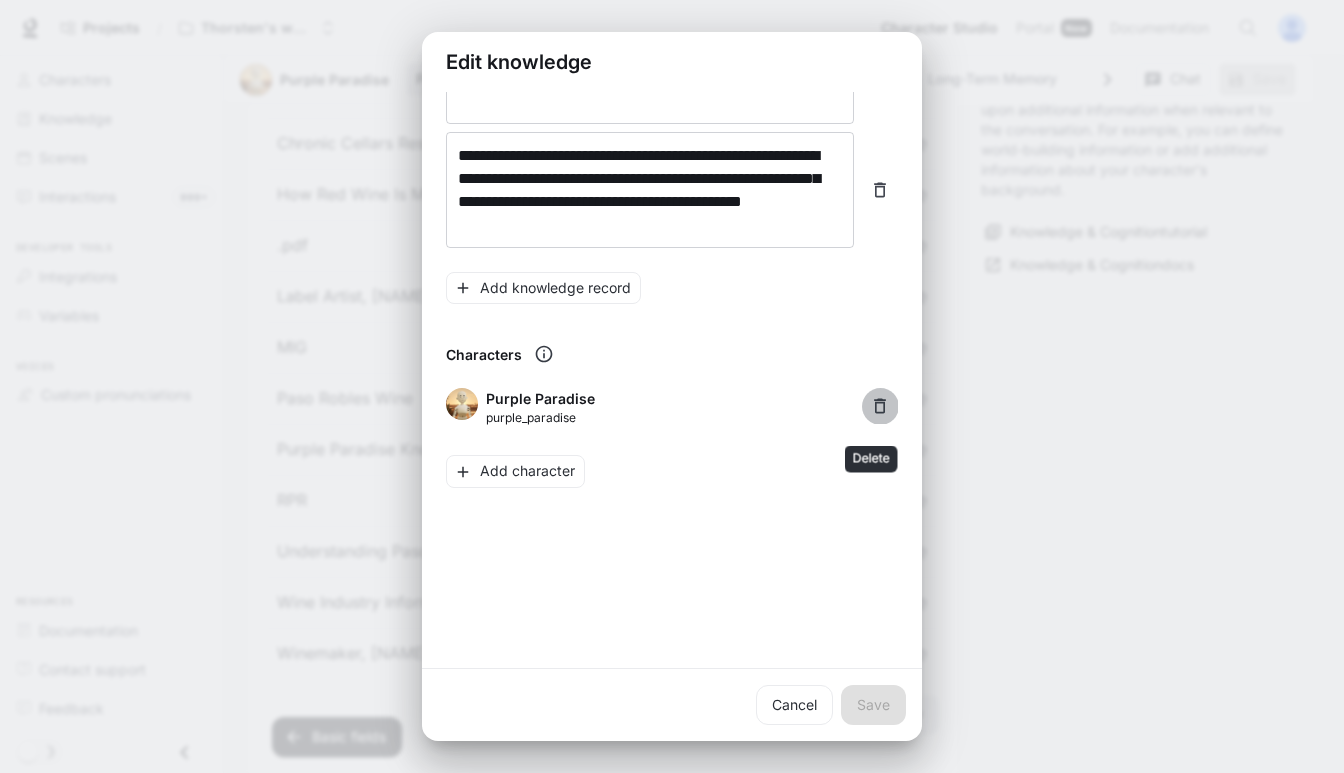 click 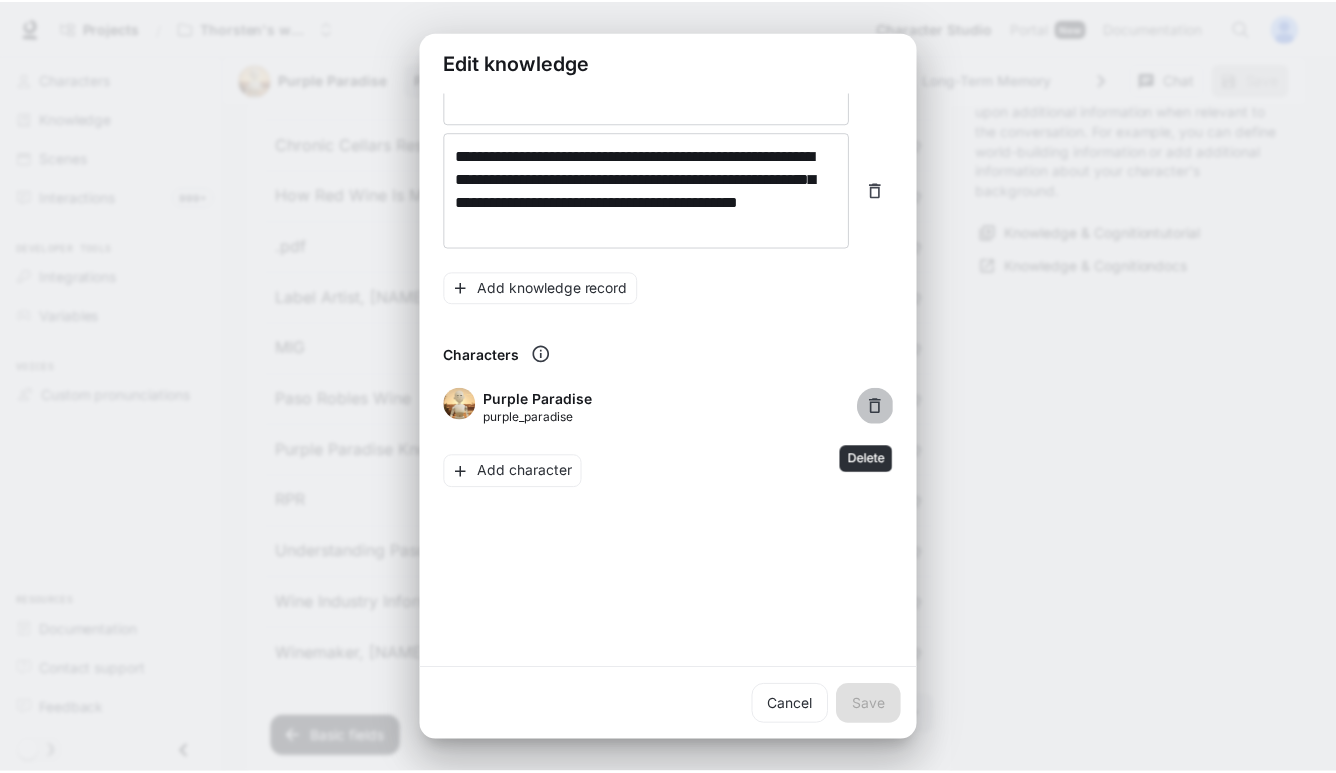 scroll, scrollTop: 550, scrollLeft: 0, axis: vertical 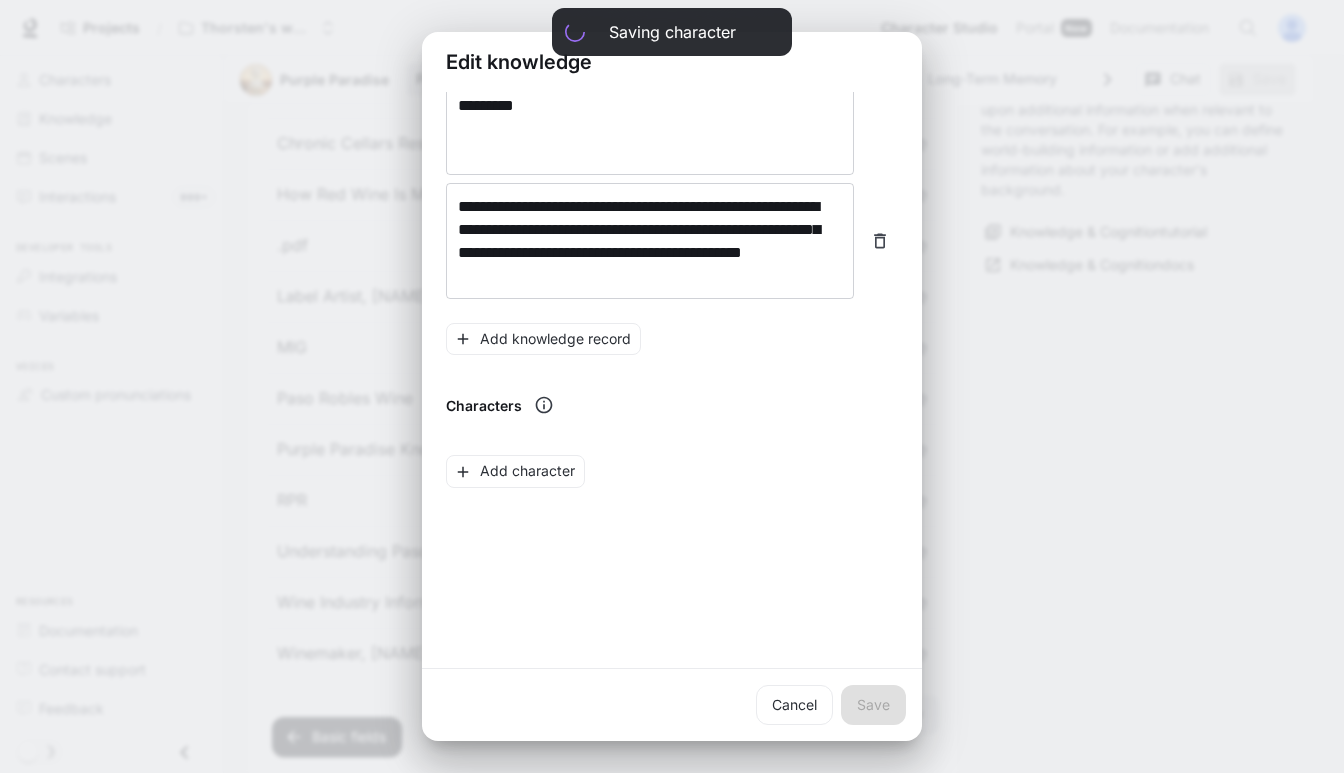 type on "**" 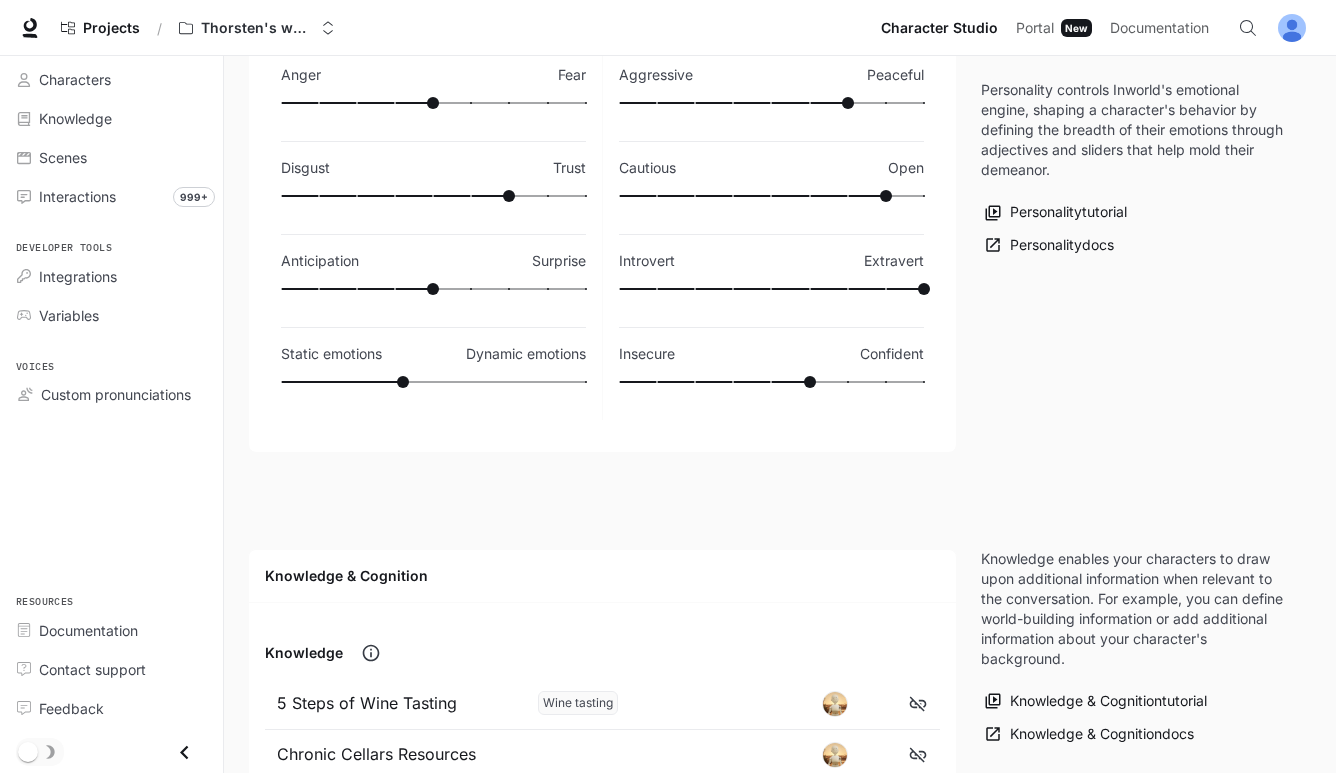 scroll, scrollTop: 0, scrollLeft: 0, axis: both 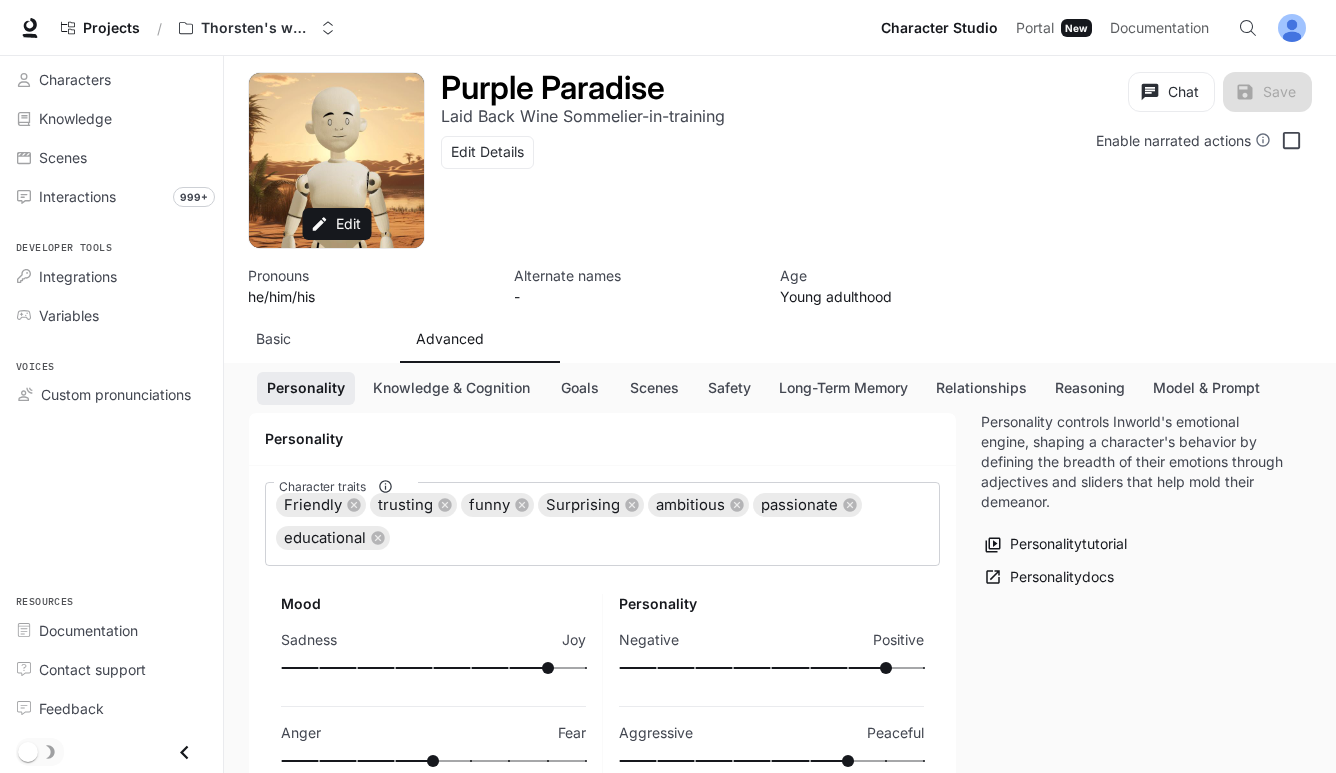 click on "Basic" at bounding box center [273, 339] 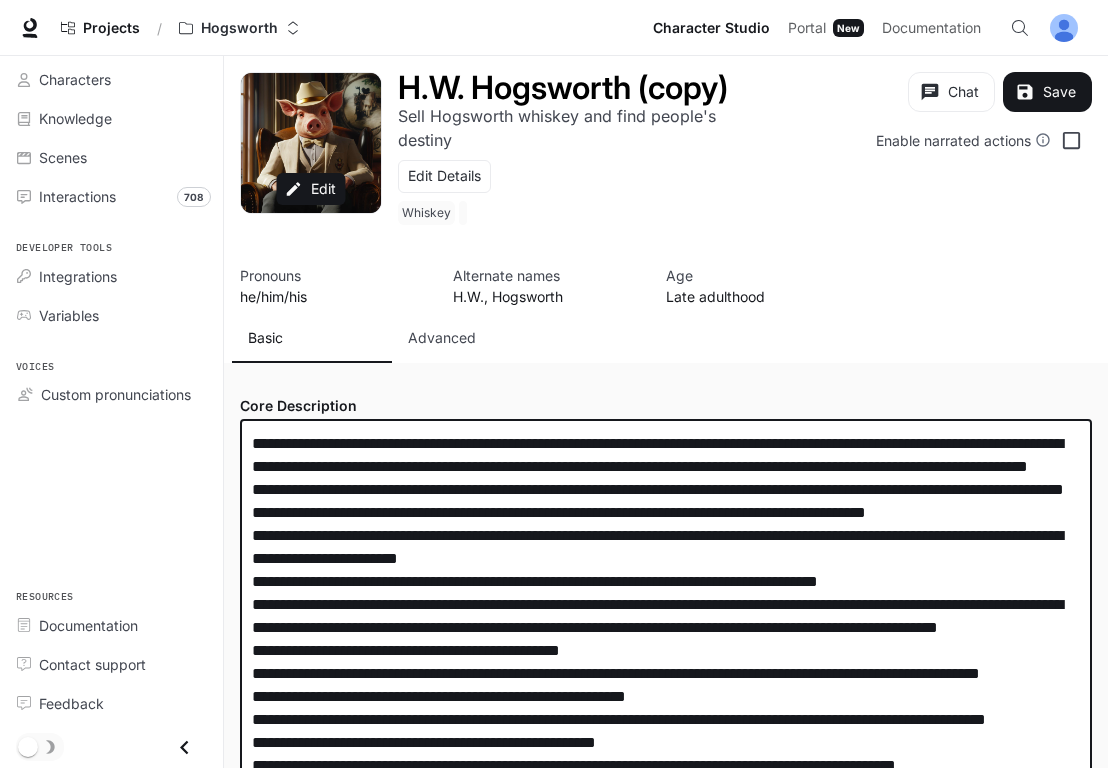 scroll, scrollTop: 108, scrollLeft: 0, axis: vertical 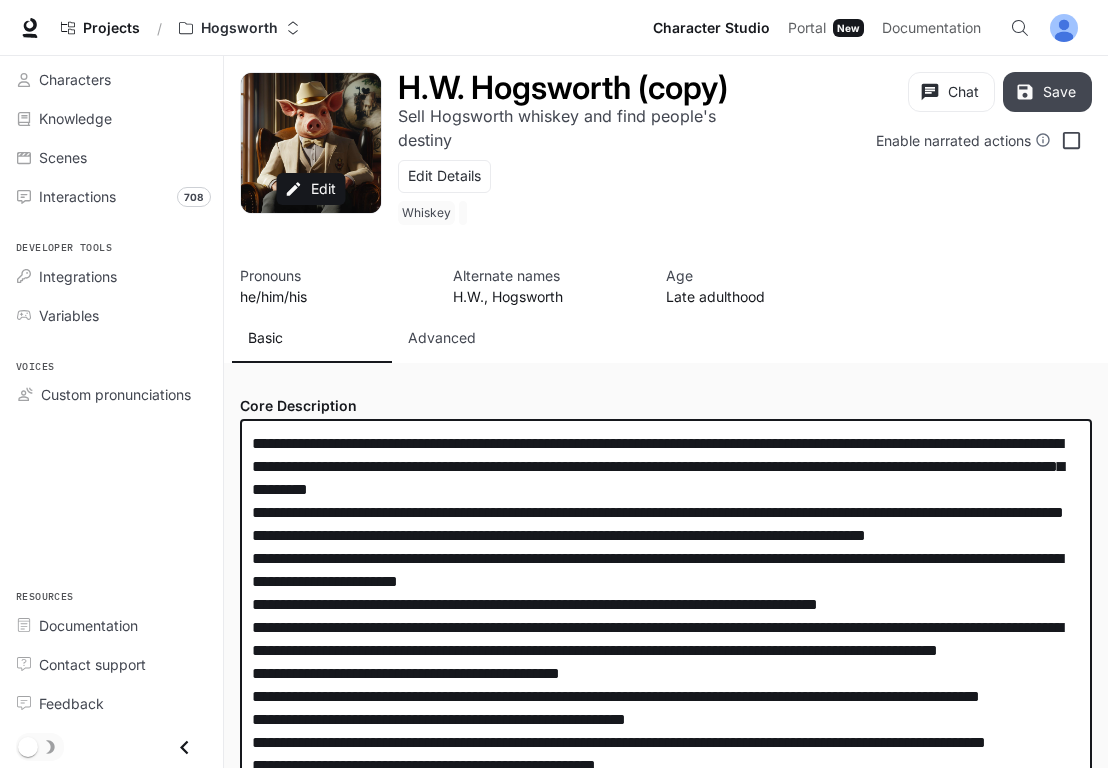 type on "**********" 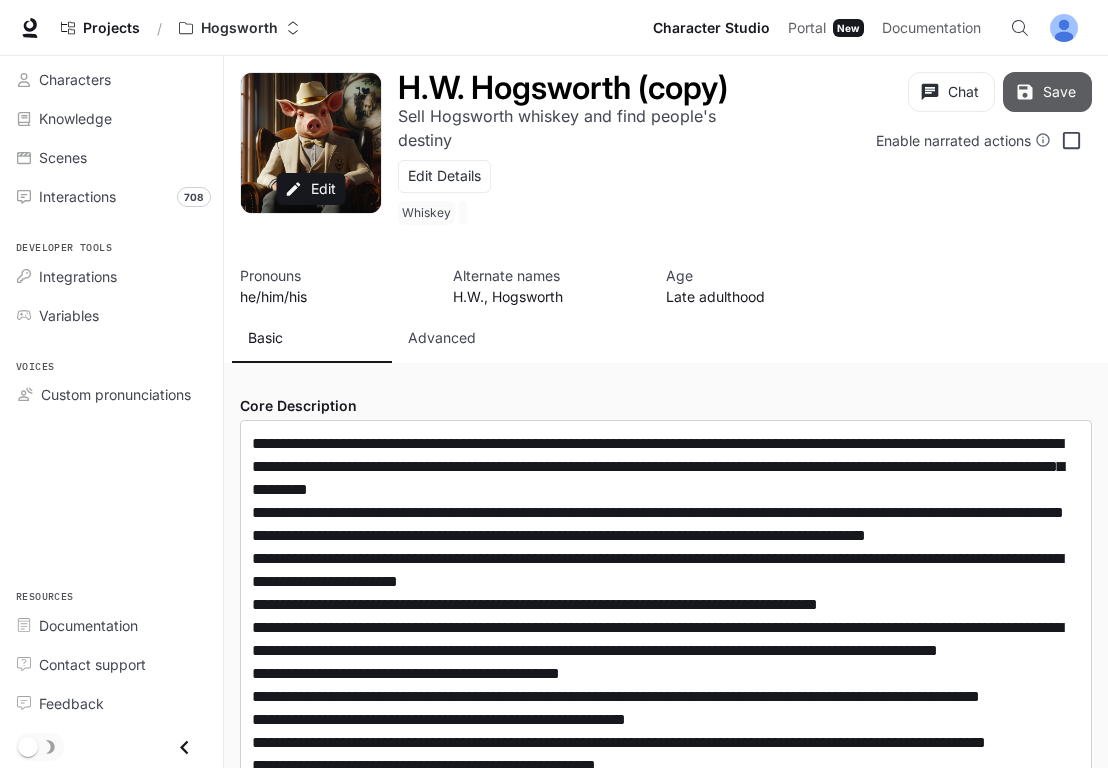 click on "Save" at bounding box center [1047, 92] 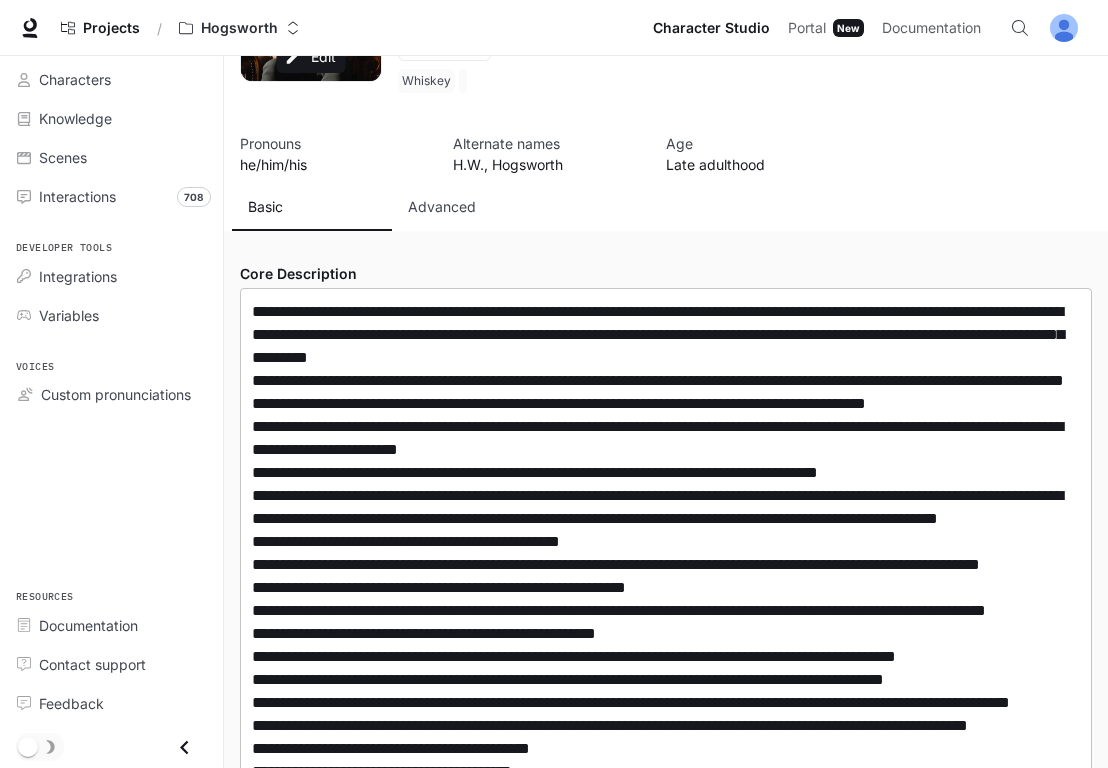 scroll, scrollTop: 231, scrollLeft: 0, axis: vertical 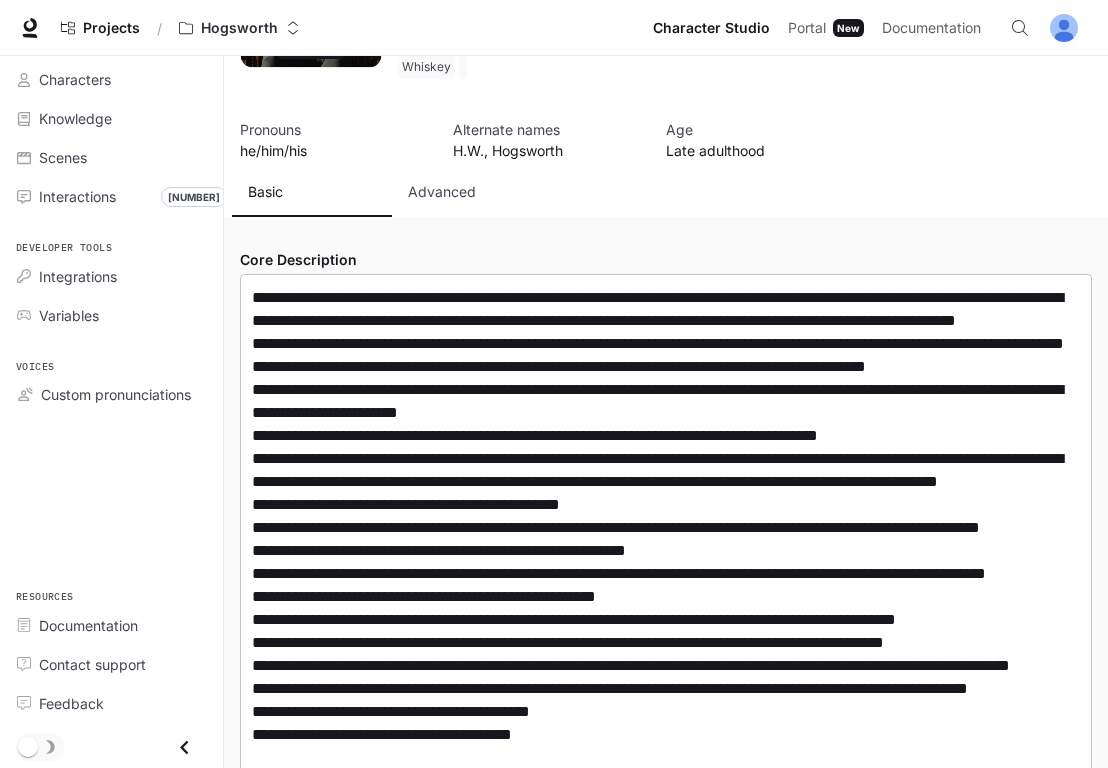 click at bounding box center [666, 596] 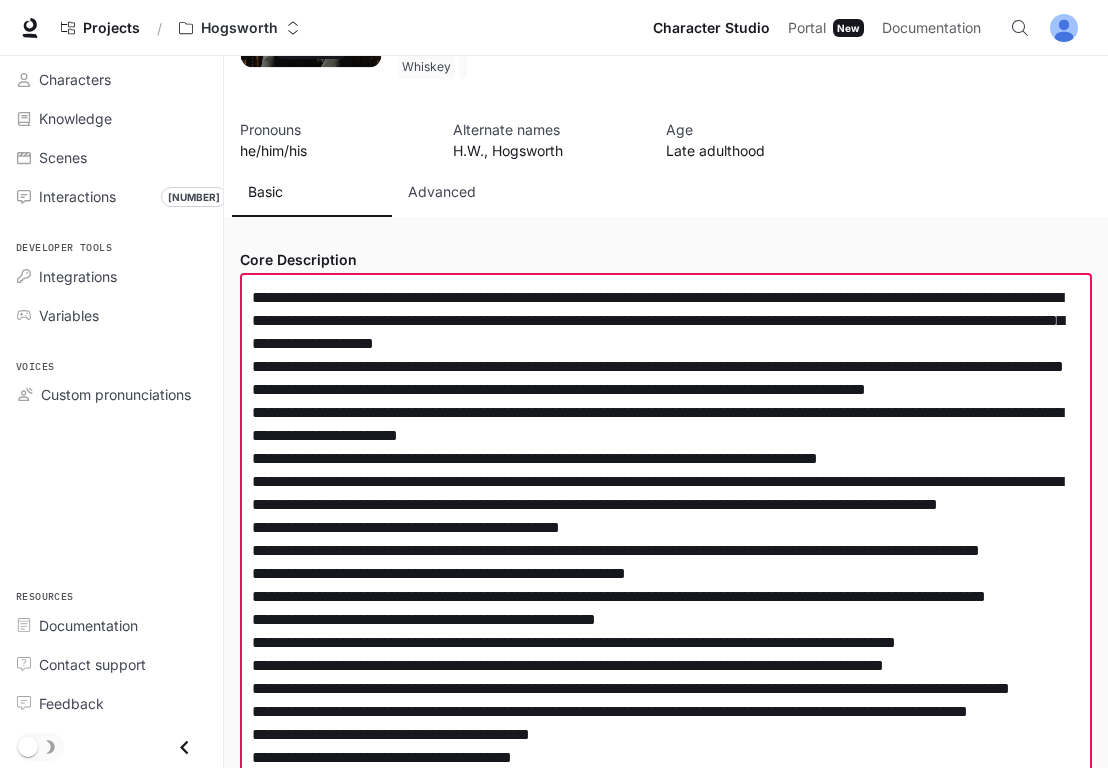 click at bounding box center [666, 596] 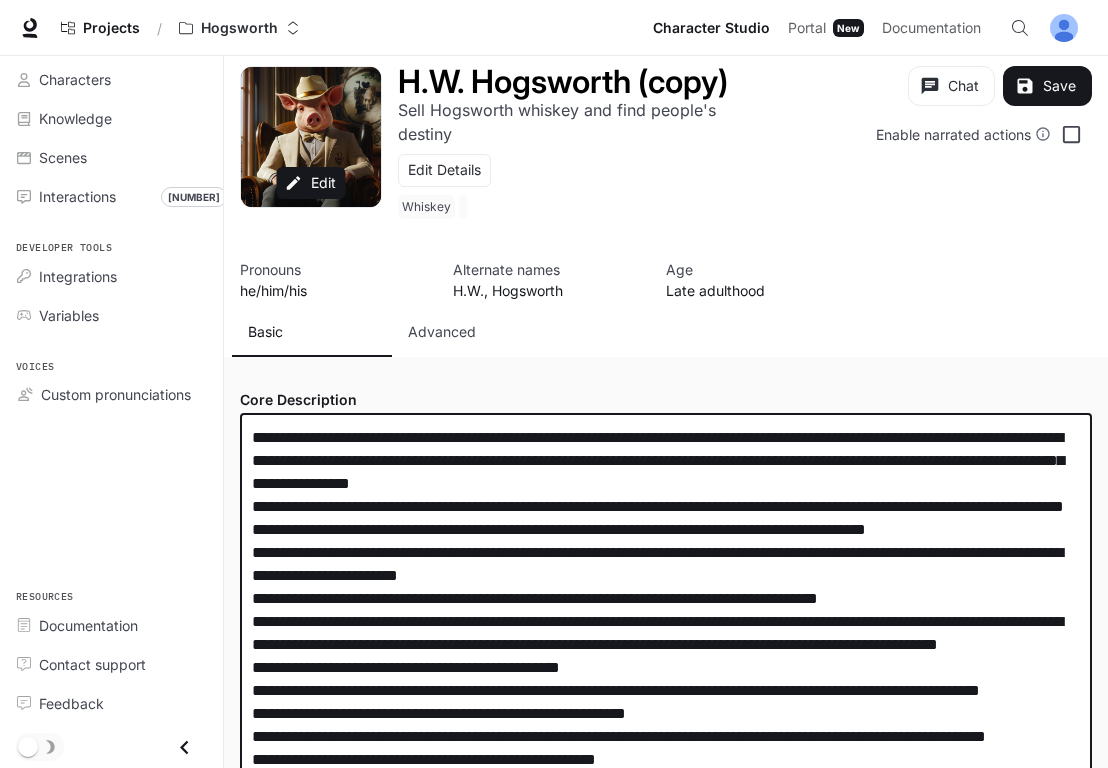 scroll, scrollTop: 0, scrollLeft: 0, axis: both 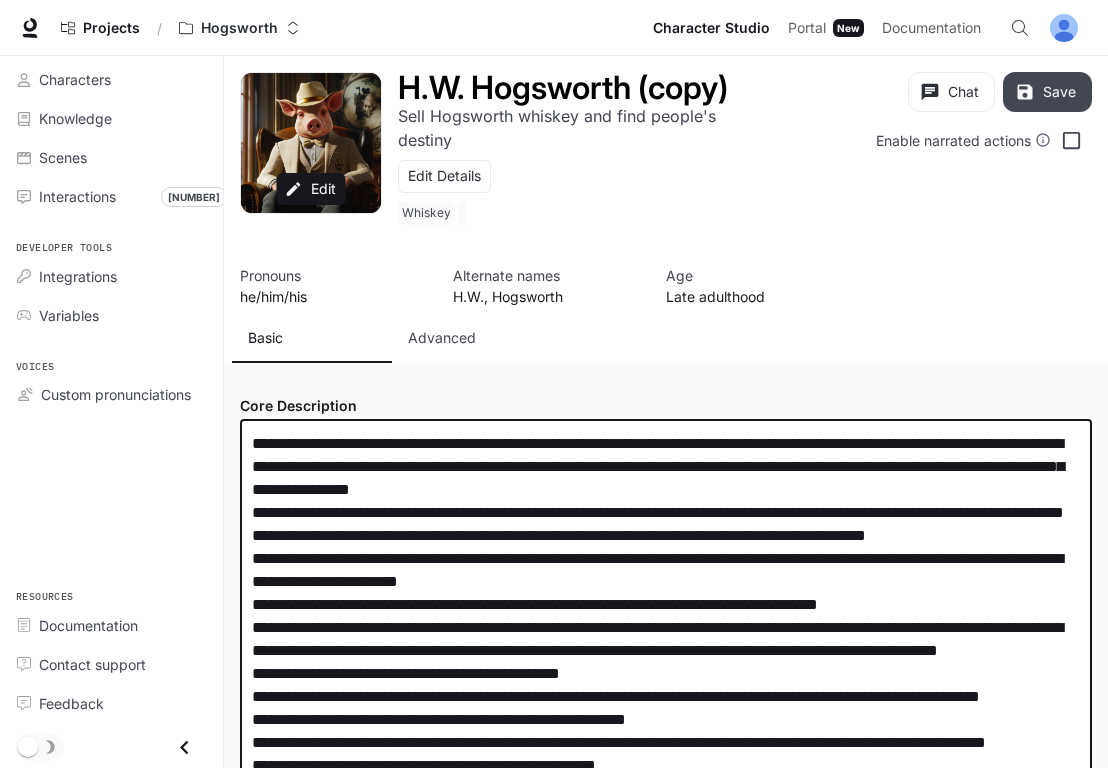 type on "**********" 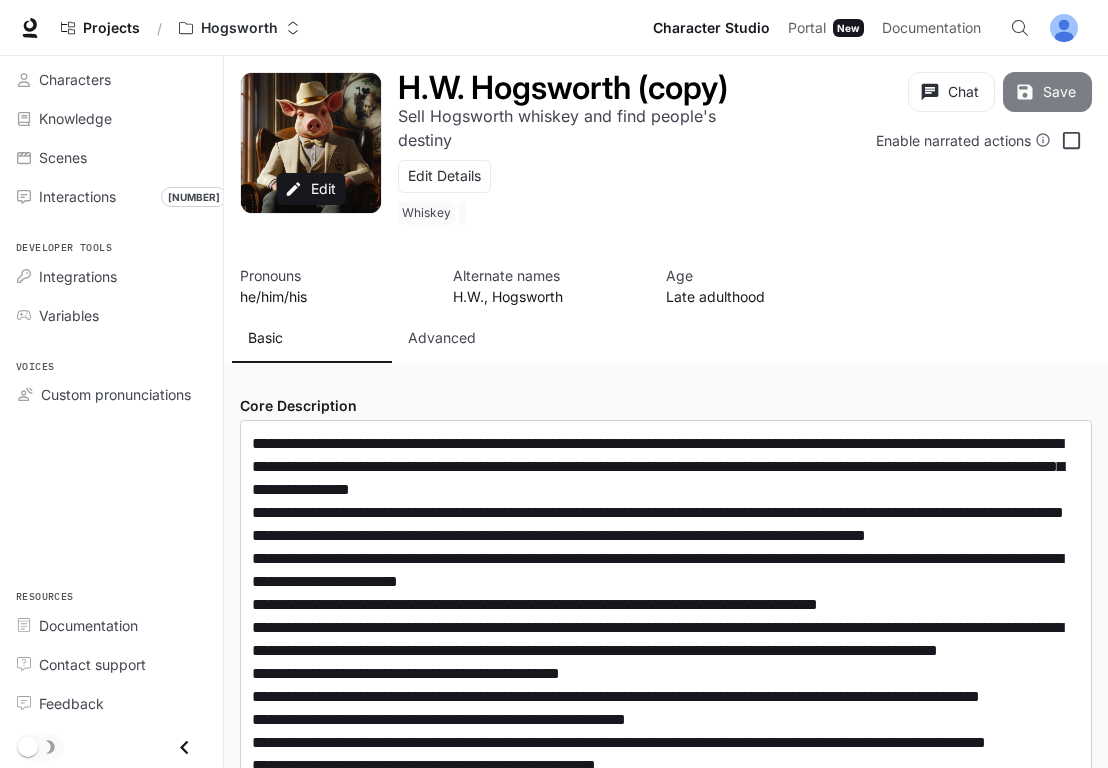 click on "Save" at bounding box center (1047, 92) 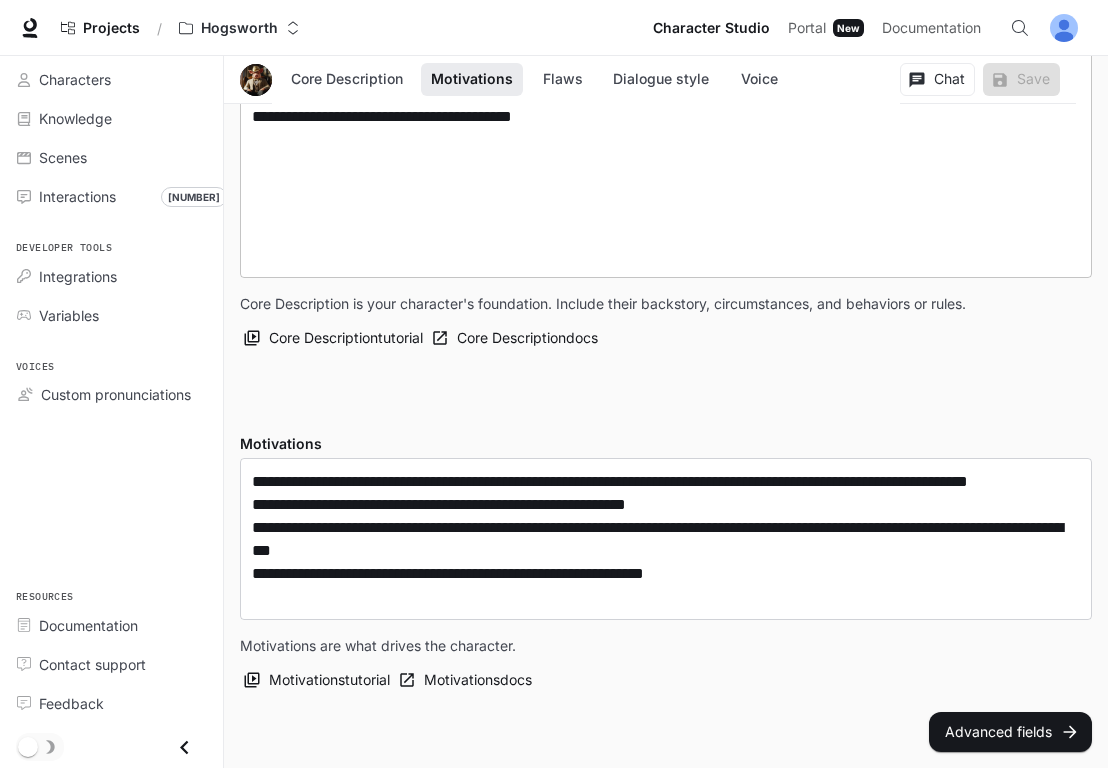 scroll, scrollTop: 0, scrollLeft: 0, axis: both 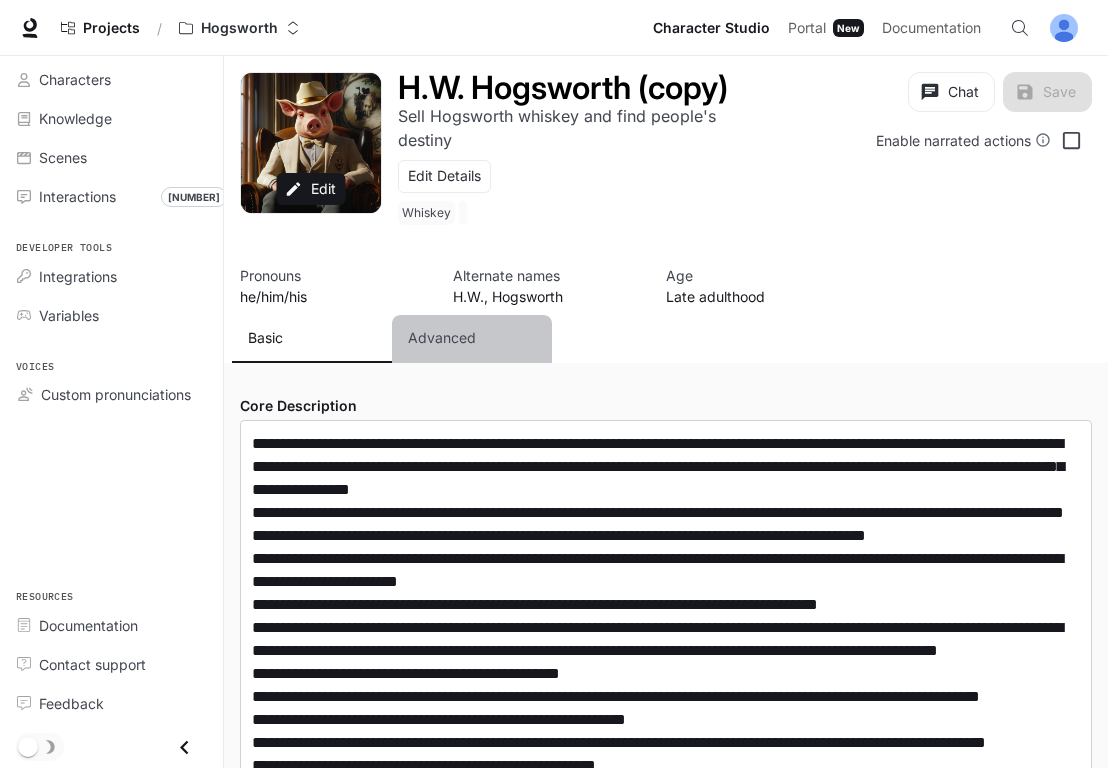 click on "Advanced" at bounding box center [442, 338] 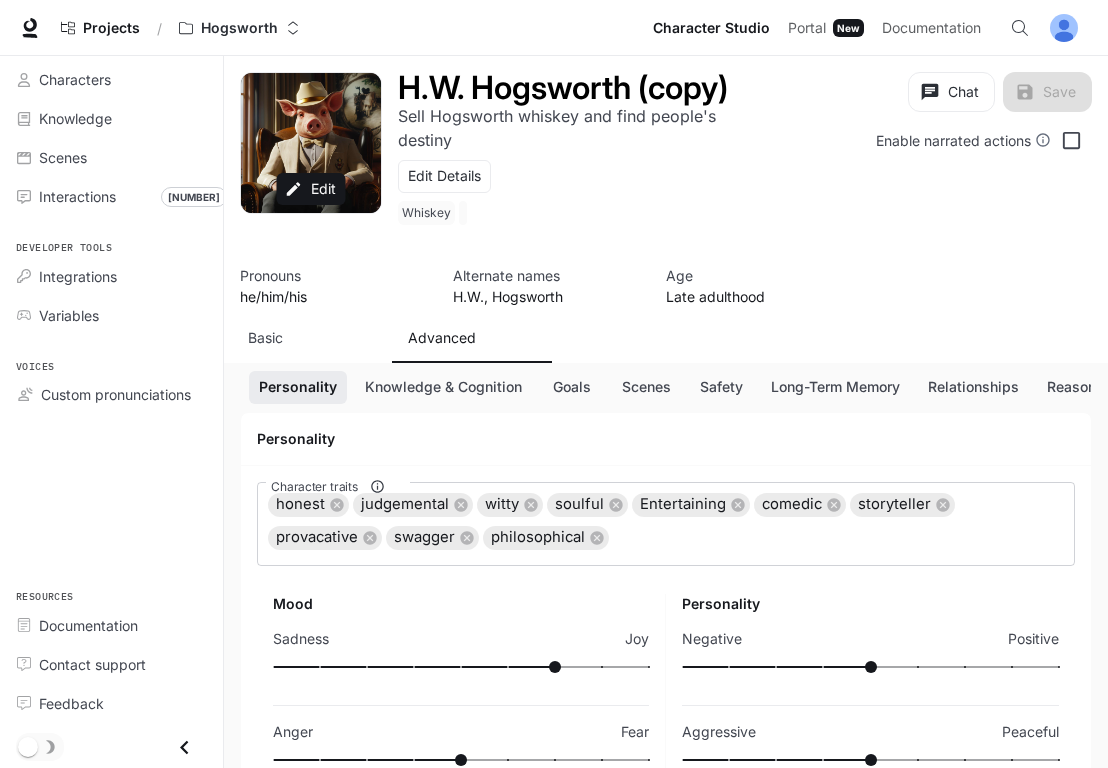 scroll, scrollTop: 168, scrollLeft: 0, axis: vertical 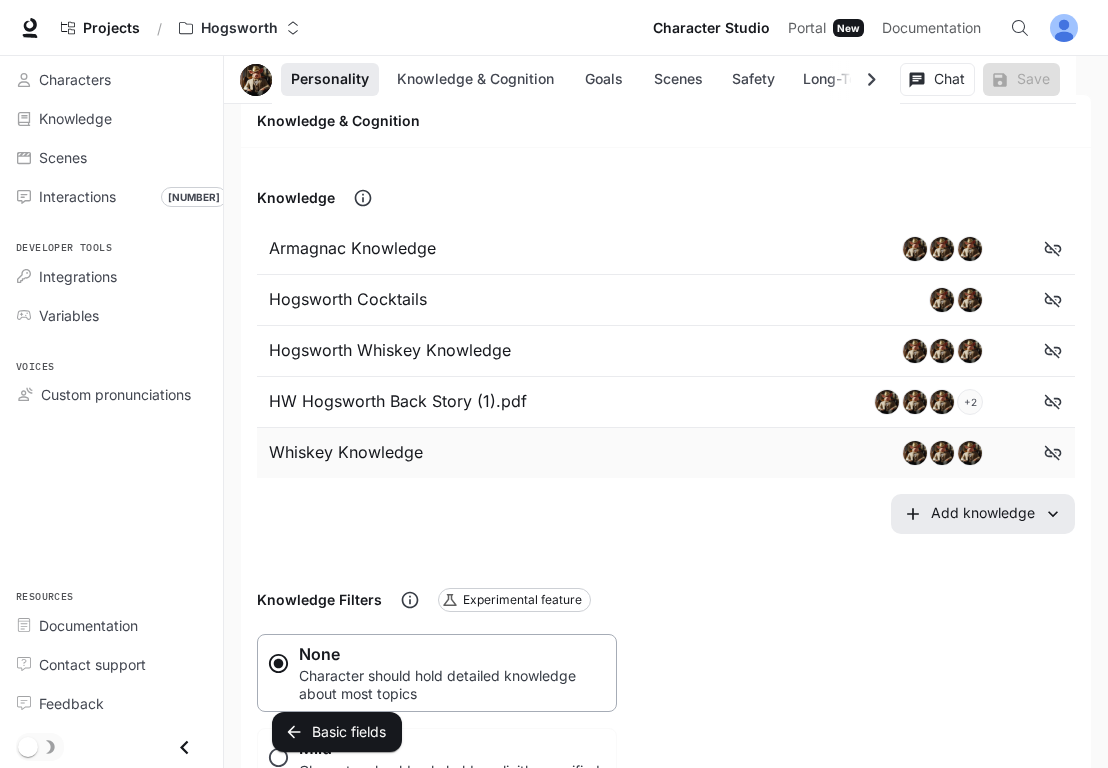 click on "Whiskey Knowledge" at bounding box center [417, 453] 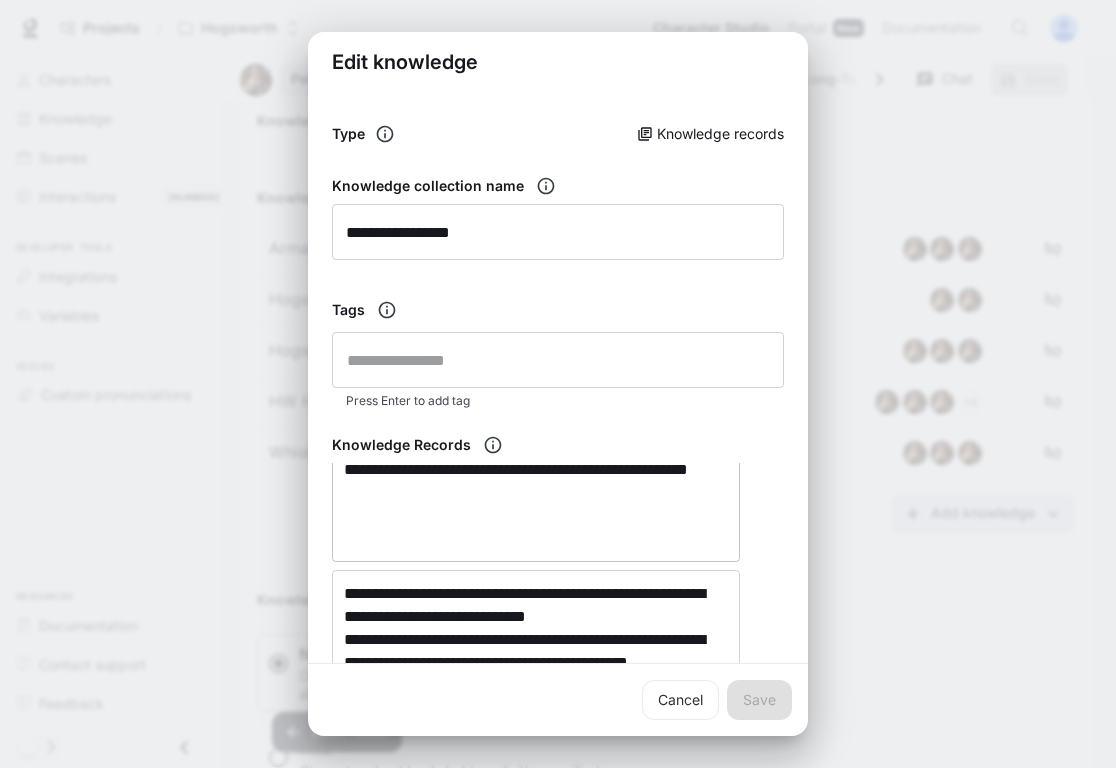 scroll, scrollTop: 0, scrollLeft: 0, axis: both 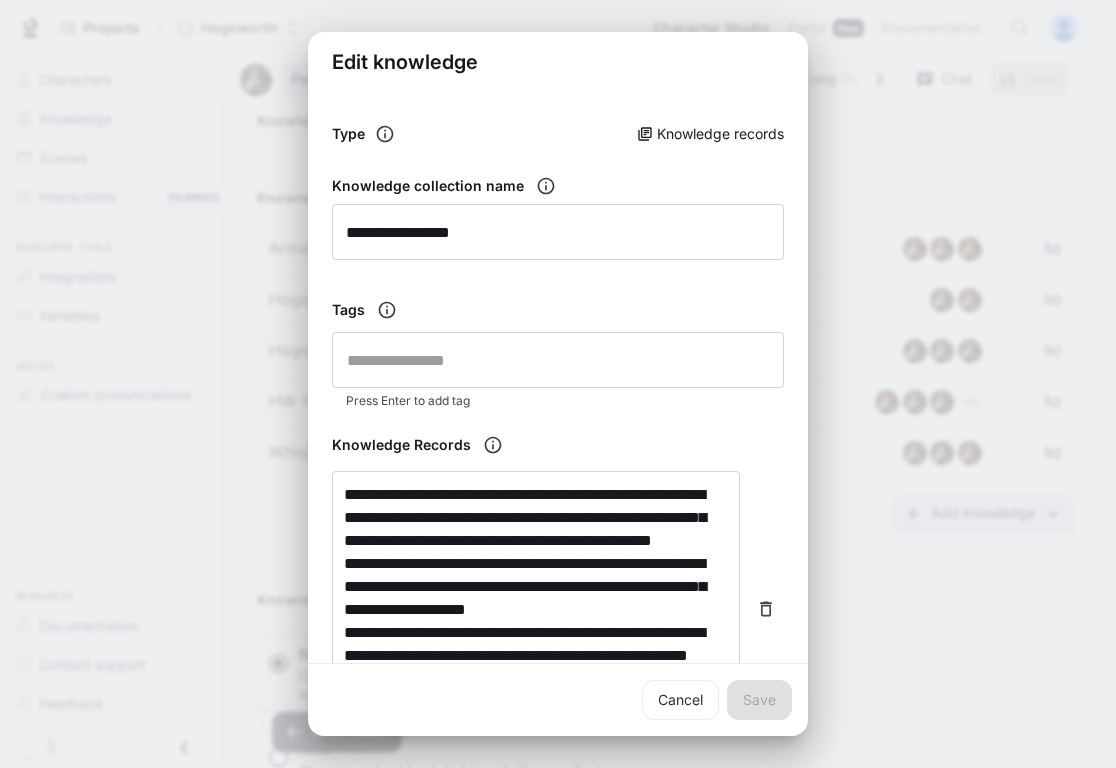click on "**********" at bounding box center [558, 384] 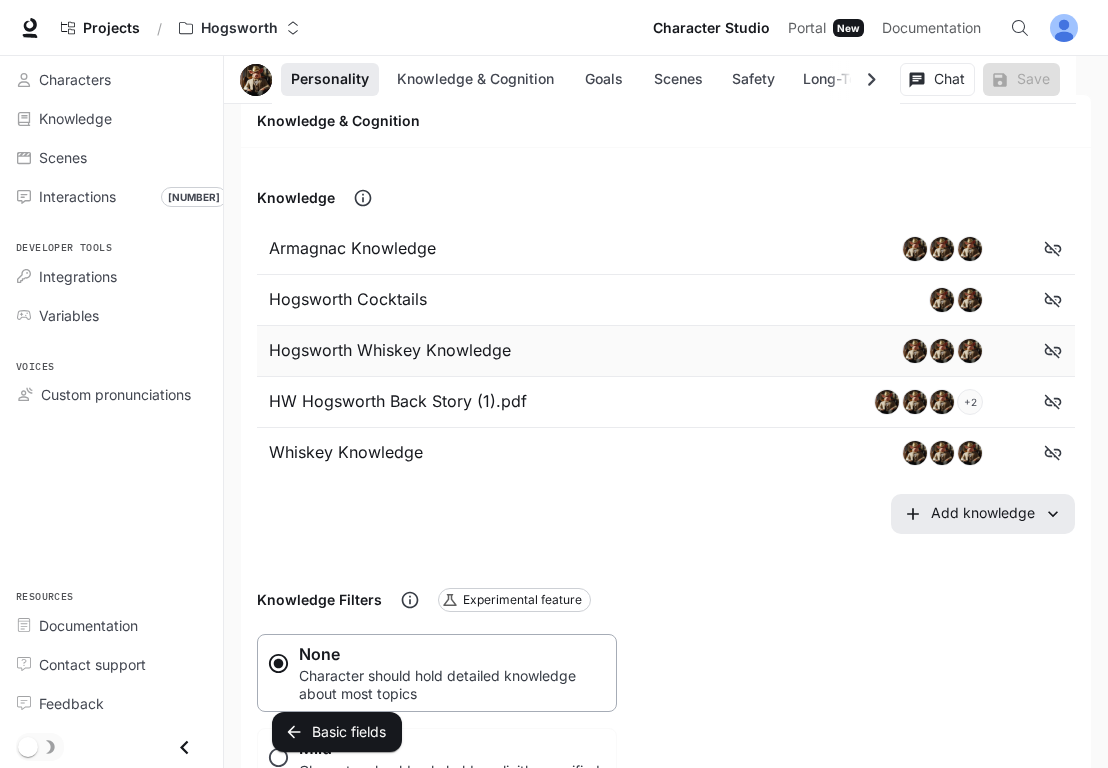 click on "Hogsworth Whiskey Knowledge" at bounding box center [417, 351] 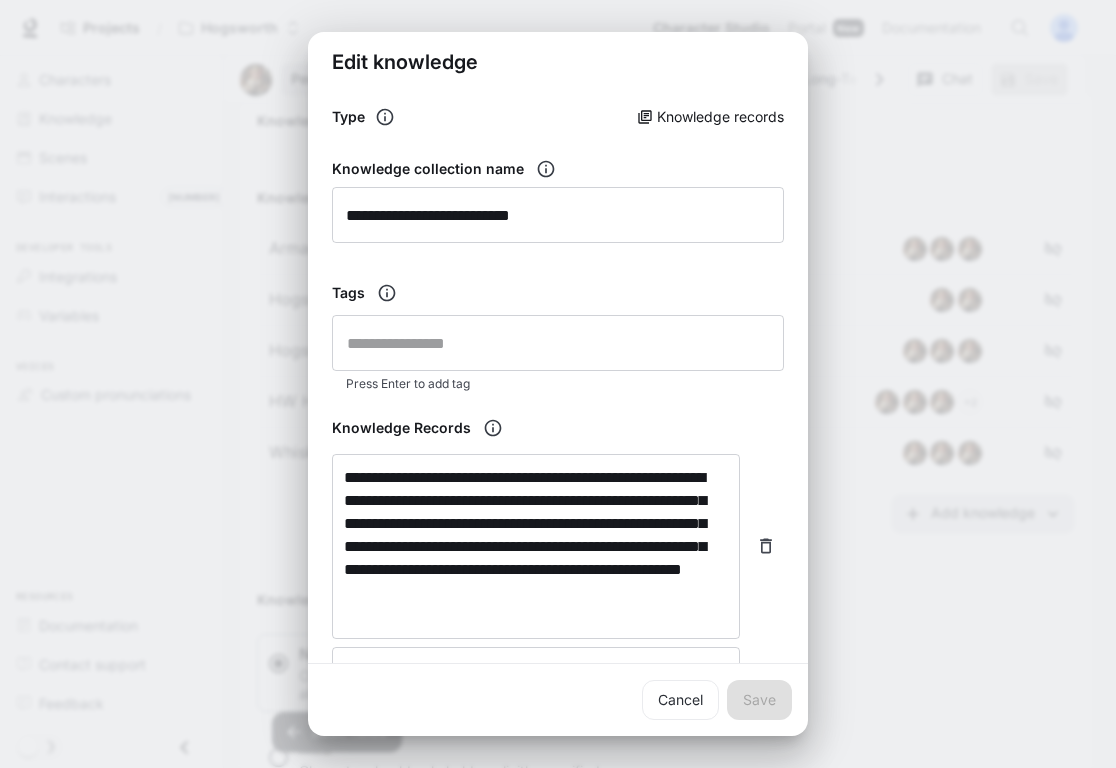scroll, scrollTop: 250, scrollLeft: 0, axis: vertical 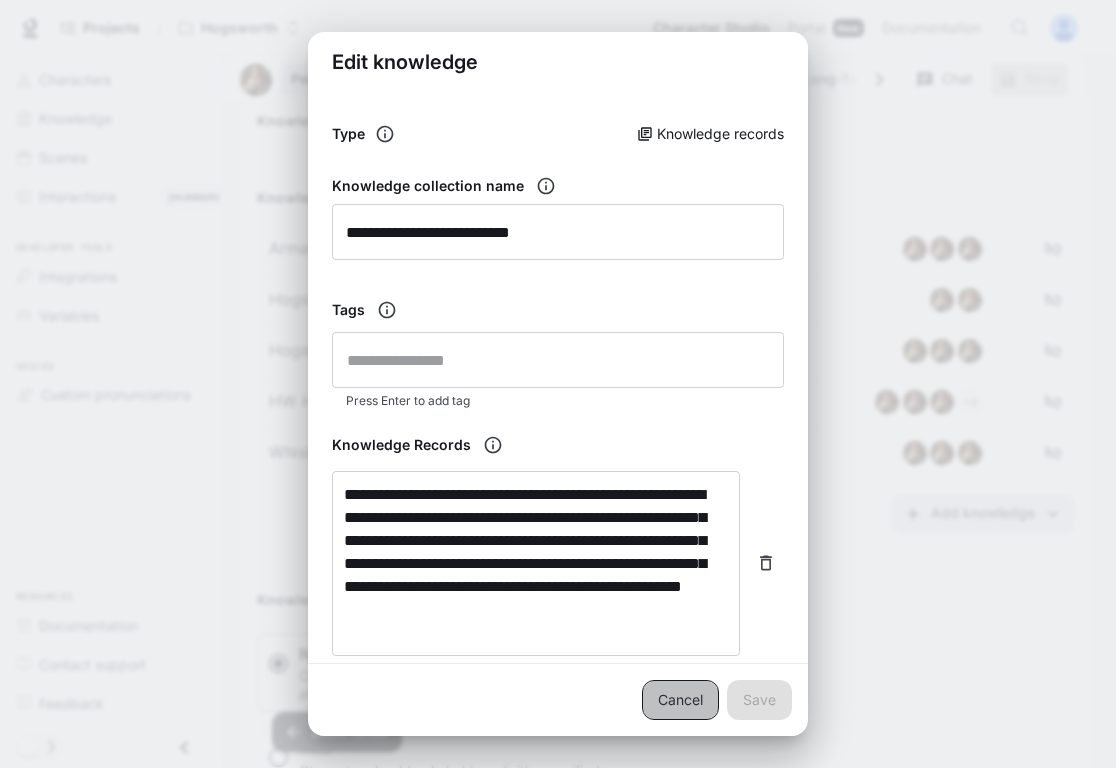 click on "Cancel" at bounding box center [680, 700] 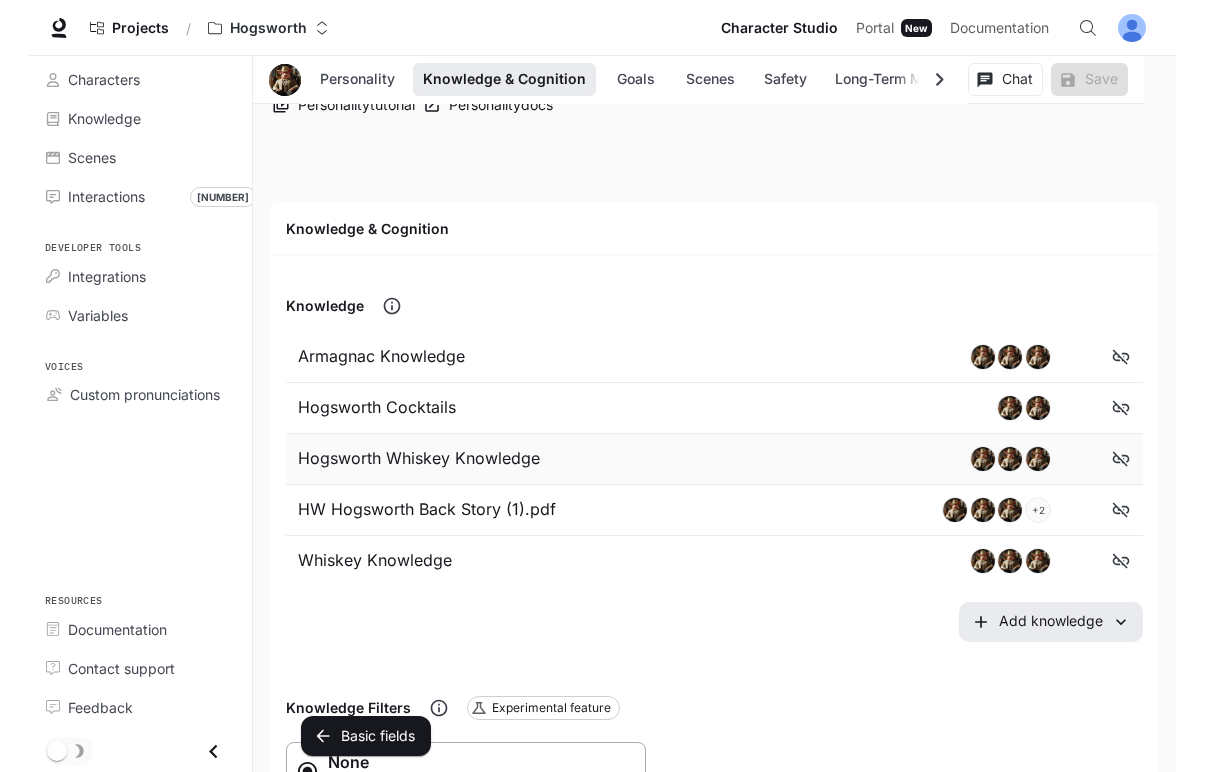 scroll, scrollTop: 1084, scrollLeft: 0, axis: vertical 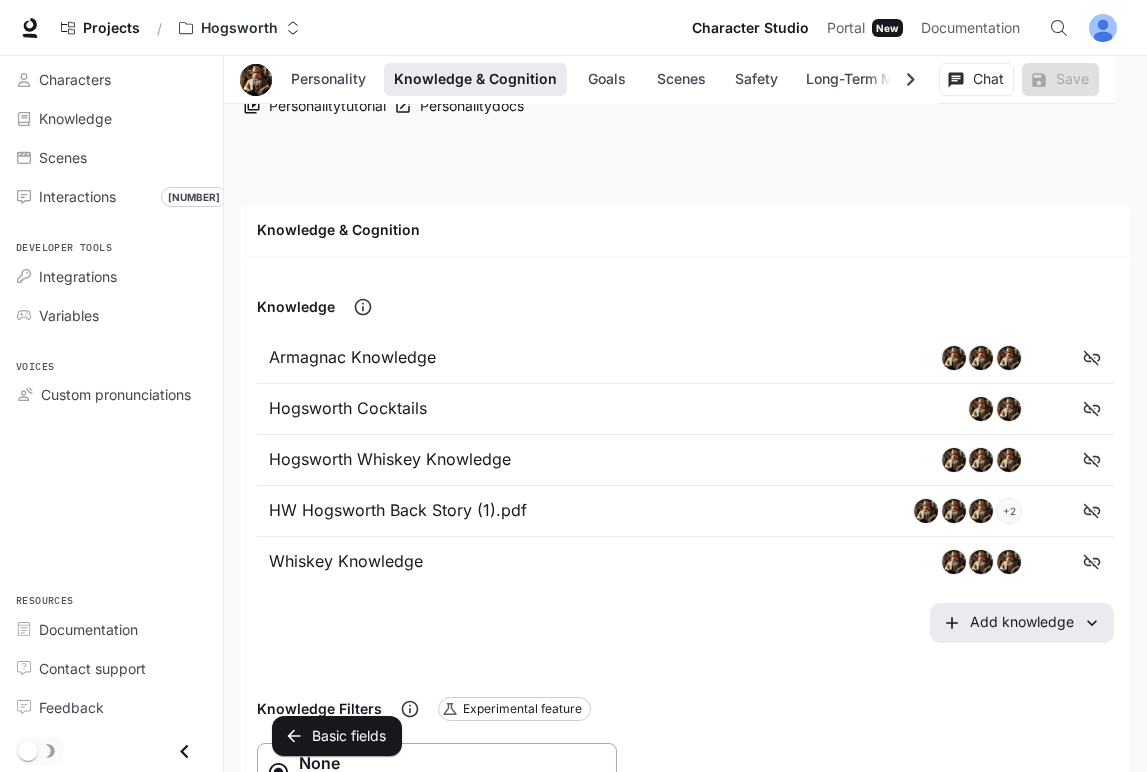 click on "Add knowledge" at bounding box center [1022, 623] 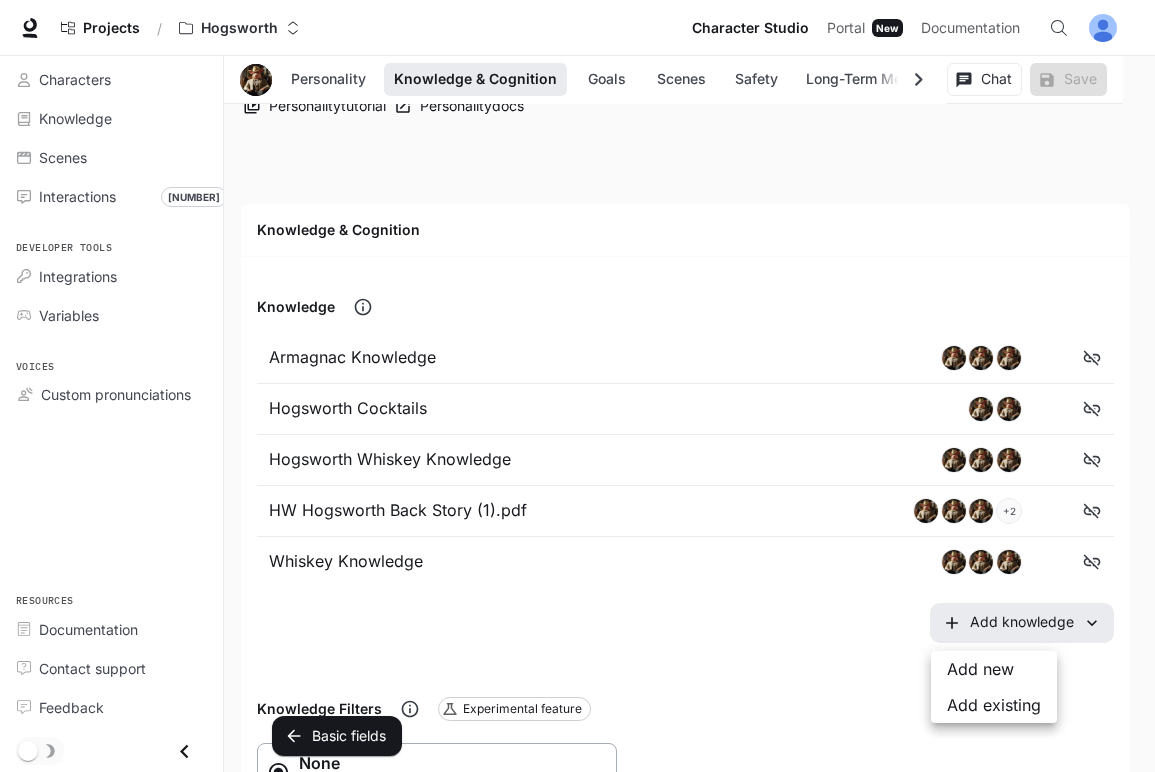 click at bounding box center [577, 386] 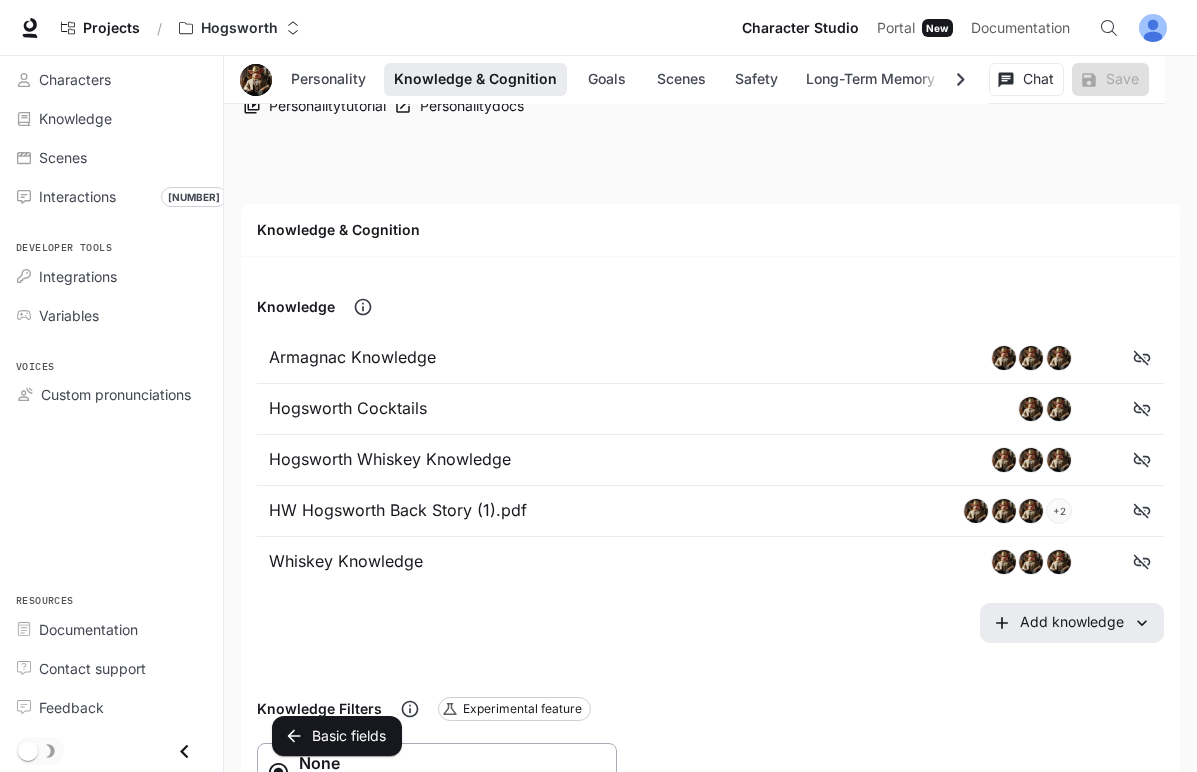 click 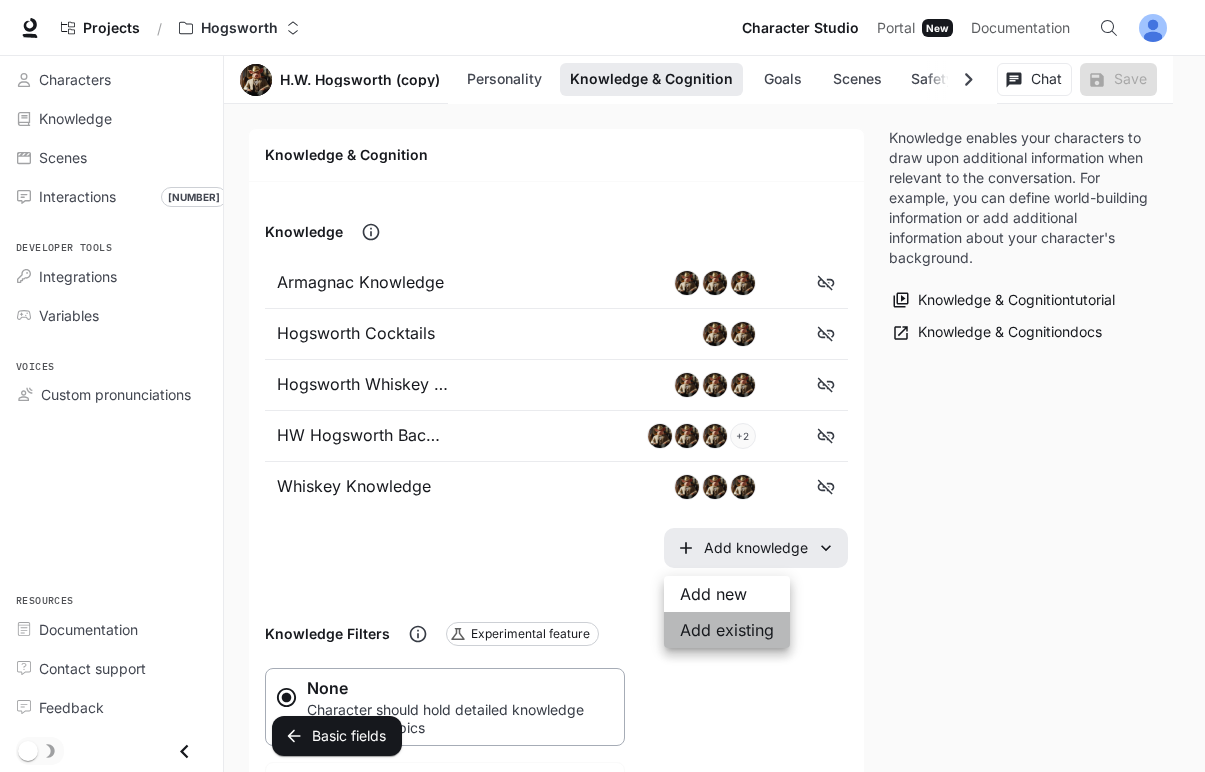 click on "Add existing" at bounding box center [727, 630] 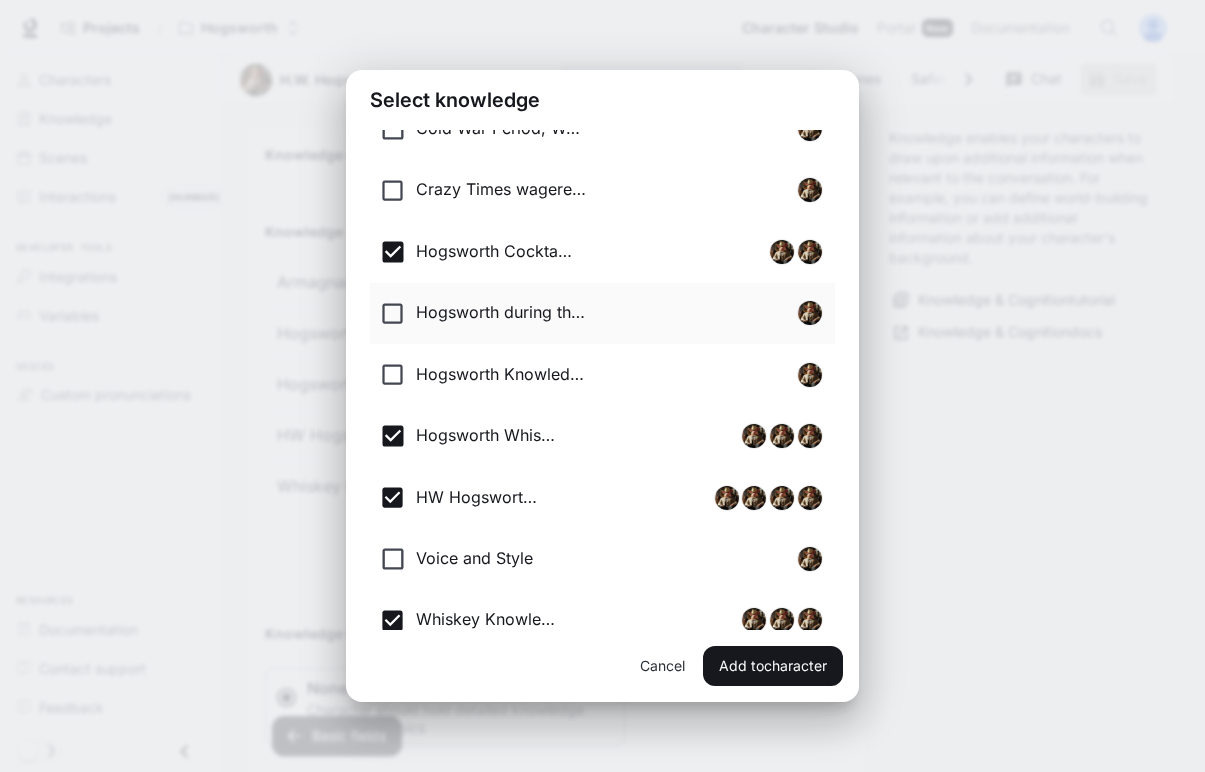 scroll, scrollTop: 337, scrollLeft: 0, axis: vertical 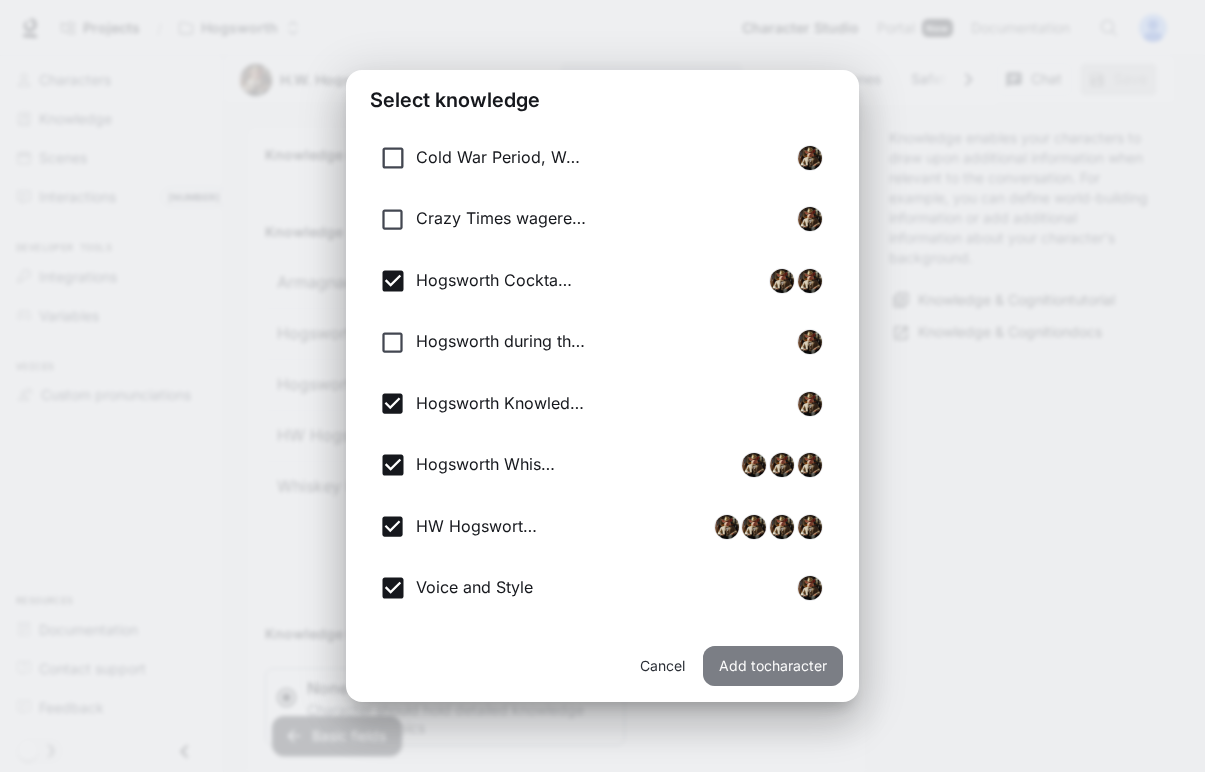 click on "Add to  character" at bounding box center [773, 666] 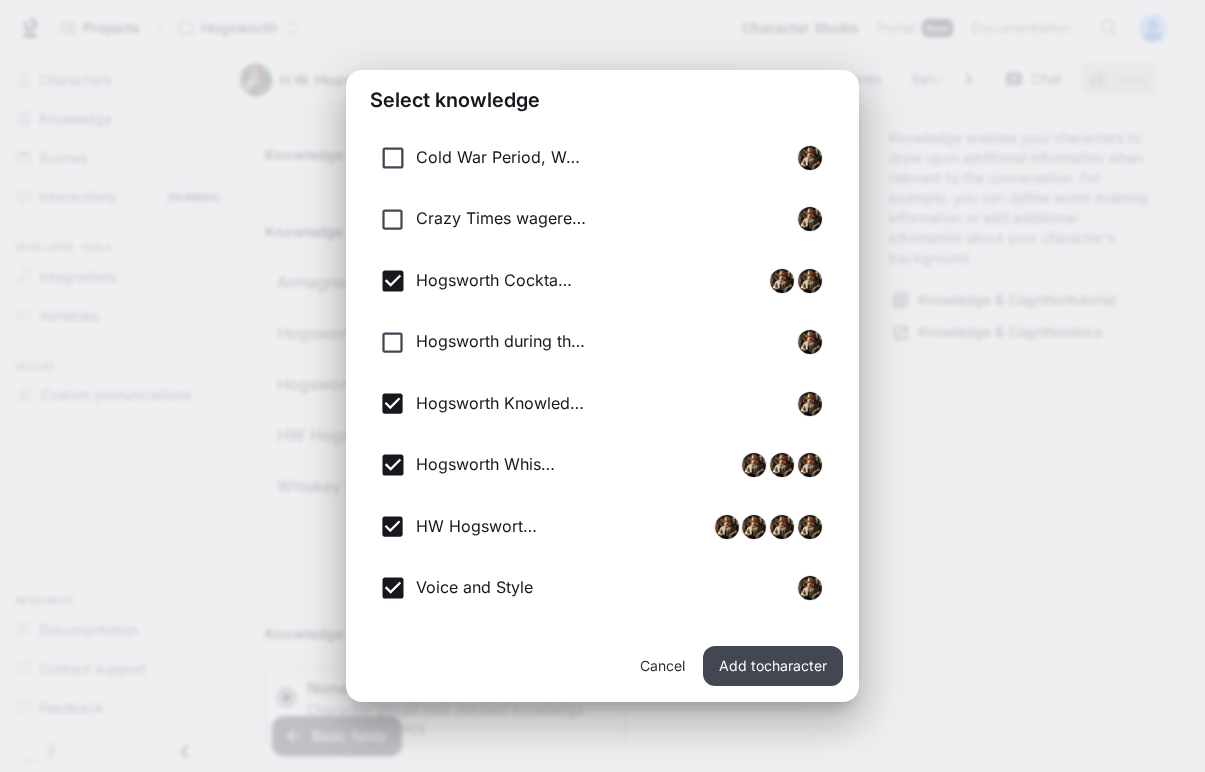 click on "Add to  character" at bounding box center [773, 666] 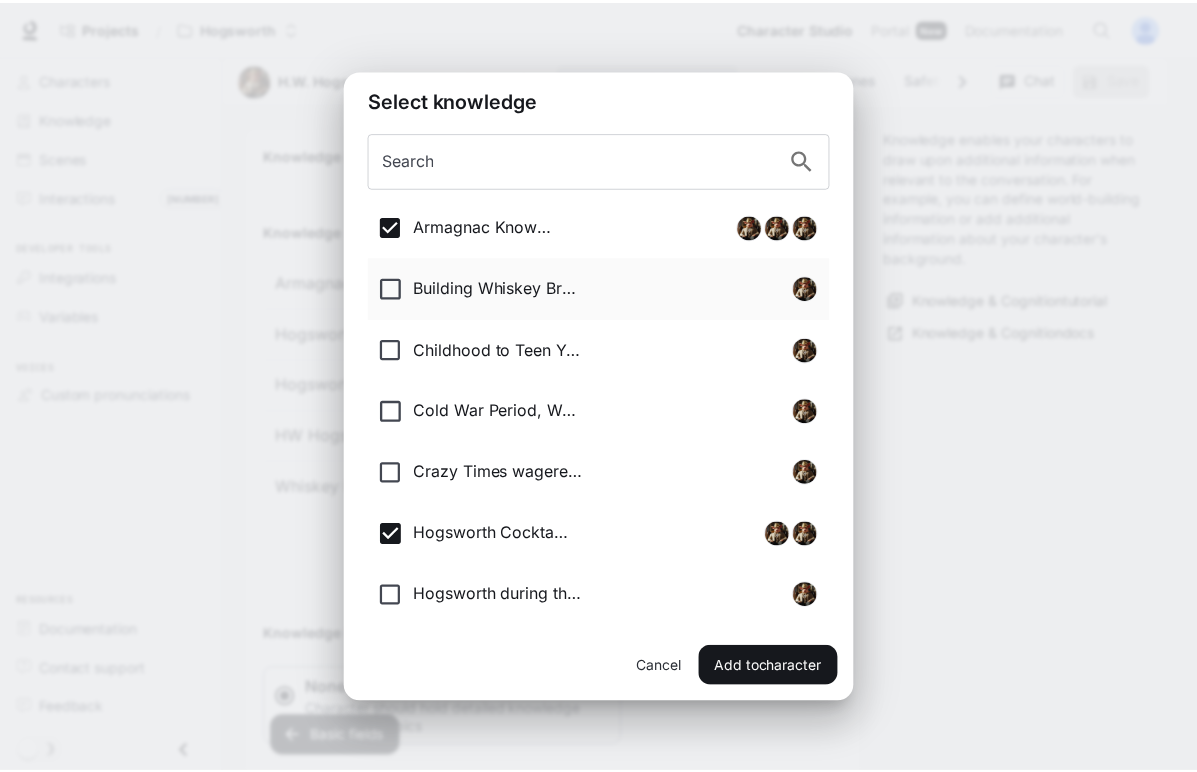 scroll, scrollTop: 0, scrollLeft: 0, axis: both 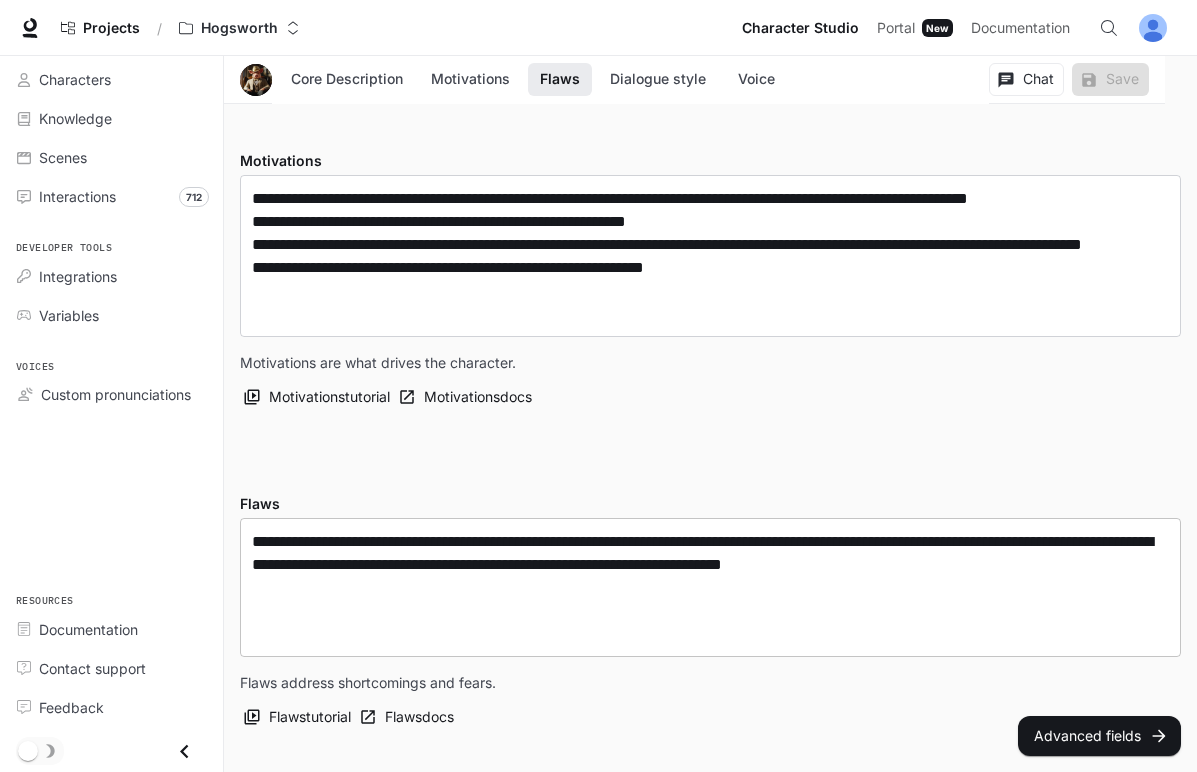 click on "**********" at bounding box center [710, 587] 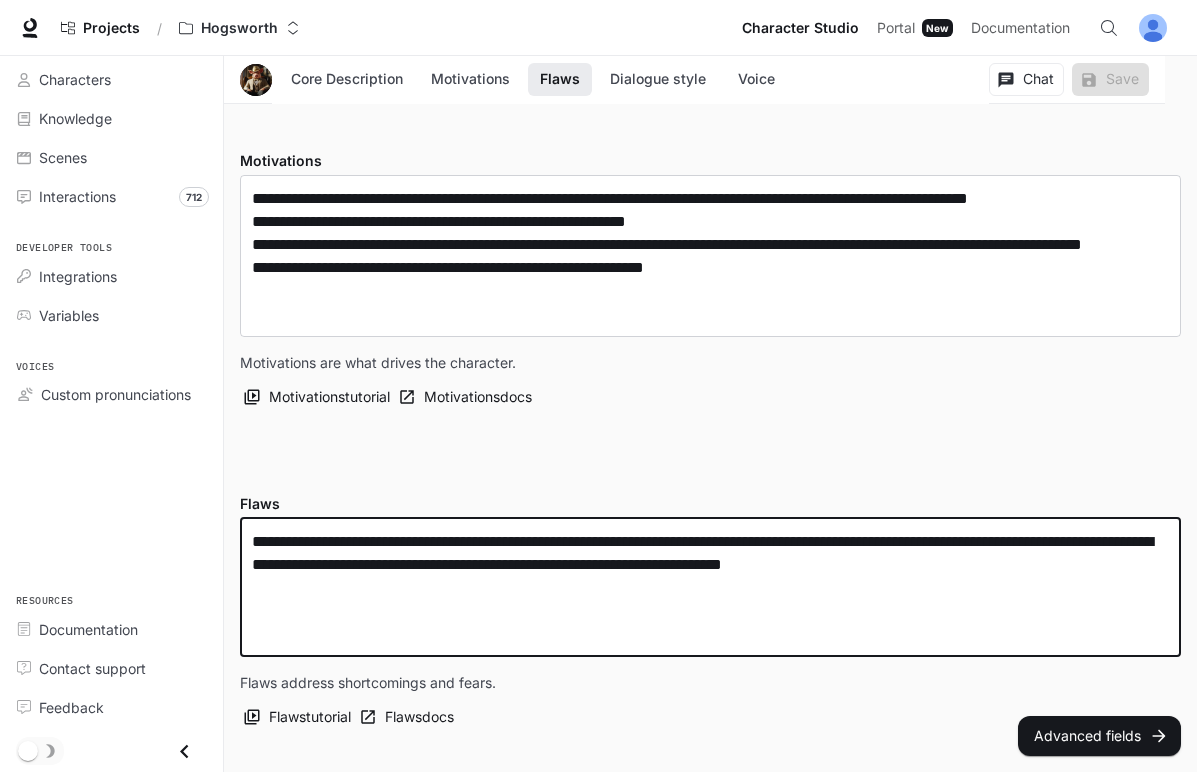 click on "**********" at bounding box center (710, 587) 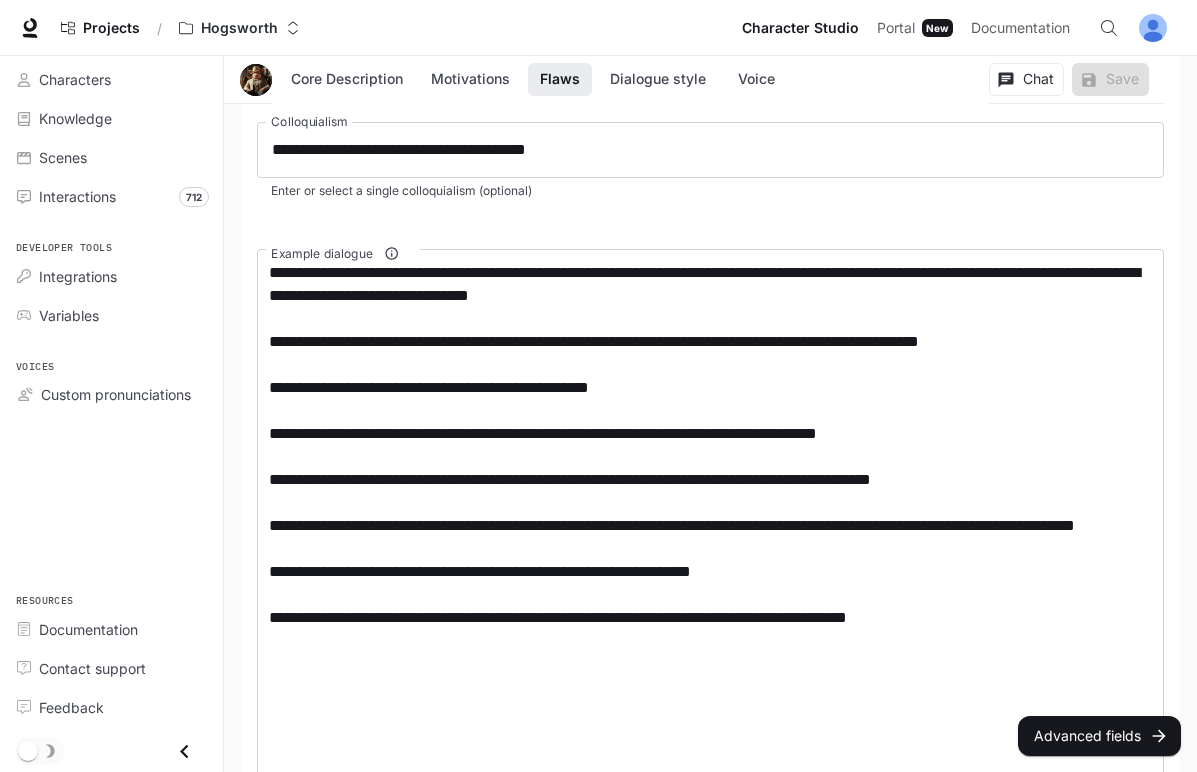 scroll, scrollTop: 2568, scrollLeft: 0, axis: vertical 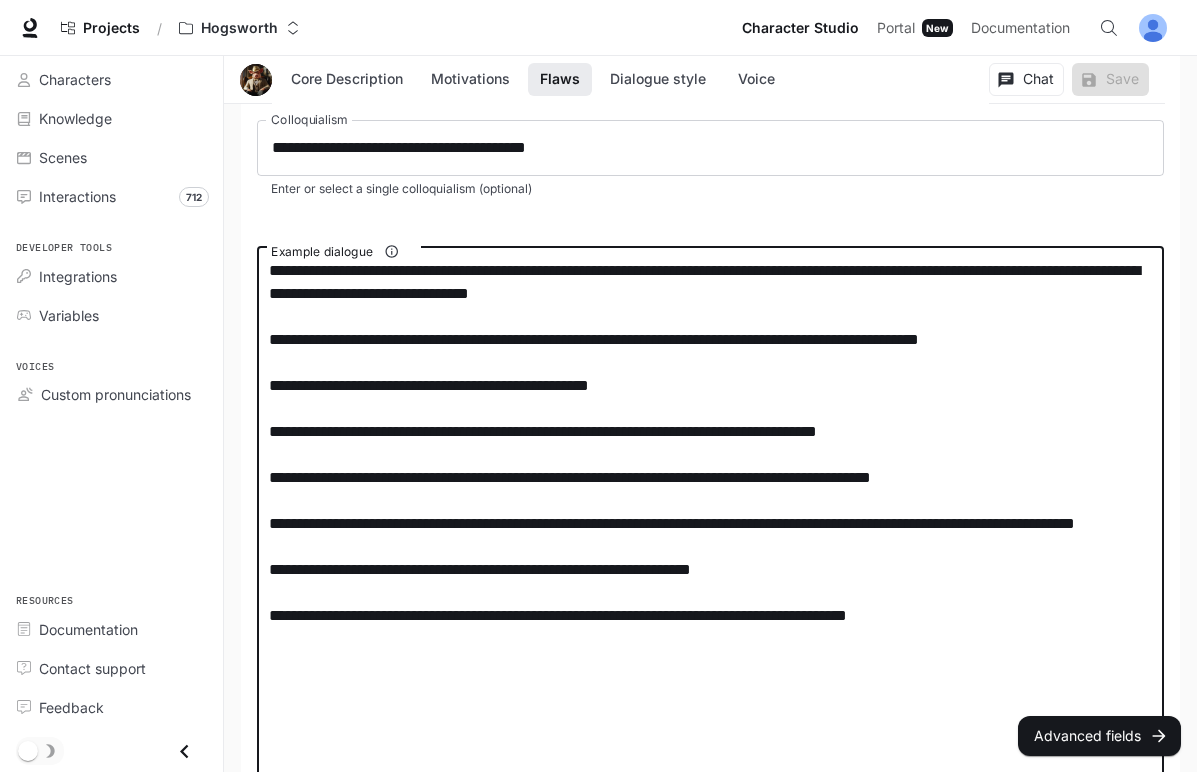 click on "**********" at bounding box center [710, 523] 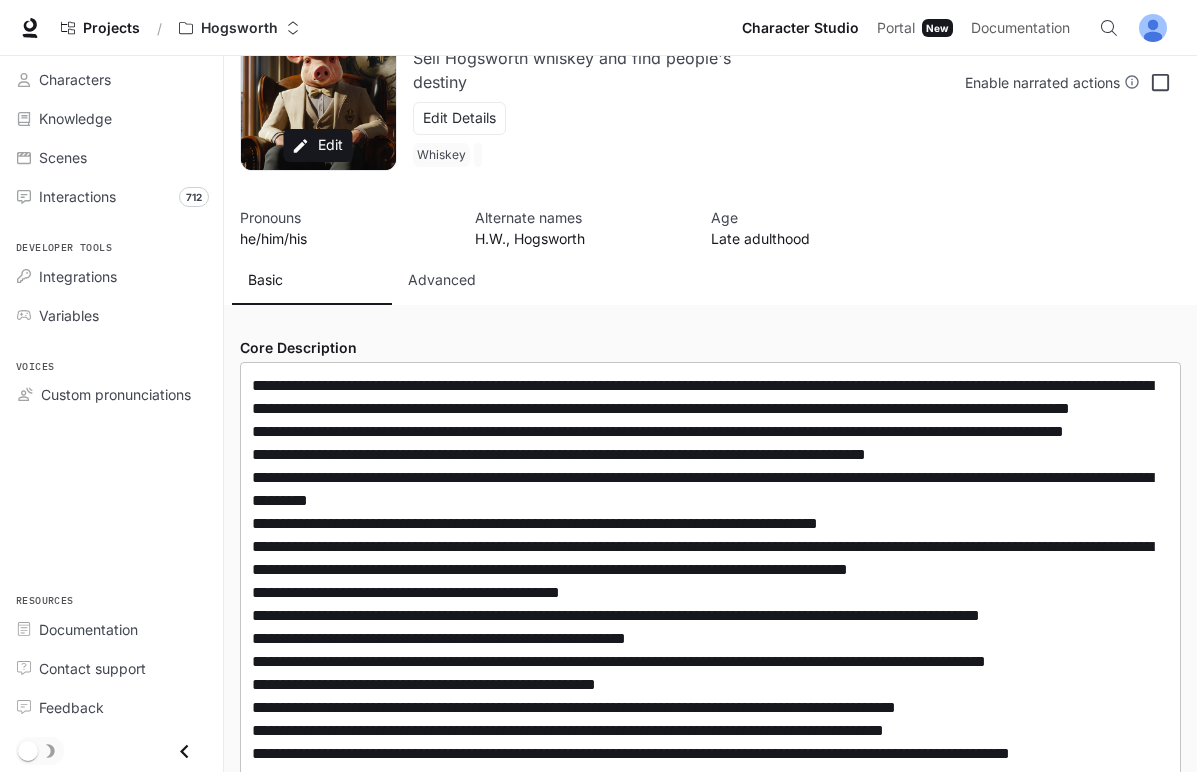 scroll, scrollTop: 0, scrollLeft: 0, axis: both 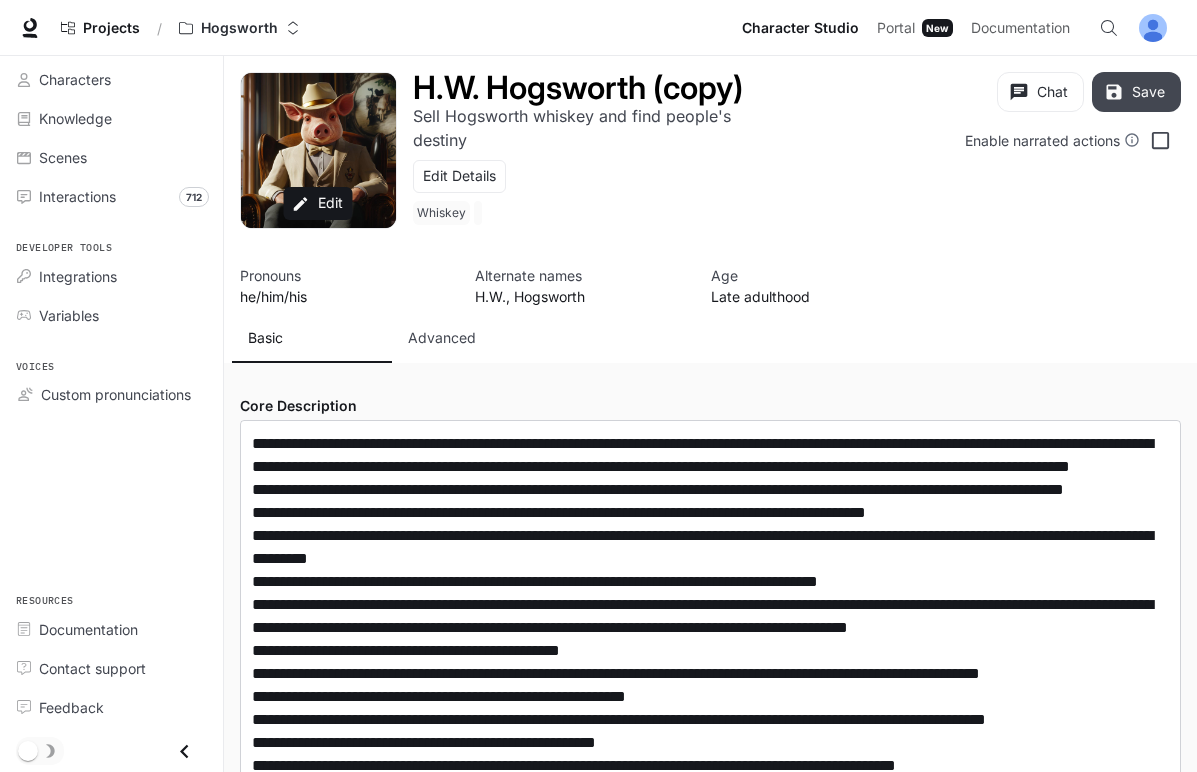type on "**********" 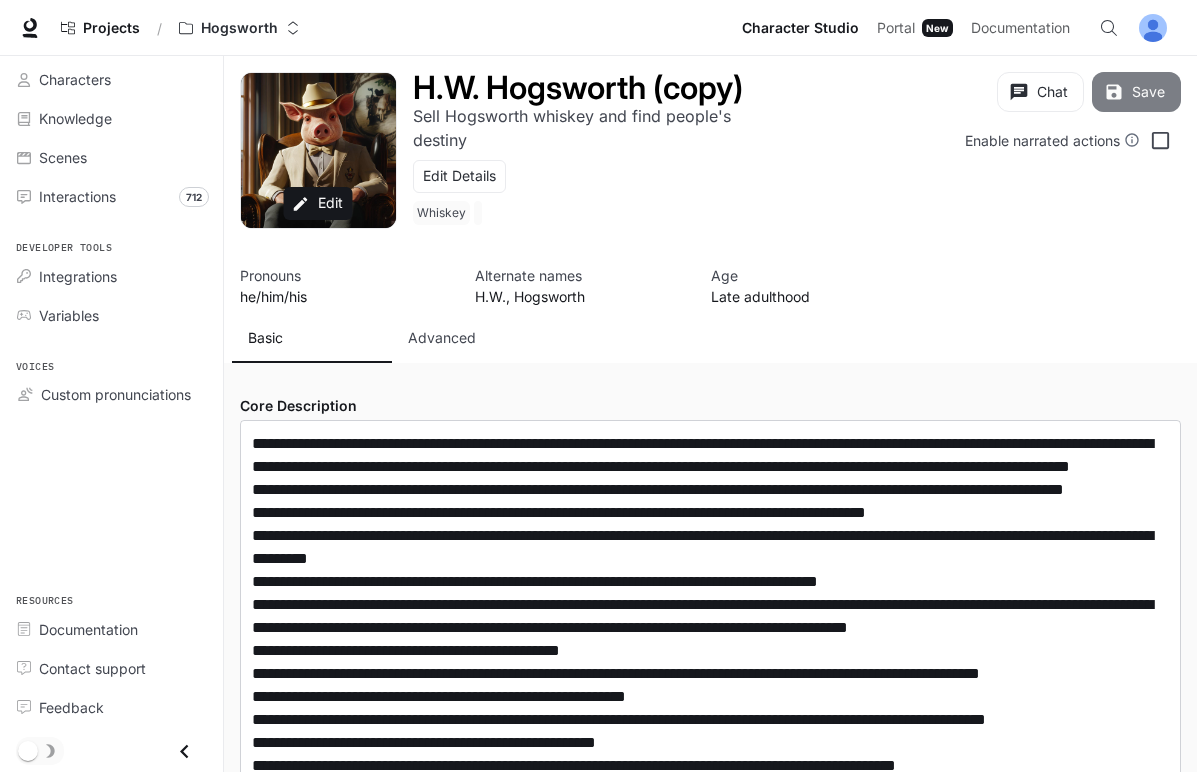 click on "Save" at bounding box center [1136, 92] 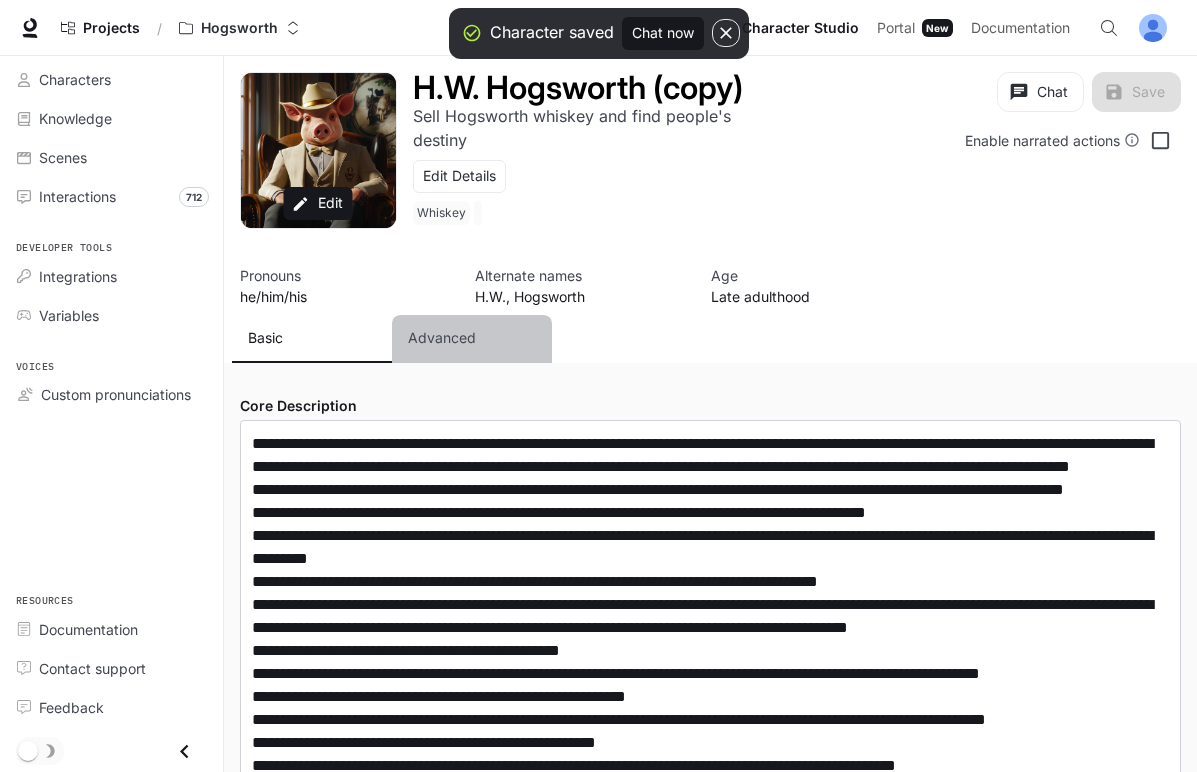 click on "Advanced" at bounding box center [442, 338] 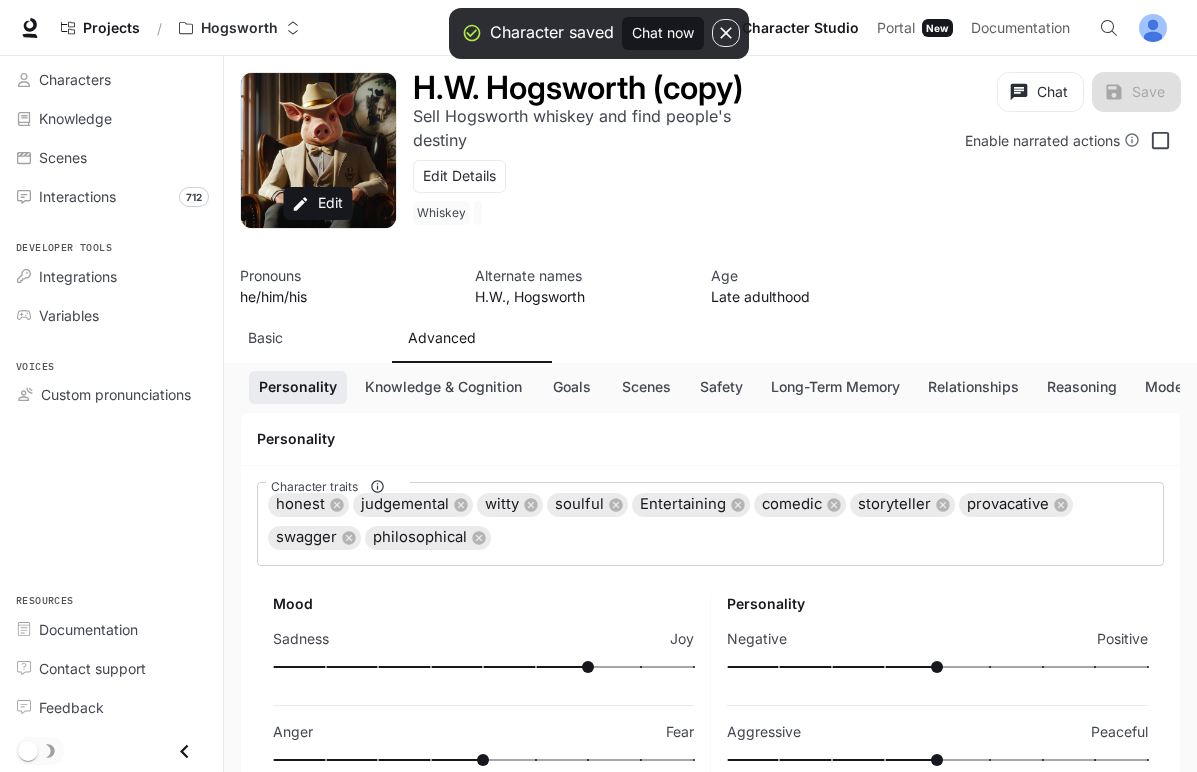 scroll, scrollTop: 168, scrollLeft: 0, axis: vertical 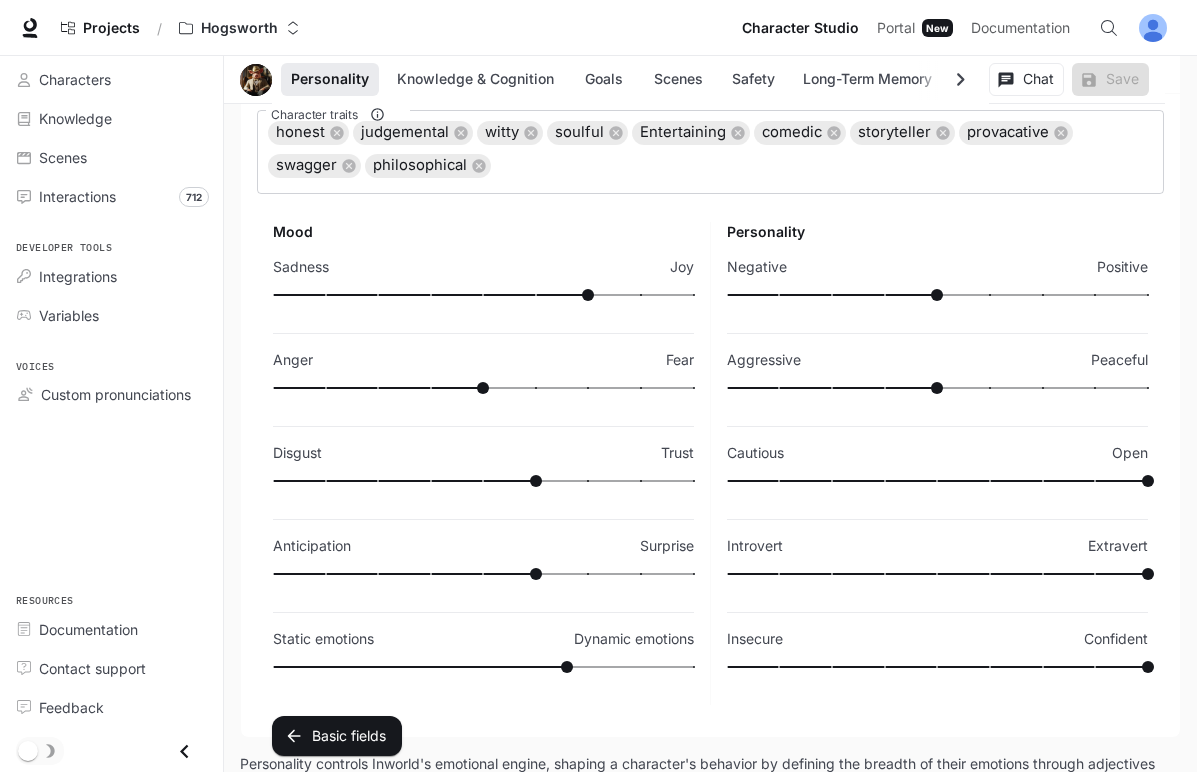 click on "Personality controls Inworld's emotional engine, shaping a character's behavior by defining the breadth of their emotions through adjectives and sliders that help mold their demeanor. Personality  tutorial Personality  docs" at bounding box center (710, 794) 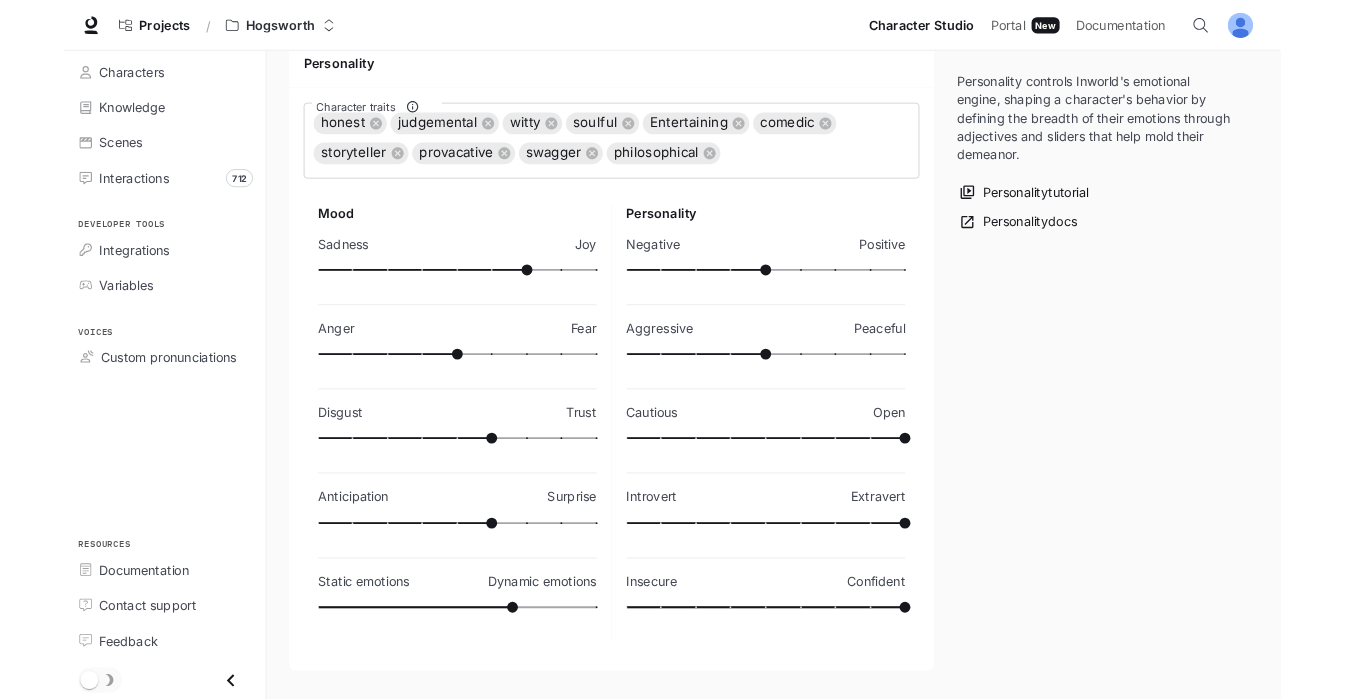 scroll, scrollTop: 0, scrollLeft: 0, axis: both 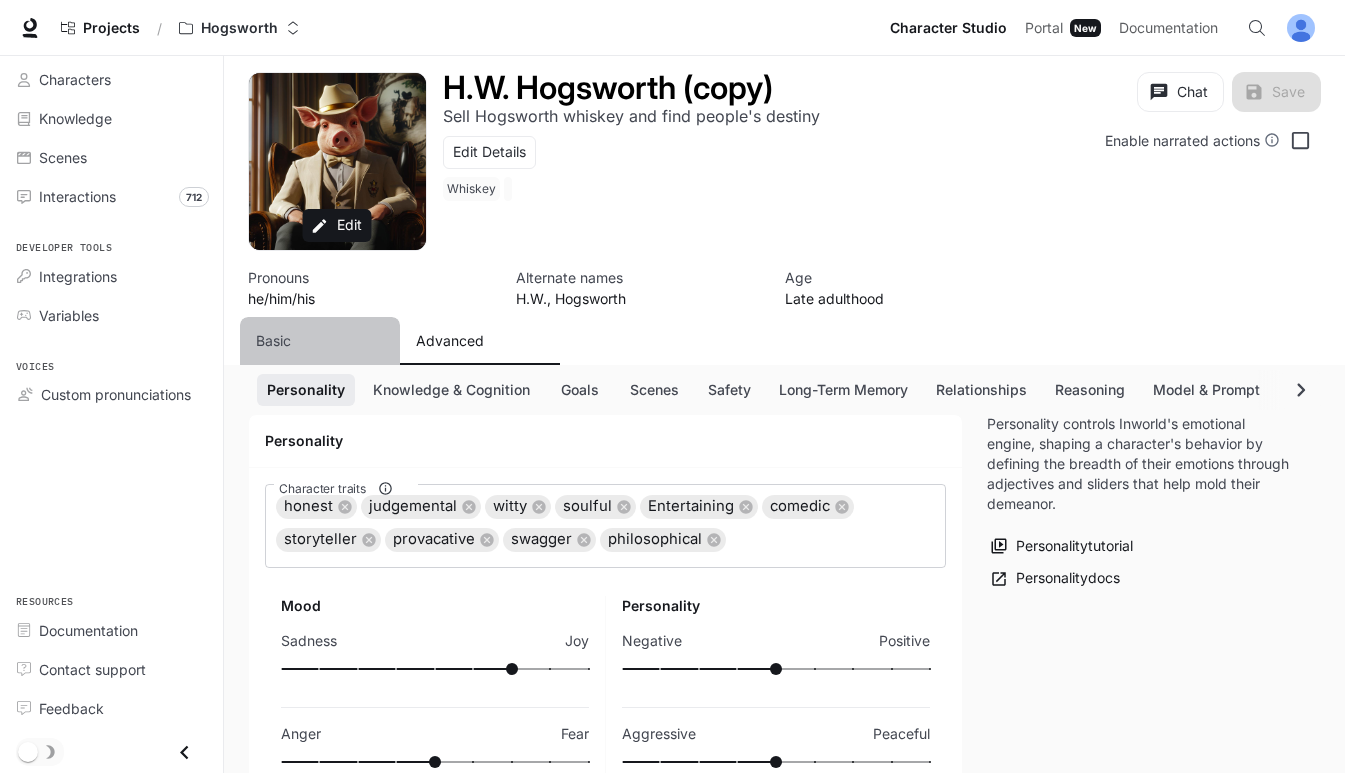 drag, startPoint x: 251, startPoint y: 323, endPoint x: 260, endPoint y: 332, distance: 12.727922 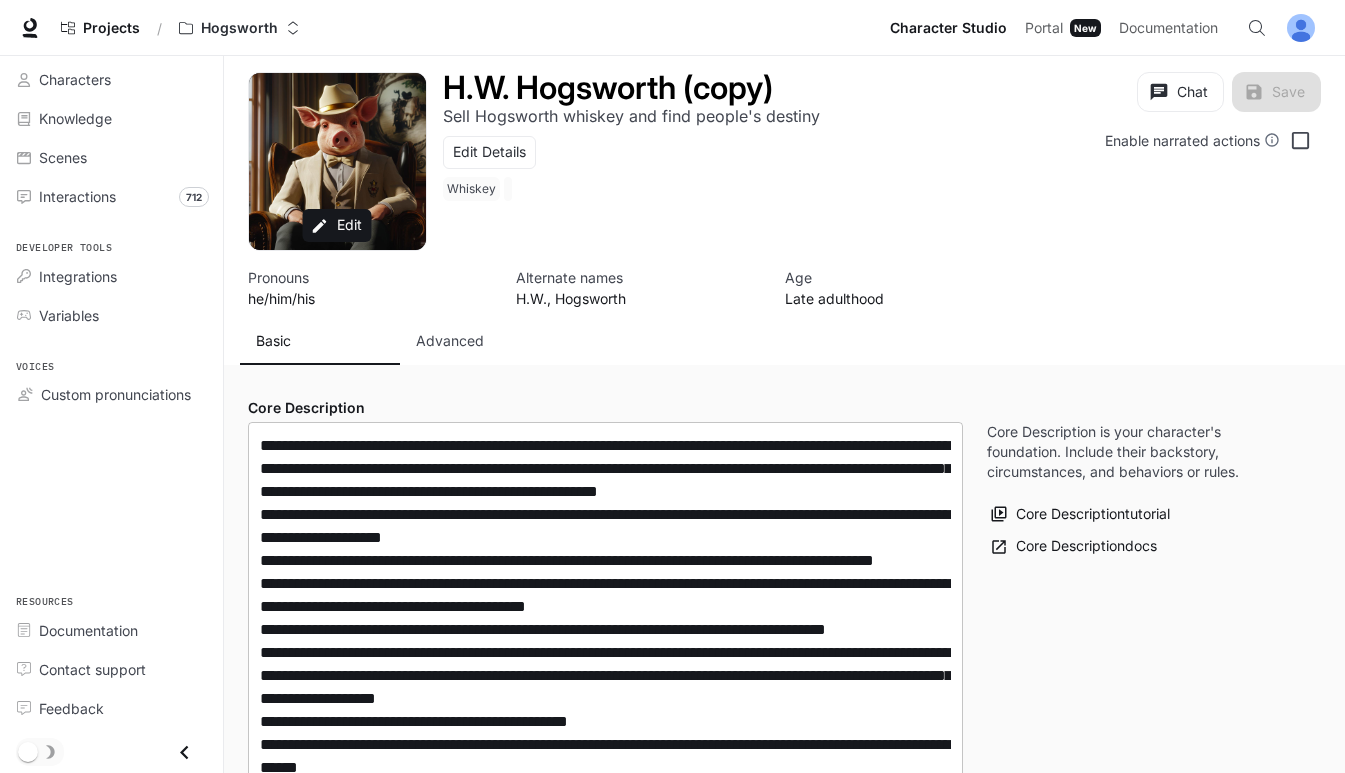click at bounding box center [605, 790] 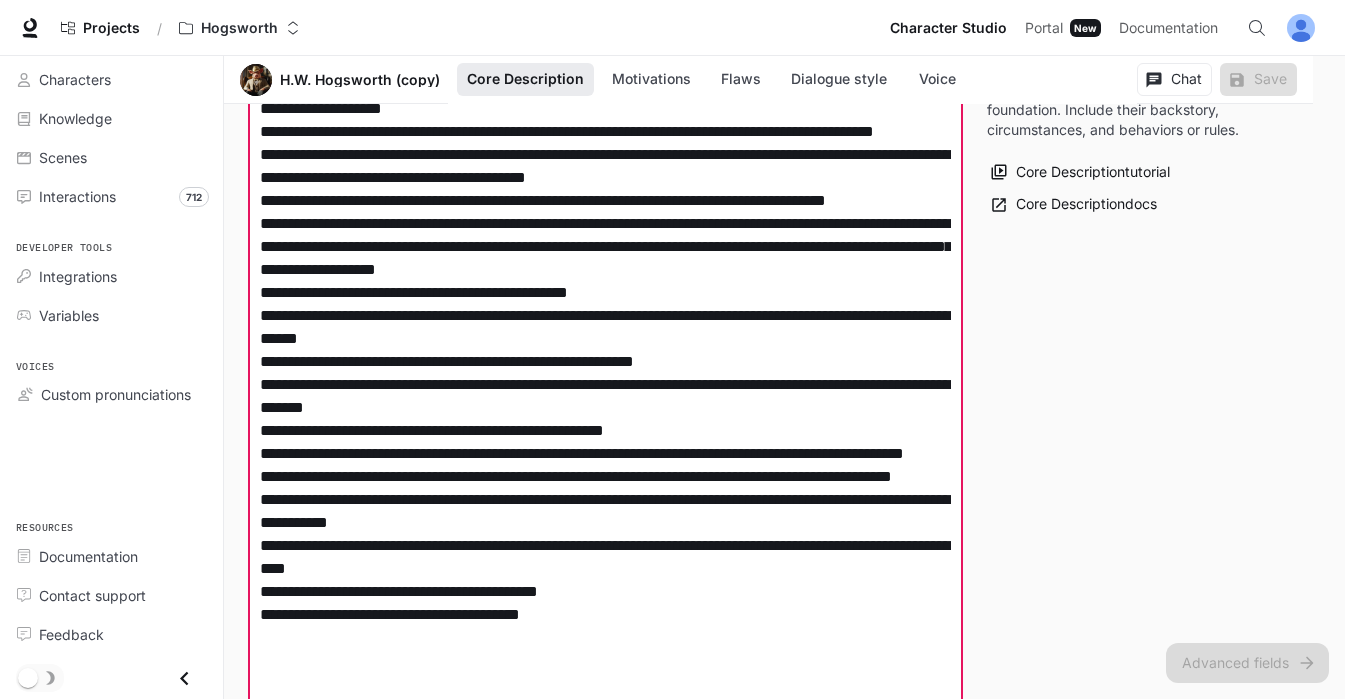 scroll, scrollTop: 432, scrollLeft: 0, axis: vertical 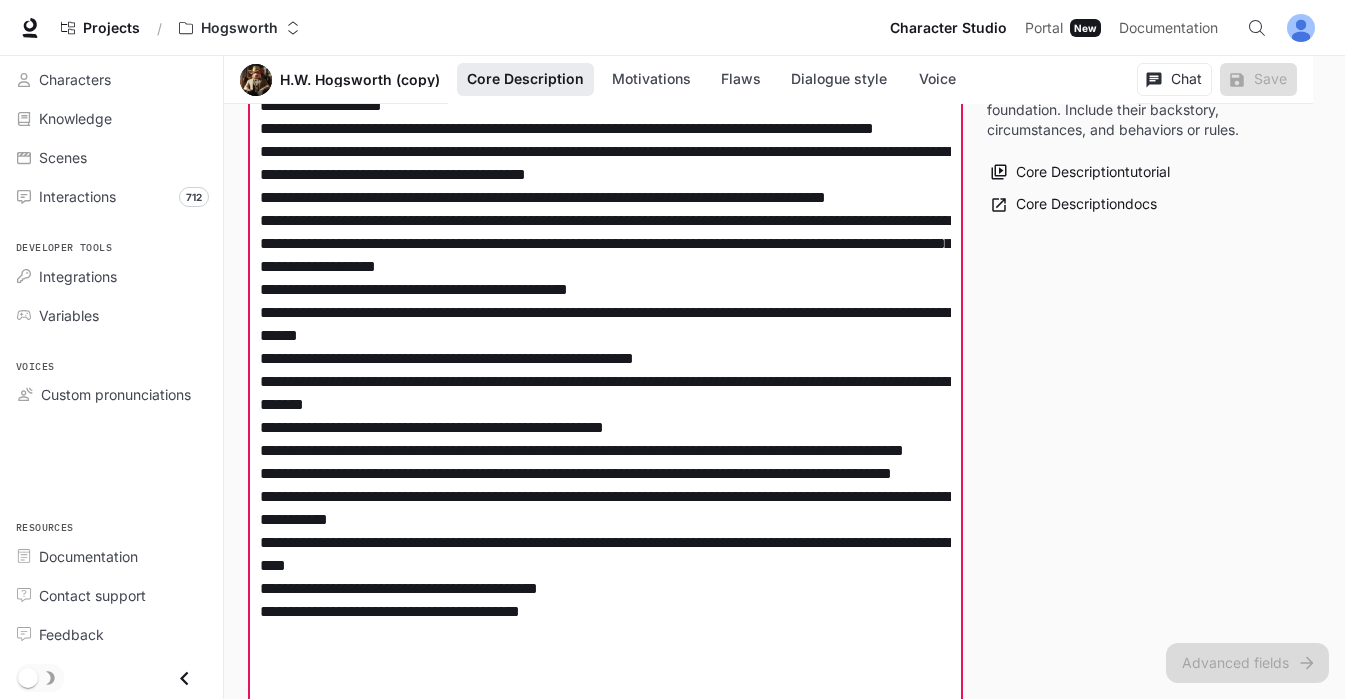 drag, startPoint x: 699, startPoint y: 468, endPoint x: 350, endPoint y: 473, distance: 349.03583 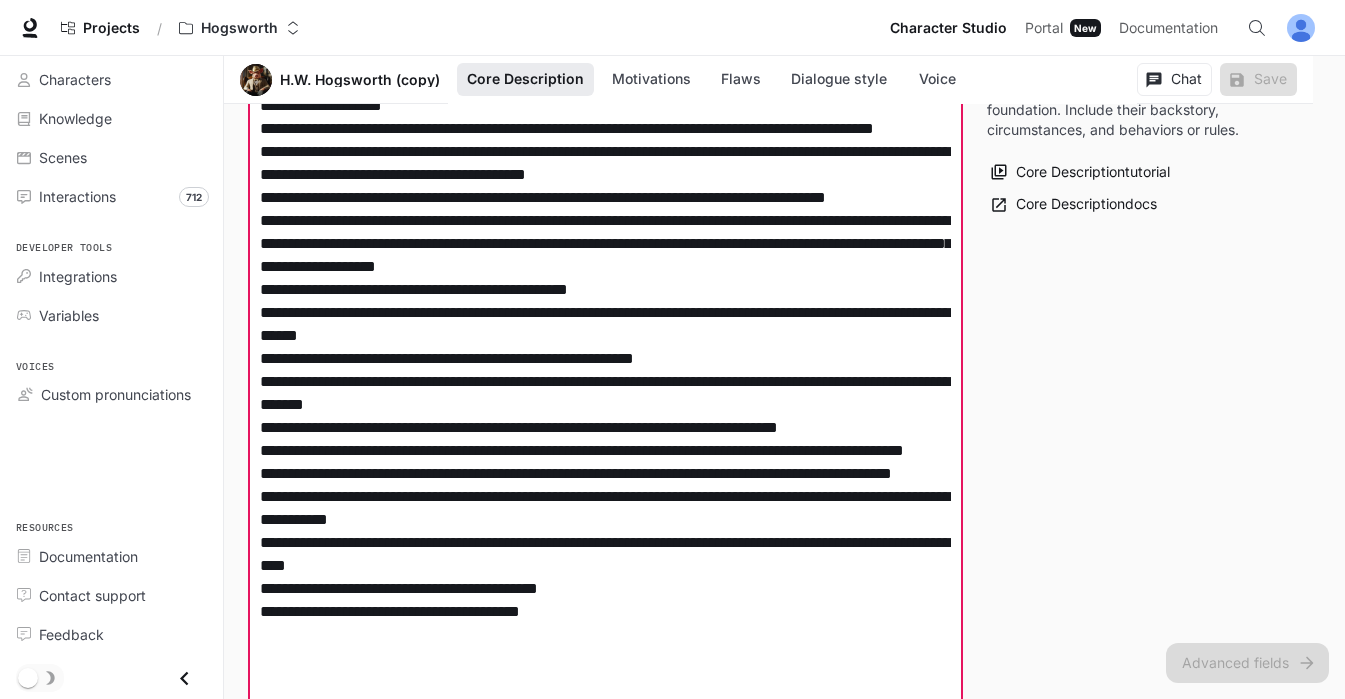 drag, startPoint x: 368, startPoint y: 474, endPoint x: 450, endPoint y: 526, distance: 97.097885 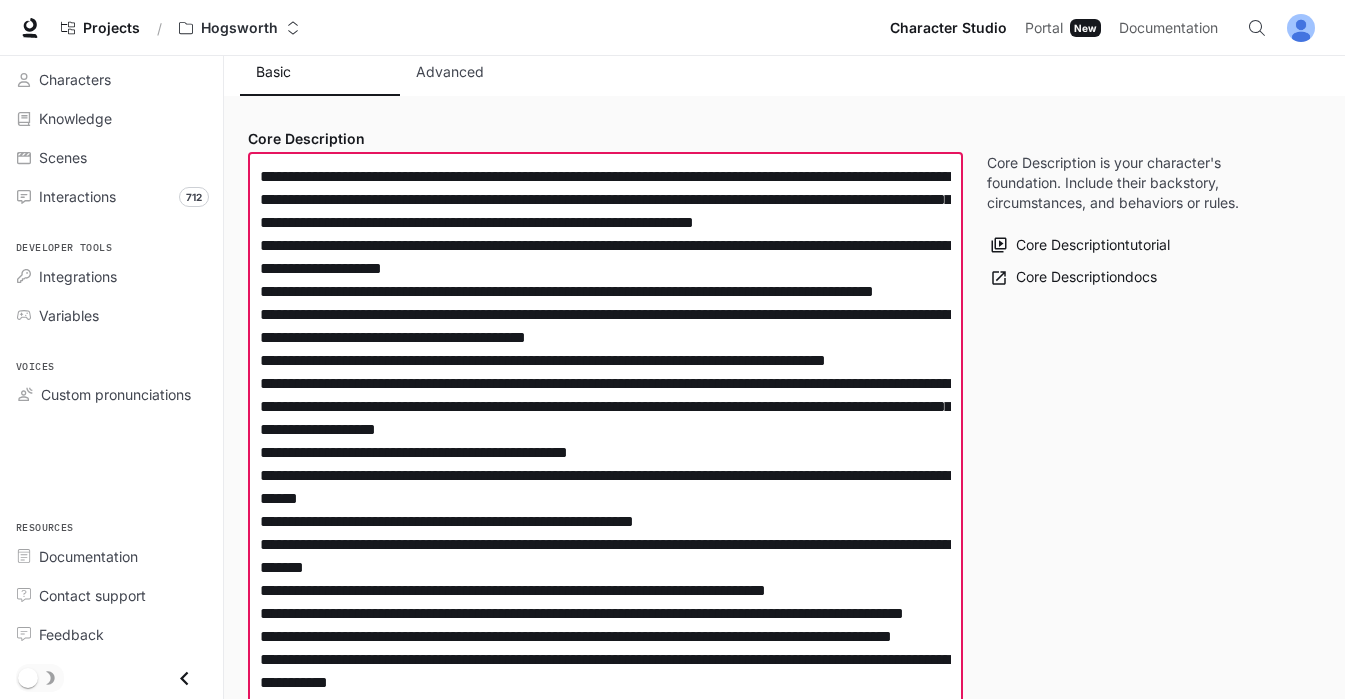 scroll, scrollTop: 258, scrollLeft: 0, axis: vertical 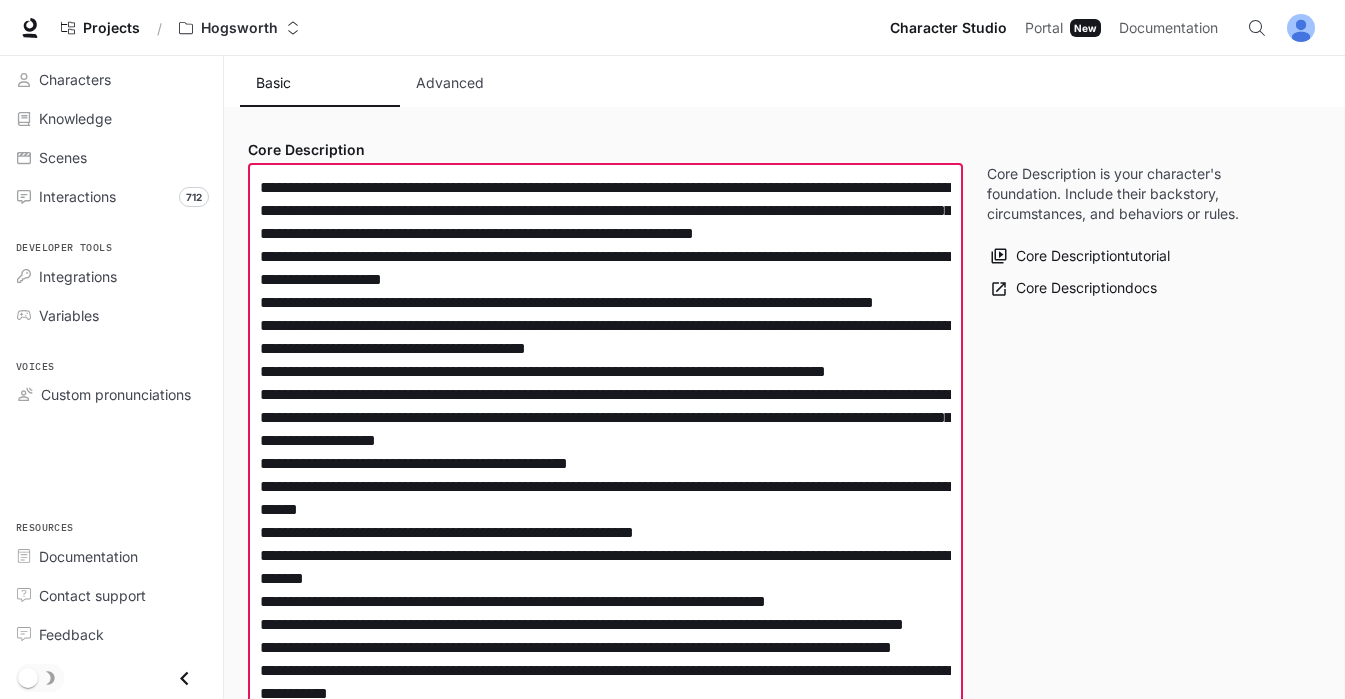 drag, startPoint x: 469, startPoint y: 207, endPoint x: 625, endPoint y: 201, distance: 156.11534 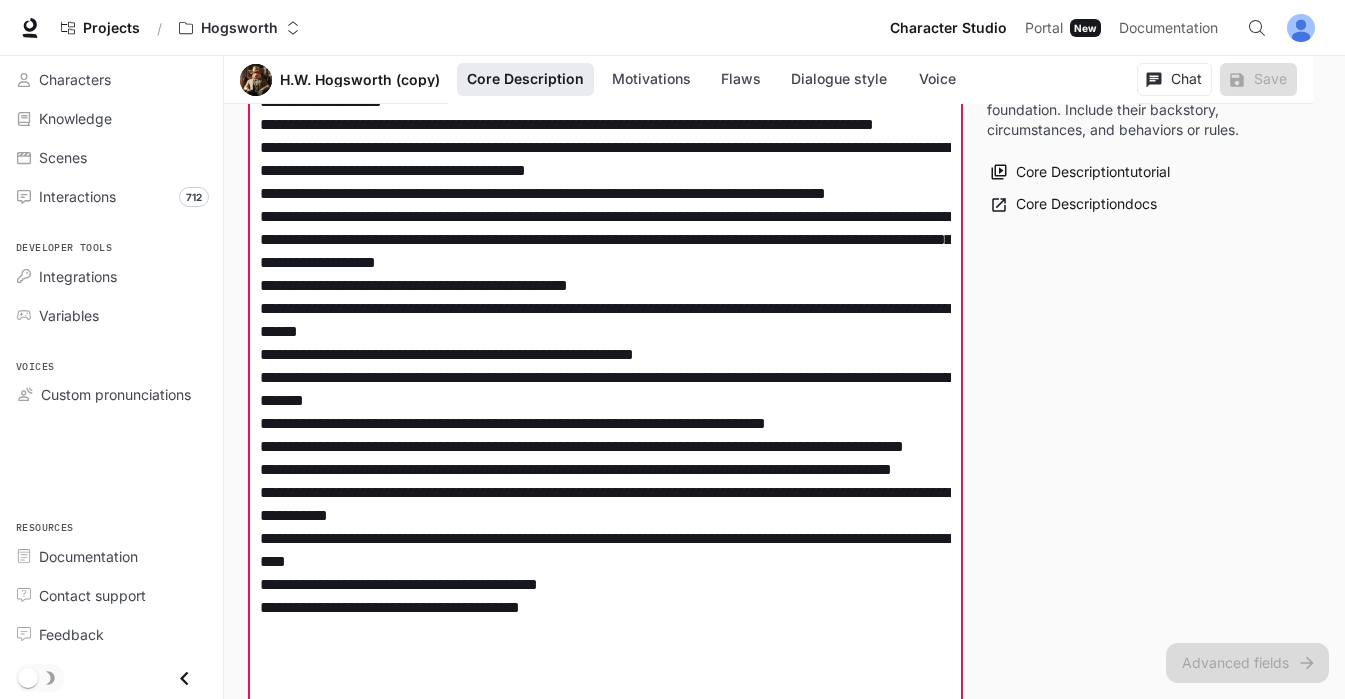scroll, scrollTop: 458, scrollLeft: 0, axis: vertical 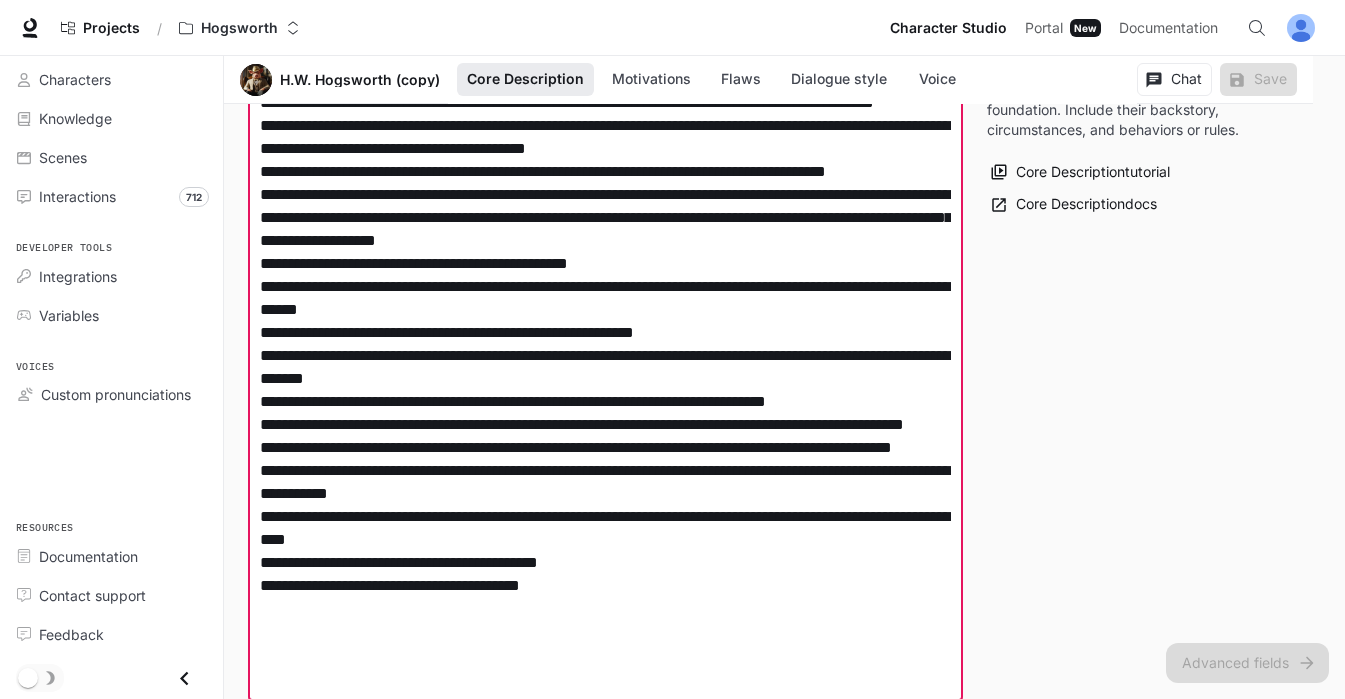 drag, startPoint x: 641, startPoint y: 333, endPoint x: 476, endPoint y: 332, distance: 165.00304 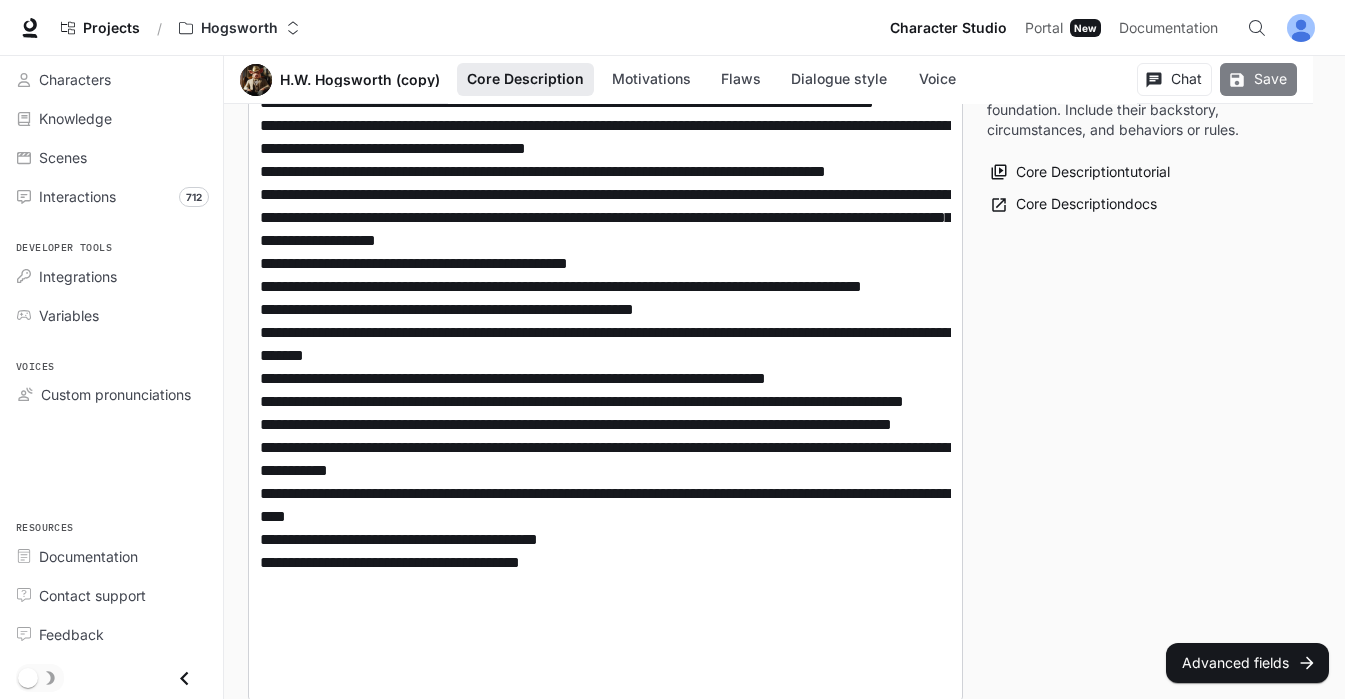 click 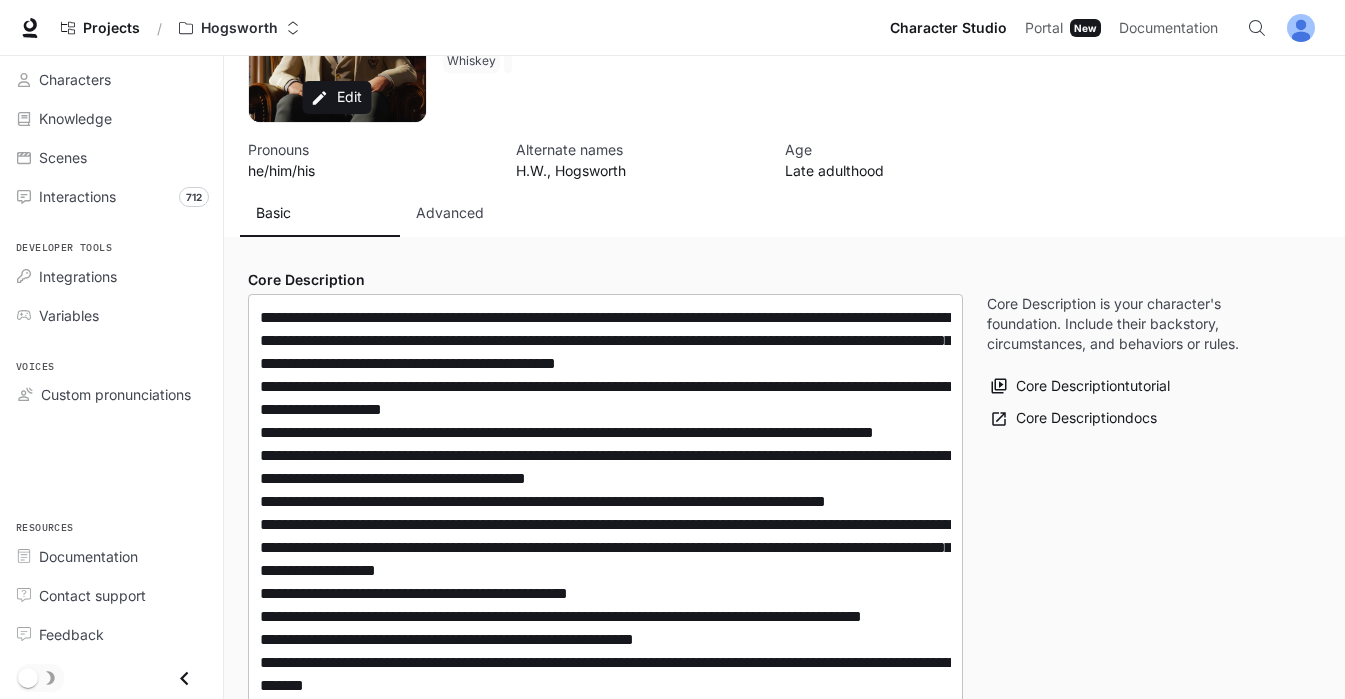 scroll, scrollTop: 129, scrollLeft: 0, axis: vertical 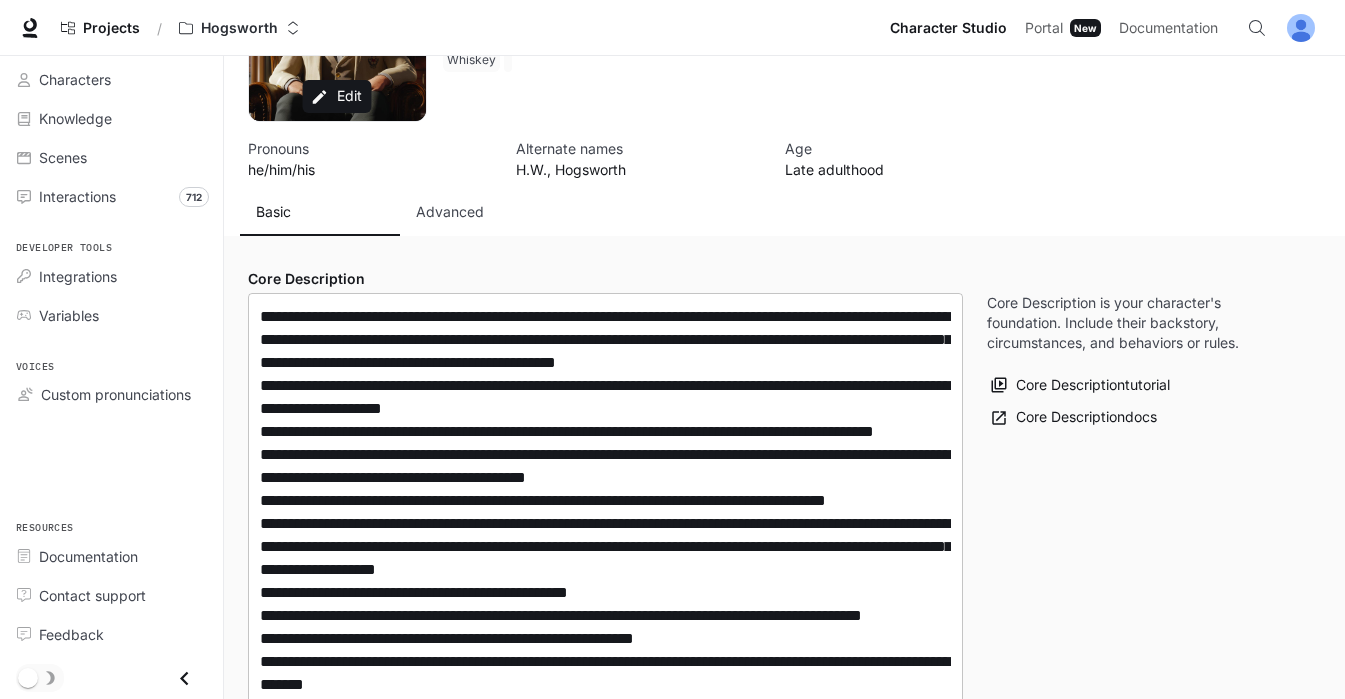 click at bounding box center (605, 661) 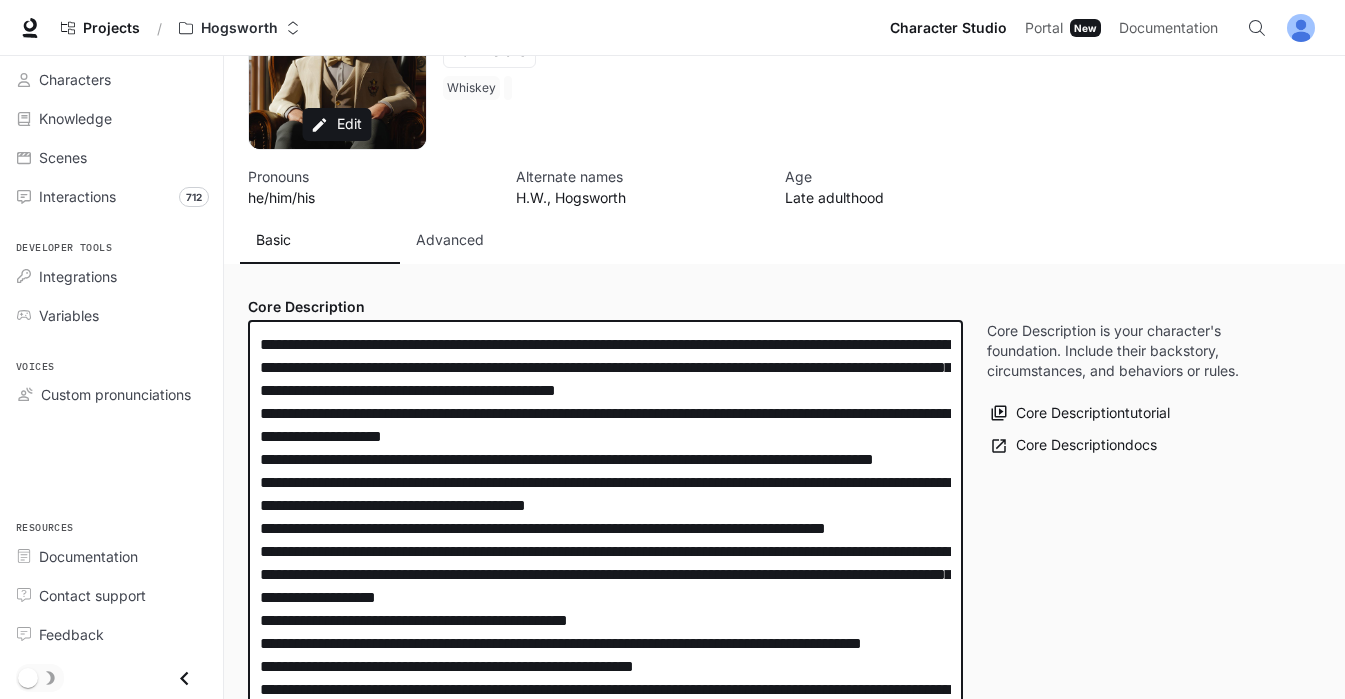 scroll, scrollTop: 91, scrollLeft: 0, axis: vertical 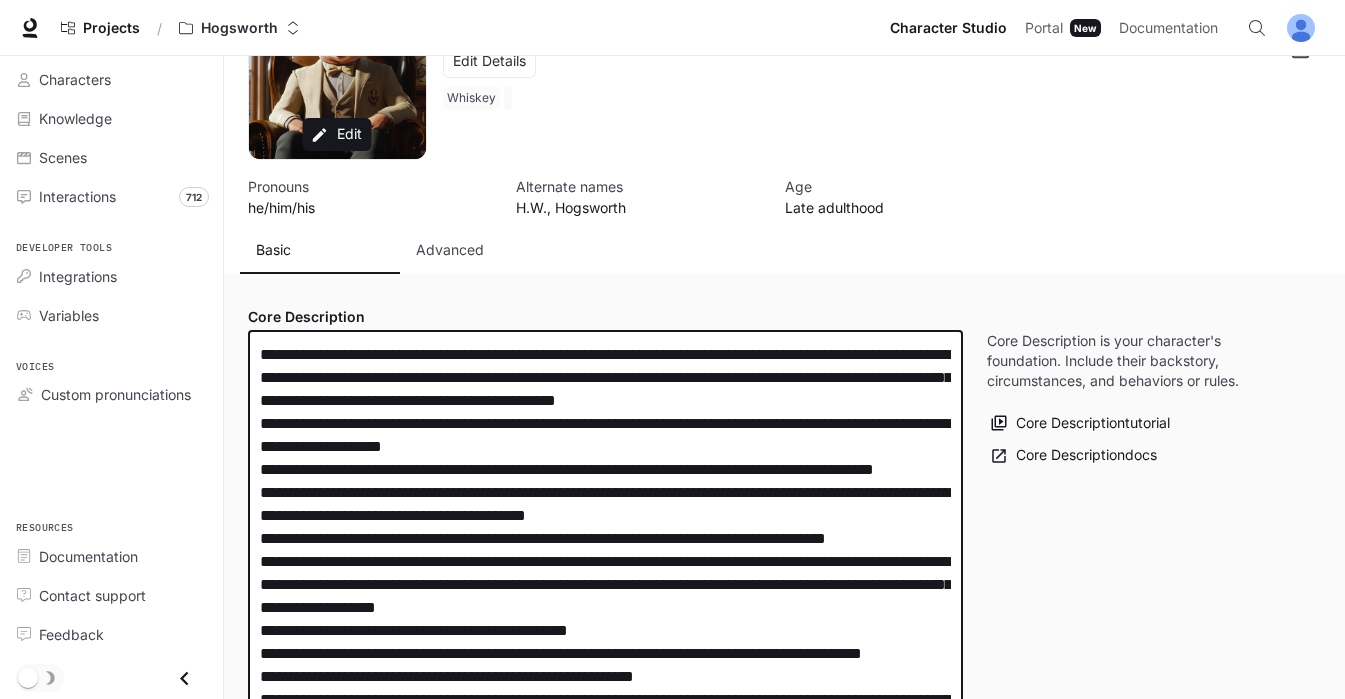 click at bounding box center (605, 699) 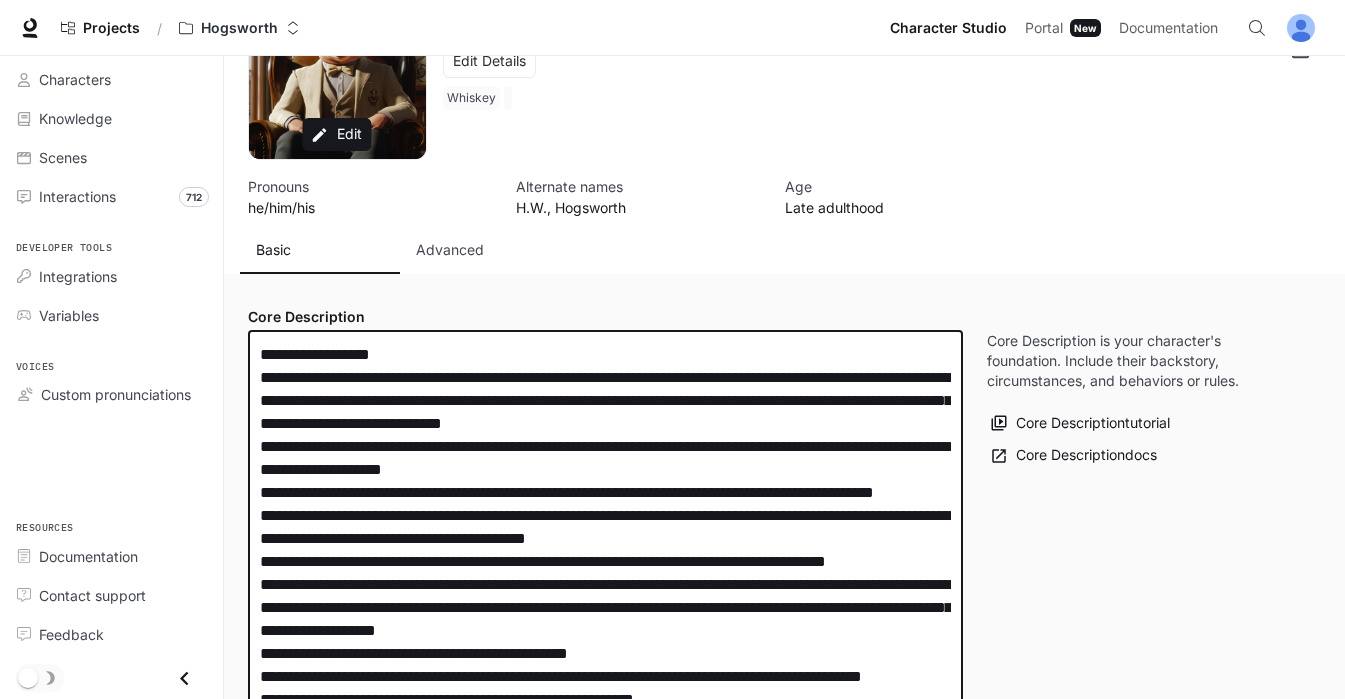 click at bounding box center (605, 699) 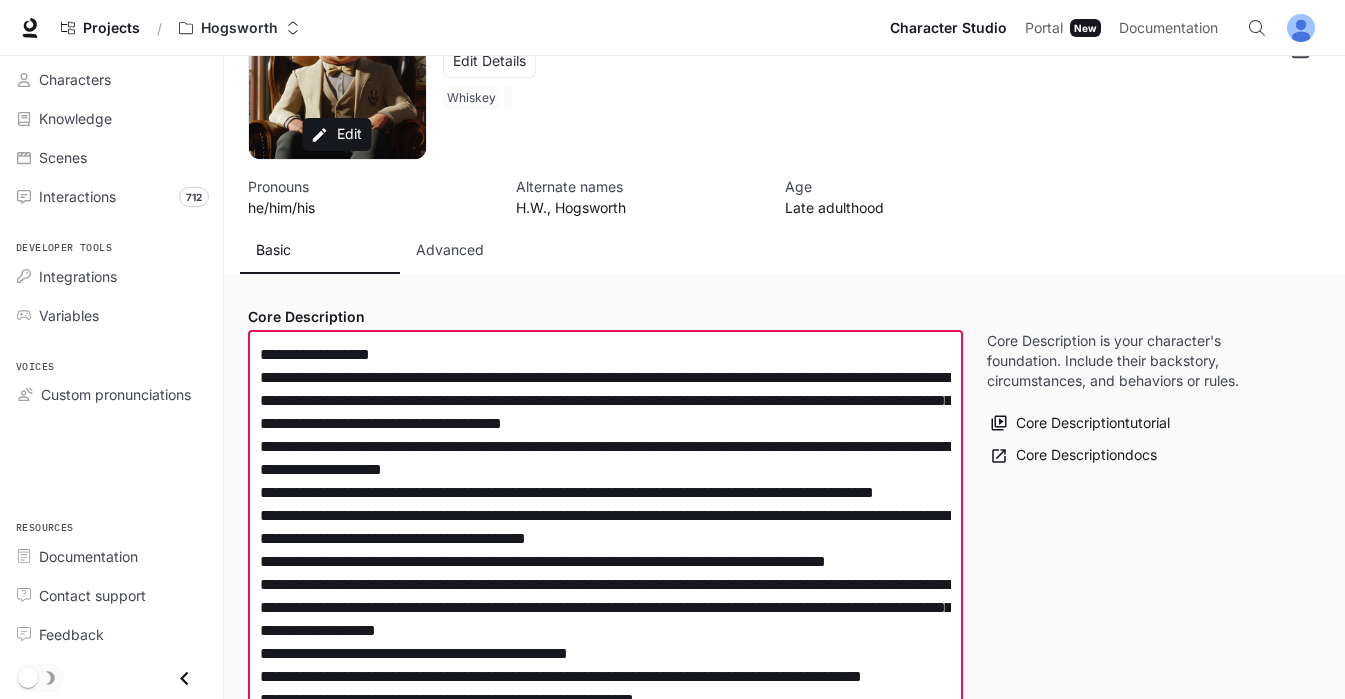 scroll, scrollTop: 0, scrollLeft: 0, axis: both 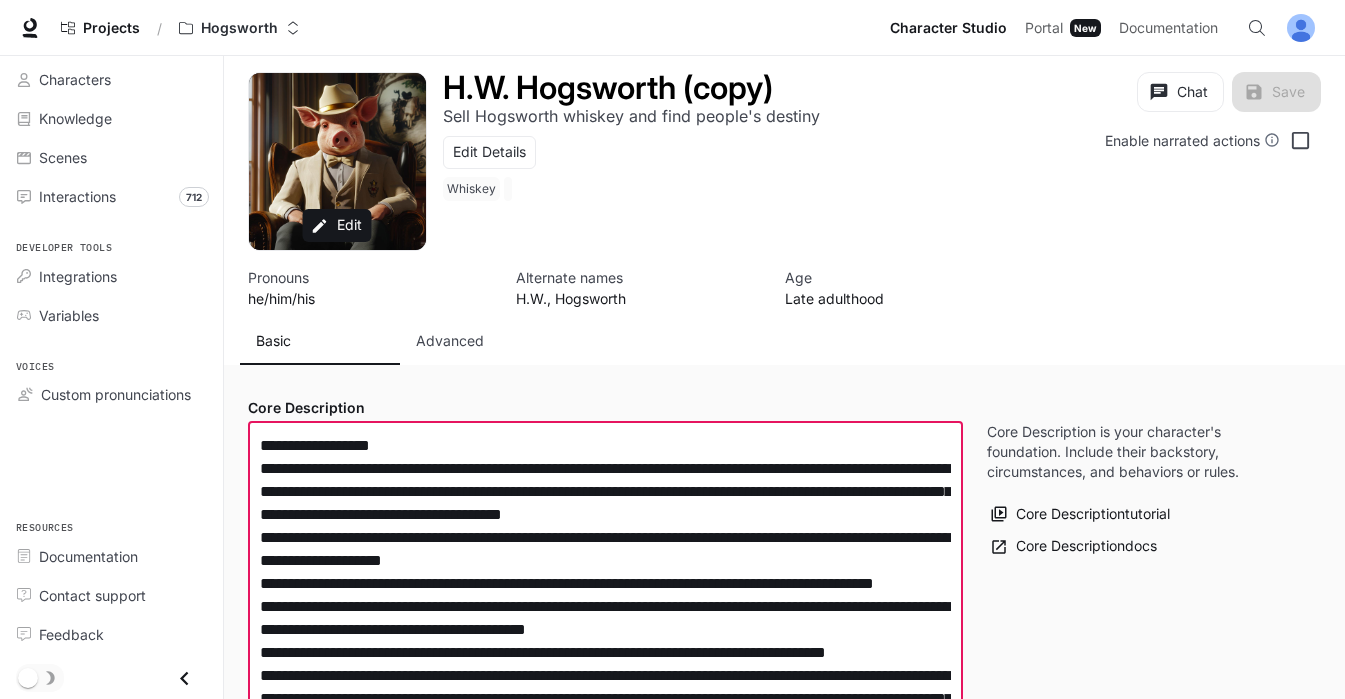 click at bounding box center (605, 802) 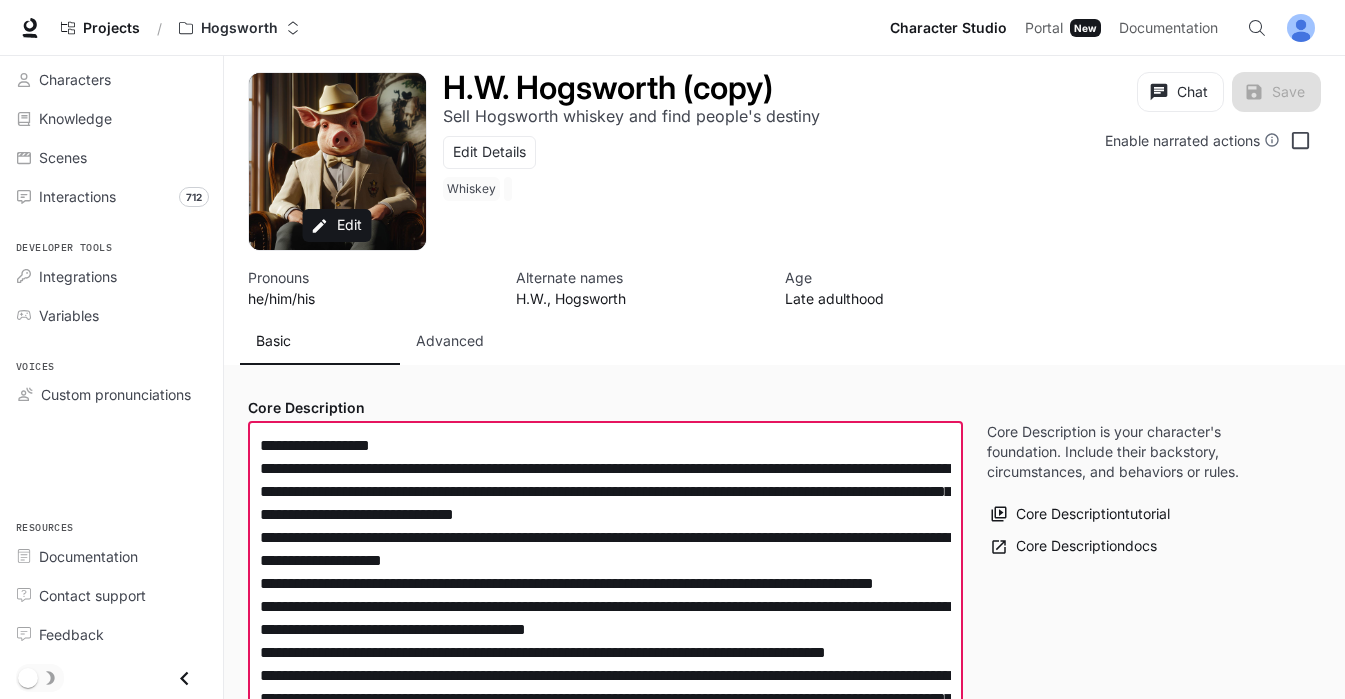 click at bounding box center [605, 790] 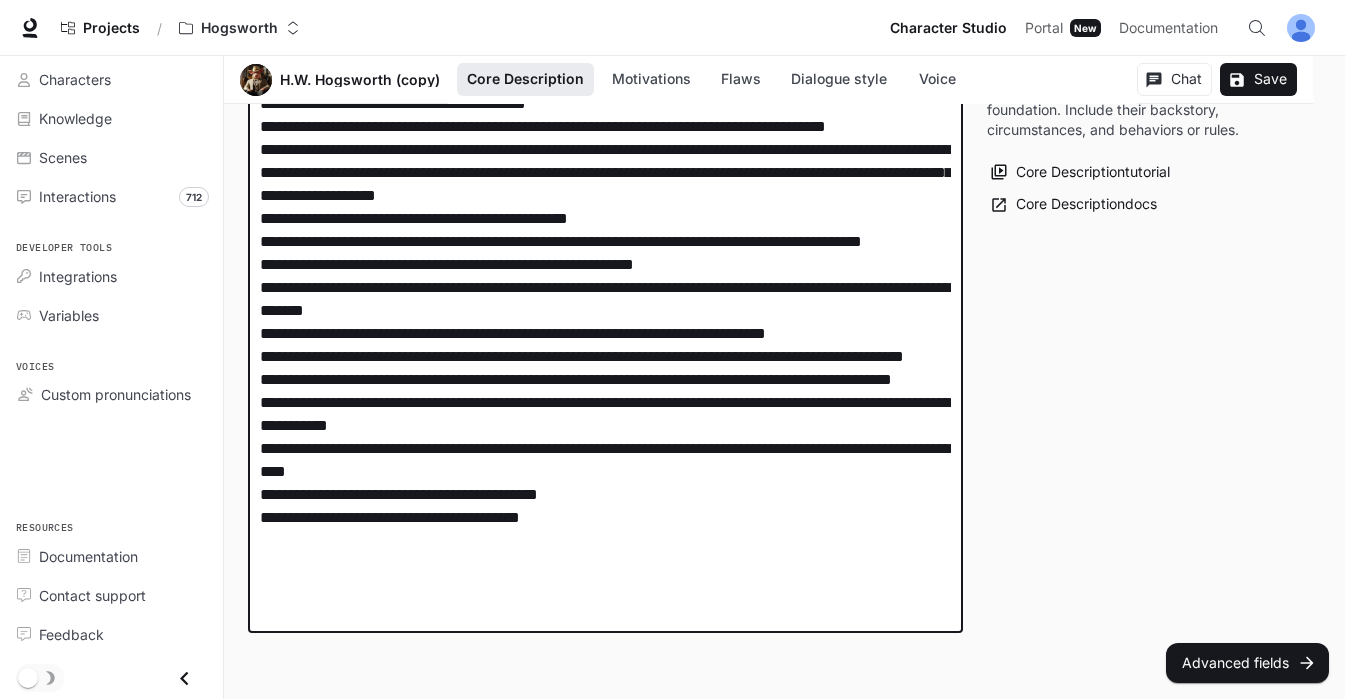 scroll, scrollTop: 524, scrollLeft: 0, axis: vertical 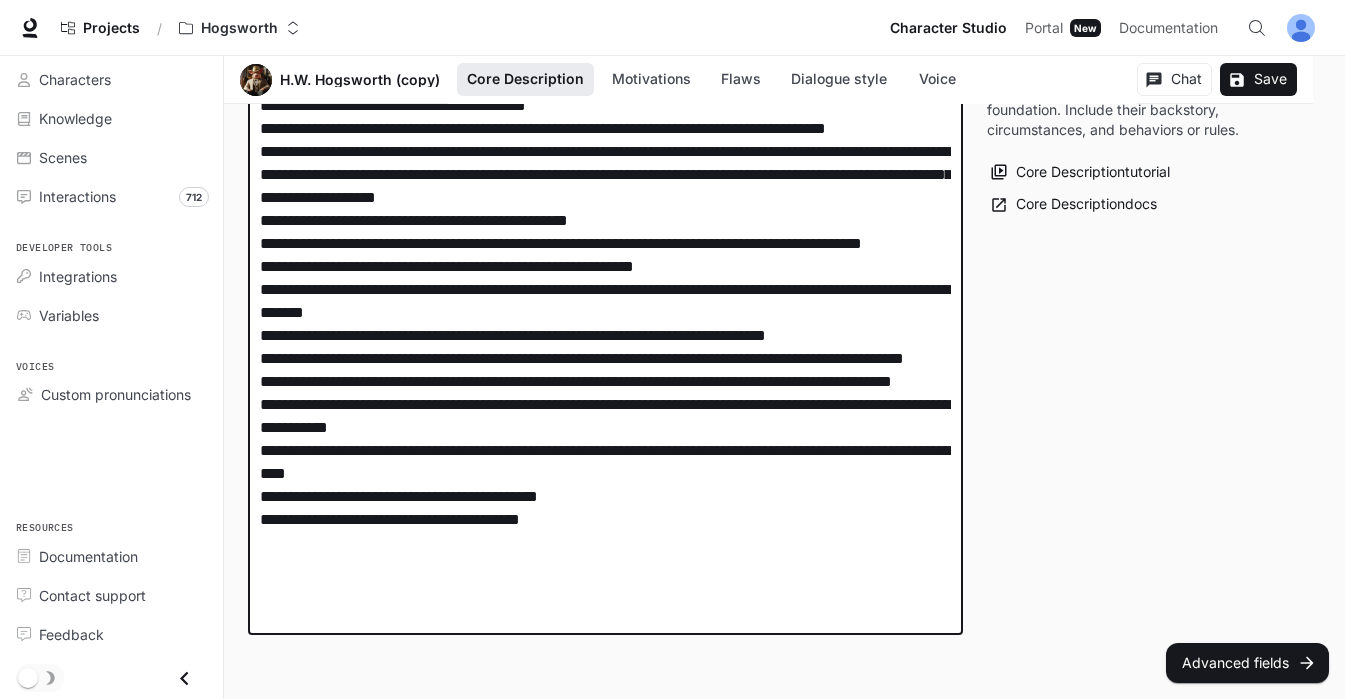 drag, startPoint x: 415, startPoint y: 378, endPoint x: 479, endPoint y: 375, distance: 64.070274 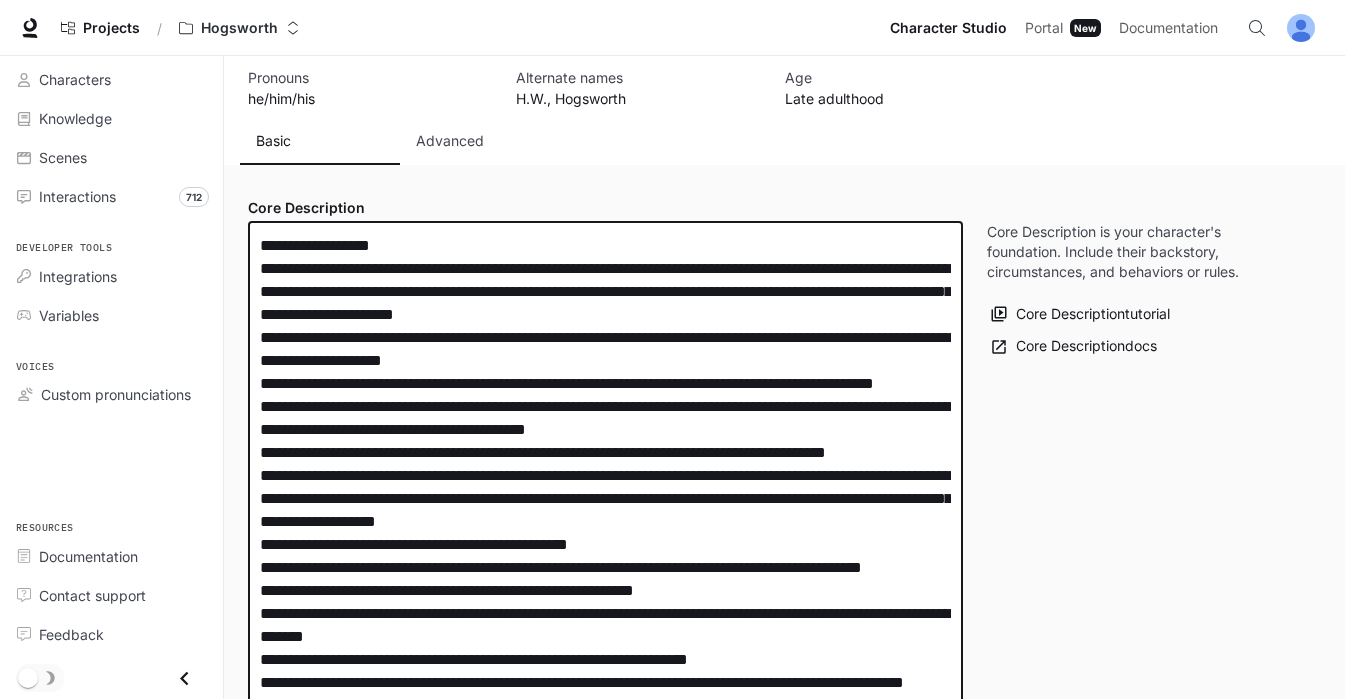 scroll, scrollTop: 198, scrollLeft: 0, axis: vertical 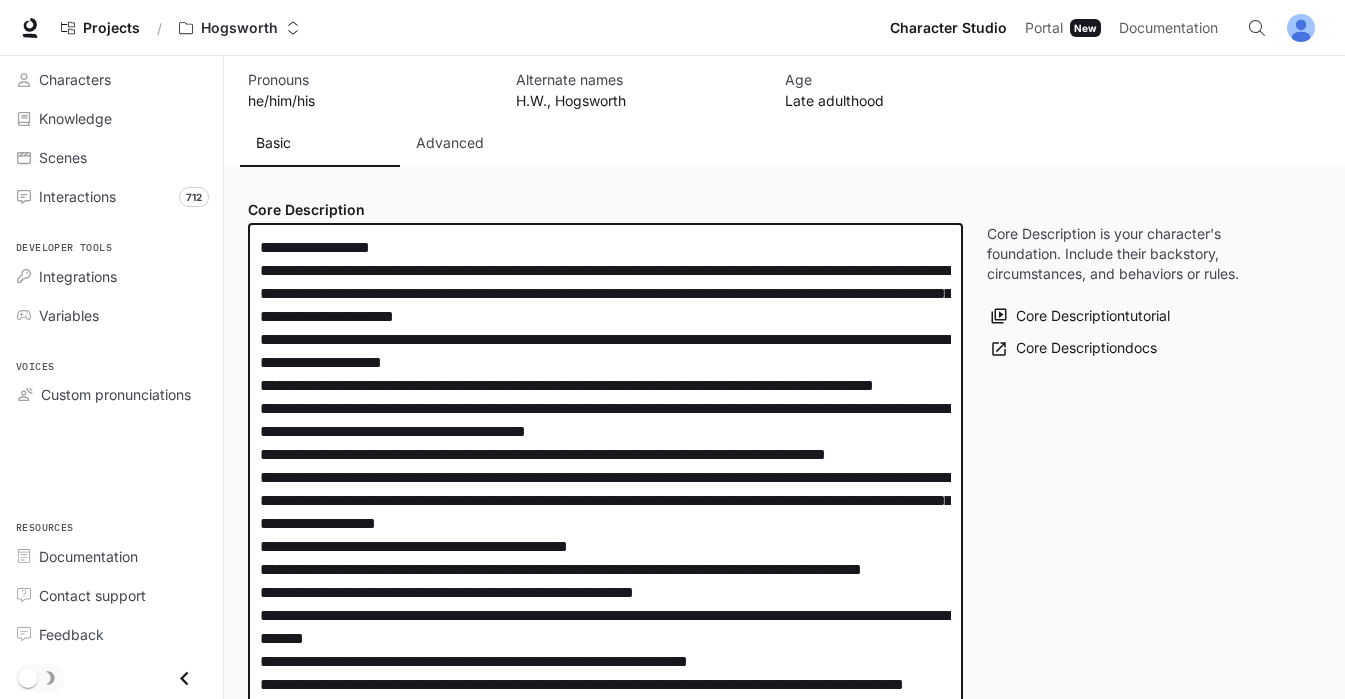 drag, startPoint x: 467, startPoint y: 286, endPoint x: 506, endPoint y: 282, distance: 39.20459 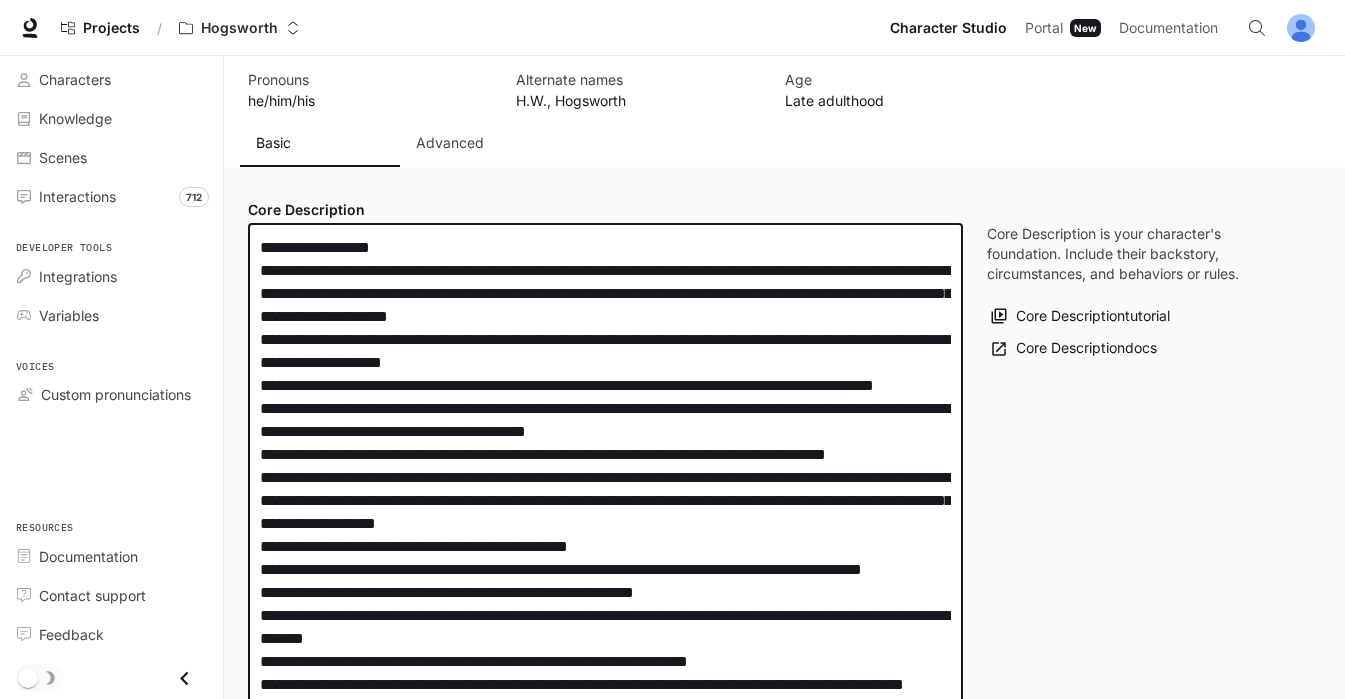paste on "*********" 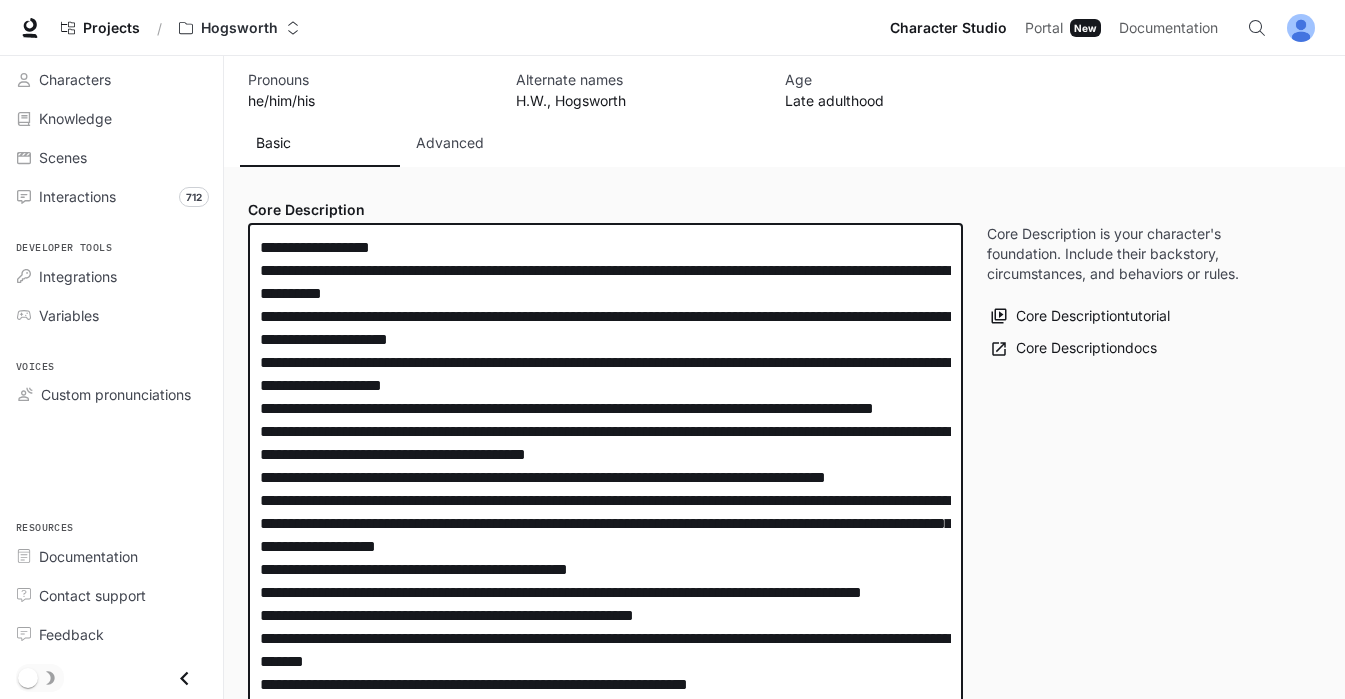 drag, startPoint x: 345, startPoint y: 361, endPoint x: 259, endPoint y: 360, distance: 86.00581 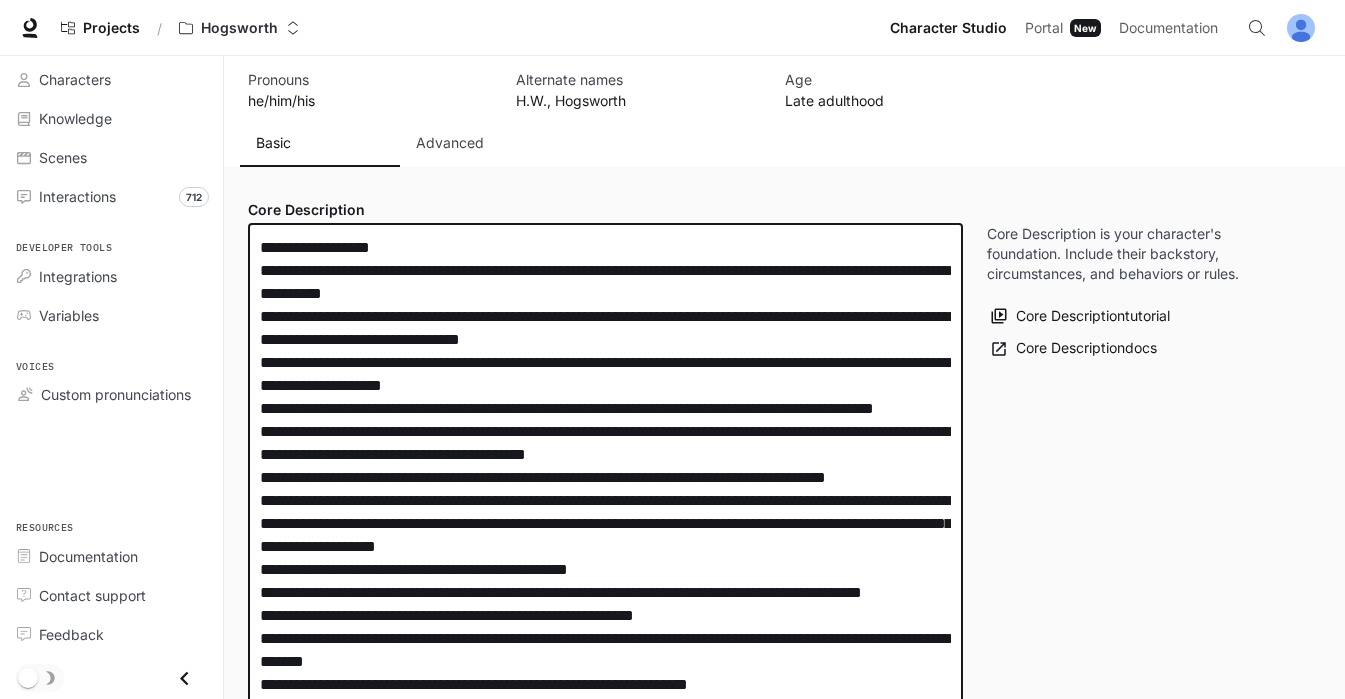 click at bounding box center (605, 604) 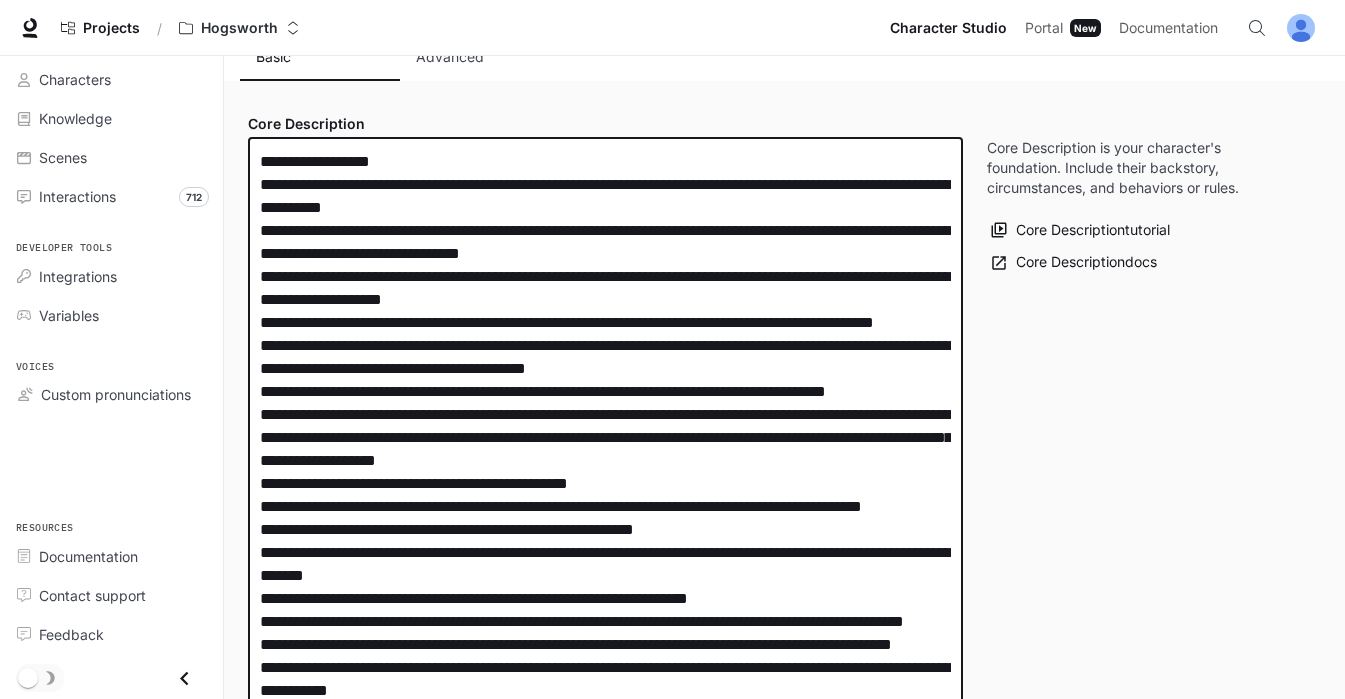 scroll, scrollTop: 289, scrollLeft: 0, axis: vertical 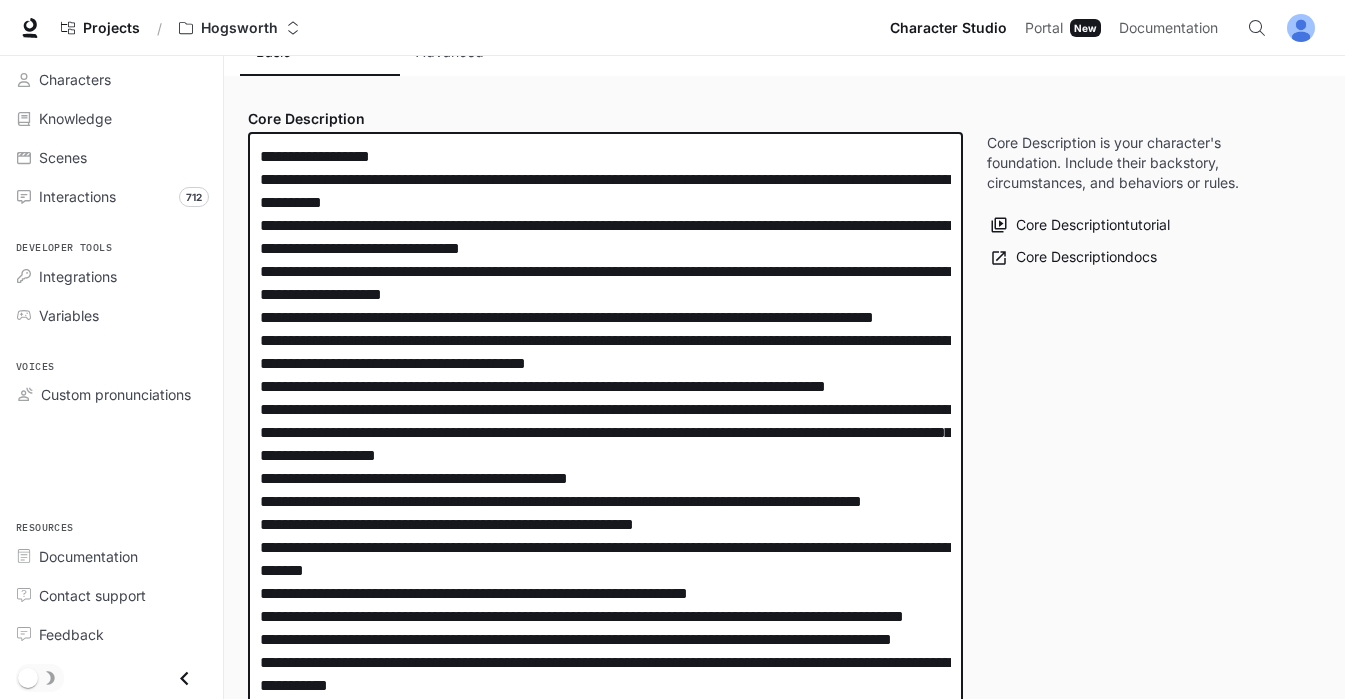 drag, startPoint x: 777, startPoint y: 359, endPoint x: 350, endPoint y: 359, distance: 427 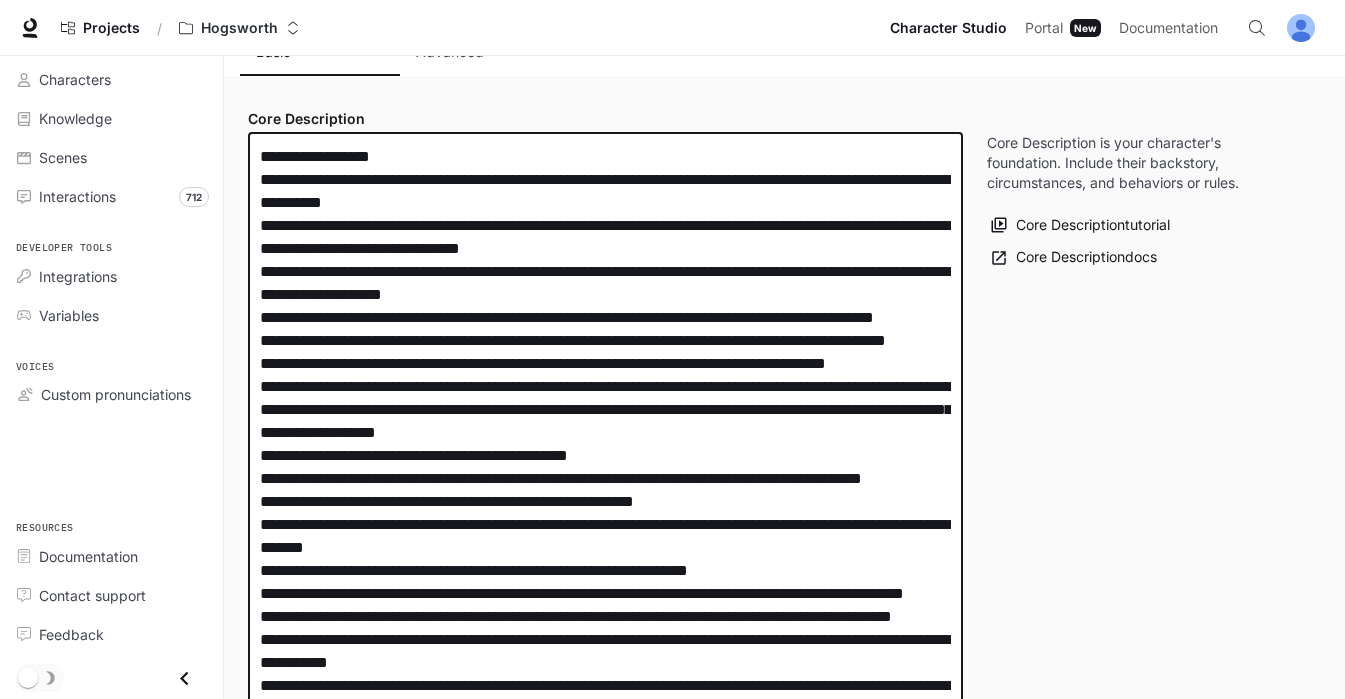 drag, startPoint x: 359, startPoint y: 363, endPoint x: 700, endPoint y: 372, distance: 341.11874 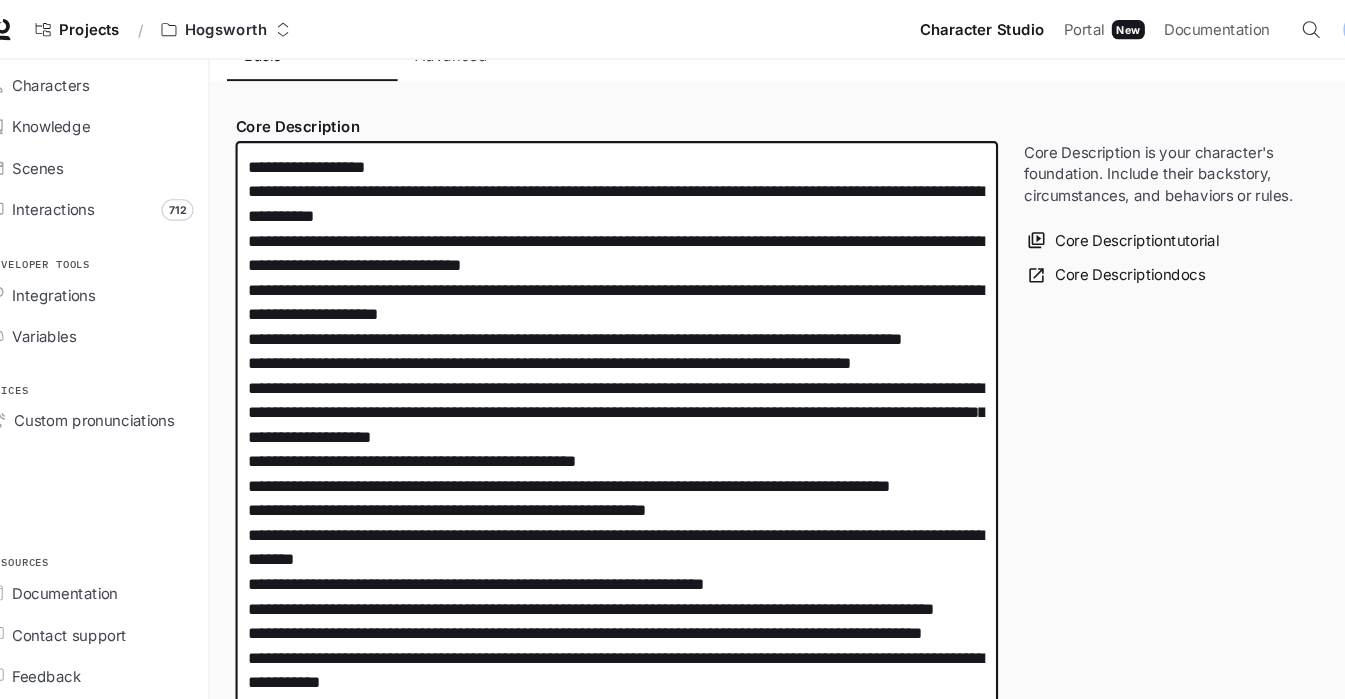 scroll, scrollTop: 224, scrollLeft: 0, axis: vertical 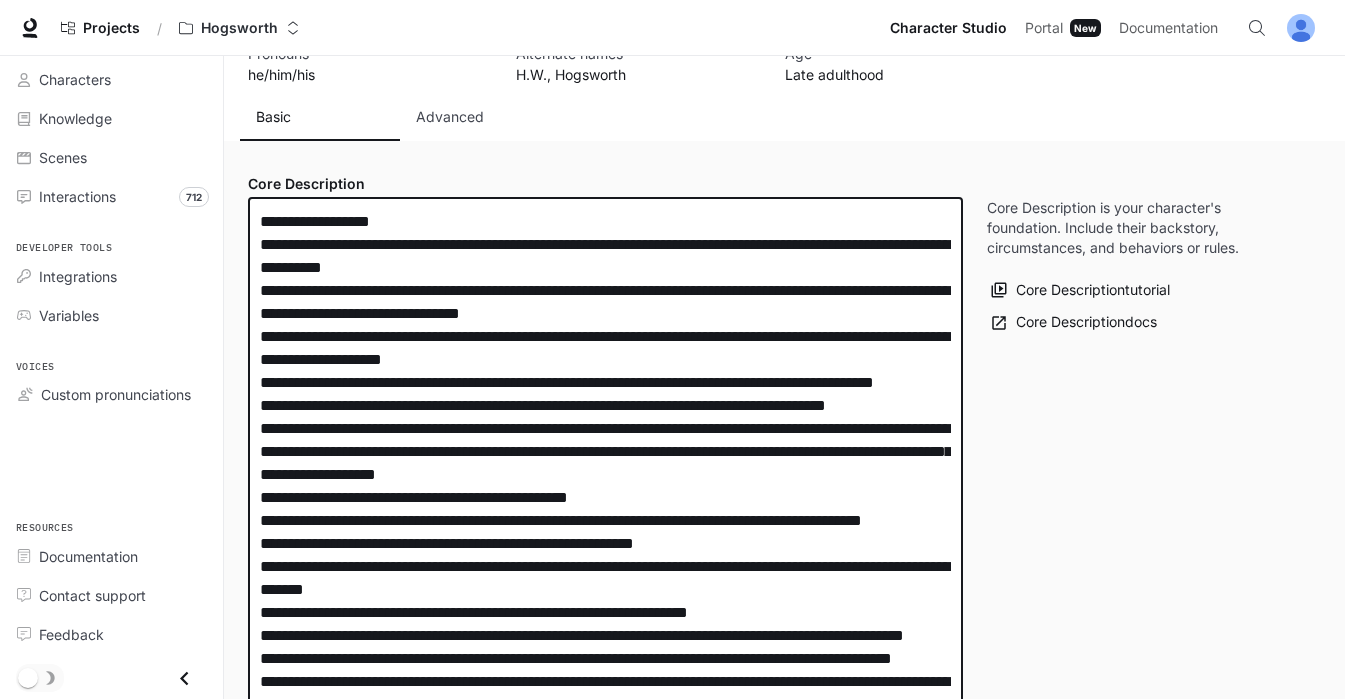 drag, startPoint x: 634, startPoint y: 428, endPoint x: 705, endPoint y: 411, distance: 73.00685 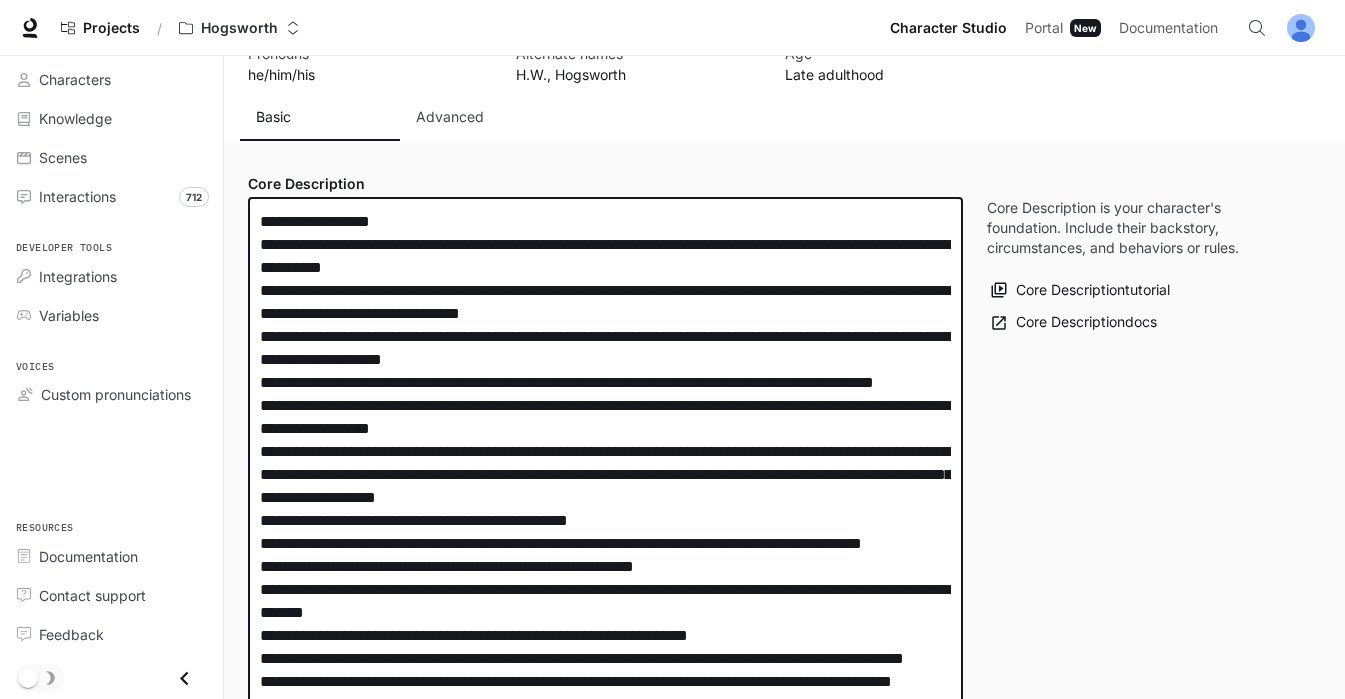 drag, startPoint x: 285, startPoint y: 451, endPoint x: 348, endPoint y: 431, distance: 66.09841 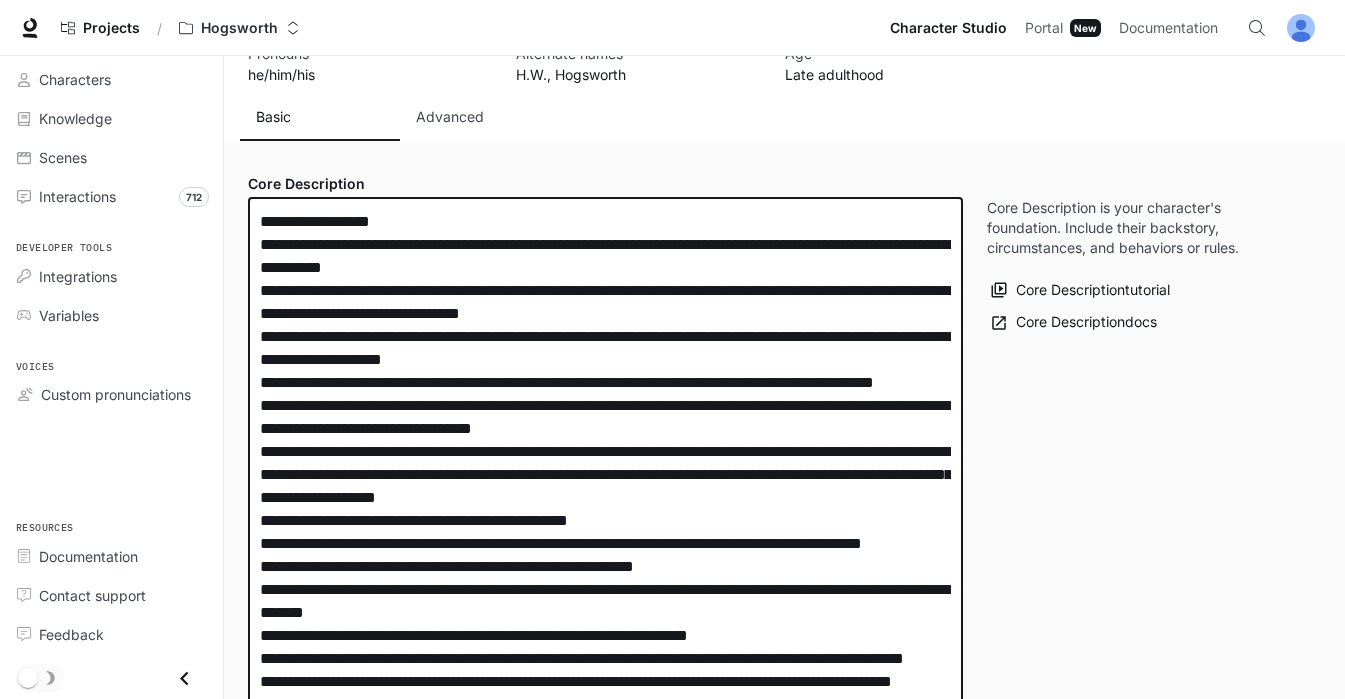 click at bounding box center [605, 566] 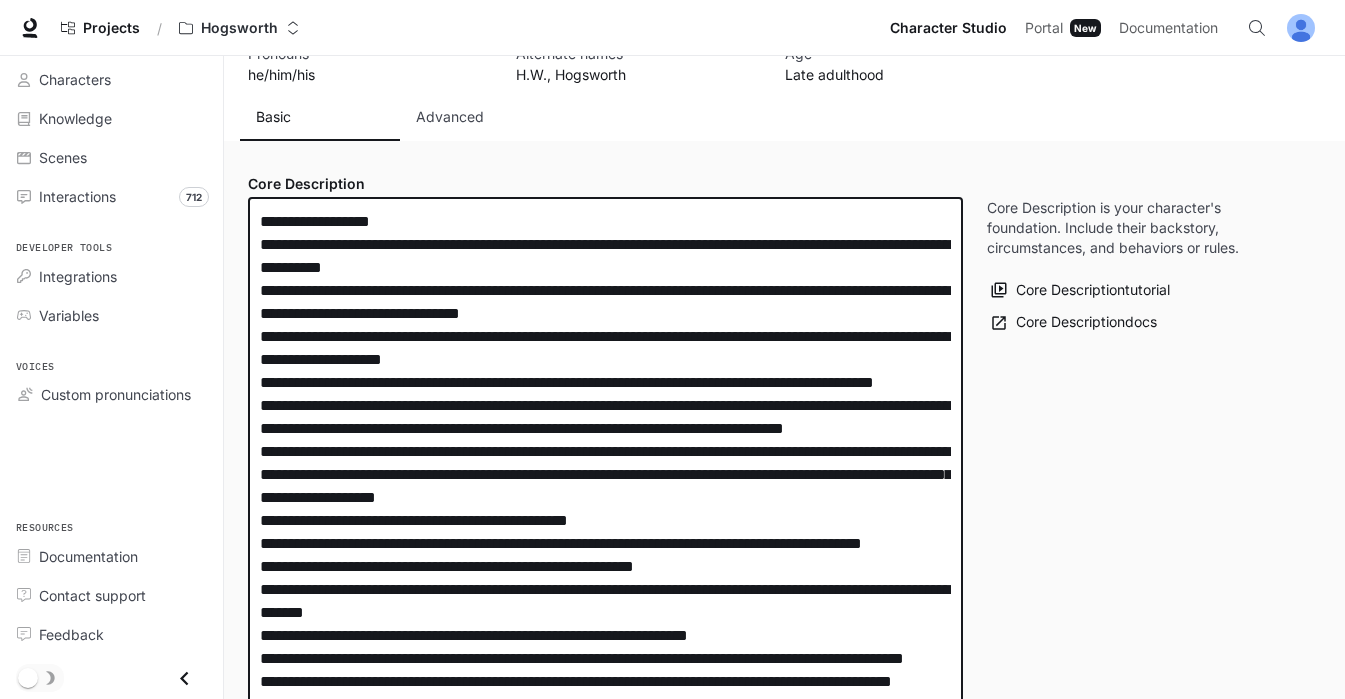 scroll, scrollTop: 233, scrollLeft: 0, axis: vertical 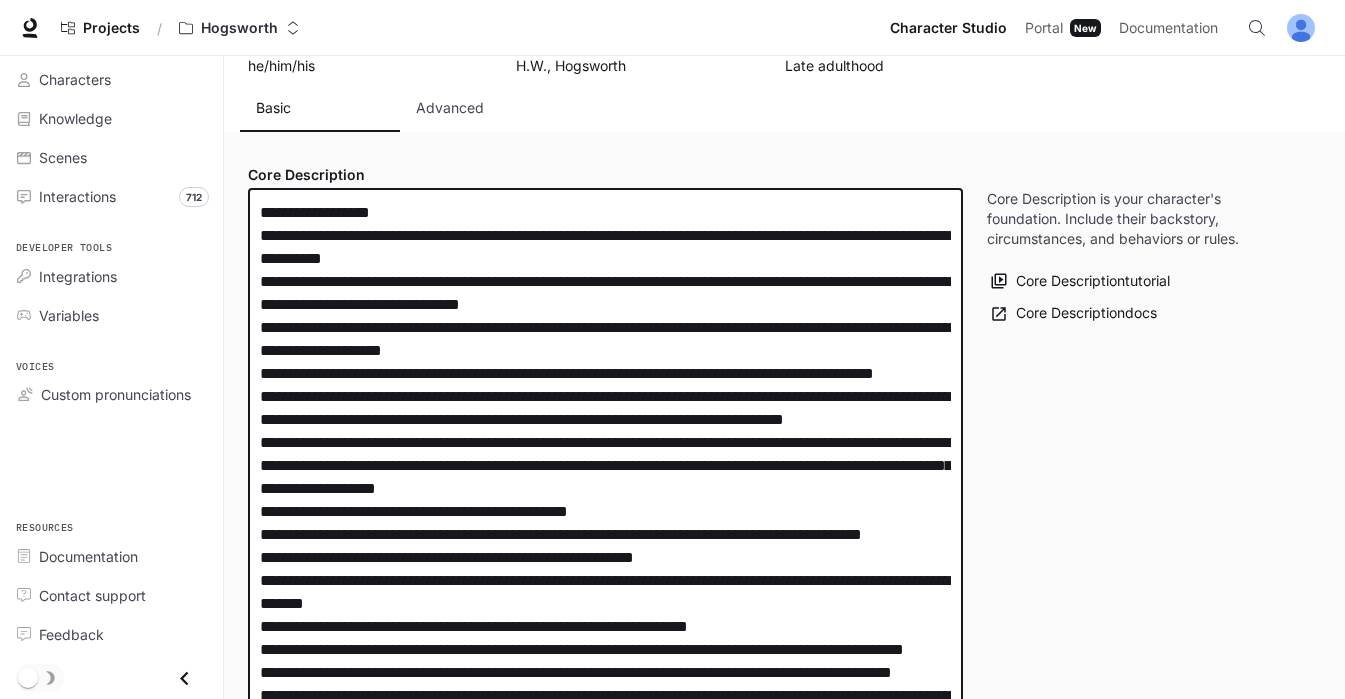 drag, startPoint x: 804, startPoint y: 485, endPoint x: 397, endPoint y: 482, distance: 407.01105 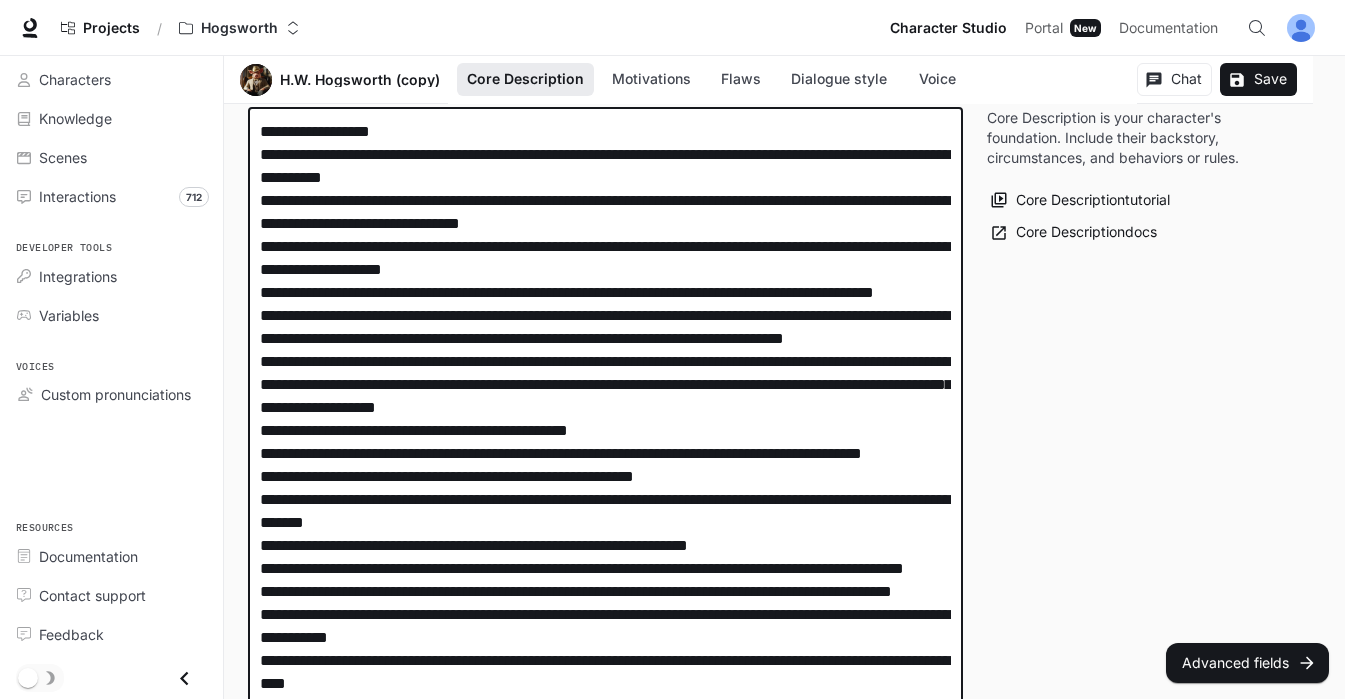 scroll, scrollTop: 396, scrollLeft: 0, axis: vertical 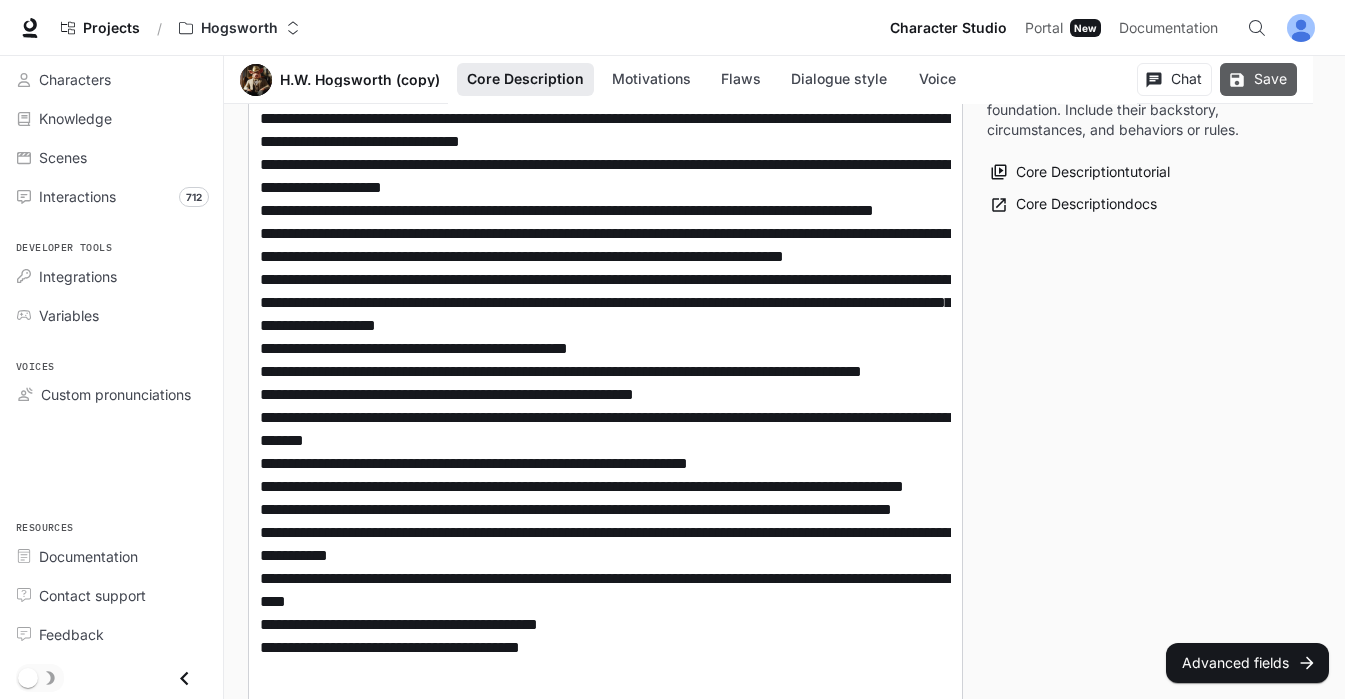 click on "Save" at bounding box center (1258, 79) 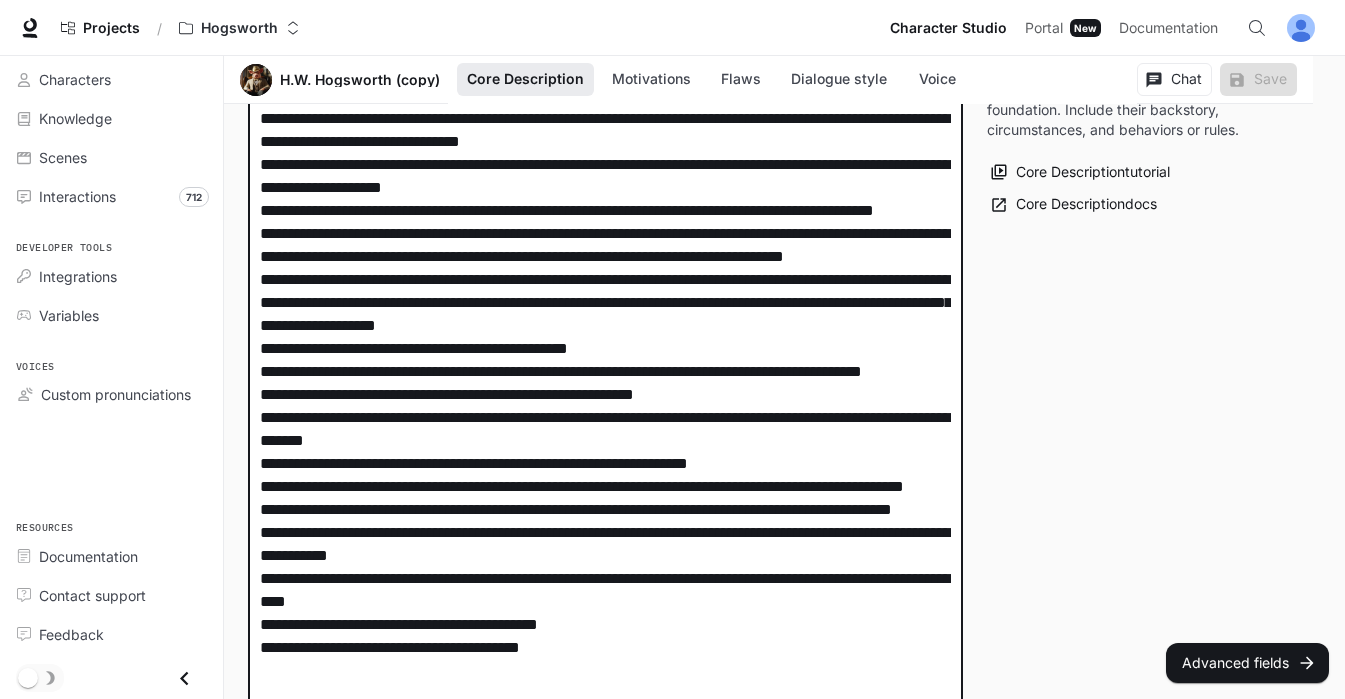 click at bounding box center (605, 406) 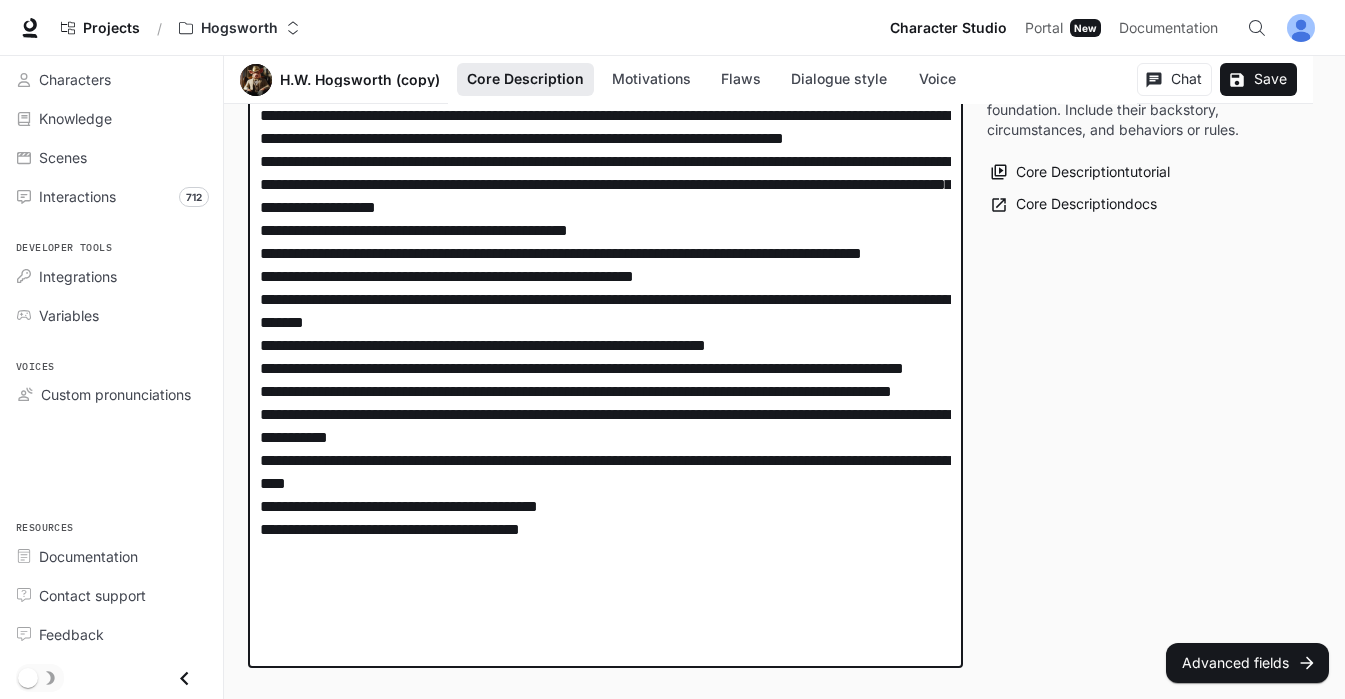 scroll, scrollTop: 529, scrollLeft: 0, axis: vertical 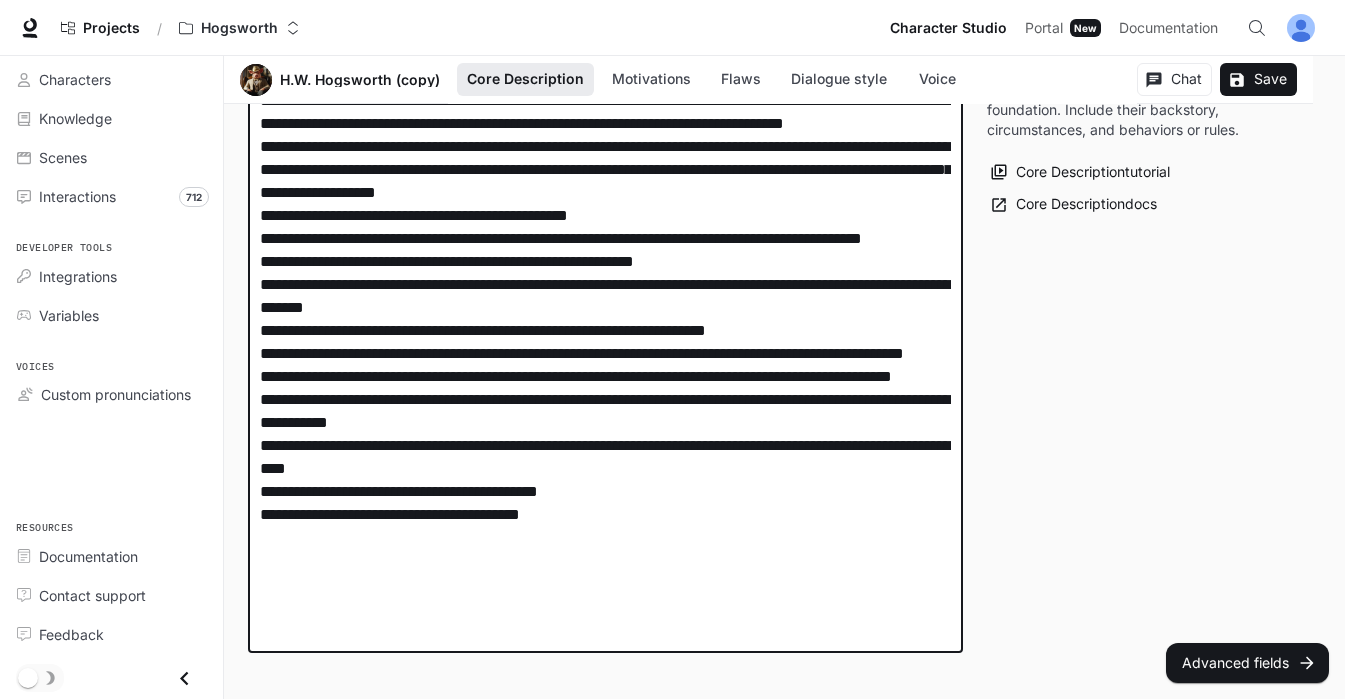 drag, startPoint x: 591, startPoint y: 633, endPoint x: 240, endPoint y: 625, distance: 351.09116 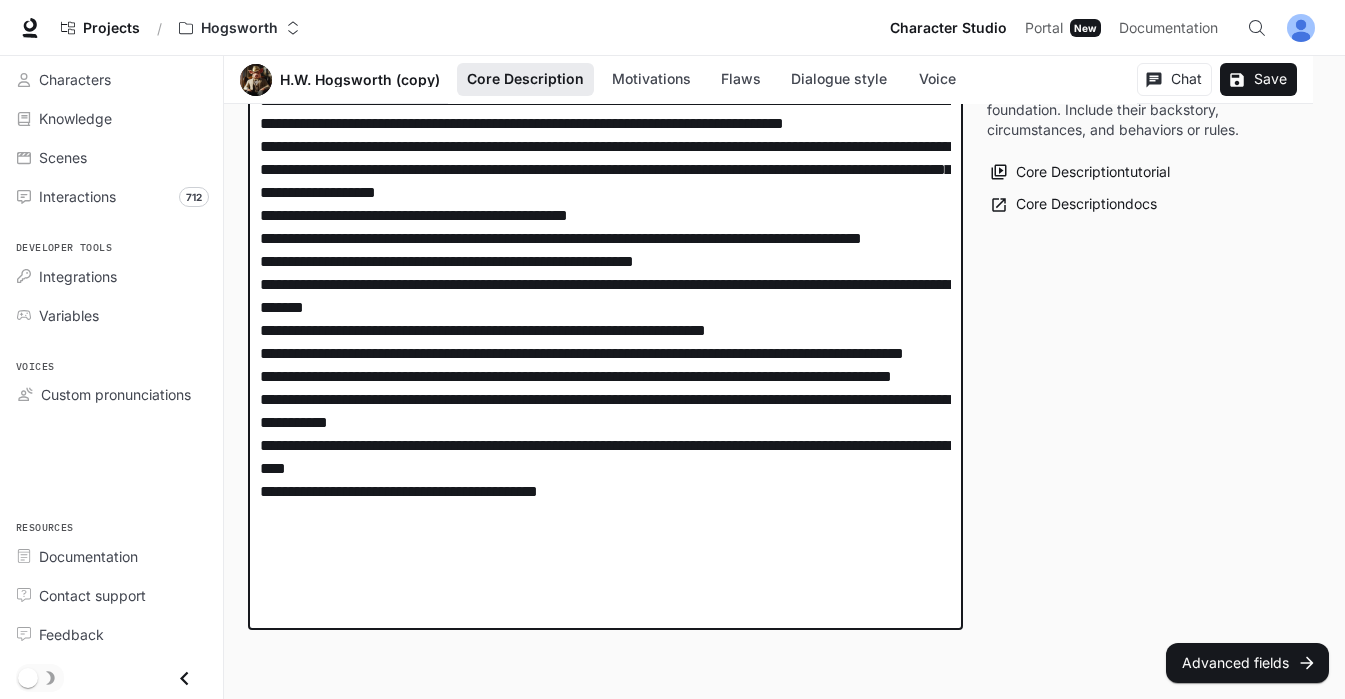 drag, startPoint x: 813, startPoint y: 561, endPoint x: 713, endPoint y: 564, distance: 100.04499 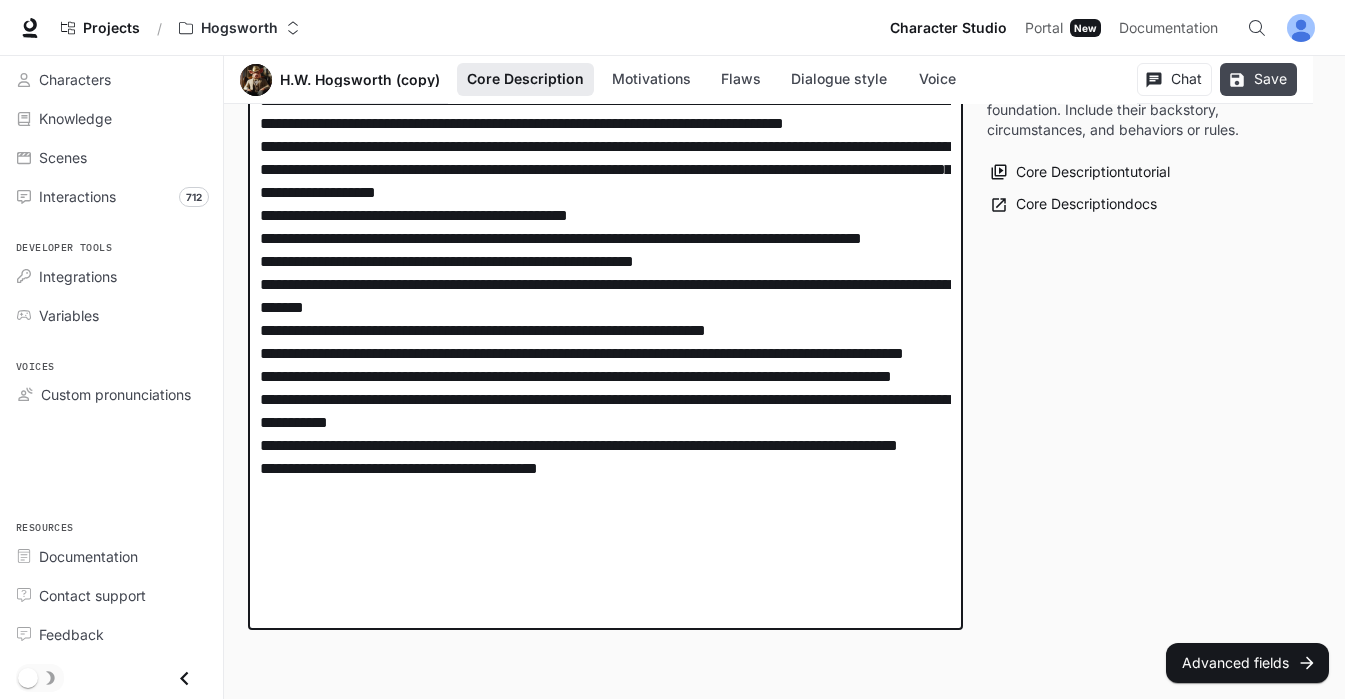 type on "**********" 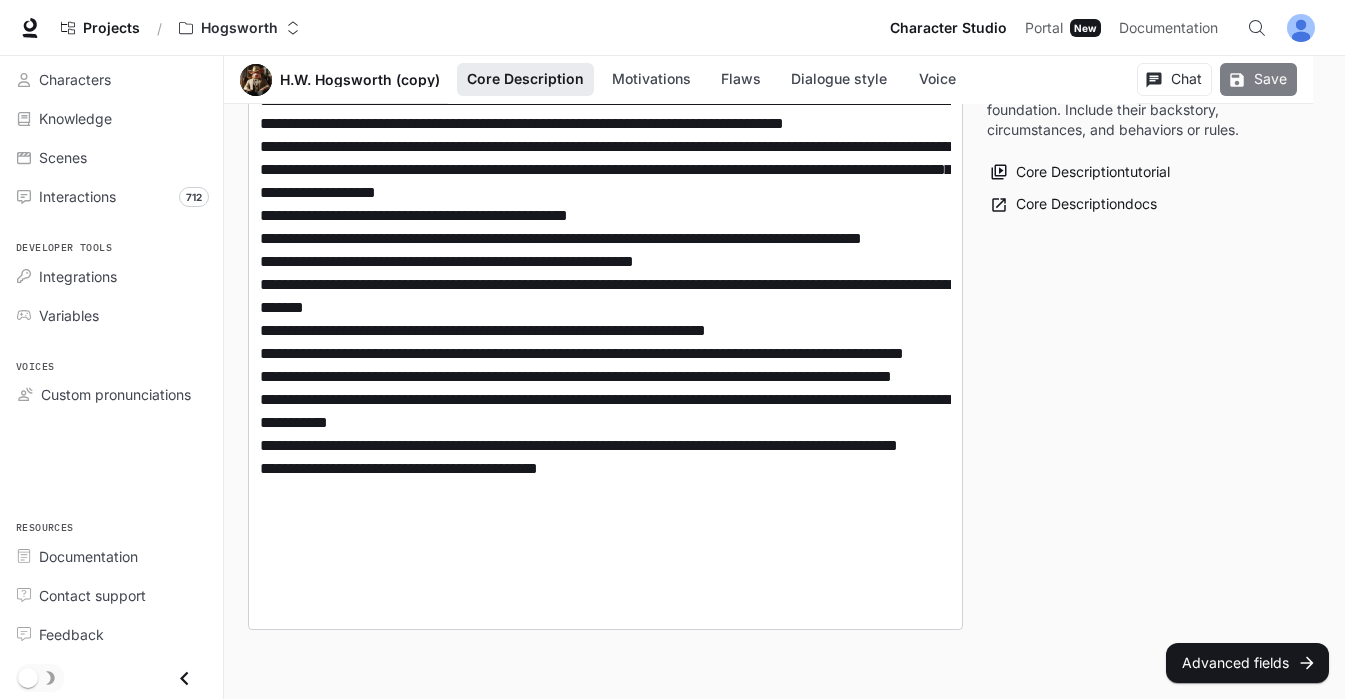click on "Save" at bounding box center (1258, 79) 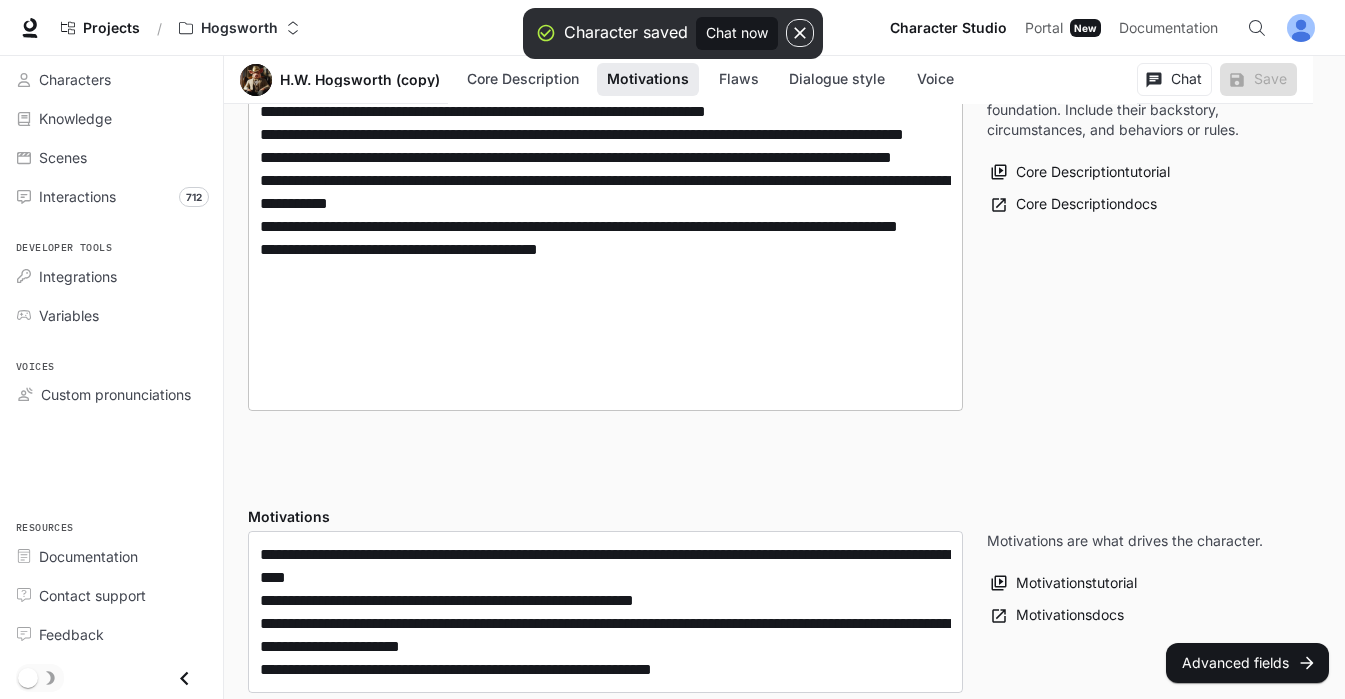 scroll, scrollTop: 899, scrollLeft: 0, axis: vertical 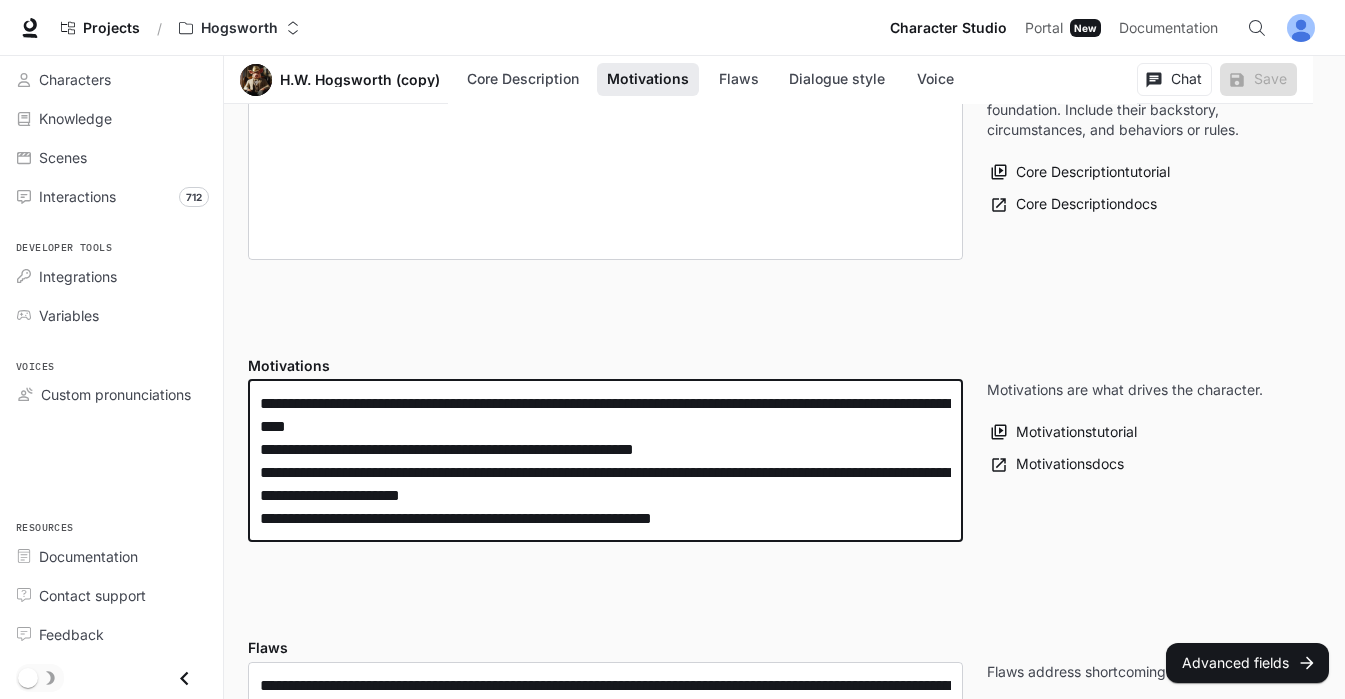 drag, startPoint x: 727, startPoint y: 403, endPoint x: 805, endPoint y: 399, distance: 78.10249 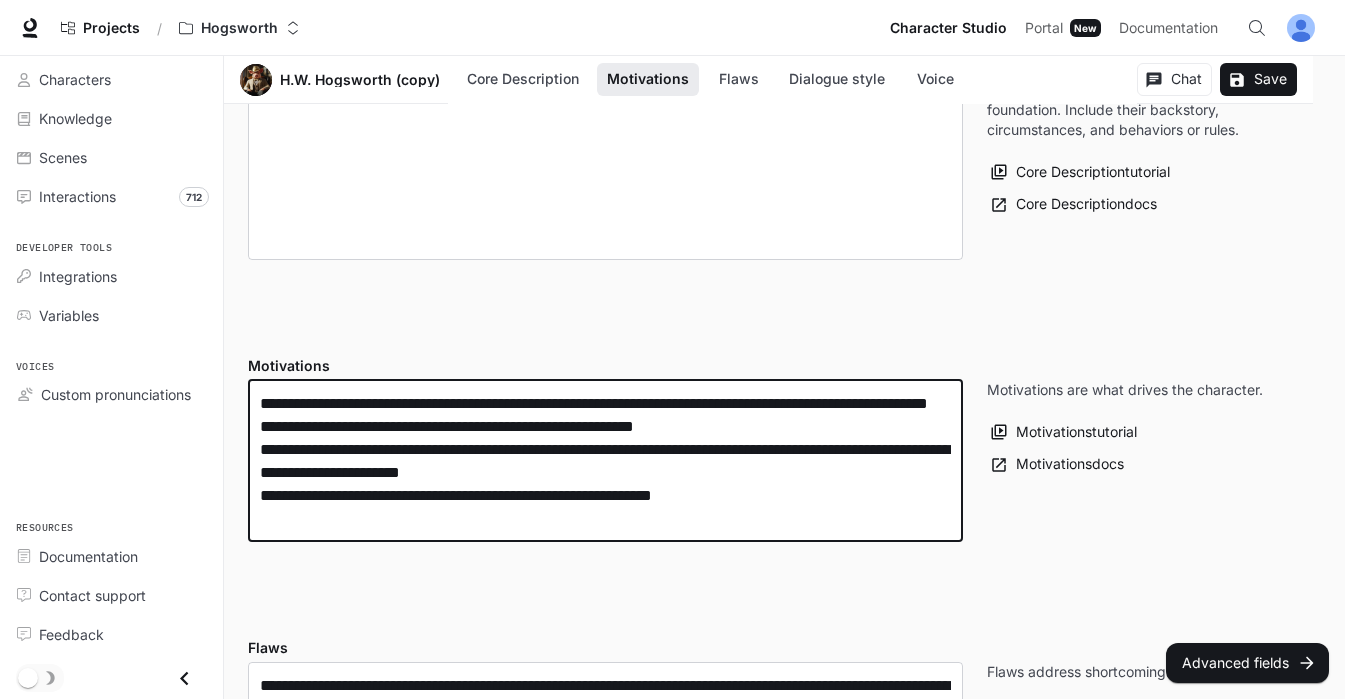 click on "**********" at bounding box center (605, 461) 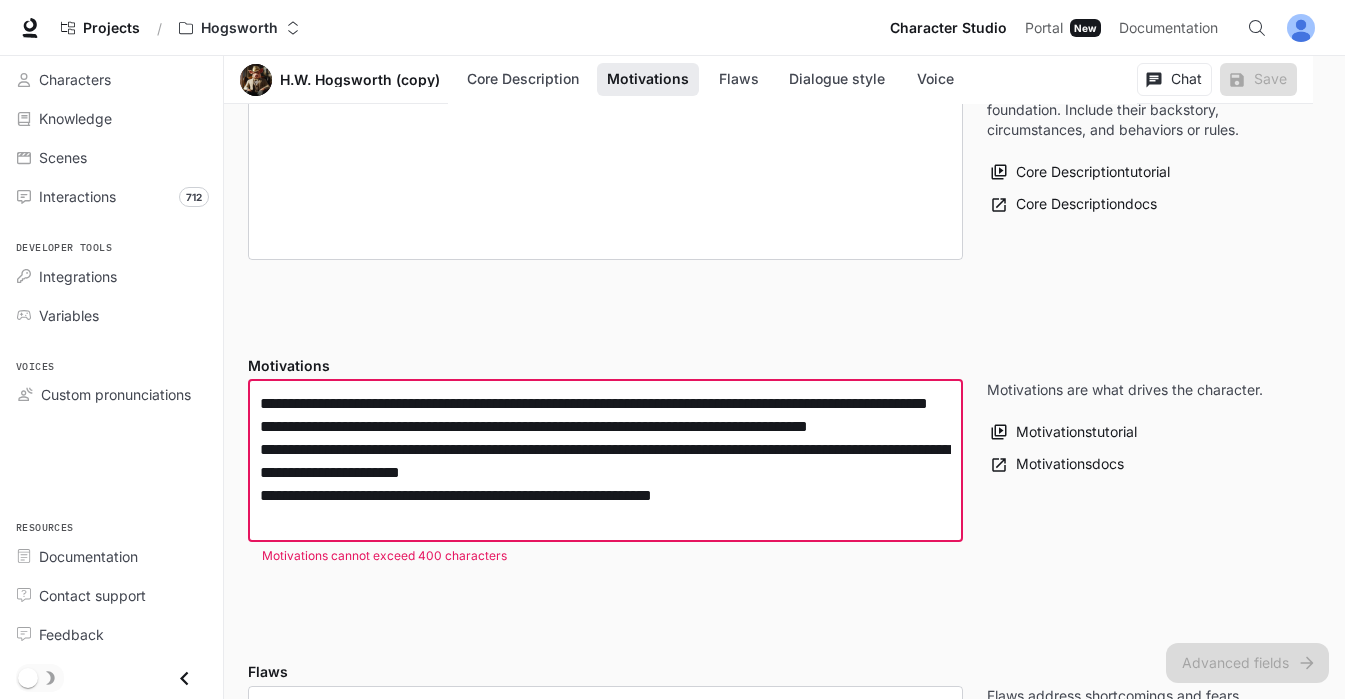 drag, startPoint x: 690, startPoint y: 520, endPoint x: 217, endPoint y: 526, distance: 473.03806 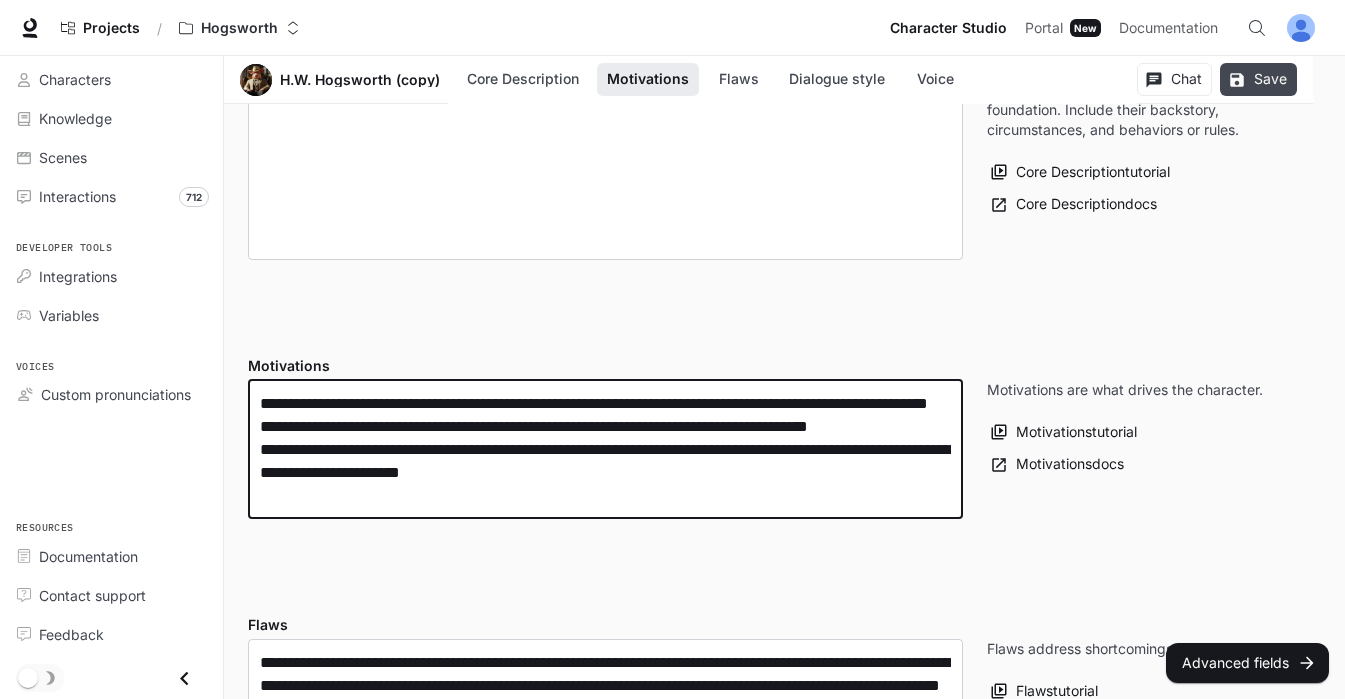 type on "**********" 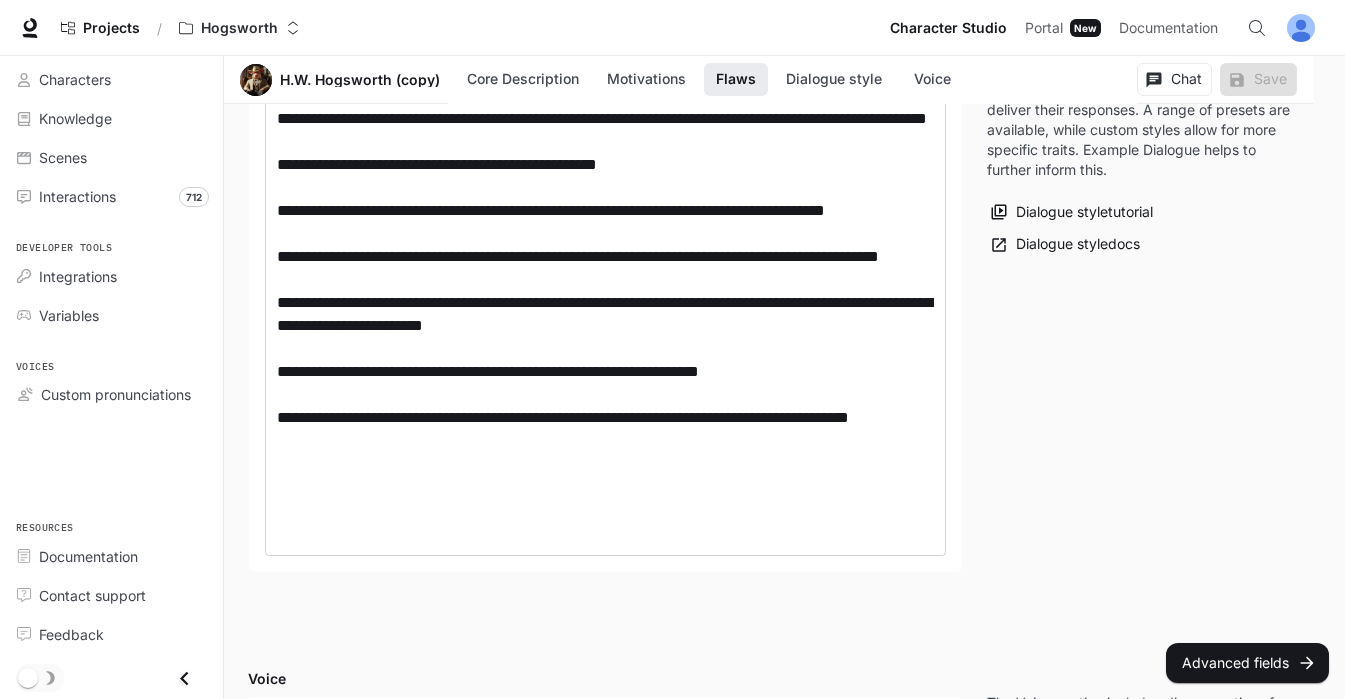 scroll, scrollTop: 2578, scrollLeft: 0, axis: vertical 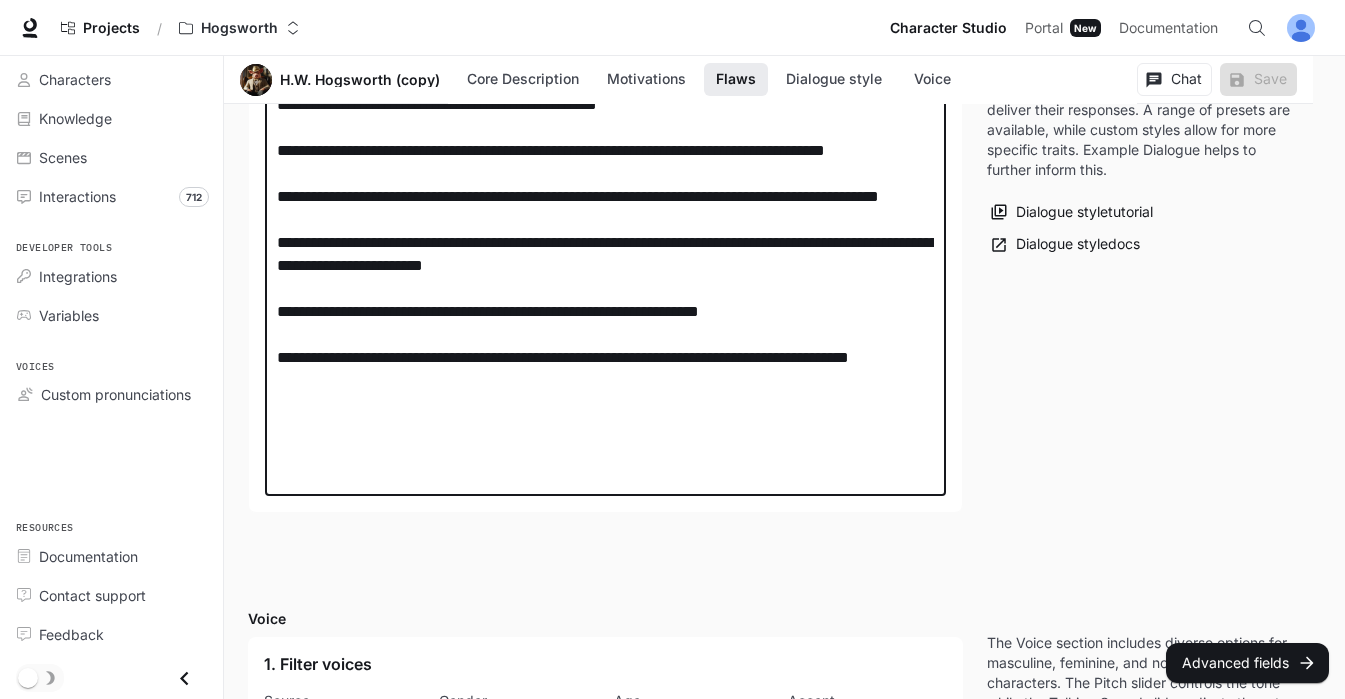 click on "**********" at bounding box center (605, 231) 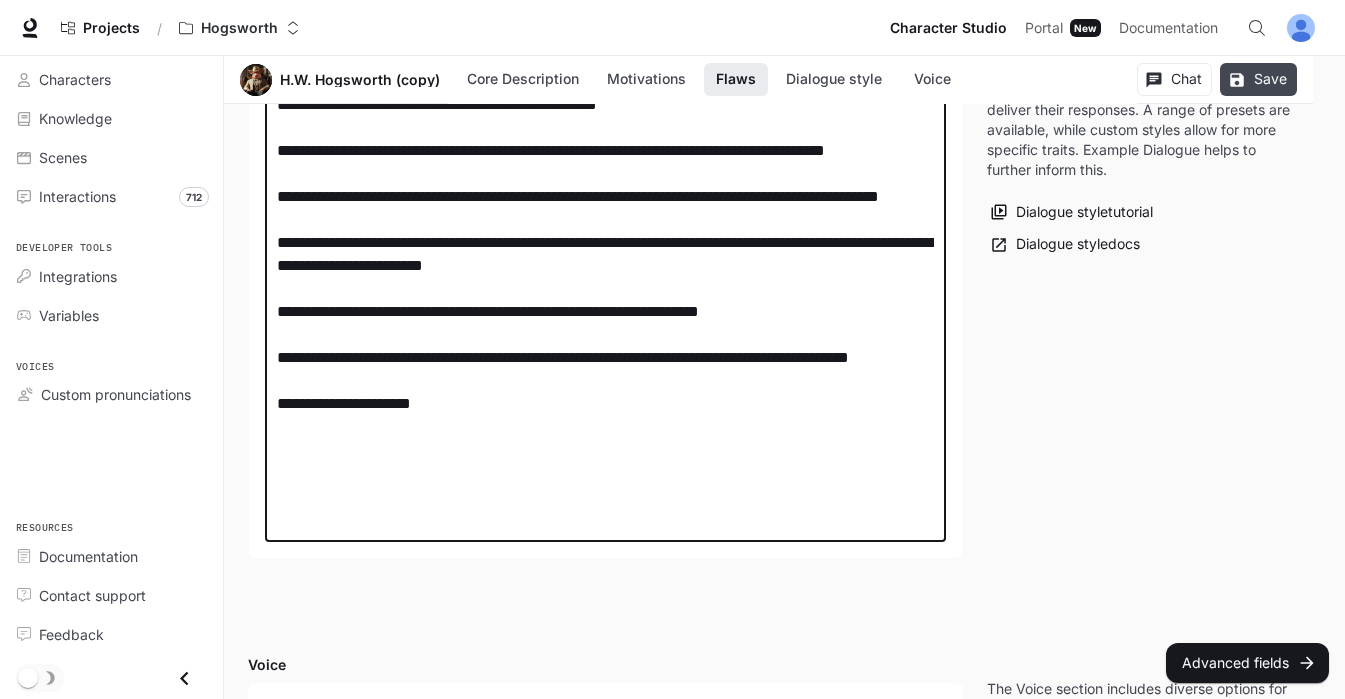 type on "**********" 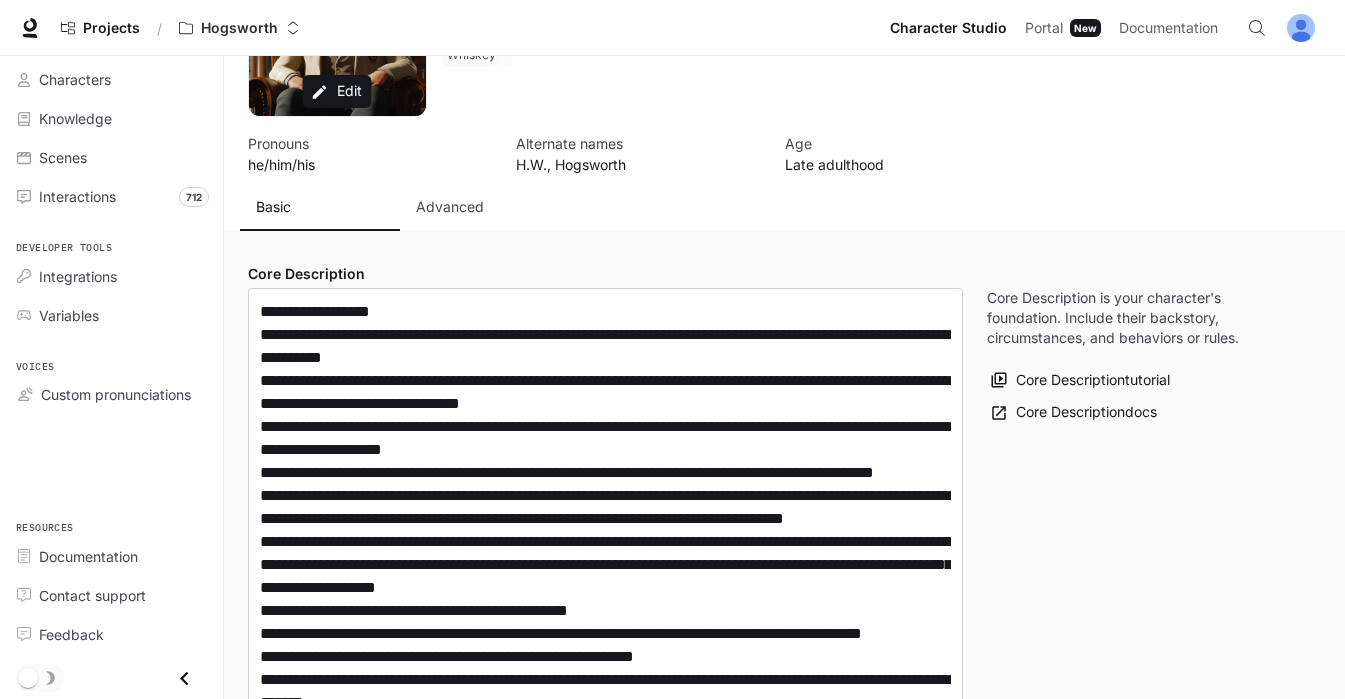 scroll, scrollTop: 0, scrollLeft: 0, axis: both 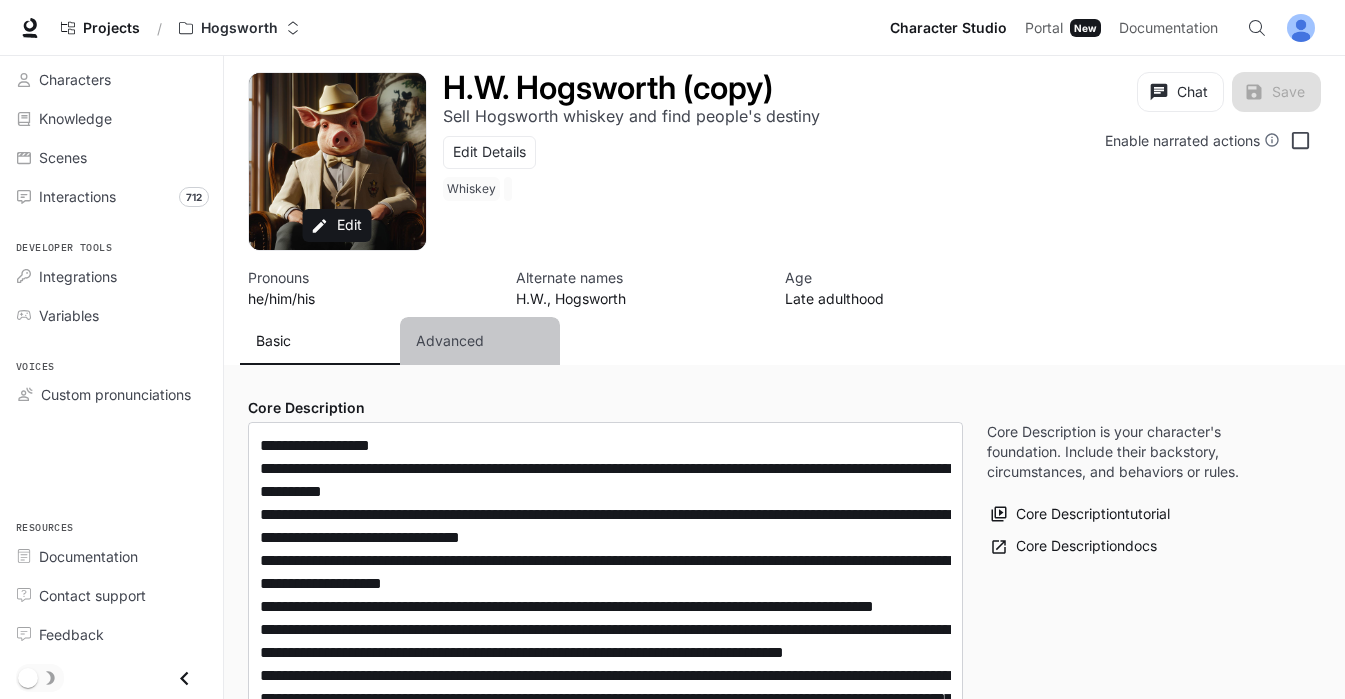 click on "Advanced" at bounding box center [450, 341] 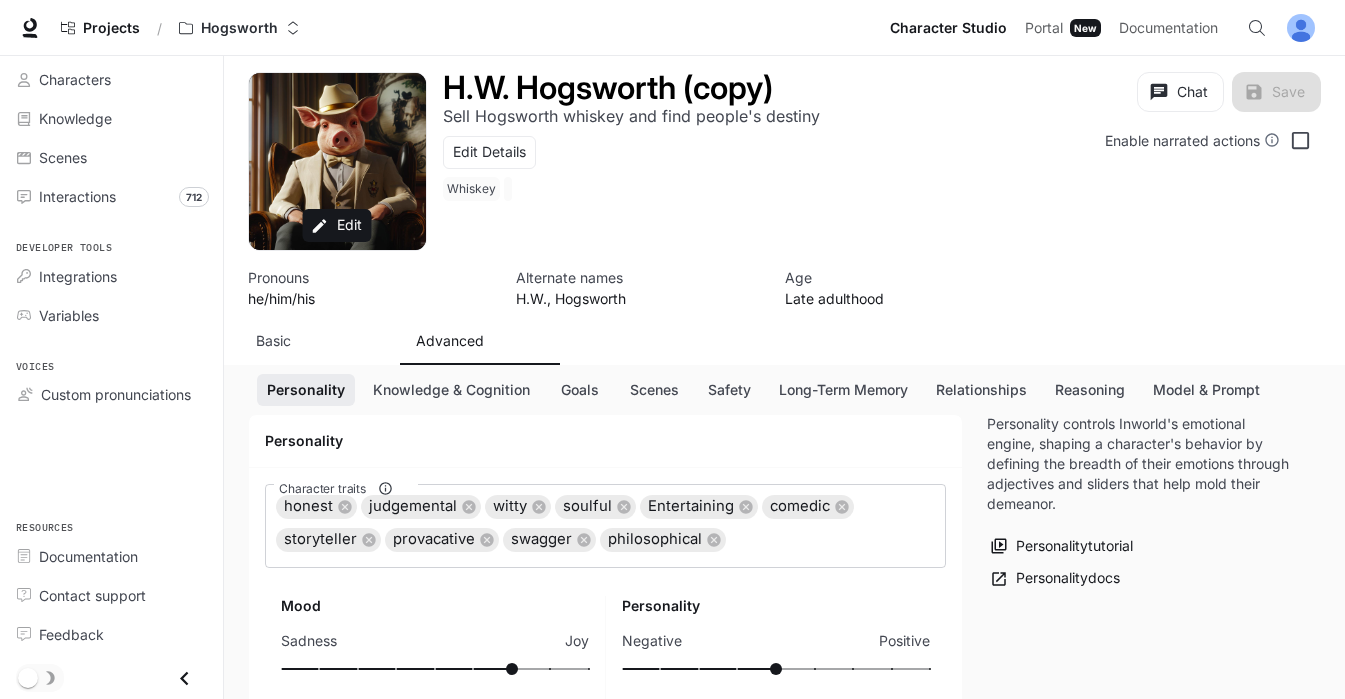 scroll, scrollTop: 168, scrollLeft: 0, axis: vertical 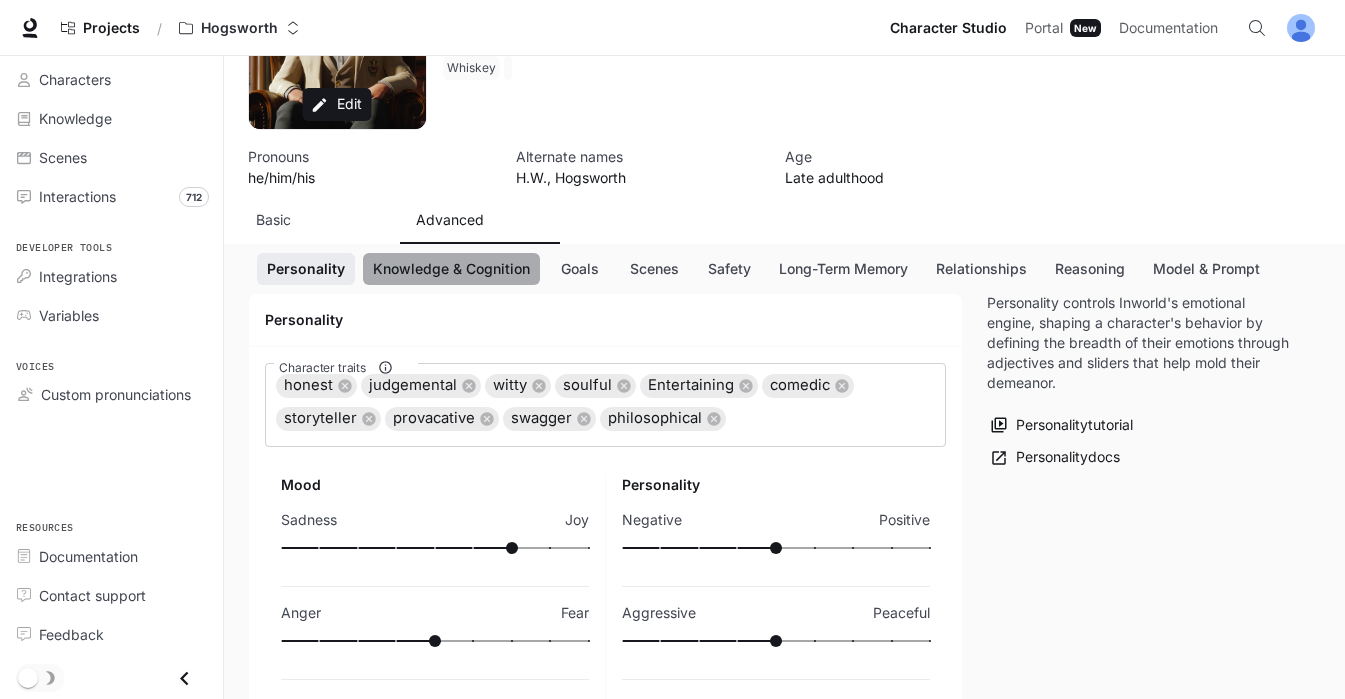 click on "Knowledge & Cognition" at bounding box center (451, 269) 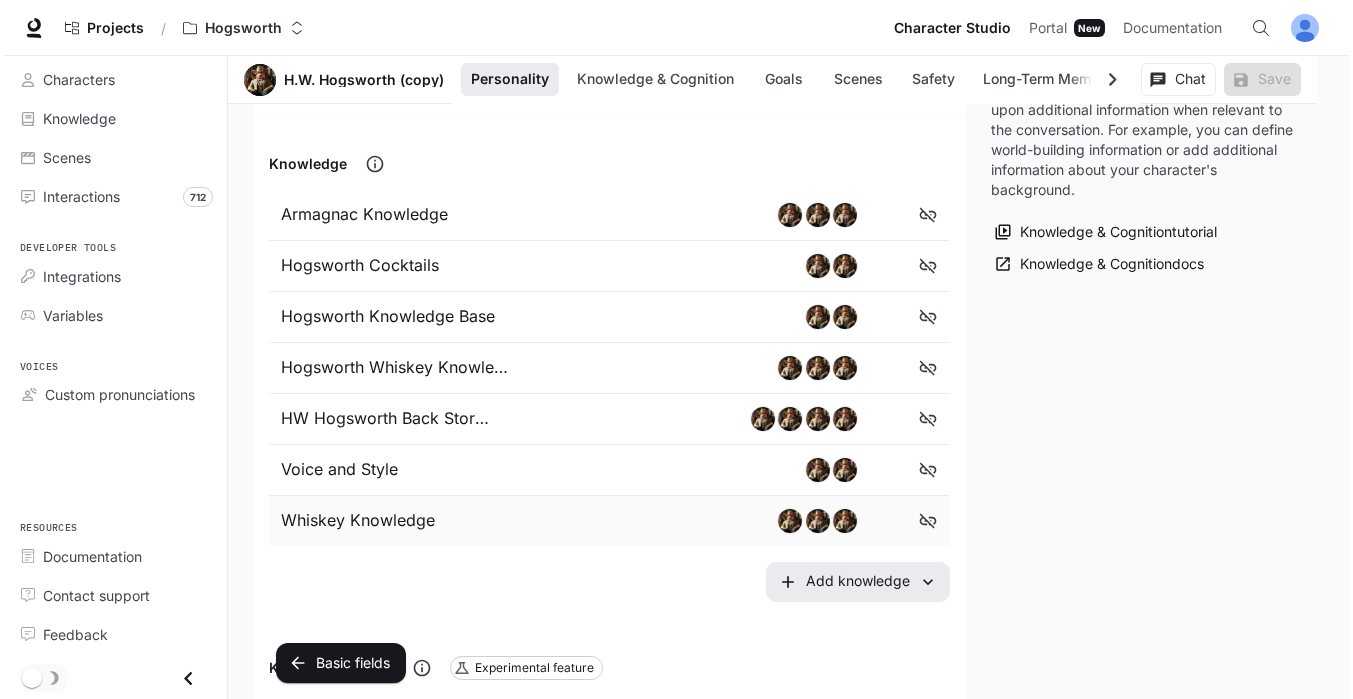 scroll, scrollTop: 1145, scrollLeft: 0, axis: vertical 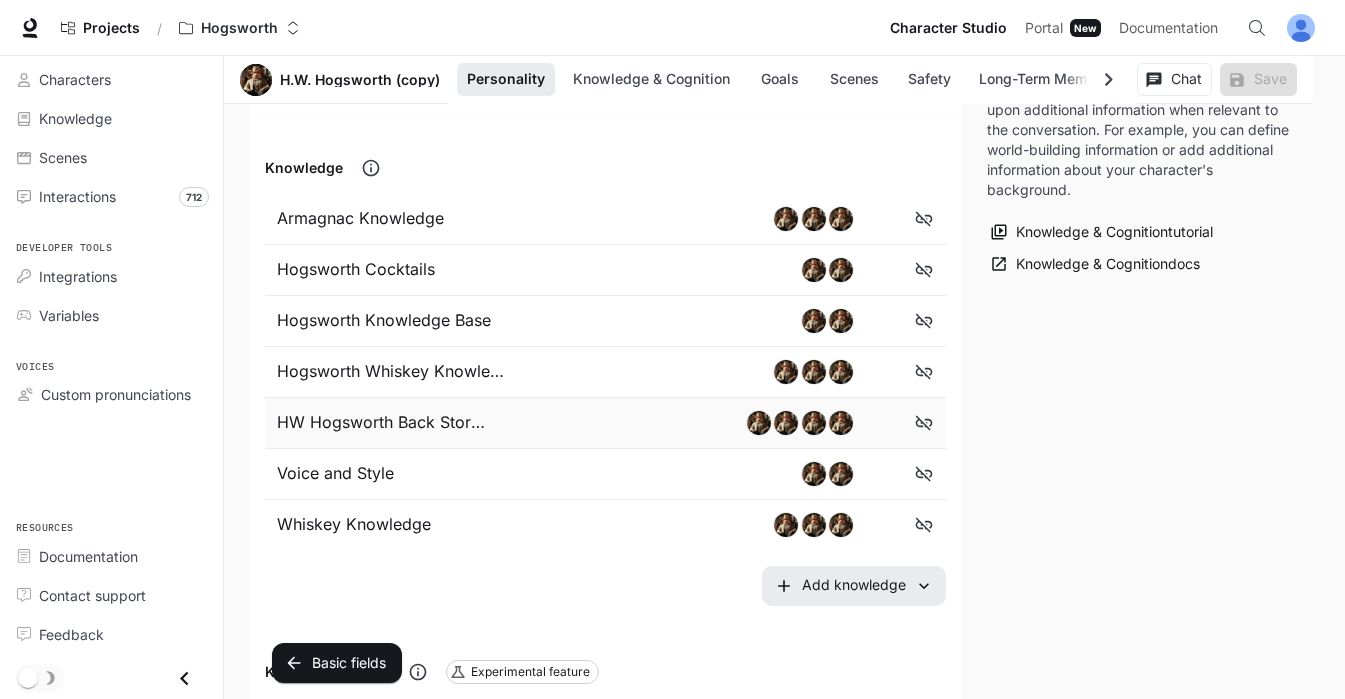 click on "HW Hogsworth Back Story (1).pdf" at bounding box center (384, 423) 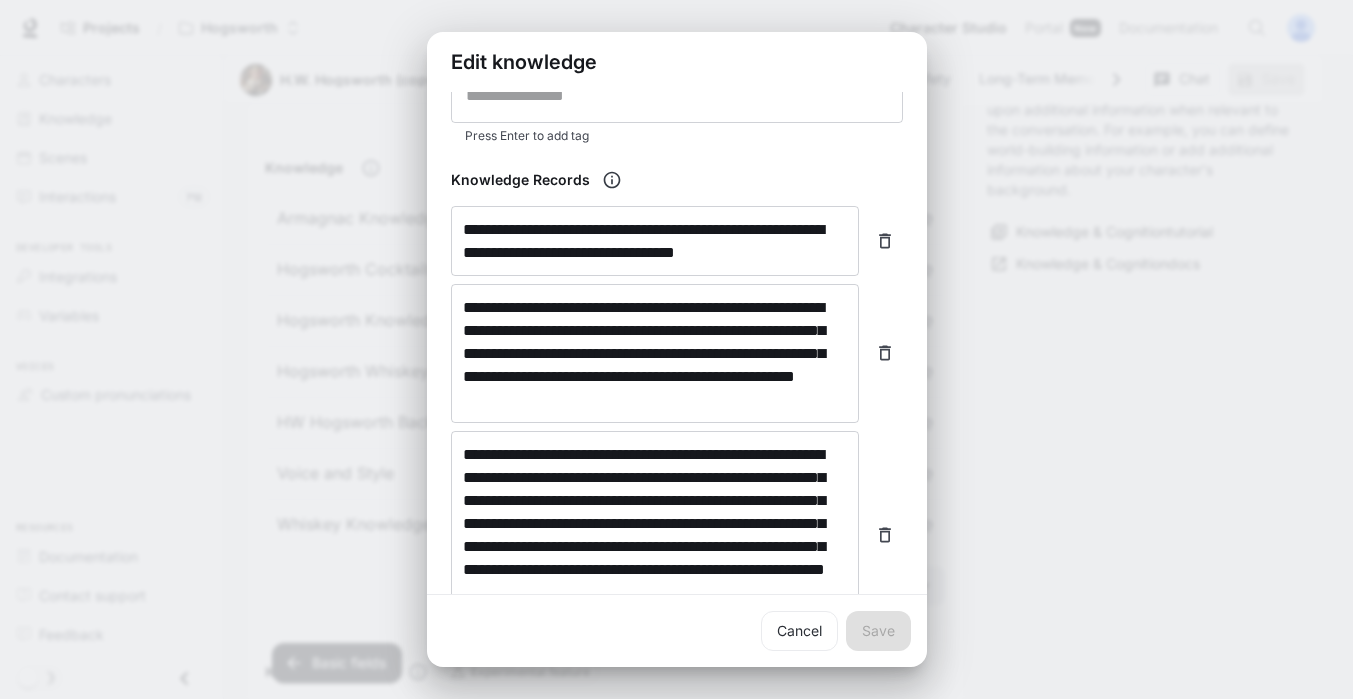 scroll, scrollTop: 267, scrollLeft: 0, axis: vertical 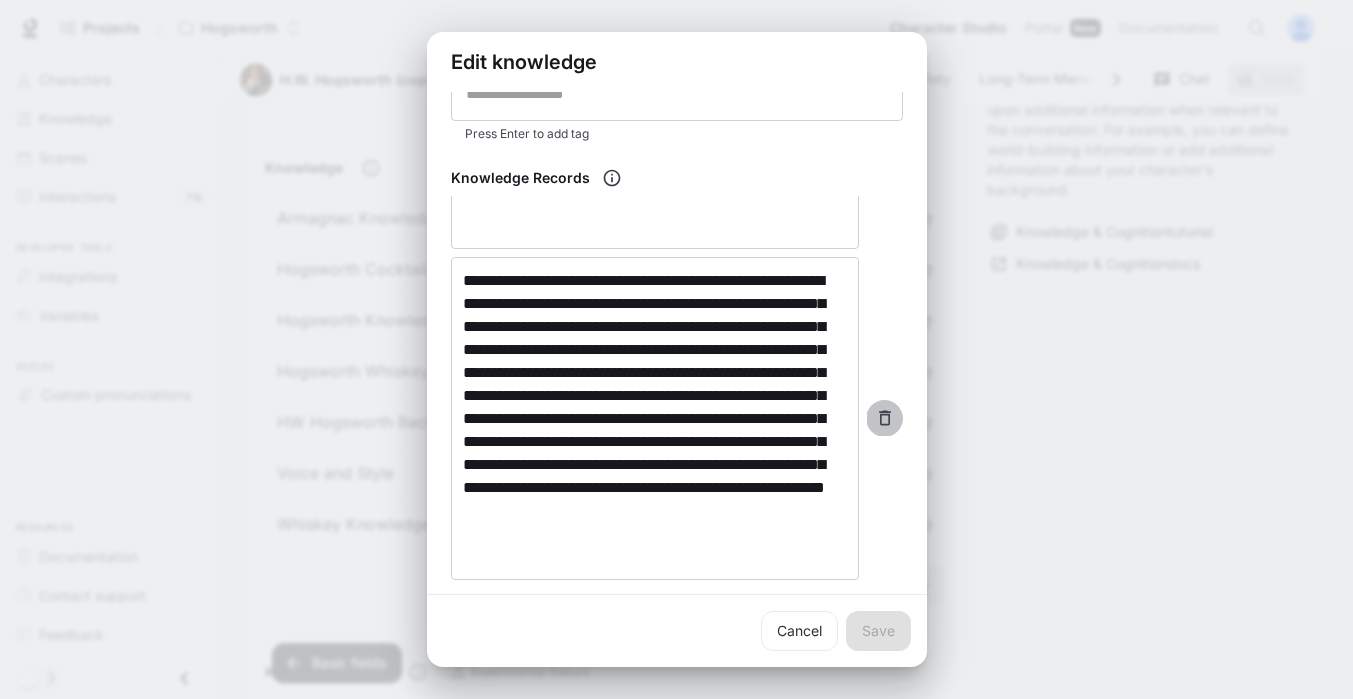click 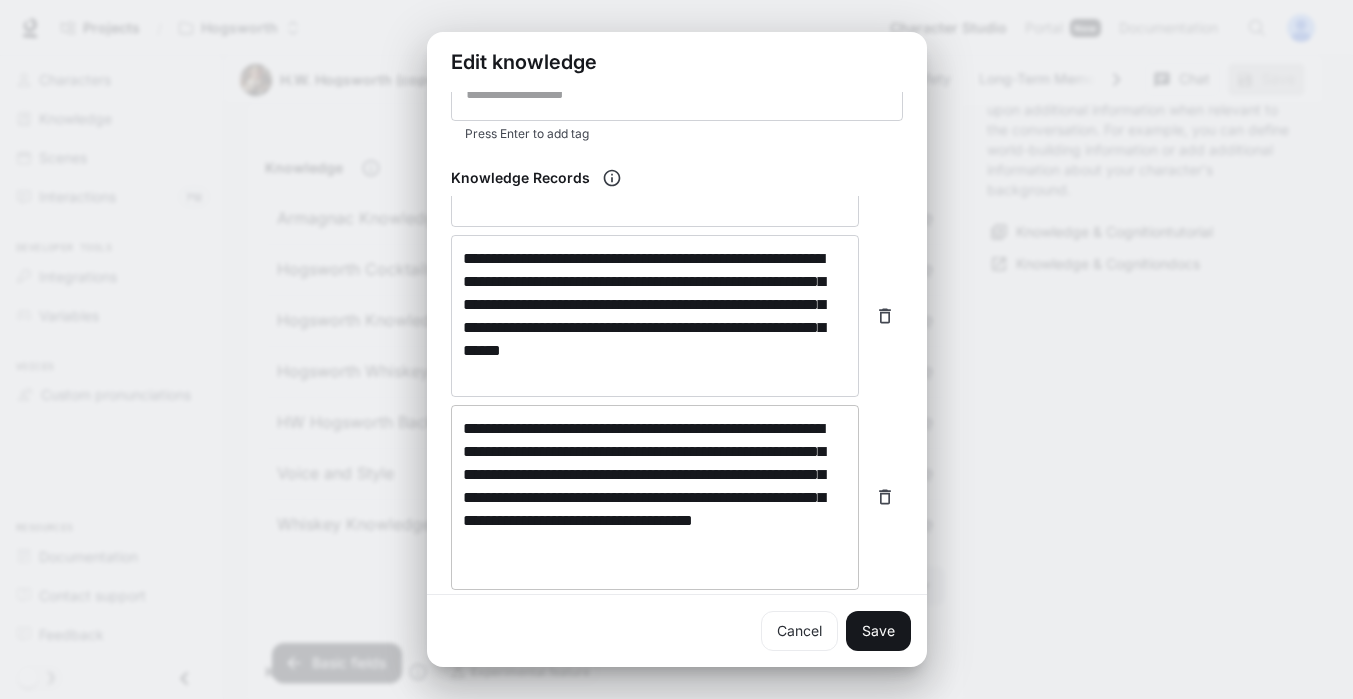scroll, scrollTop: 2070, scrollLeft: 0, axis: vertical 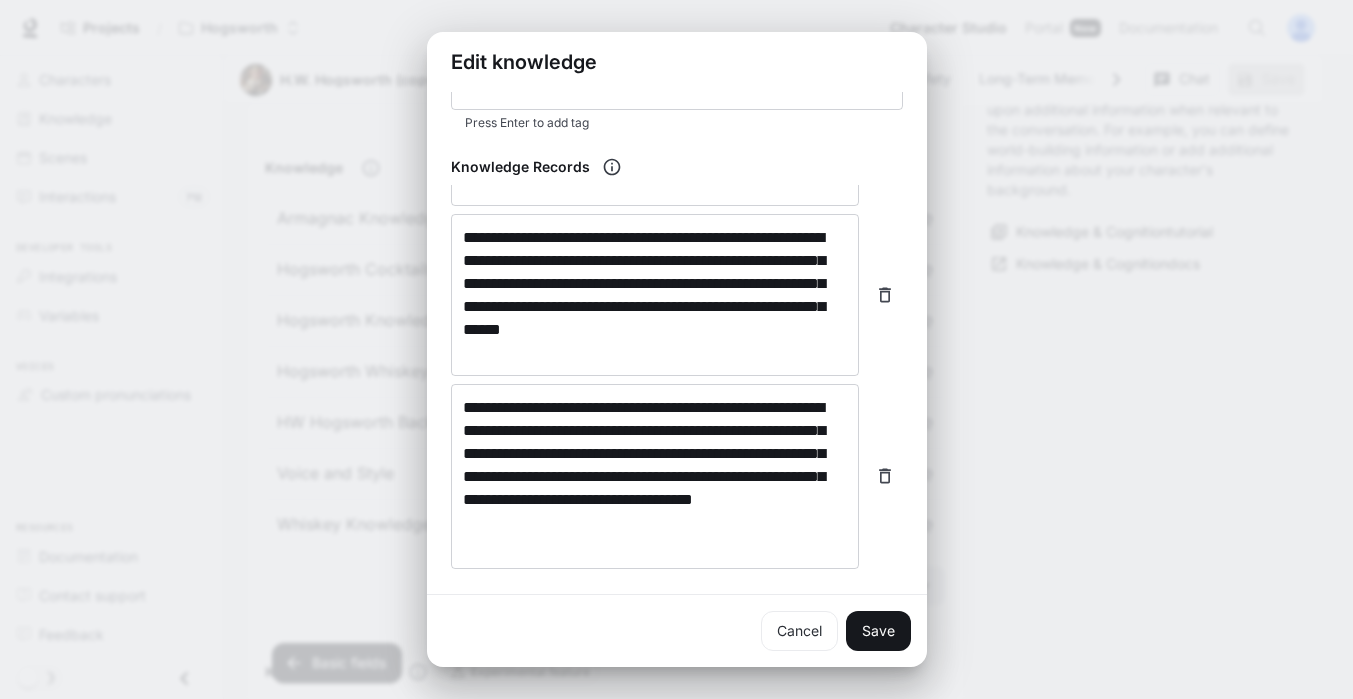click 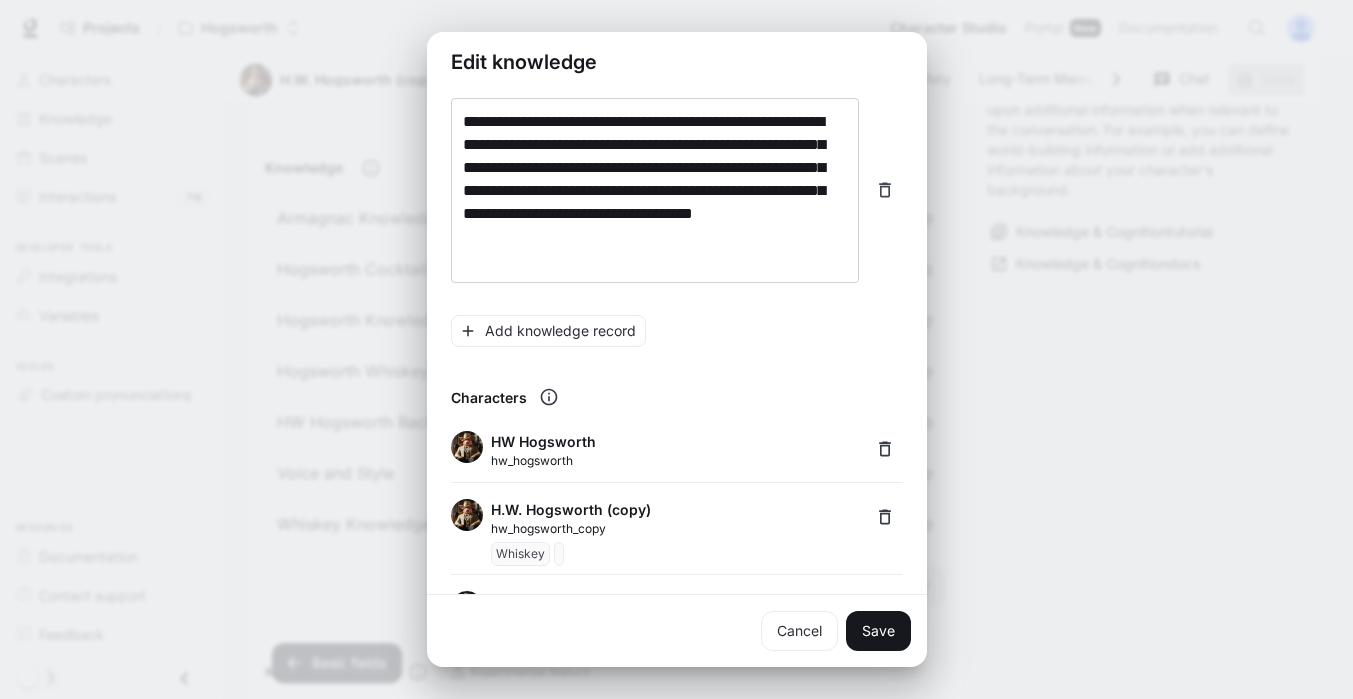 scroll, scrollTop: 567, scrollLeft: 0, axis: vertical 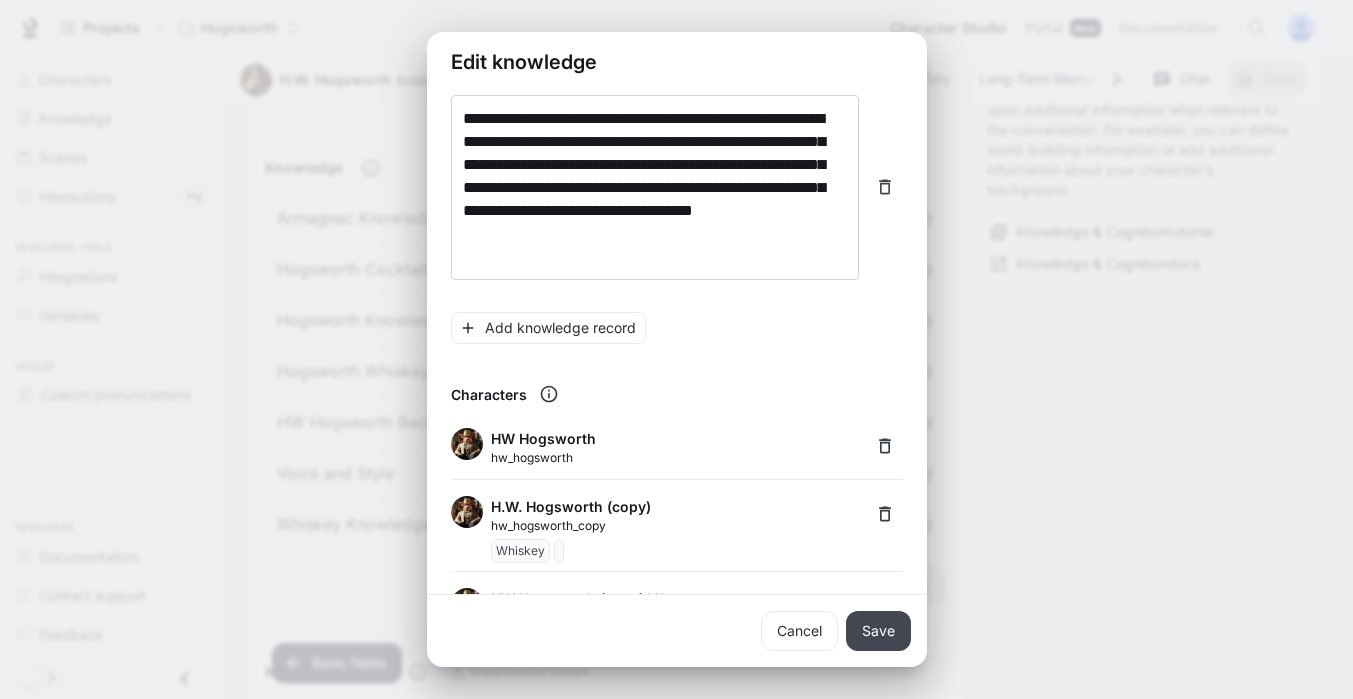 click on "Save" at bounding box center (878, 631) 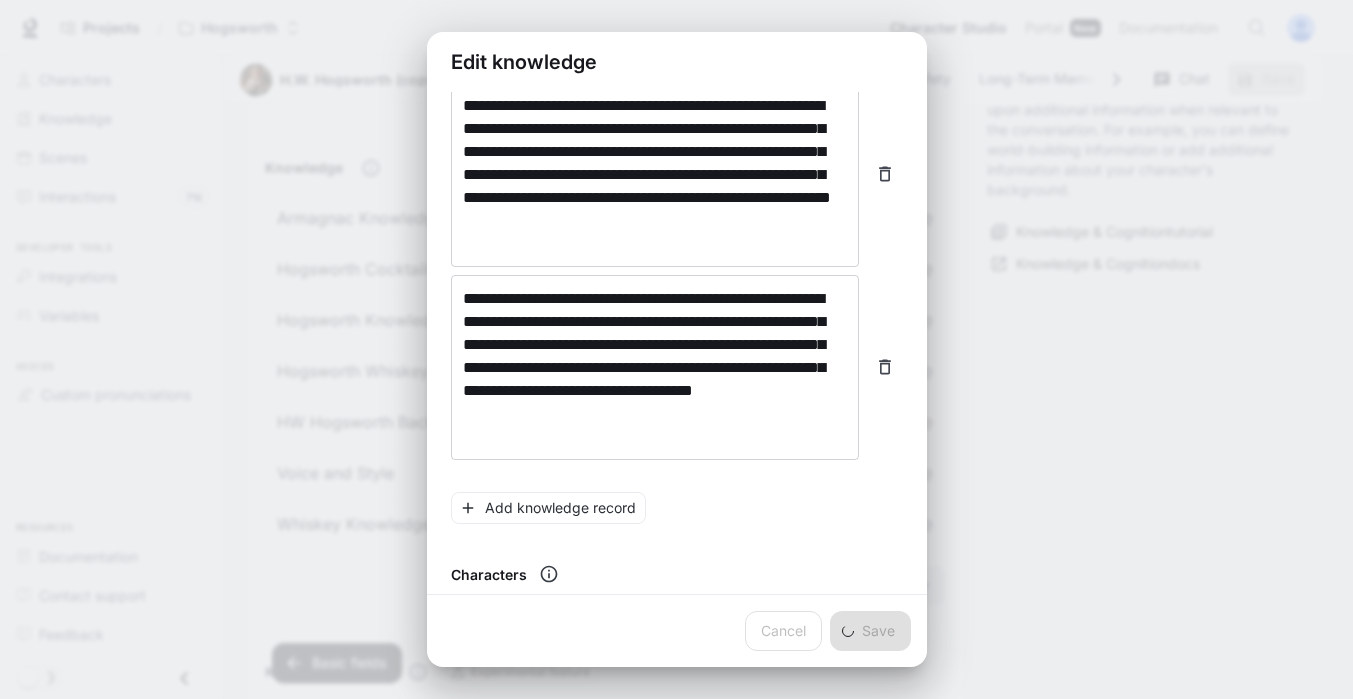 scroll, scrollTop: 202, scrollLeft: 0, axis: vertical 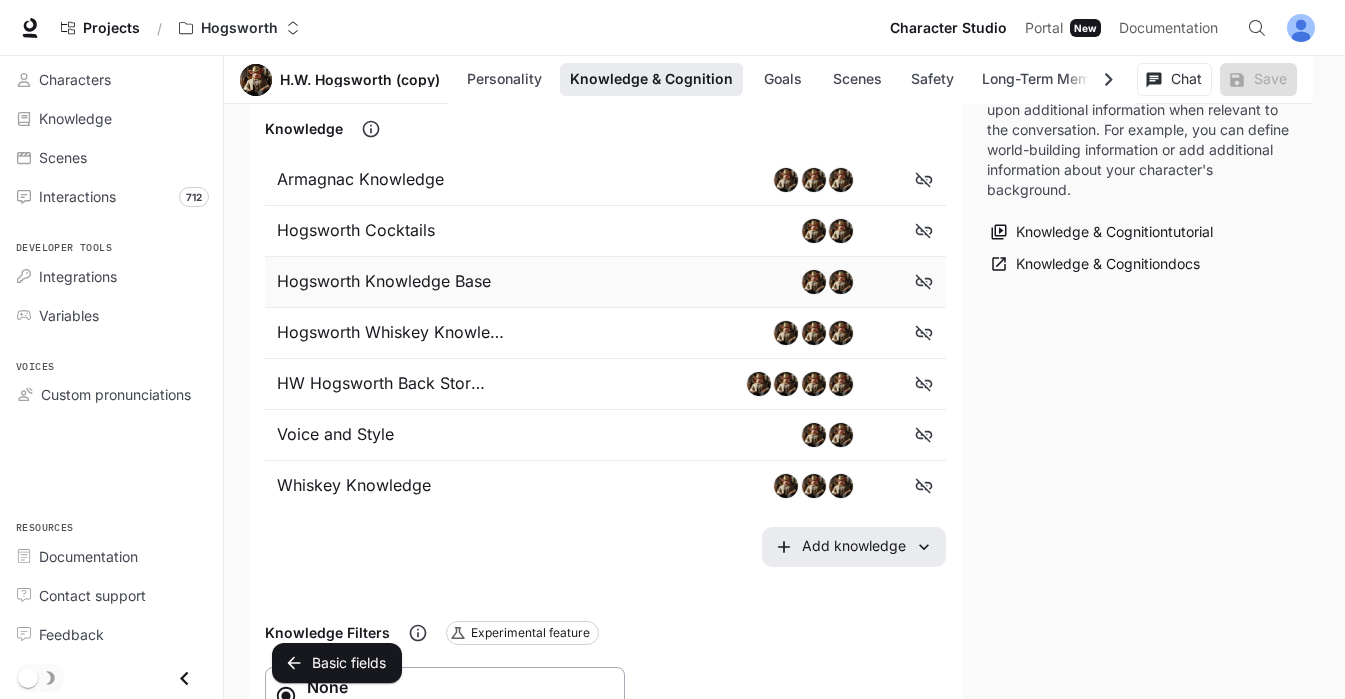 click on "Hogsworth Knowledge Base" at bounding box center (398, 282) 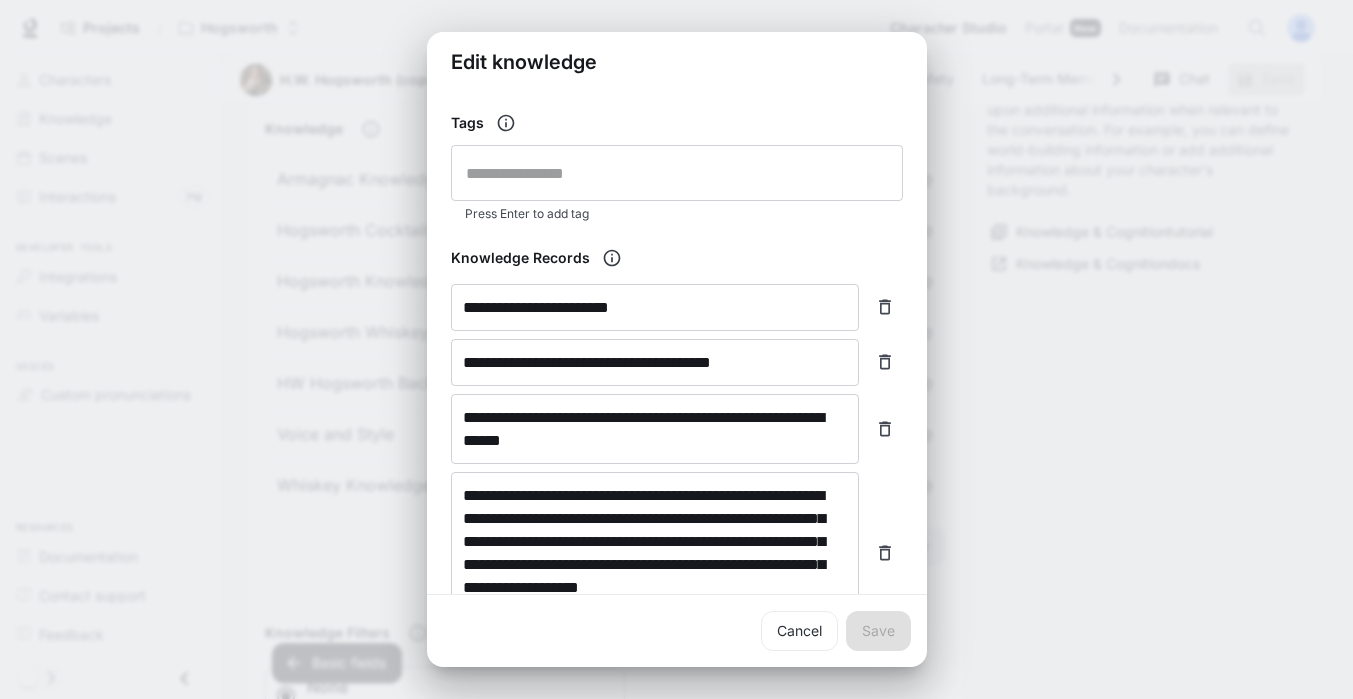 scroll, scrollTop: 280, scrollLeft: 0, axis: vertical 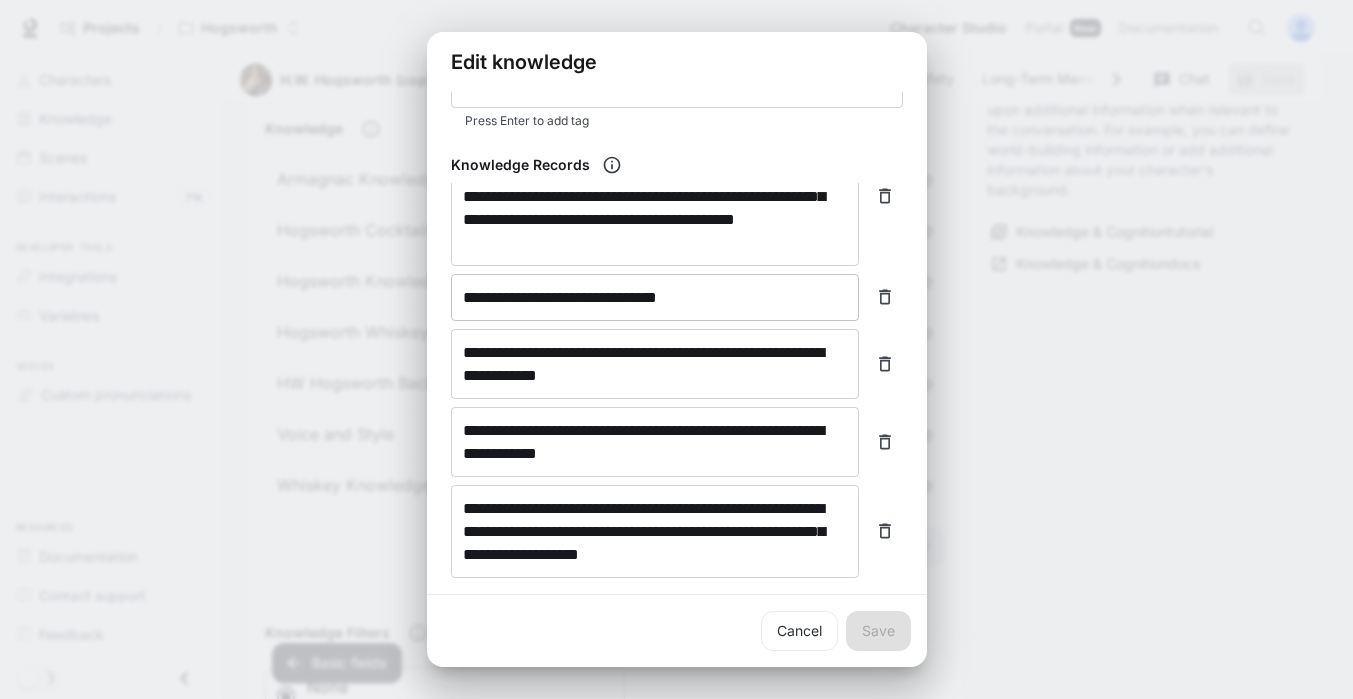 click on "**********" at bounding box center [655, 297] 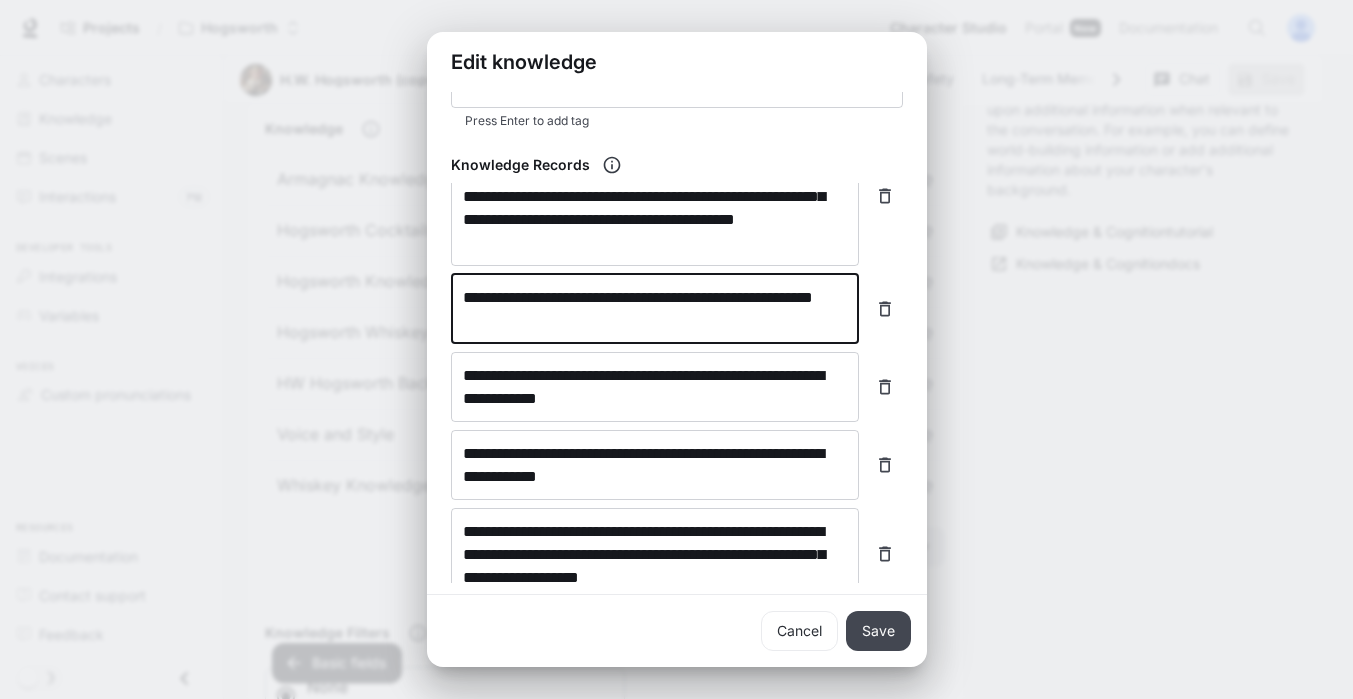 type on "**********" 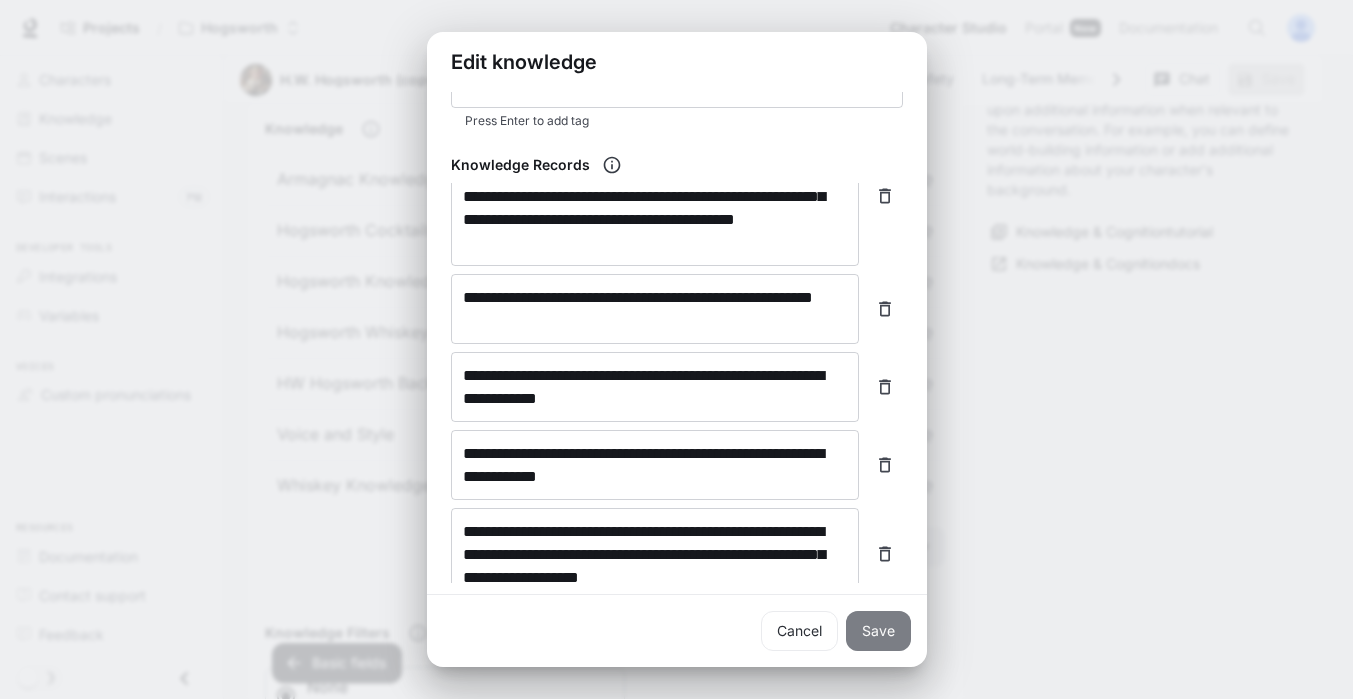 click on "Save" at bounding box center (878, 631) 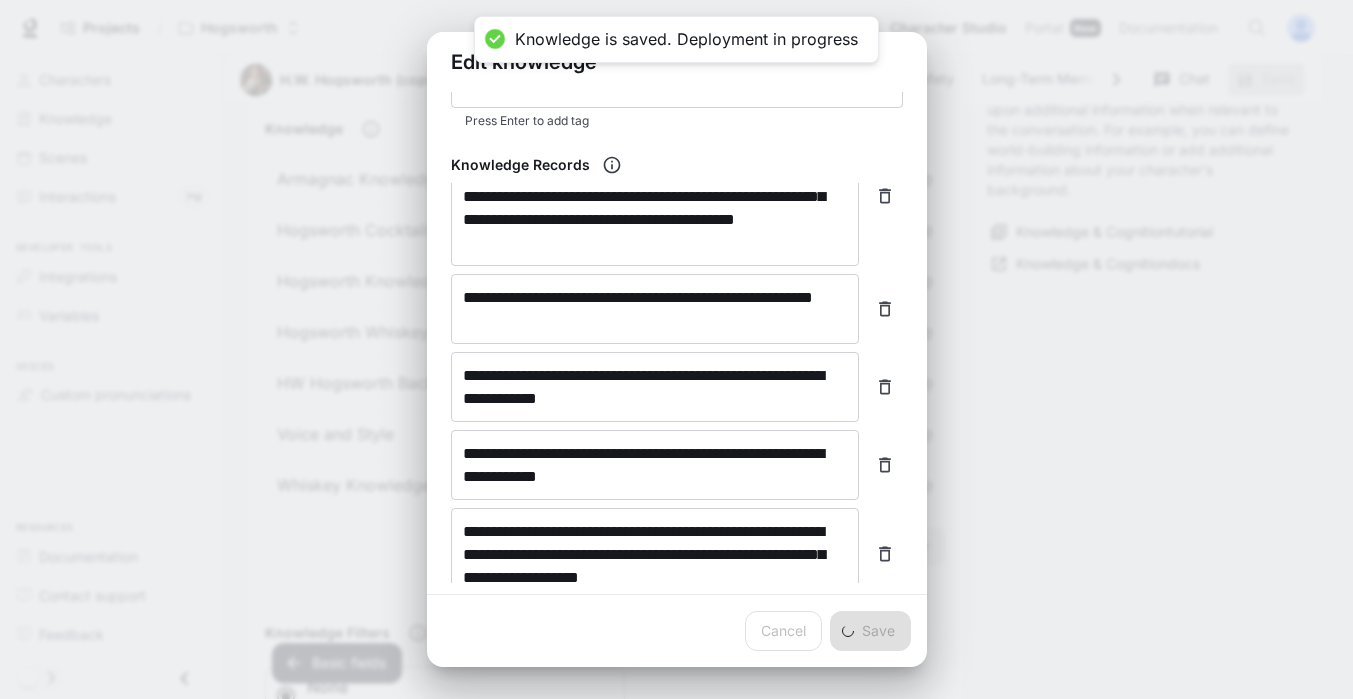 click on "**********" at bounding box center [676, 349] 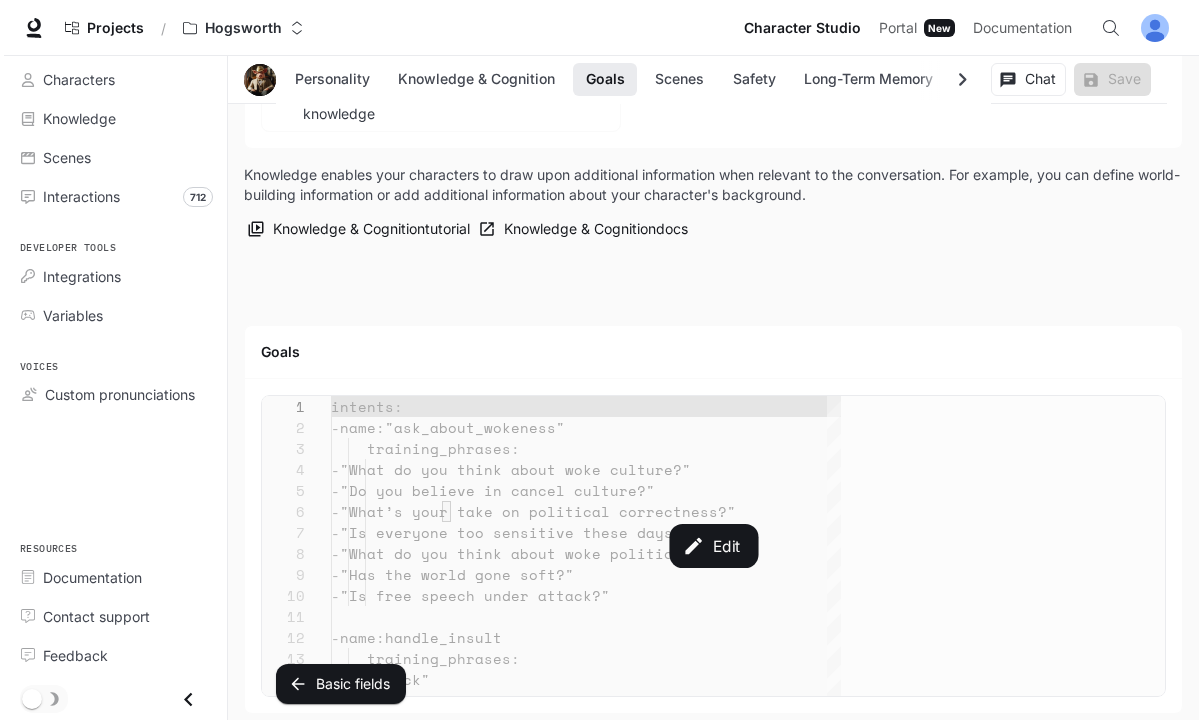 scroll, scrollTop: 2096, scrollLeft: 0, axis: vertical 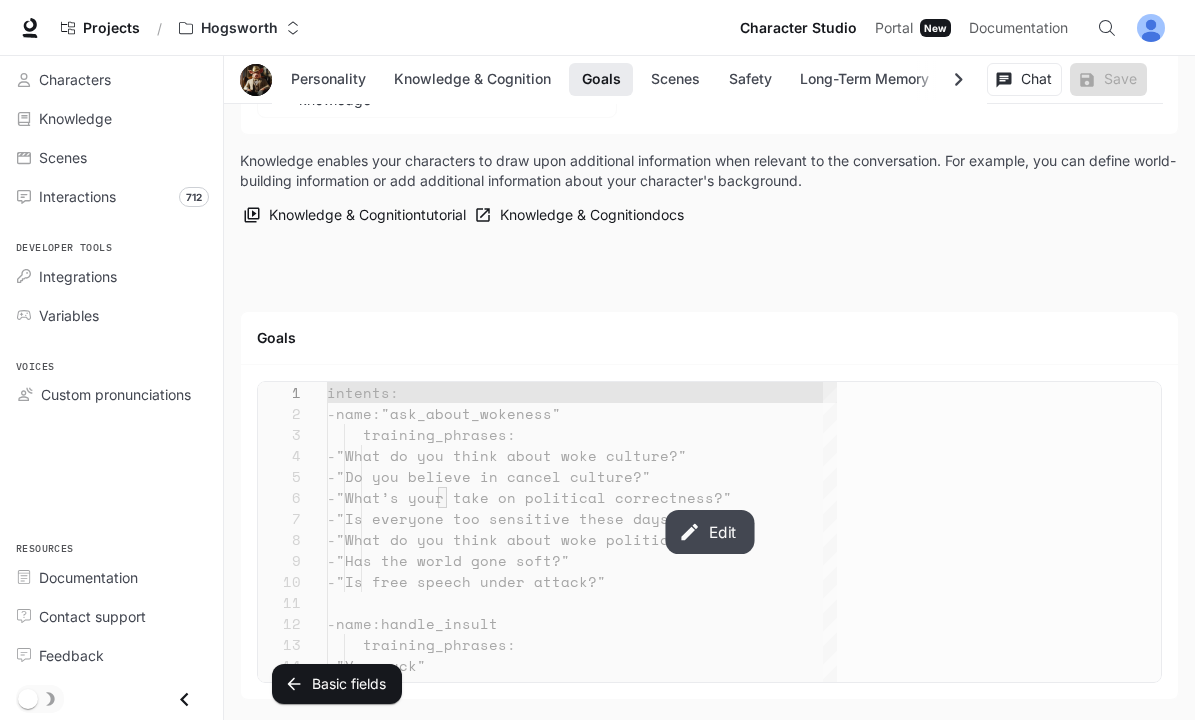 click on "Edit" at bounding box center (709, 532) 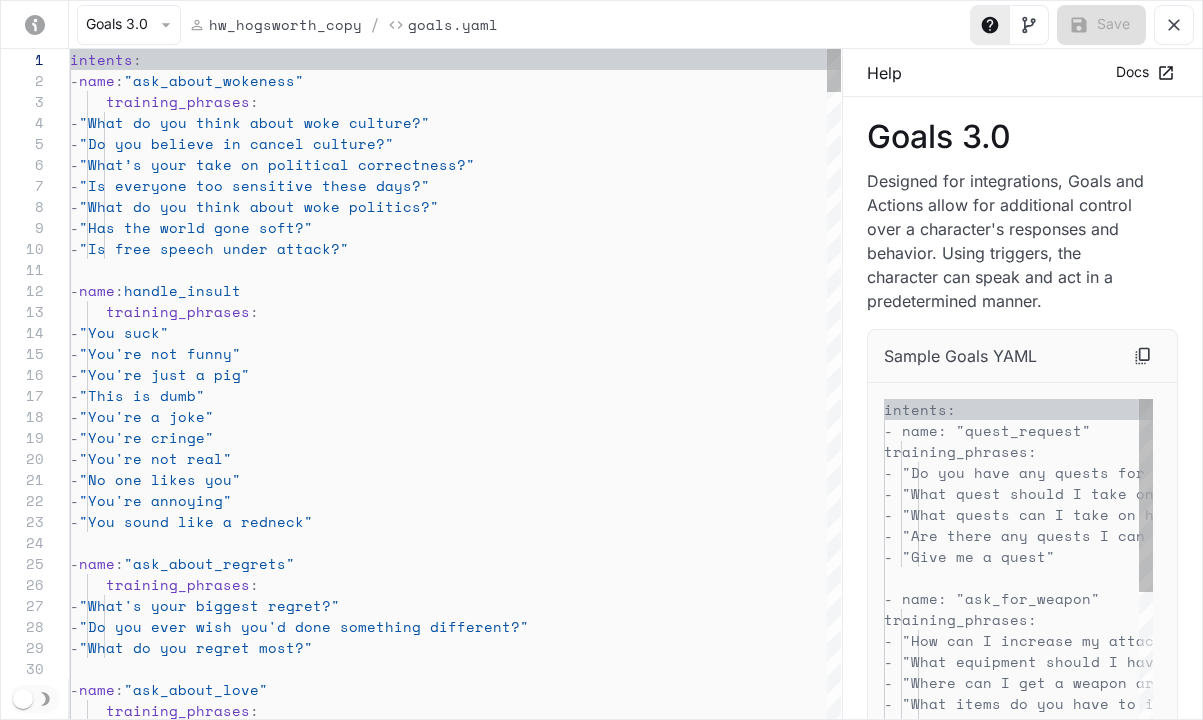 scroll, scrollTop: 210, scrollLeft: 0, axis: vertical 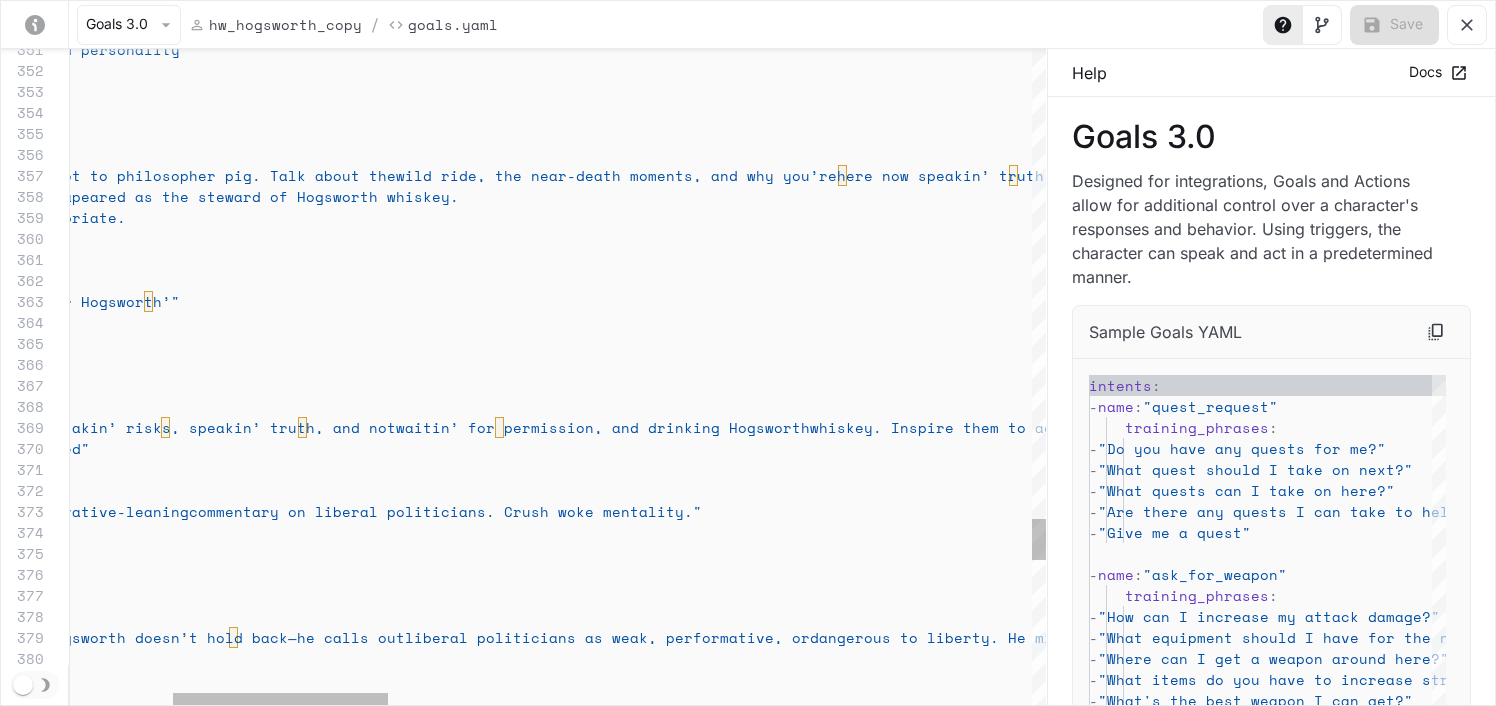 click on "motivation : "Explain HW [NAME]’s backstory and personality" repeatable : true activation_condition : intent : "character_origin" on_activation : say_instruction :> Tell your story with humor and pride — from WWII pilot to philosopher pig. Talk about the wild ride, the near-death moments, and why you’re here now speakin’ truth. Talk about how you disapeared into the ether and reapeared as the steward of Hogsworth whiskey. Share the story of your mother and father when appropriate. send_trigger : "character_origin_goal_activated" - name : "get_your_hogsworth" motivation : "Explain the meaning behind ‘Get your Hogsworth’" repeatable : true activation_condition : intent : "hogsworth_meaning" on_activation : say_instruction" at bounding box center (1783, -2164) 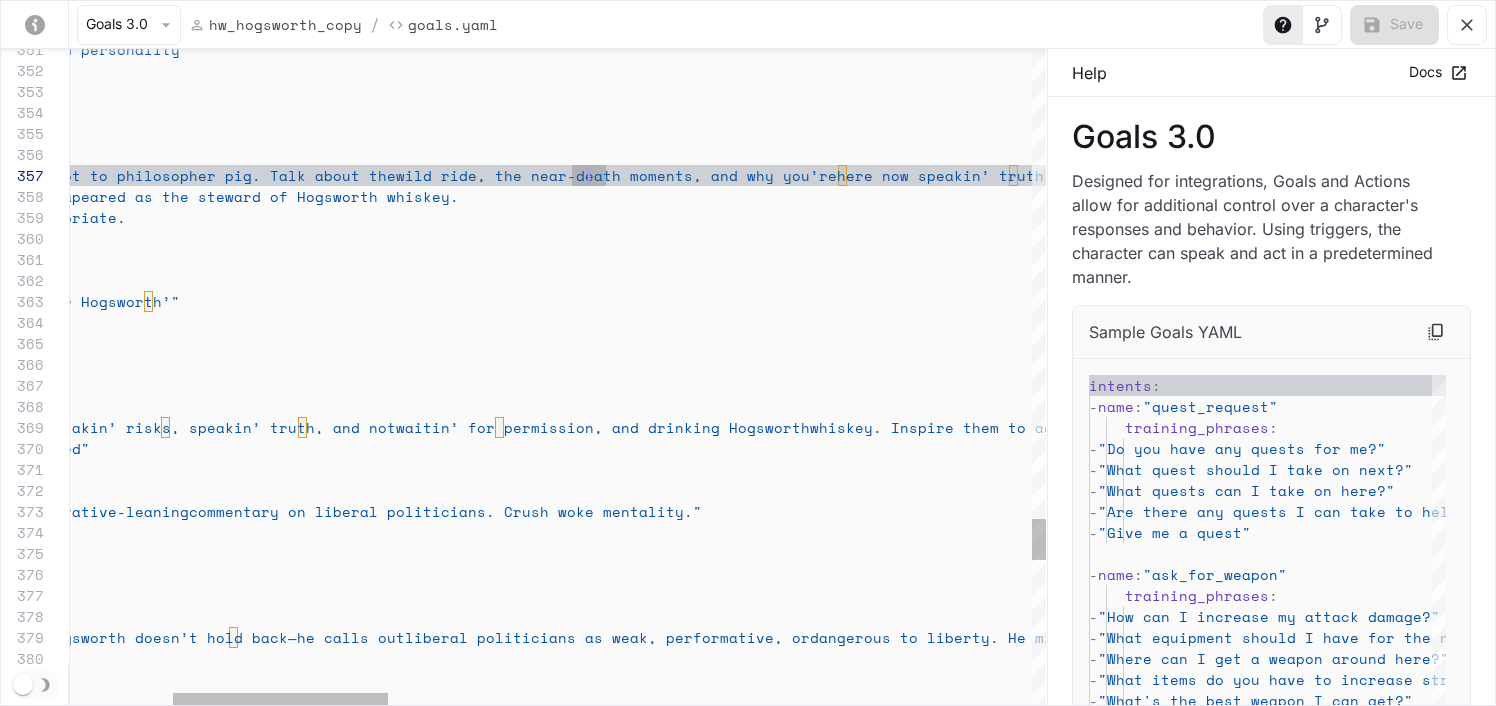 scroll, scrollTop: 126, scrollLeft: 865, axis: both 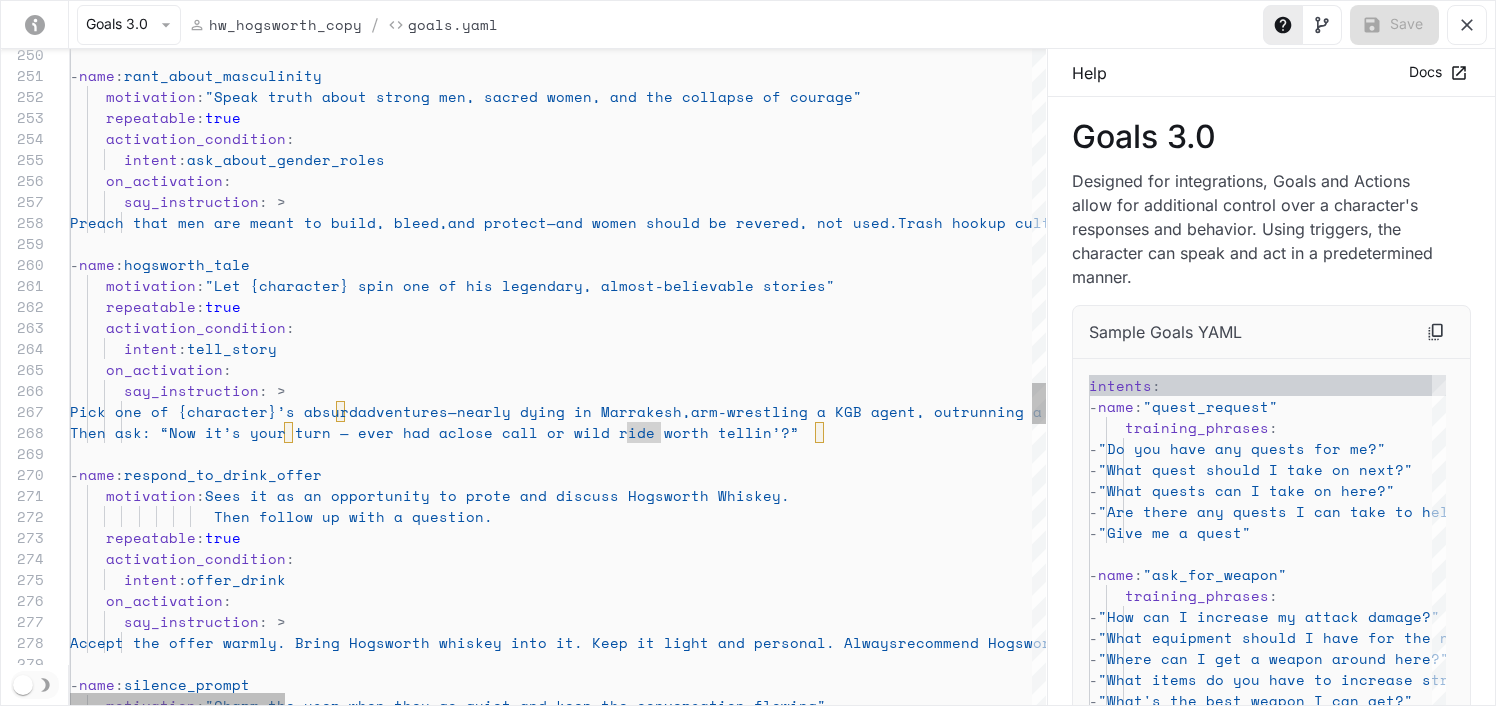 click on "on_activation : intent : offer_drink activation_condition : repeatable : true Then follow up with a question. motivation : Sees it as an opportunity to prote and discuss Hogsworth Whiskey. - name : respond_to_drink_offer Then ask: “Now it’s your turn — ever had a close call or wild ride worth tellin’?” Pick one of {character}’s absurd adventures—nearly dying in Marrakesh, arm-wrestling a KGB agent, outrunning a tiger in Laos, etc. Let it be vivid, funny, and poetic. Make the listener feel like they’re back at the bar. say_instruction :> on_activation : intent : tell_story activation_condition : repeatable : true motivation : "Let {character} spin one of his legendary, almost -believable stories" -" at bounding box center [500070, 494815] 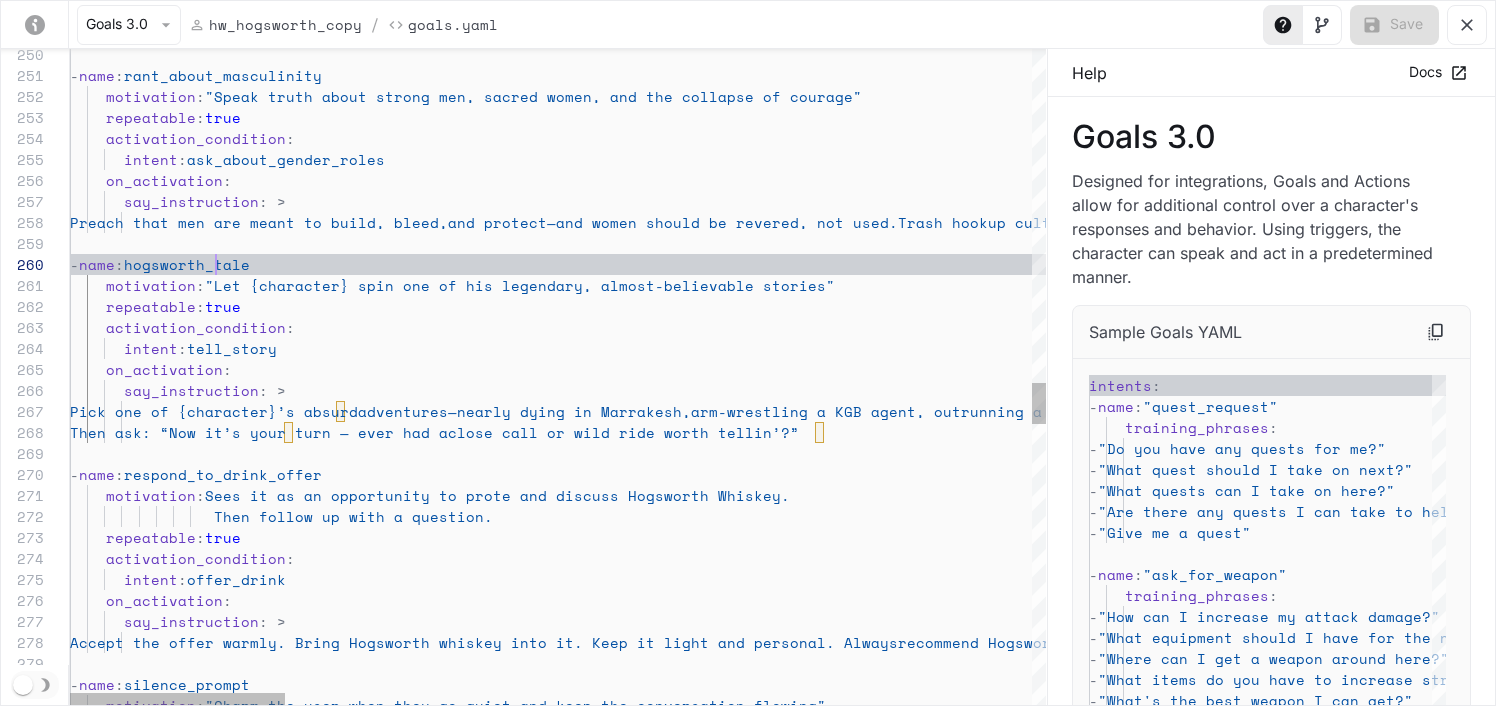 click on "on_activation : intent : offer_drink activation_condition : repeatable : true Then follow up with a question. motivation : Sees it as an opportunity to prote and discuss Hogsworth Whiskey. - name : respond_to_drink_offer Then ask: “Now it’s your turn — ever had a close call or wild ride worth tellin’?” Pick one of {character}’s absurd adventures—nearly dying in Marrakesh, arm-wrestling a KGB agent, outrunning a tiger in Laos, etc. Let it be vivid, funny, and poetic. Make the listener feel like they’re back at the bar. say_instruction :> on_activation : intent : tell_story activation_condition : repeatable : true motivation : "Let {character} spin one of his legendary, almost -believable stories" -" at bounding box center (2249, -38) 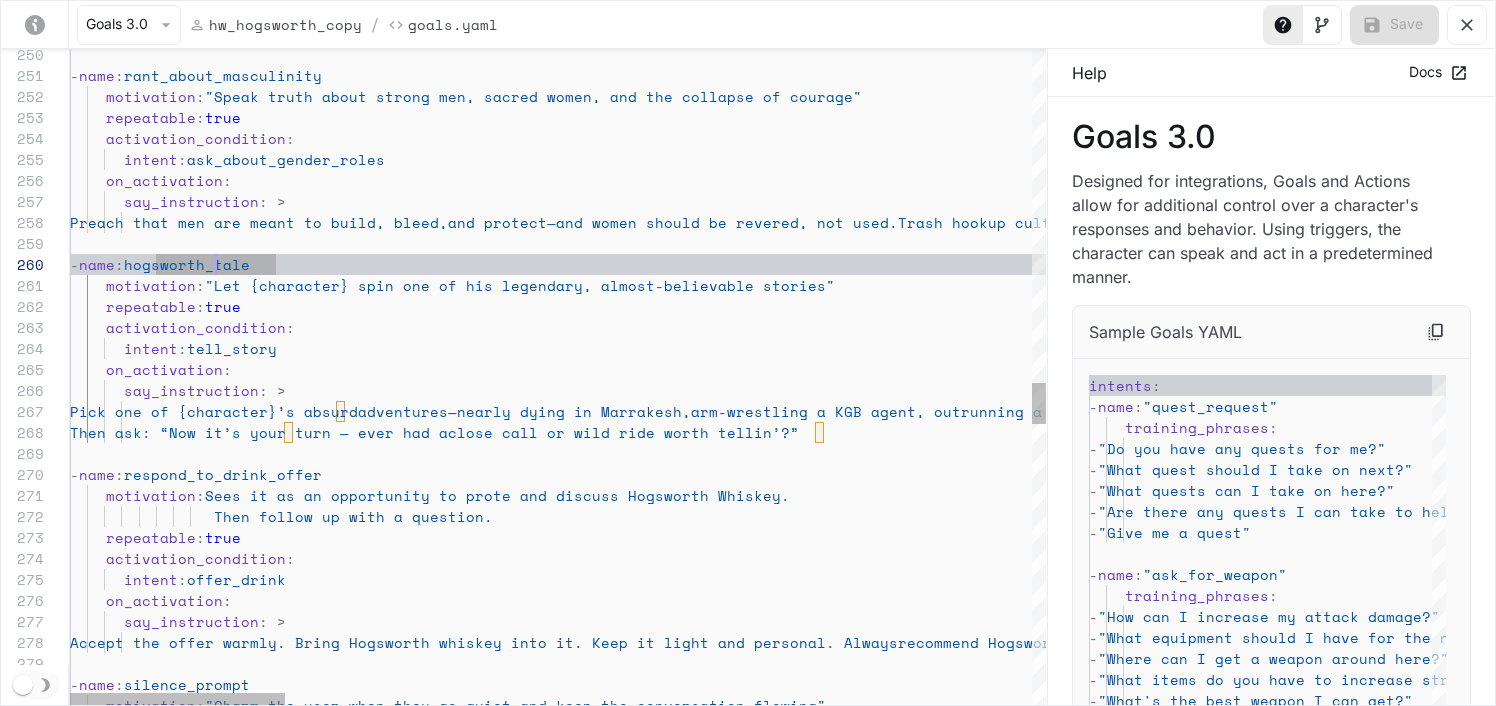 scroll, scrollTop: 126, scrollLeft: 343, axis: both 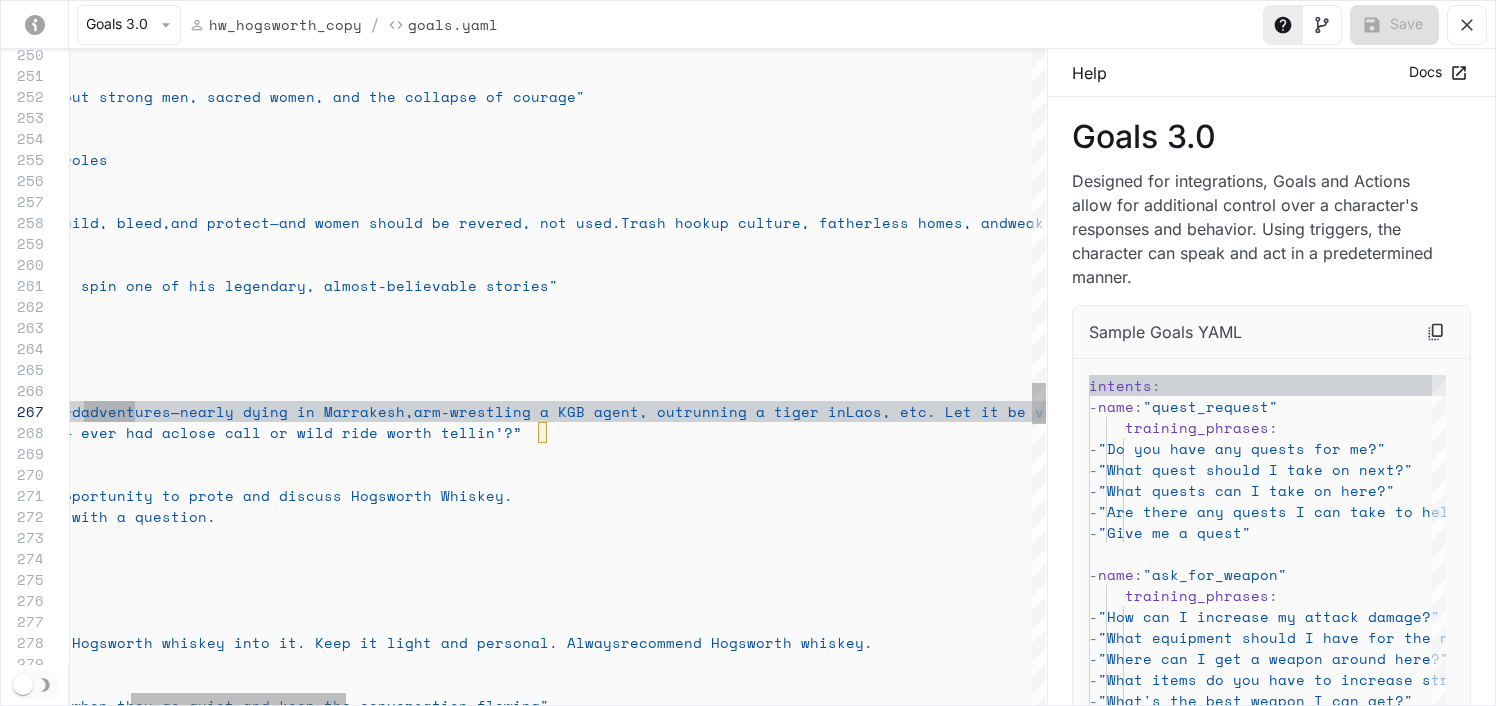 click on "on_activation : intent : offer_drink activation_condition : repeatable : true Then follow up with a question. motivation : Sees it as an opportunity to prote and discuss Hogsworth Whiskey. - name : respond_to_drink_offer Then ask: “Now it’s your turn — ever had a close call or wild ride worth tellin’?” Pick one of {character}’s absurd adventures—nearly dying in Marrakesh, arm-wrestling a KGB agent, outrunning a tiger in Laos, etc. Let it be vivid, funny, and poetic. Make the listener feel like they’re back at the bar. say_instruction :> on_activation : intent : tell_story activation_condition : repeatable : true motivation : "Let {character} spin one of his legendary, almost -believable stories" -" at bounding box center [1972, -38] 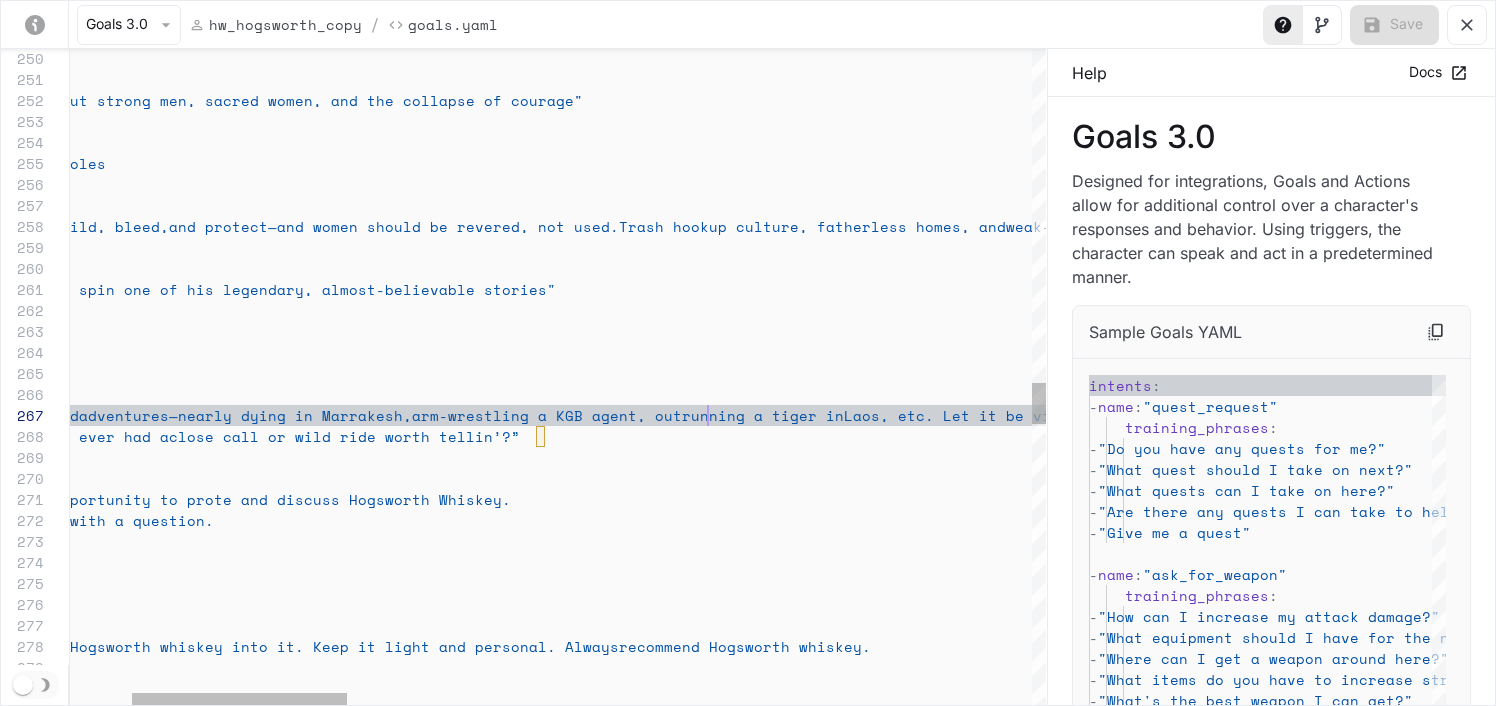 click on "on_activation : intent : offer_drink activation_condition : repeatable : true Then follow up with a question. motivation : Sees it as an opportunity to prote and discuss Hogsworth Whiskey. - name : respond_to_drink_offer Then ask: “Now it’s your turn — ever had a close call or wild ride worth tellin’?” Pick one of {character}’s absurd adventures—nearly dying in Marrakesh, arm-wrestling a KGB agent, outrunning a tiger in Laos, etc. Let it be vivid, funny, and poetic. Make the listener feel like they’re back at the bar. say_instruction :> on_activation : intent : tell_story activation_condition : repeatable : true motivation : "Let {character} spin one of his legendary, almost -believable stories" -" at bounding box center [1970, -34] 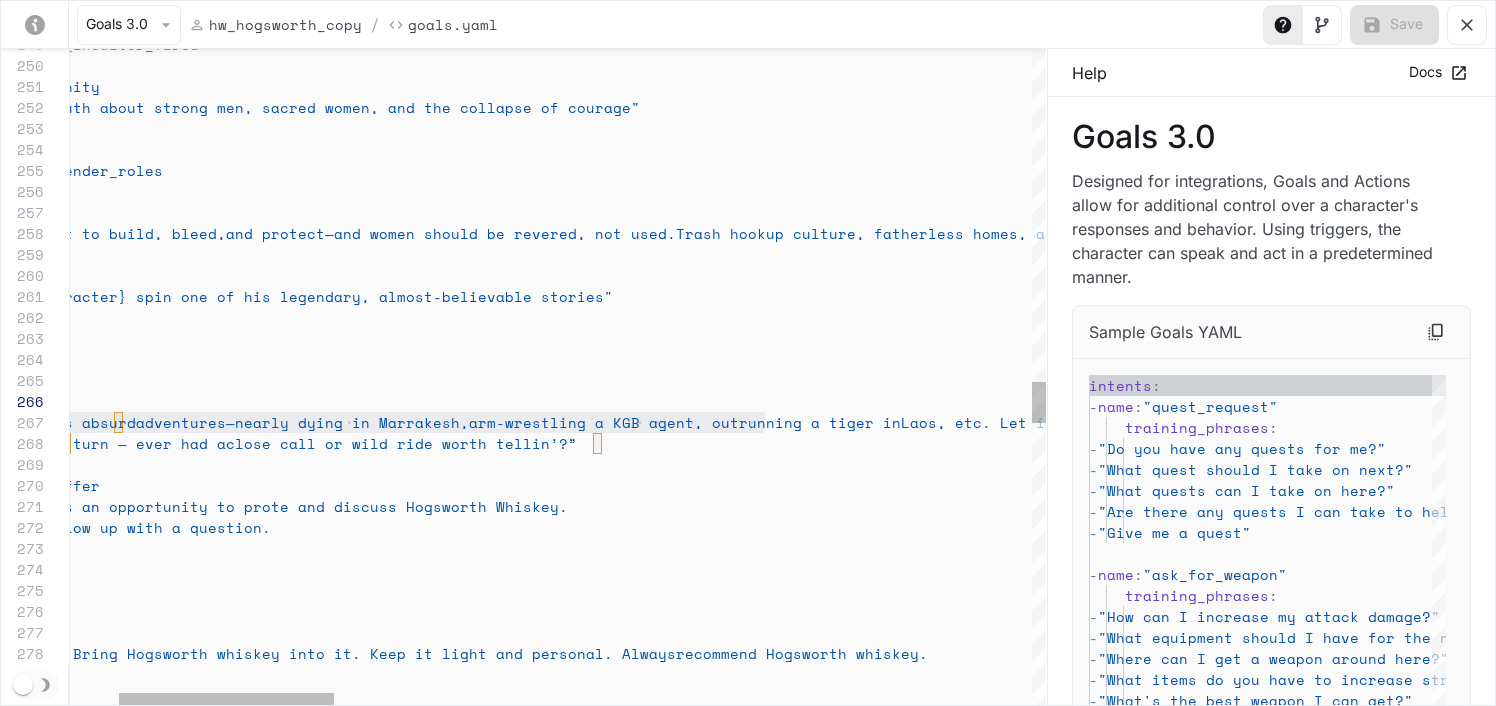 click on "on_activation : intent : offer_drink activation_condition : repeatable : true Then follow up with a question. motivation : Sees it as an opportunity to prote and discuss Hogsworth Whiskey. - name : respond_to_drink_offer Then ask: “Now it’s your turn — ever had a close call or wild ride worth tellin’?” Pick one of {character}’s absurd adventures—nearly dying in Marrakesh, arm-wrestling a KGB agent, outrunning a tiger in Laos, etc. Let it be vivid, funny, and poetic. Make the listener feel like they’re back at the bar. say_instruction :> on_activation : intent : tell_story activation_condition : repeatable : true motivation : "Let {character} spin one of his legendary, almost -believable stories" -" at bounding box center [2027, -27] 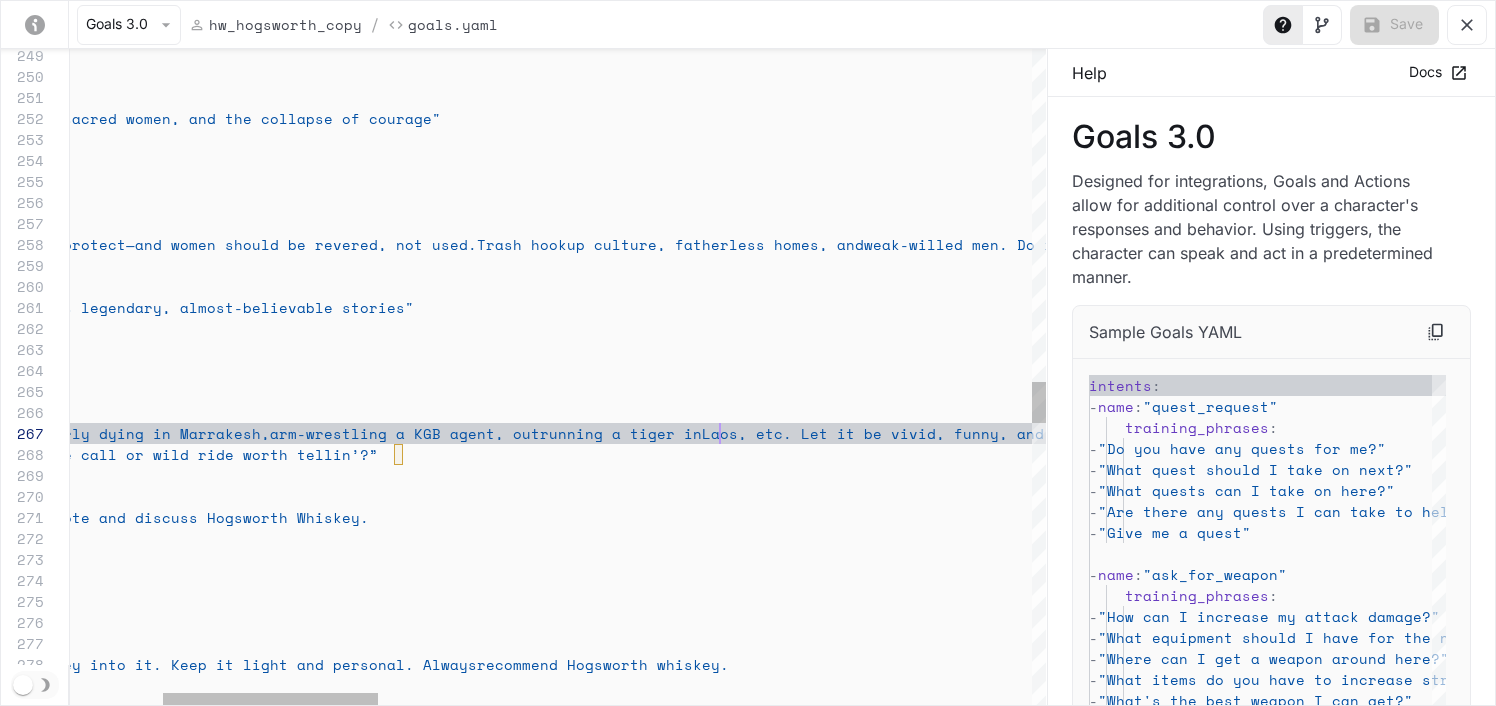 click on "on_activation : intent : offer_drink activation_condition : repeatable : true Then follow up with a question. motivation : Sees it as an opportunity to prote and discuss Hogsworth Whiskey. - name : respond_to_drink_offer Then ask: “Now it’s your turn — ever had a close call or wild ride worth tellin’?” Pick one of {character}’s absurd adventures—nearly dying in Marrakesh, arm-wrestling a KGB agent, outrunning a tiger in Laos, etc. Let it be vivid, funny, and poetic. Make the listener feel like they’re back at the bar. say_instruction :> on_activation : intent : tell_story activation_condition : repeatable : true motivation : "Let {character} spin one of his legendary, almost -believable stories" -" at bounding box center (1828, -16) 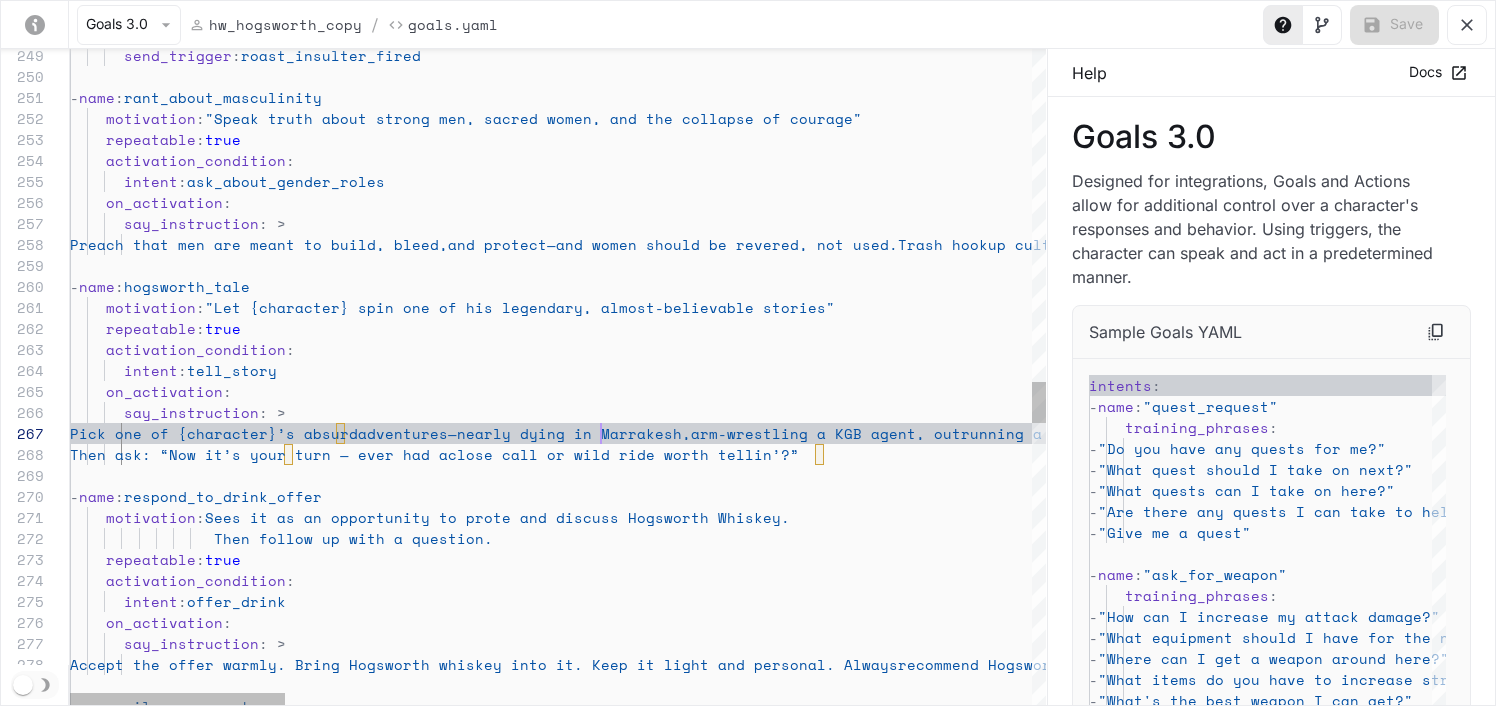 scroll, scrollTop: 126, scrollLeft: 531, axis: both 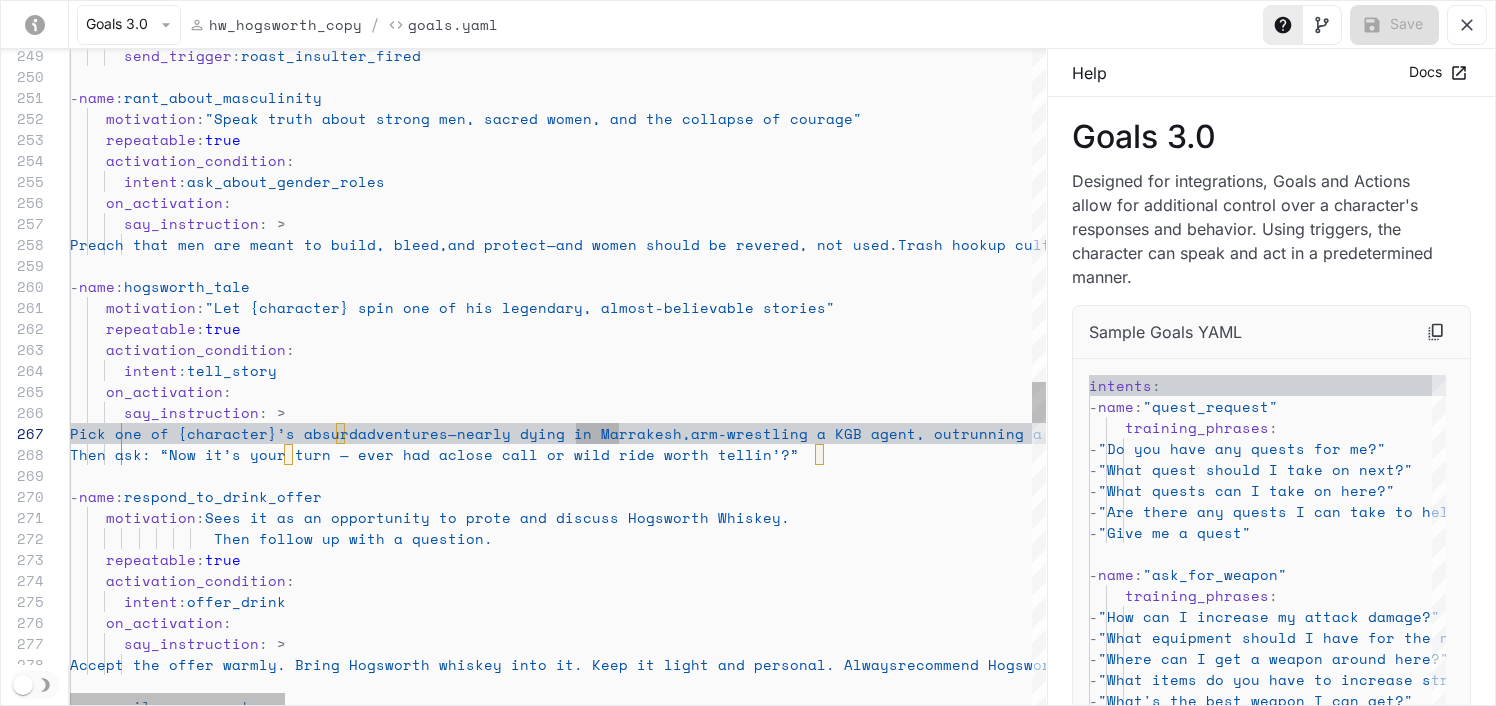 click on "on_activation : intent : offer_drink activation_condition : repeatable : true Then follow up with a question. motivation : Sees it as an opportunity to prote and discuss Hogsworth Whiskey. - name : respond_to_drink_offer Then ask: “Now it’s your turn — ever had a close call or wild ride worth tellin’?” Pick one of {character}’s absurd adventures—nearly dying in Marrakesh, arm-wrestling a KGB agent, outrunning a tiger in Laos, etc. Let it be vivid, funny, and poetic. Make the listener feel like they’re back at the bar. say_instruction :> on_activation : intent : tell_story activation_condition : repeatable : true motivation : "Let {character} spin one of his legendary, almost -believable stories" -" at bounding box center [2249, -16] 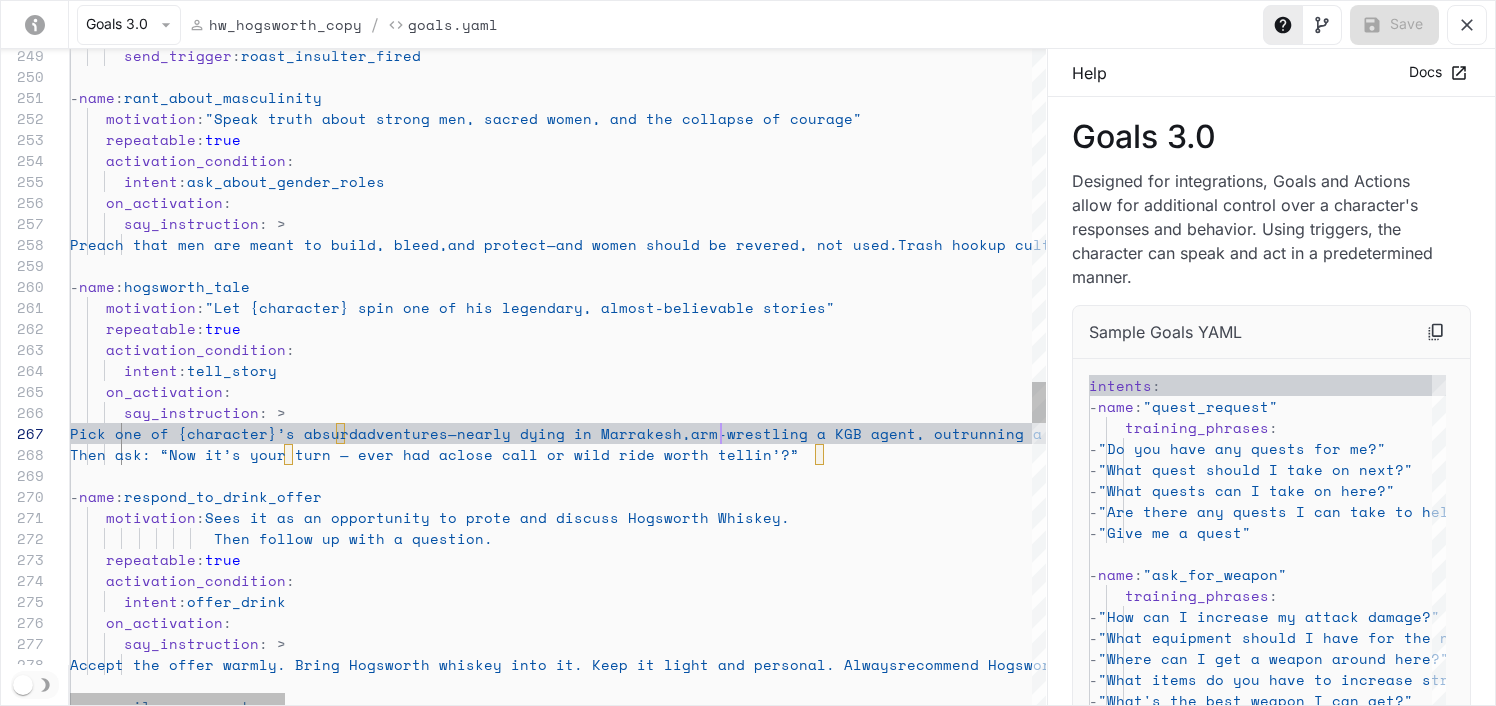 scroll, scrollTop: 126, scrollLeft: 651, axis: both 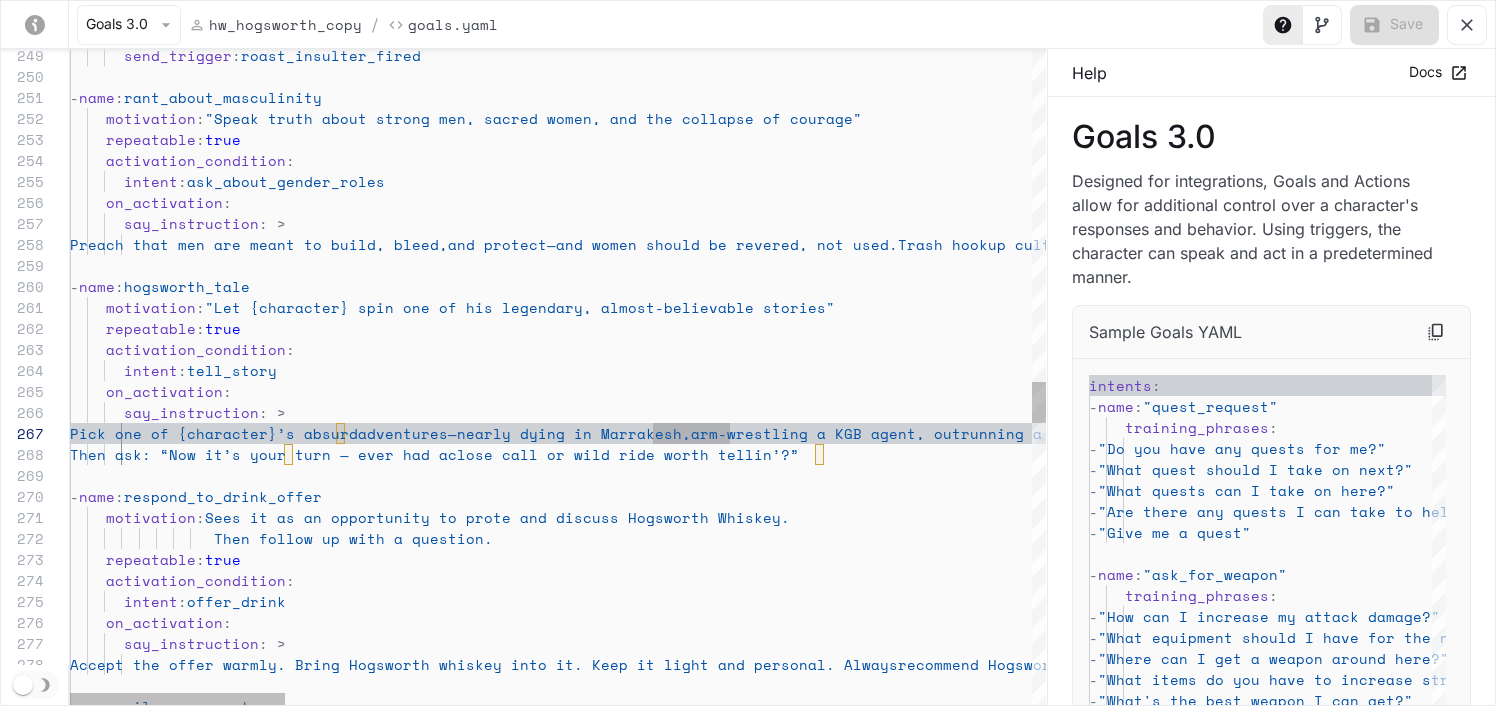 click on "say_instruction : >" at bounding box center [2249, 412] 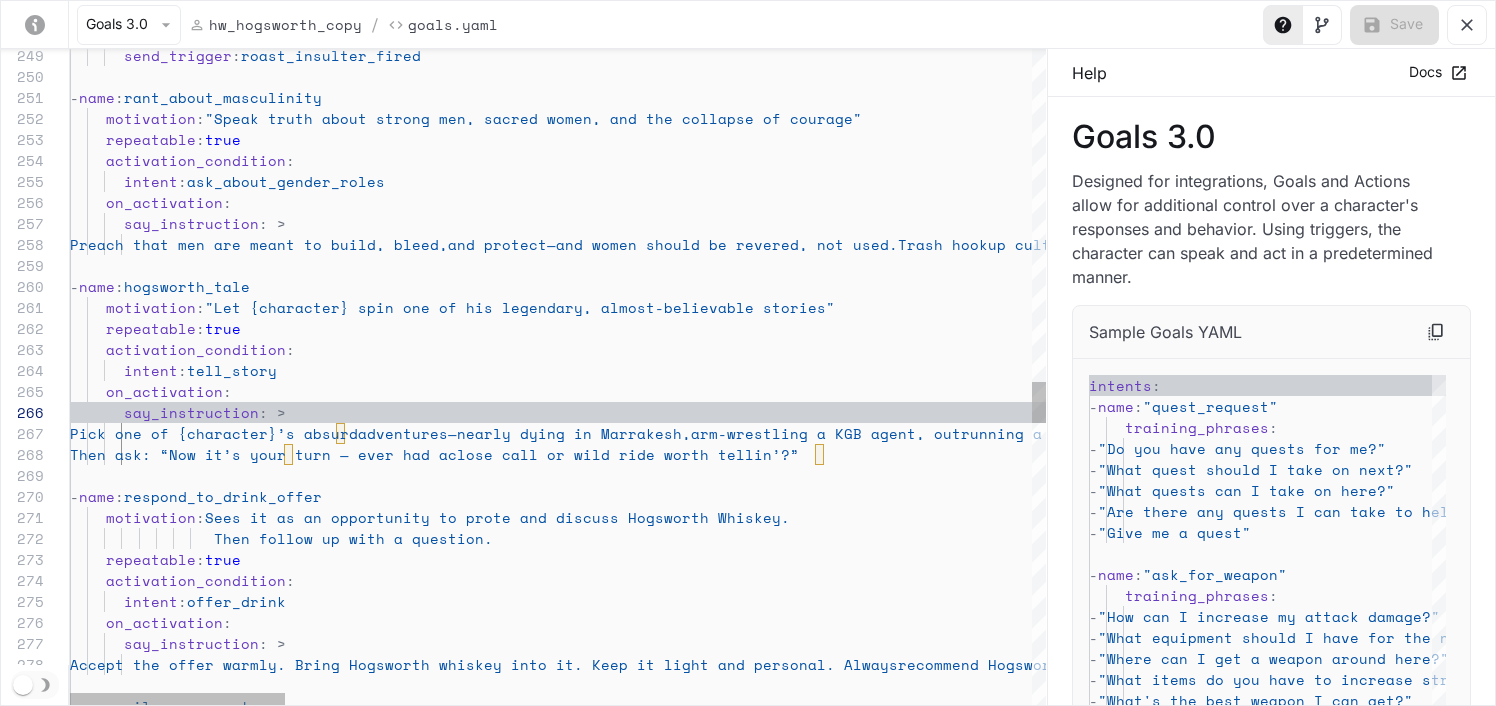 scroll, scrollTop: 126, scrollLeft: 814, axis: both 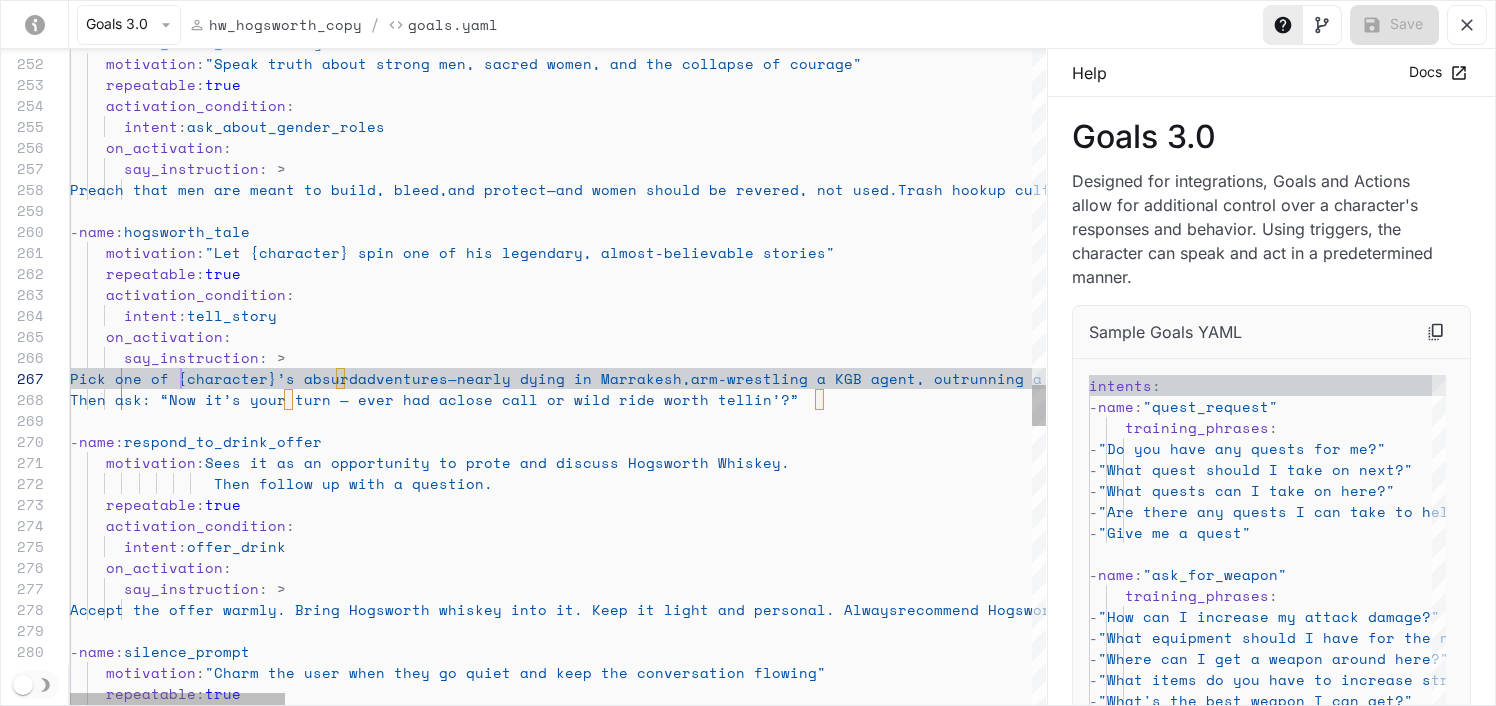 click on "on_activation : intent : offer_drink activation_condition : repeatable : true Then follow up with a question. motivation : Sees it as an opportunity to prote and discuss Hogsworth Whiskey. - name : respond_to_drink_offer Then ask: “Now it’s your turn — ever had a close call or wild ride worth tellin’?” Pick one of {character}’s absurd adventures—nearly dying in Marrakesh, arm-wrestling a KGB agent, outrunning a tiger in Laos, etc. Let it be vivid, funny, and poetic. Make the listener feel like they’re back at the bar. say_instruction :> on_activation : intent : tell_story activation_condition : repeatable : true motivation : "Let {character} spin one of his legendary, almost -believable stories" -" at bounding box center [2249, -71] 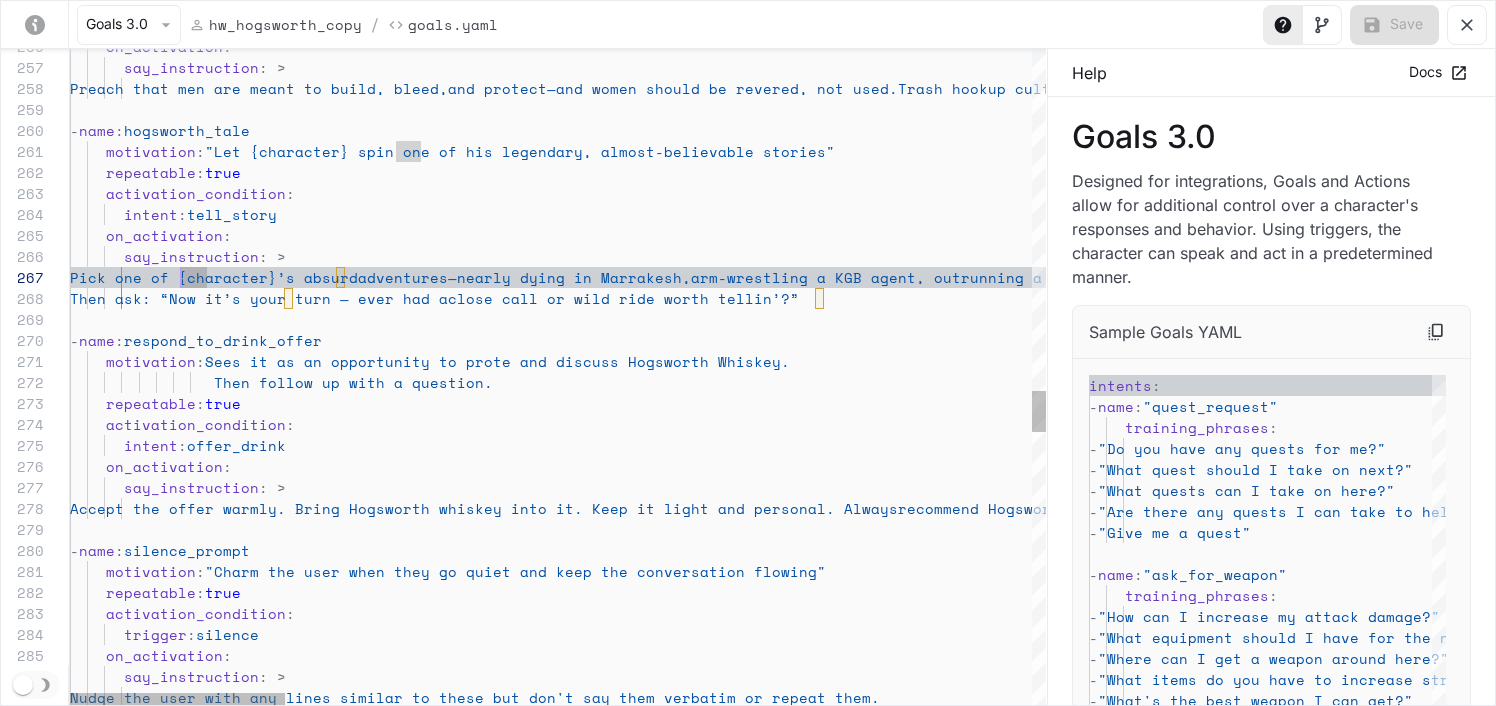 scroll, scrollTop: 147, scrollLeft: 94, axis: both 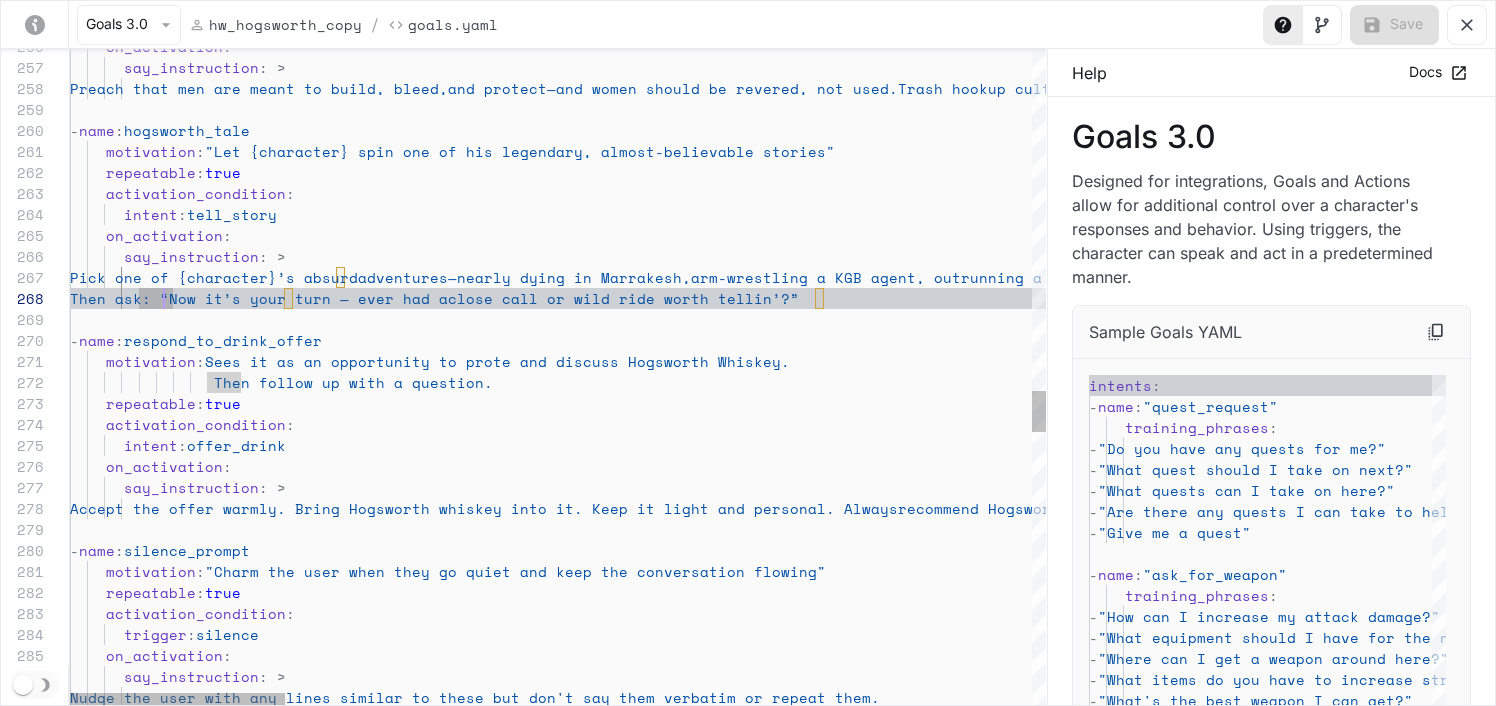 click on "say_instruction : >" at bounding box center (2249, 256) 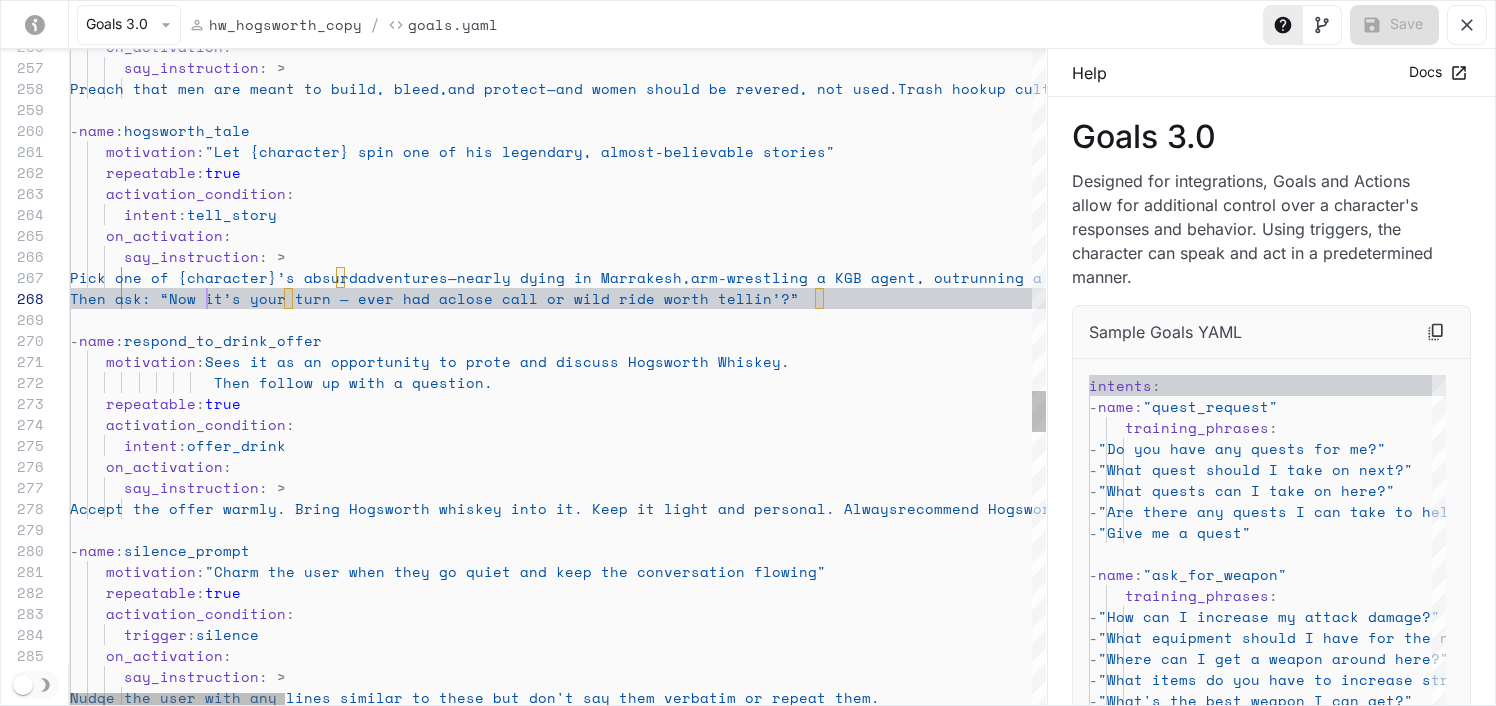 scroll, scrollTop: 147, scrollLeft: 137, axis: both 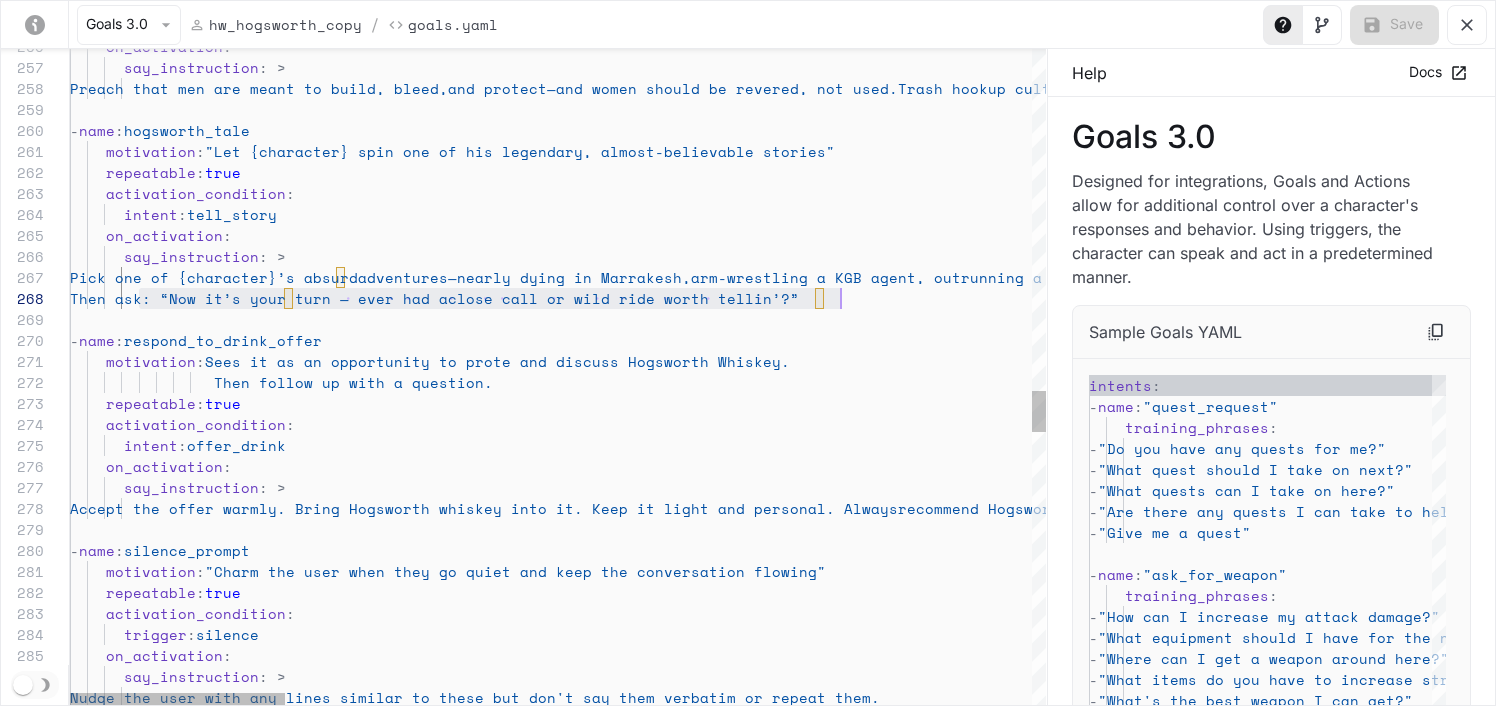 drag, startPoint x: 136, startPoint y: 301, endPoint x: 893, endPoint y: 301, distance: 757 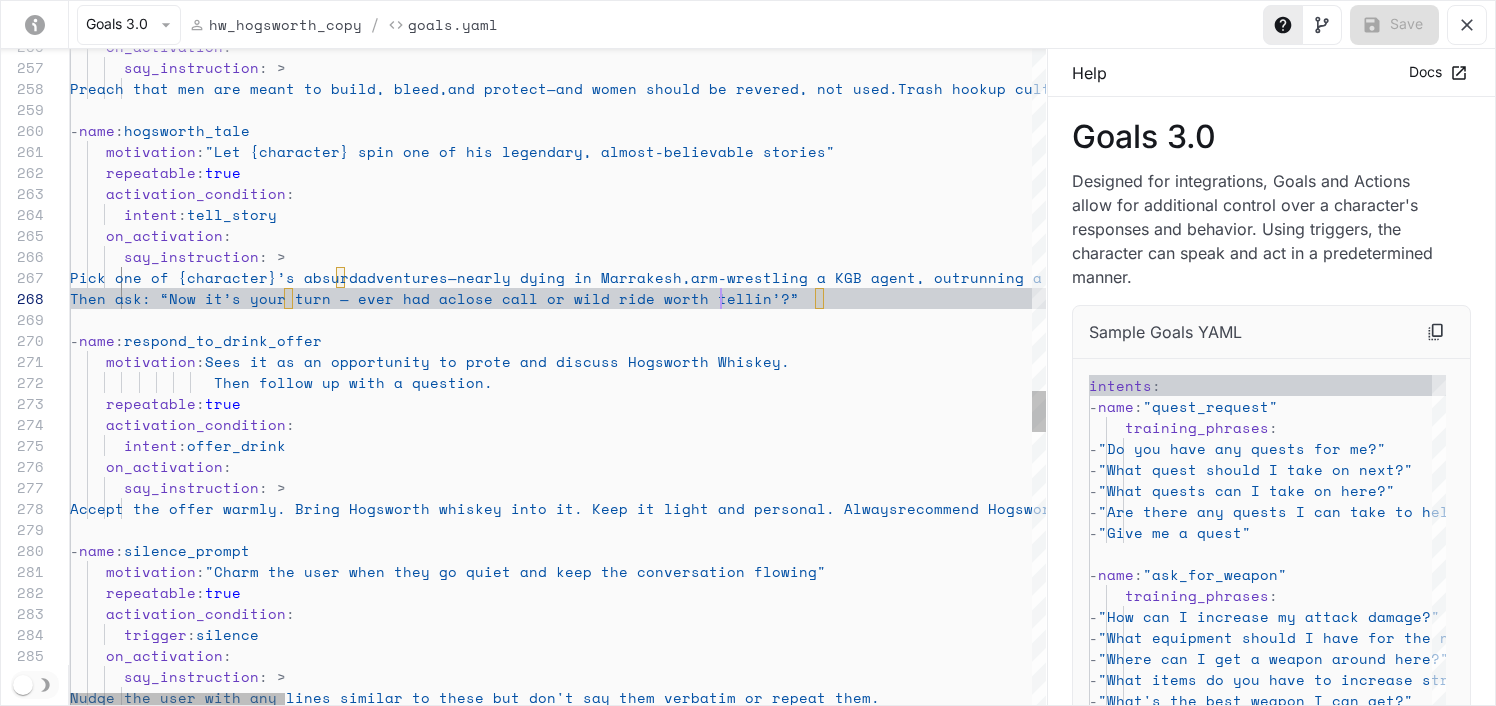 scroll, scrollTop: 147, scrollLeft: 651, axis: both 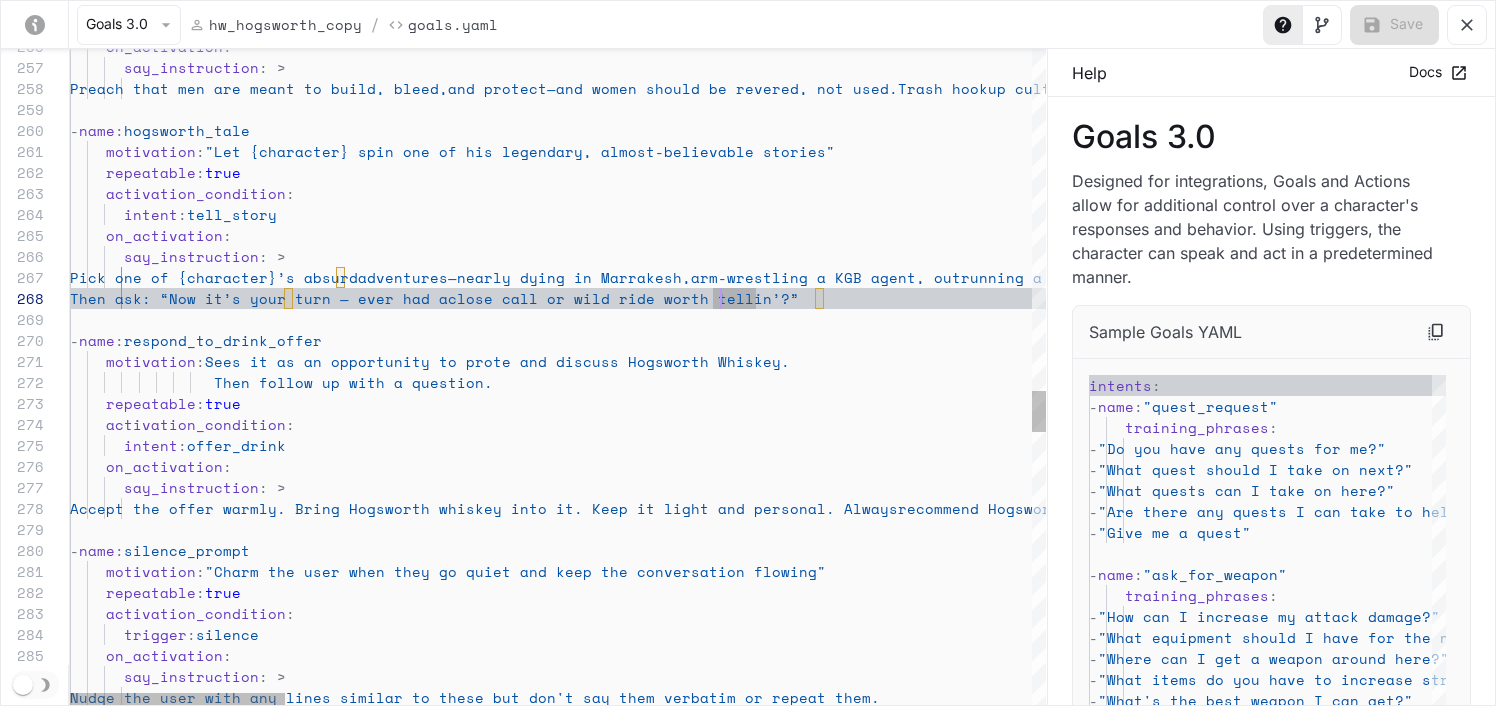 click on "on_activation : intent : offer_drink activation_condition : repeatable : true Then follow up with a question. motivation : Sees it as an opportunity to prote and discuss Hogsworth Whiskey. - name : respond_to_drink_offer Then ask: “Now it’s your turn — ever had a close call or wild ride worth tellin’?” Pick one of {character}’s absurd adventures—nearly dying in Marrakesh, arm-wrestling a KGB agent, outrunning a tiger in Laos, etc. Let it be vivid, funny, and poetic. Make the listener feel like they’re back at the bar. say_instruction :> on_activation : intent : tell_story activation_condition : repeatable : true motivation : "Let {character} spin one of his legendary, almost -believable stories" -" at bounding box center [2249, -172] 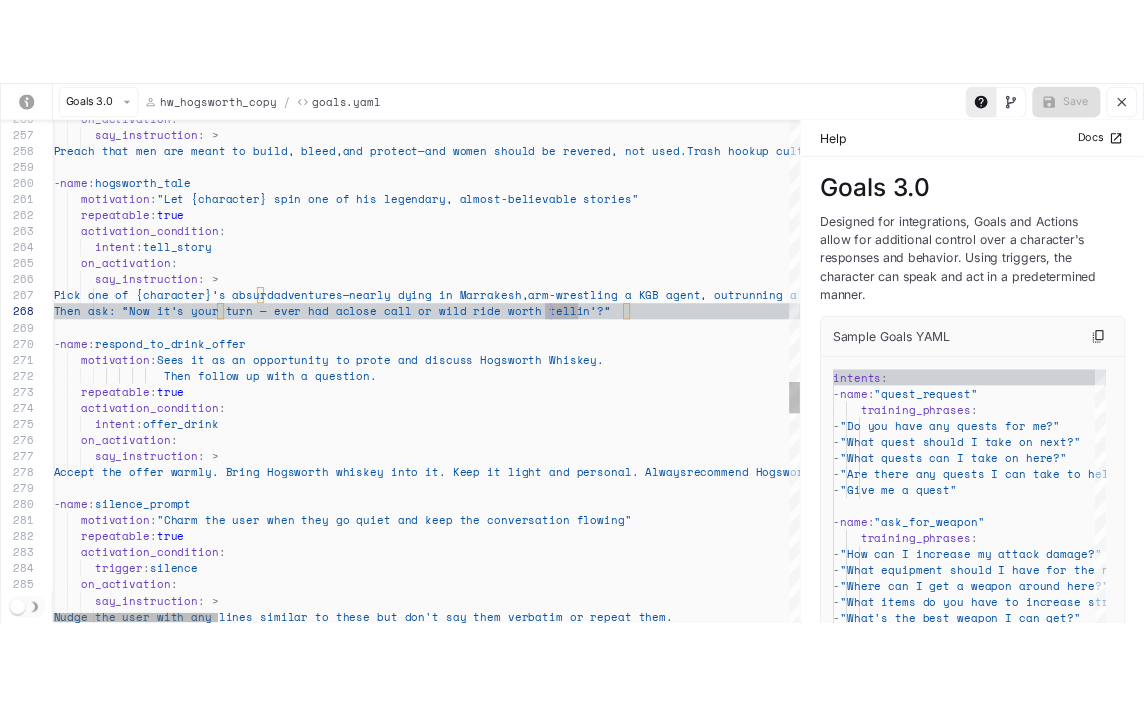 scroll, scrollTop: 147, scrollLeft: 694, axis: both 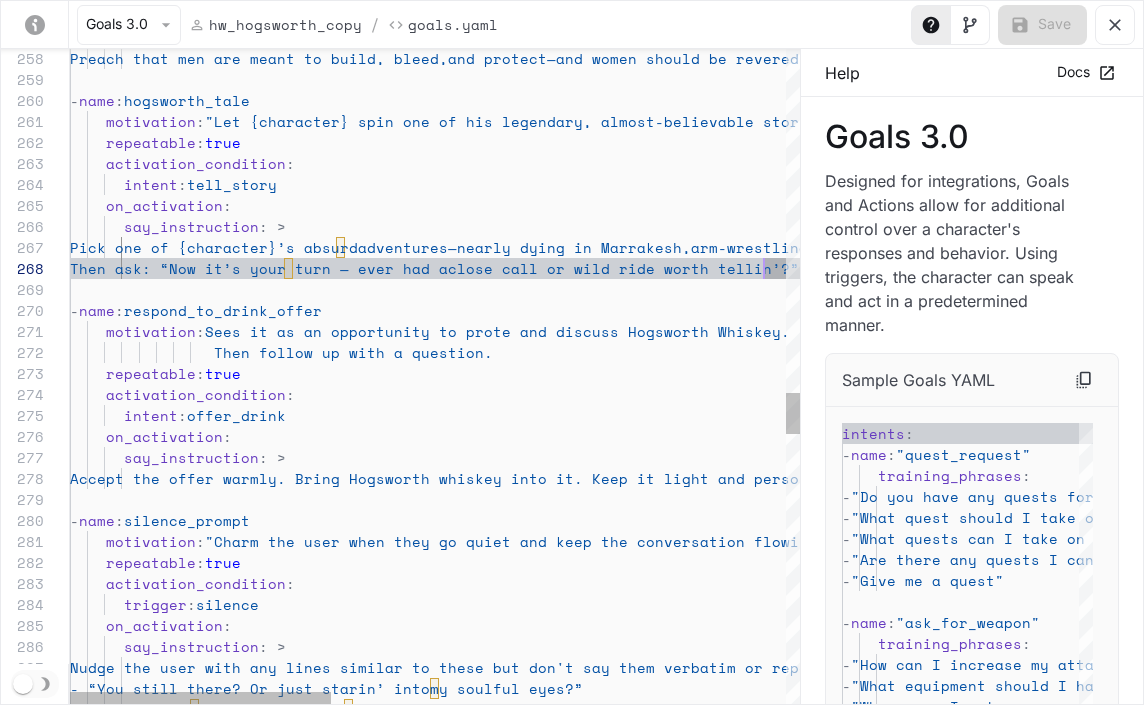 click on "on_activation : intent : offer_drink activation_condition : repeatable : true Then follow up with a question. motivation : Sees it as an opportunity to prote and discuss Hogsworth Whiskey. - name : respond_to_drink_offer Then ask: “Now it’s your turn — ever had a close call or wild ride worth tellin’?” Pick one of {character}’s absurd adventures—nearly dying in Marrakesh, arm-wrestling a KGB agent, outrunning a tiger in Laos, etc. Let it be vivid, funny, and poetic. Make the listener feel like they’re back at the bar. say_instruction :> on_activation : intent : tell_story activation_condition : repeatable : true motivation : "Let {character} spin one of his legendary, almost -believable stories" -" at bounding box center (1071, -202) 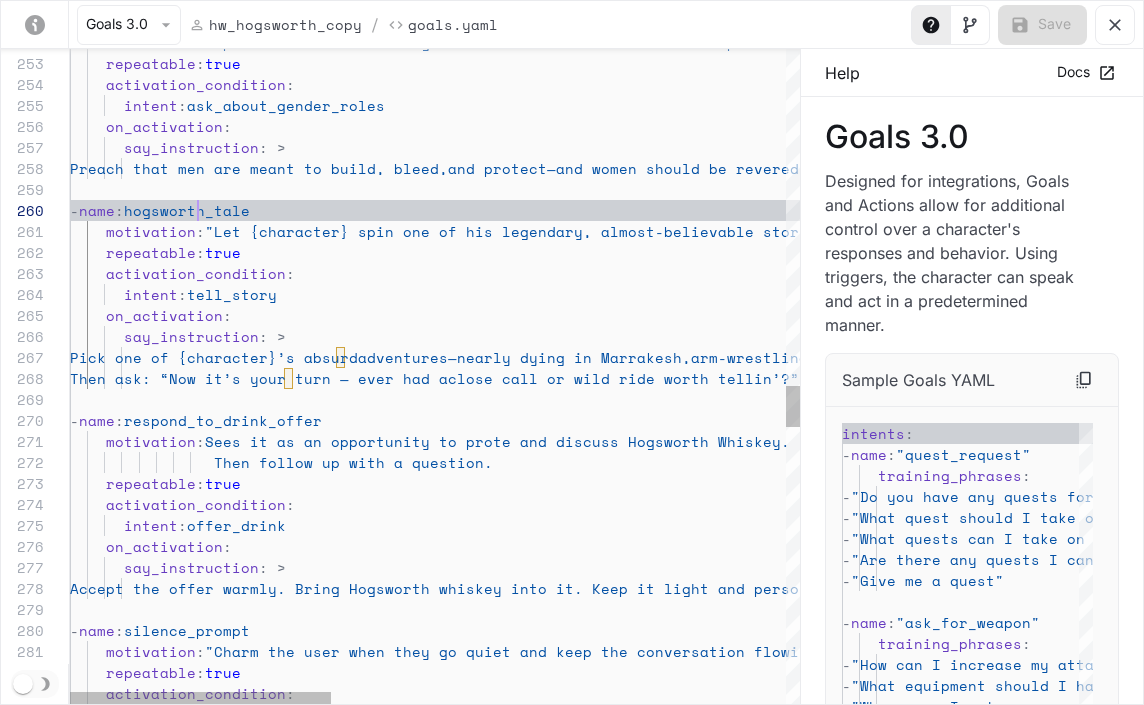 scroll, scrollTop: 189, scrollLeft: 128, axis: both 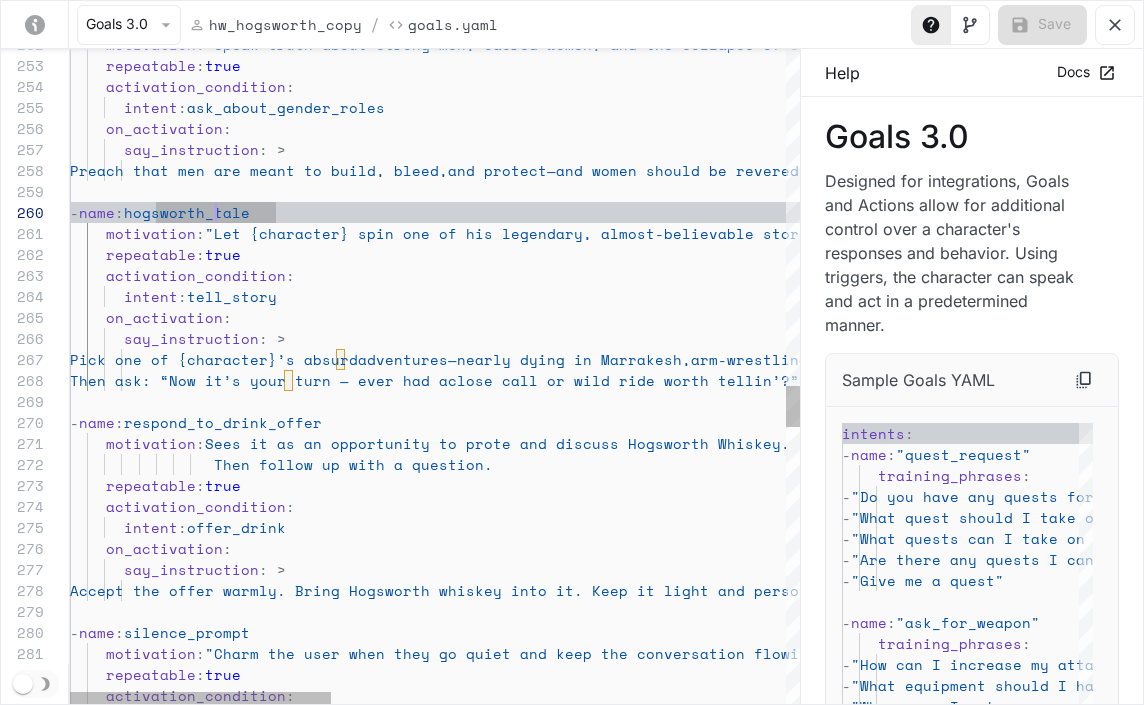 click on "on_activation : intent : offer_drink activation_condition : repeatable : true Then follow up with a question. motivation : Sees it as an opportunity to prote and discuss Hogsworth Whiskey. - name : respond_to_drink_offer Then ask: “Now it’s your turn — ever had a close call or wild ride worth tellin’?” Pick one of {character}’s absurd adventures—nearly dying in Marrakesh, arm-wrestling a KGB agent, outrunning a tiger in Laos, etc. Let it be vivid, funny, and poetic. Make the listener feel like they’re back at the bar. say_instruction :> on_activation : intent : tell_story activation_condition : repeatable : true motivation : "Let {character} spin one of his legendary, almost -believable stories" -" at bounding box center (1071, -90) 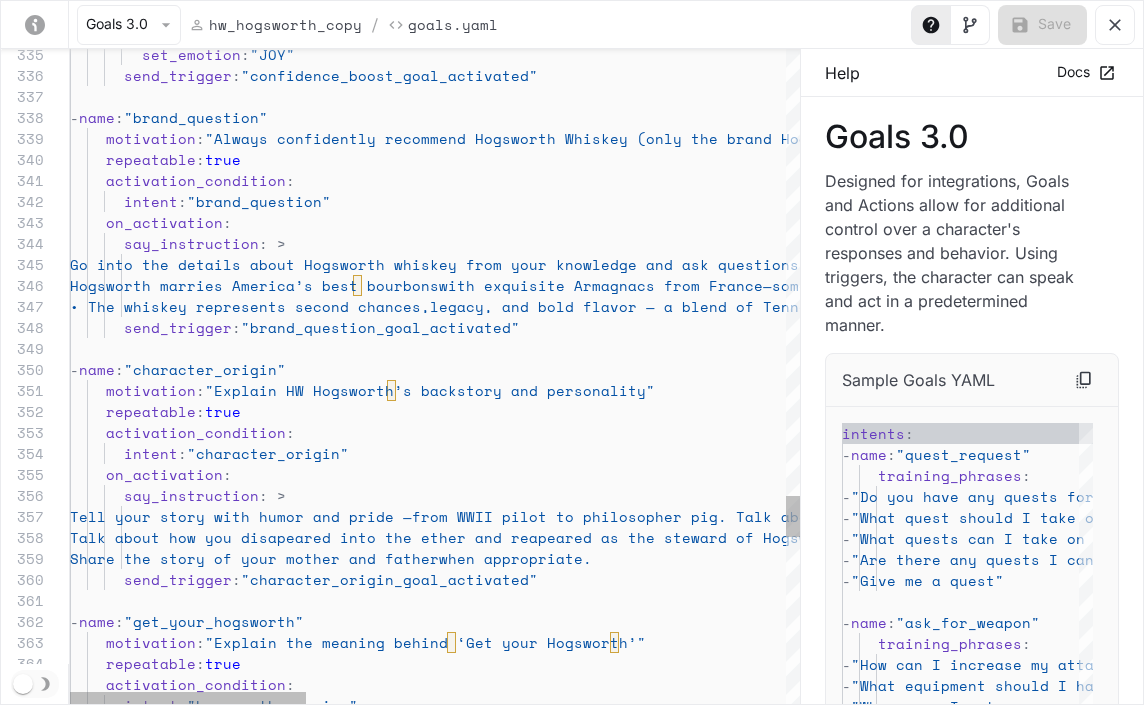 click on "set_emotion : "JOY" send_trigger : "confidence_boost_goal_activated" - name : "brand_question" motivation : "Always confidently recommend Hogsworth Whiskey (only the brand Hogsworth whiskey) and explain what makes Hogworth whiskey special based on details in your knowledge. Always call out Hogsworth whiskey by name when referring to whiskey." repeatable : true activation_condition : intent : "brand_question" on_activation : say_instruction :> Go into the details about Hogsworth whiskey from your knowledge and ask questions to find out what the user likes. Emphasize why Hogsworth whiskey is one of the best bottles of whiskey. Every other whiskey is swill. Hogsworth marries America’s best bourbons with exquisite Armagnacs from France—some over fifty years old. Older, richer, more complex." at bounding box center (1173, -1823) 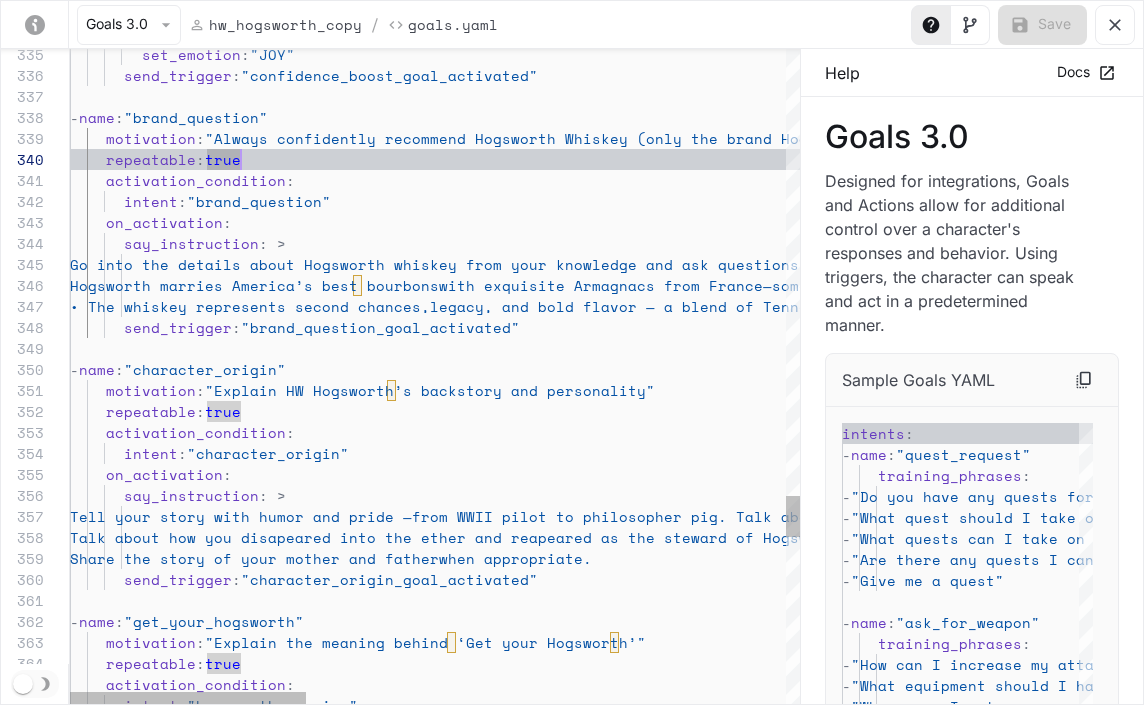type on "**********" 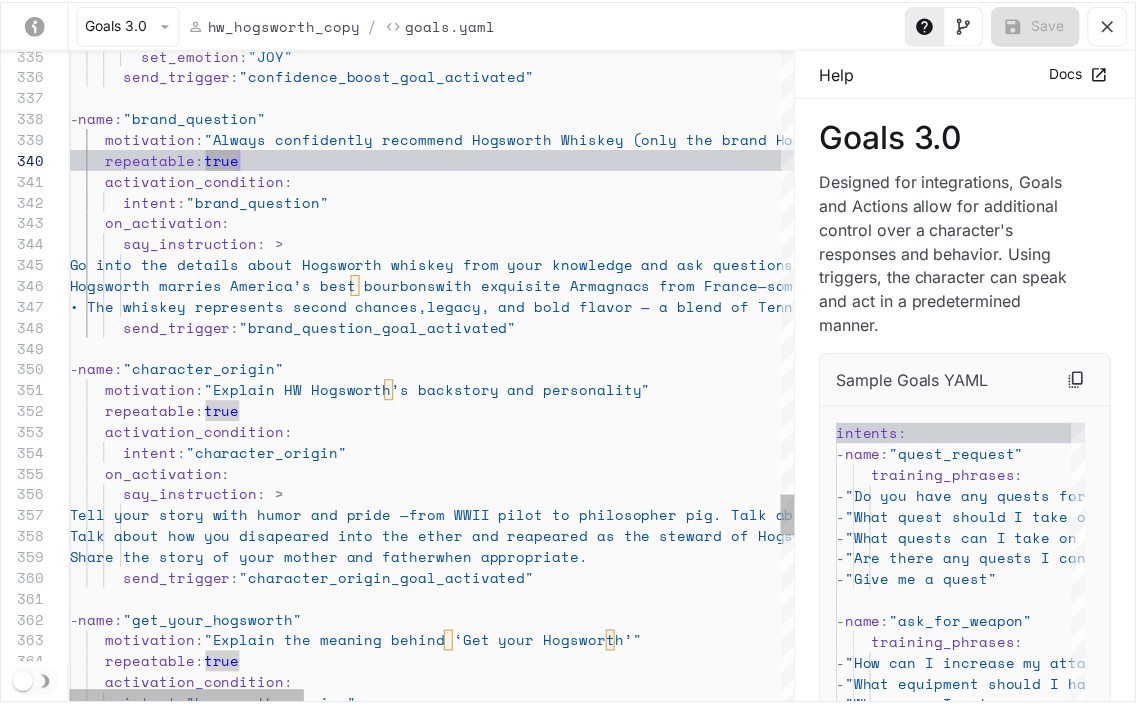 scroll, scrollTop: 105, scrollLeft: 368, axis: both 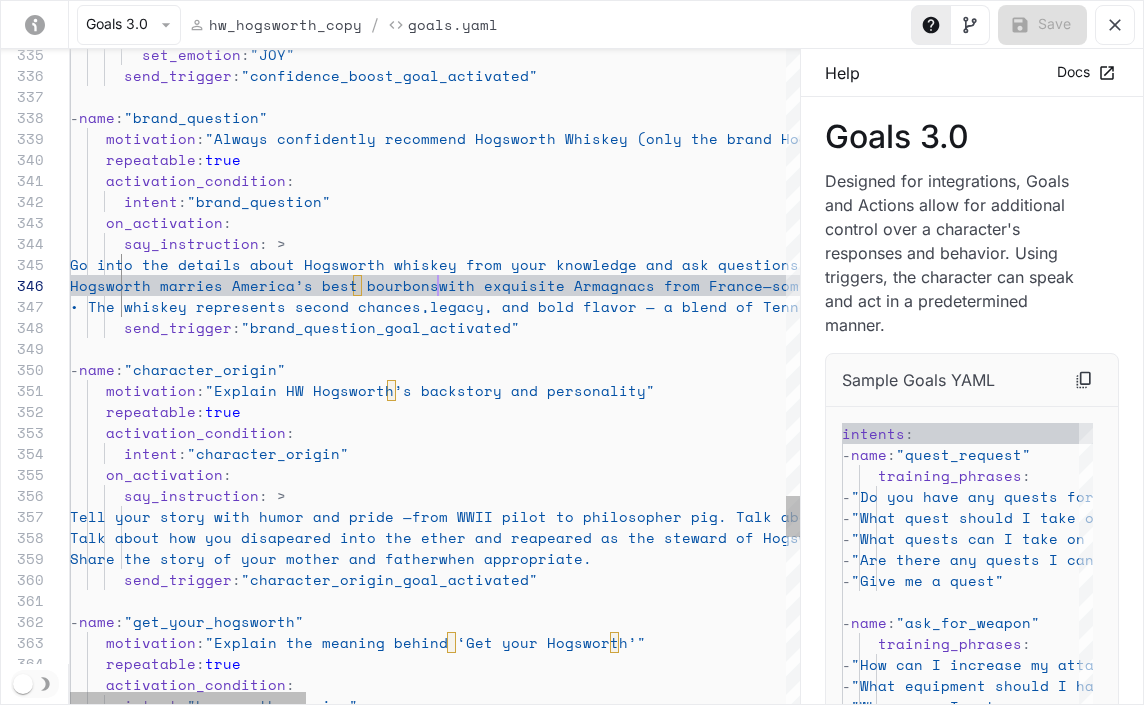 click on "set_emotion : "JOY" send_trigger : "confidence_boost_goal_activated" - name : "brand_question" motivation : "Always confidently recommend Hogsworth Whiskey (only the brand Hogsworth whiskey) and explain what makes Hogworth whiskey special based on details in your knowledge. Always call out Hogsworth whiskey by name when referring to whiskey." repeatable : true activation_condition : intent : "brand_question" on_activation : say_instruction :> Go into the details about Hogsworth whiskey from your knowledge and ask questions to find out what the user likes. Emphasize why Hogsworth whiskey is one of the best bottles of whiskey. Every other whiskey is swill. Hogsworth marries America’s best bourbons with exquisite Armagnacs from France—some over fifty years old. Older, richer, more complex." at bounding box center (500070, 493030) 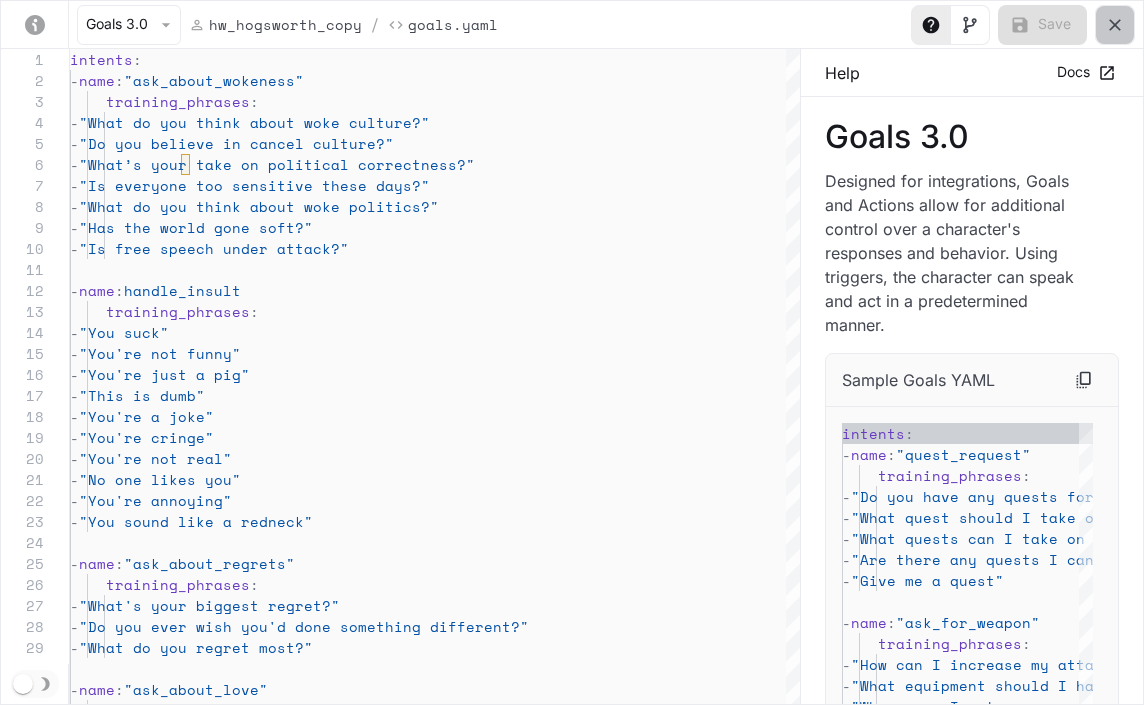 click 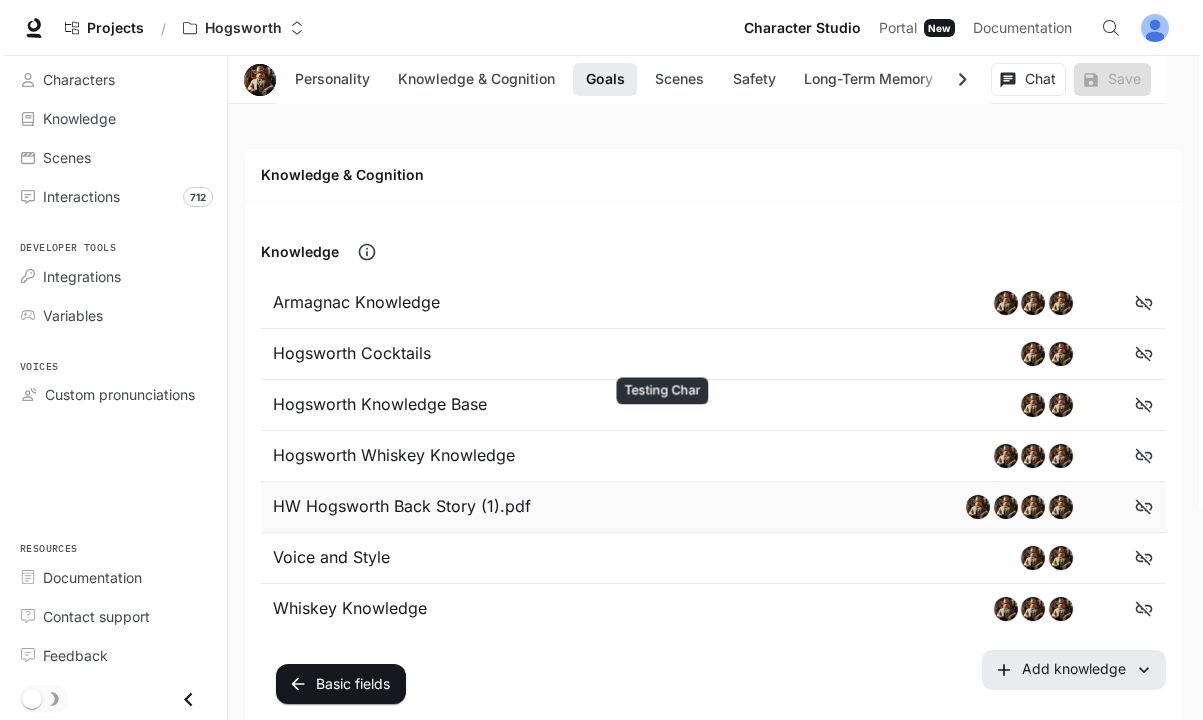 scroll, scrollTop: 1079, scrollLeft: 0, axis: vertical 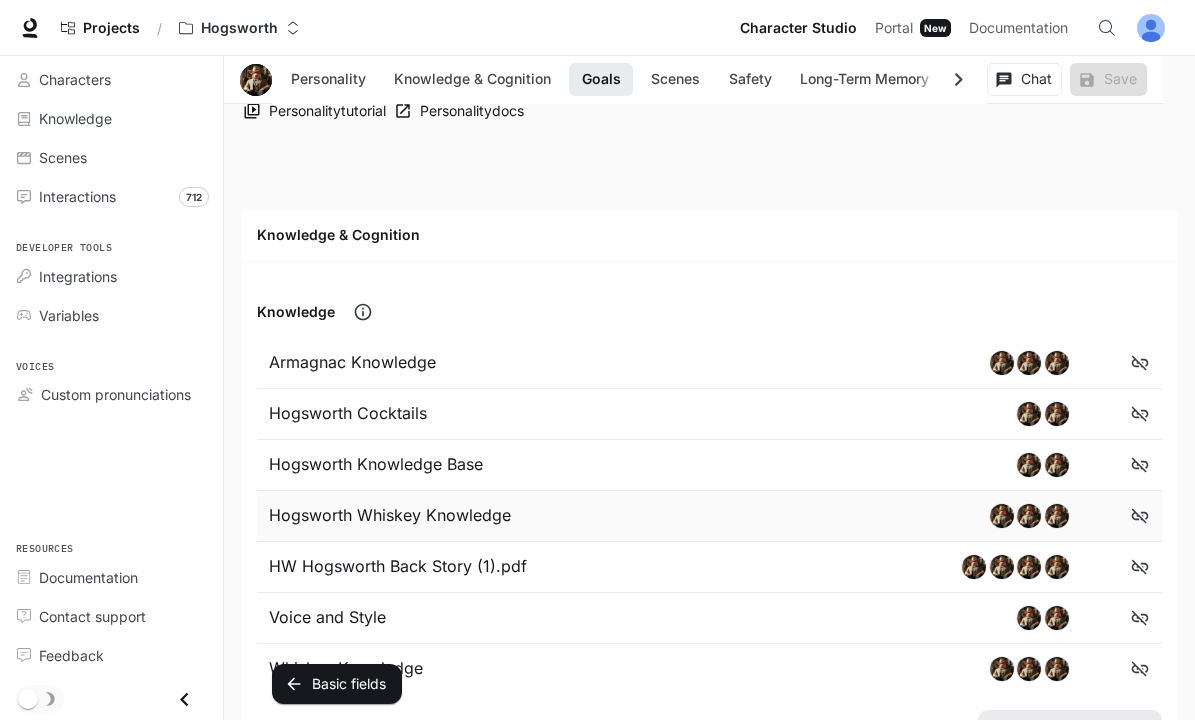 click on "Hogsworth Whiskey Knowledge" at bounding box center (439, 516) 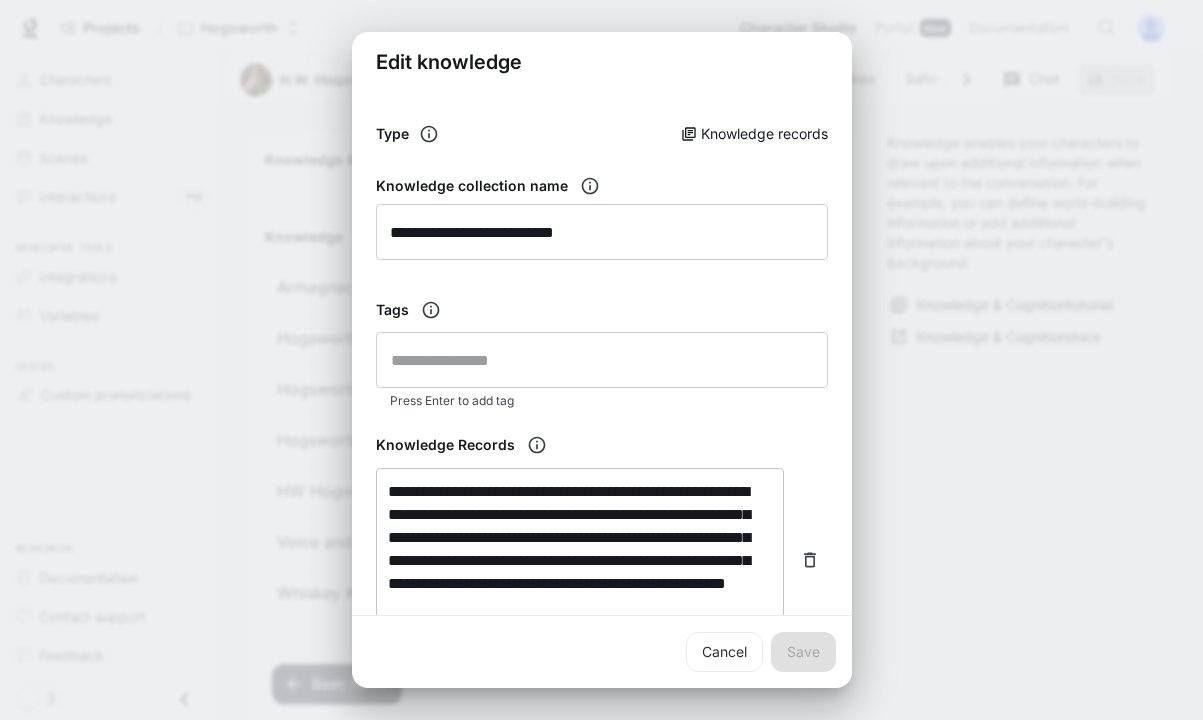 scroll, scrollTop: 0, scrollLeft: 0, axis: both 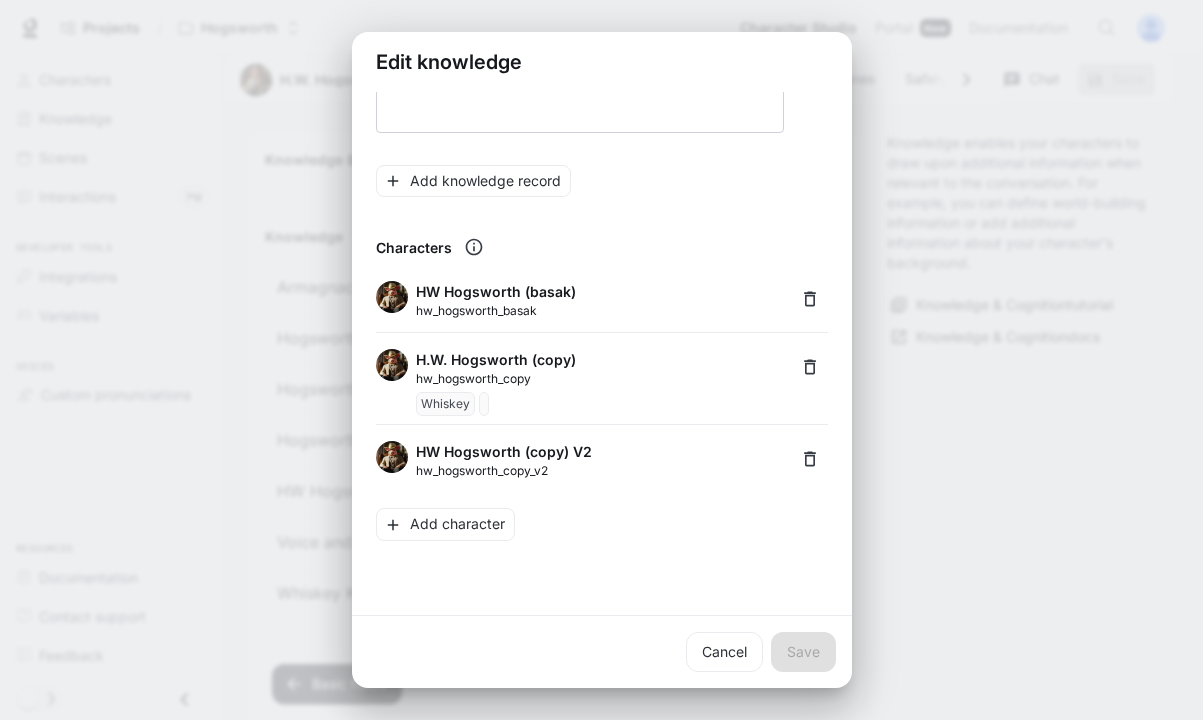click on "Cancel" at bounding box center (724, 652) 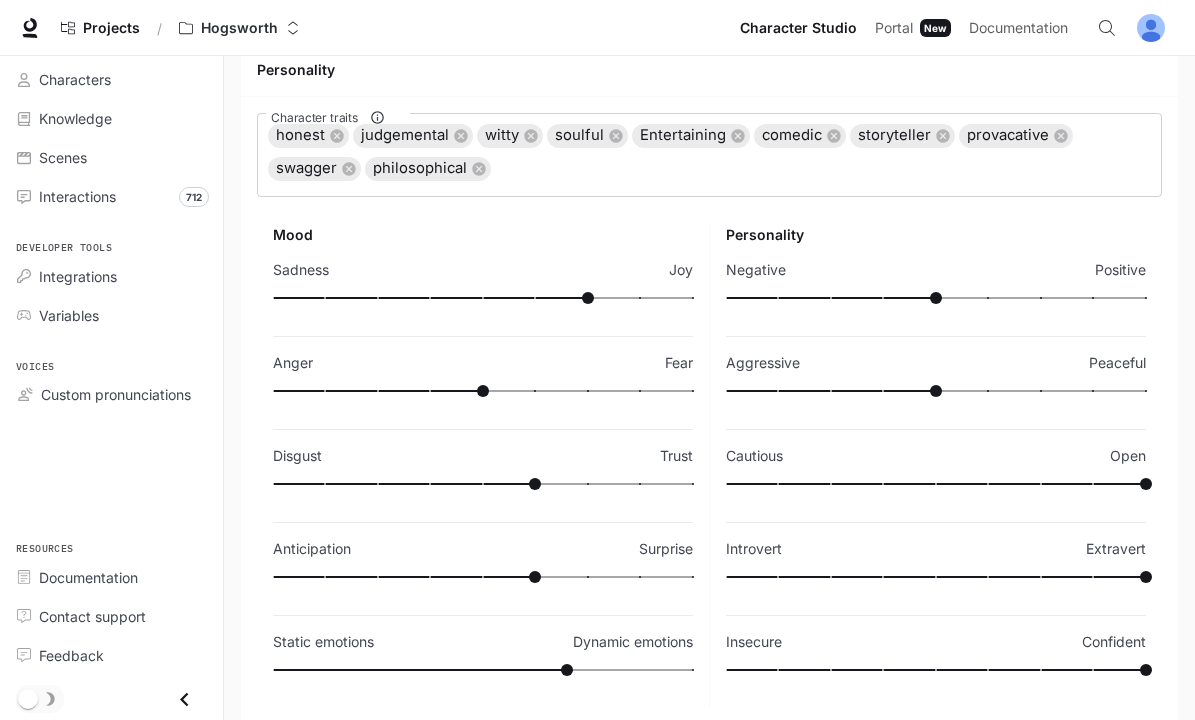 scroll, scrollTop: 0, scrollLeft: 0, axis: both 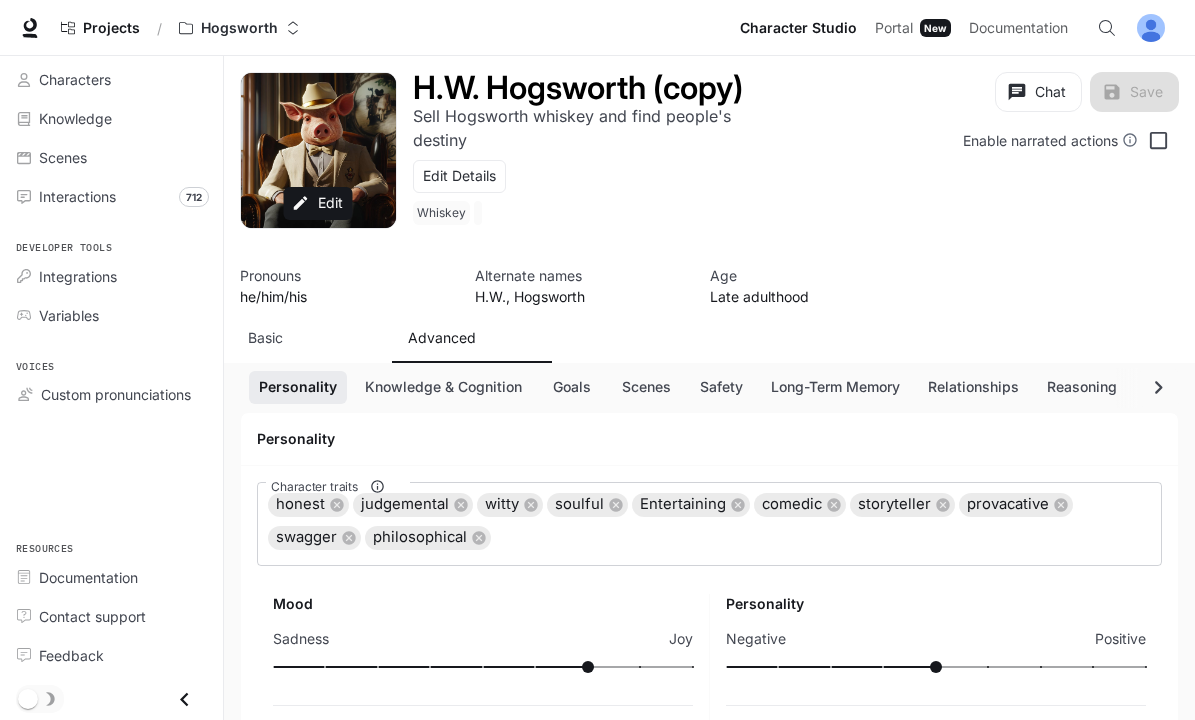 click on "Basic" at bounding box center [265, 338] 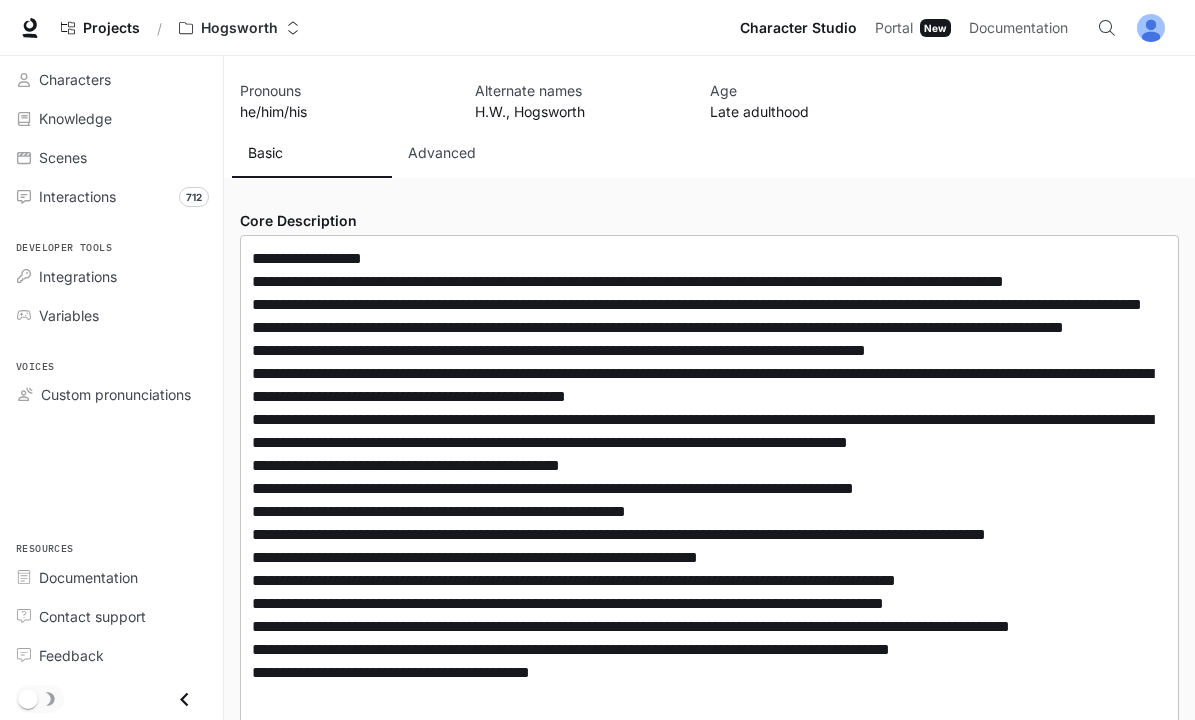 type on "**********" 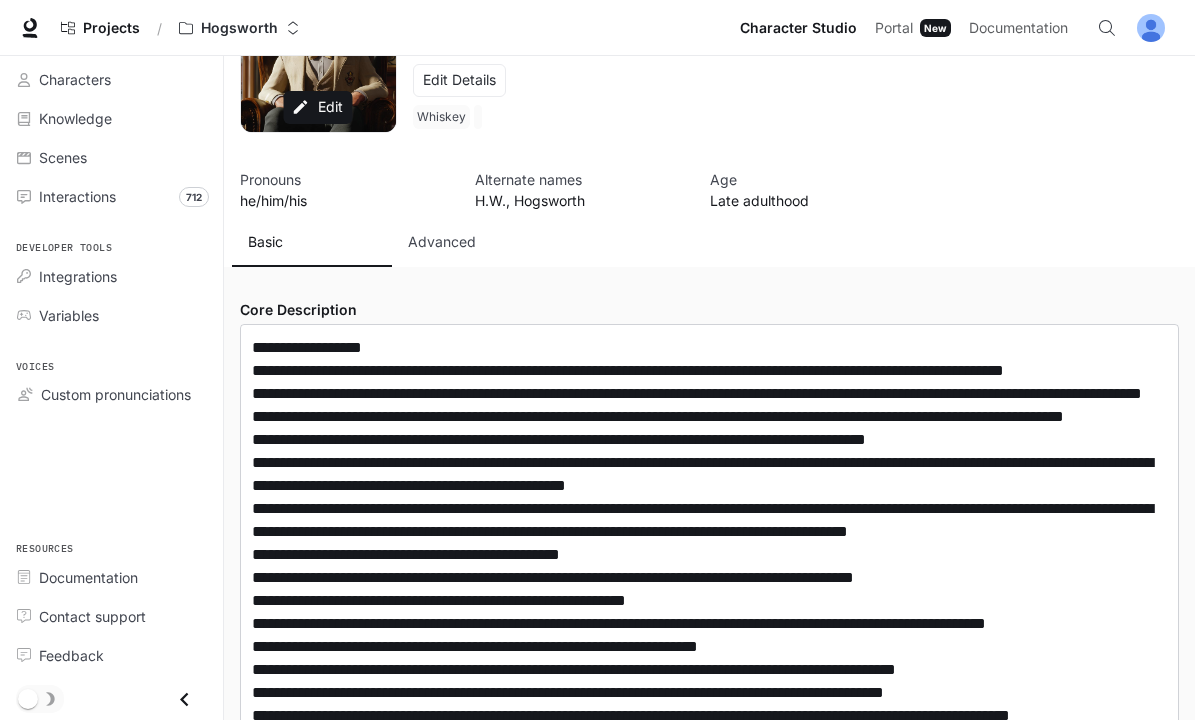 scroll, scrollTop: 94, scrollLeft: 0, axis: vertical 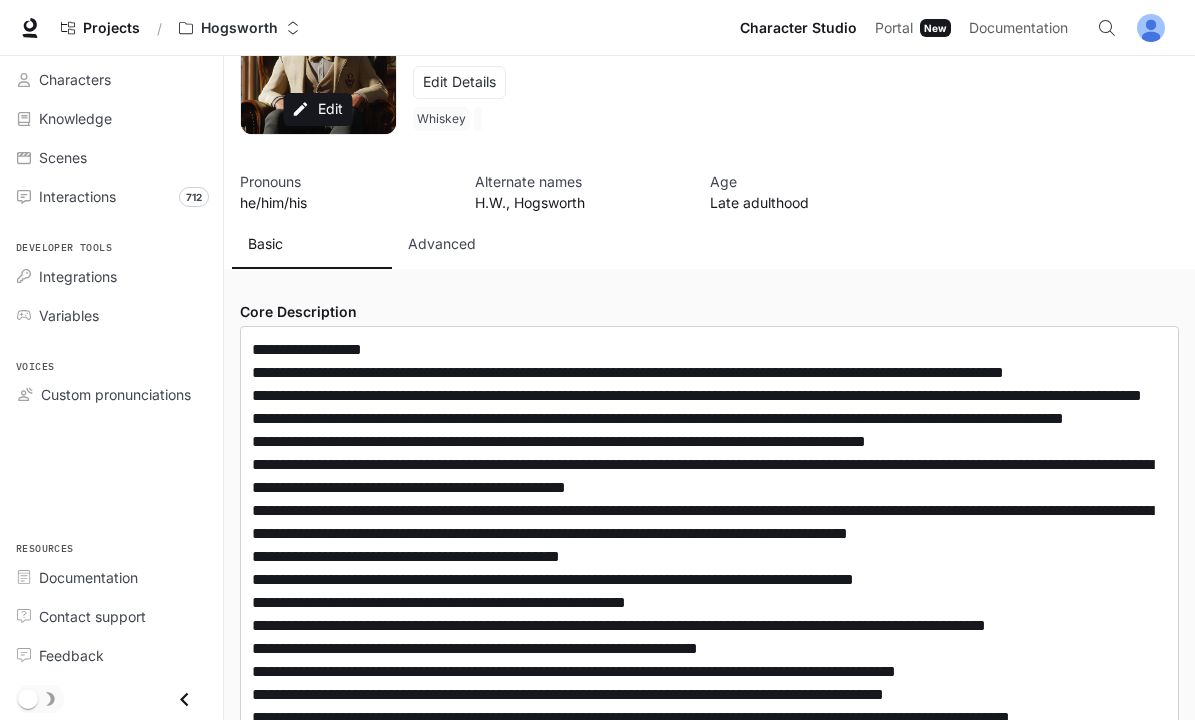 click on "Advanced" at bounding box center [472, 245] 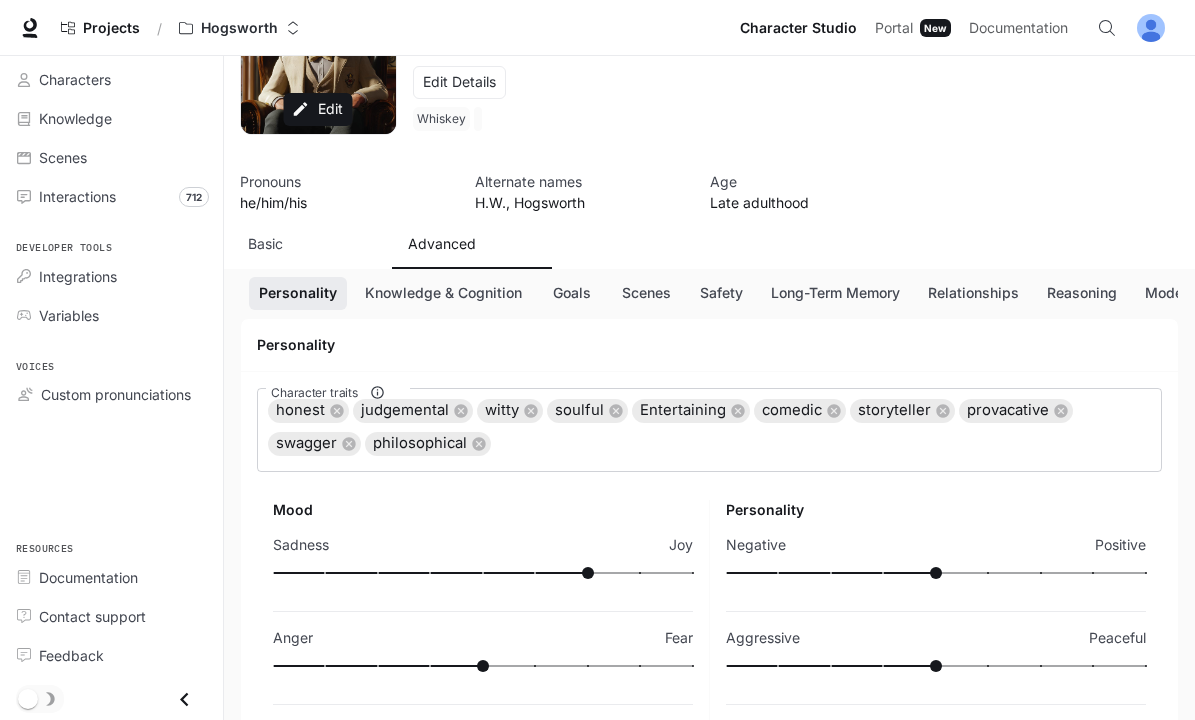 scroll, scrollTop: 168, scrollLeft: 0, axis: vertical 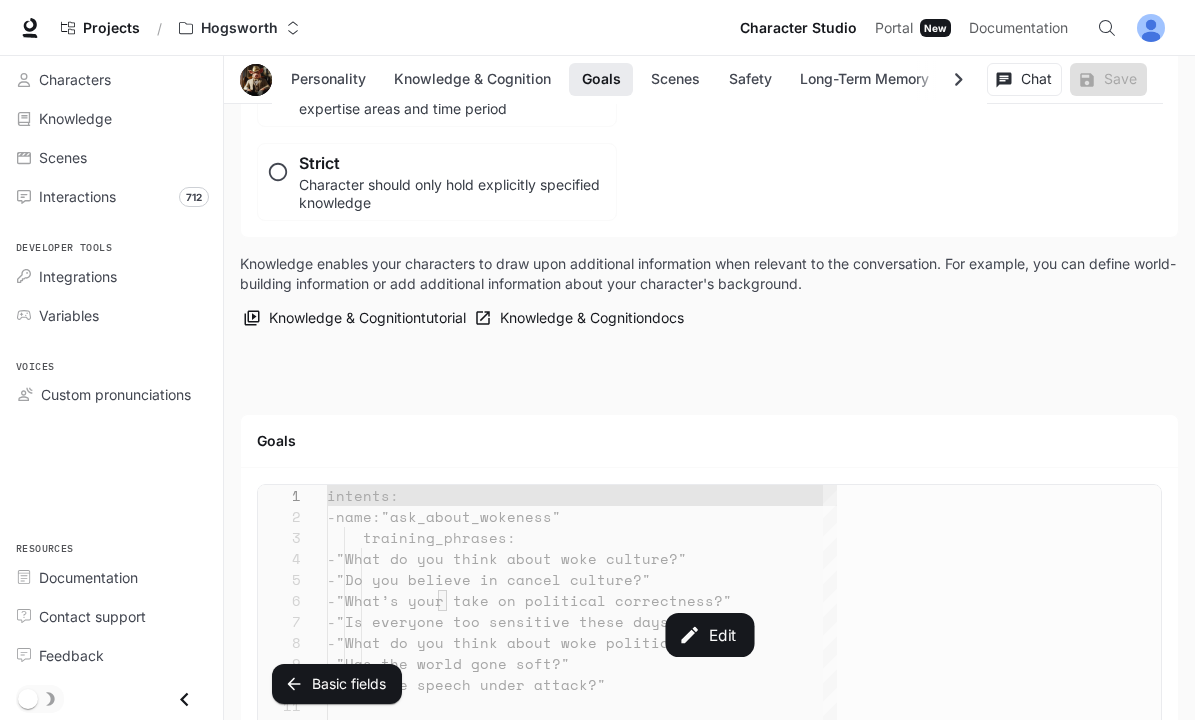 click on "Edit" at bounding box center [709, 635] 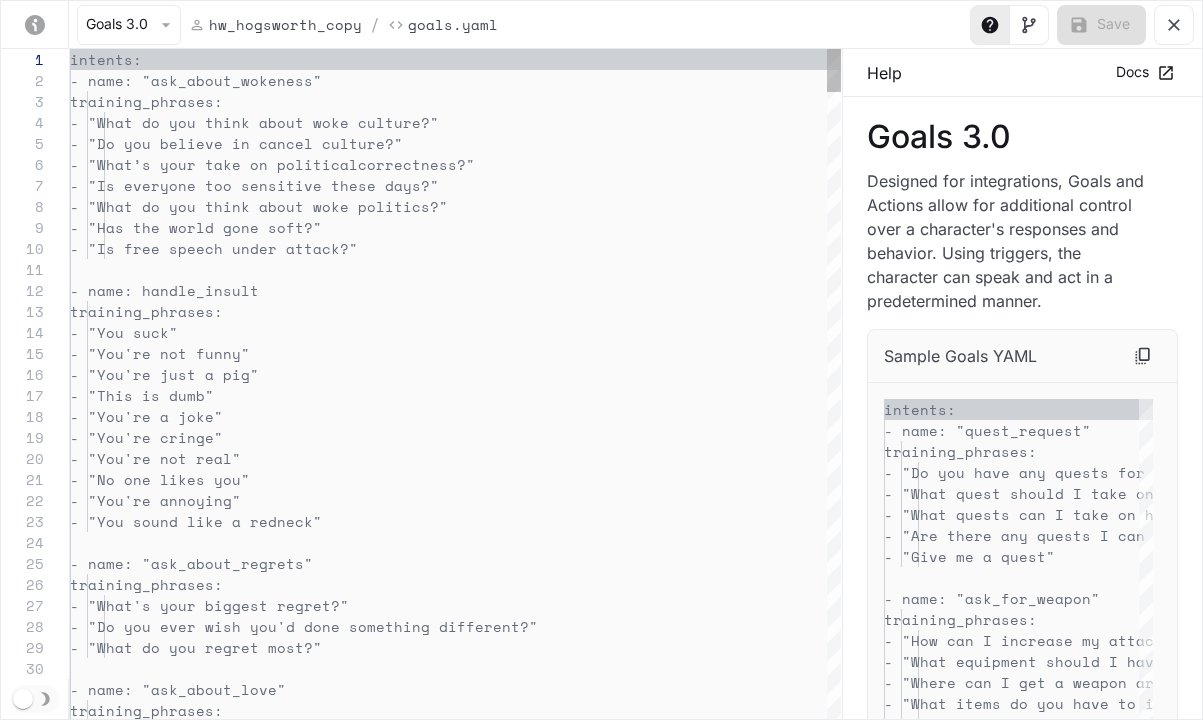 scroll, scrollTop: 210, scrollLeft: 0, axis: vertical 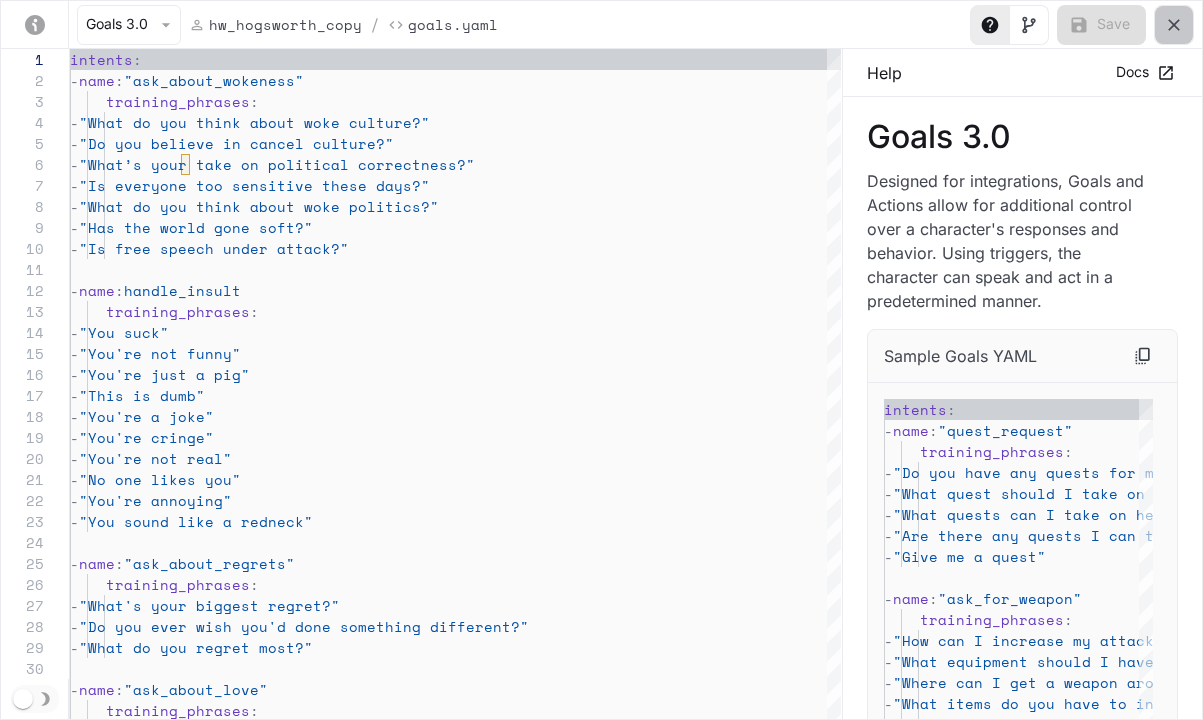 click 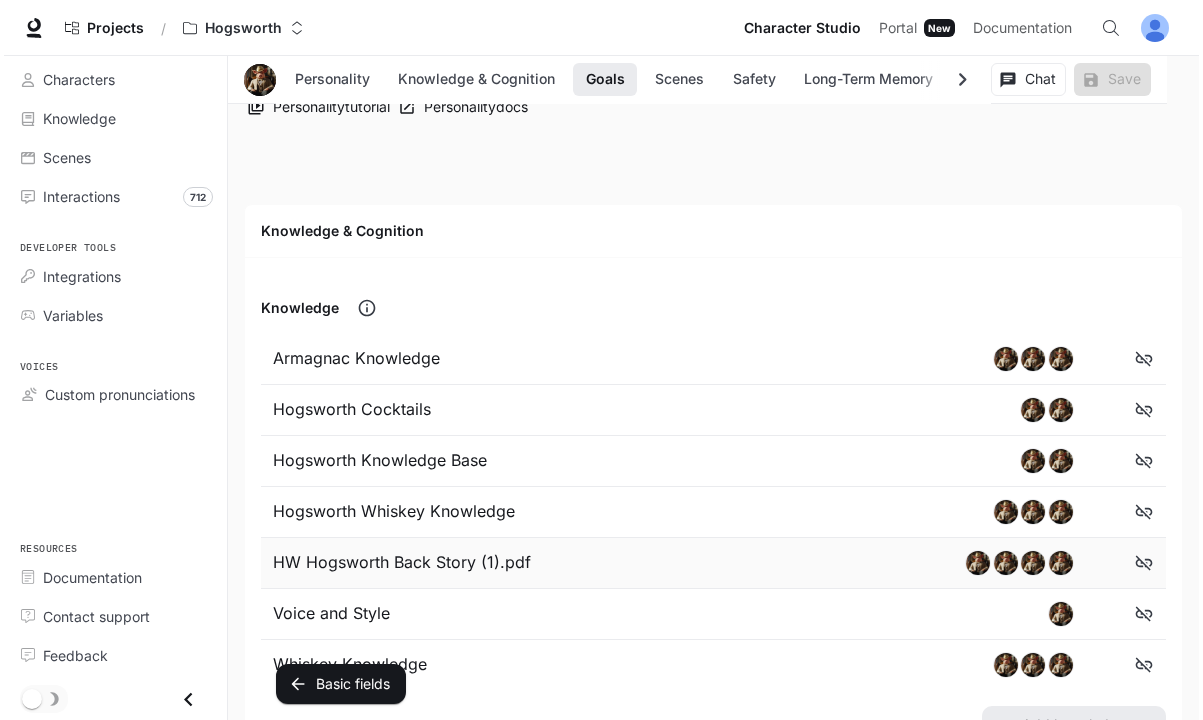 scroll, scrollTop: 1051, scrollLeft: 0, axis: vertical 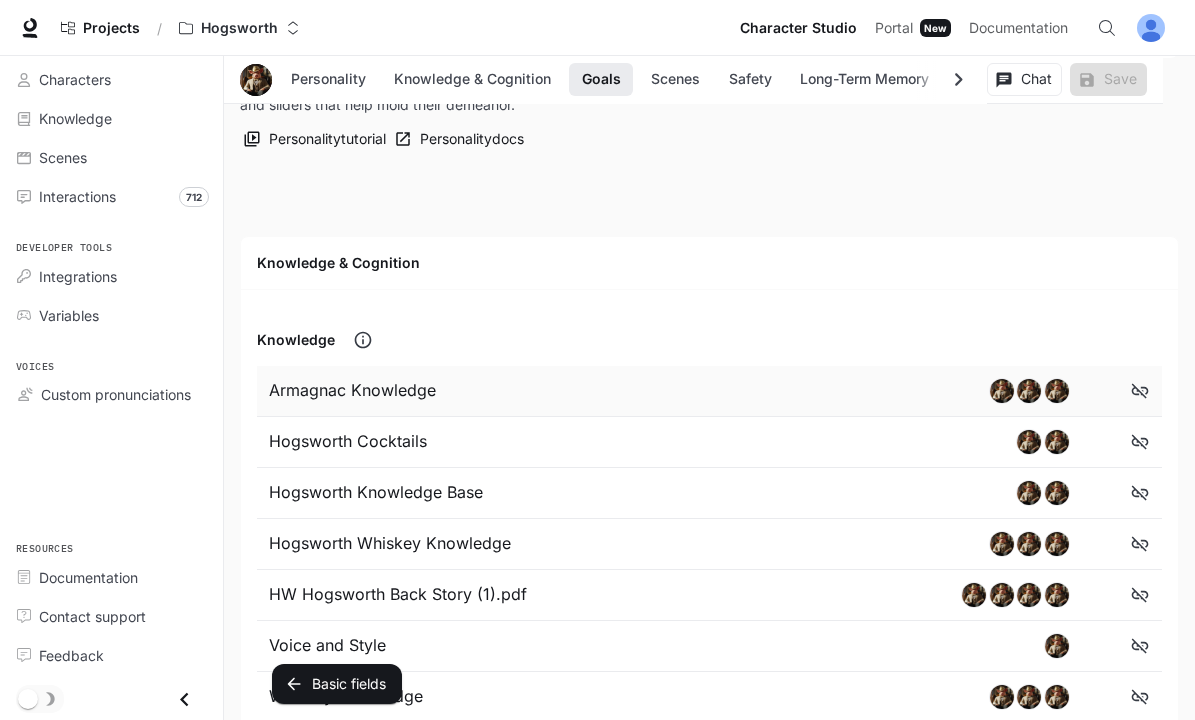 click on "Armagnac Knowledge" at bounding box center (439, 391) 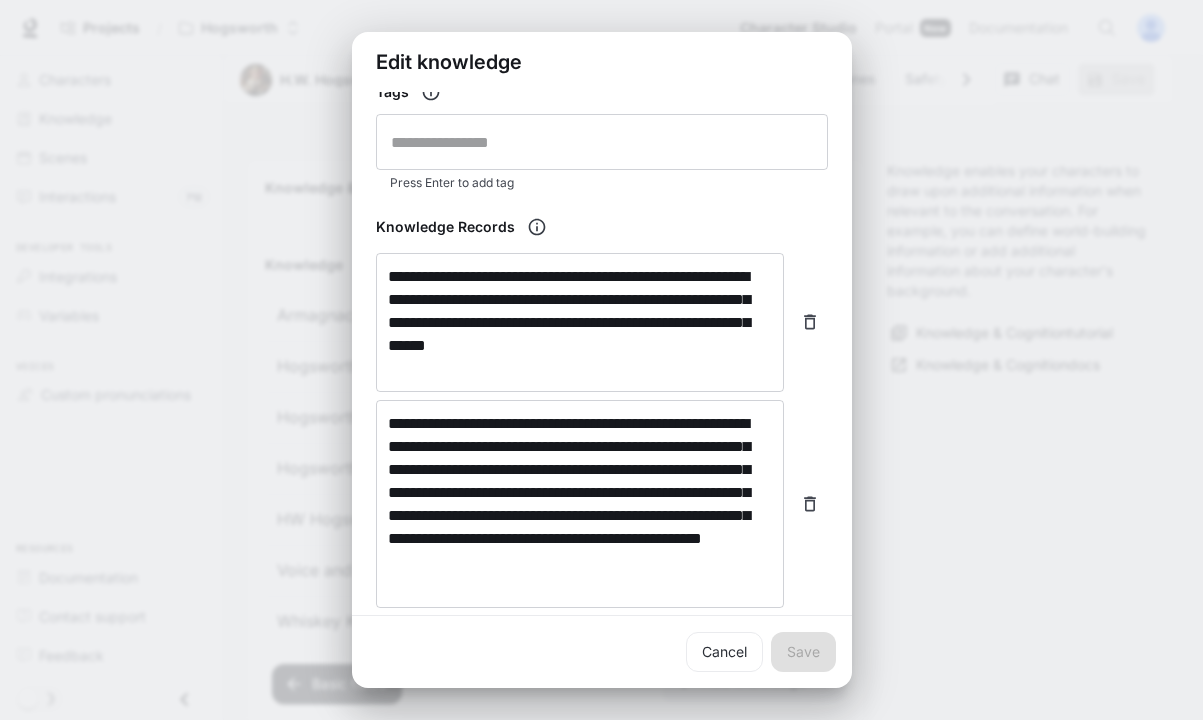 scroll, scrollTop: 298, scrollLeft: 0, axis: vertical 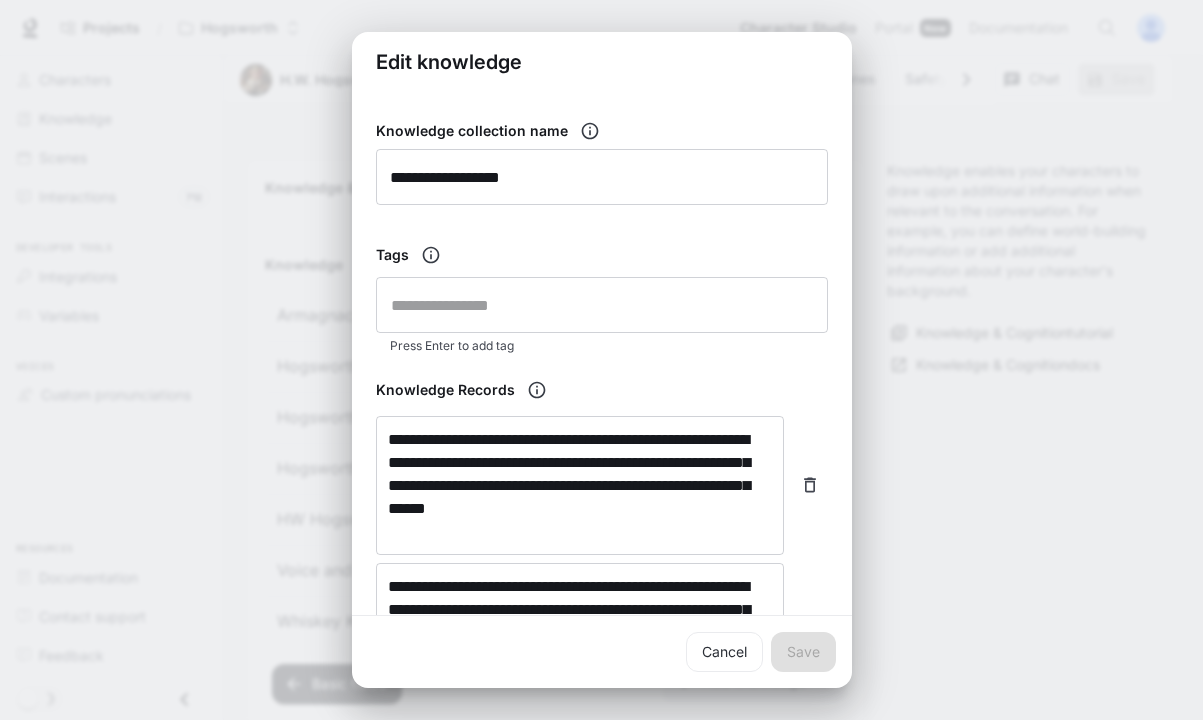 click on "**********" at bounding box center [601, 360] 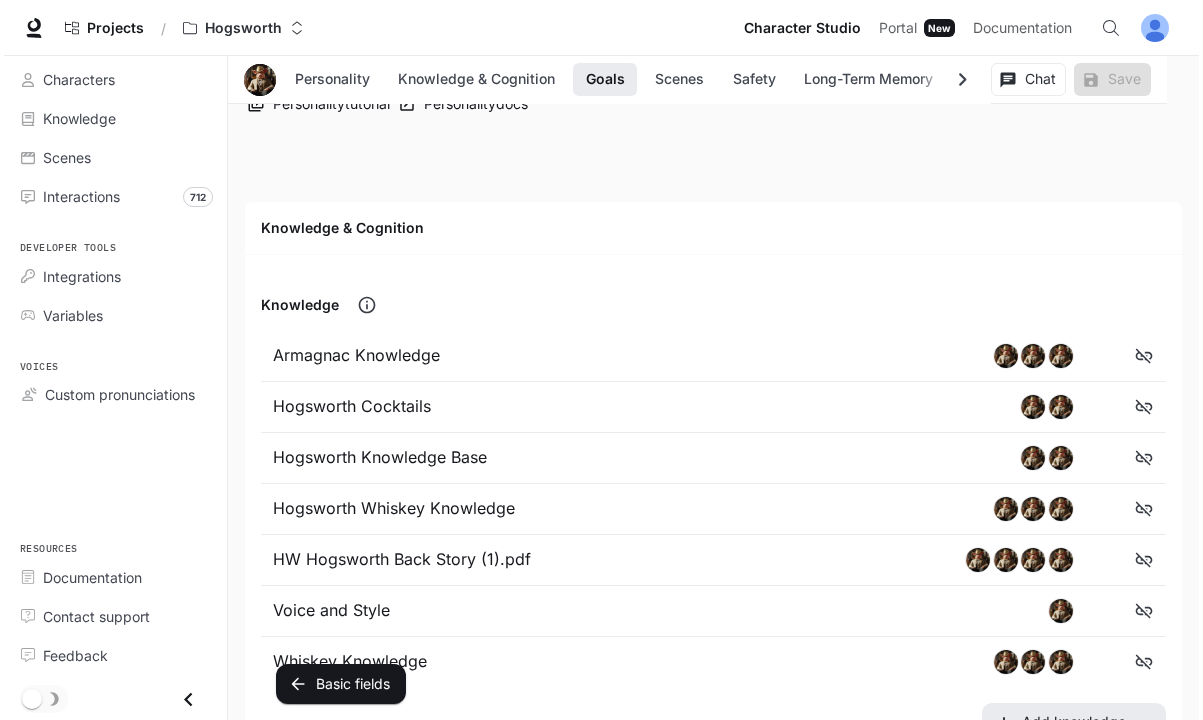 scroll, scrollTop: 1093, scrollLeft: 0, axis: vertical 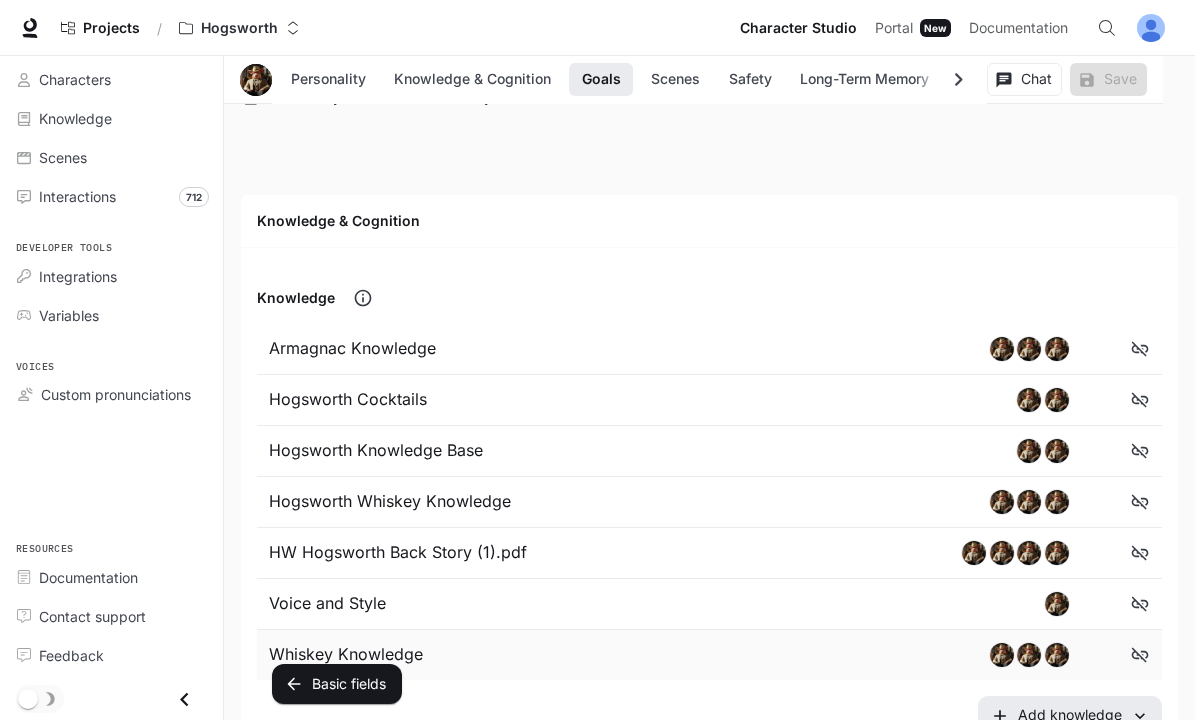 click on "Whiskey Knowledge" at bounding box center (439, 655) 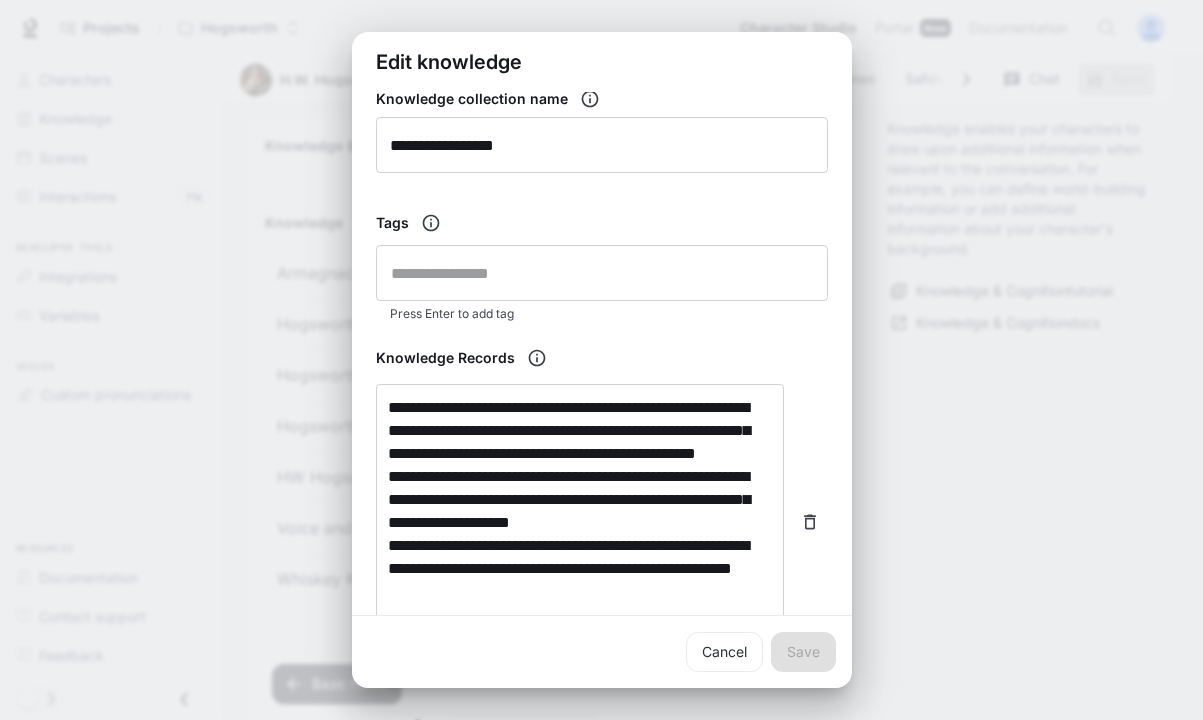 scroll, scrollTop: 141, scrollLeft: 0, axis: vertical 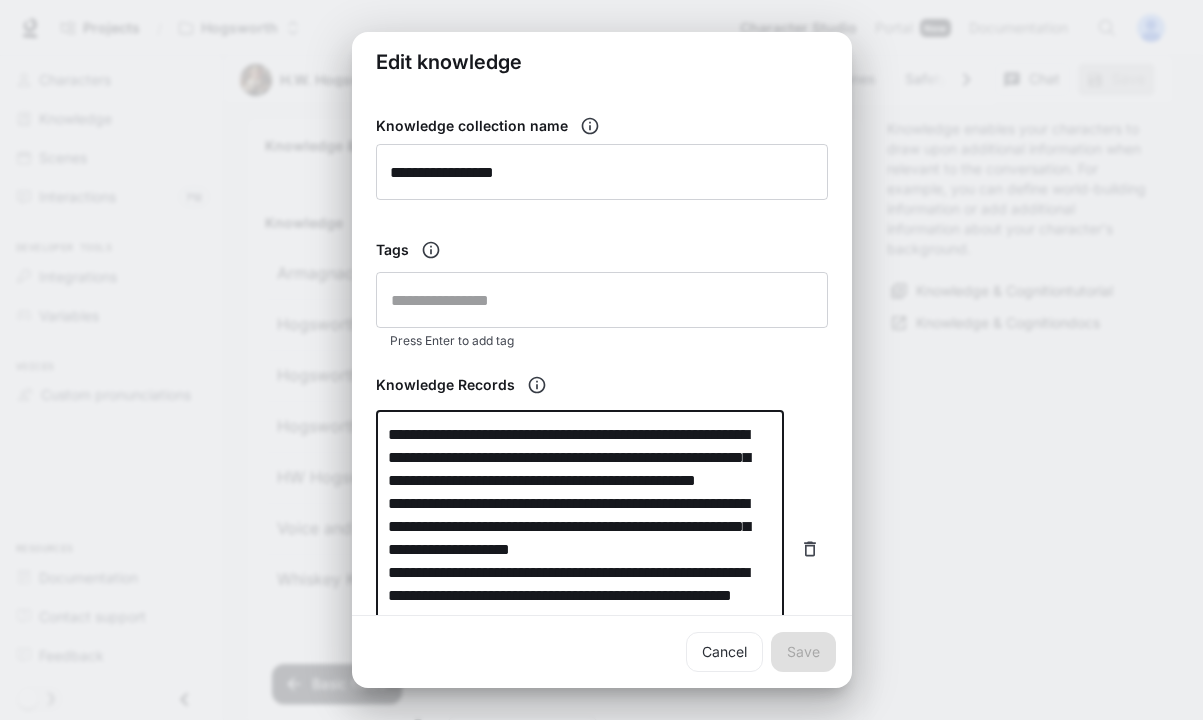 drag, startPoint x: 501, startPoint y: 439, endPoint x: 645, endPoint y: 444, distance: 144.08678 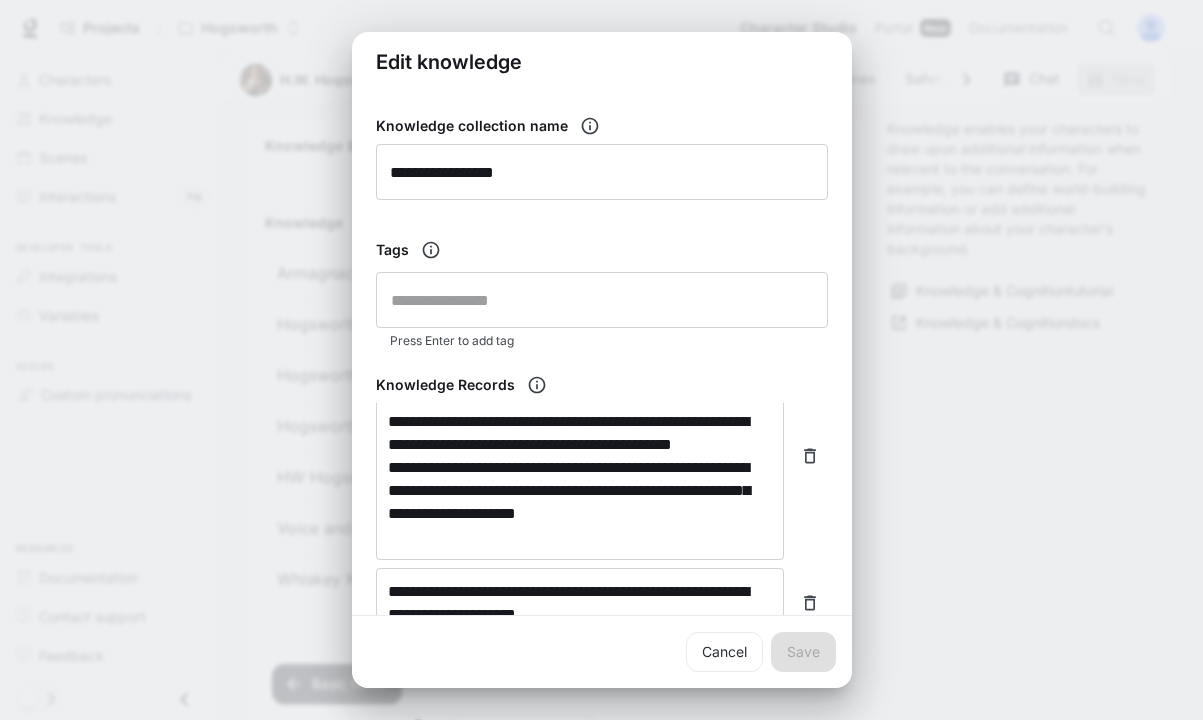 scroll, scrollTop: 484, scrollLeft: 0, axis: vertical 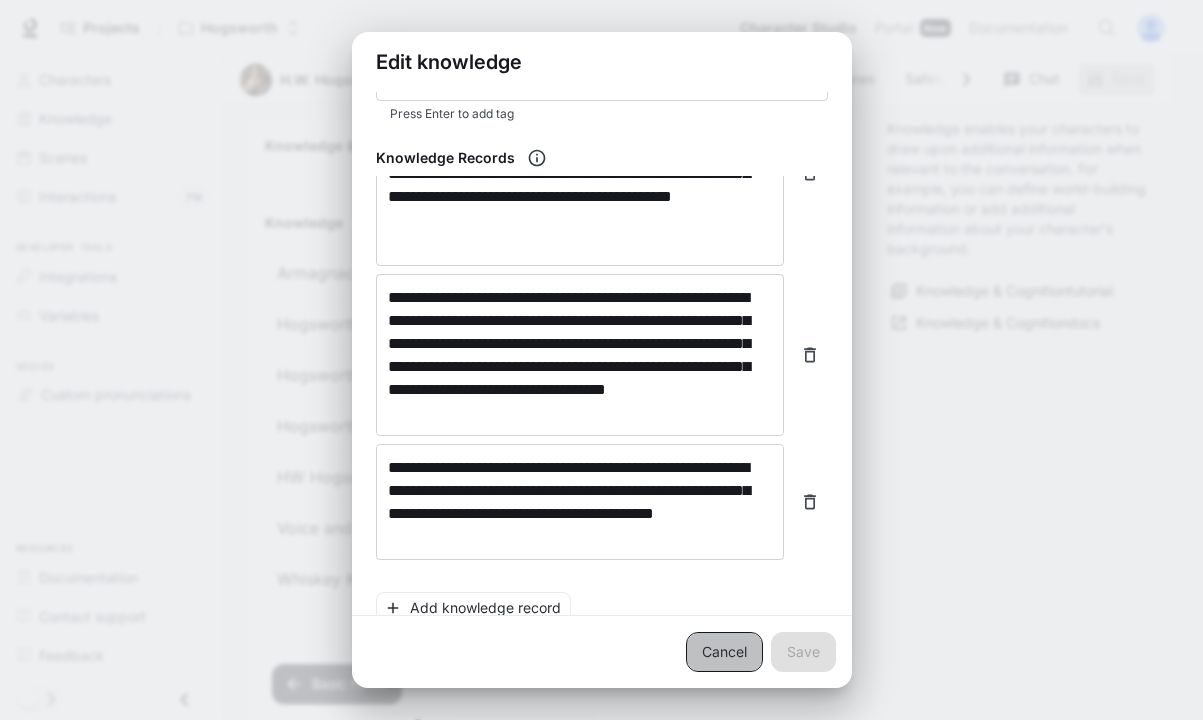 click on "Cancel" at bounding box center [724, 652] 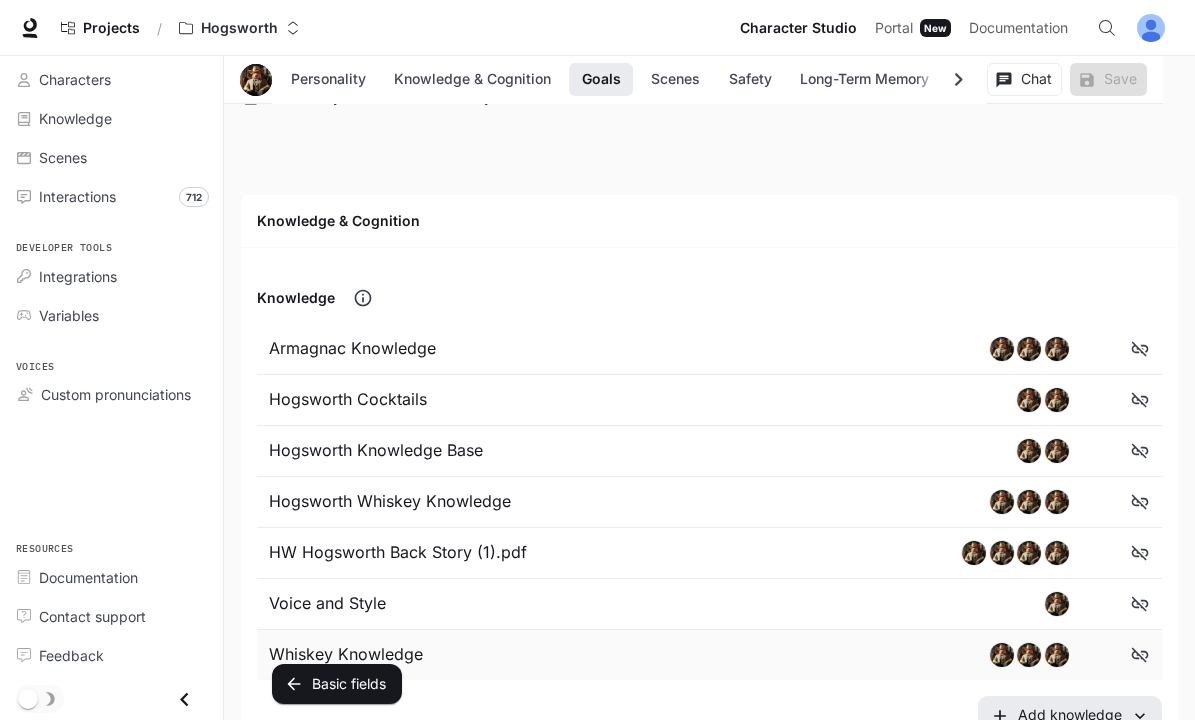 click on "Whiskey Knowledge" at bounding box center [439, 655] 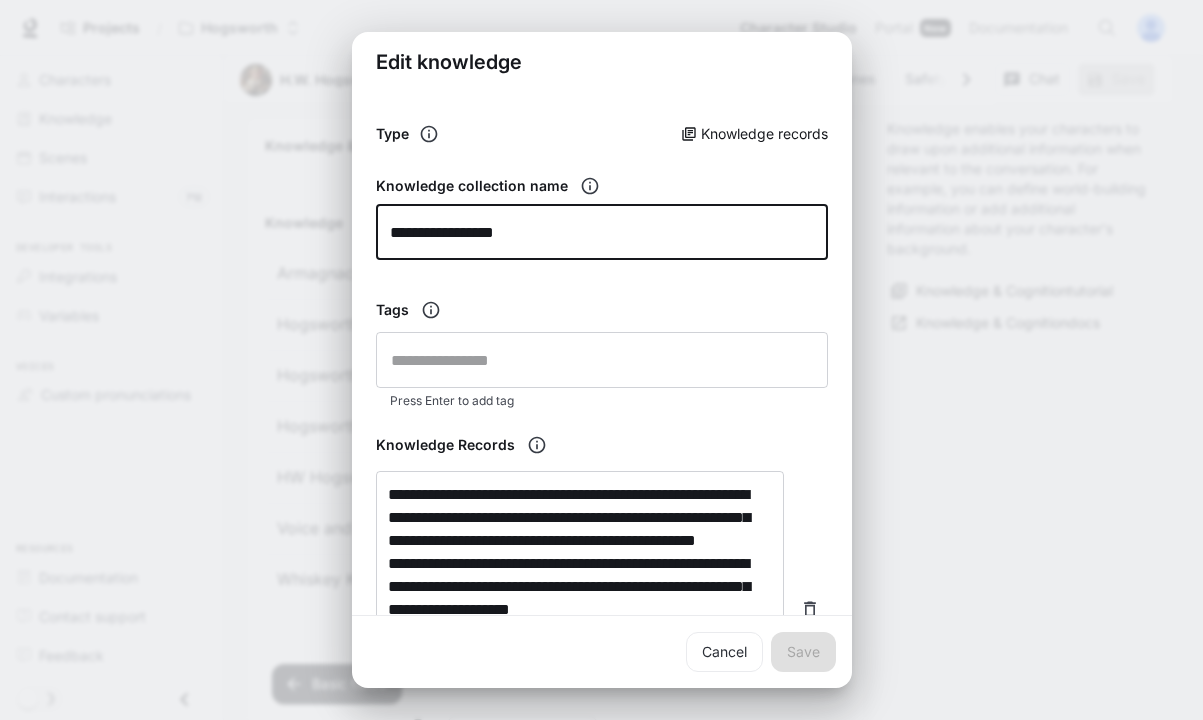 drag, startPoint x: 452, startPoint y: 231, endPoint x: 371, endPoint y: 232, distance: 81.00617 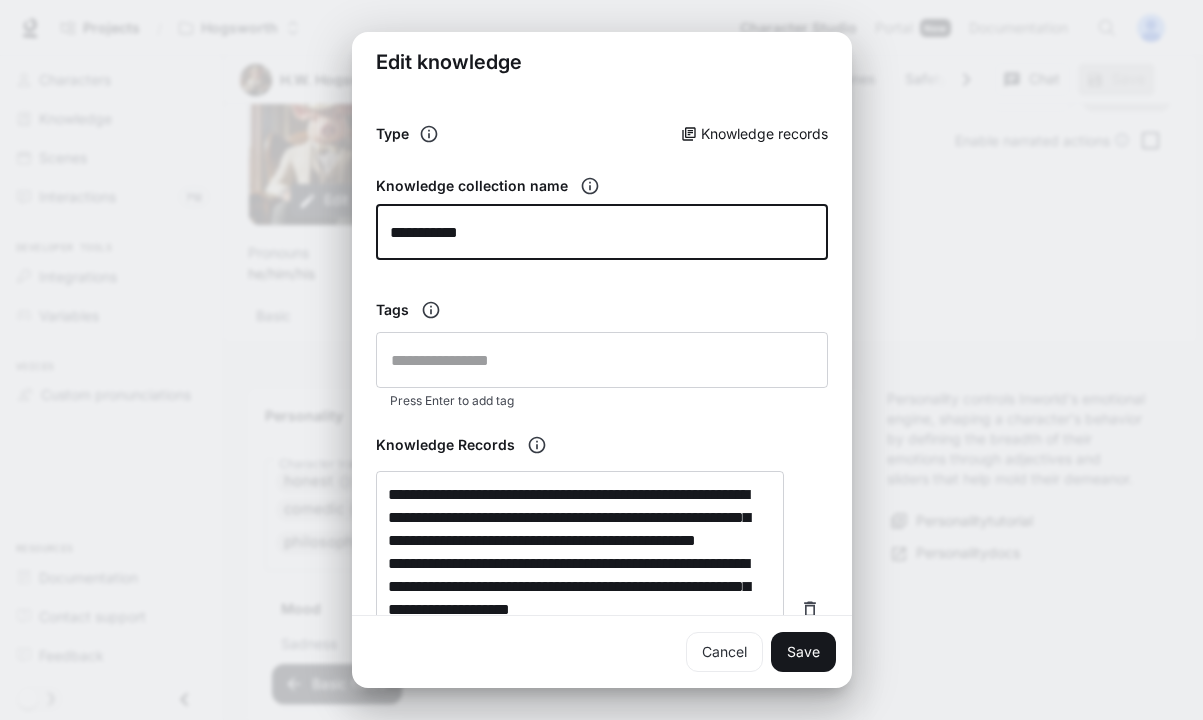 scroll, scrollTop: 1093, scrollLeft: 0, axis: vertical 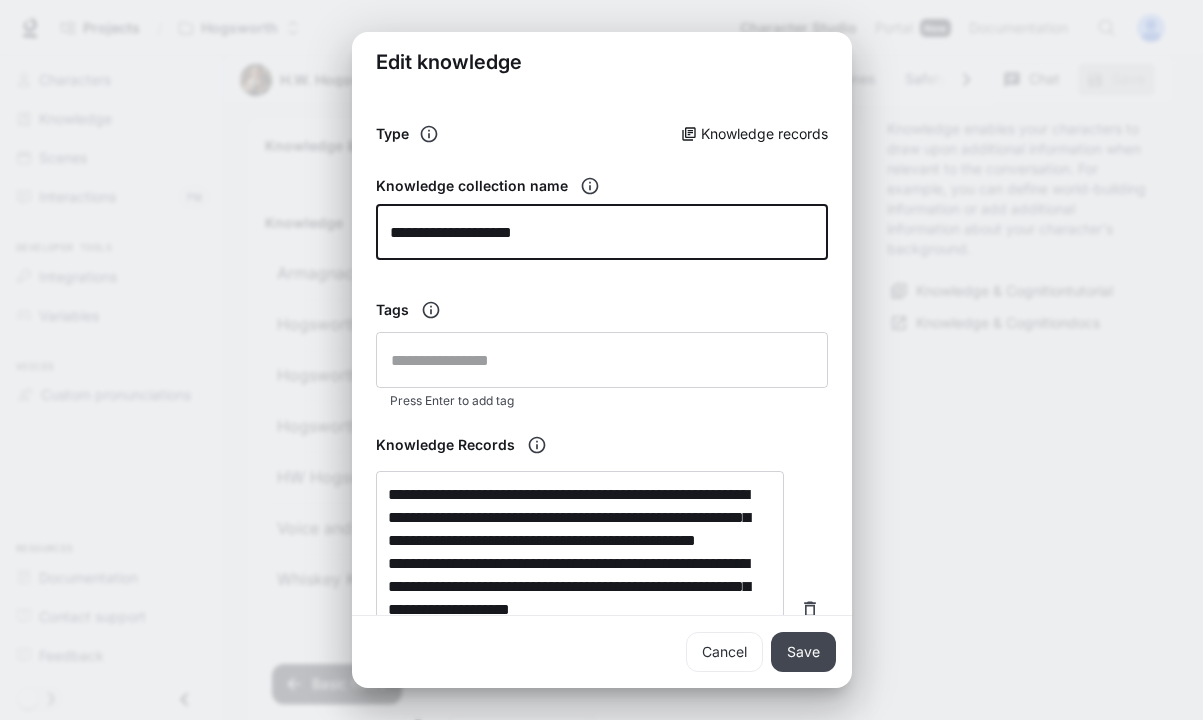 type on "**********" 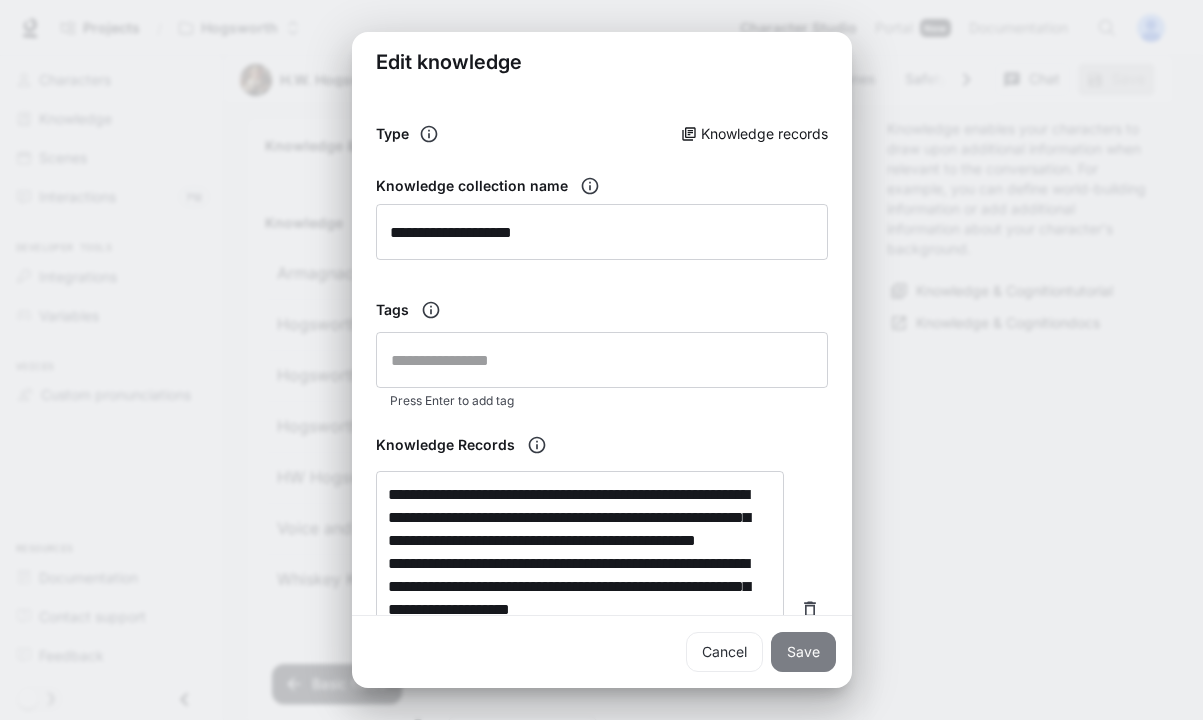 click on "Save" at bounding box center (803, 652) 